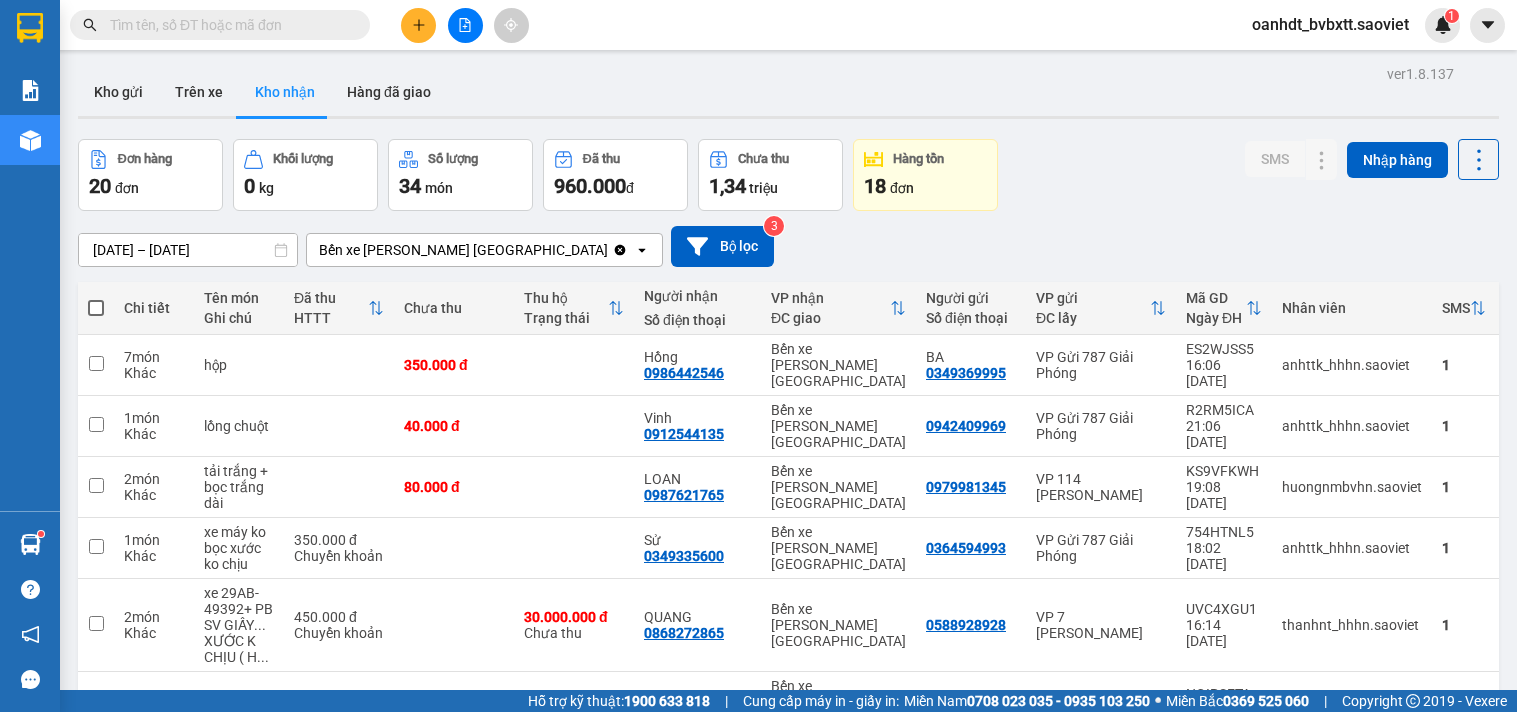 scroll, scrollTop: 0, scrollLeft: 0, axis: both 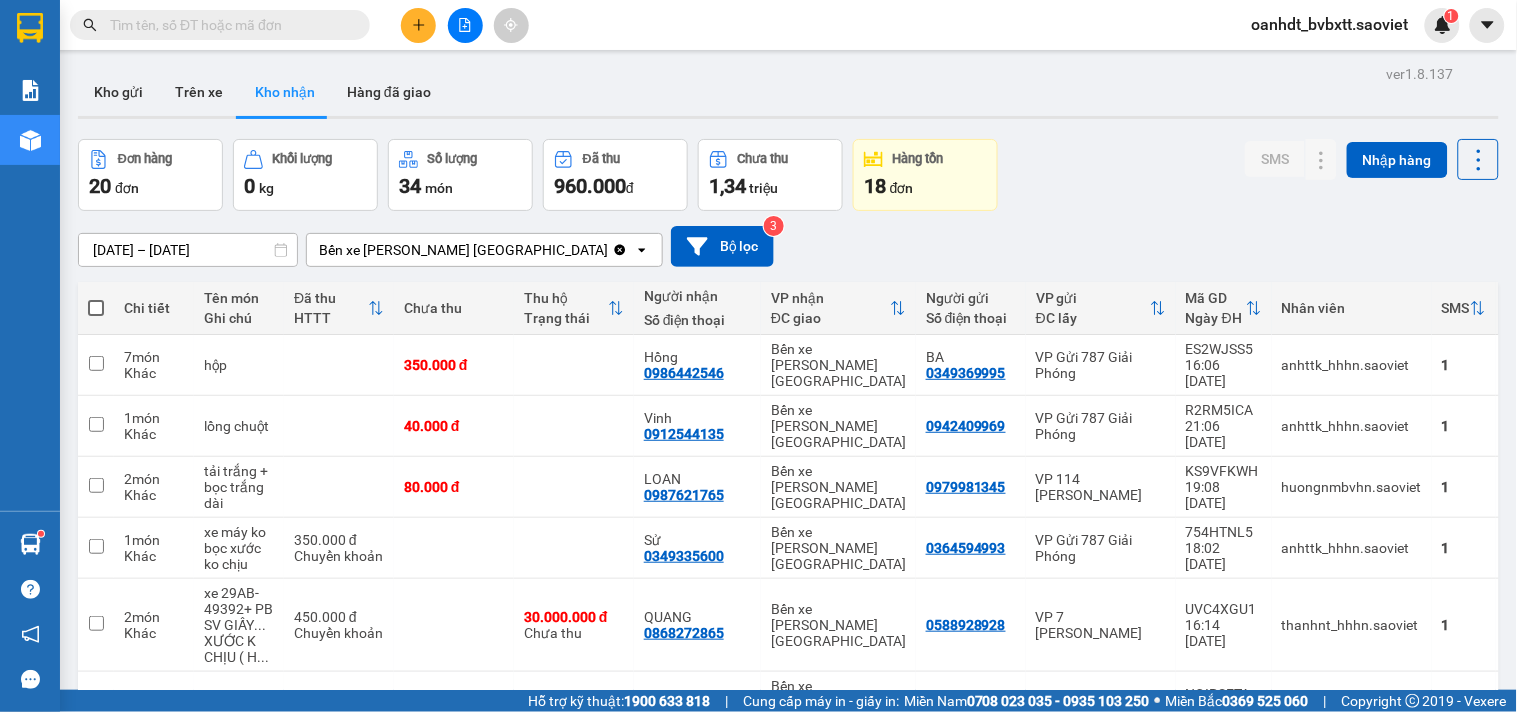 click 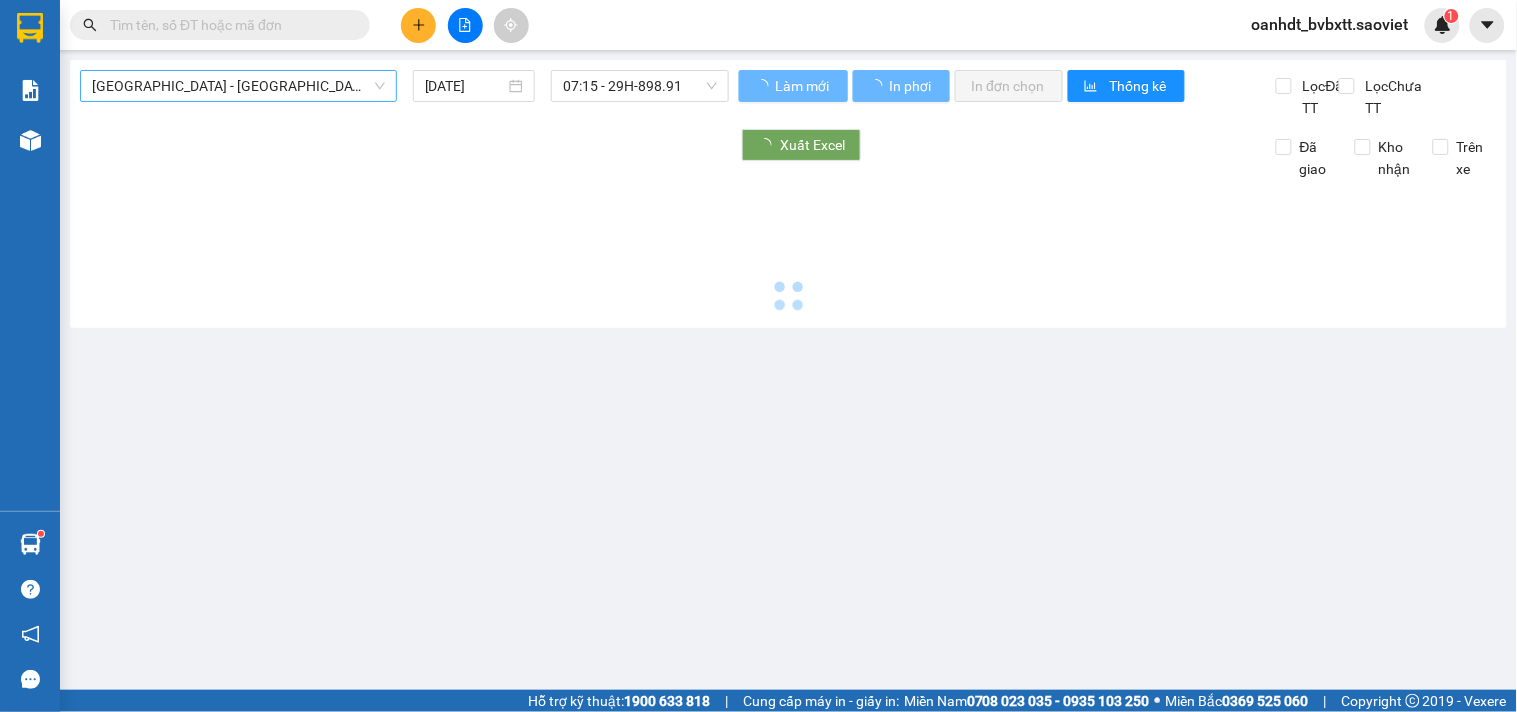 click on "[GEOGRAPHIC_DATA] - [GEOGRAPHIC_DATA] (Cabin)" at bounding box center [238, 86] 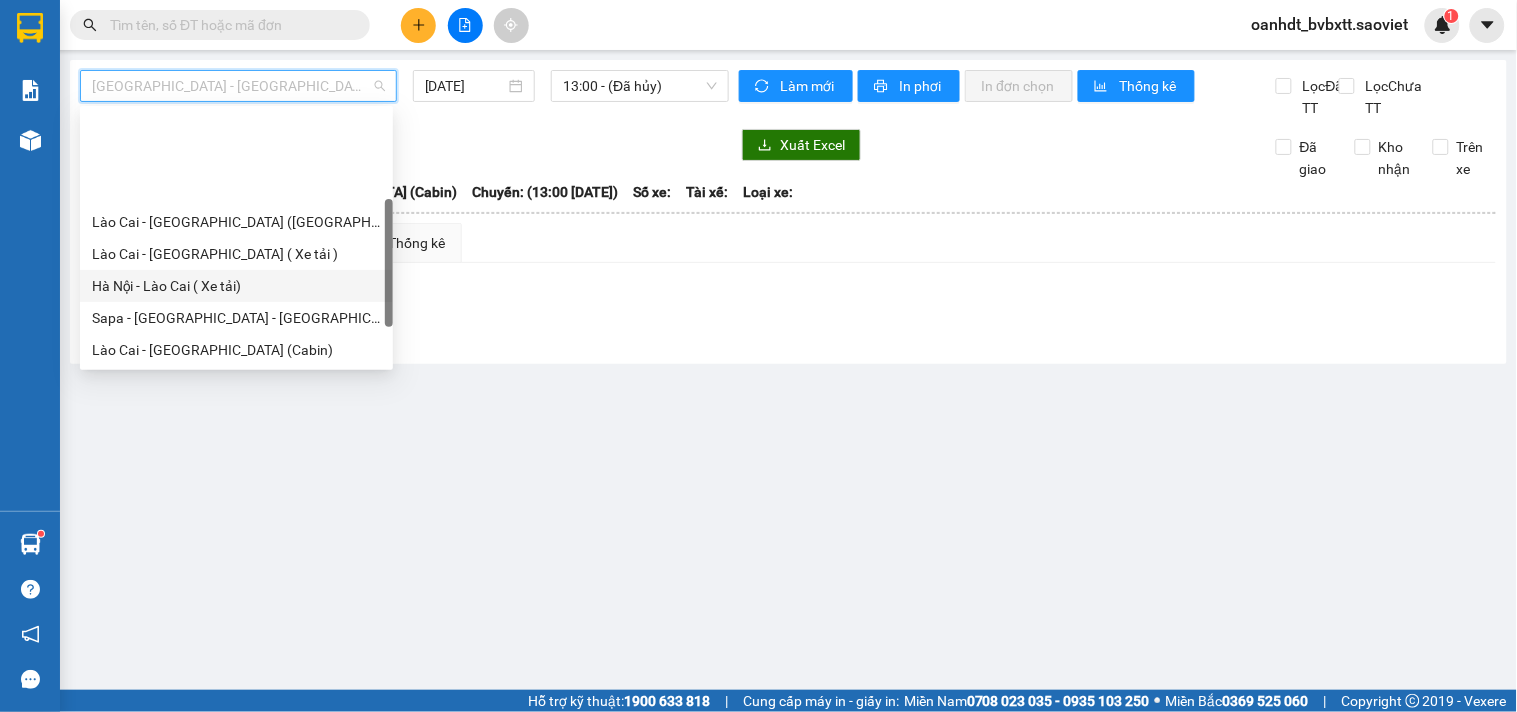 scroll, scrollTop: 111, scrollLeft: 0, axis: vertical 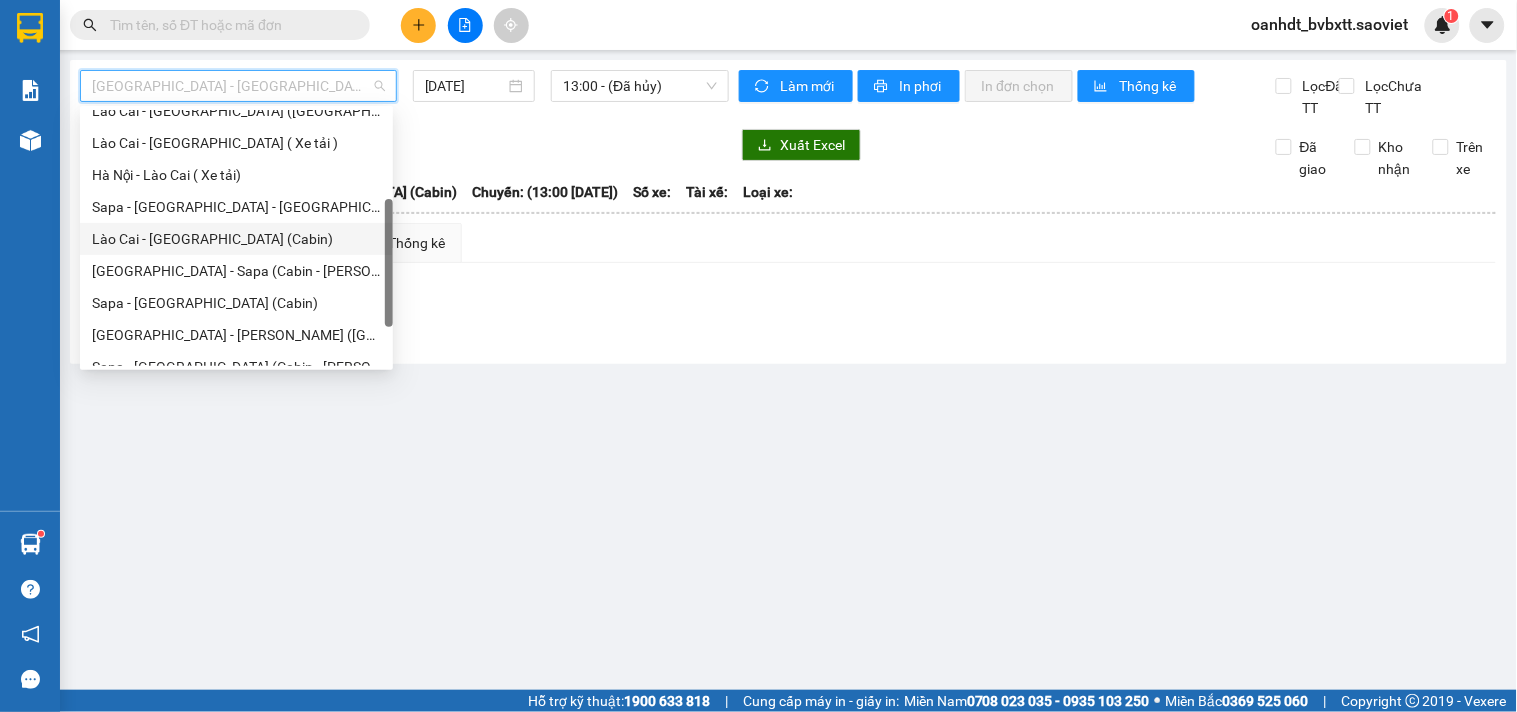 click on "Lào Cai - [GEOGRAPHIC_DATA] (Cabin)" at bounding box center [236, 239] 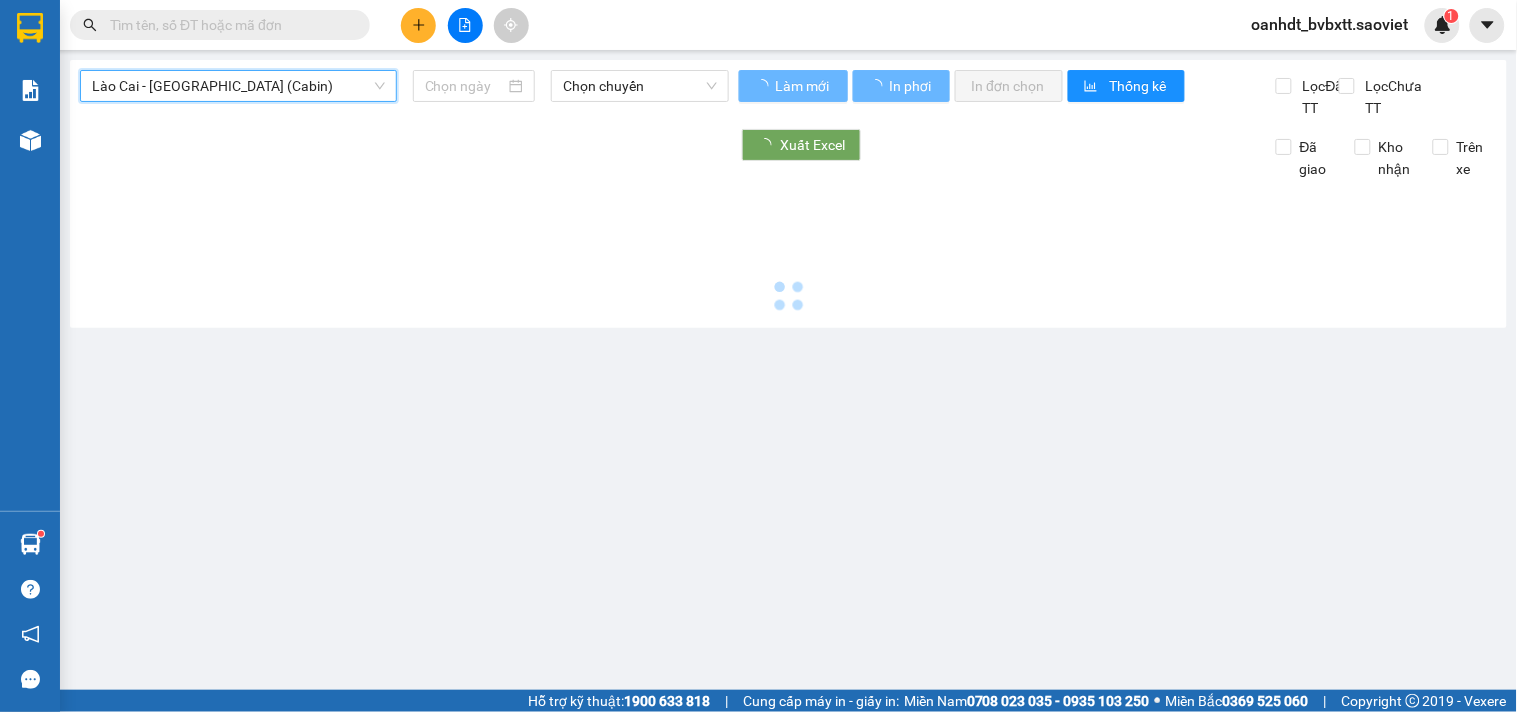 type on "[DATE]" 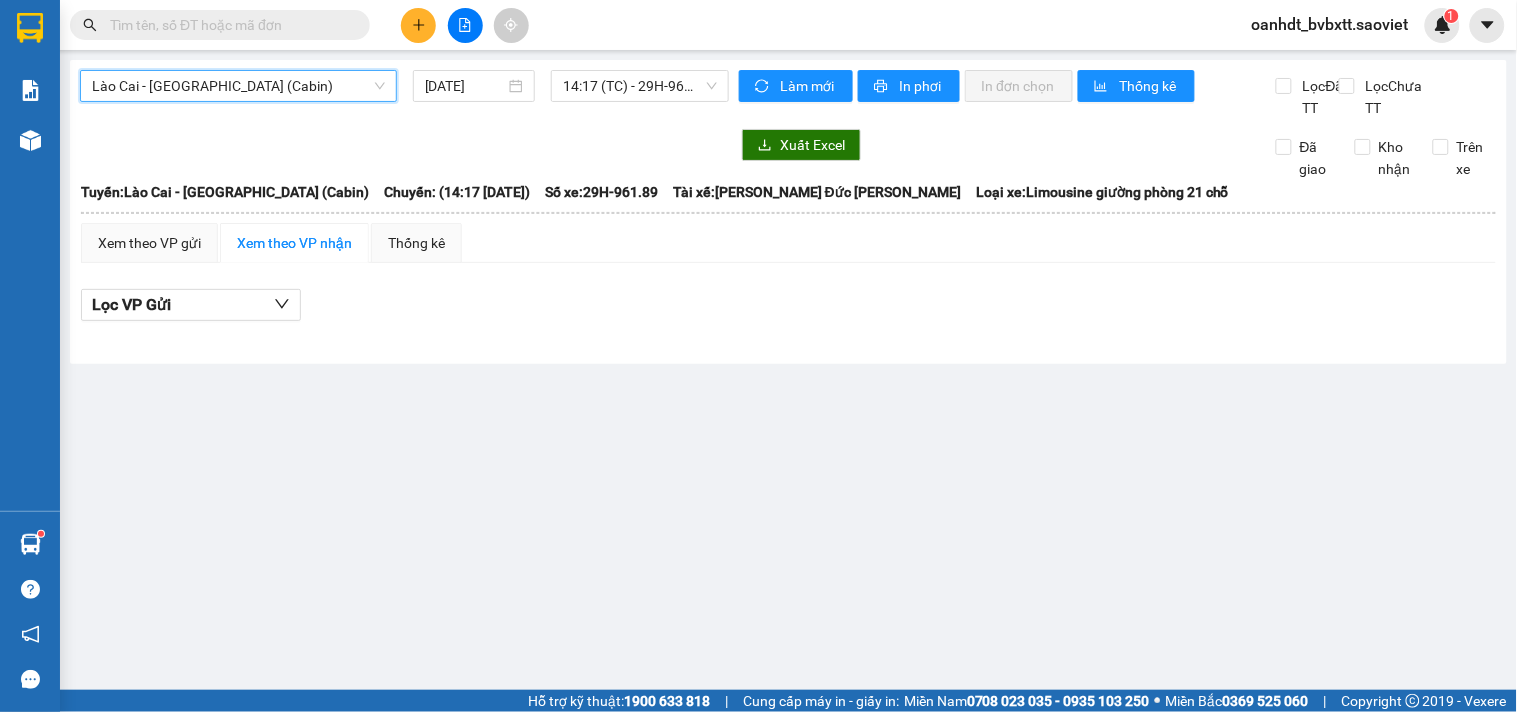 click on "Lào Cai - [GEOGRAPHIC_DATA] (Cabin)" at bounding box center (238, 86) 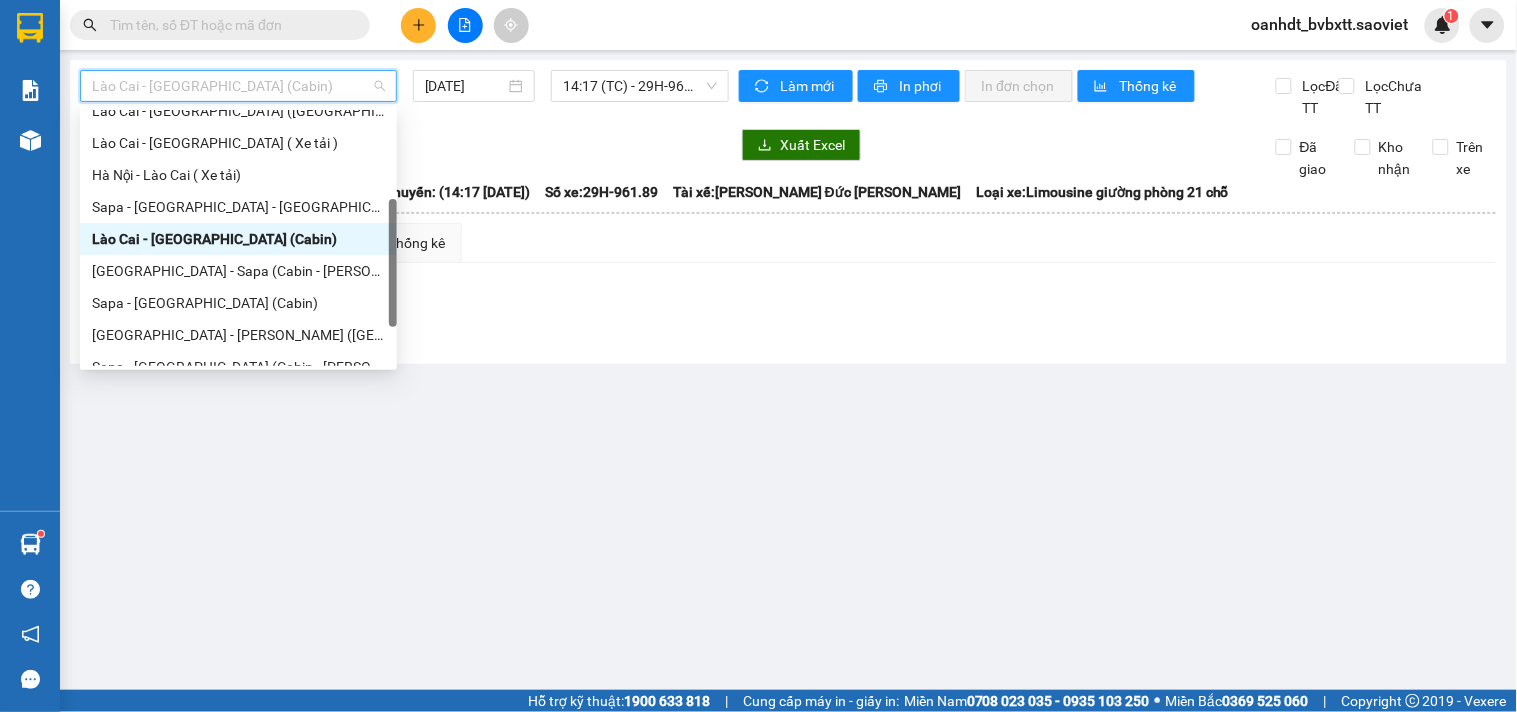 scroll, scrollTop: 160, scrollLeft: 0, axis: vertical 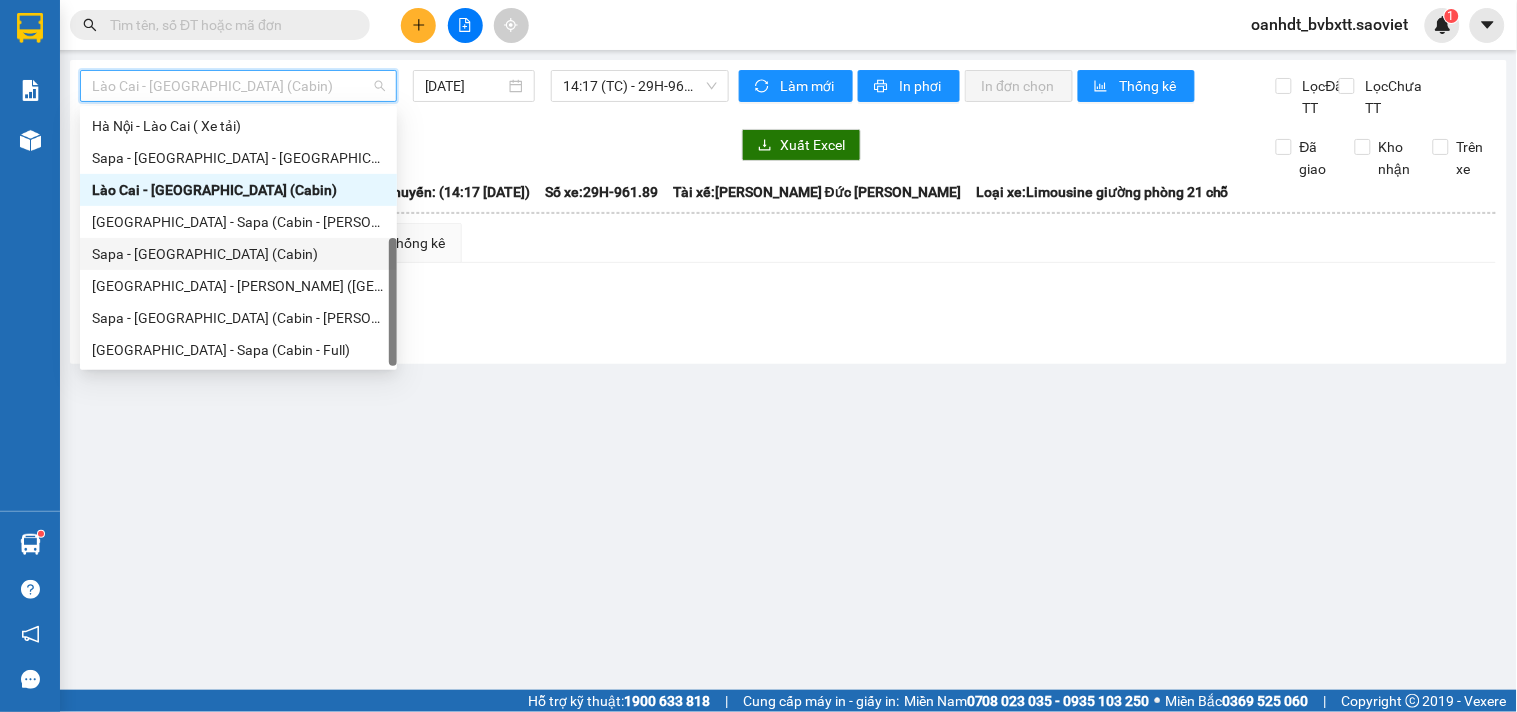 click on "Sapa - [GEOGRAPHIC_DATA] (Cabin)" at bounding box center (238, 254) 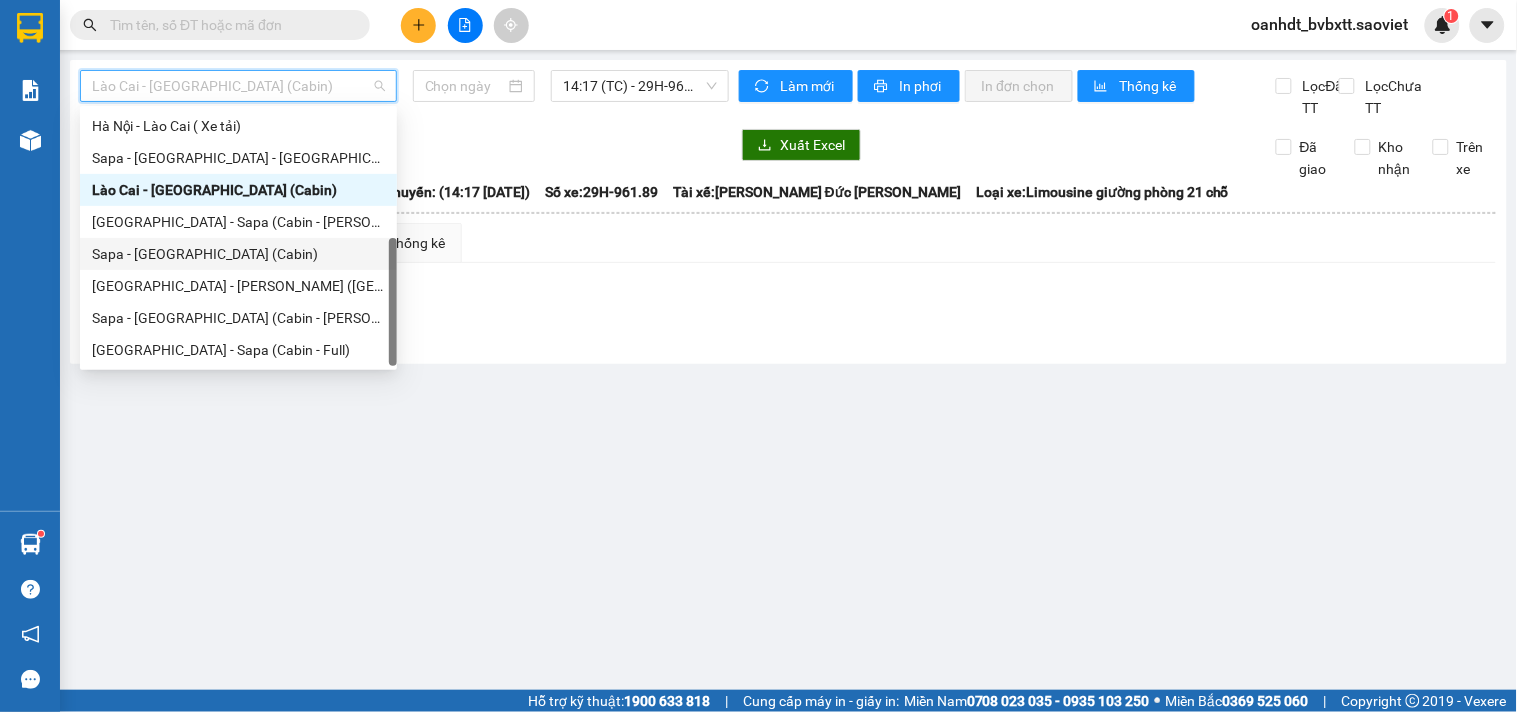 type on "[DATE]" 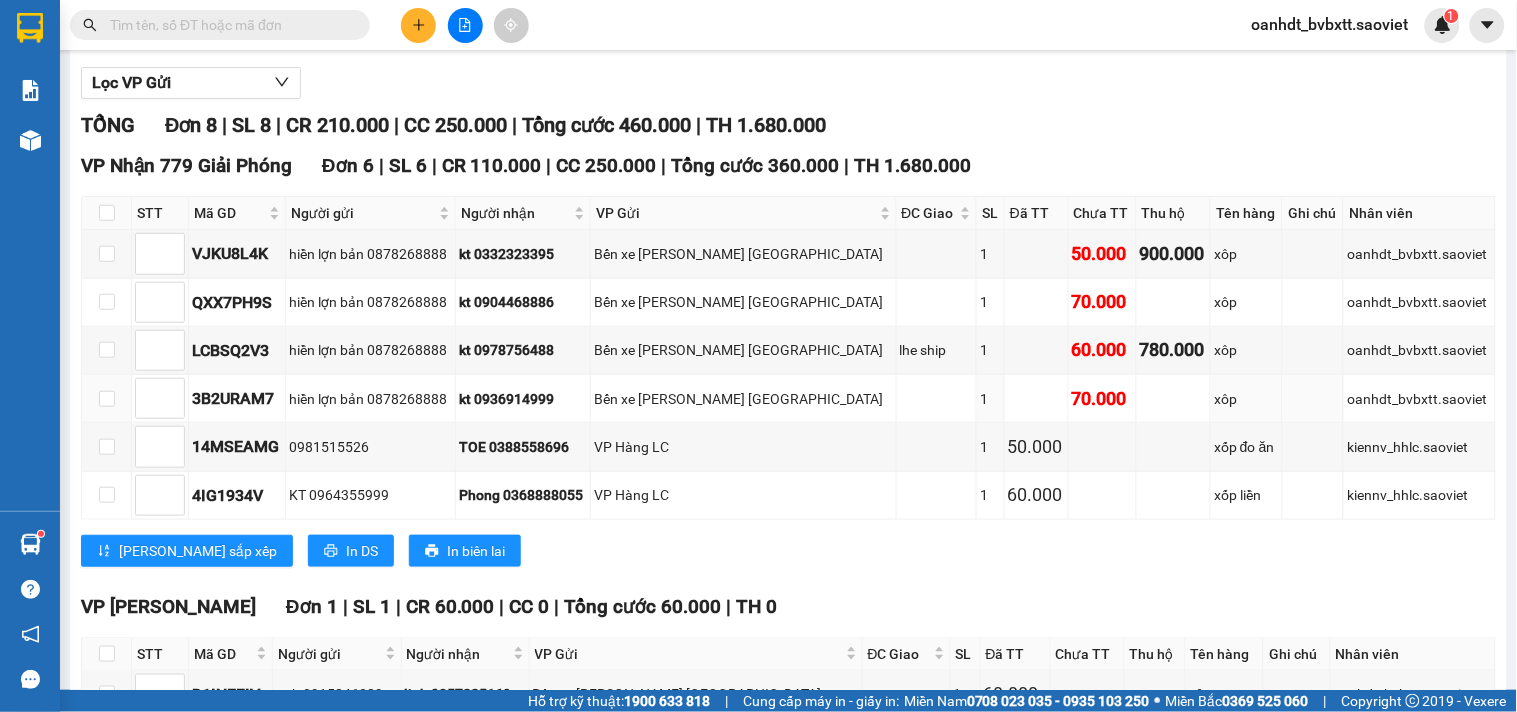 scroll, scrollTop: 0, scrollLeft: 0, axis: both 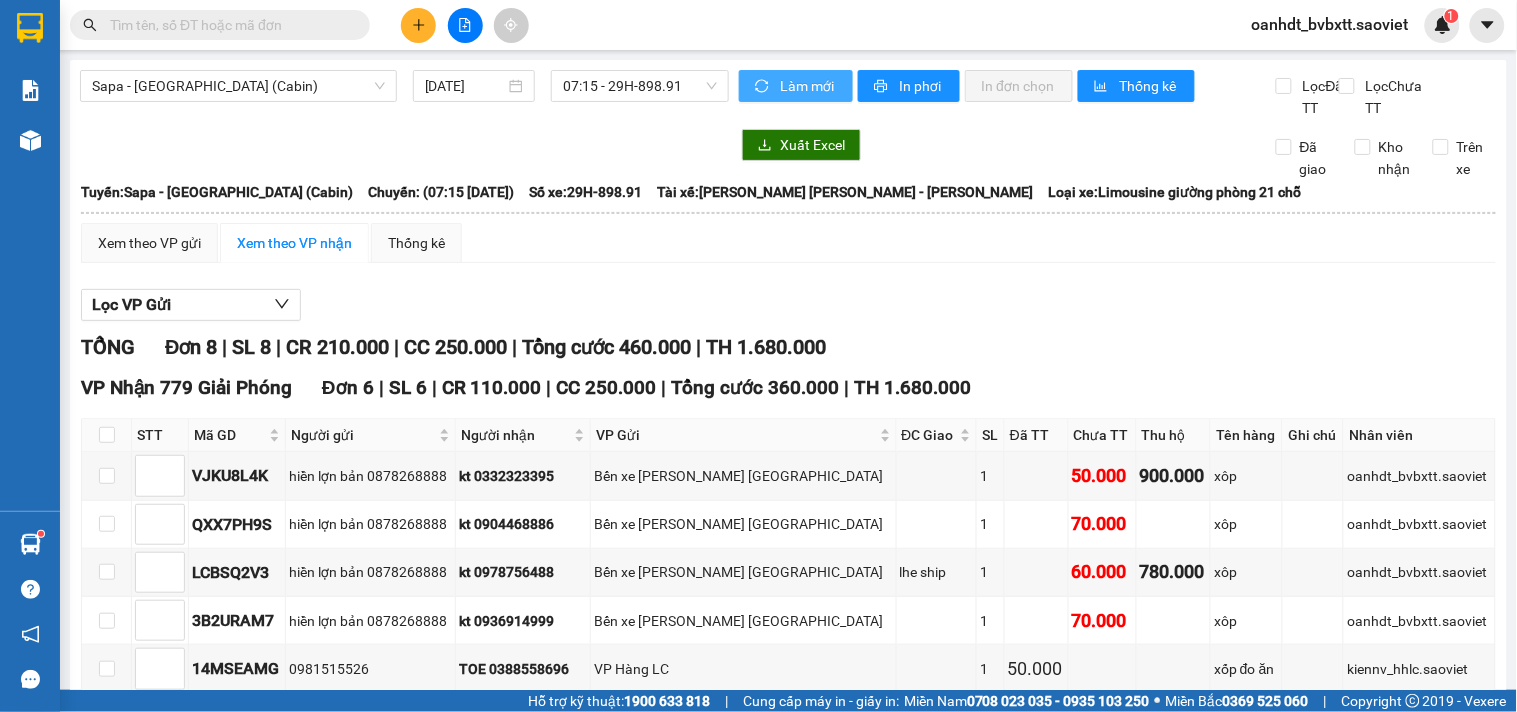click on "Làm mới" at bounding box center [796, 86] 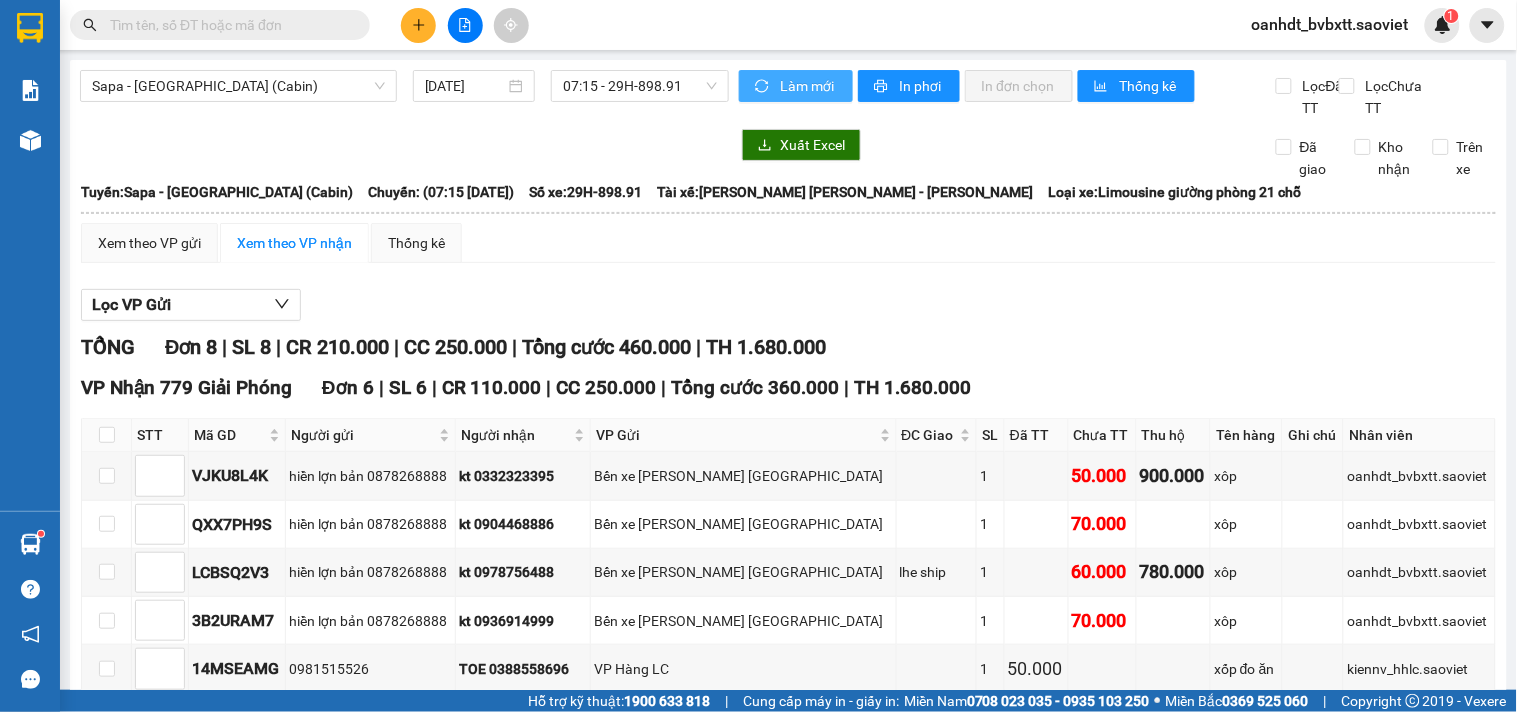 click on "Làm mới" at bounding box center (796, 86) 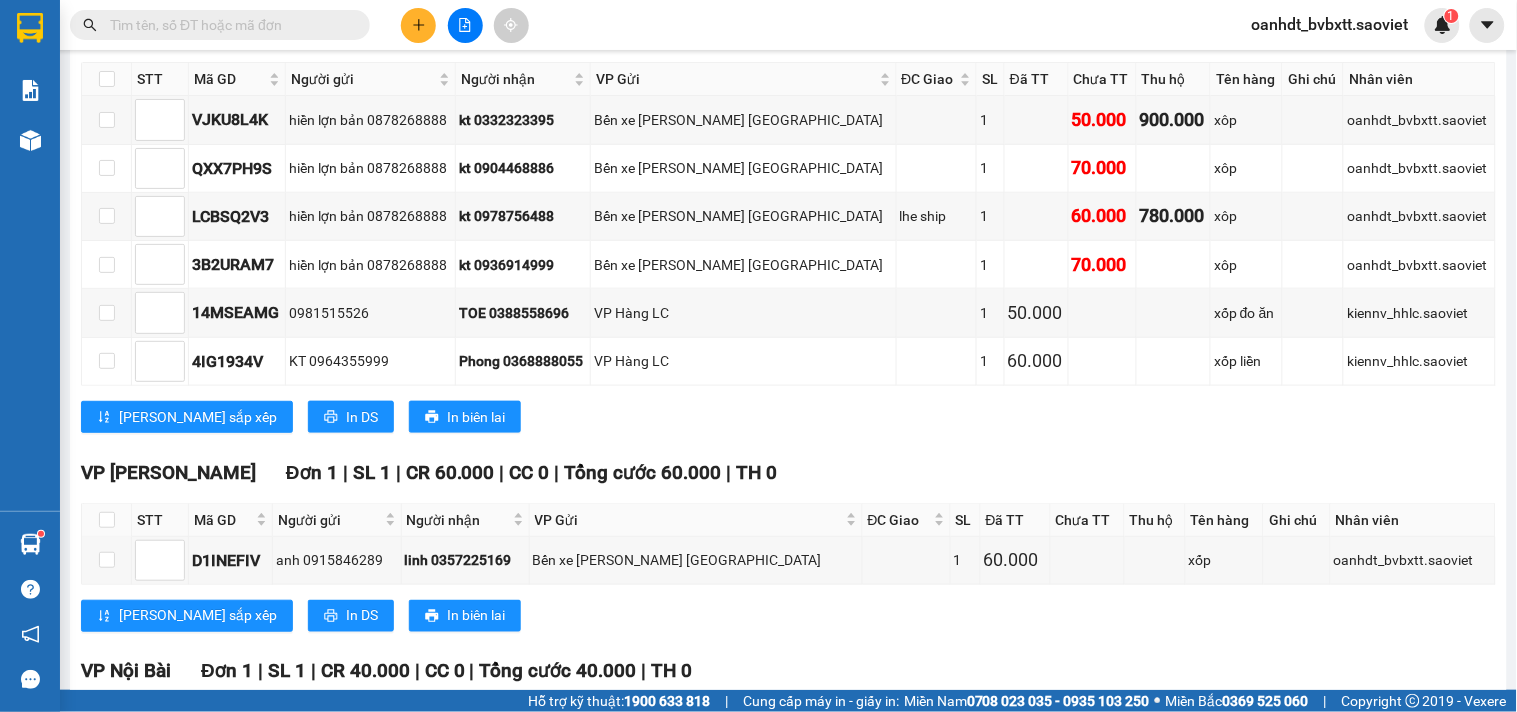 scroll, scrollTop: 0, scrollLeft: 0, axis: both 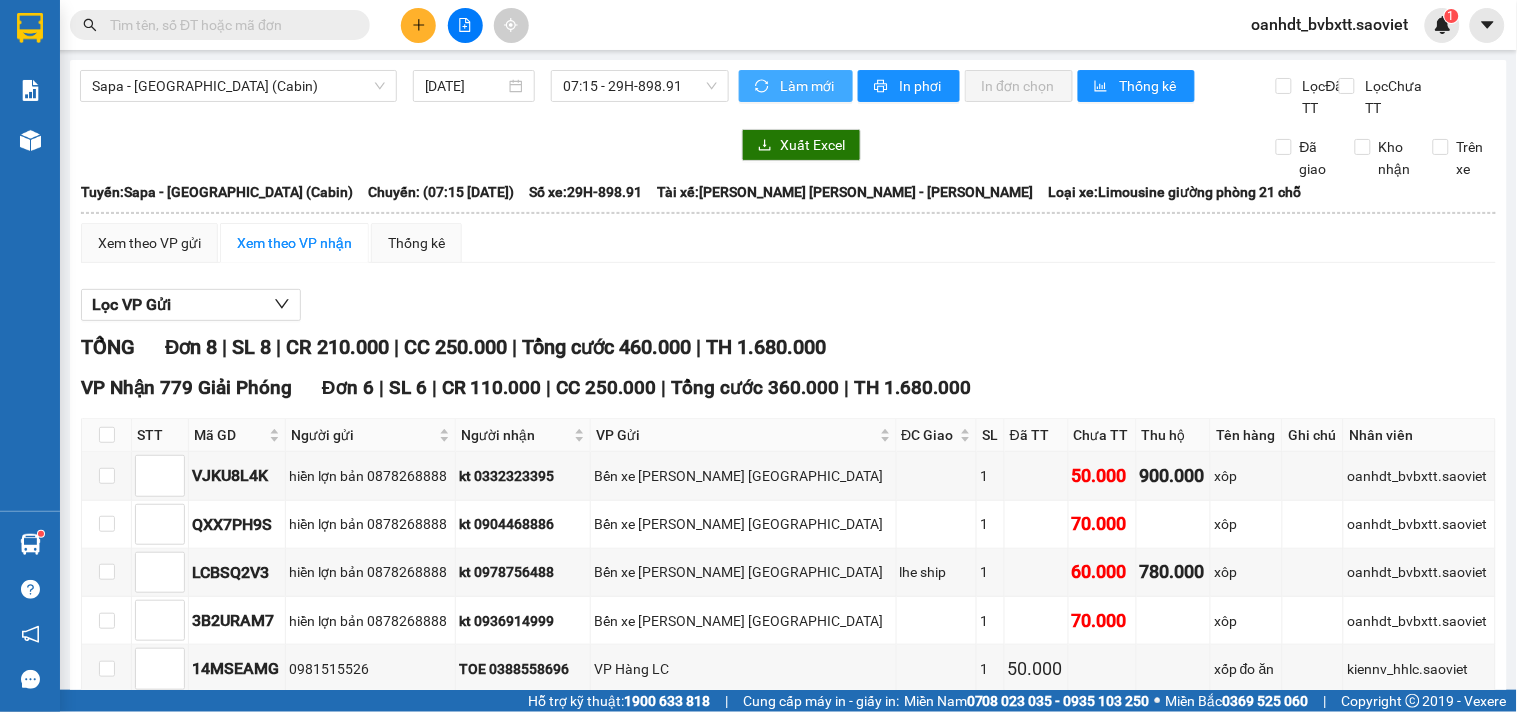 click on "Làm mới" at bounding box center [808, 86] 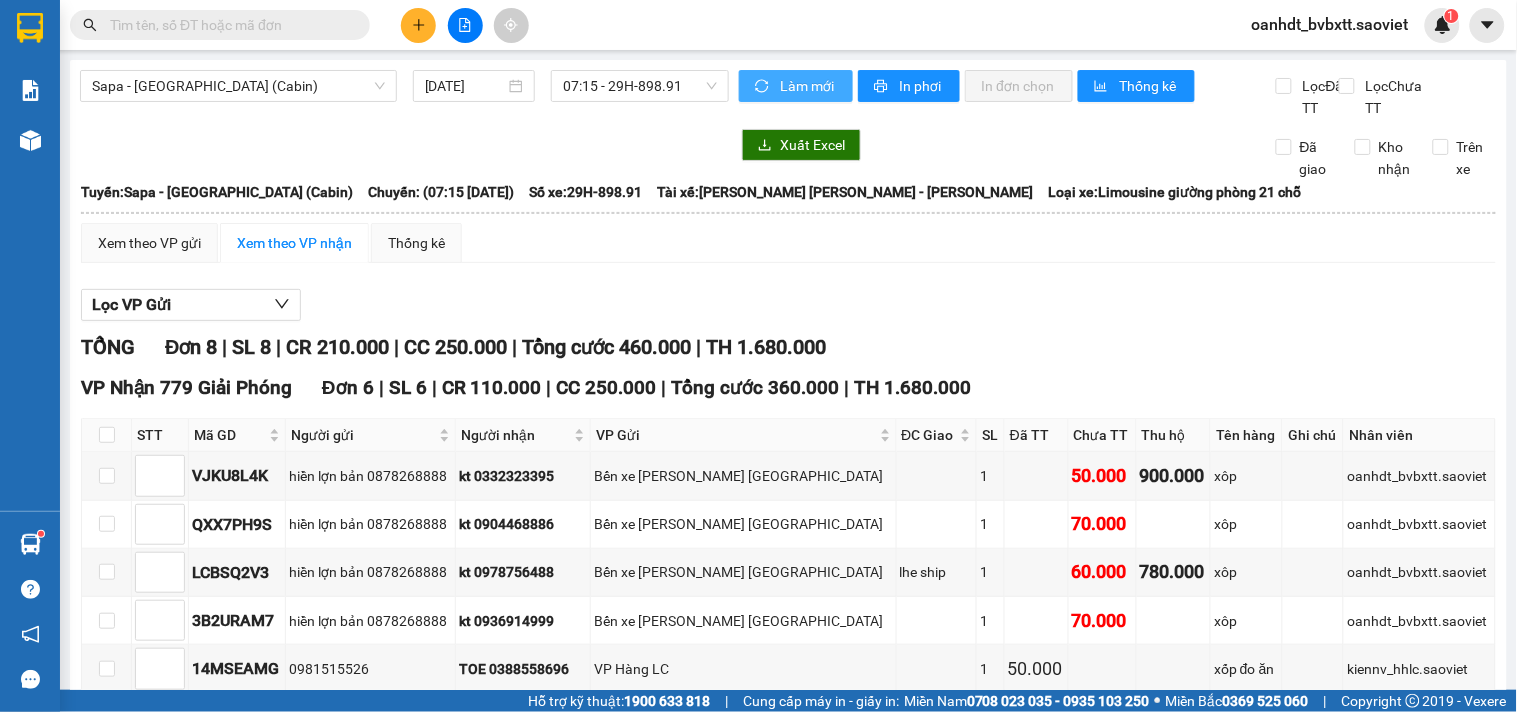 click on "Làm mới" at bounding box center [808, 86] 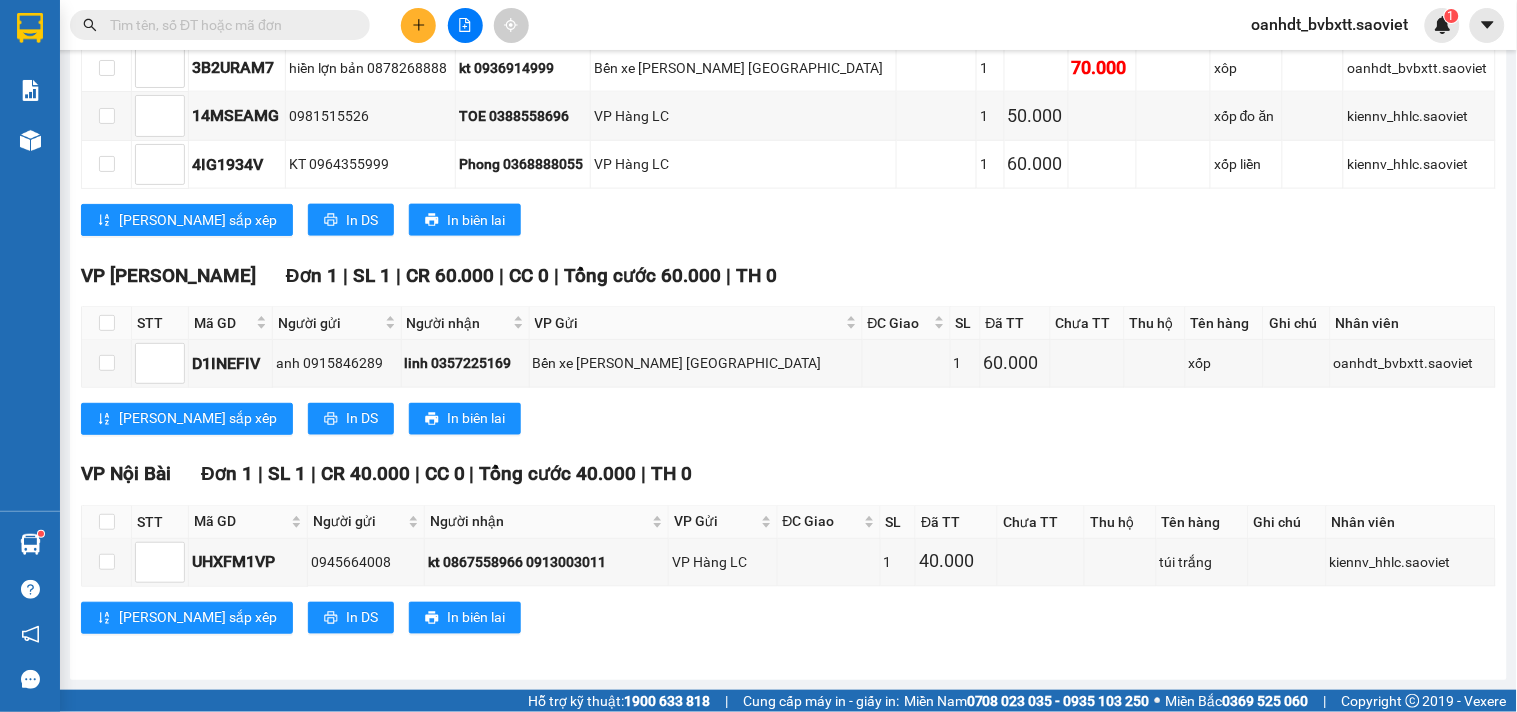 scroll, scrollTop: 0, scrollLeft: 0, axis: both 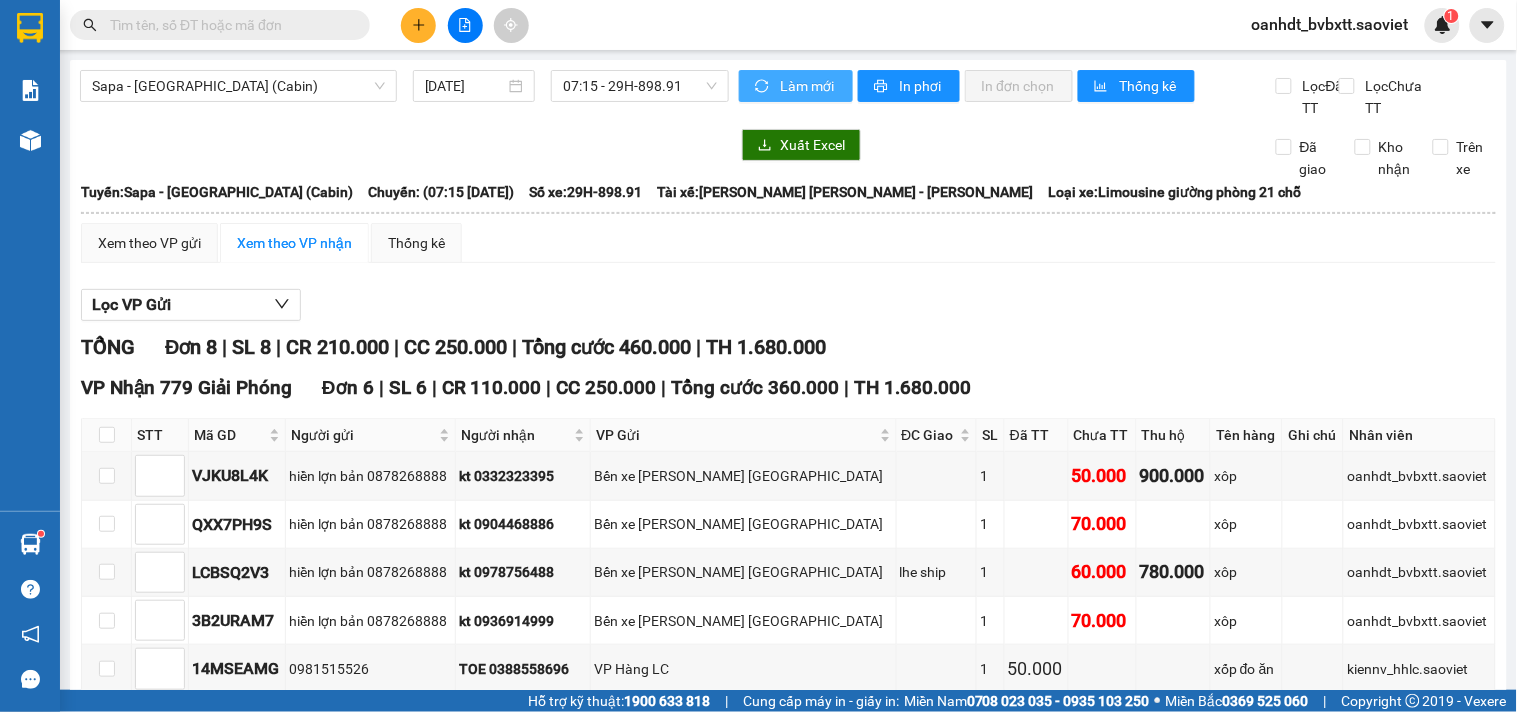 click on "Làm mới" at bounding box center [808, 86] 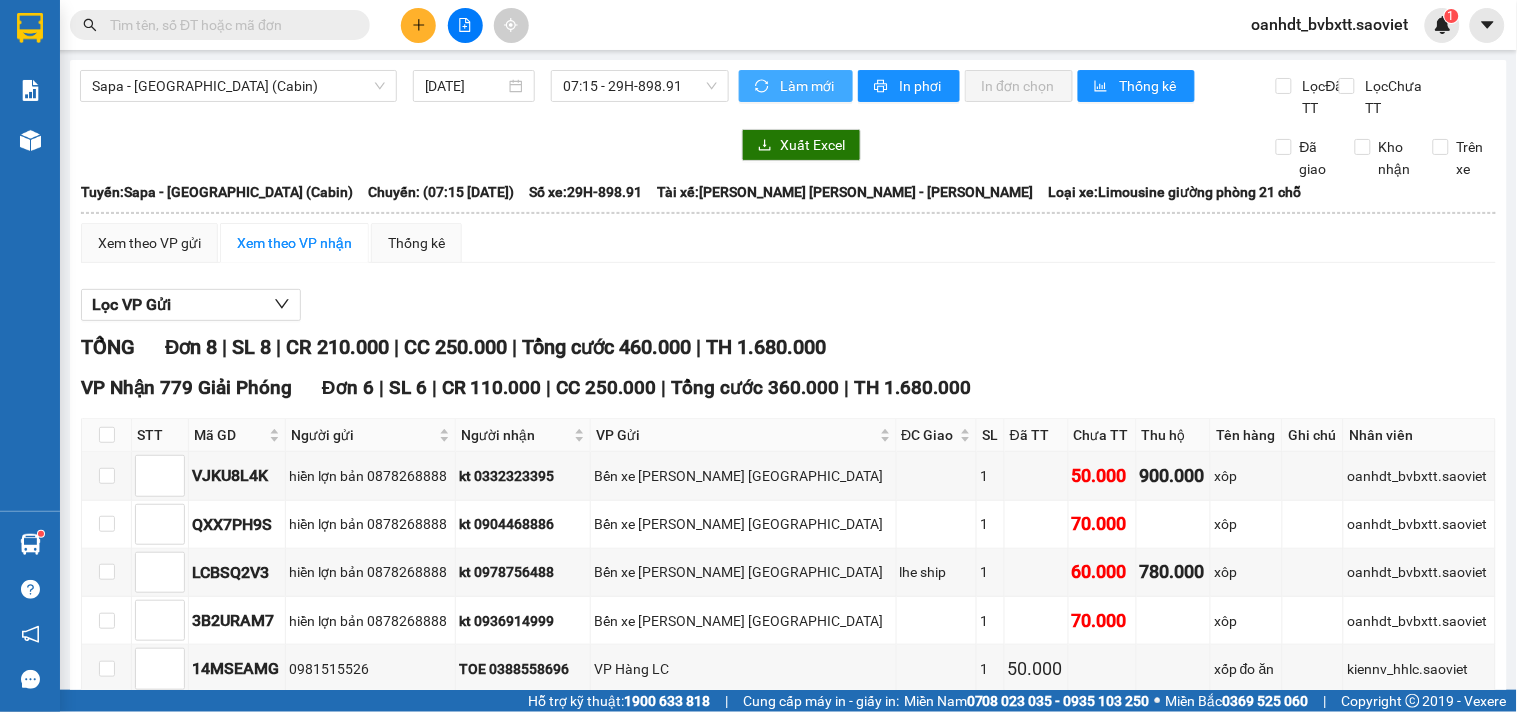 click on "Làm mới" at bounding box center [808, 86] 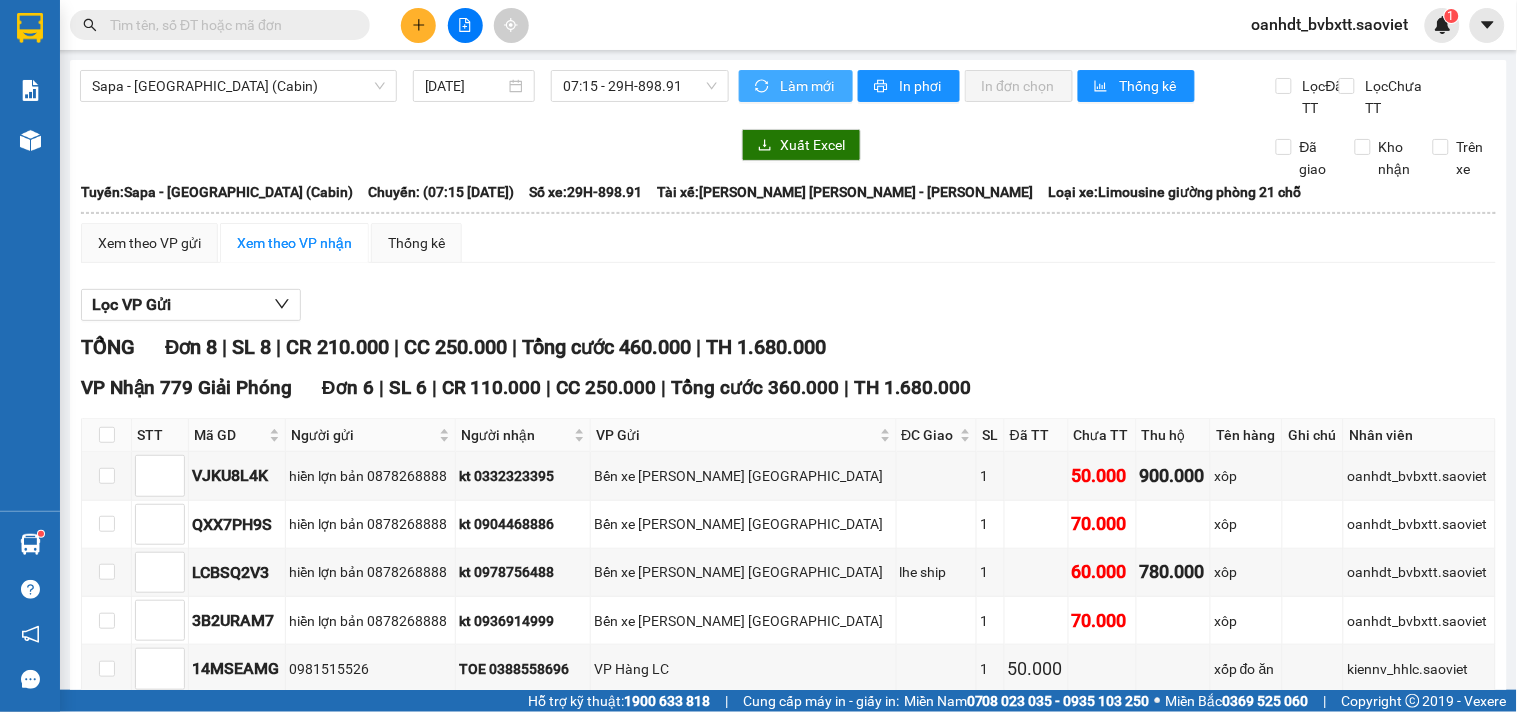 click on "Làm mới" at bounding box center (808, 86) 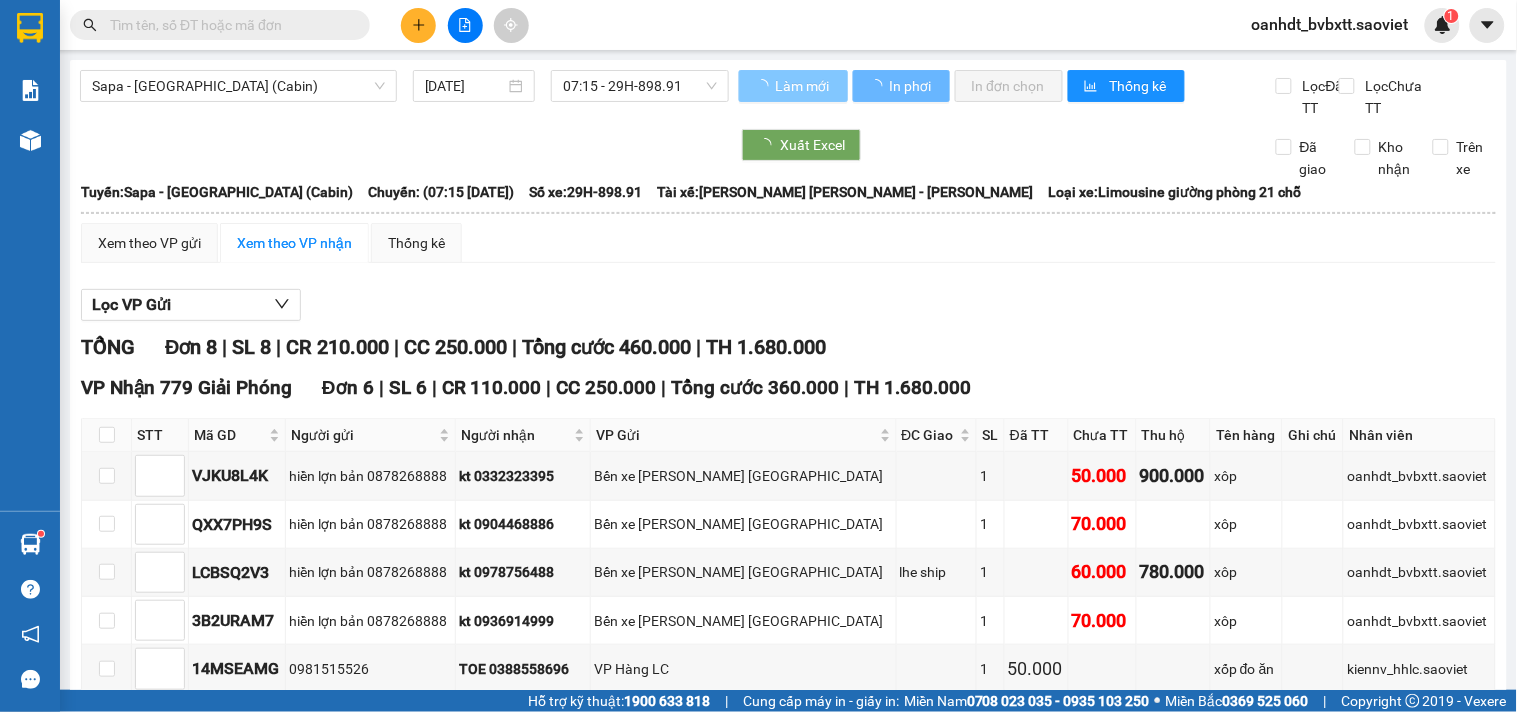 click on "Làm mới" at bounding box center (803, 86) 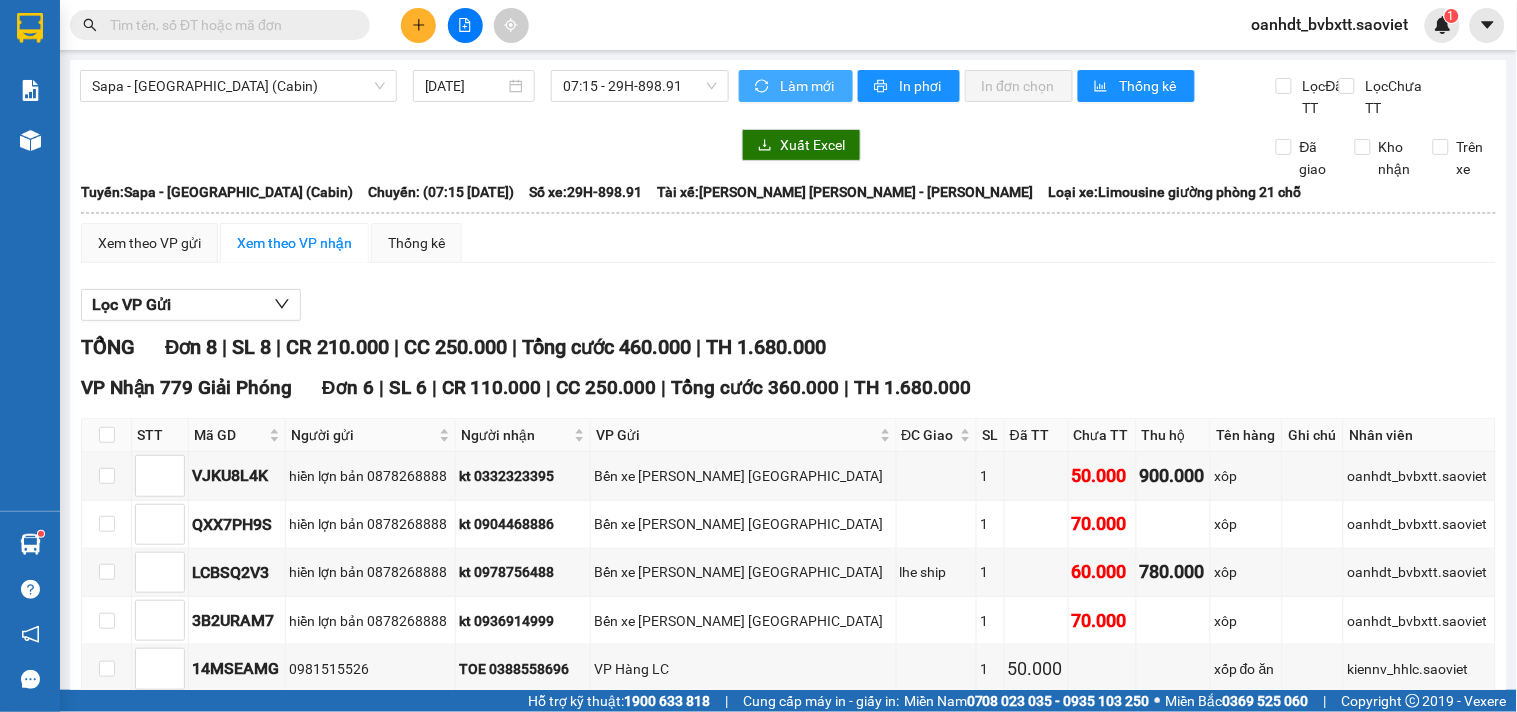click on "Làm mới" at bounding box center [808, 86] 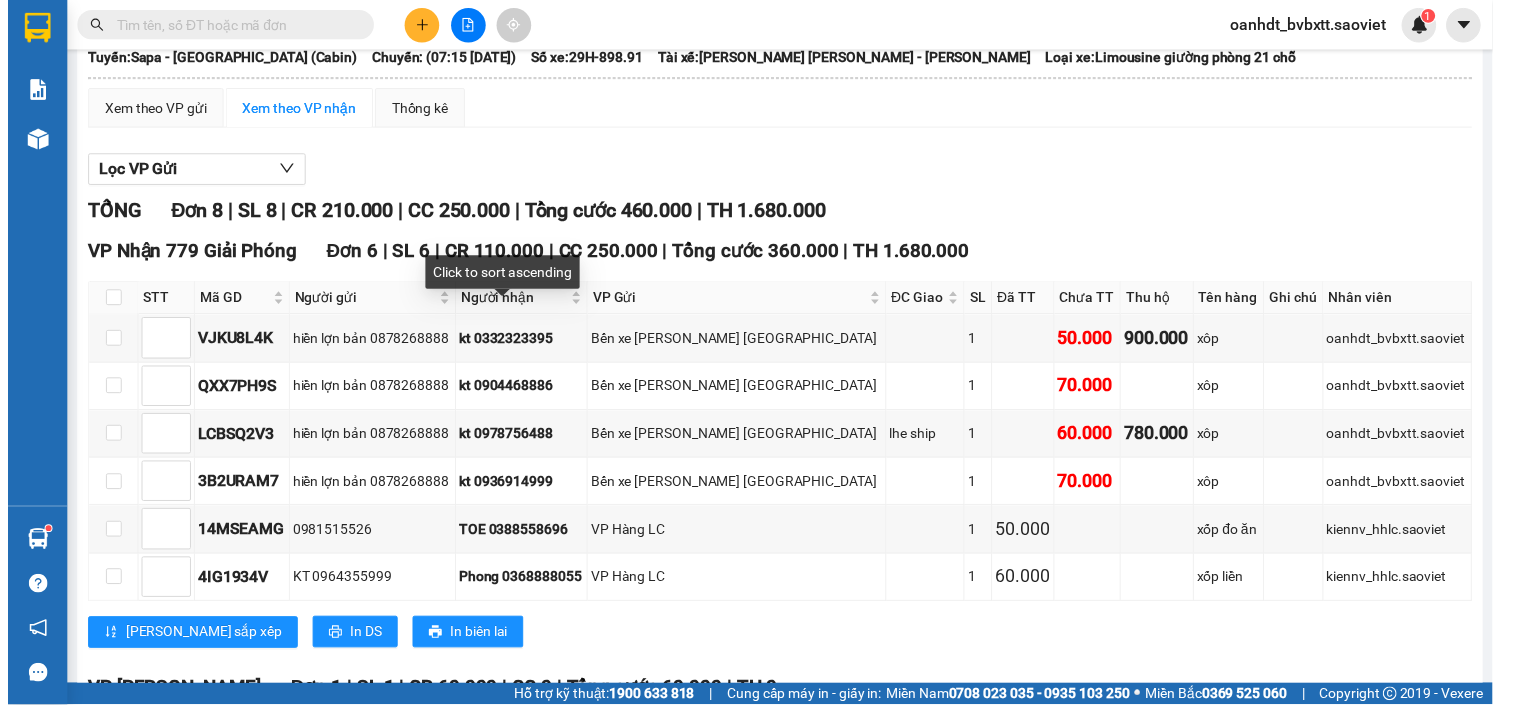 scroll, scrollTop: 0, scrollLeft: 0, axis: both 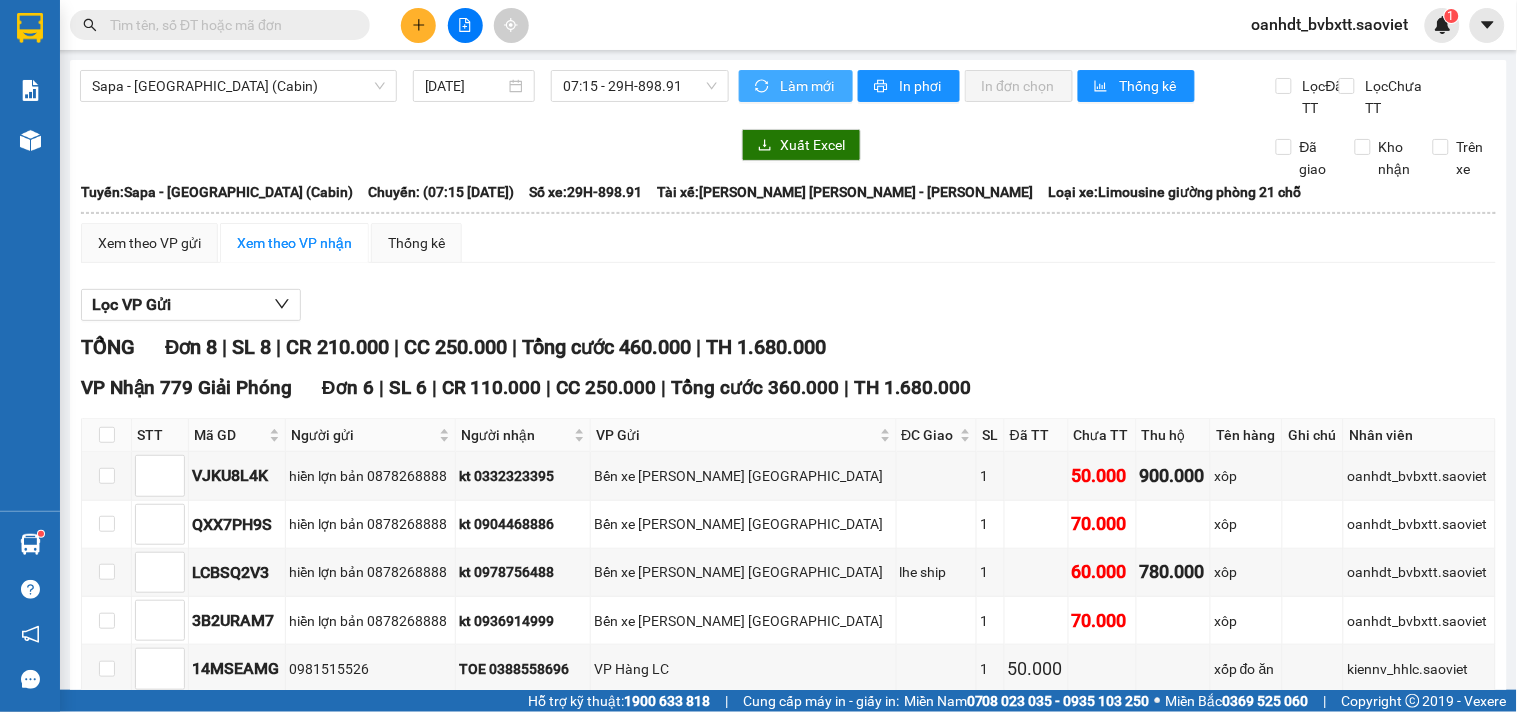 click on "Làm mới" at bounding box center (808, 86) 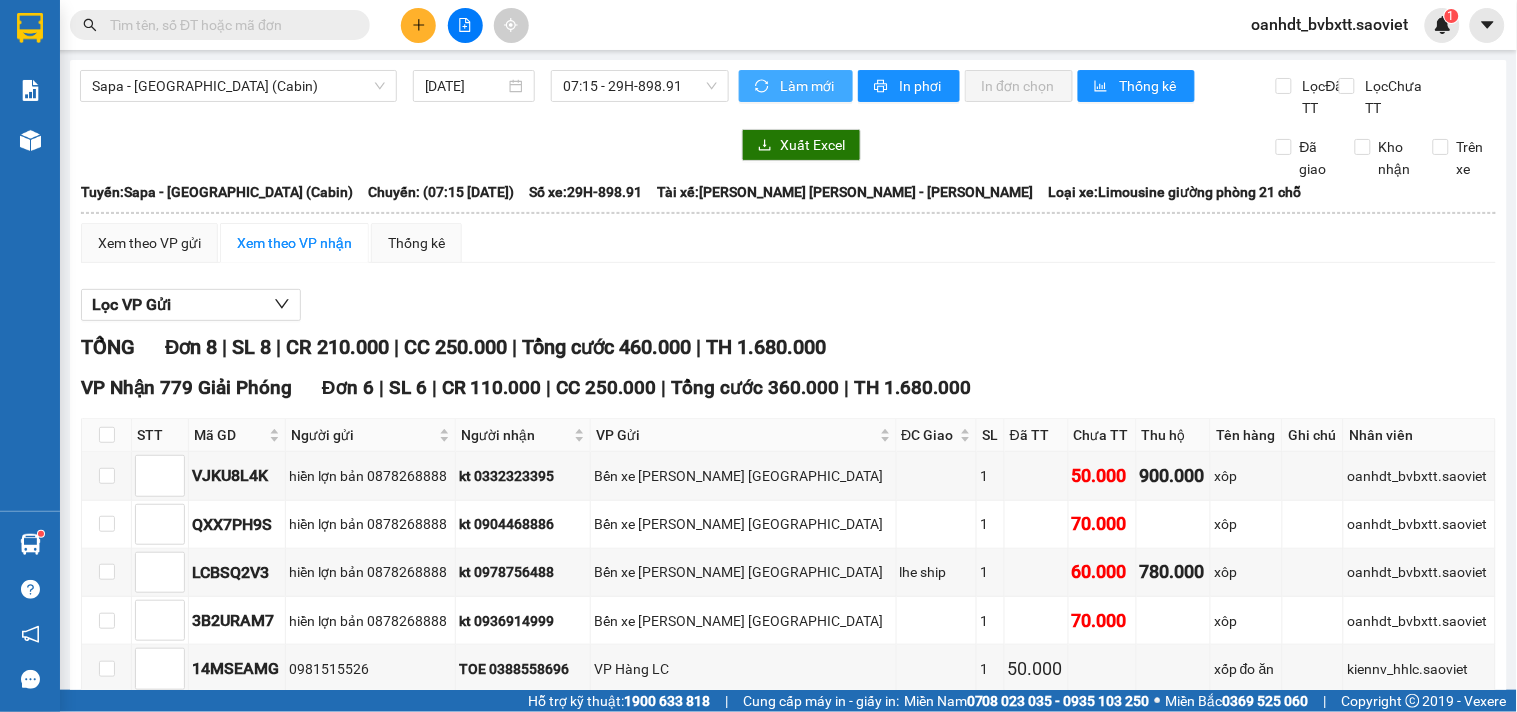 click on "Làm mới" at bounding box center (808, 86) 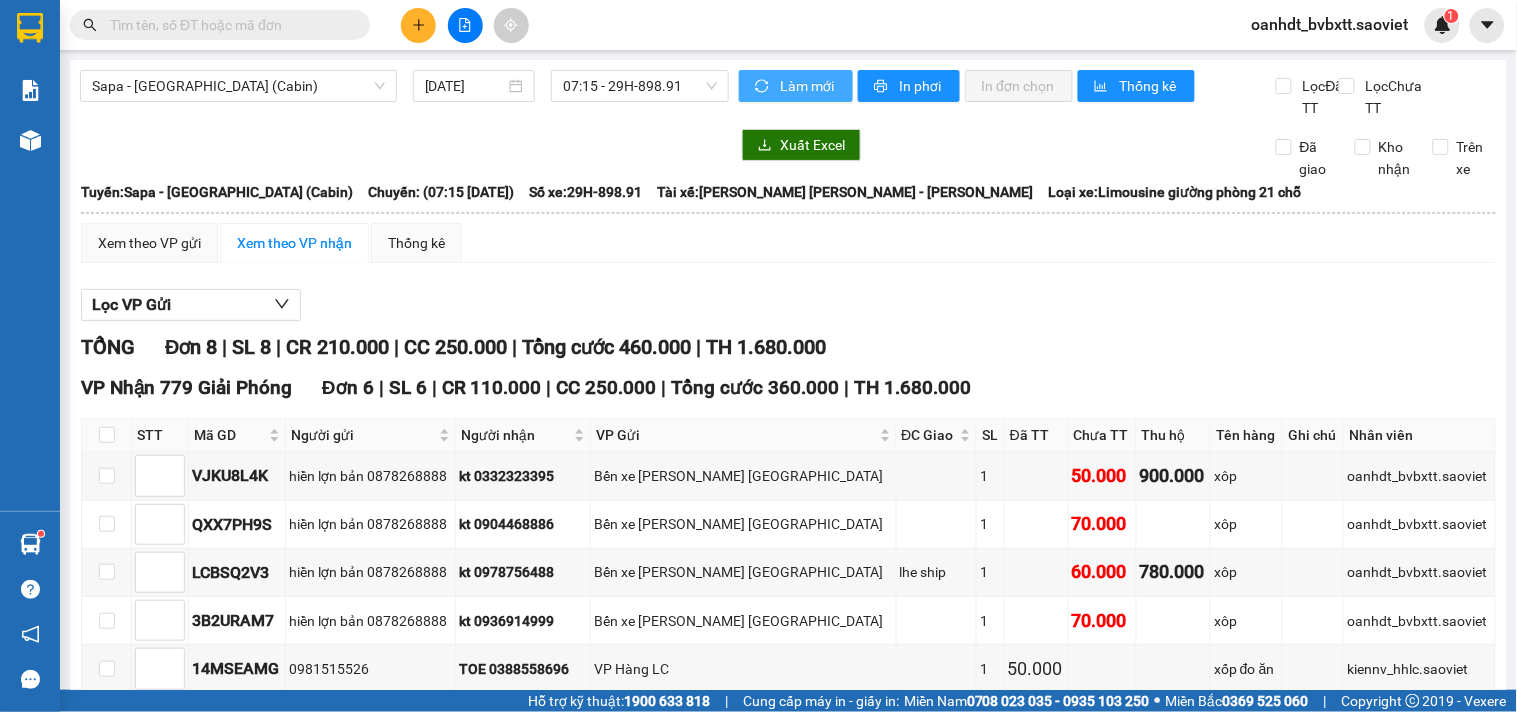 click on "Làm mới" at bounding box center (808, 86) 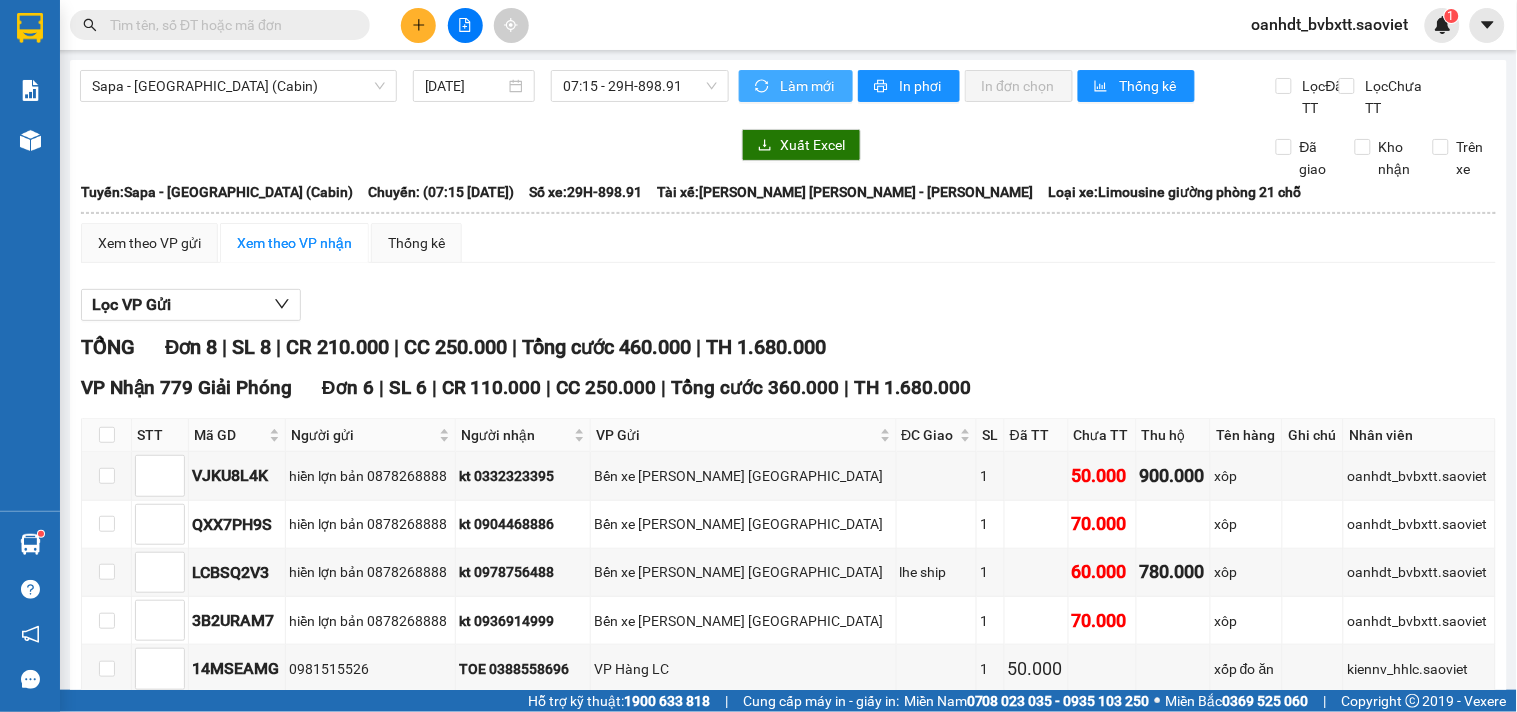 click on "Làm mới" at bounding box center (808, 86) 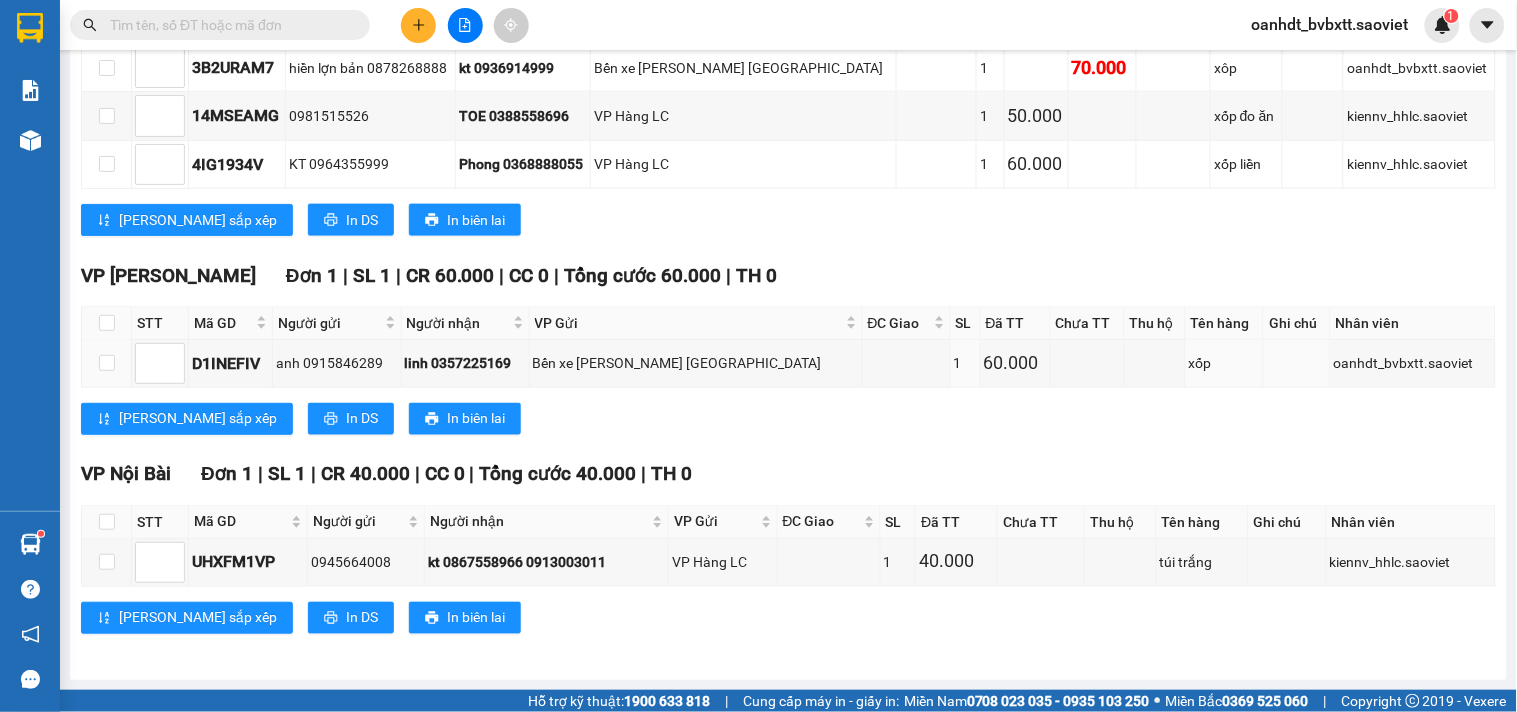 scroll, scrollTop: 0, scrollLeft: 0, axis: both 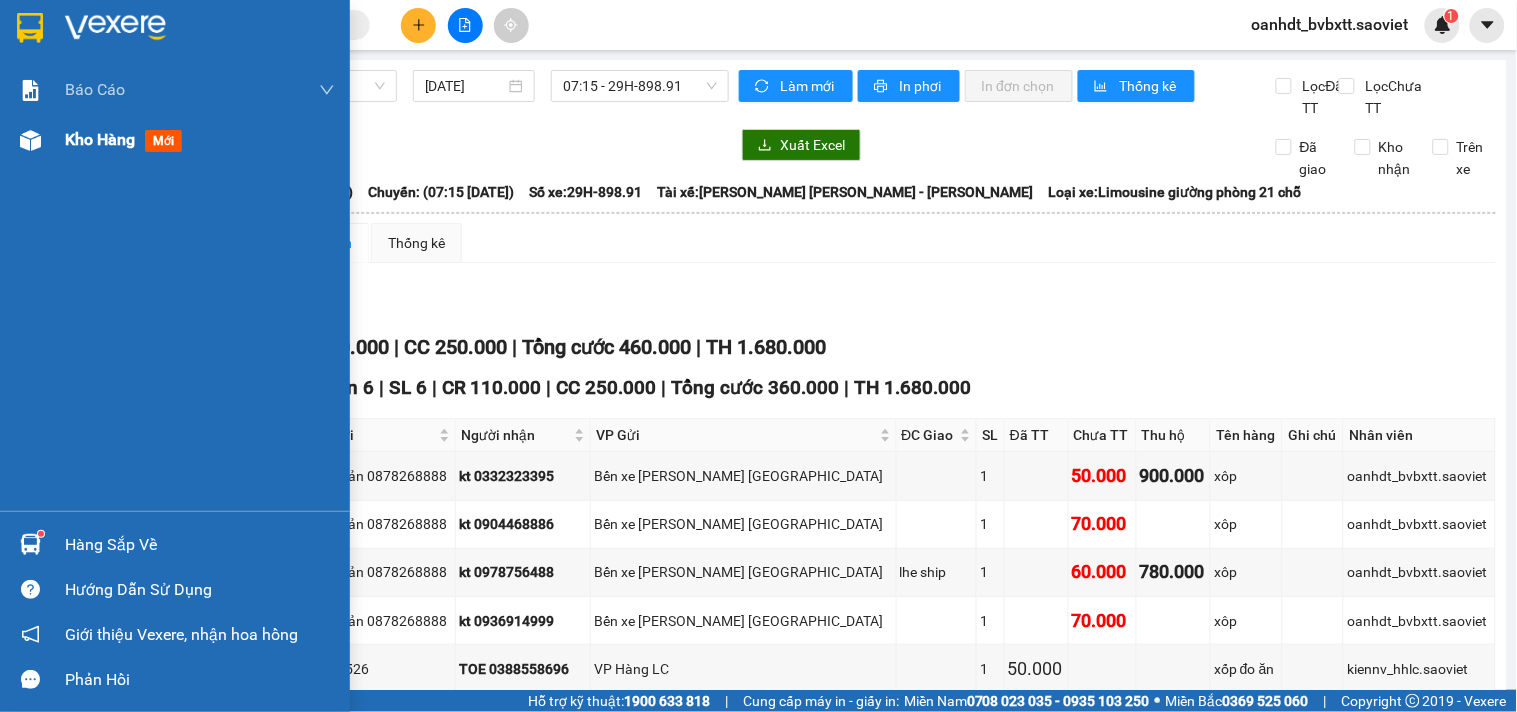 click on "mới" at bounding box center (163, 141) 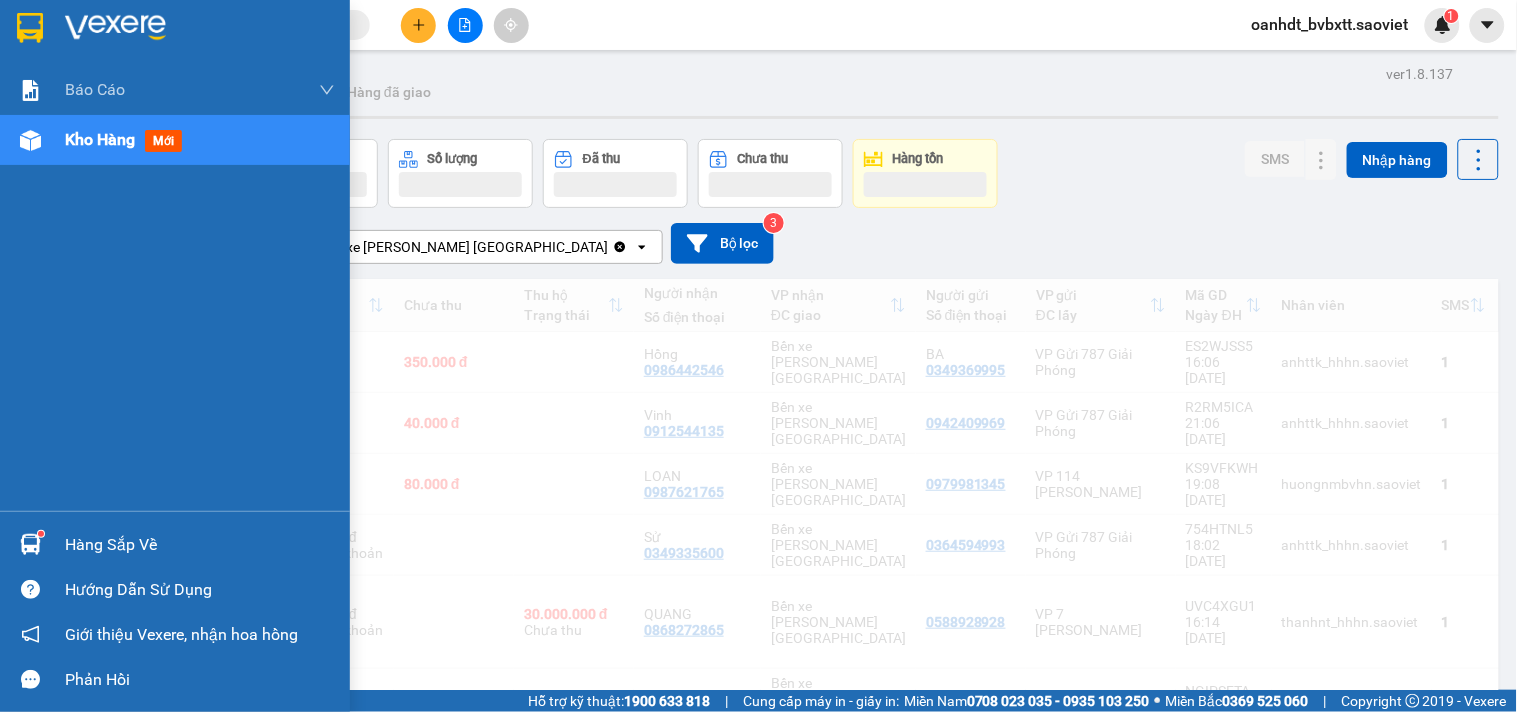 click on "mới" at bounding box center [163, 141] 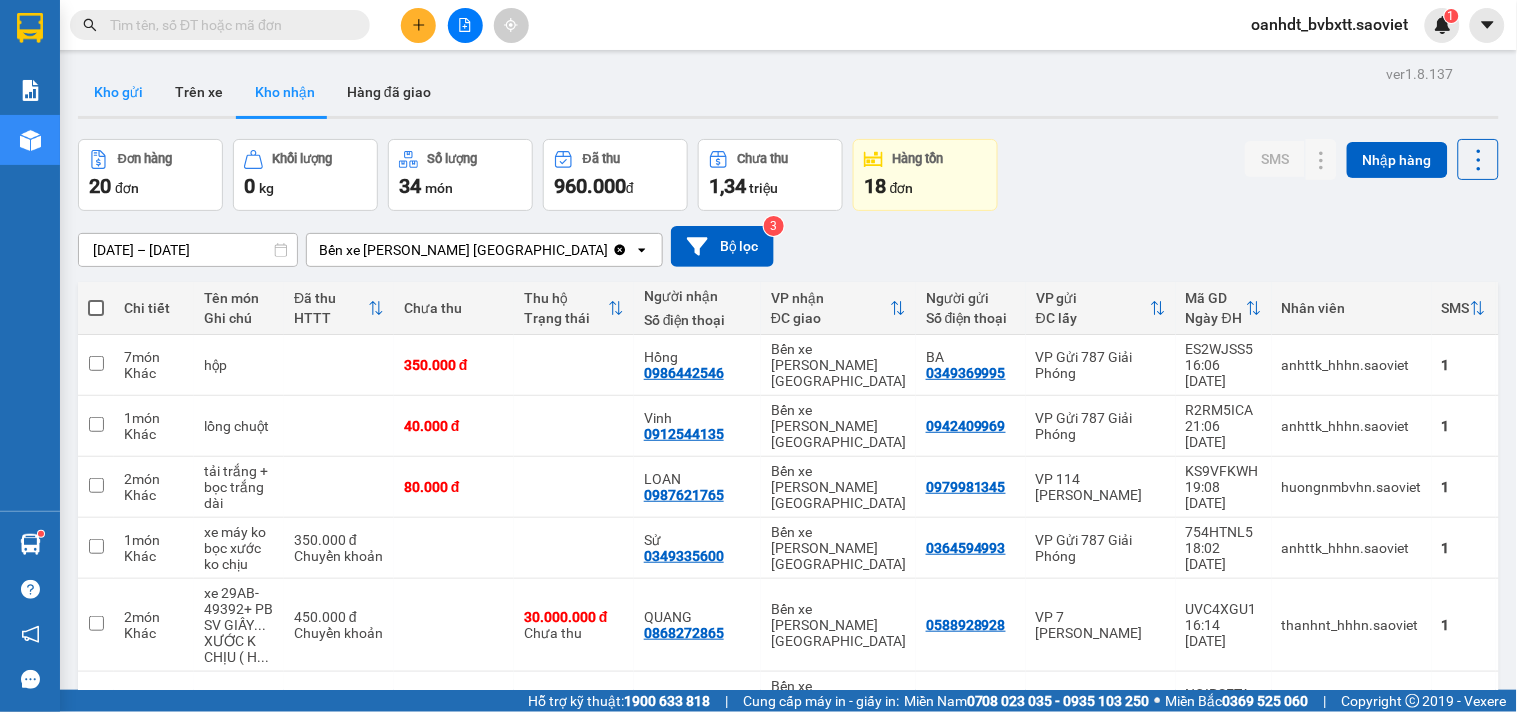 click on "Kho gửi" at bounding box center (118, 92) 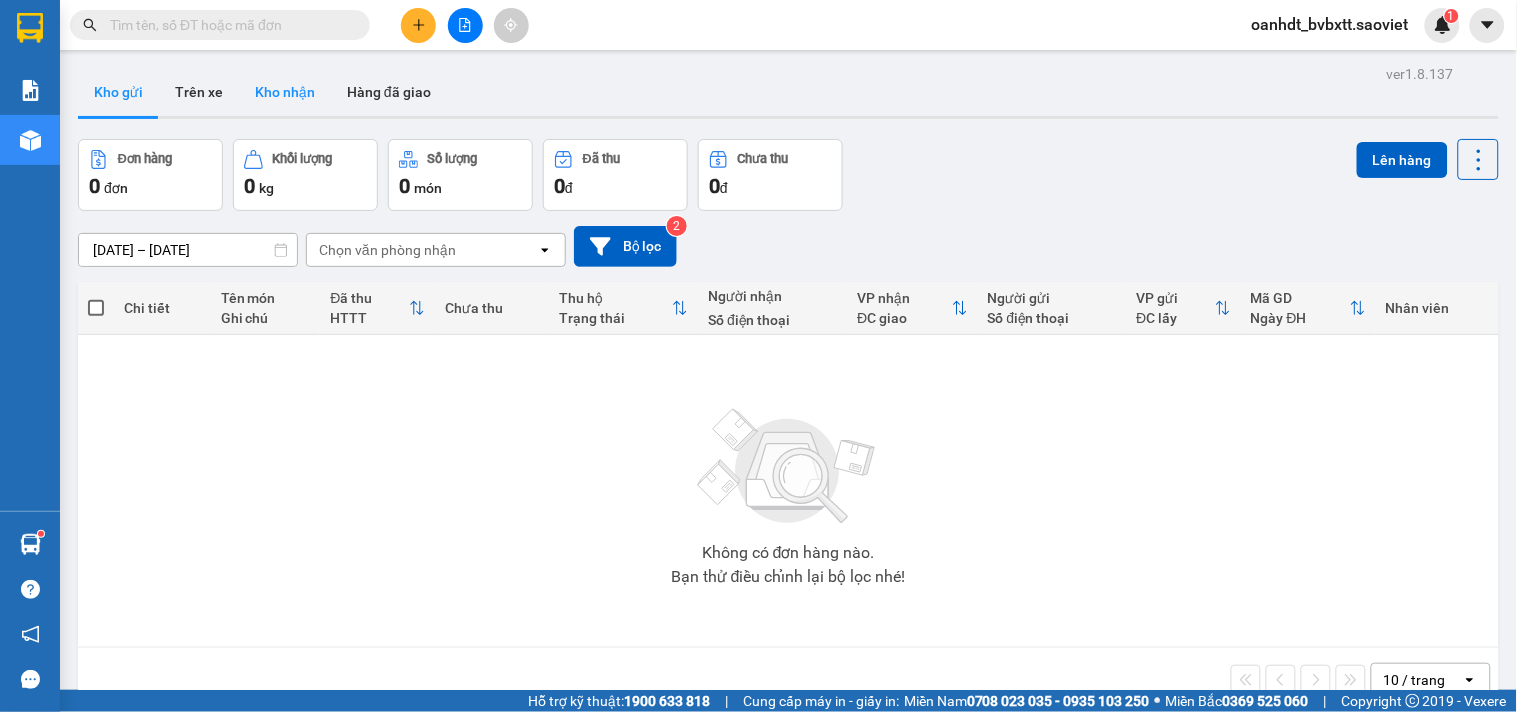 click on "Kho nhận" at bounding box center (285, 92) 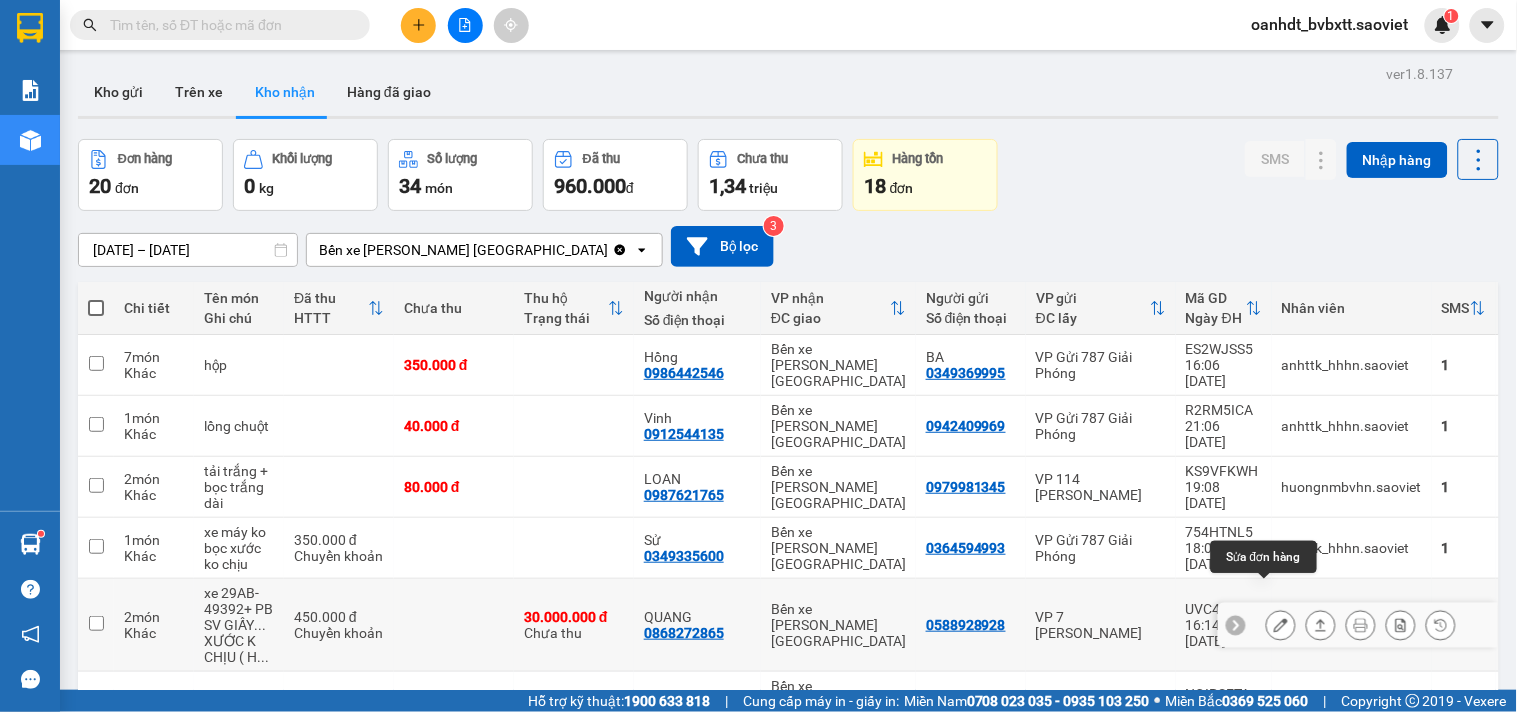 click 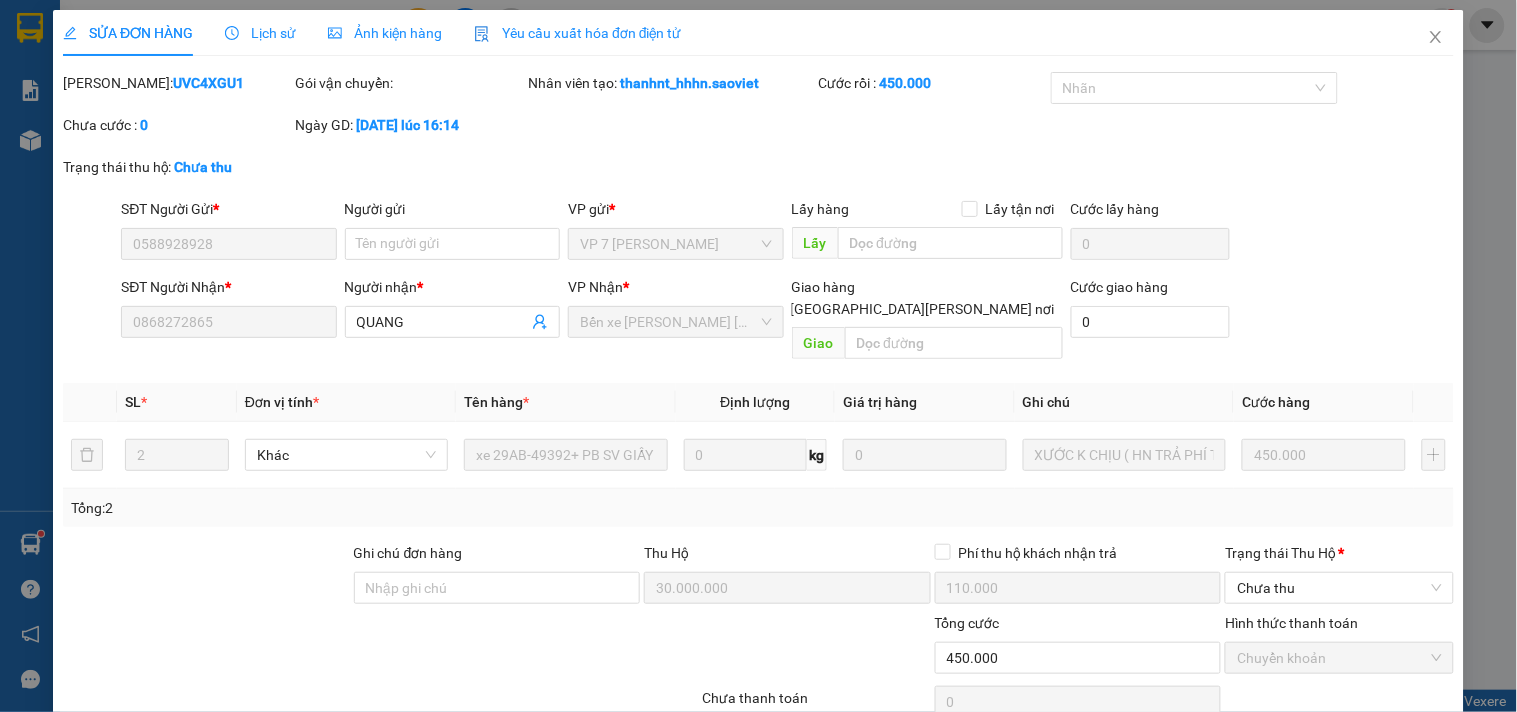 type on "0588928928" 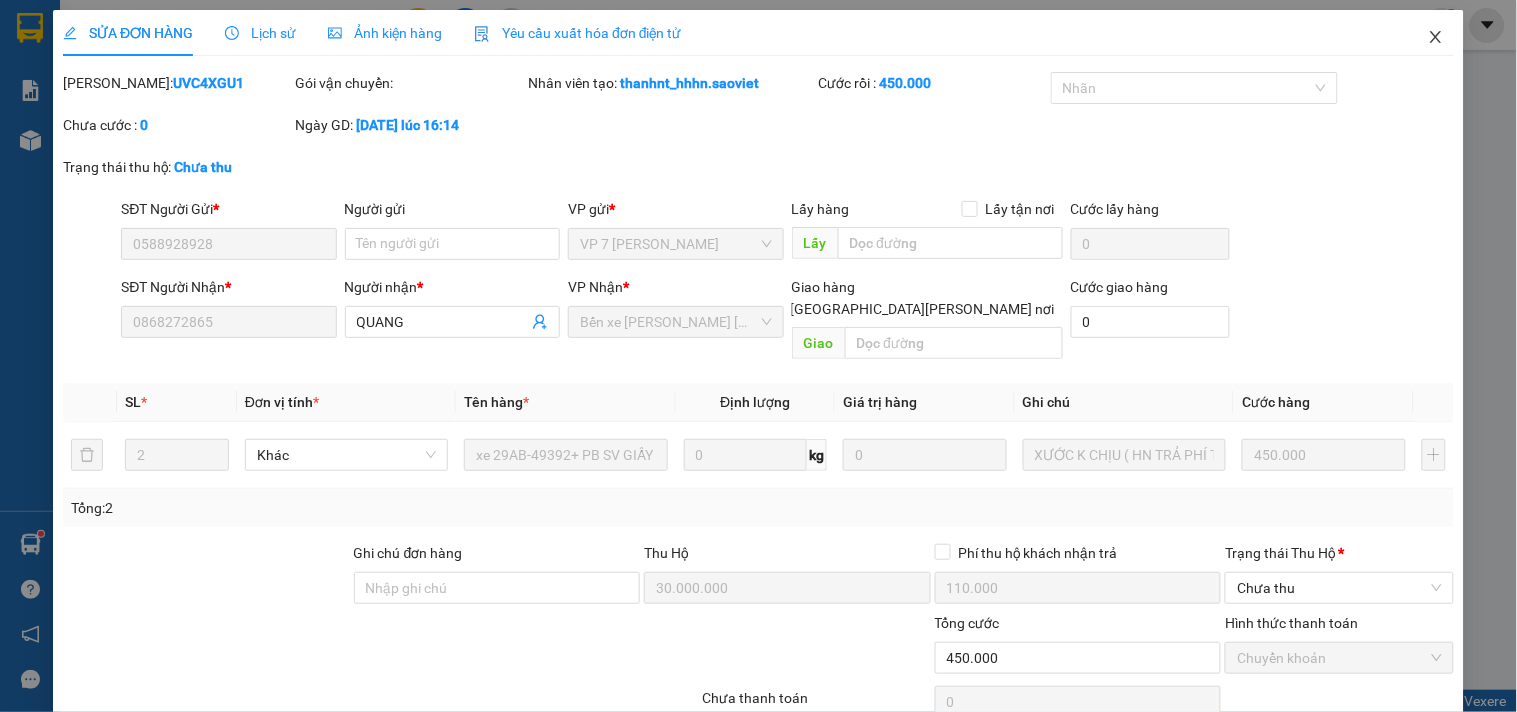 click at bounding box center [1436, 38] 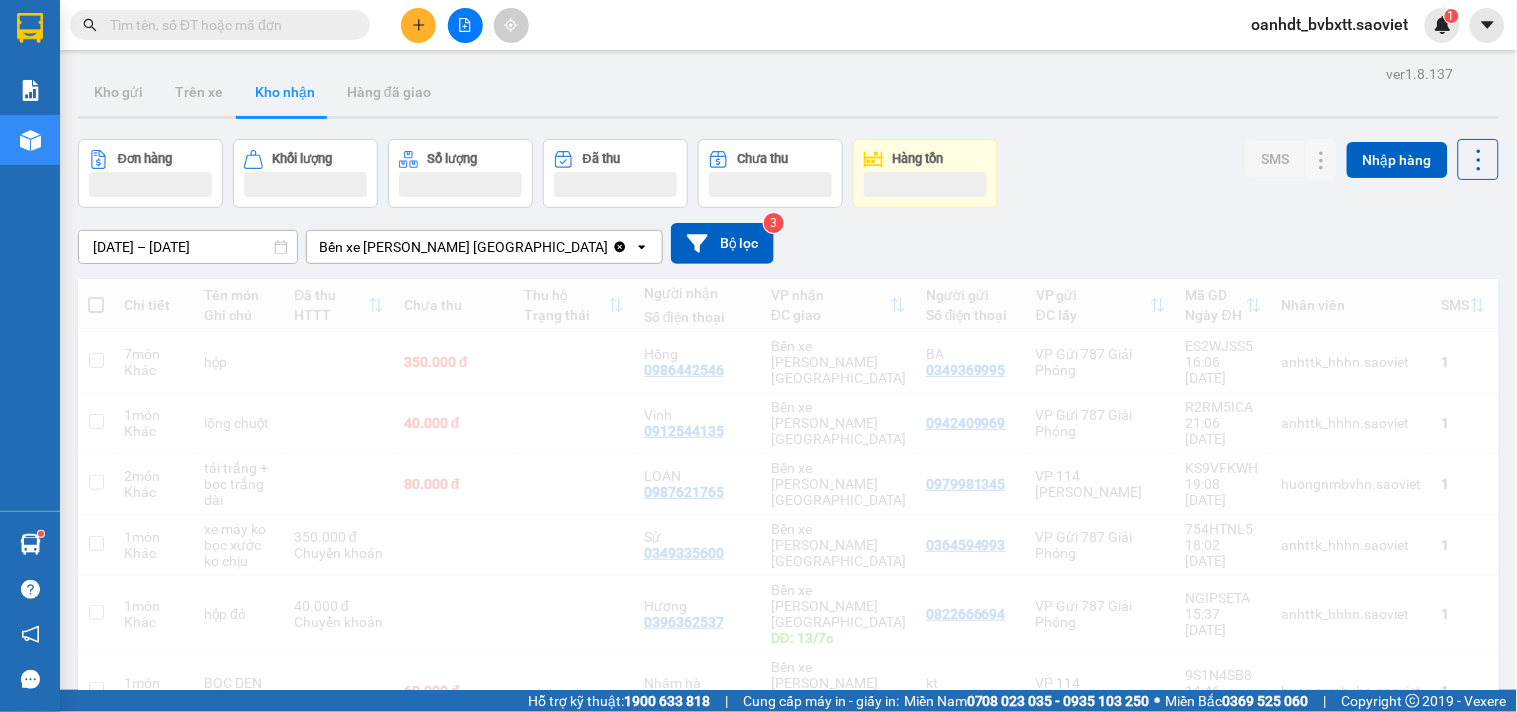 click at bounding box center [228, 25] 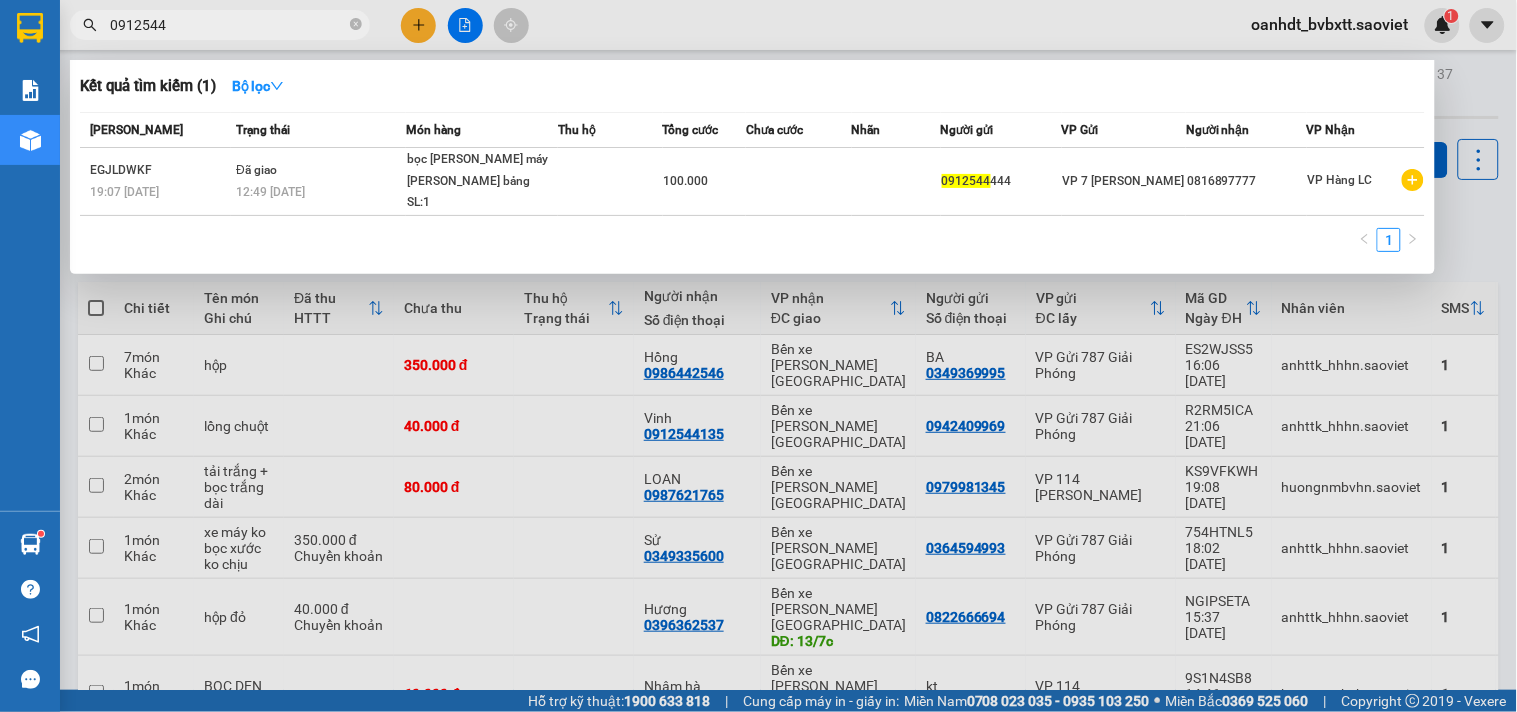 type on "091254" 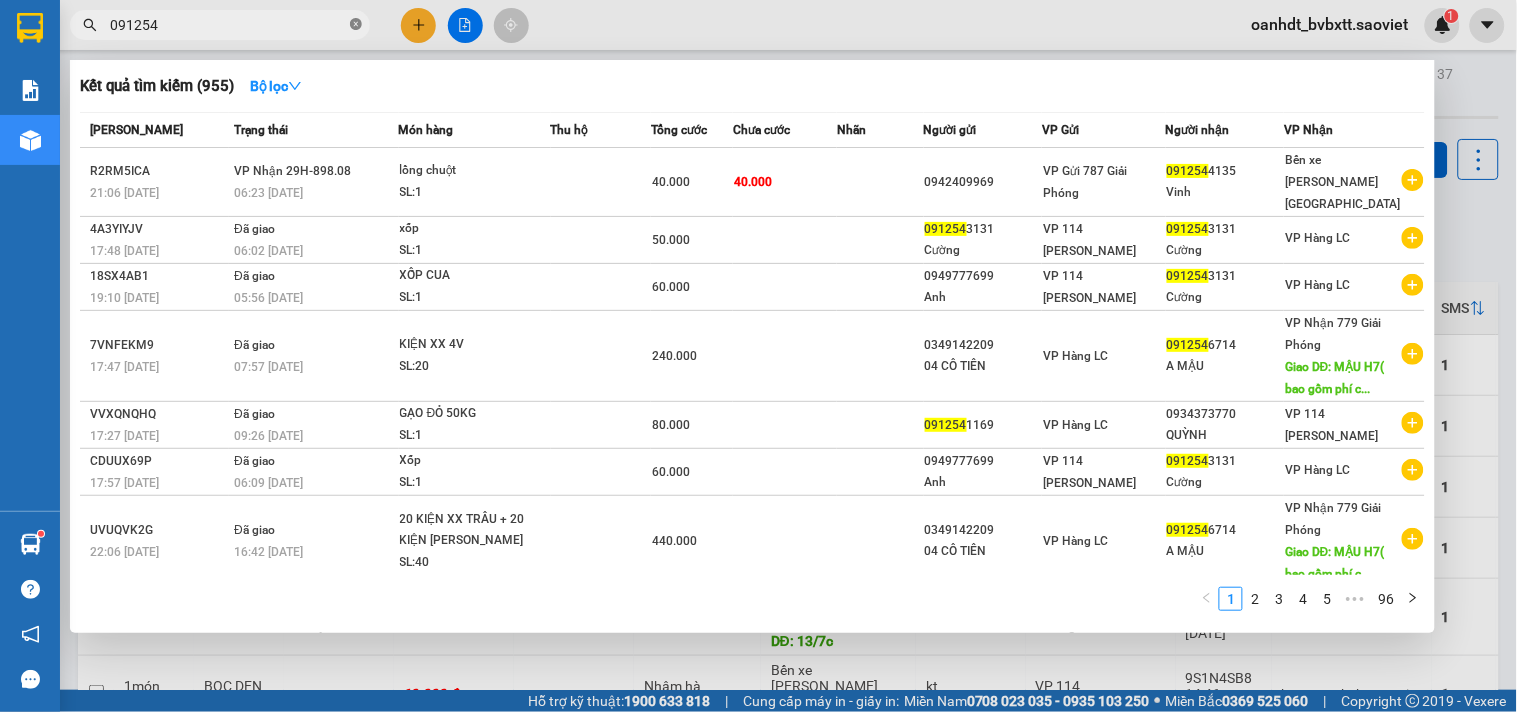 click at bounding box center [356, 25] 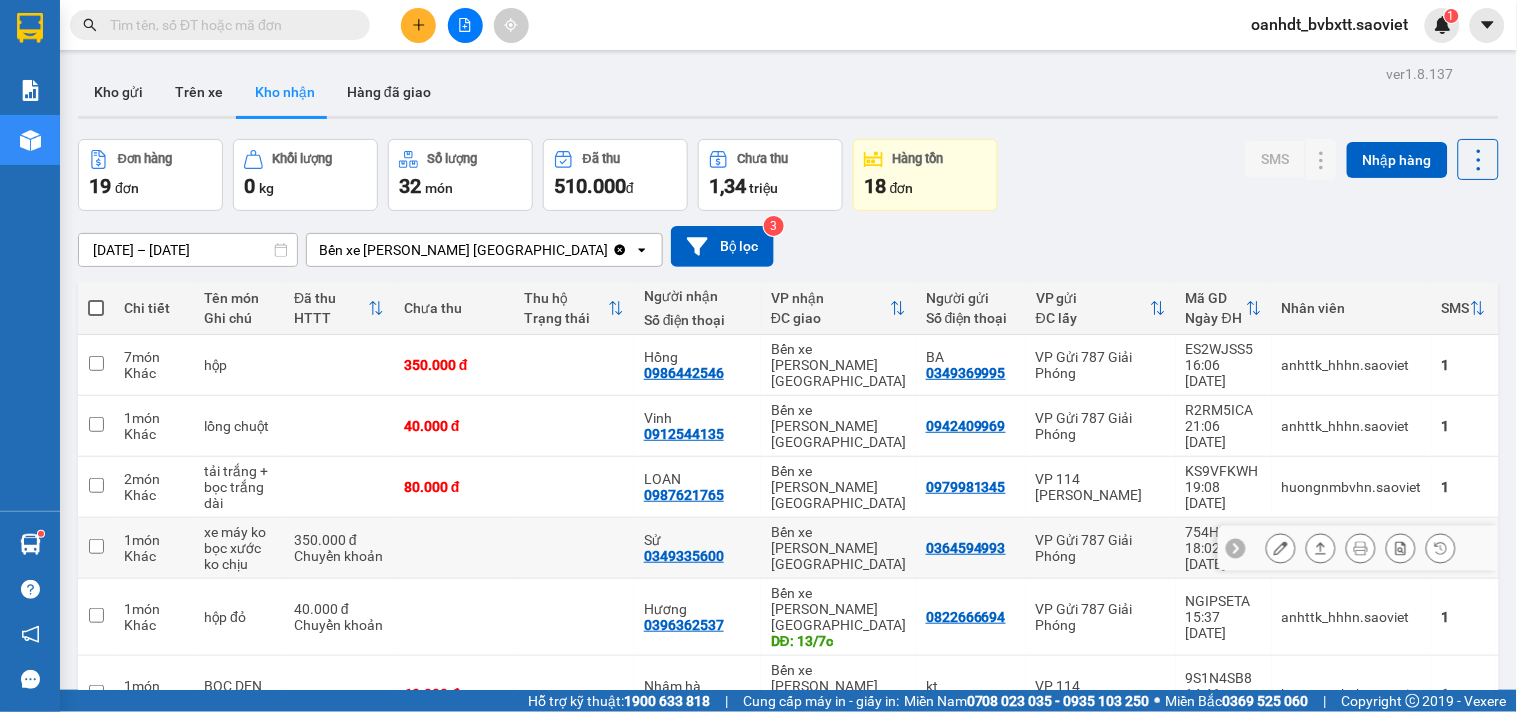 click 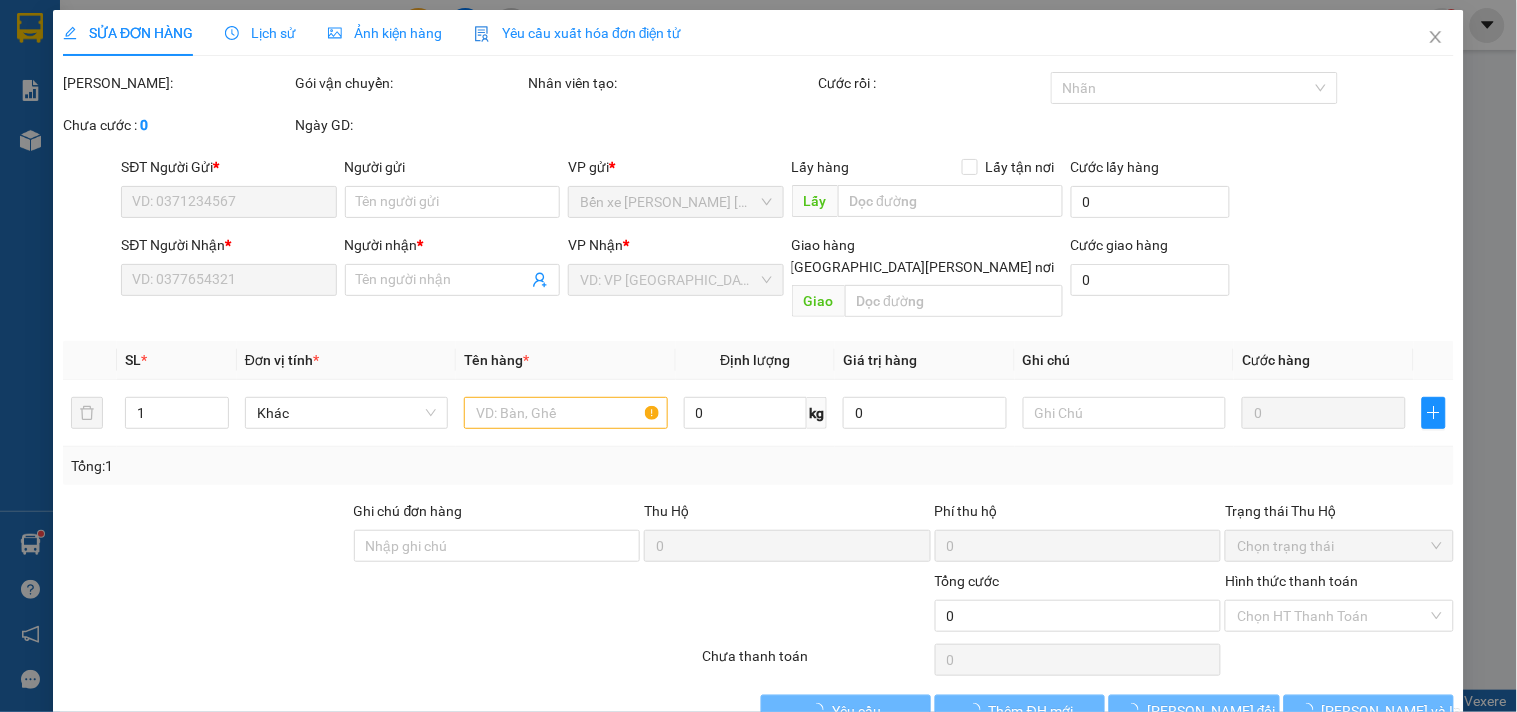 type on "0364594993" 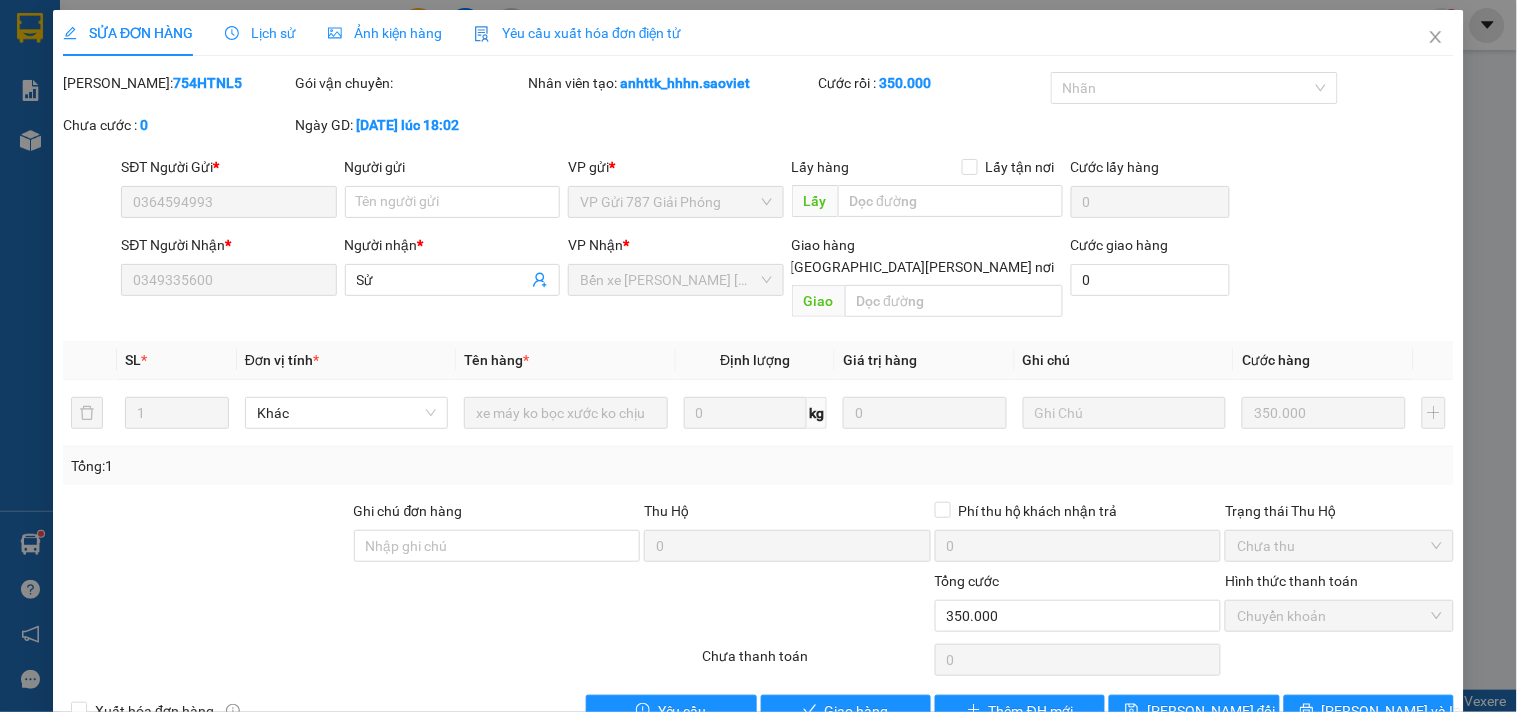 click on "Lịch sử" at bounding box center (260, 33) 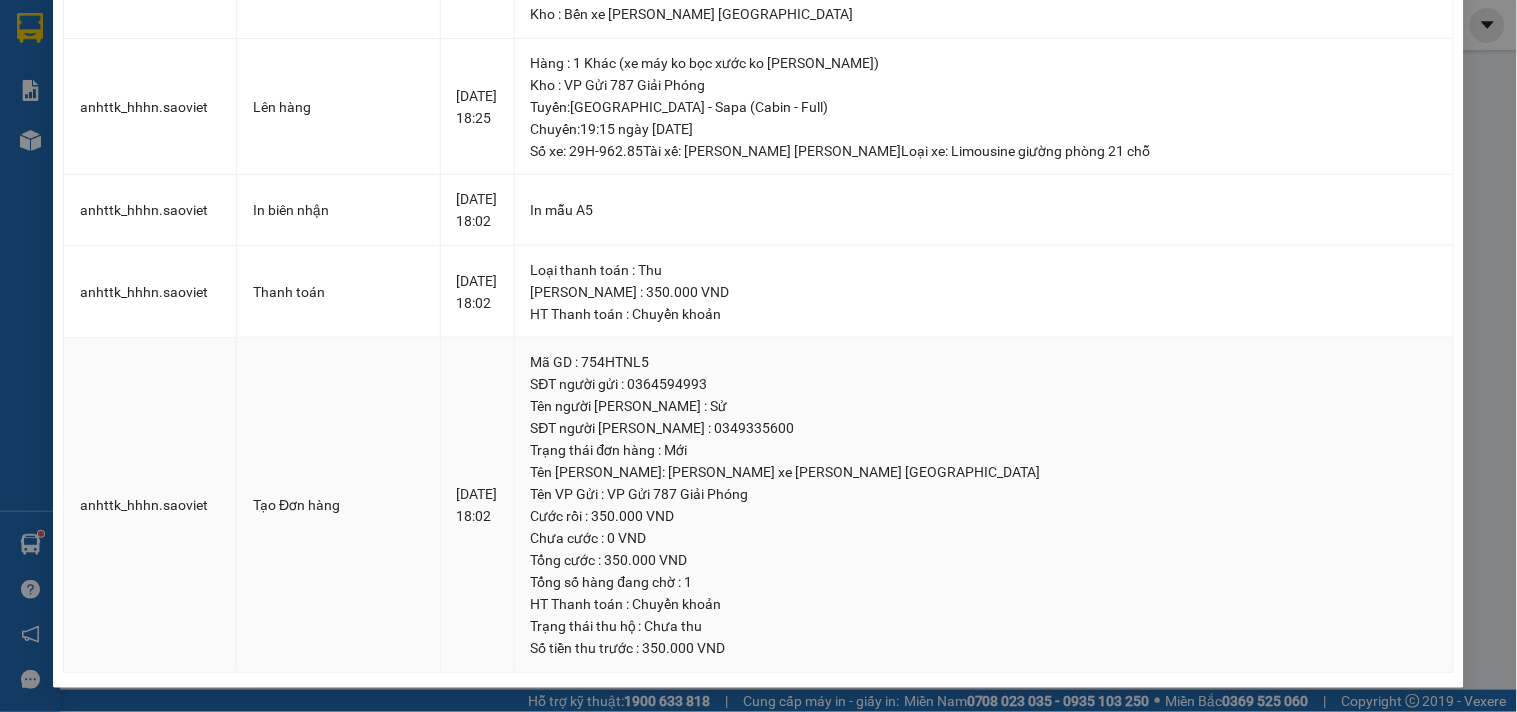 scroll, scrollTop: 0, scrollLeft: 0, axis: both 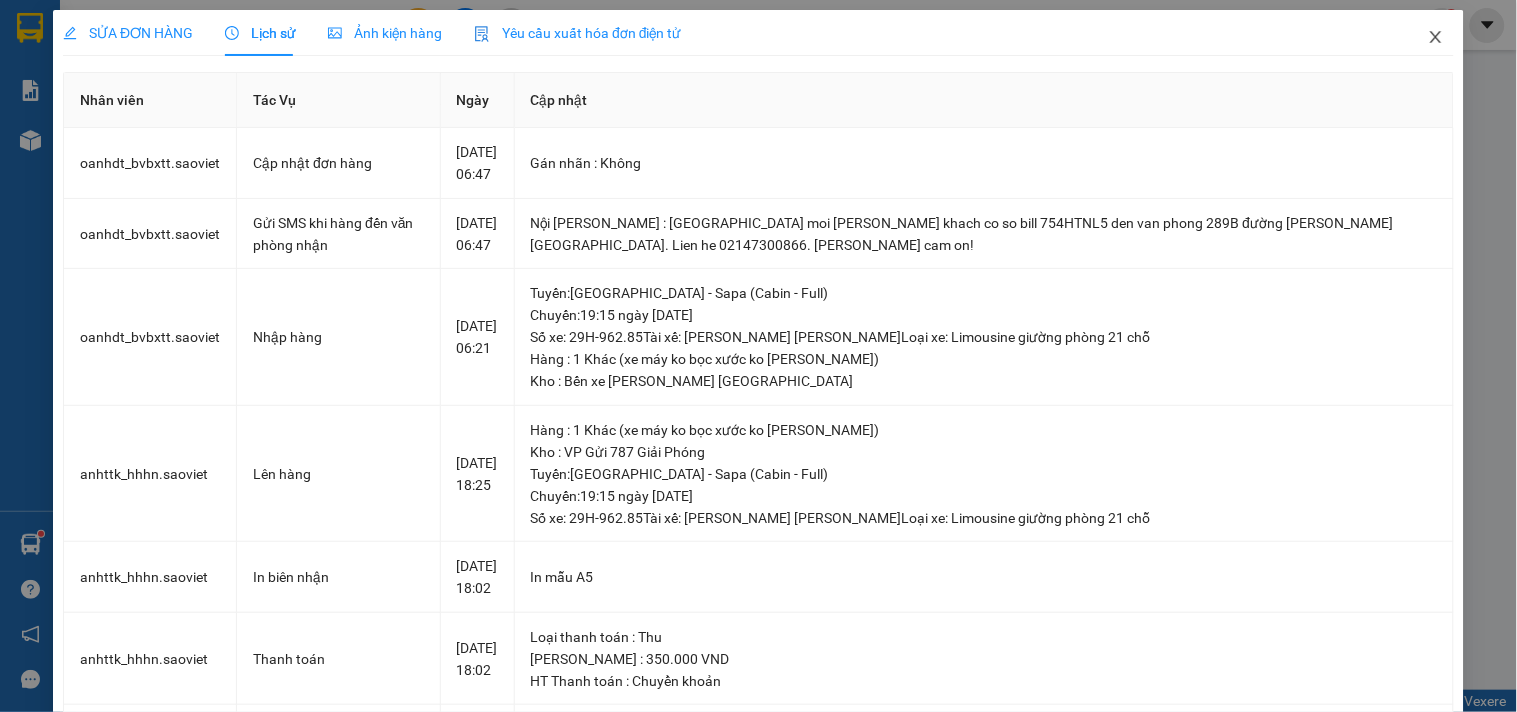 click at bounding box center [1436, 38] 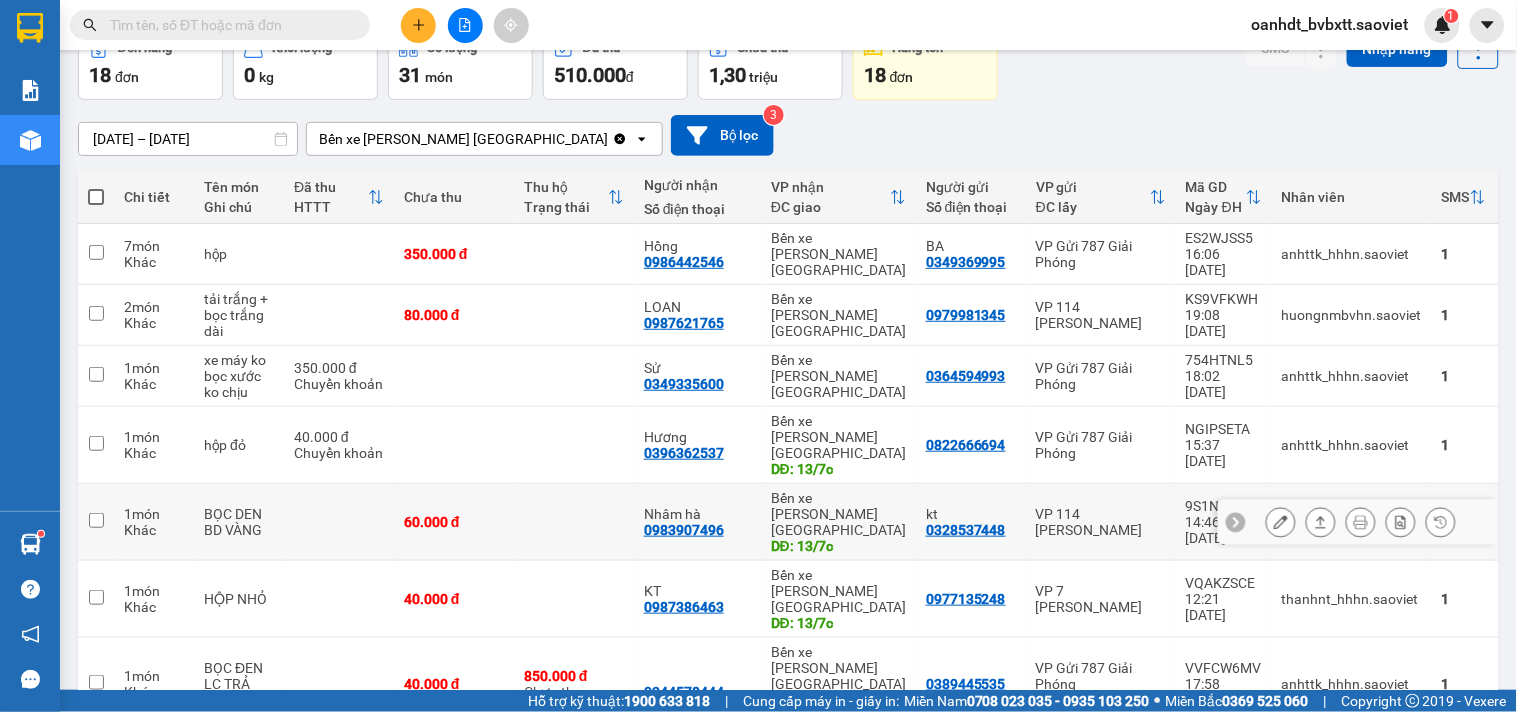 scroll, scrollTop: 0, scrollLeft: 0, axis: both 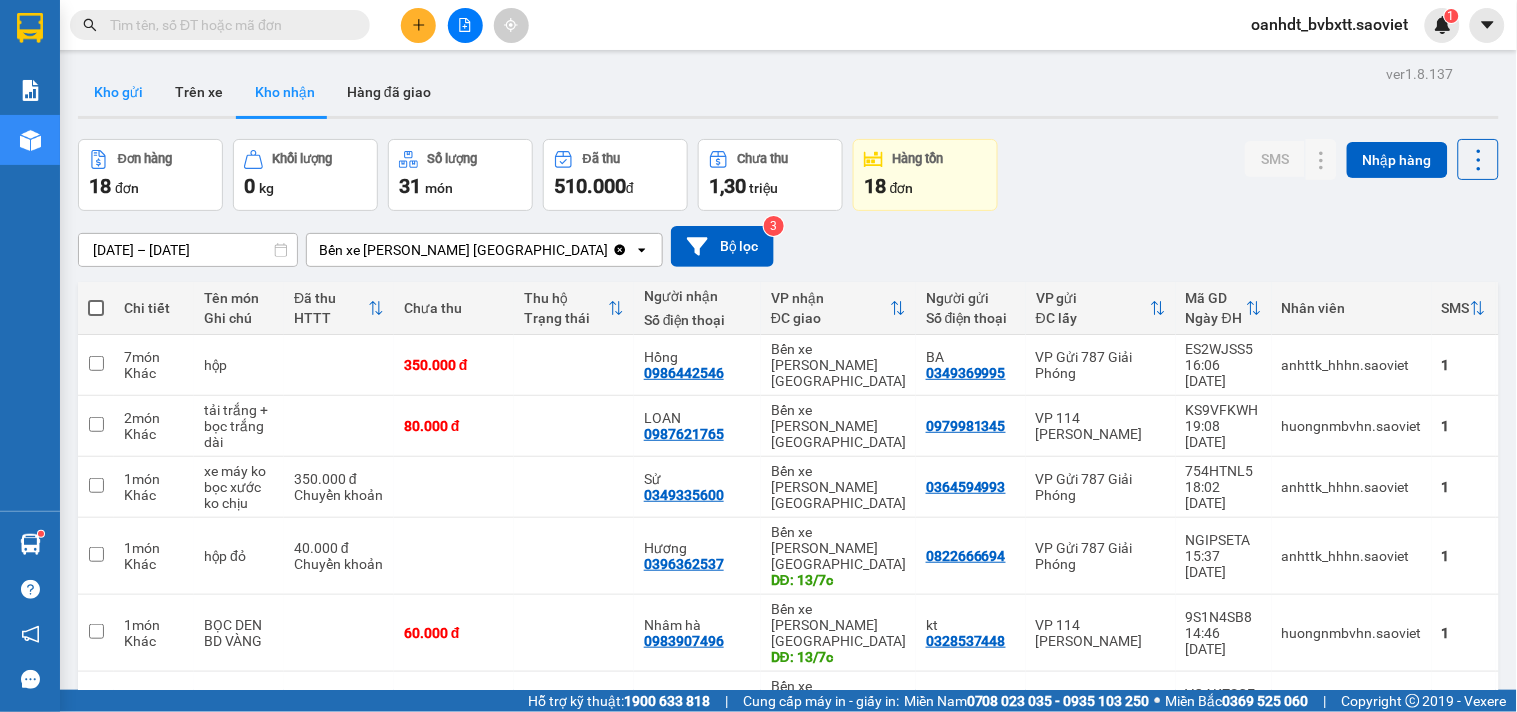 click on "Kho gửi" at bounding box center (118, 92) 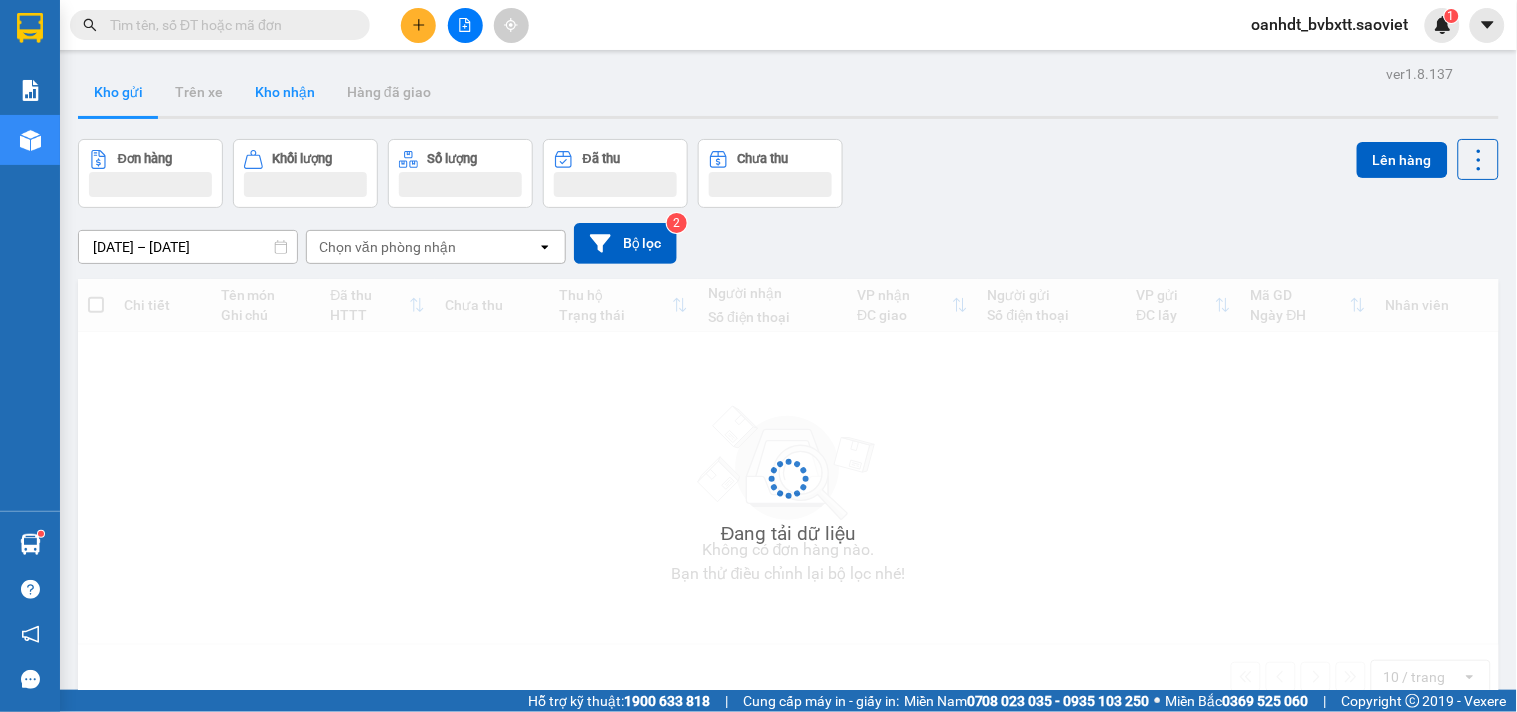click on "Kho nhận" at bounding box center [285, 92] 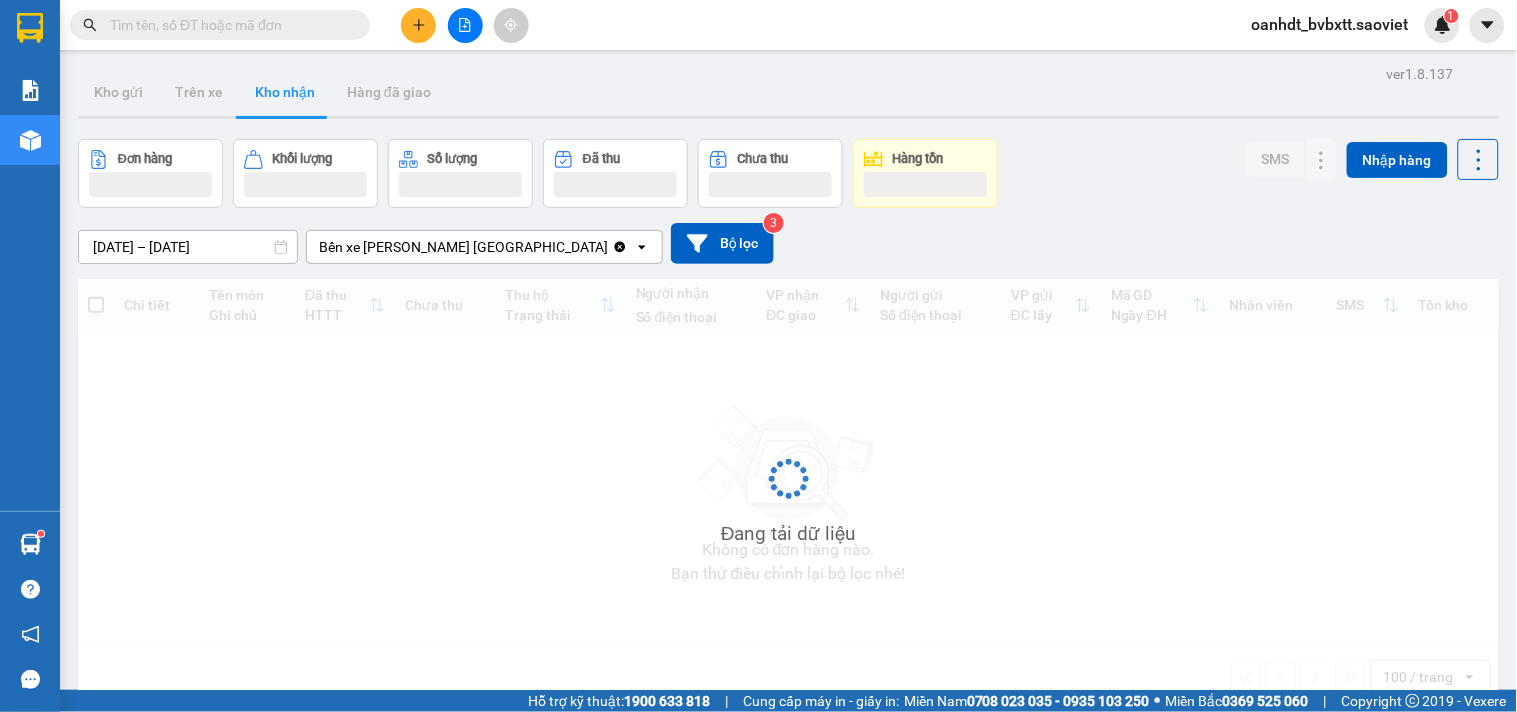 click on "Kho nhận" at bounding box center (285, 92) 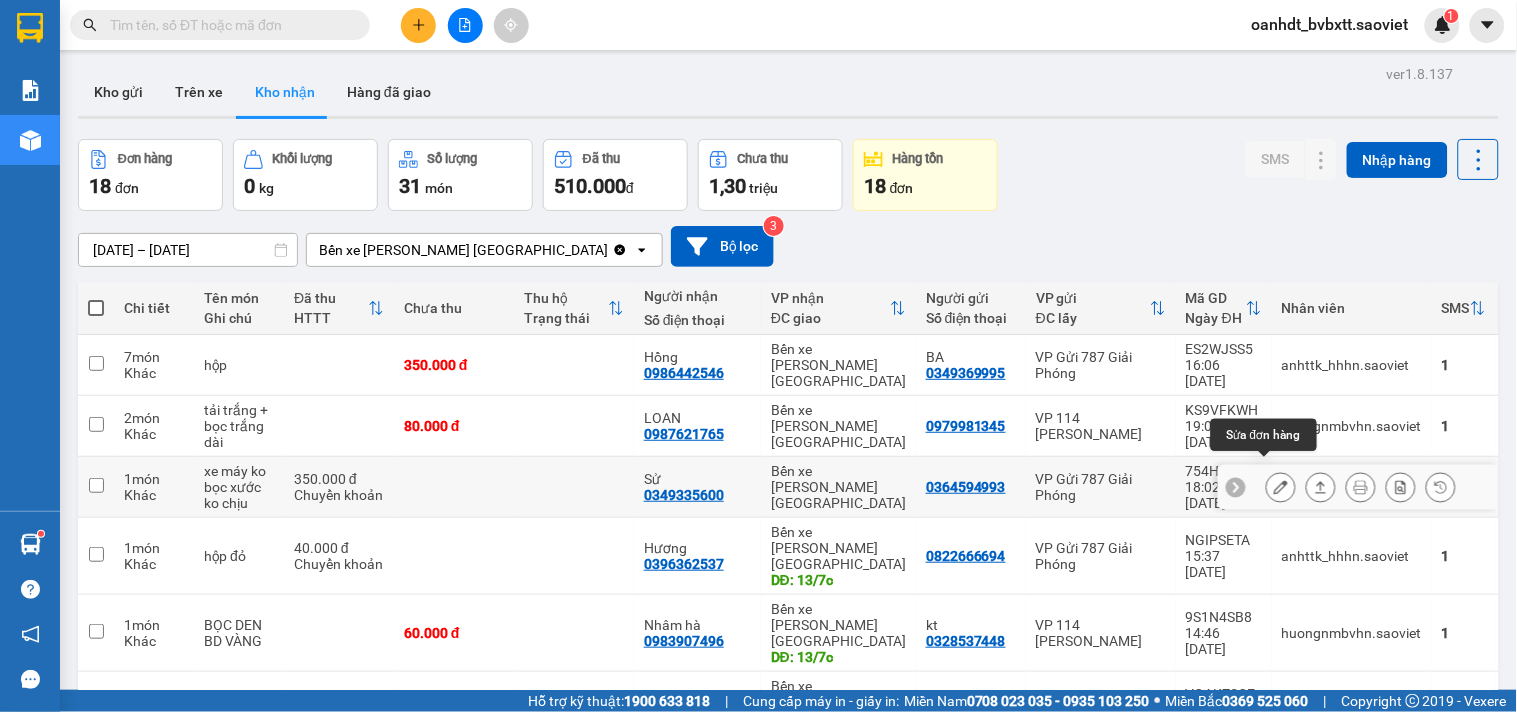 click at bounding box center (1281, 487) 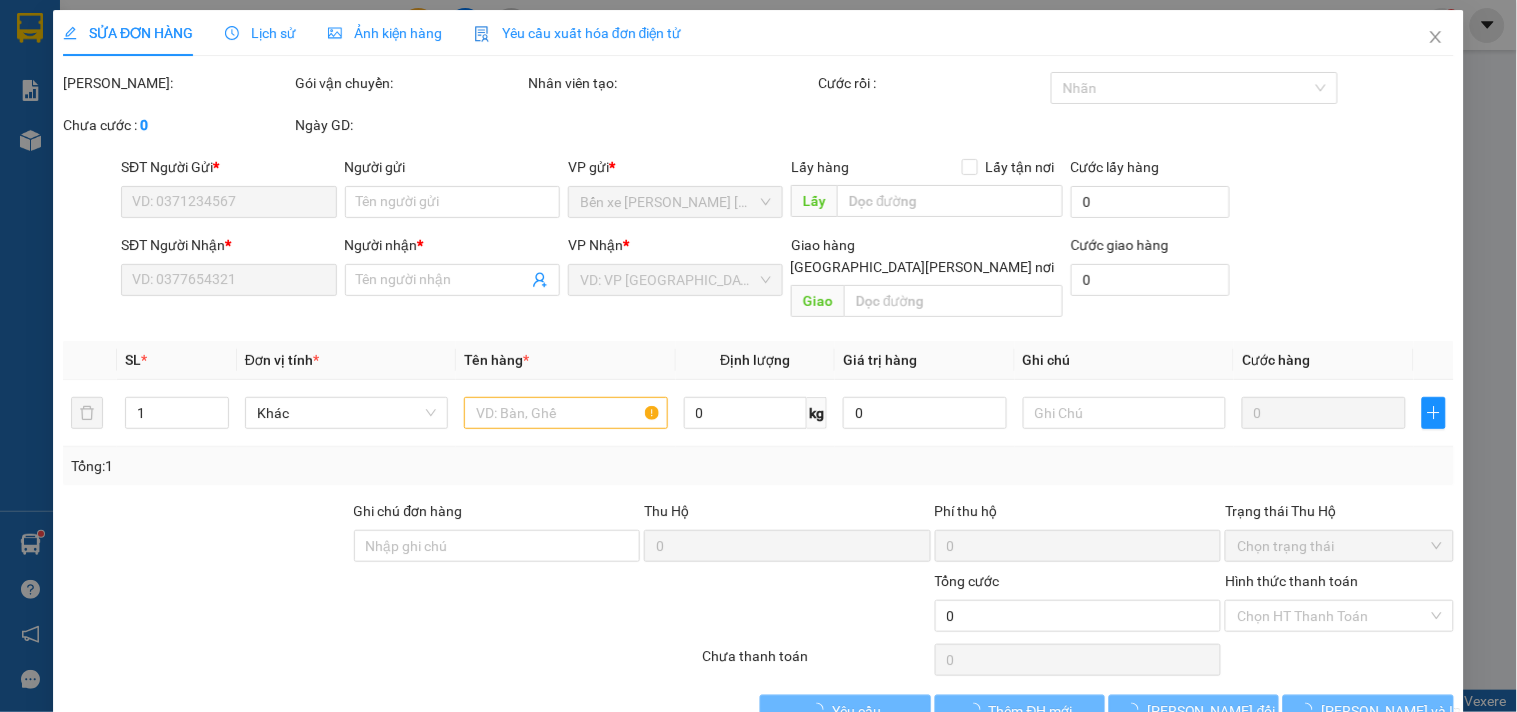 type on "0364594993" 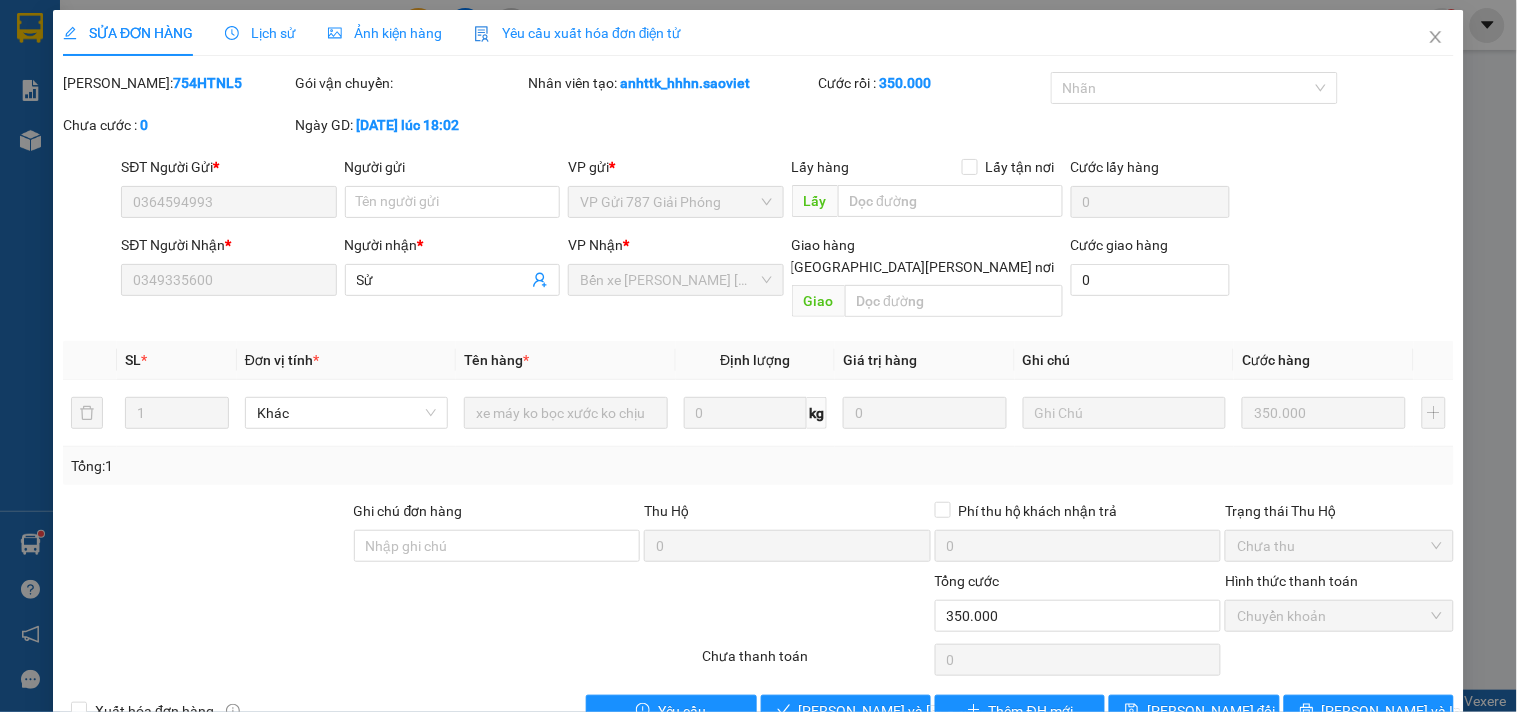 click on "Lịch sử" at bounding box center [260, 33] 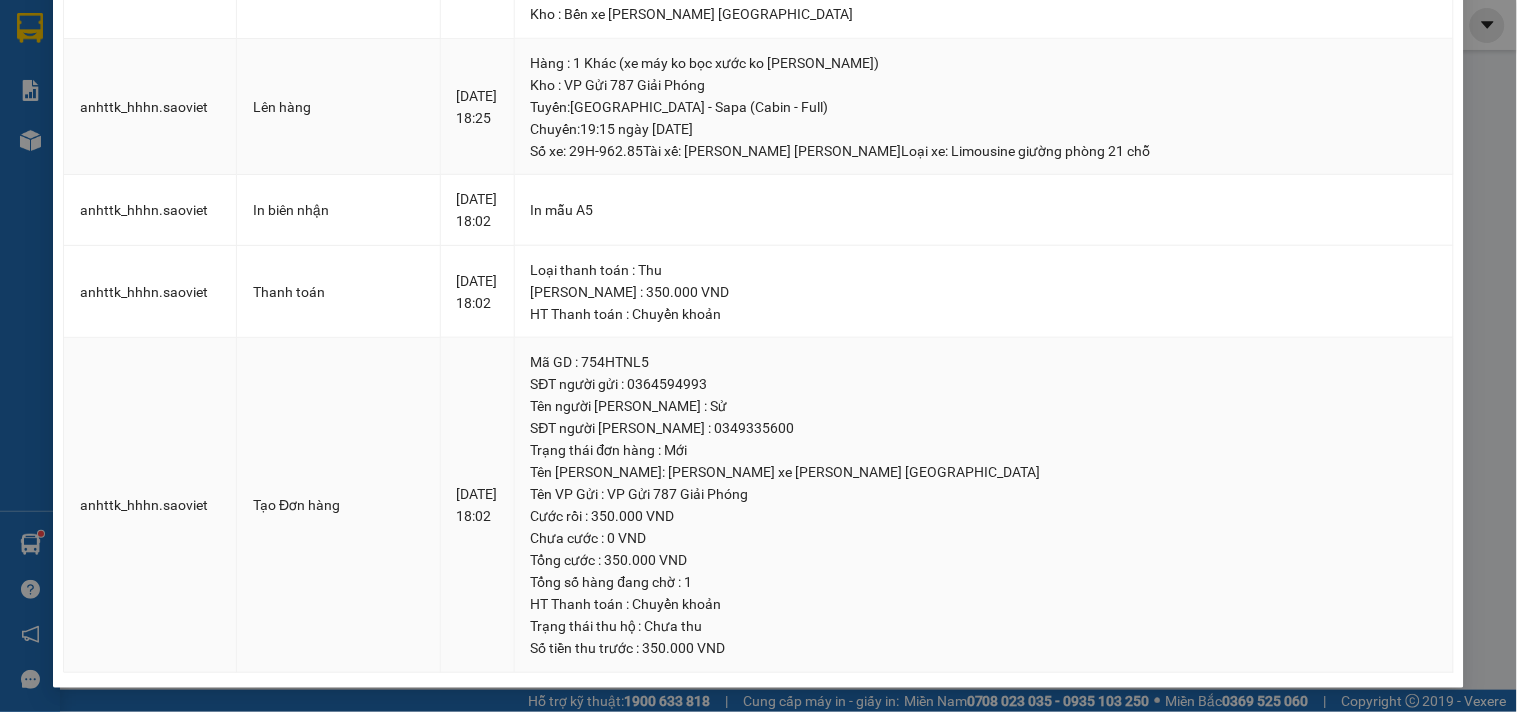 scroll, scrollTop: 0, scrollLeft: 0, axis: both 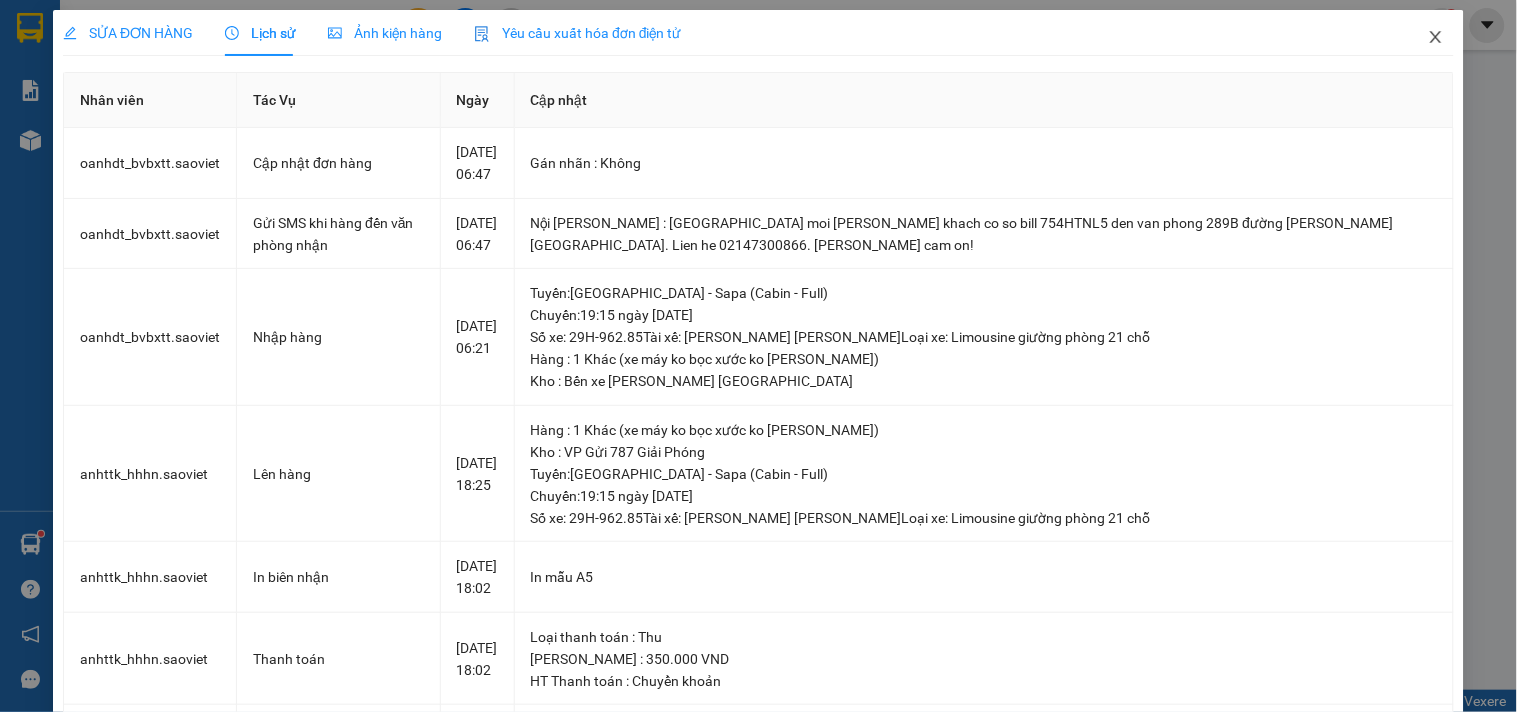 click 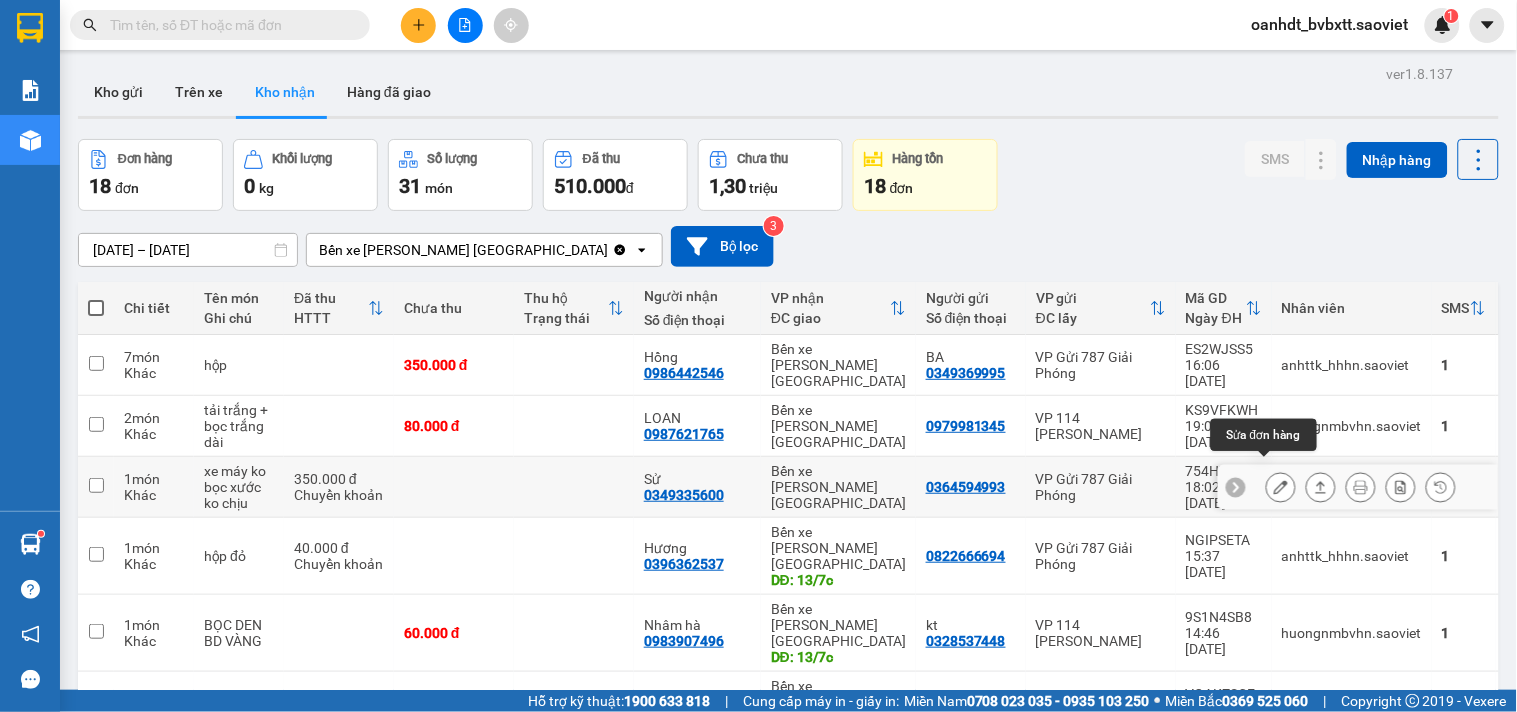 click at bounding box center (1281, 487) 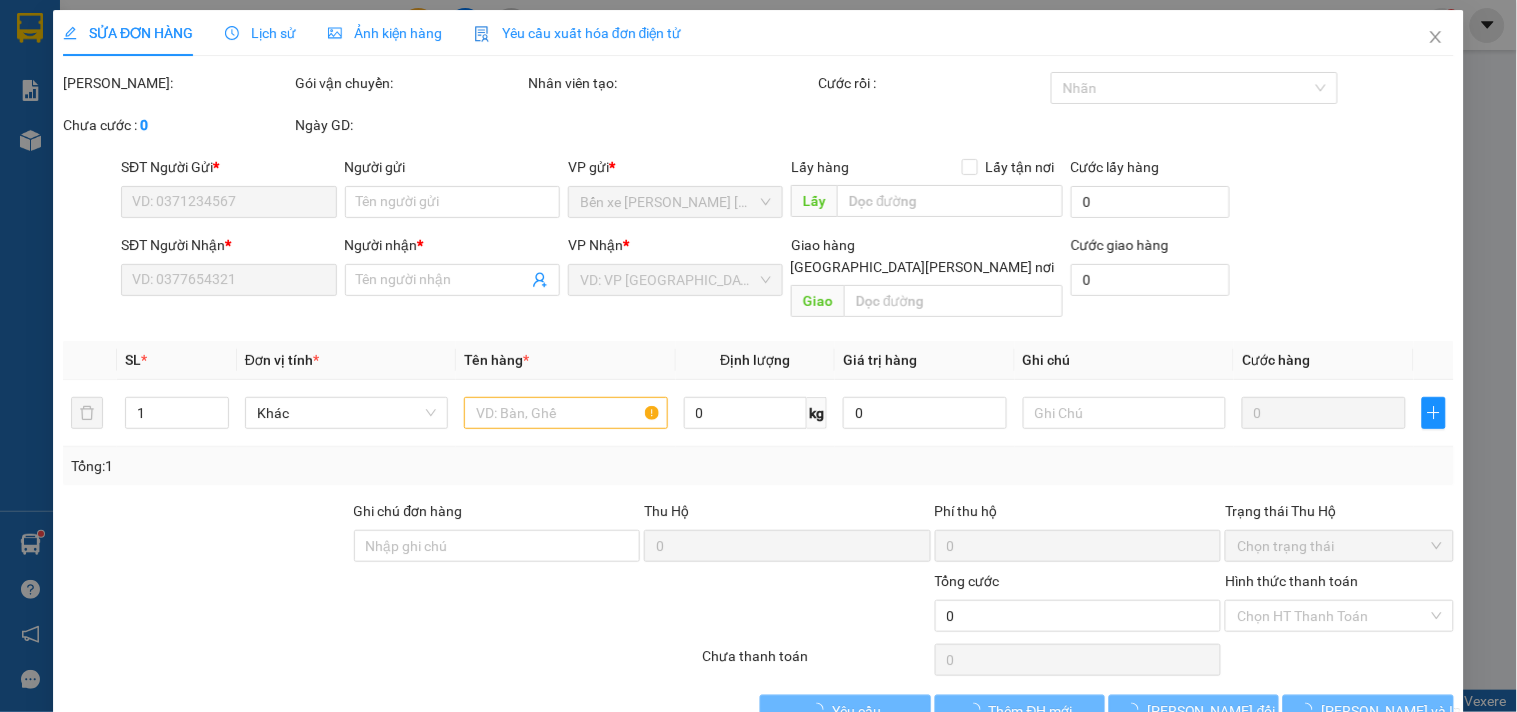 type on "0364594993" 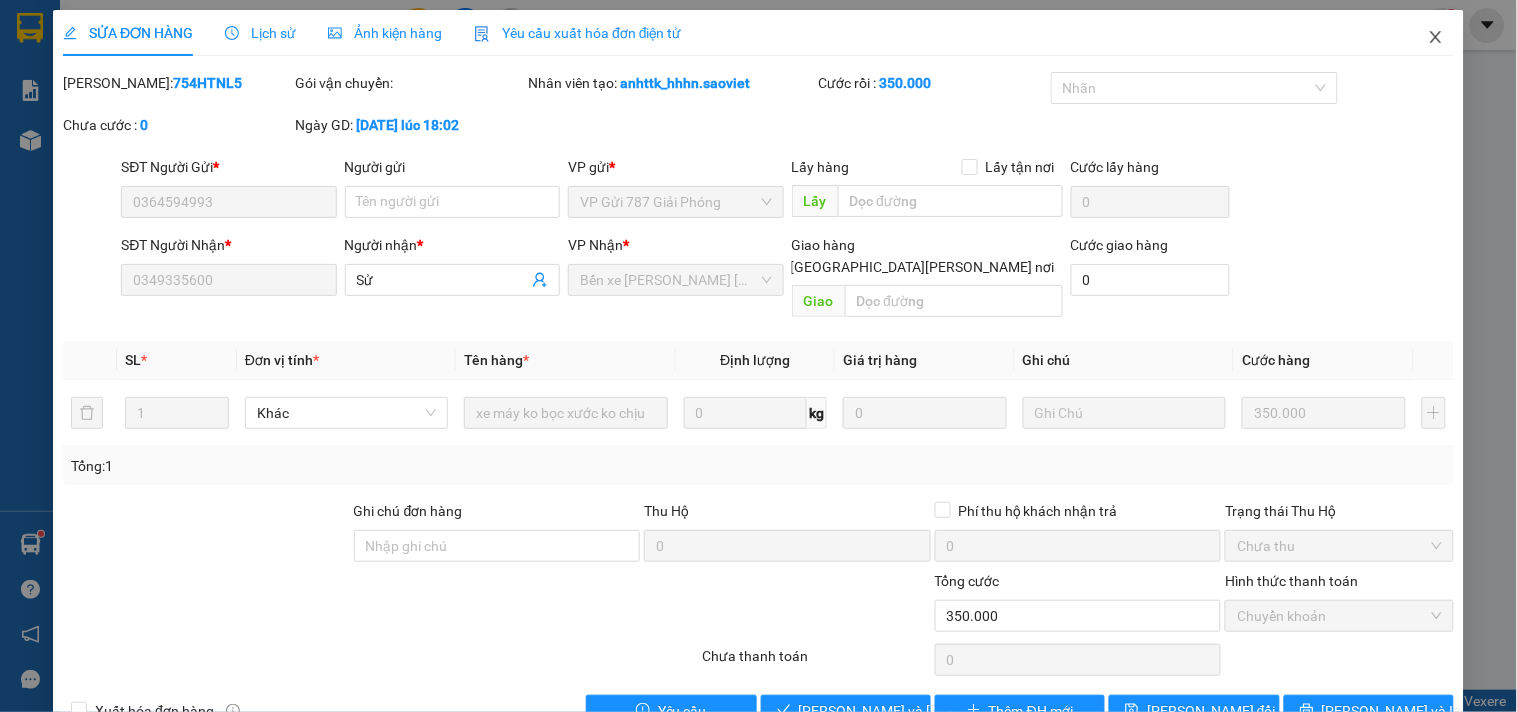 click 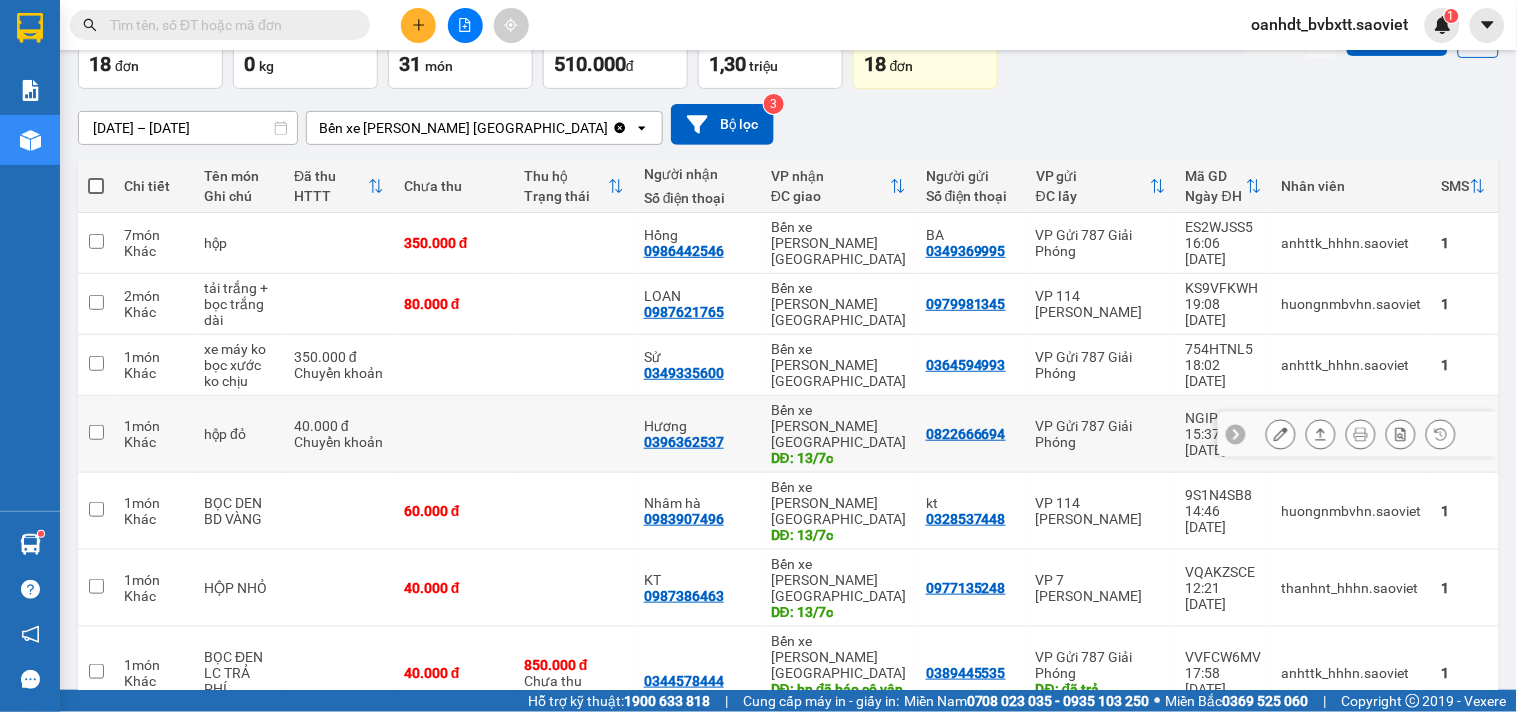 scroll, scrollTop: 0, scrollLeft: 0, axis: both 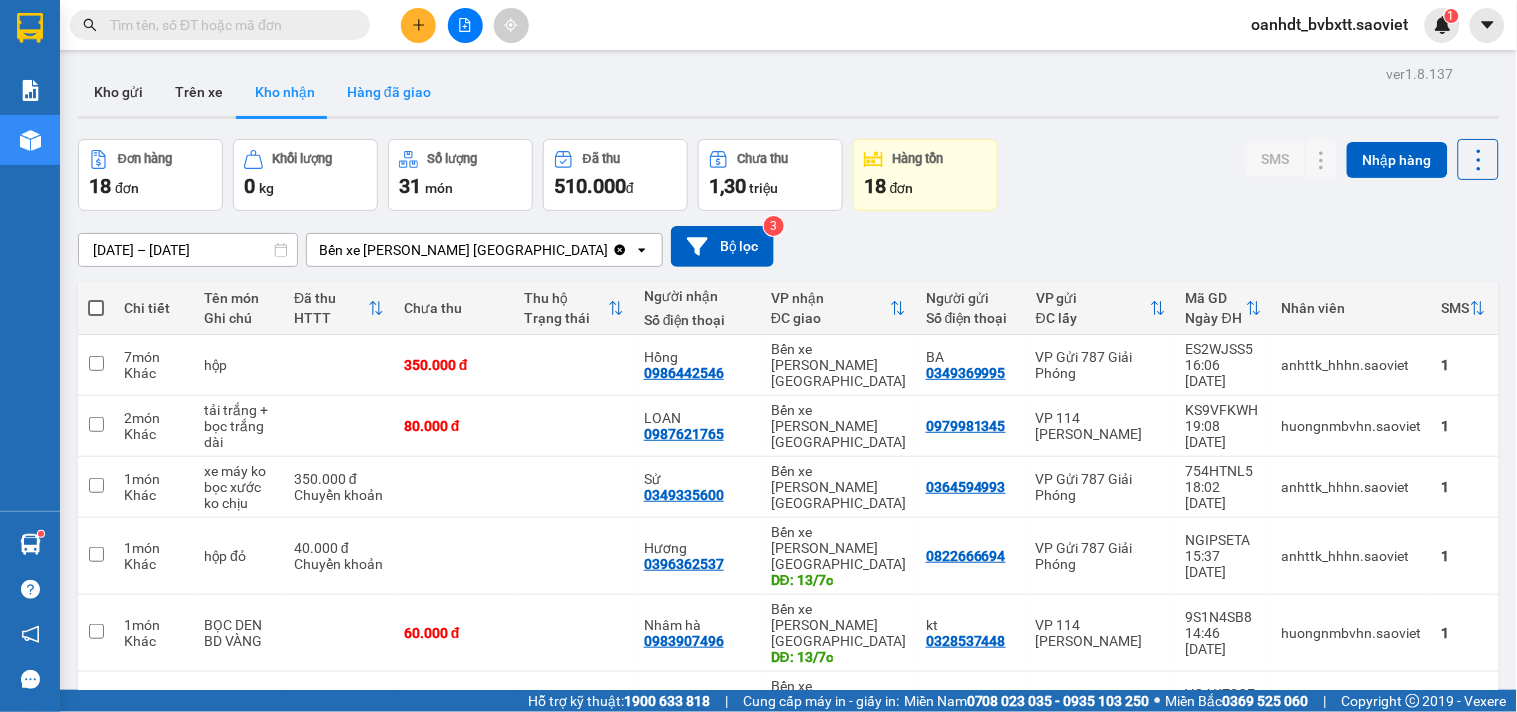 click on "Hàng đã giao" at bounding box center (389, 92) 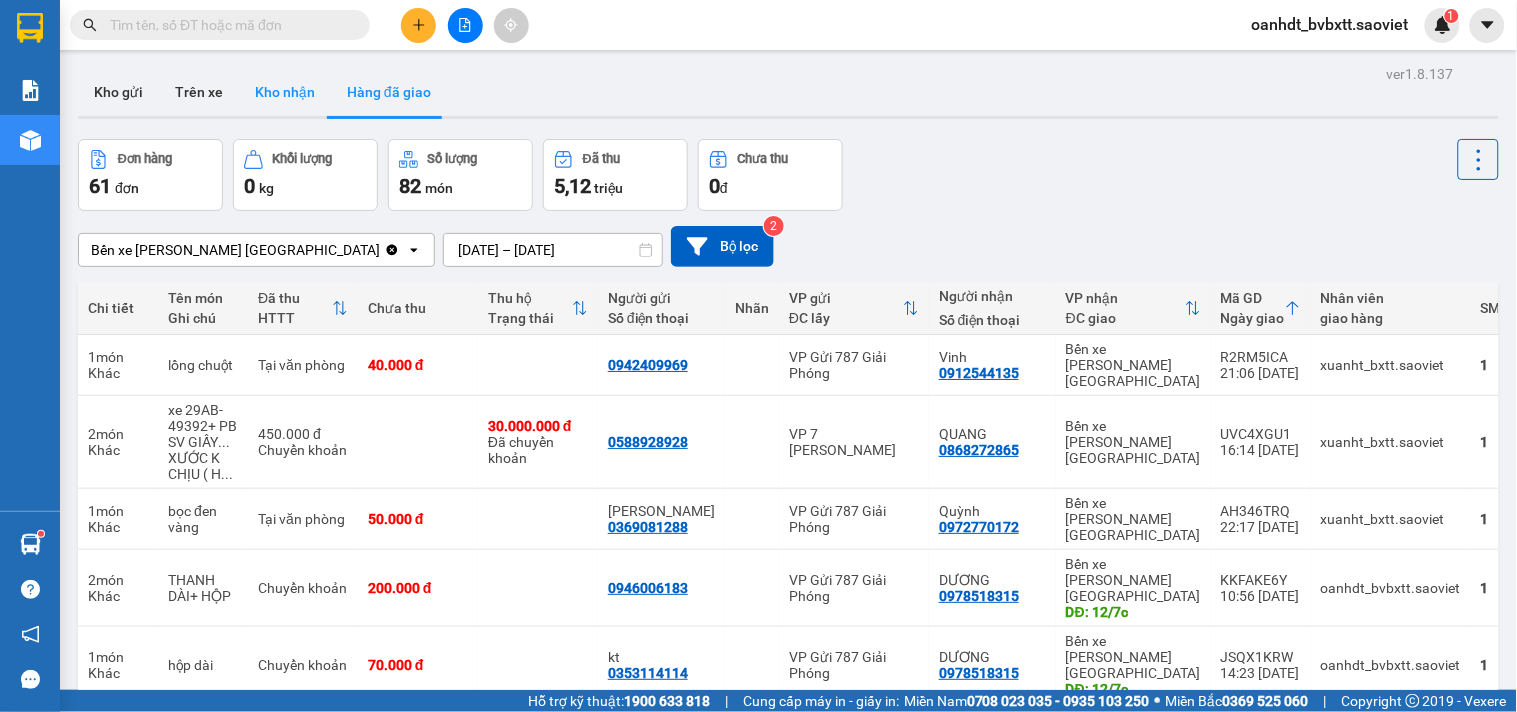 click on "Kho nhận" at bounding box center [285, 92] 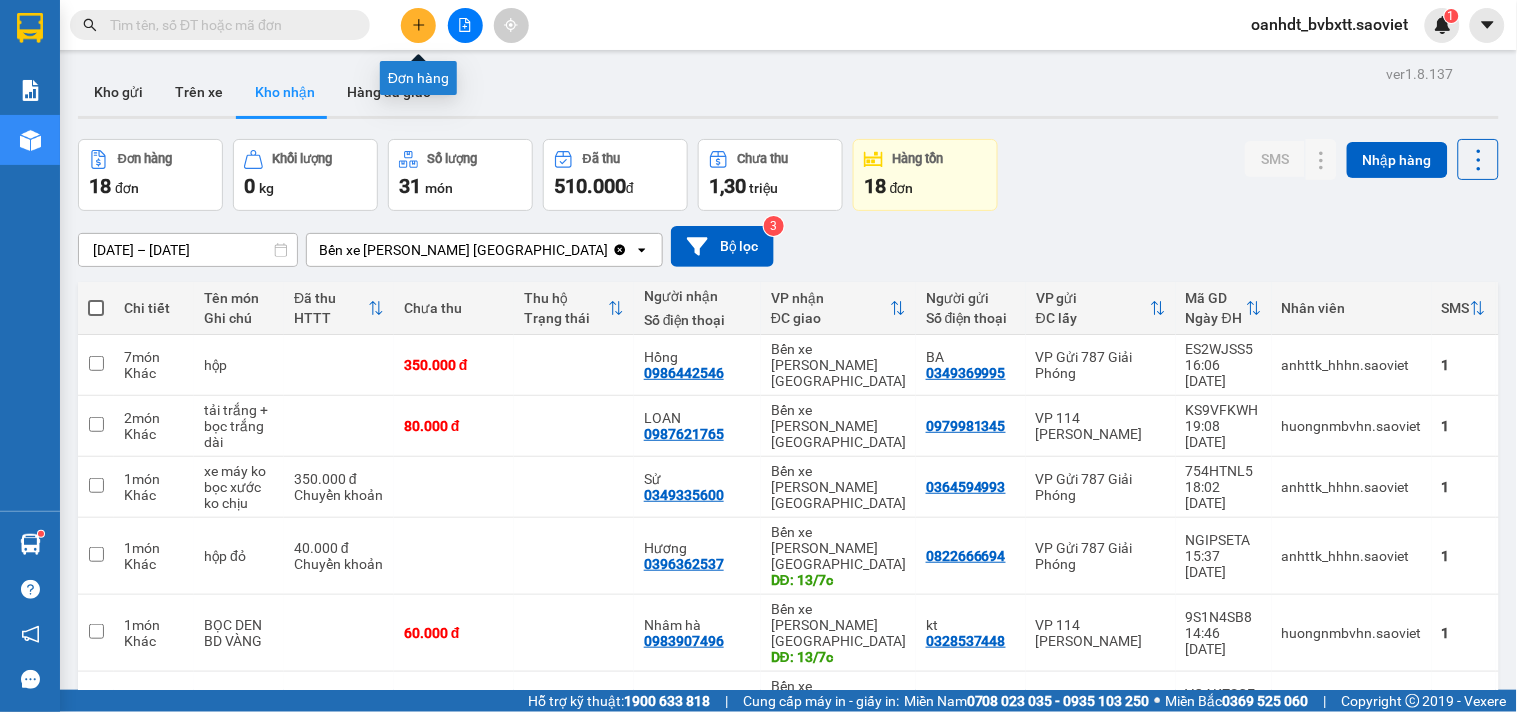 click 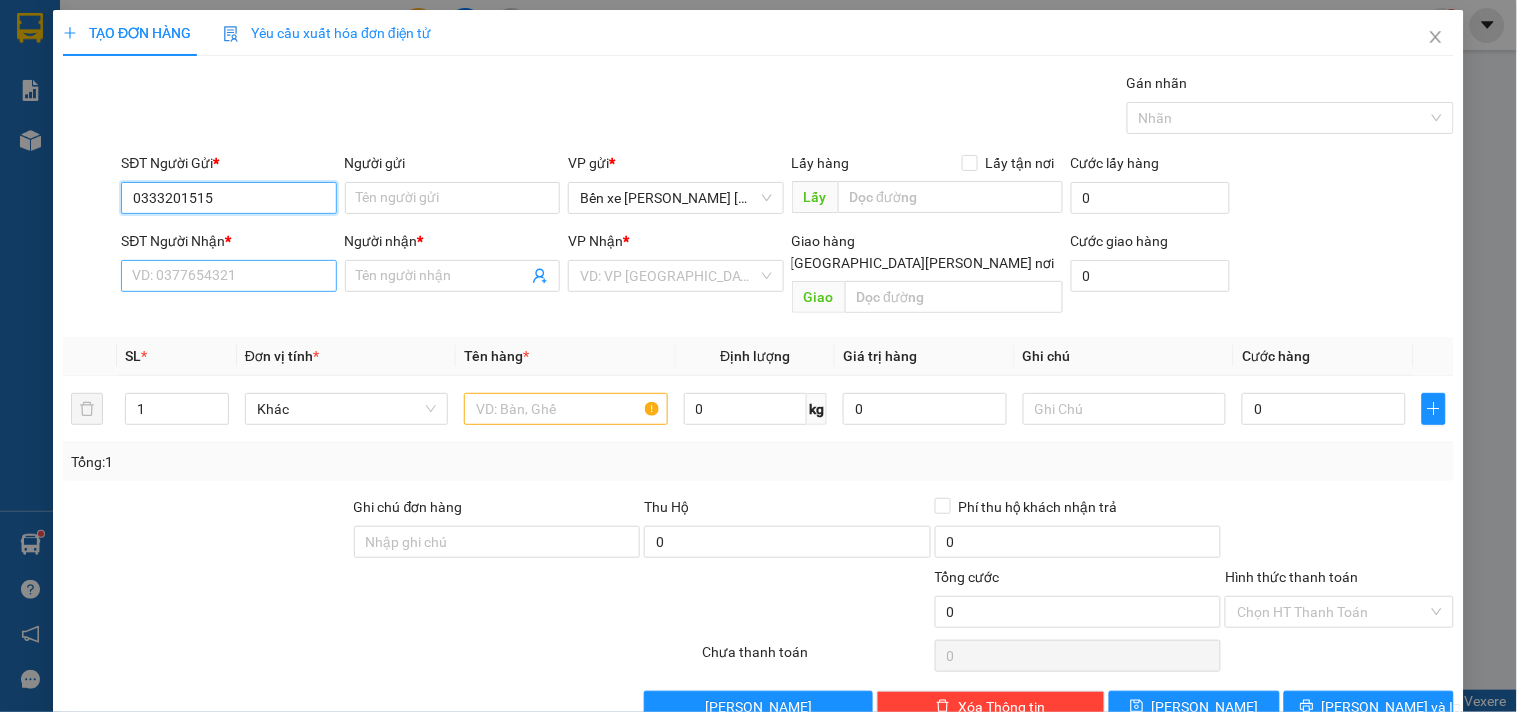 type on "0333201515" 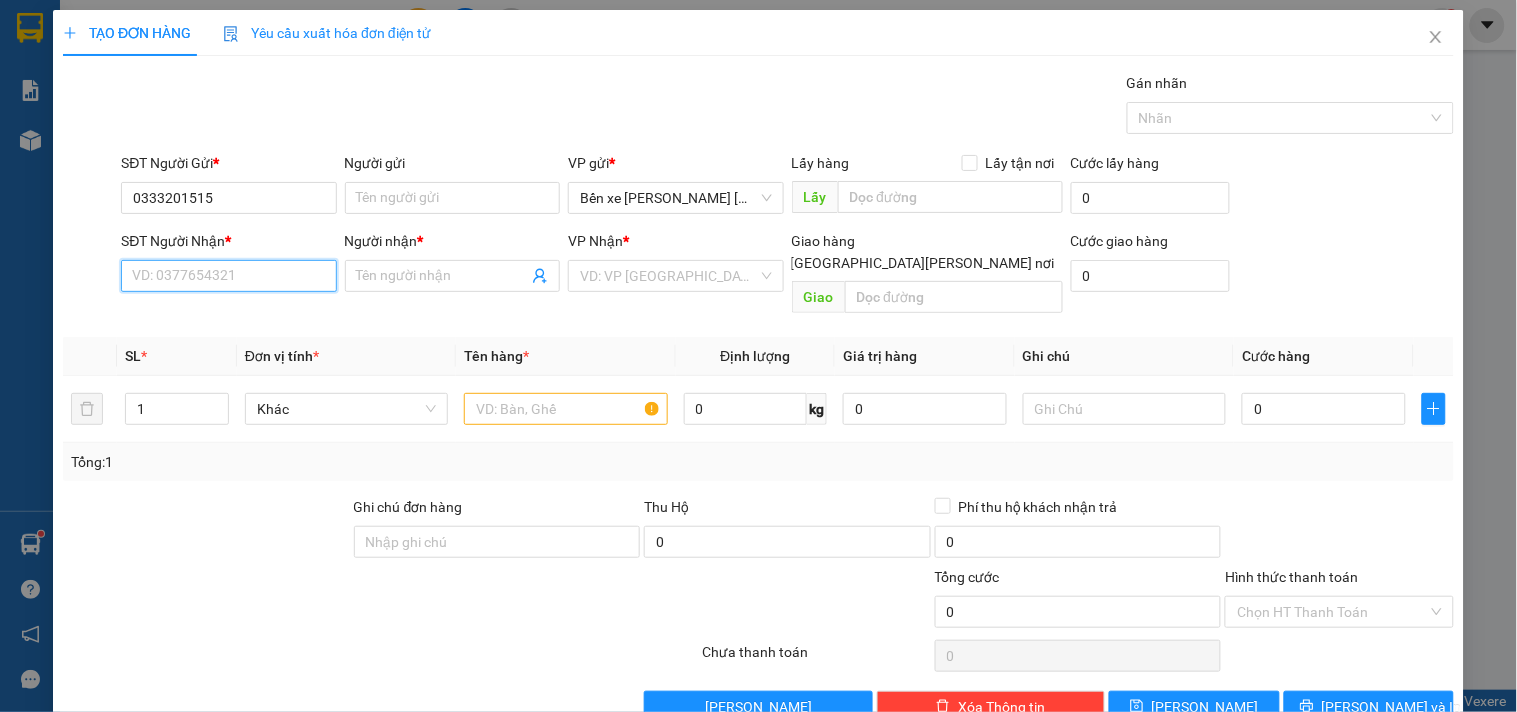 click on "SĐT Người Nhận  *" at bounding box center [228, 276] 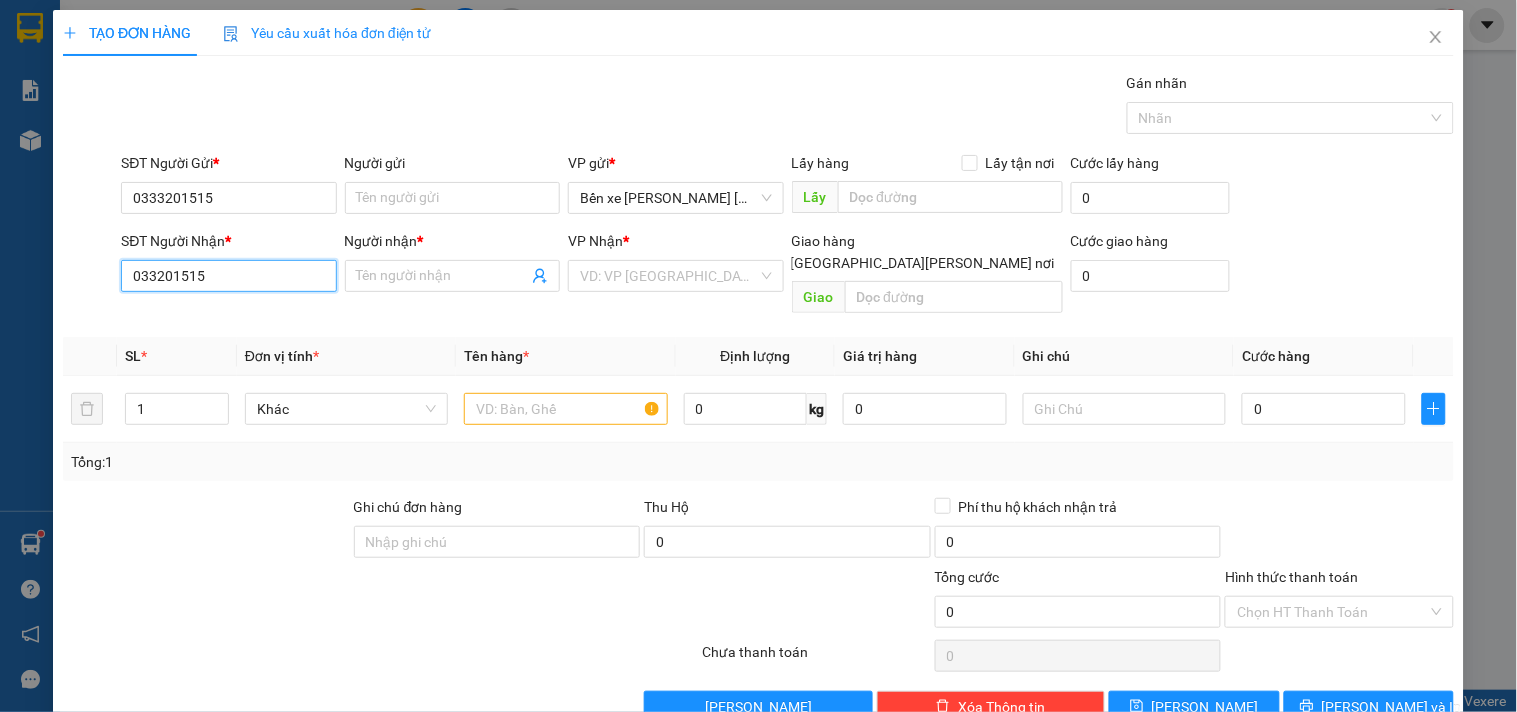 click on "033201515" at bounding box center [228, 276] 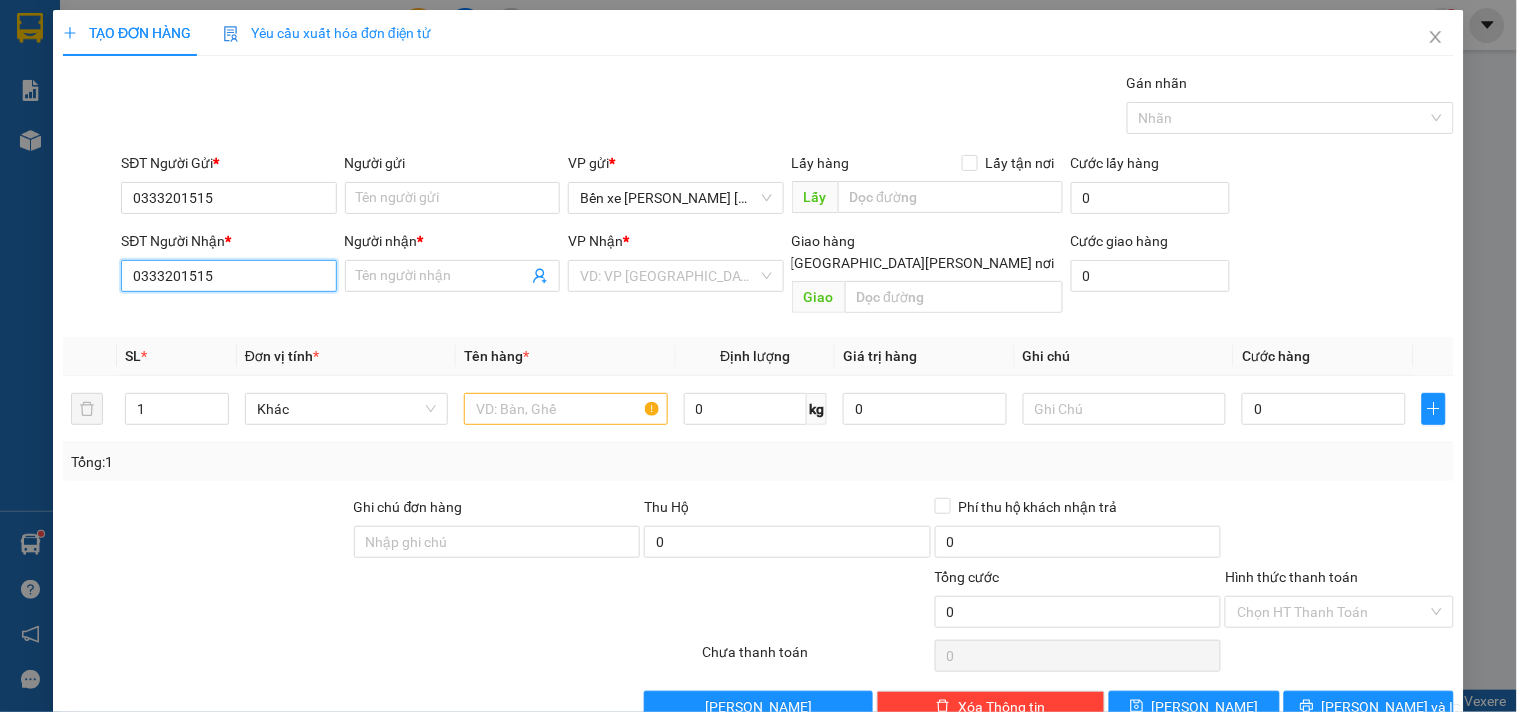 click on "0333201515" at bounding box center (228, 276) 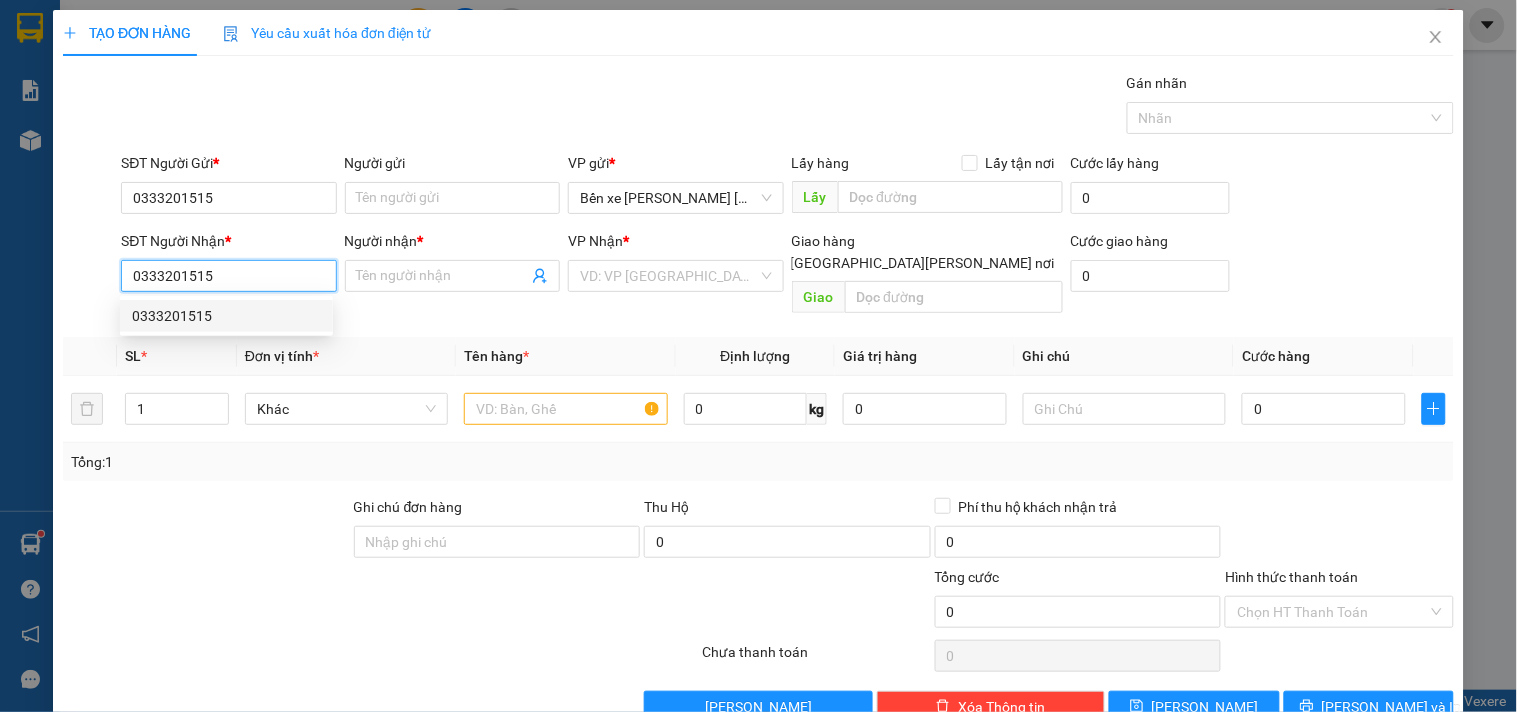 click on "0333201515" at bounding box center (226, 316) 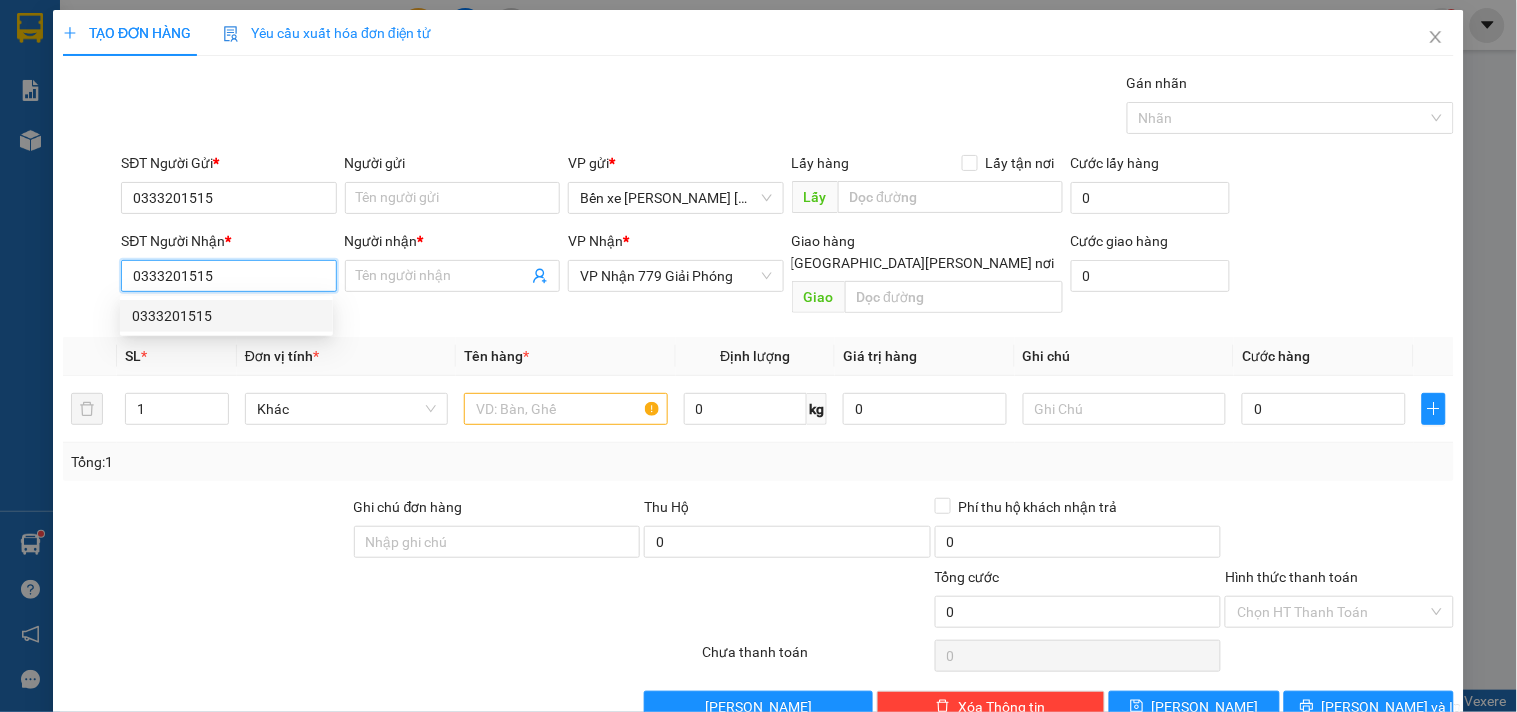 type on "0333201515" 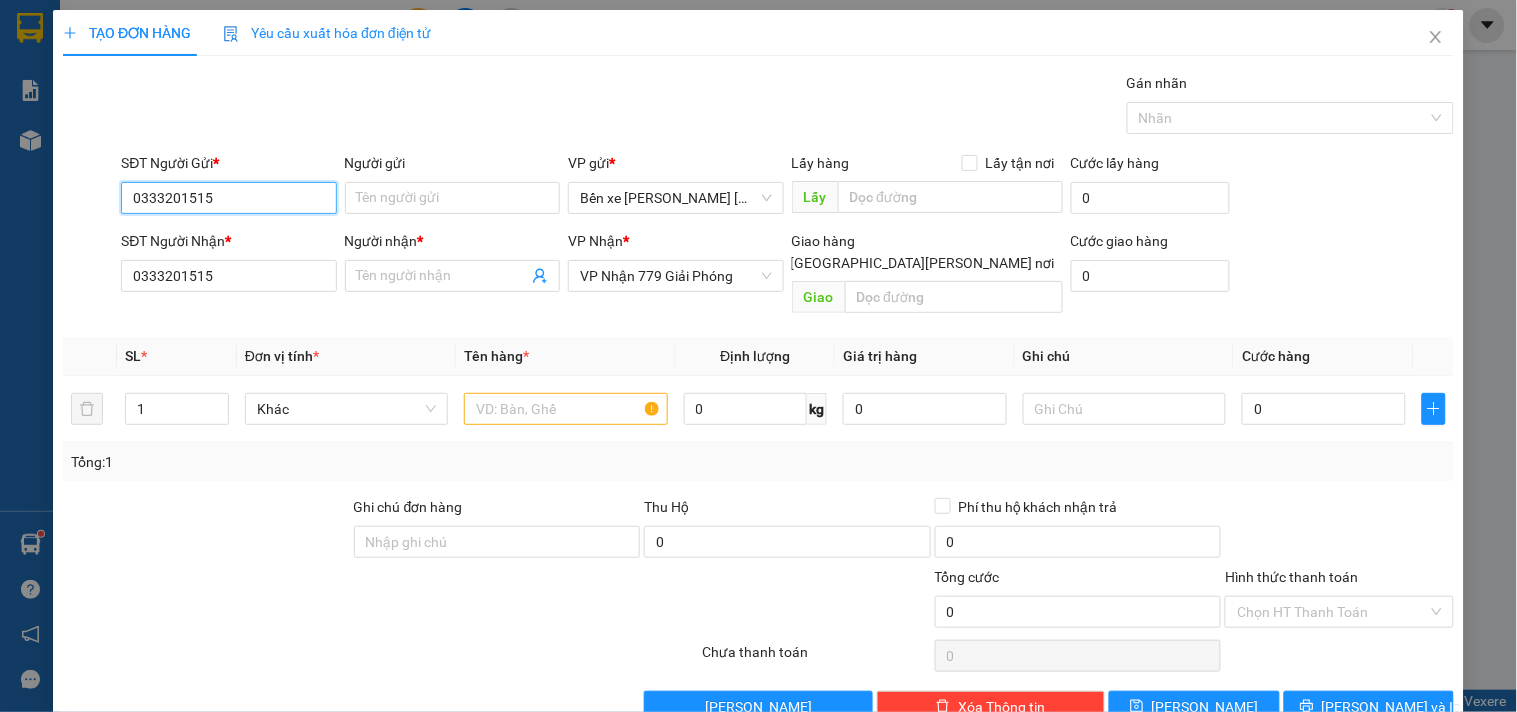 drag, startPoint x: 0, startPoint y: 436, endPoint x: 0, endPoint y: 501, distance: 65 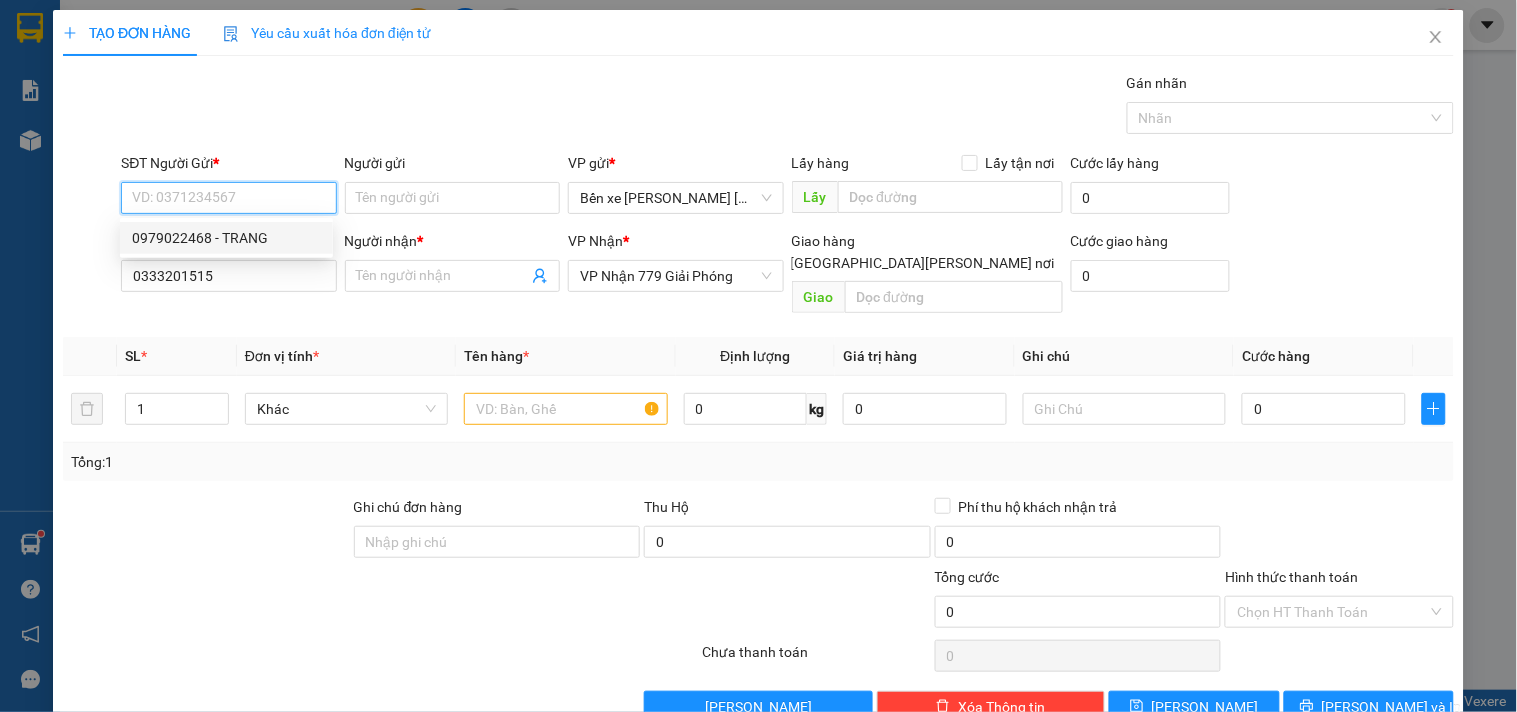 click on "0979022468 - TRANG" at bounding box center (226, 238) 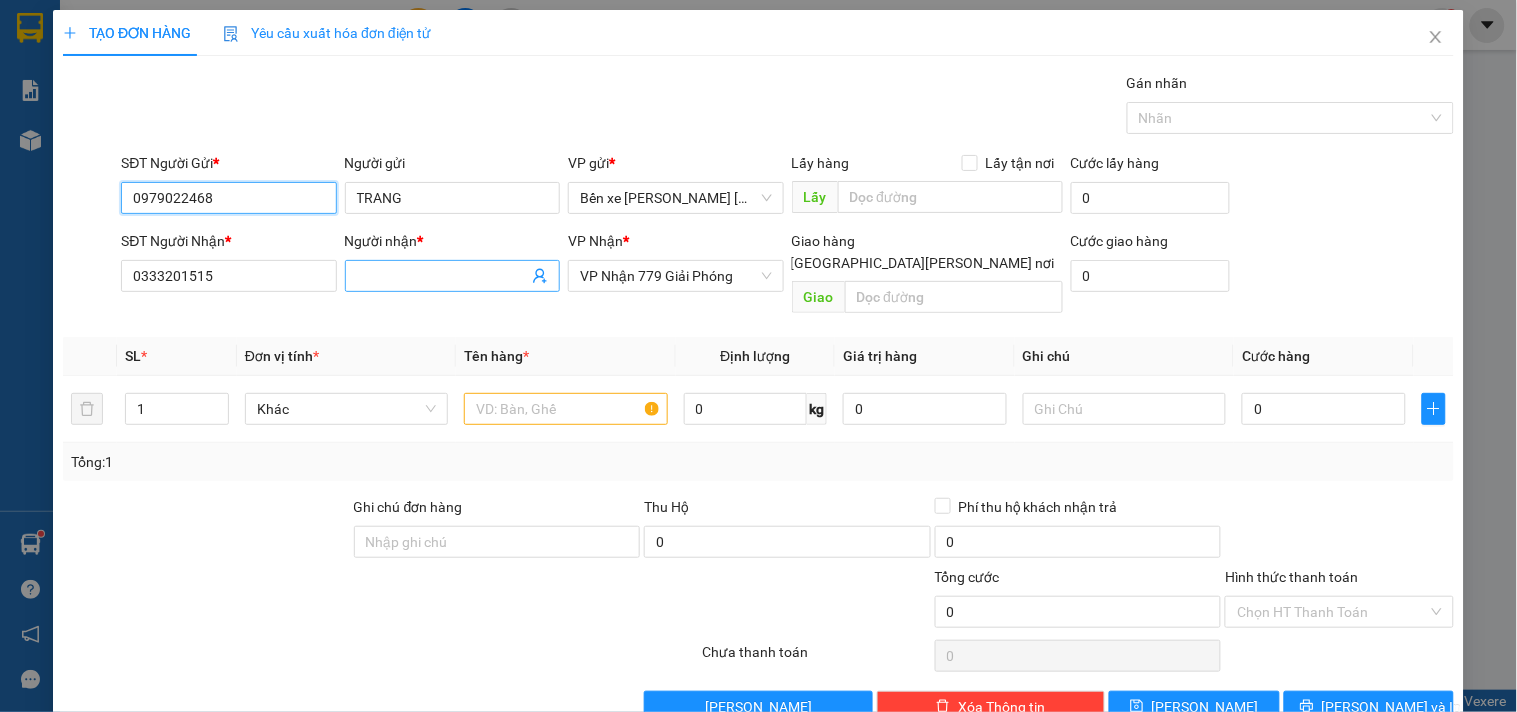 type on "0979022468" 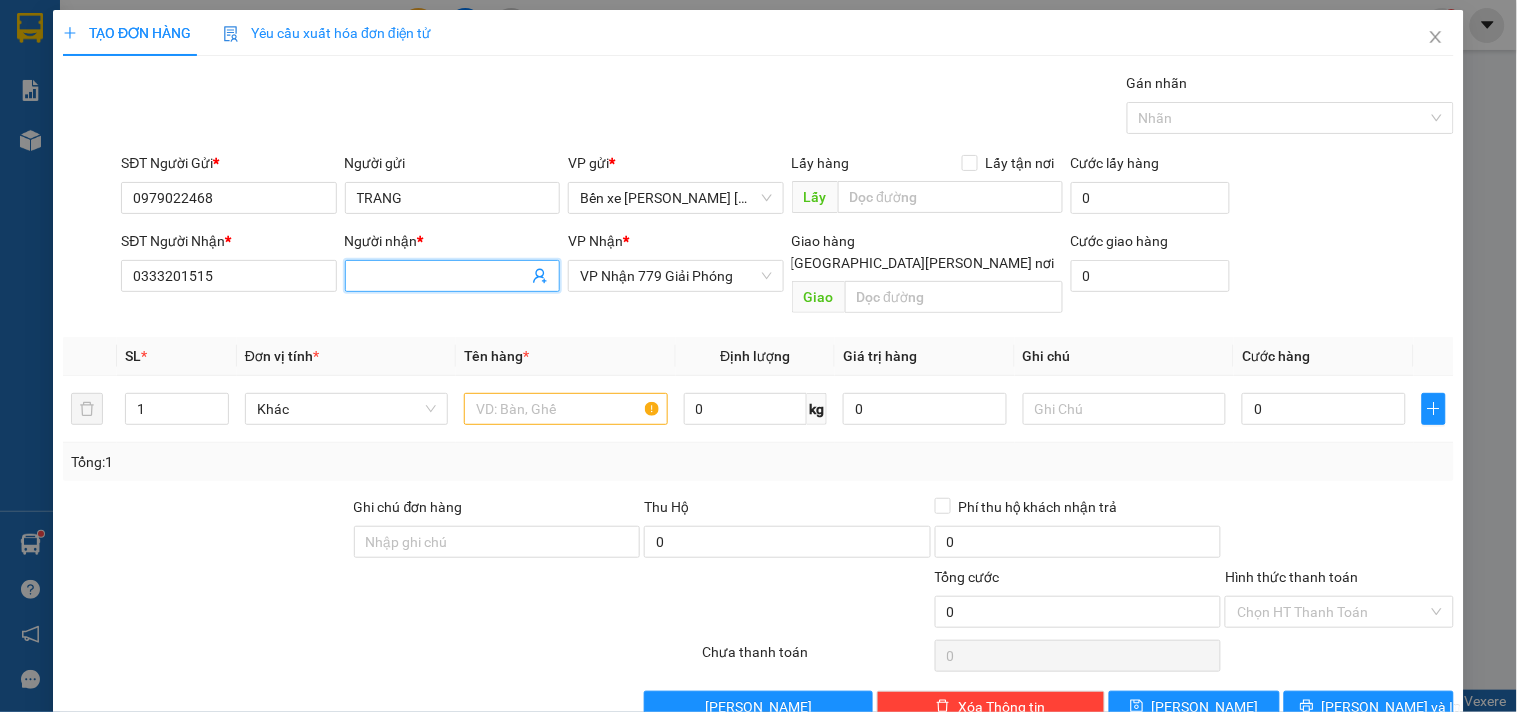 click on "Người nhận  *" at bounding box center [442, 276] 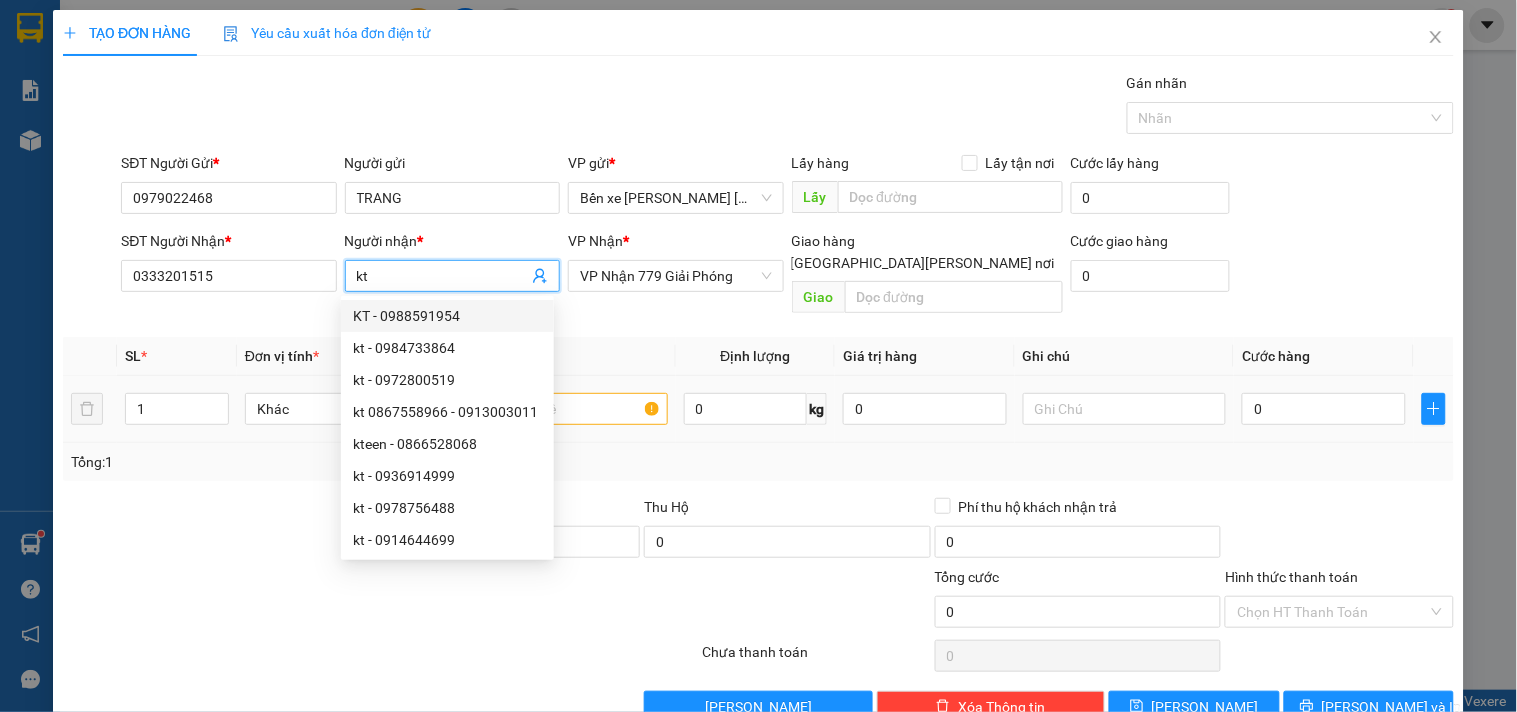 type on "kt" 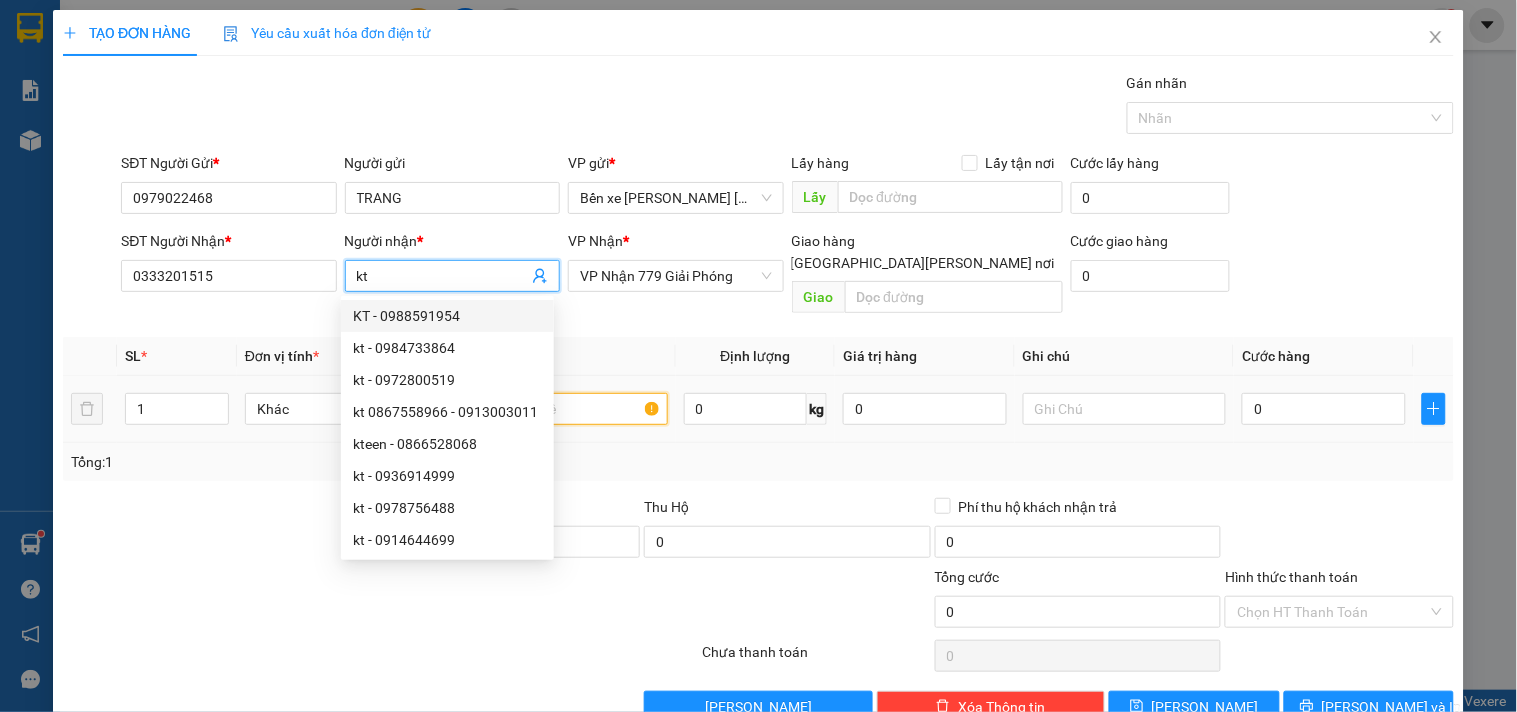 click at bounding box center (565, 409) 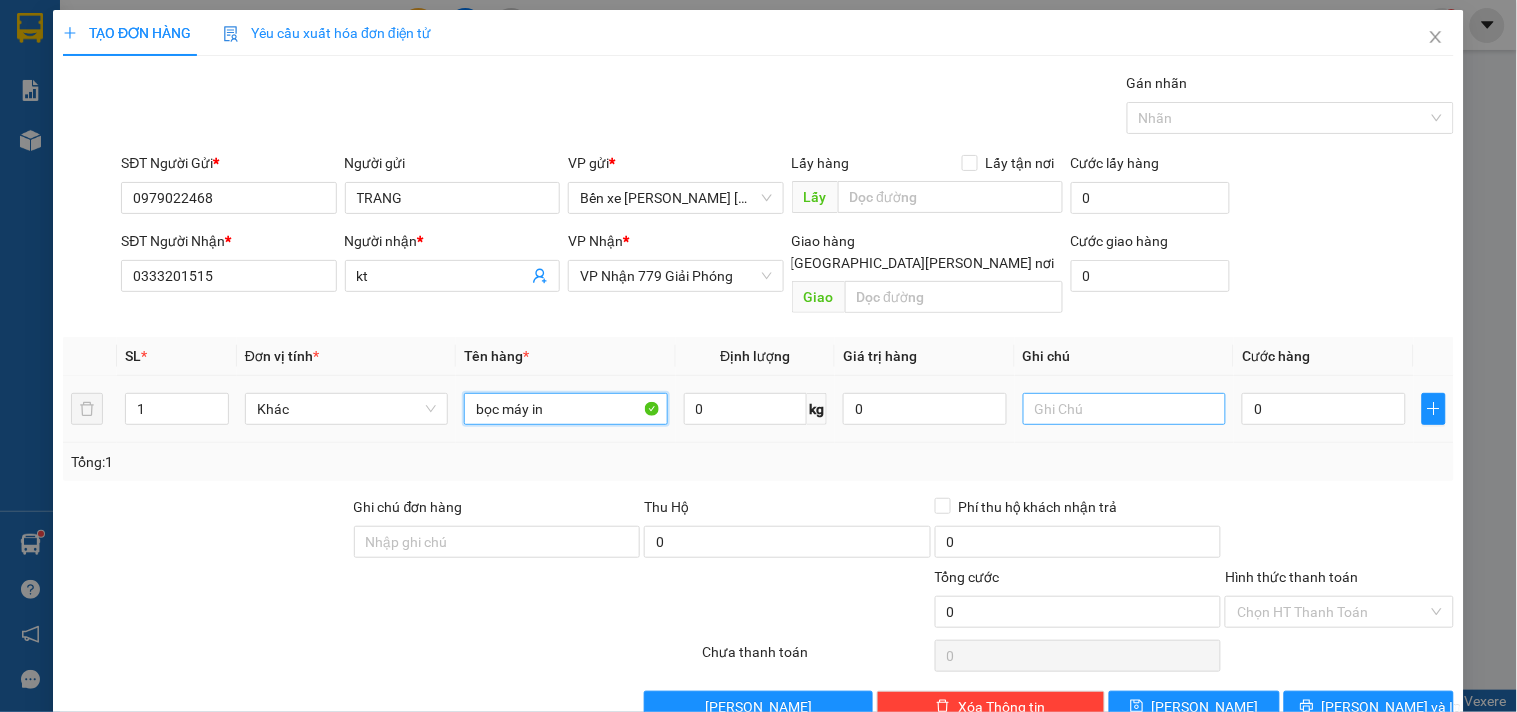 type on "bọc máy in" 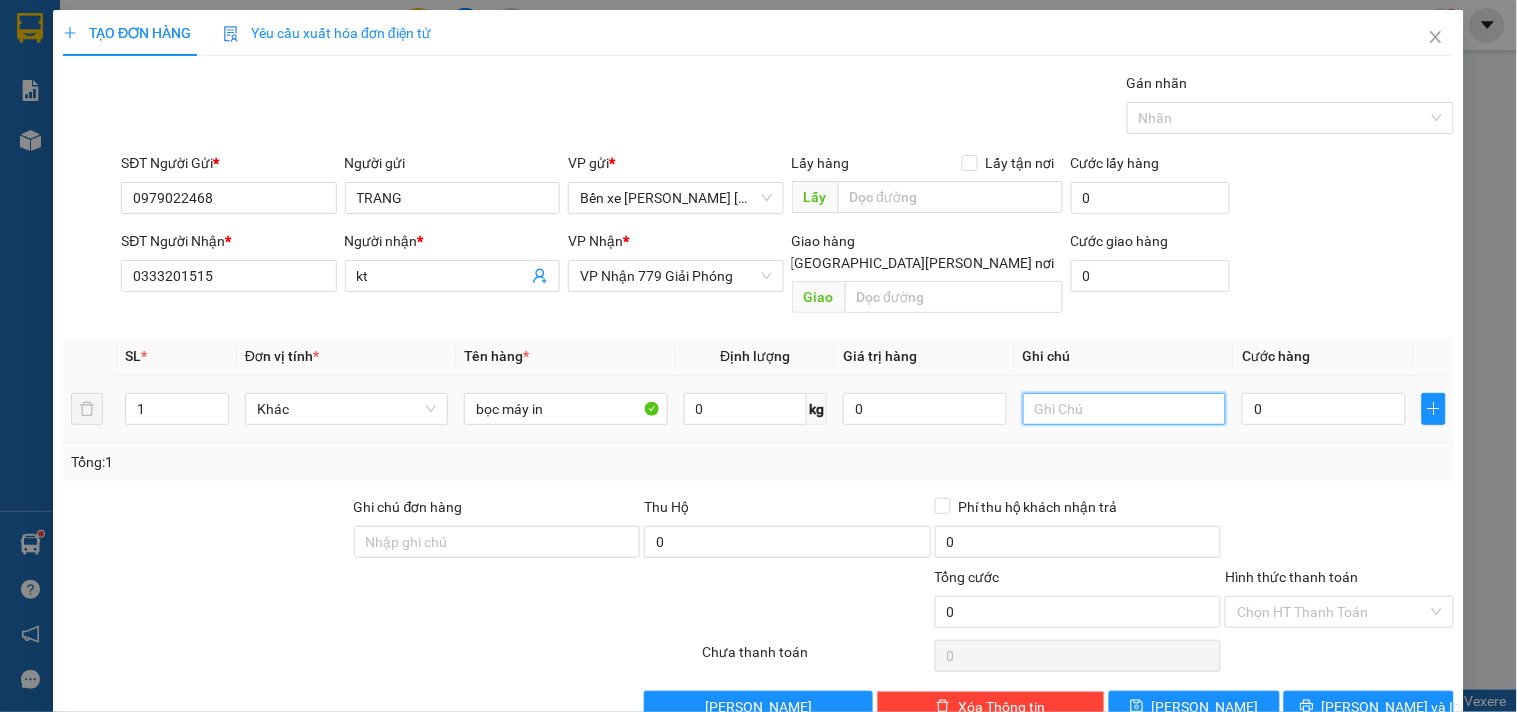 click at bounding box center [1124, 409] 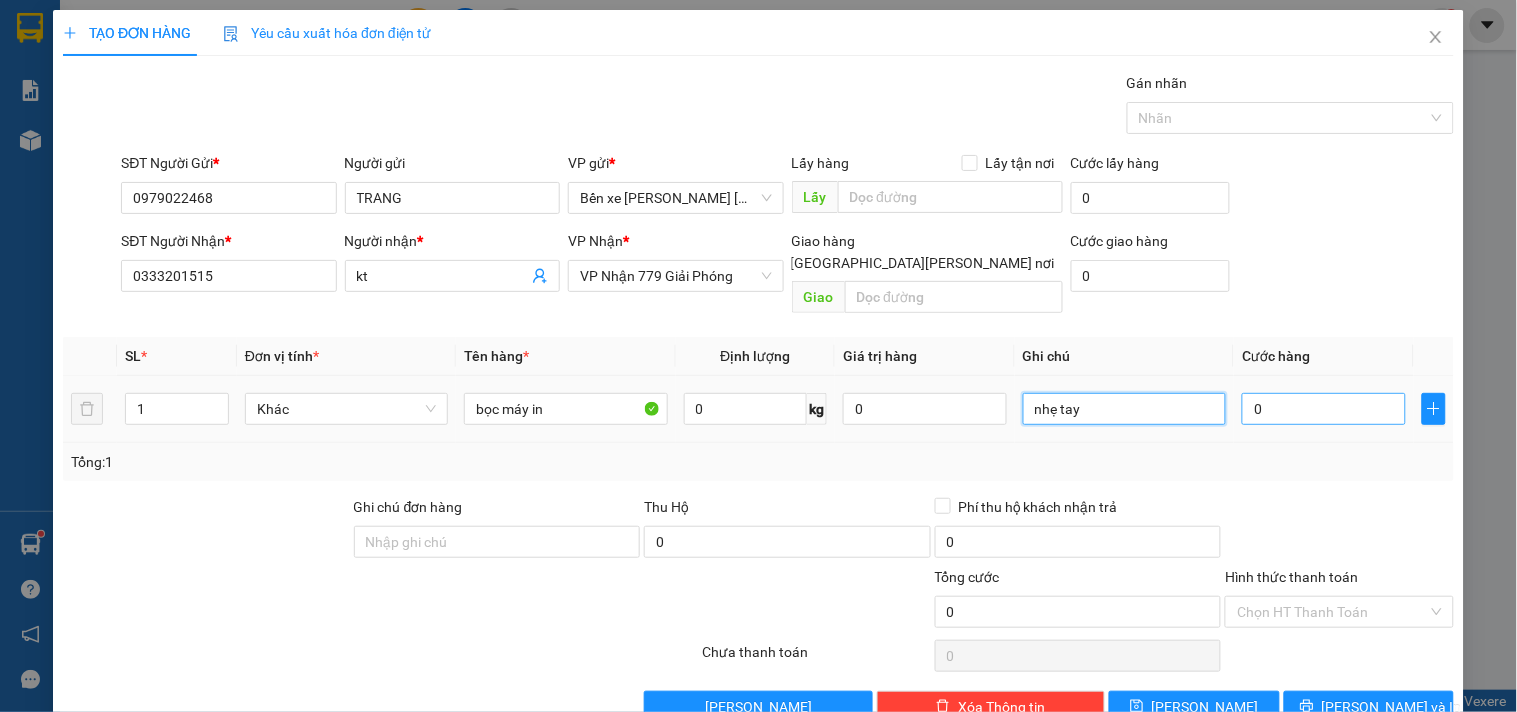 type on "nhẹ tay" 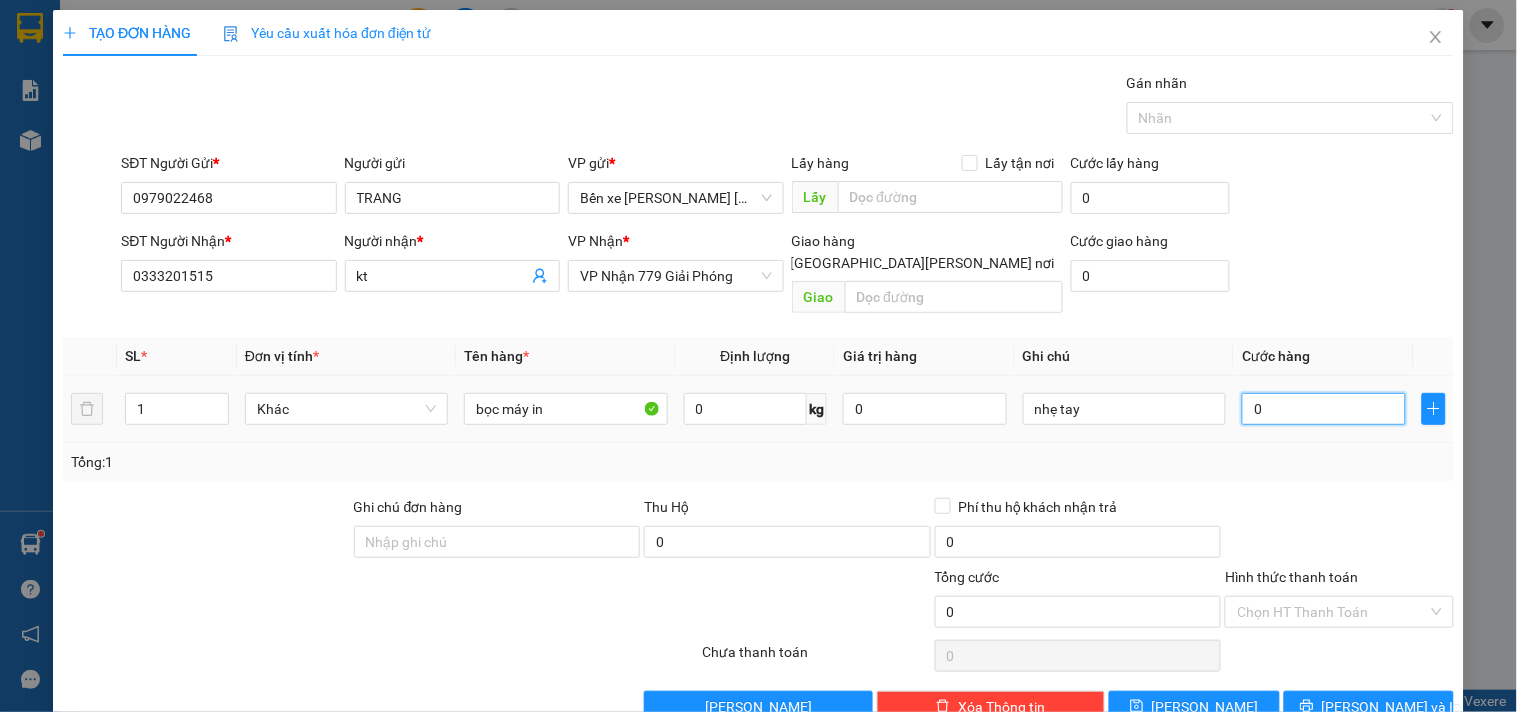 click on "0" at bounding box center (1324, 409) 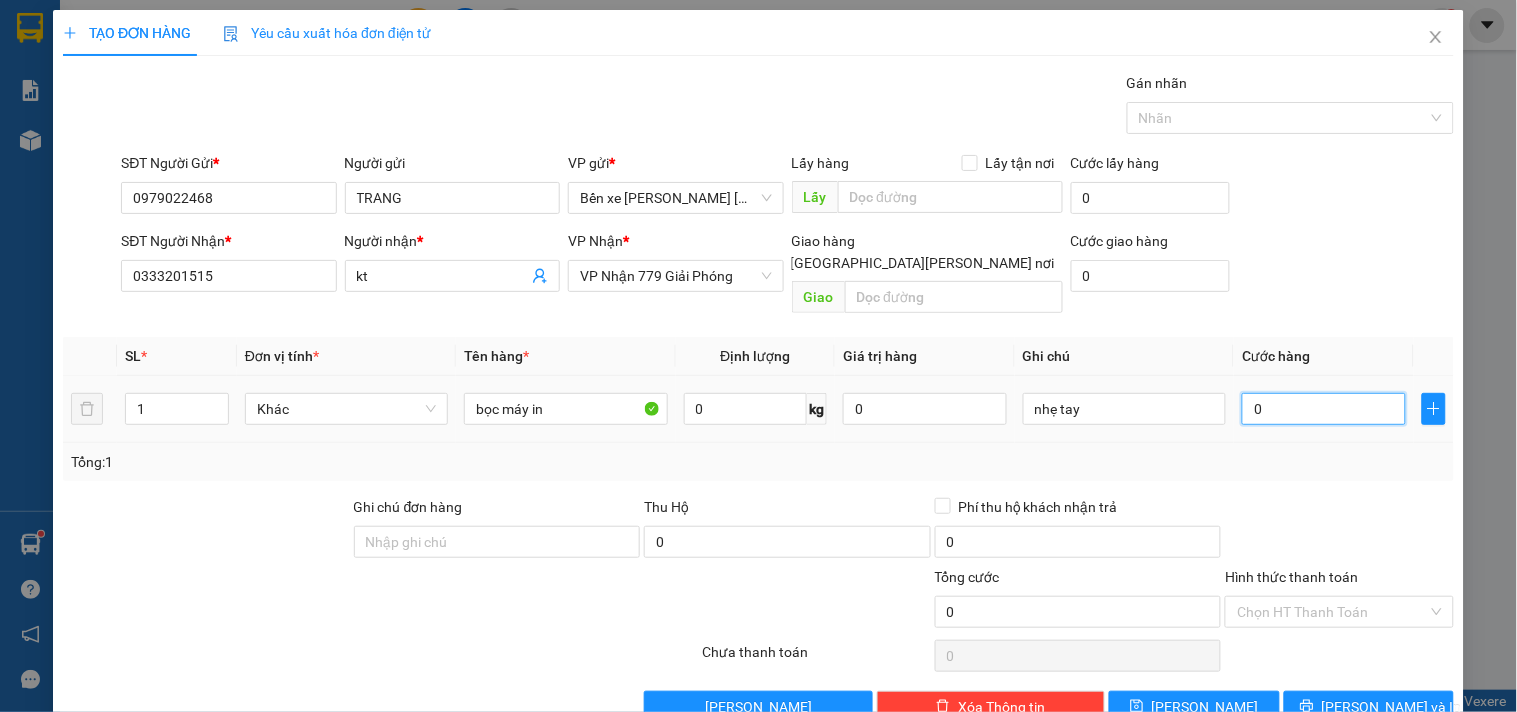 type on "7" 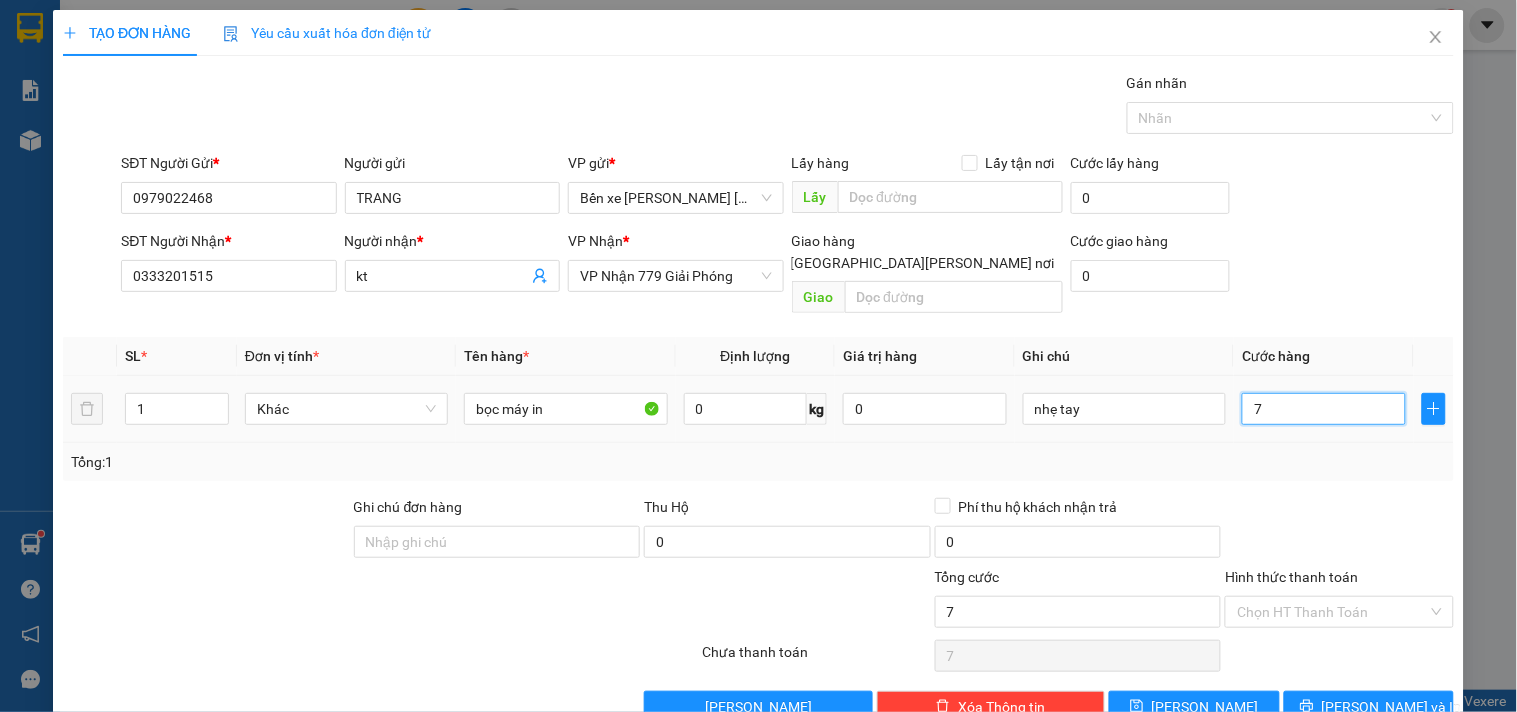 type on "70" 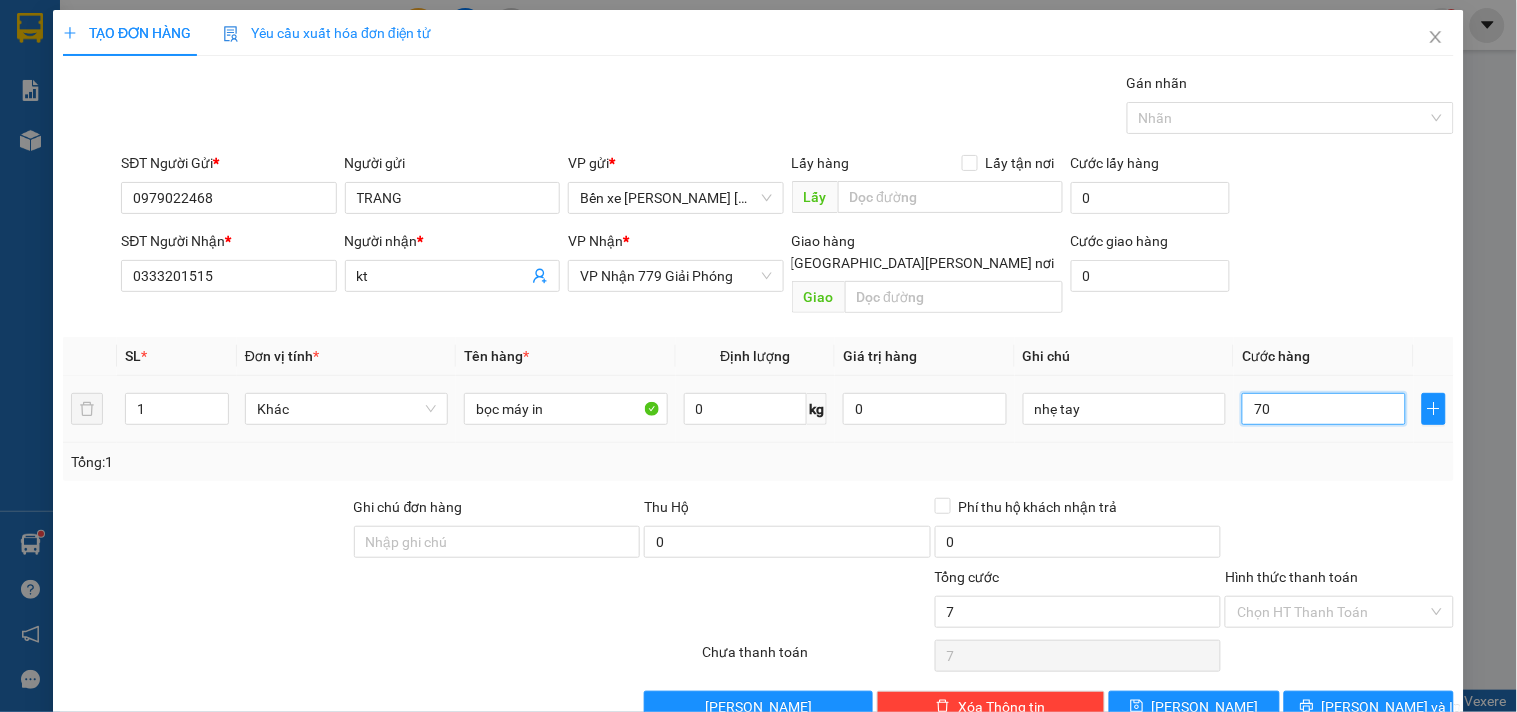 type on "70" 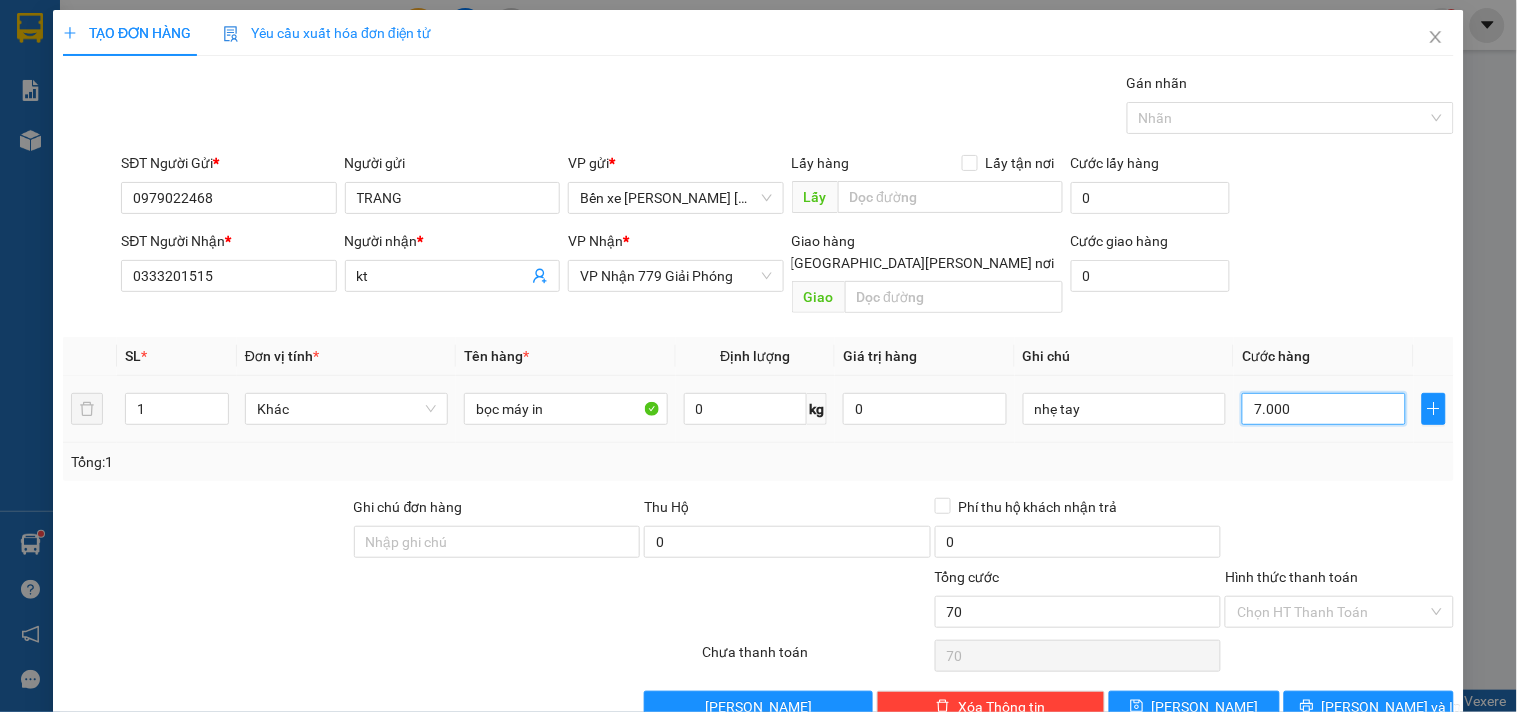 type on "70.000" 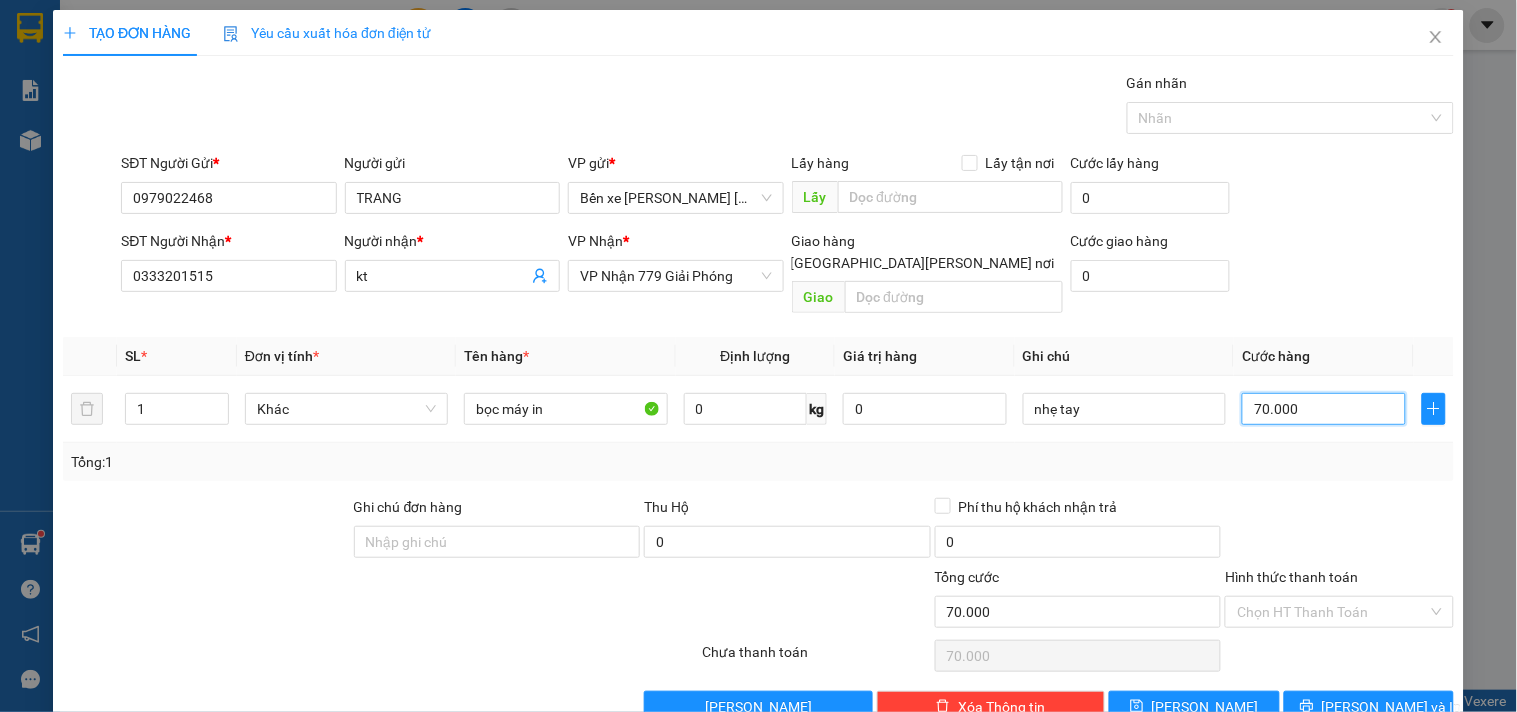 type on "70.000" 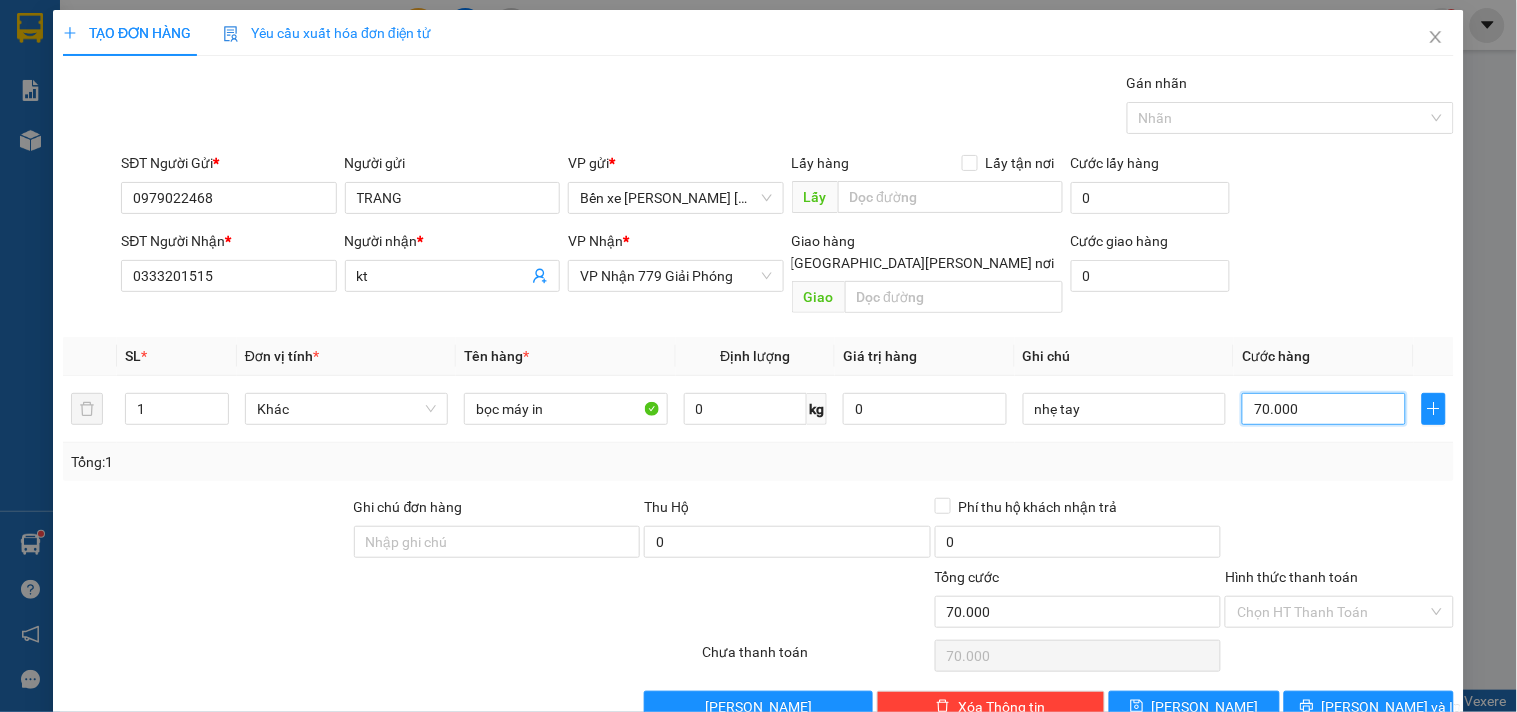 scroll, scrollTop: 27, scrollLeft: 0, axis: vertical 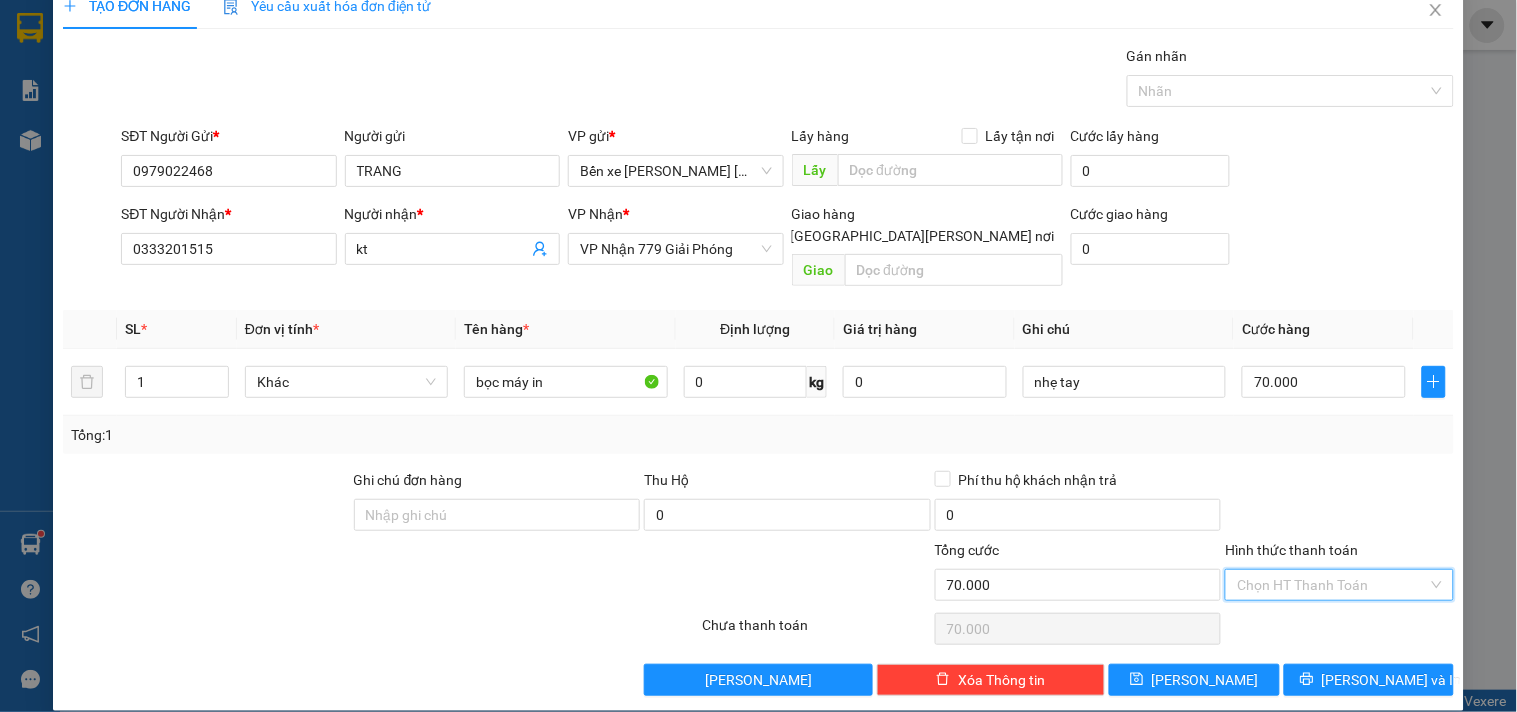 click on "Hình thức thanh toán" at bounding box center [1332, 585] 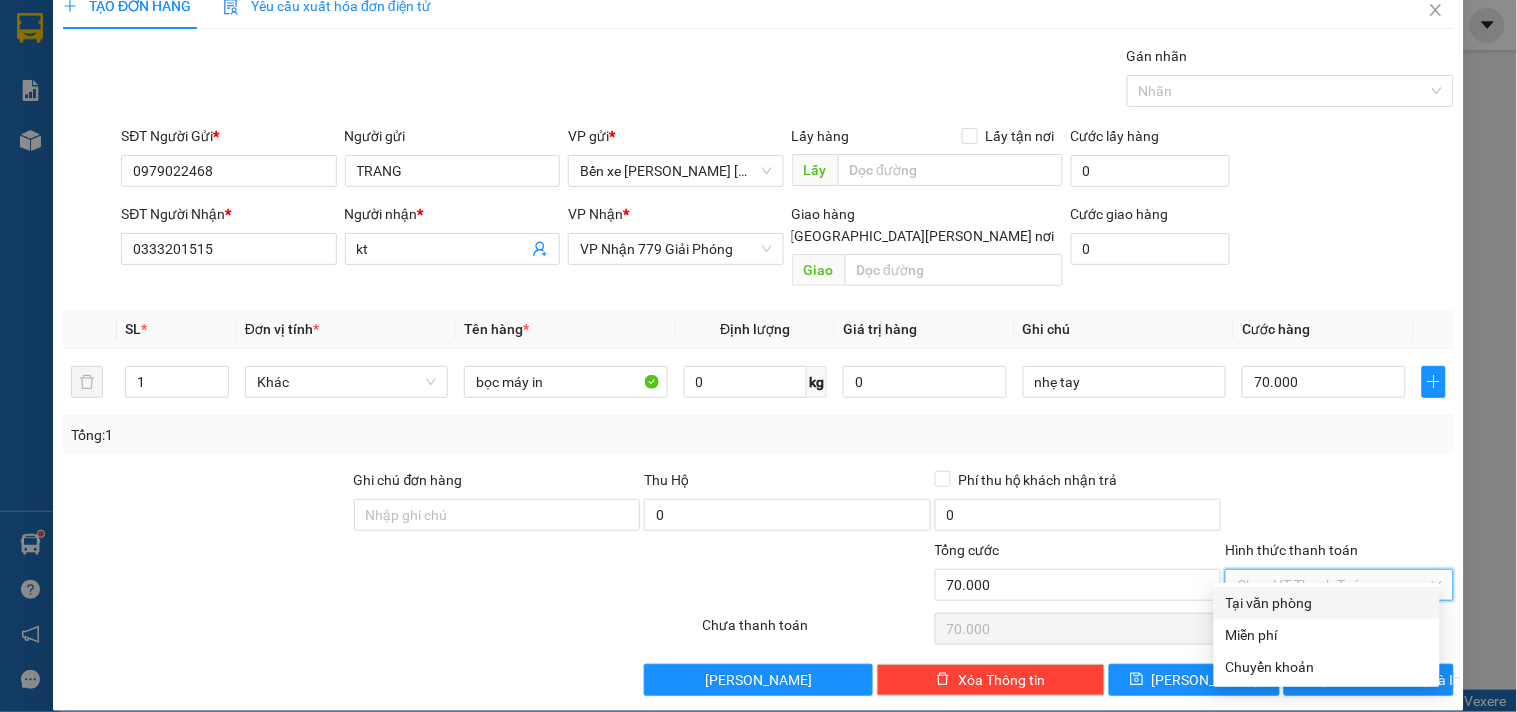 click on "Tại văn phòng" at bounding box center [1327, 603] 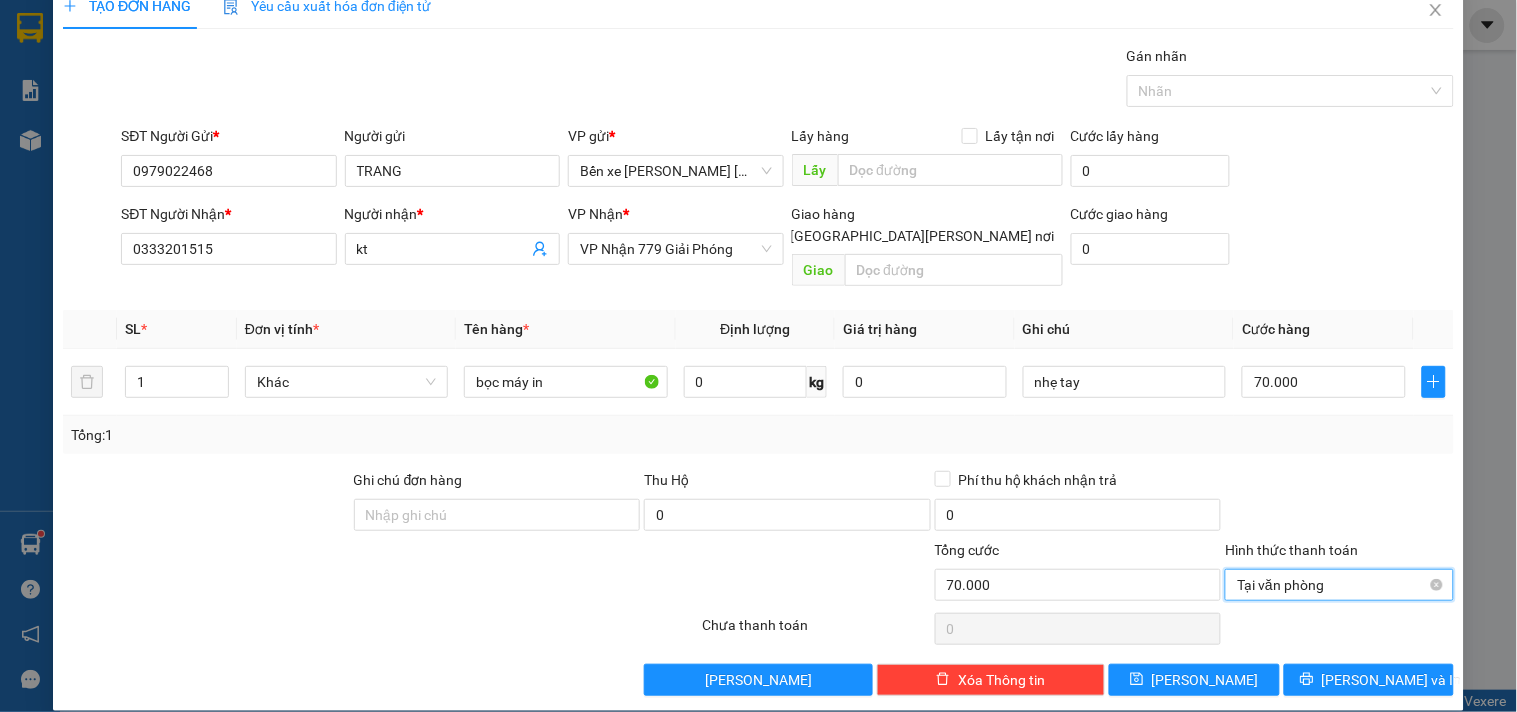 drag, startPoint x: 1272, startPoint y: 582, endPoint x: 1266, endPoint y: 571, distance: 12.529964 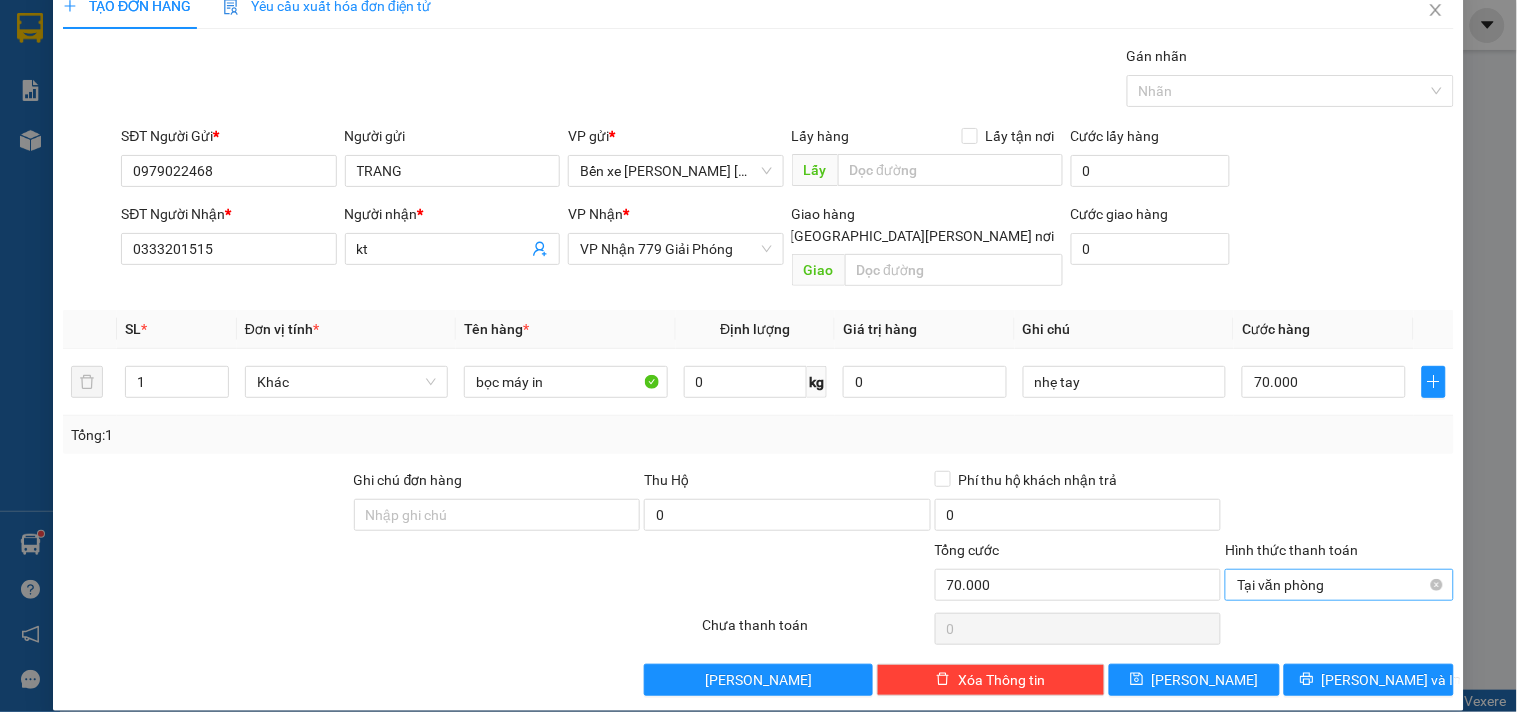 click on "Tại văn phòng" at bounding box center [1339, 585] 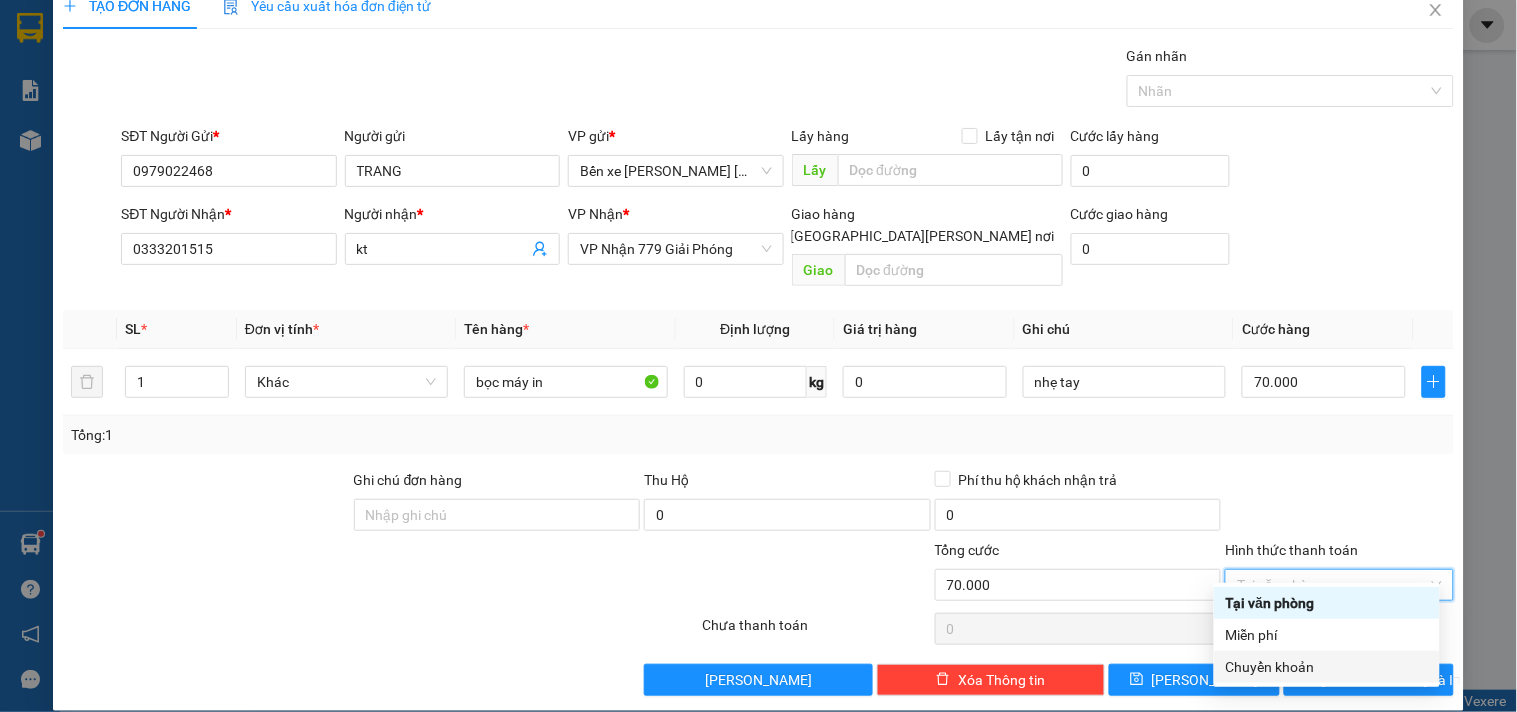 click on "Chuyển khoản" at bounding box center (1327, 667) 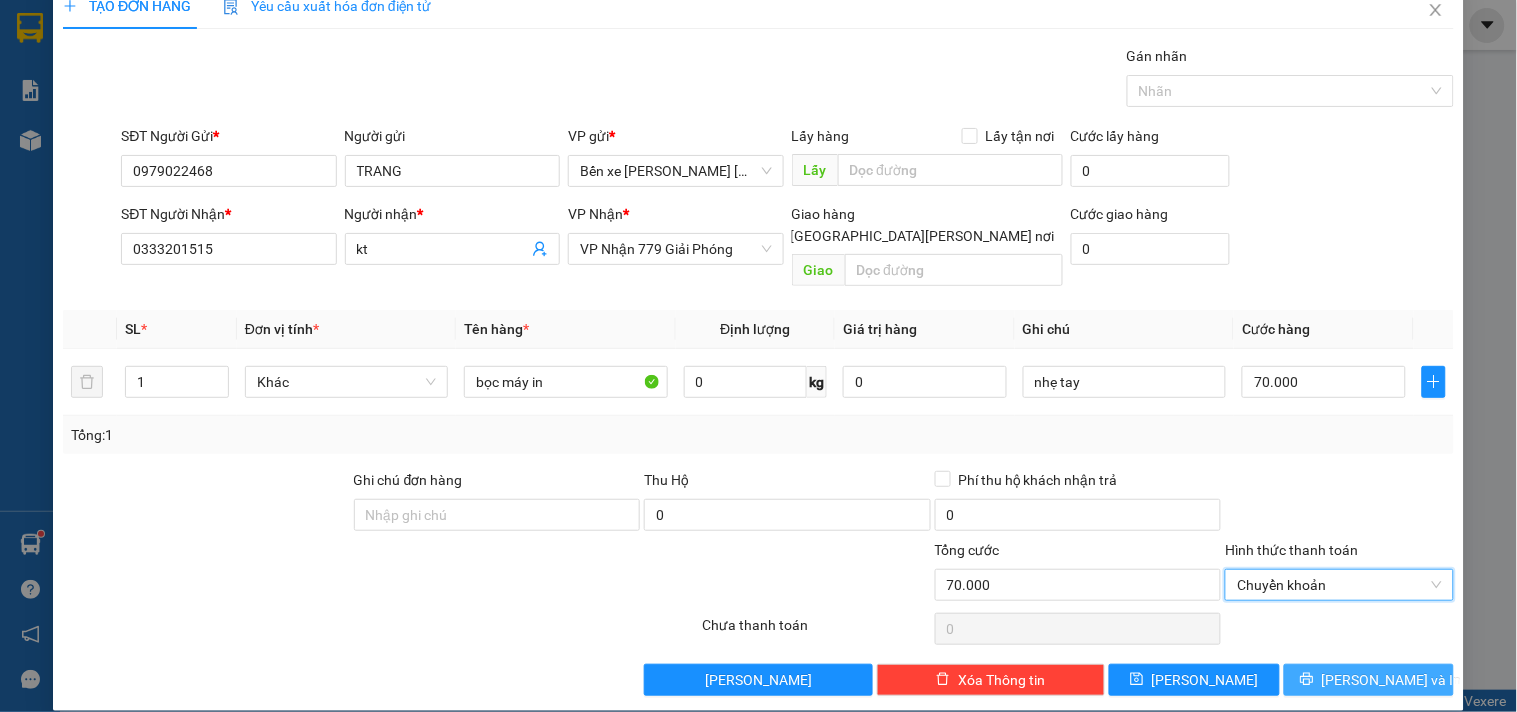 click 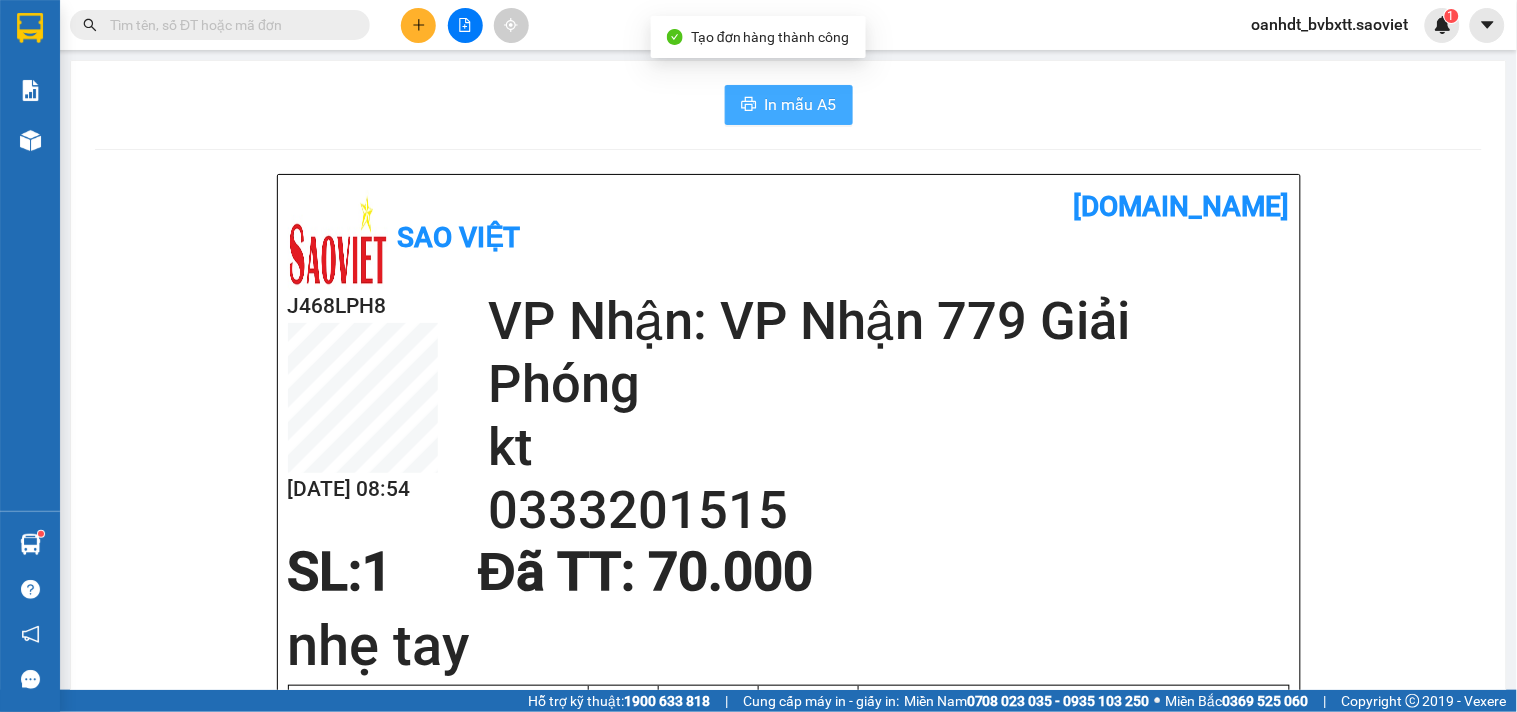 click on "In mẫu A5" at bounding box center [801, 104] 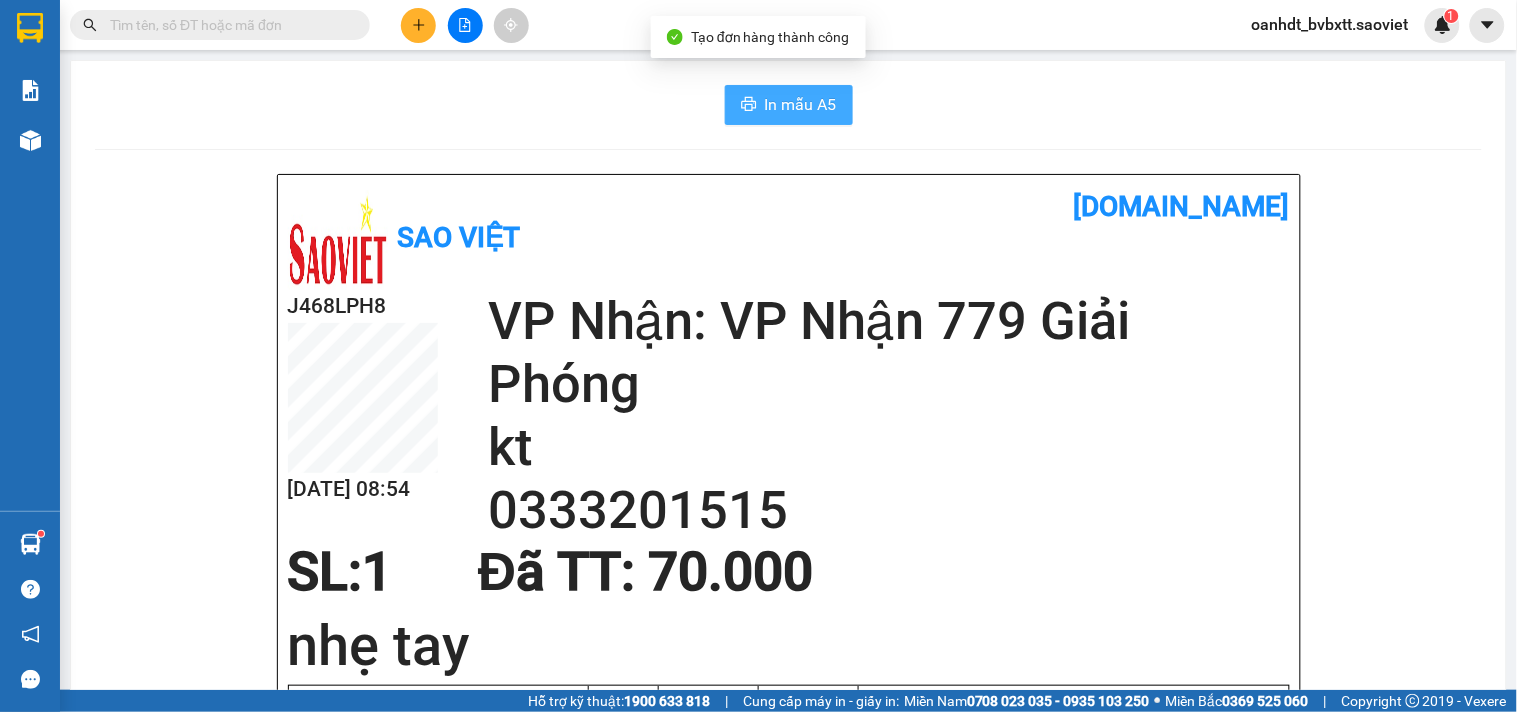 scroll, scrollTop: 0, scrollLeft: 0, axis: both 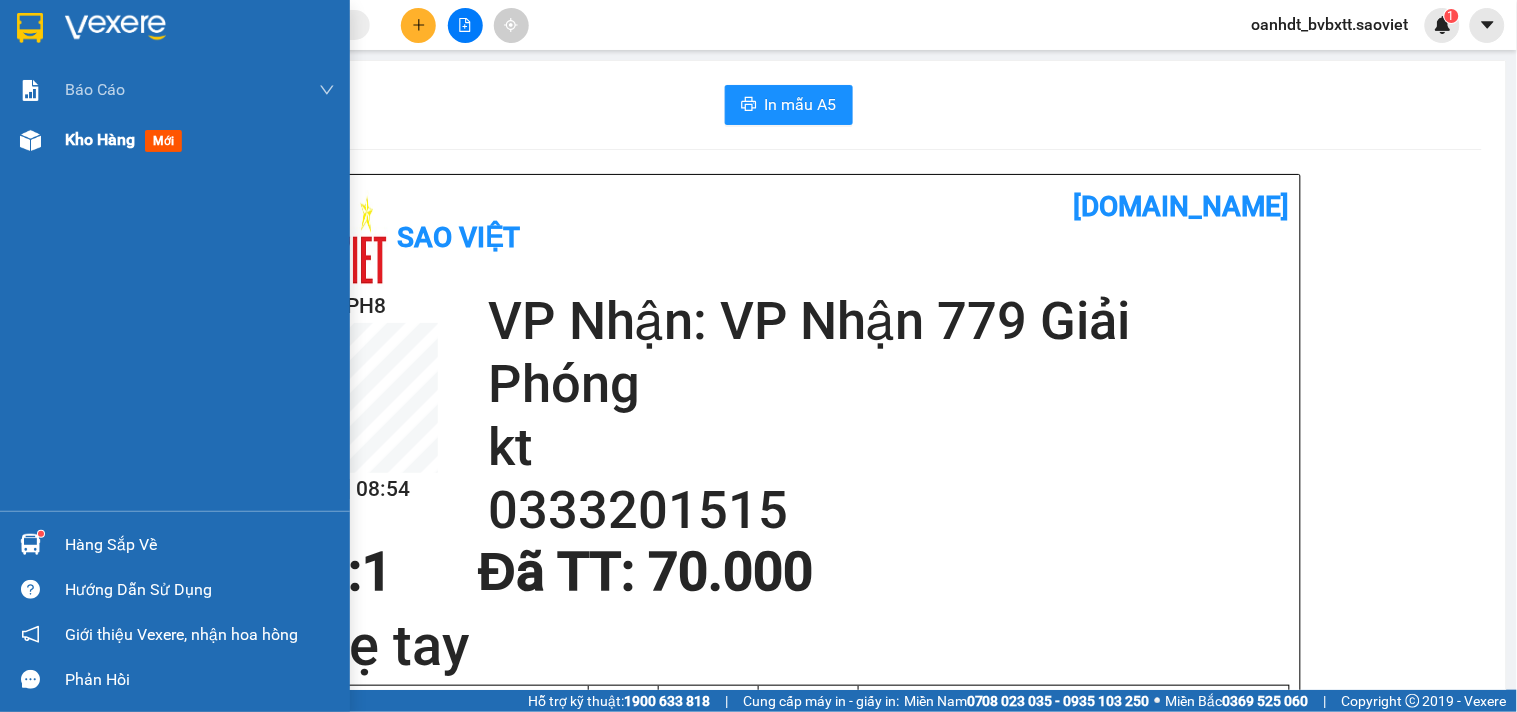 click on "mới" at bounding box center [163, 141] 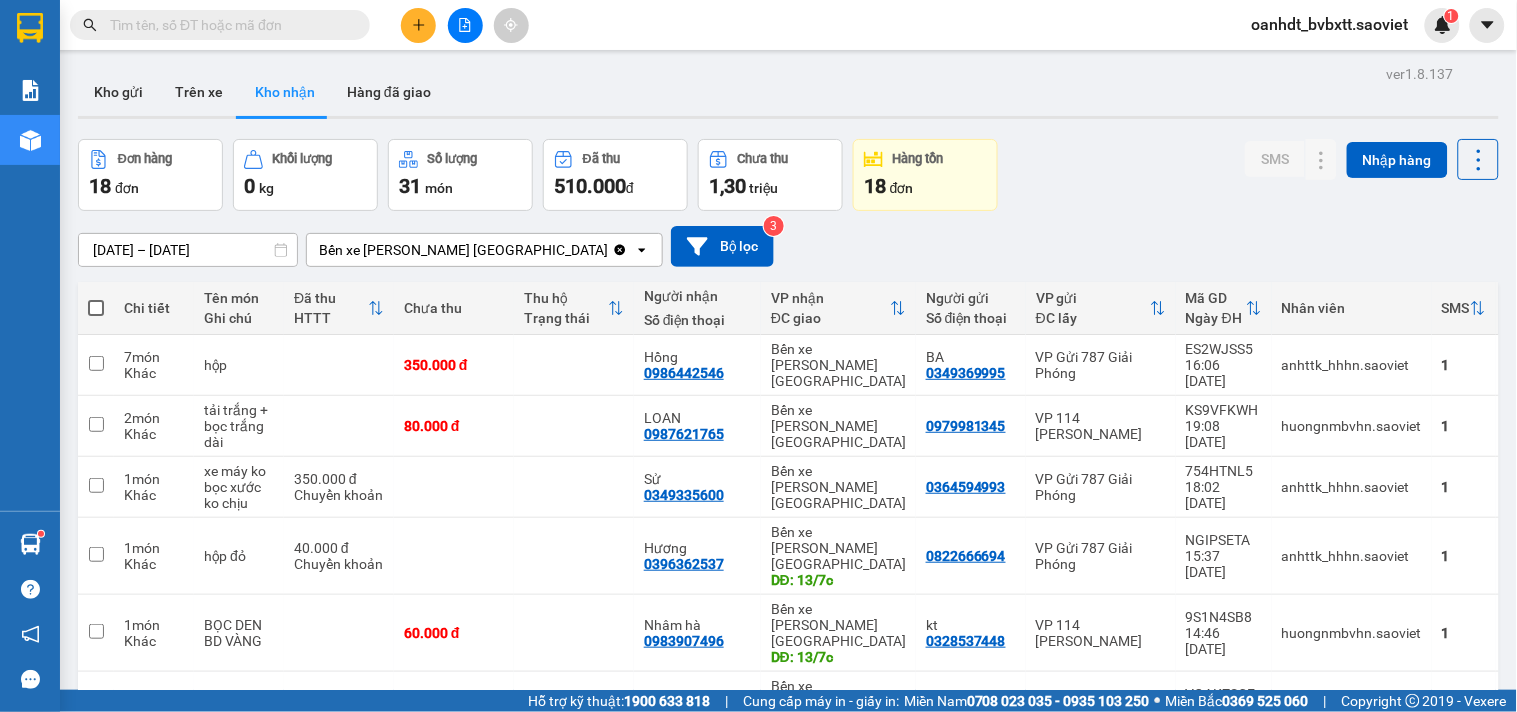 click at bounding box center (228, 25) 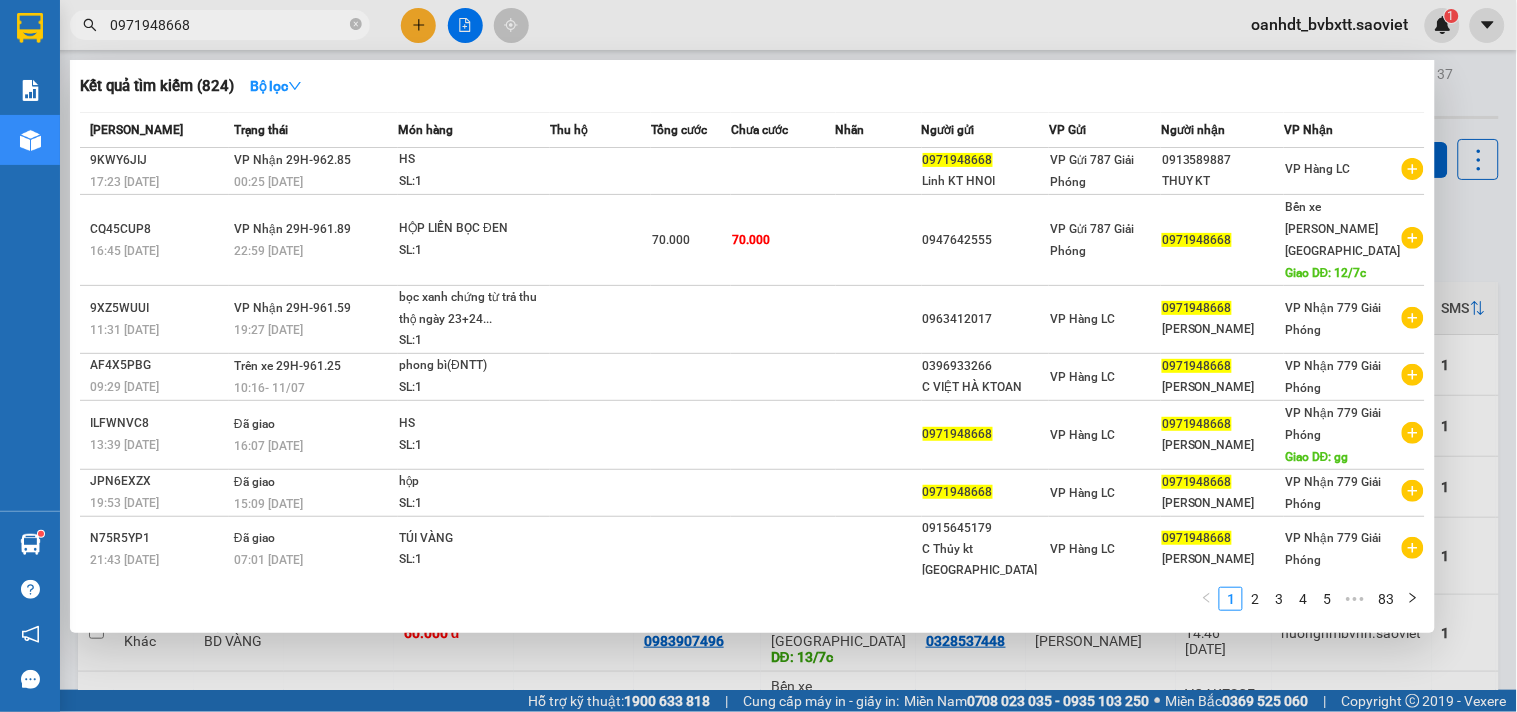 type on "0971948668" 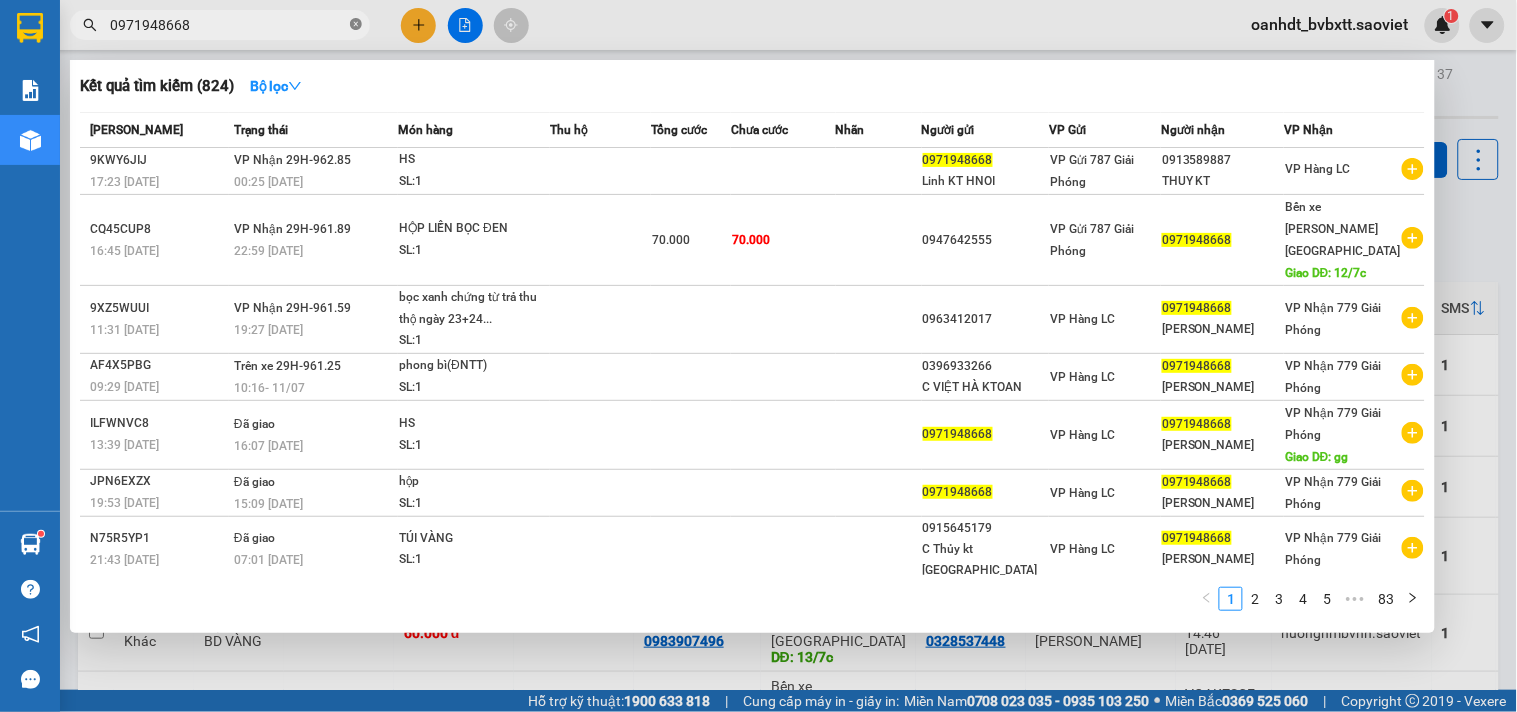 click 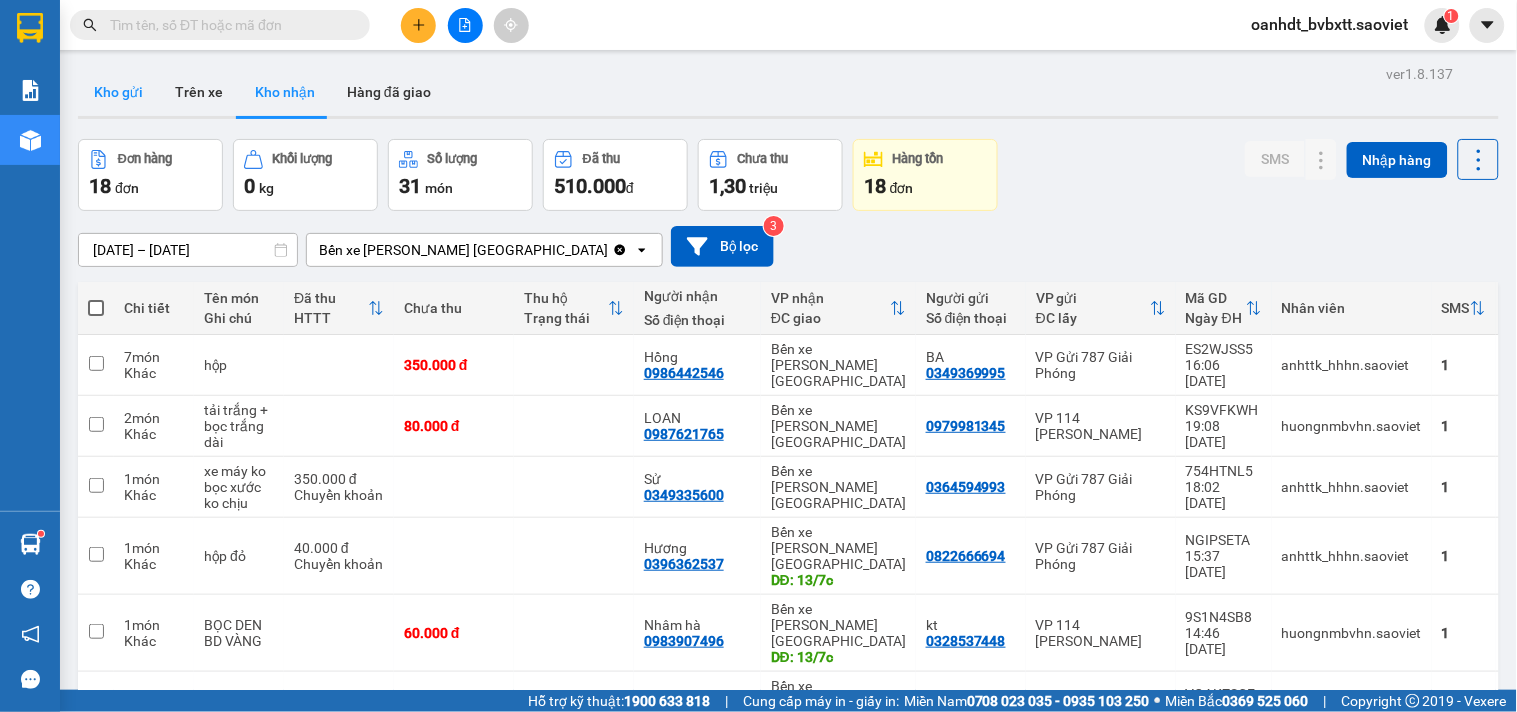 click on "Kho gửi" at bounding box center (118, 92) 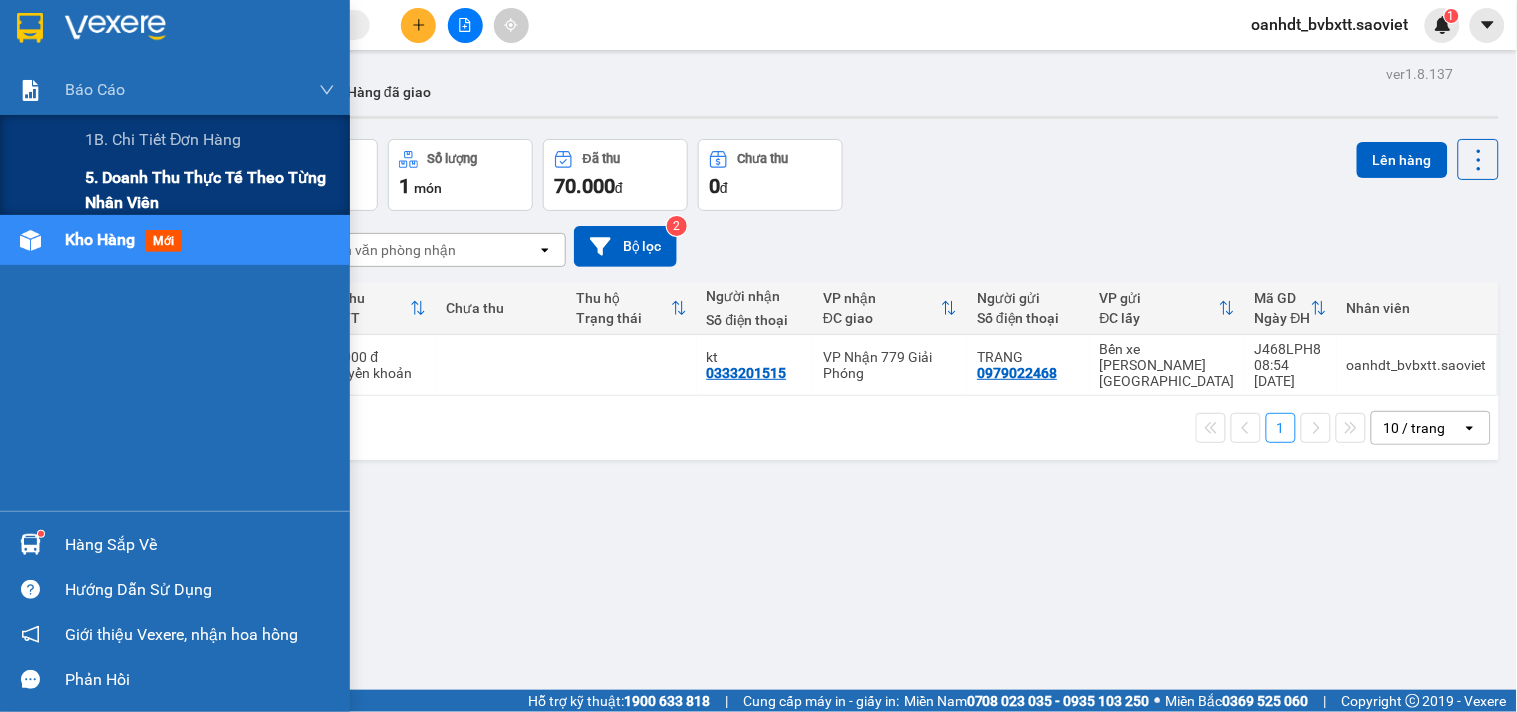 click on "5. Doanh thu thực tế theo từng nhân viên" at bounding box center (210, 190) 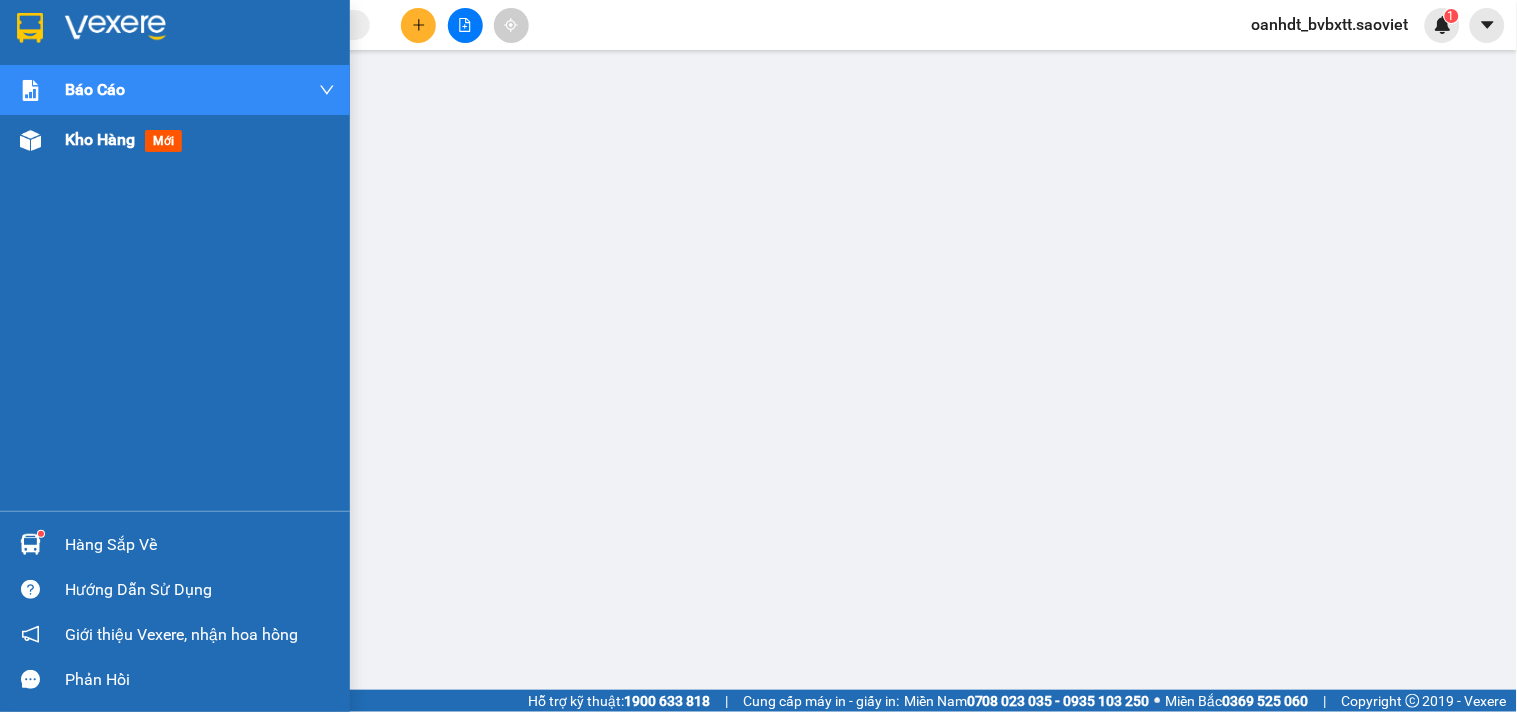 click on "mới" at bounding box center [163, 141] 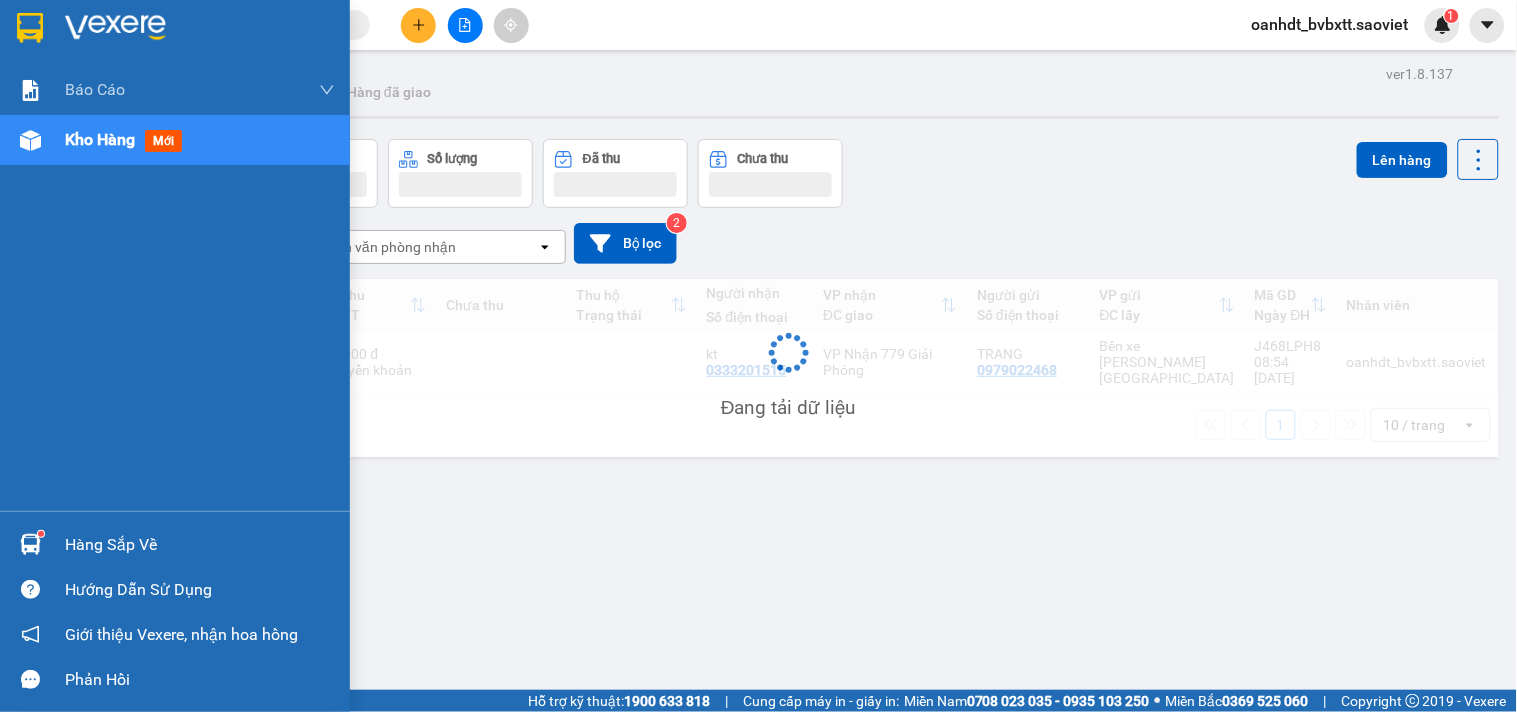 click on "mới" at bounding box center [163, 141] 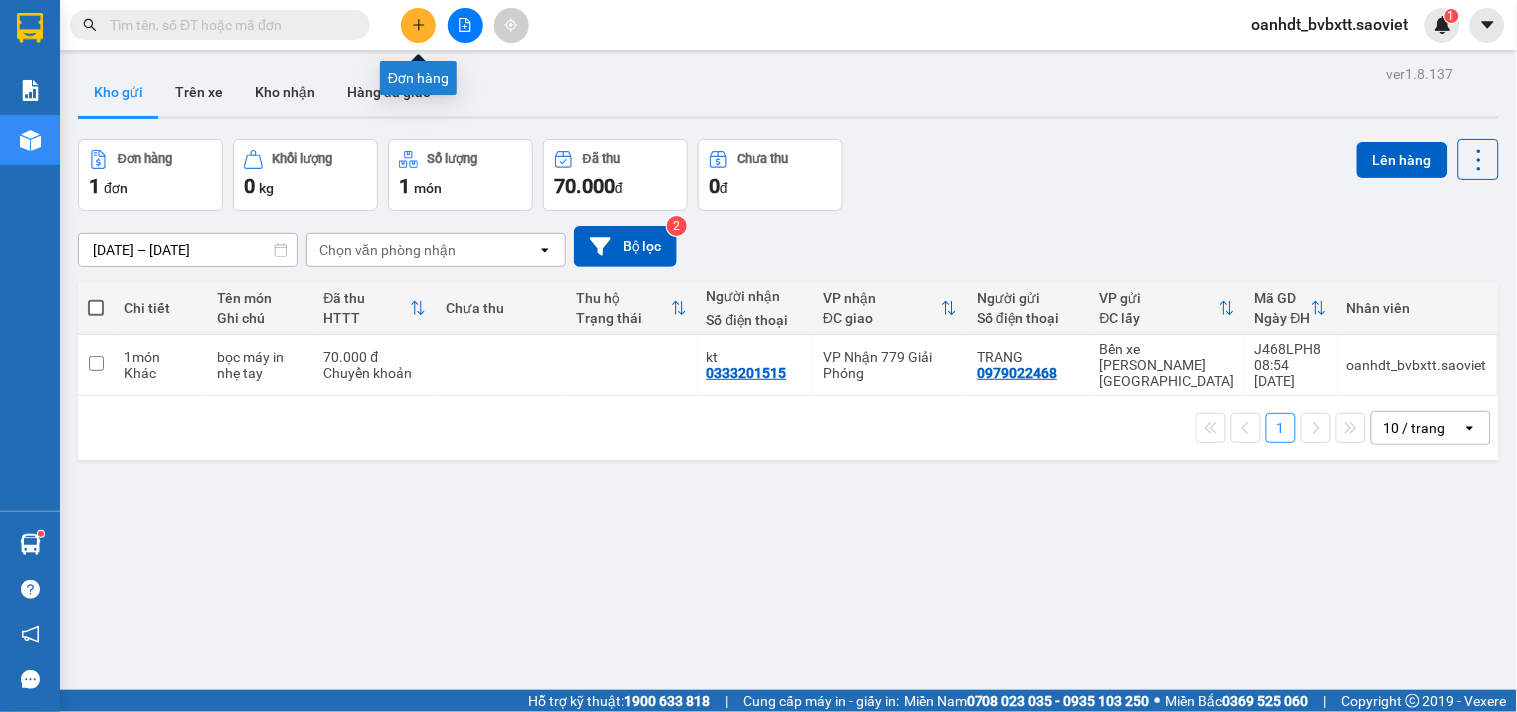 click at bounding box center (418, 25) 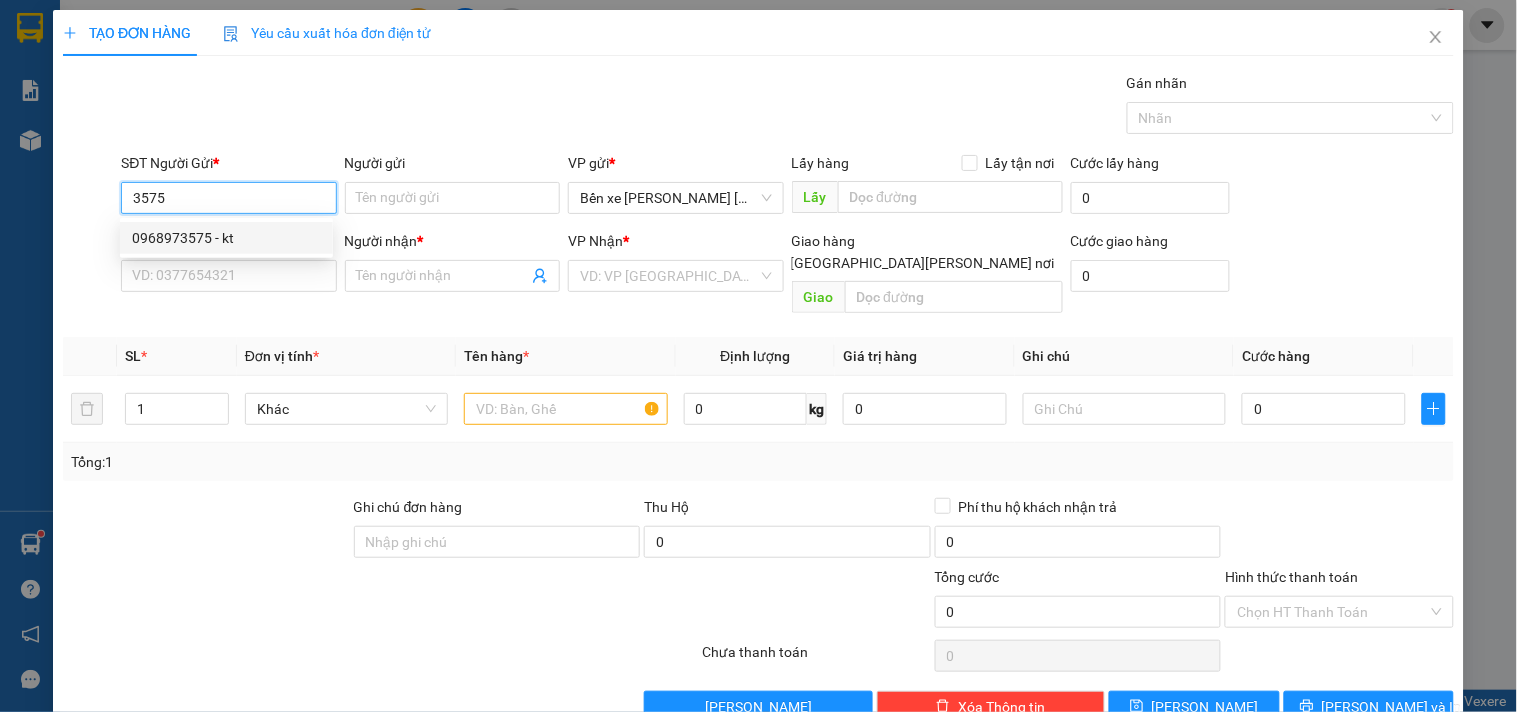click on "0968973575 - kt" at bounding box center [226, 238] 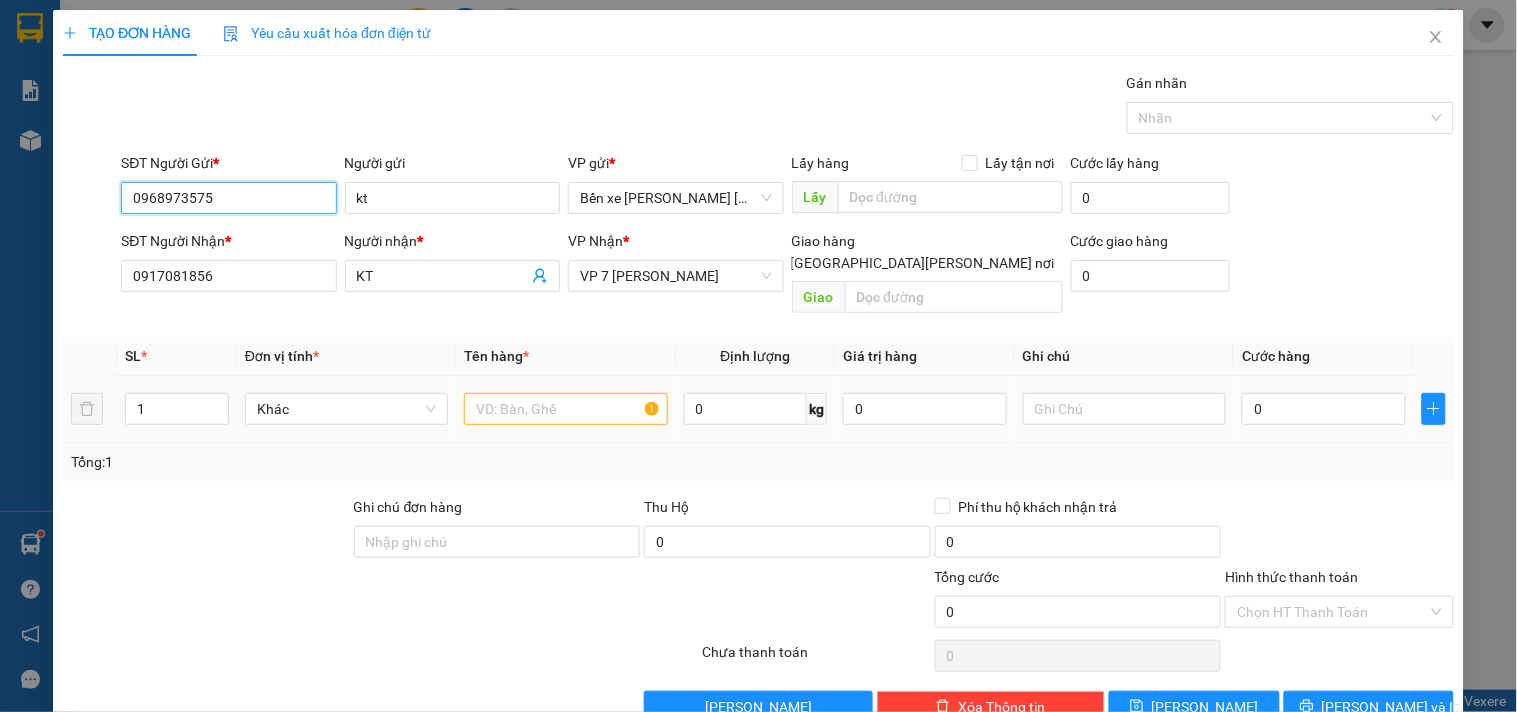 type on "0968973575" 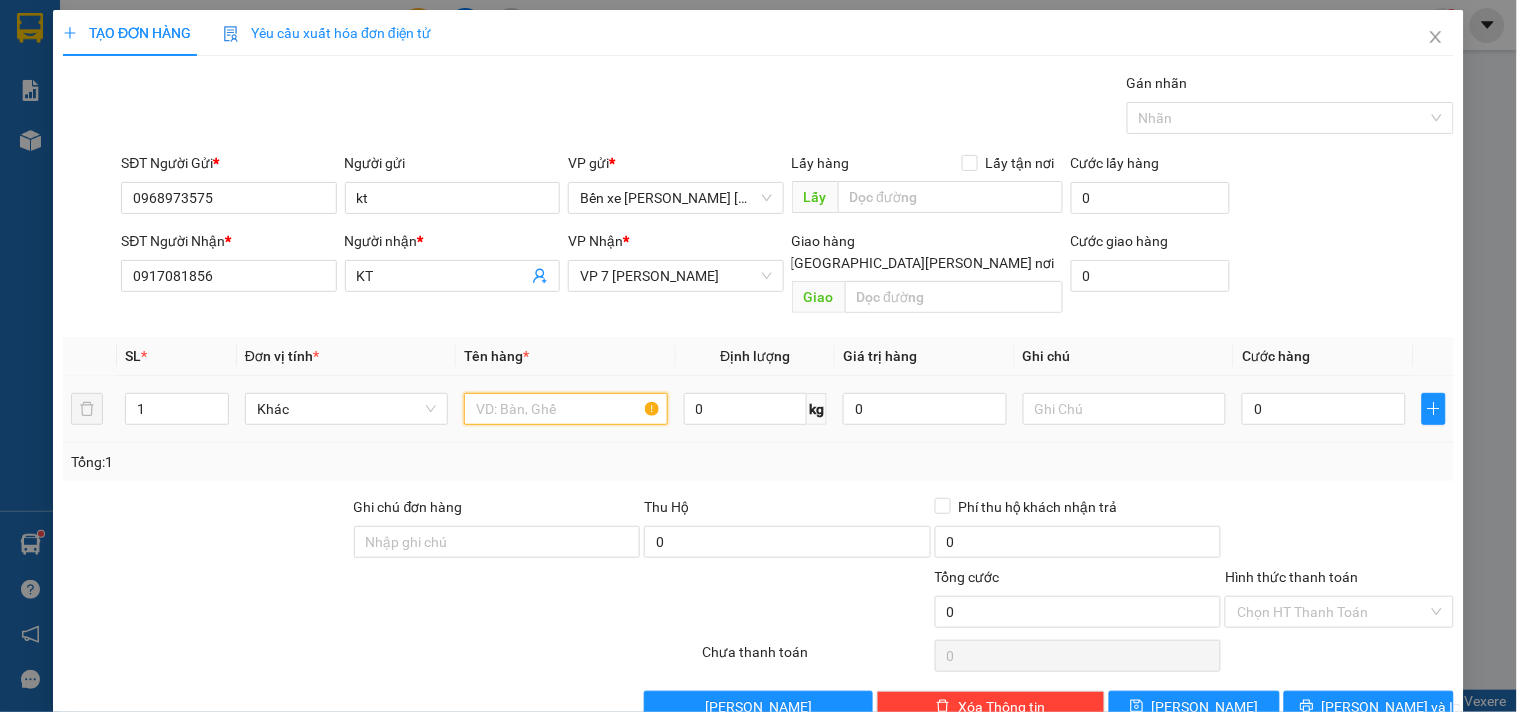 click at bounding box center [565, 409] 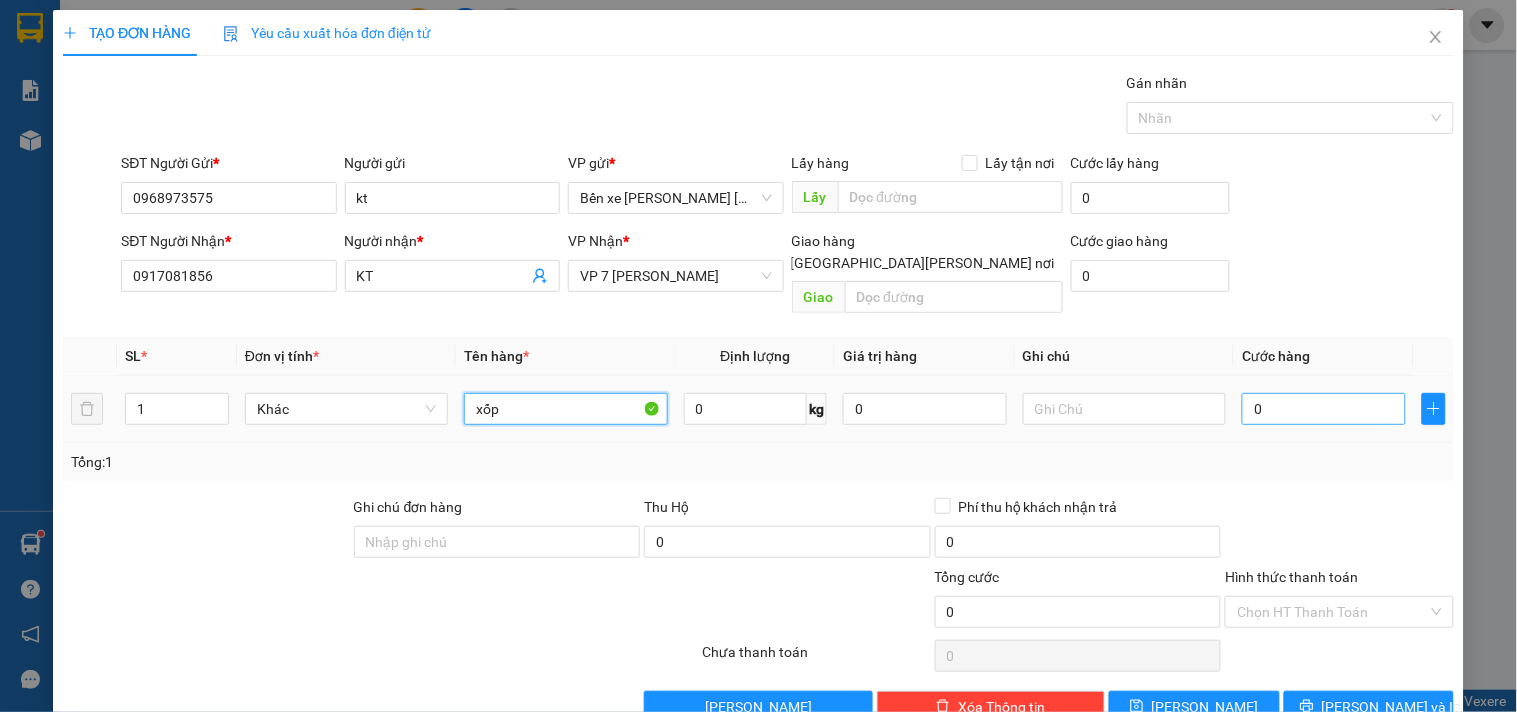 type on "xốp" 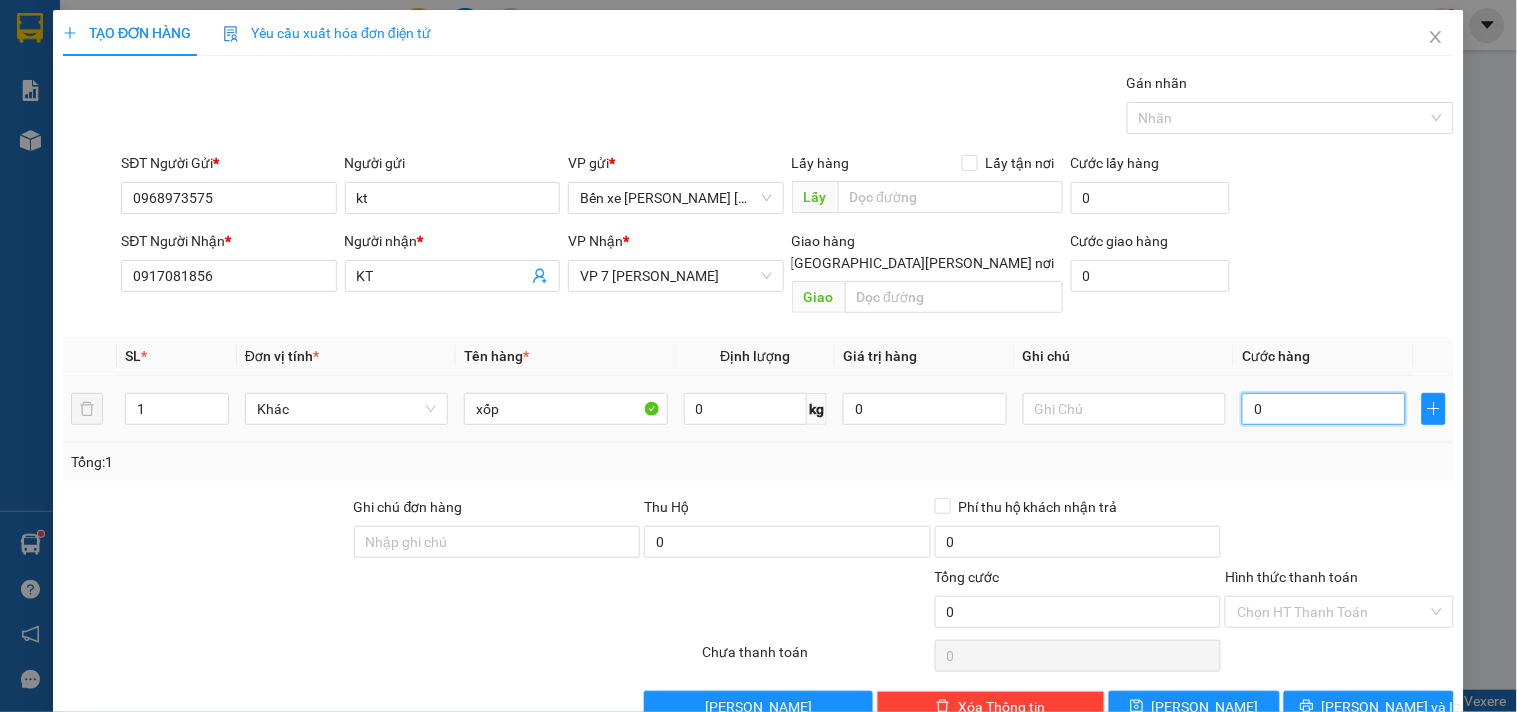 click on "0" at bounding box center [1324, 409] 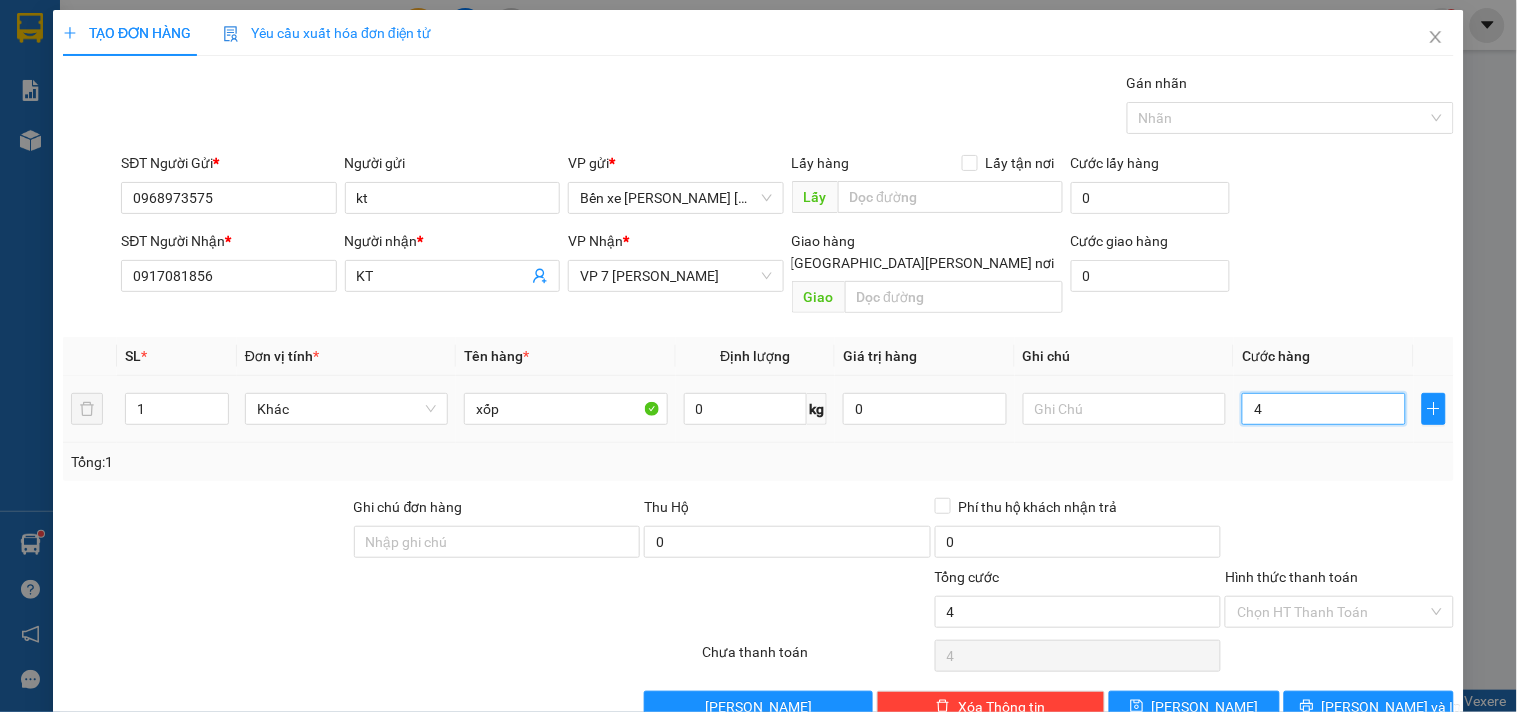 type on "40" 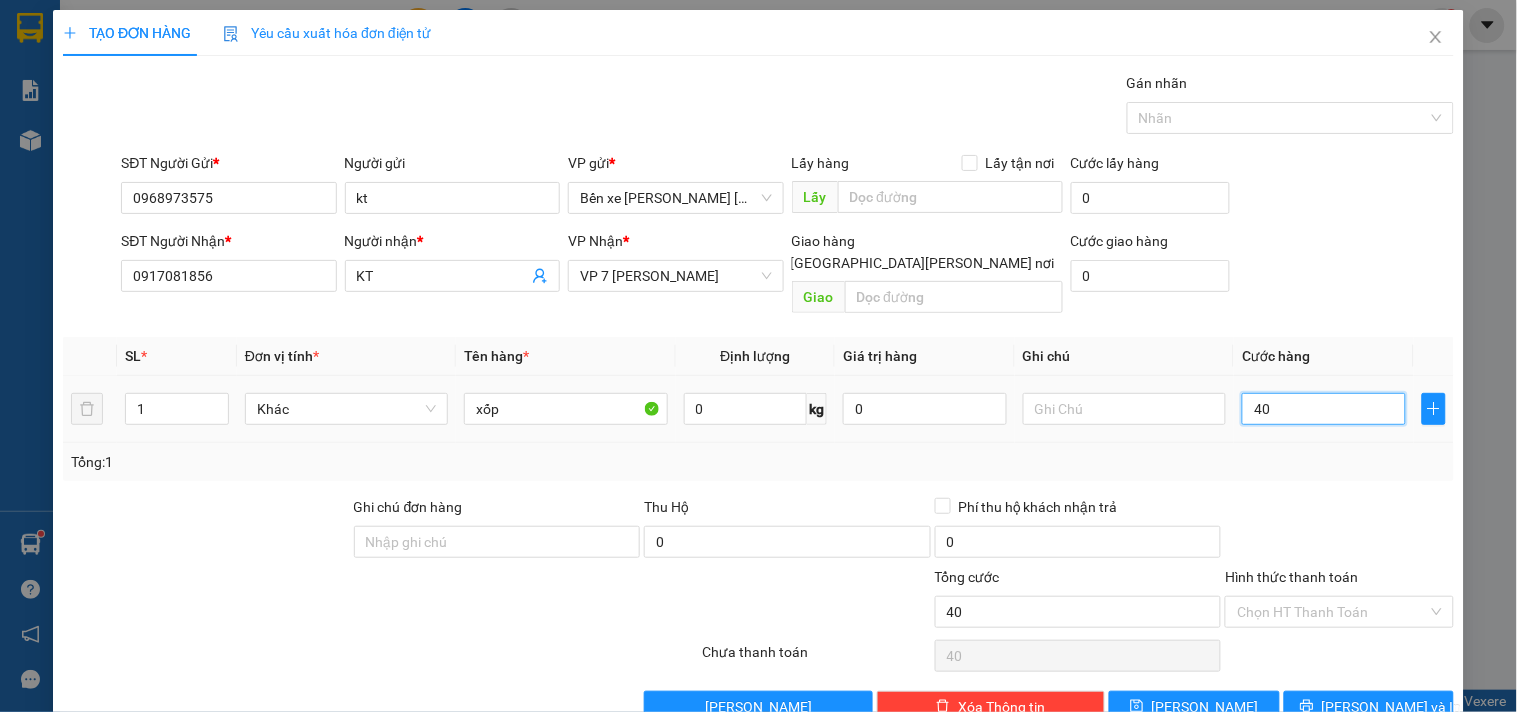 type on "400" 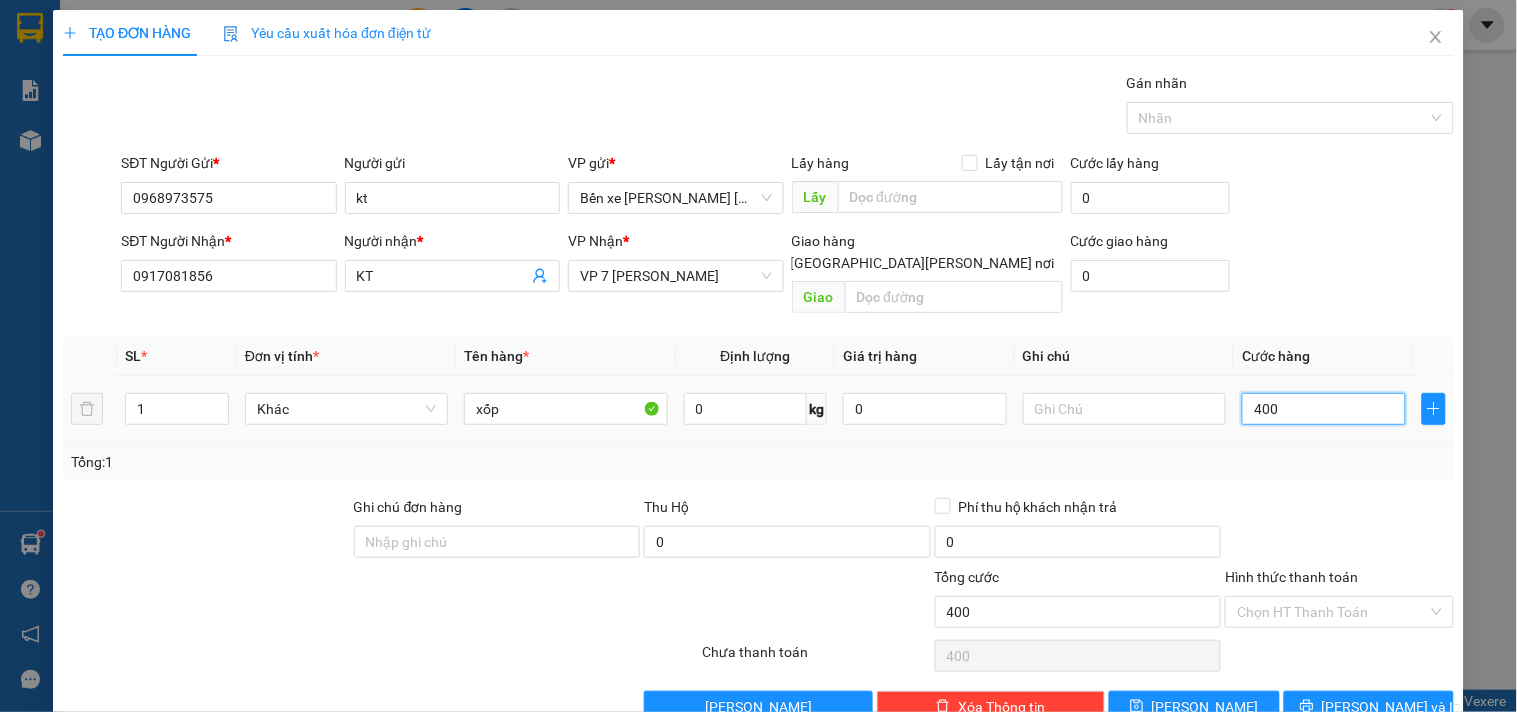 type on "4.000" 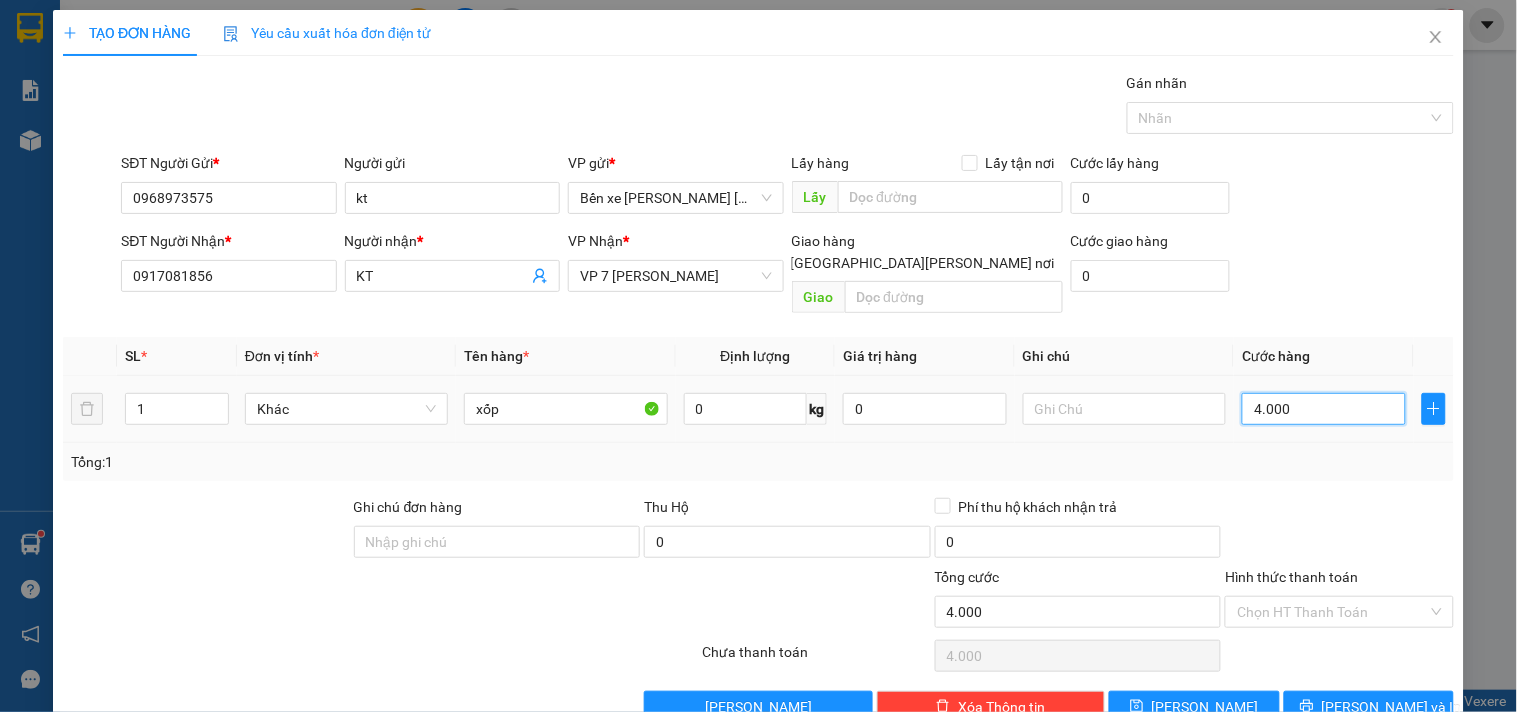 type on "40.000" 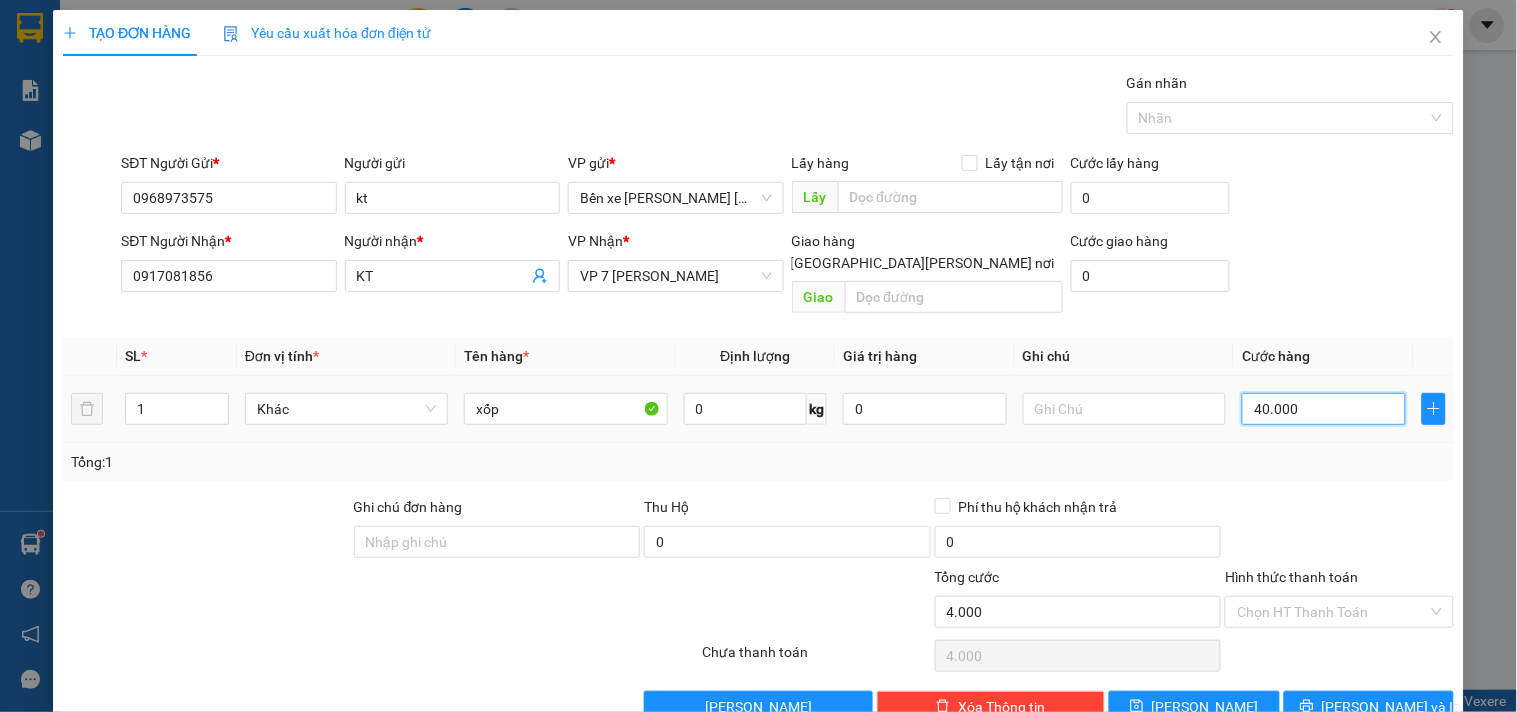 type on "40.000" 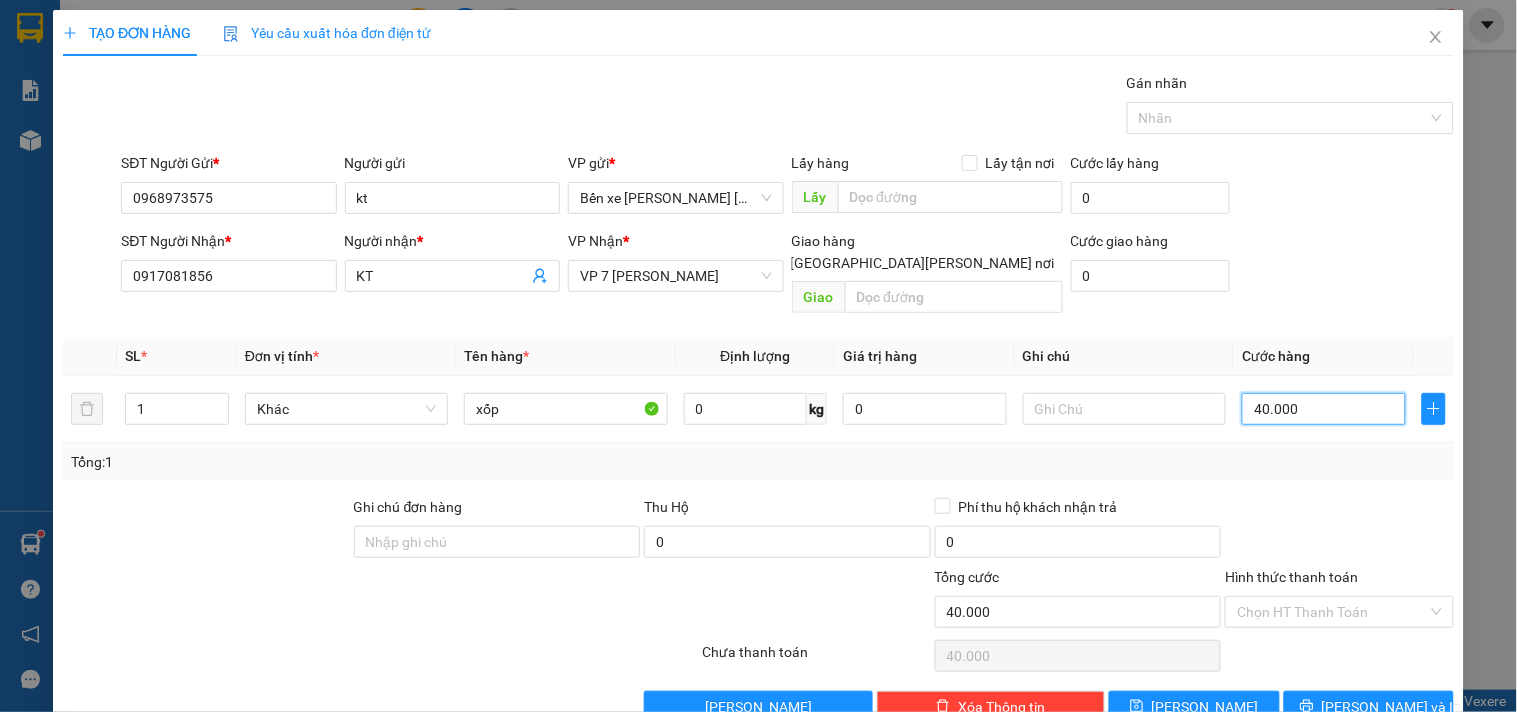 scroll, scrollTop: 27, scrollLeft: 0, axis: vertical 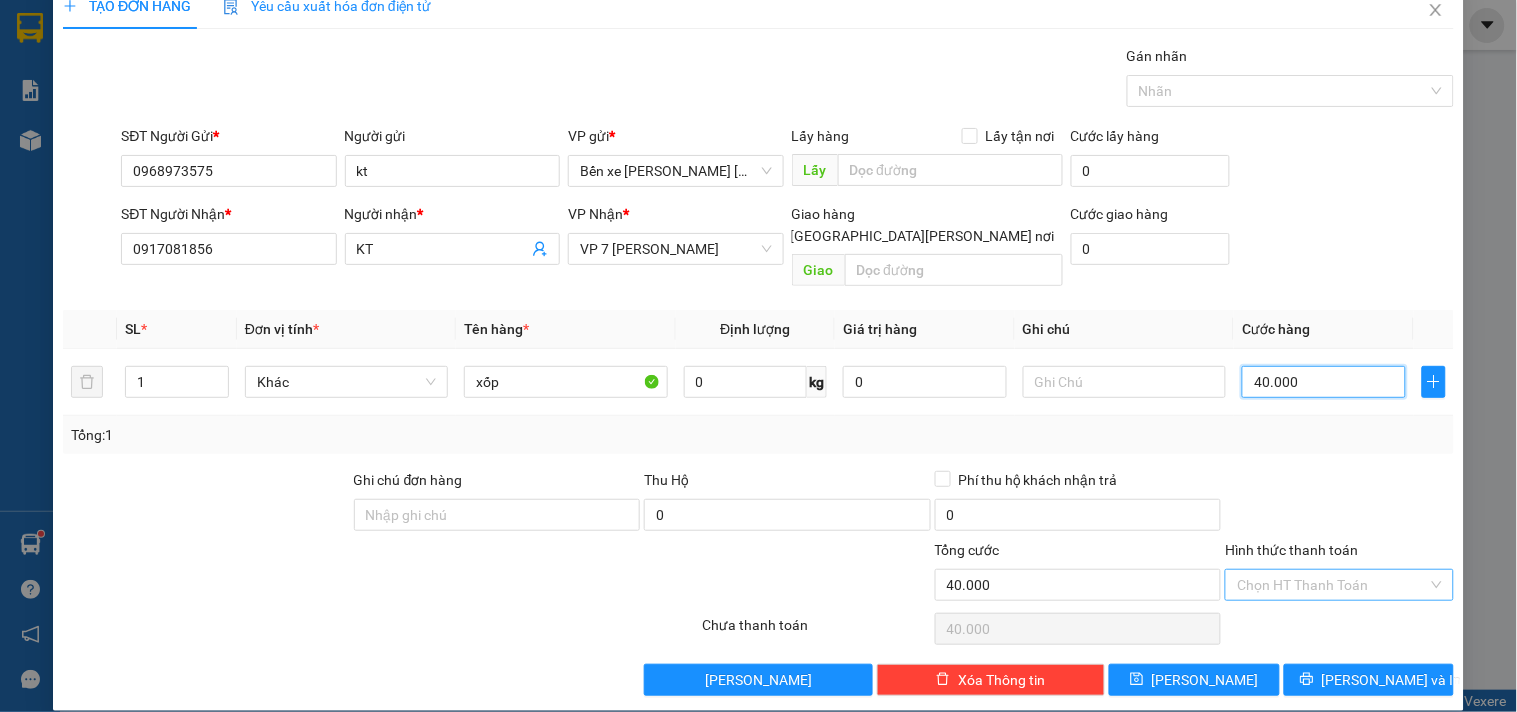 type on "40.000" 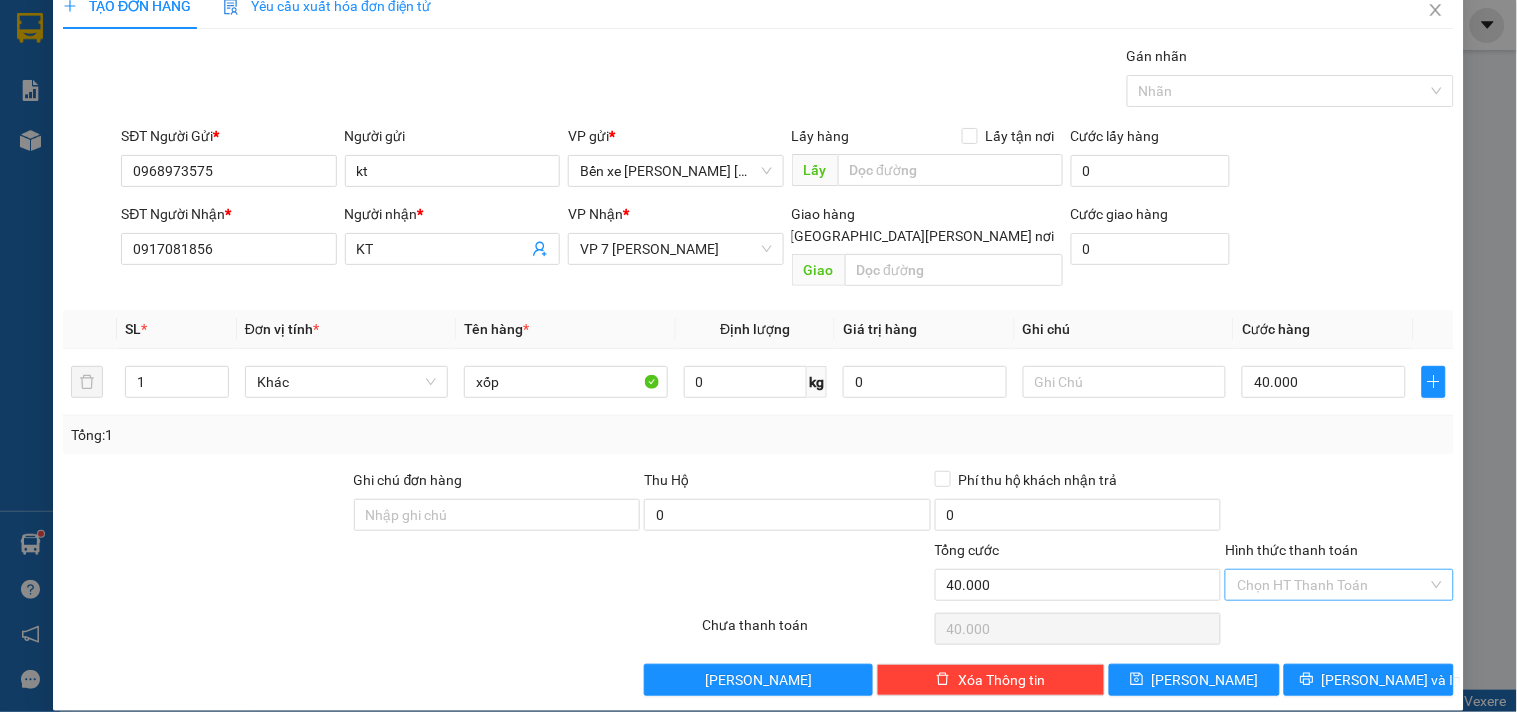 click on "Hình thức thanh toán" at bounding box center [1332, 585] 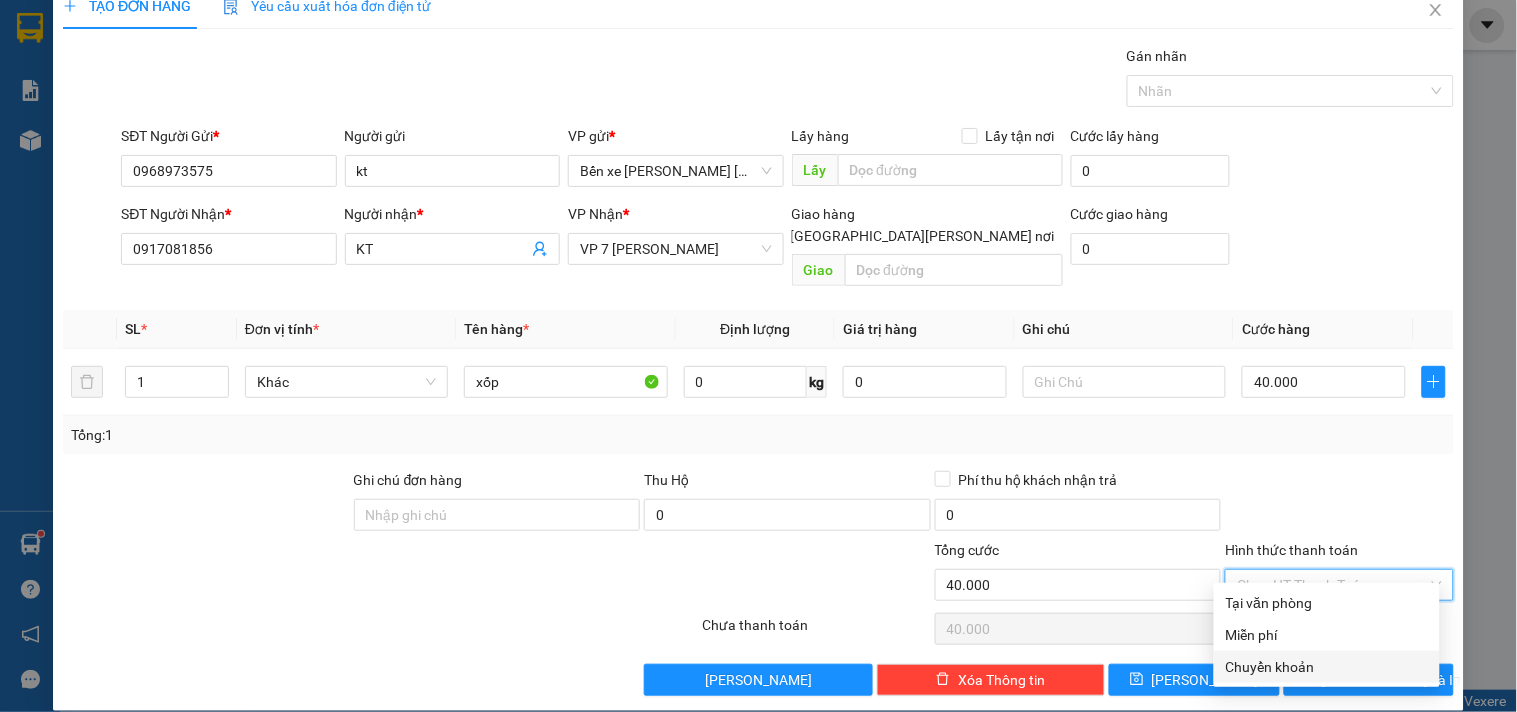 click on "Chuyển khoản" at bounding box center [1327, 667] 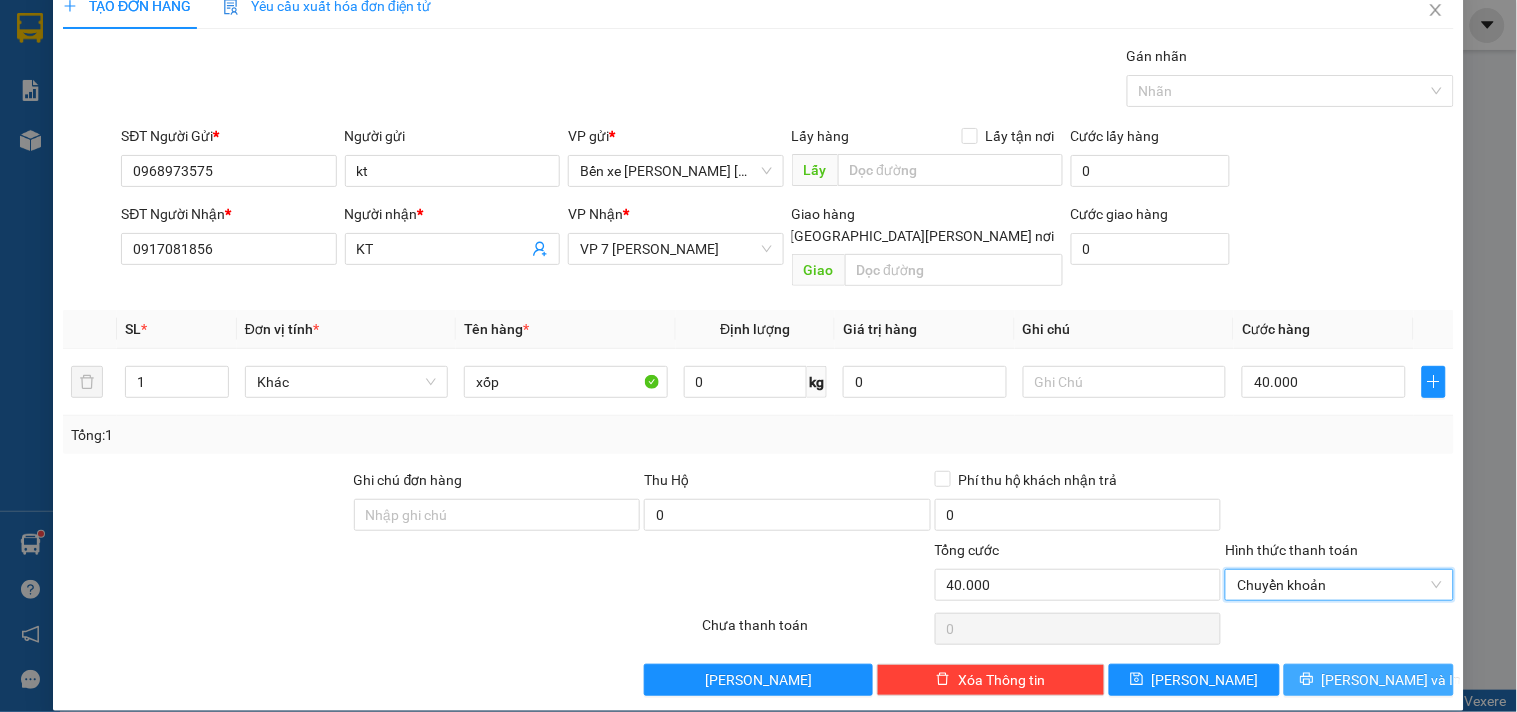click on "Lưu và In" at bounding box center [1369, 680] 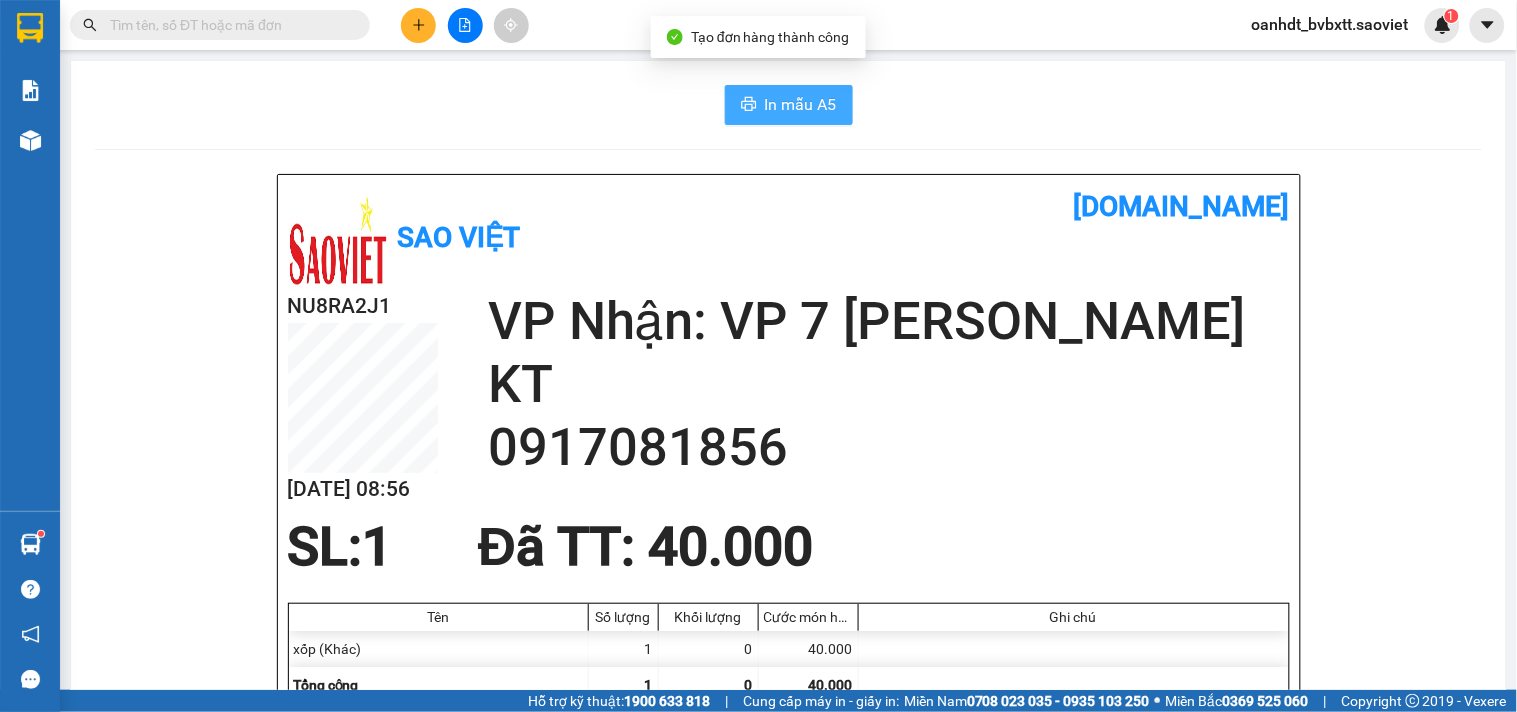 click on "In mẫu A5" at bounding box center [789, 105] 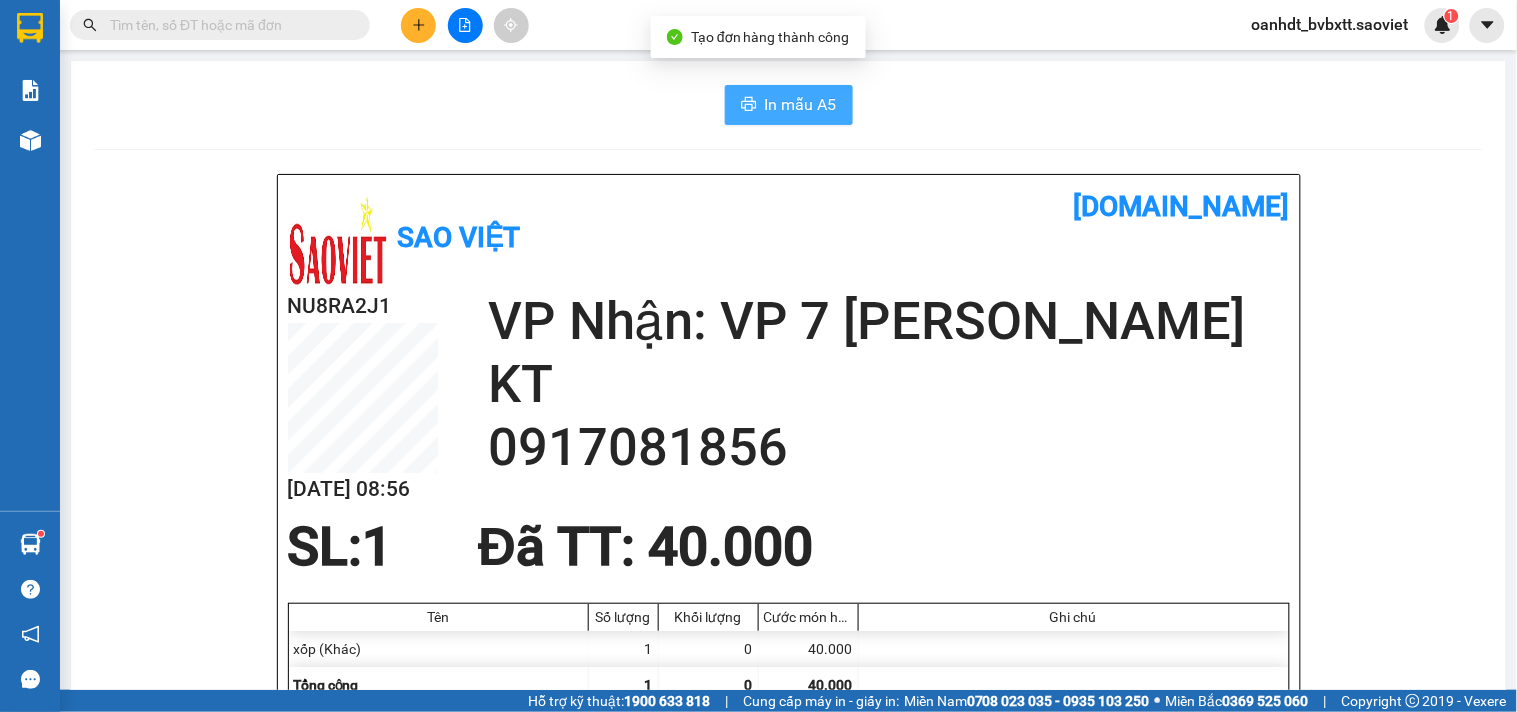 scroll, scrollTop: 0, scrollLeft: 0, axis: both 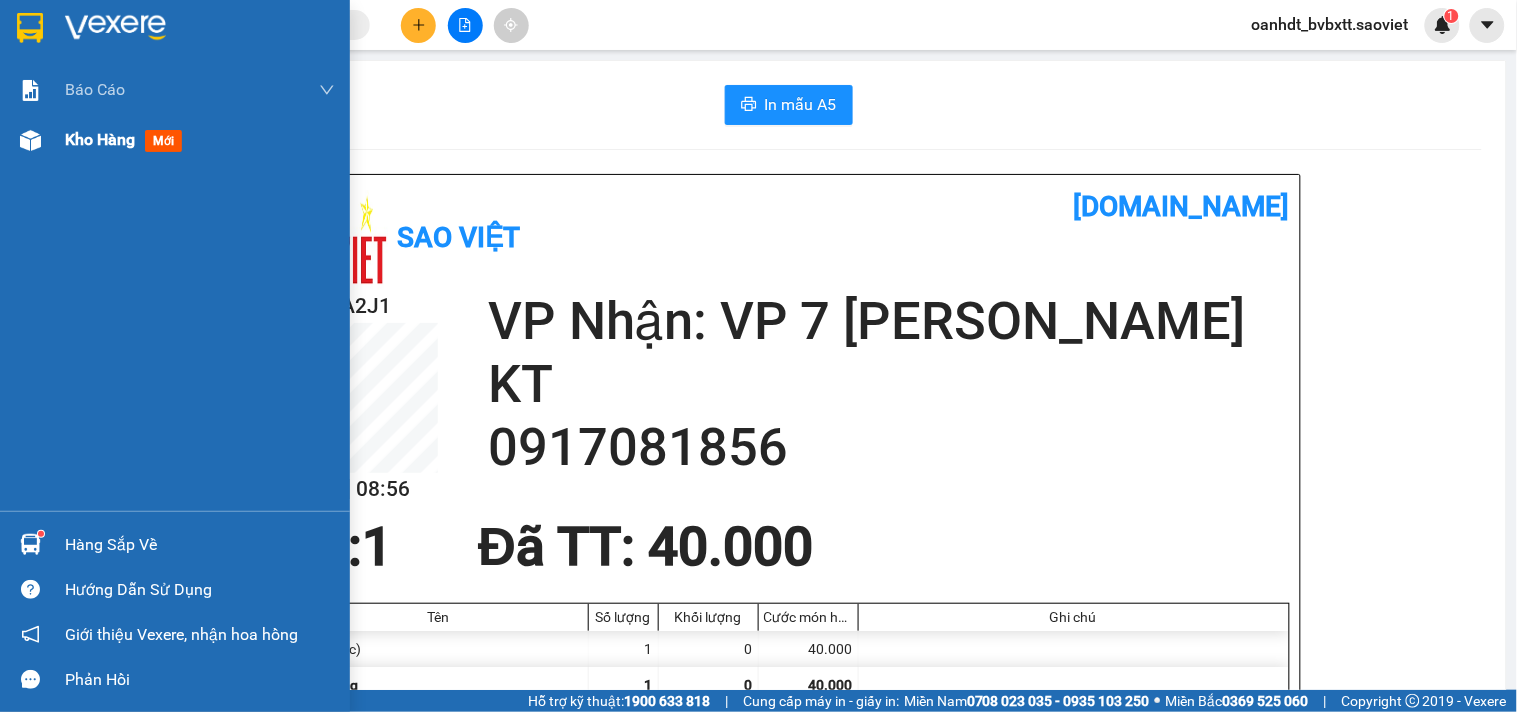 click on "mới" at bounding box center (163, 141) 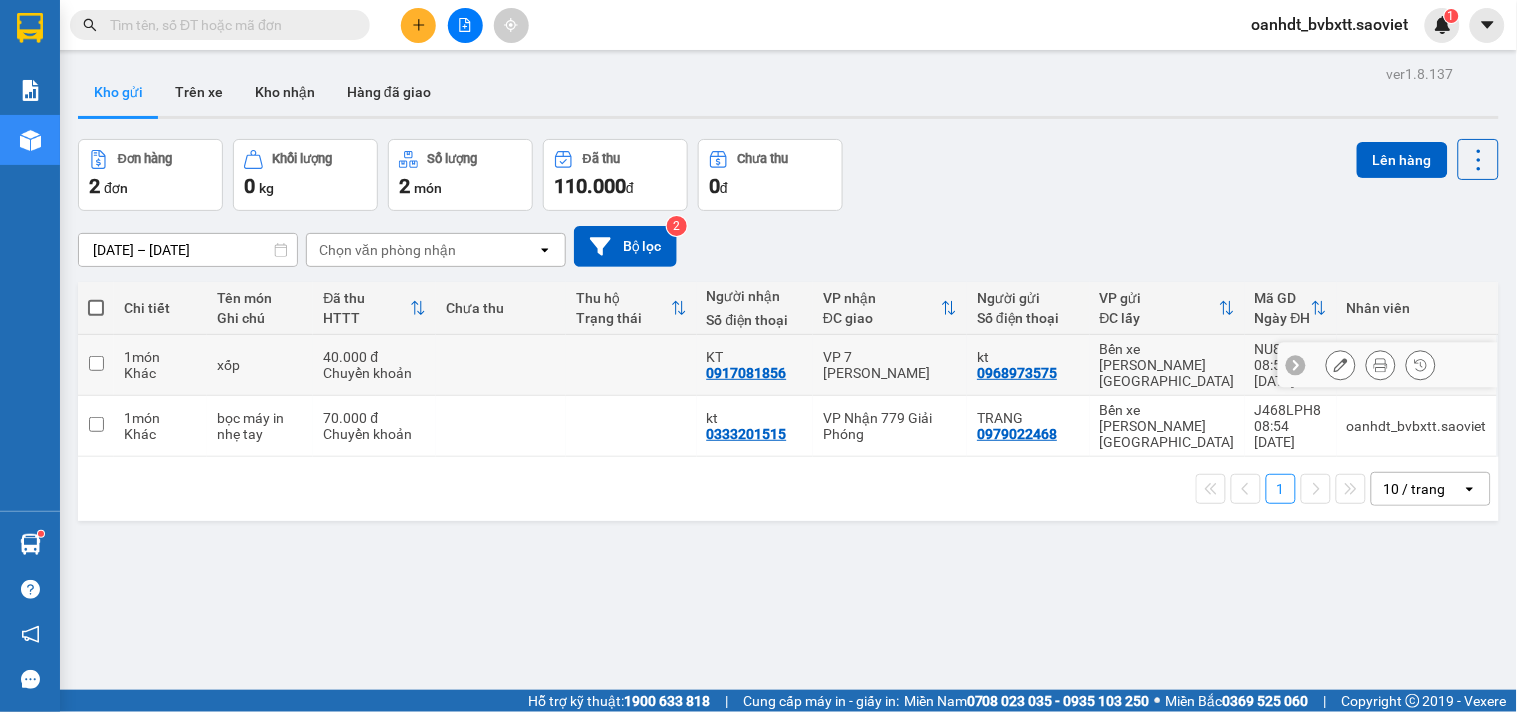 click at bounding box center (501, 365) 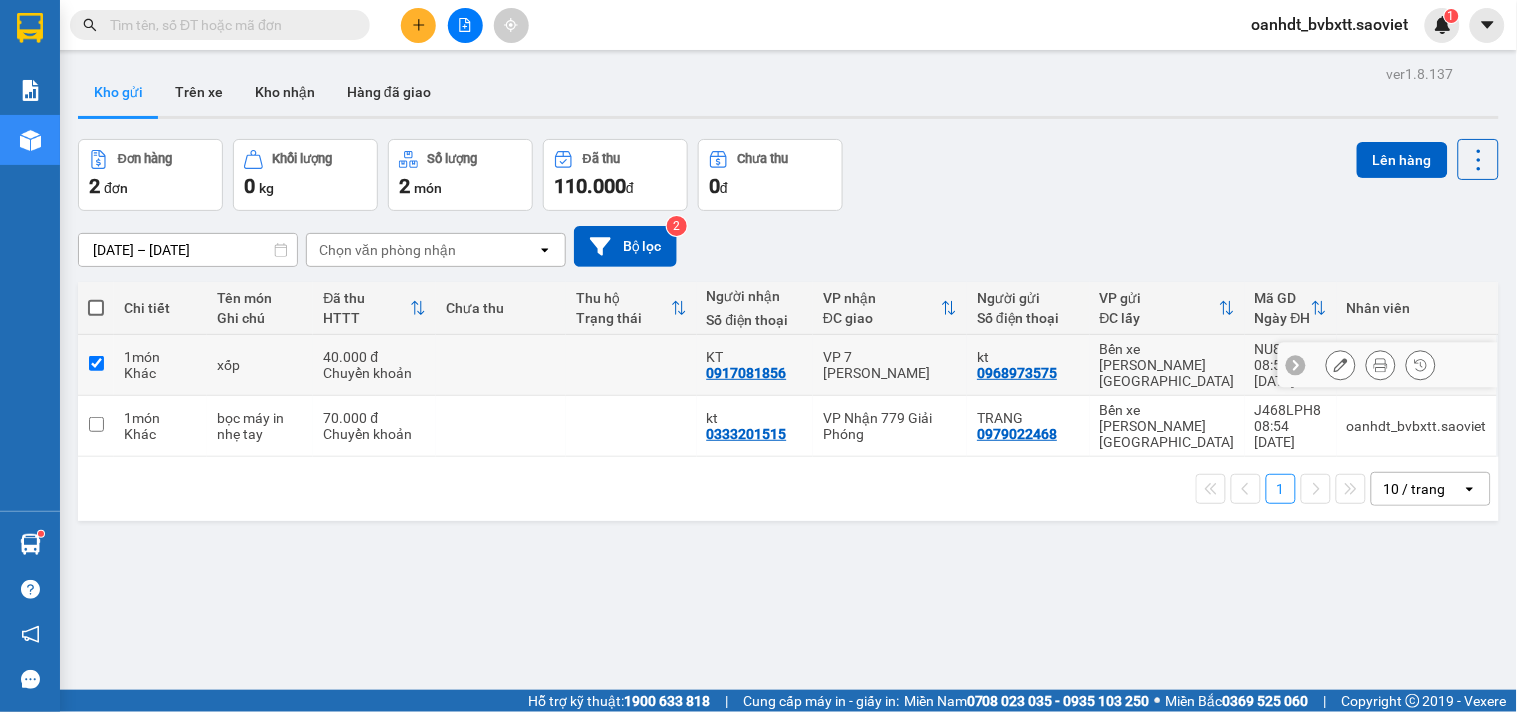 checkbox on "true" 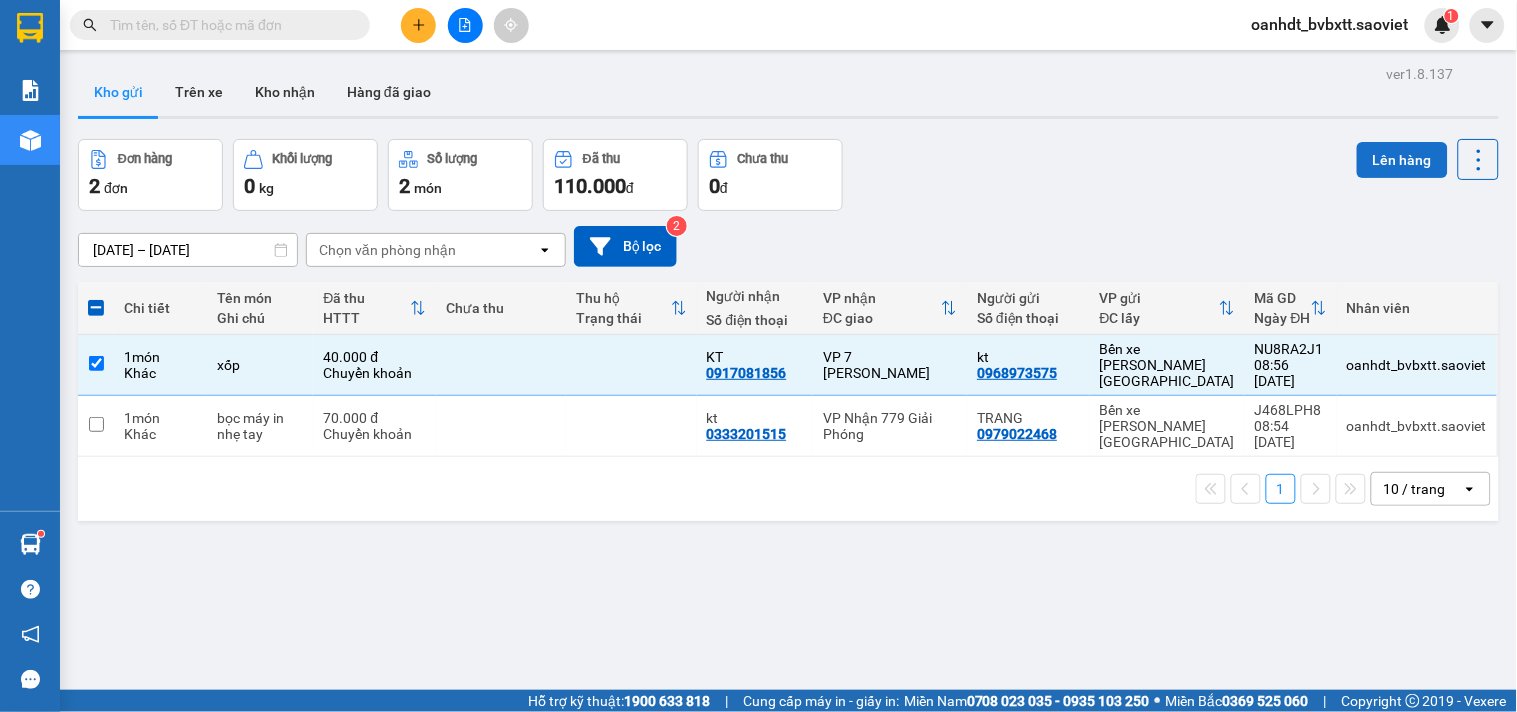 click on "Lên hàng" at bounding box center (1402, 160) 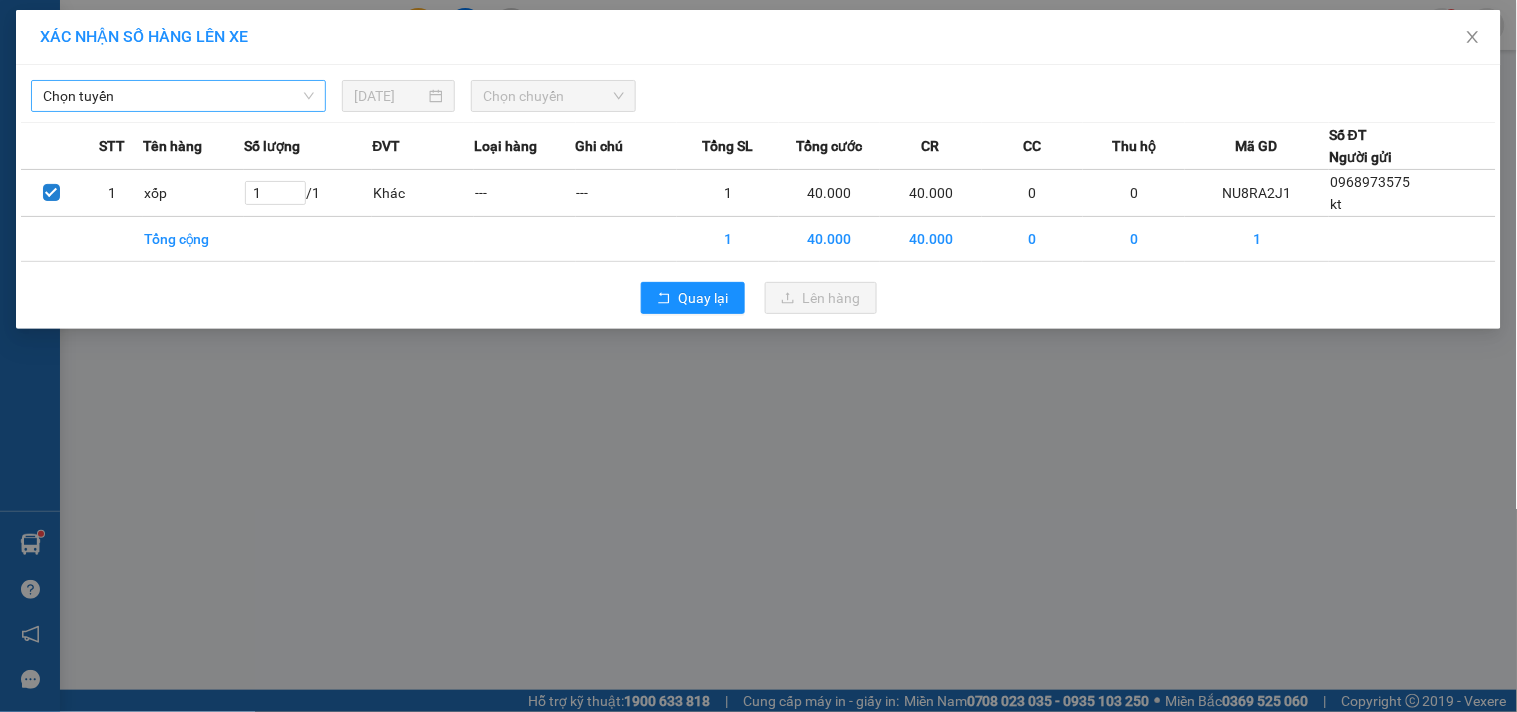 click on "Chọn tuyến" at bounding box center (178, 96) 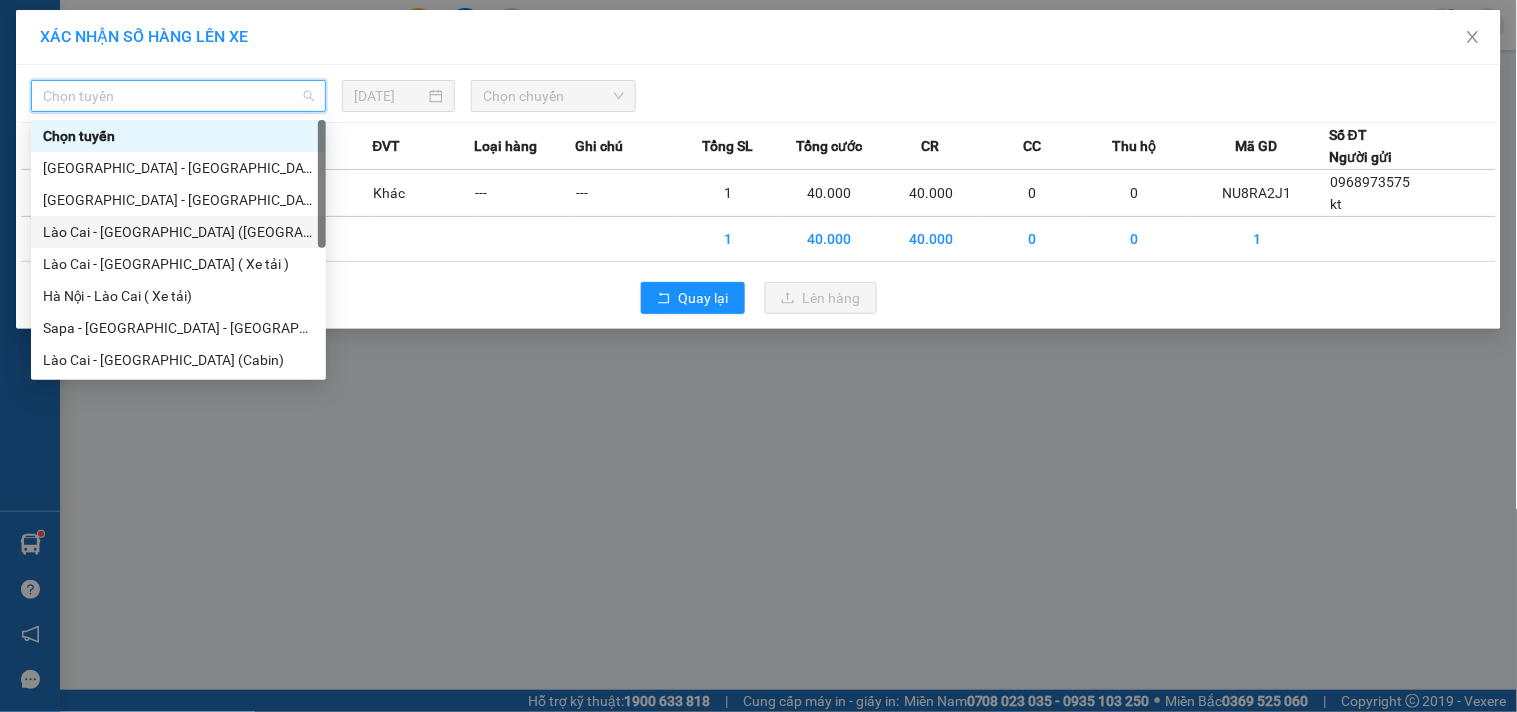 click on "Lào Cai - [GEOGRAPHIC_DATA] ([GEOGRAPHIC_DATA])" at bounding box center [178, 232] 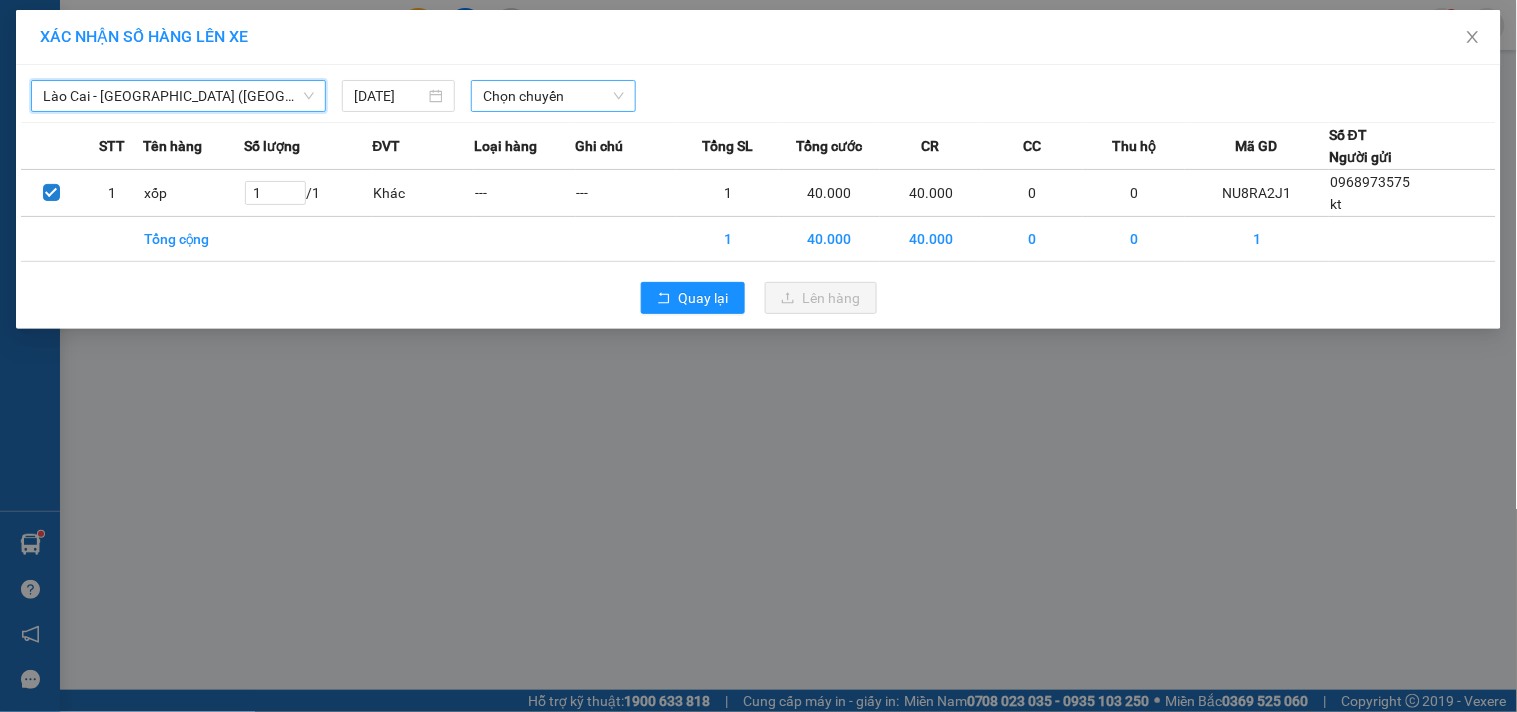 click on "Chọn chuyến" at bounding box center [553, 96] 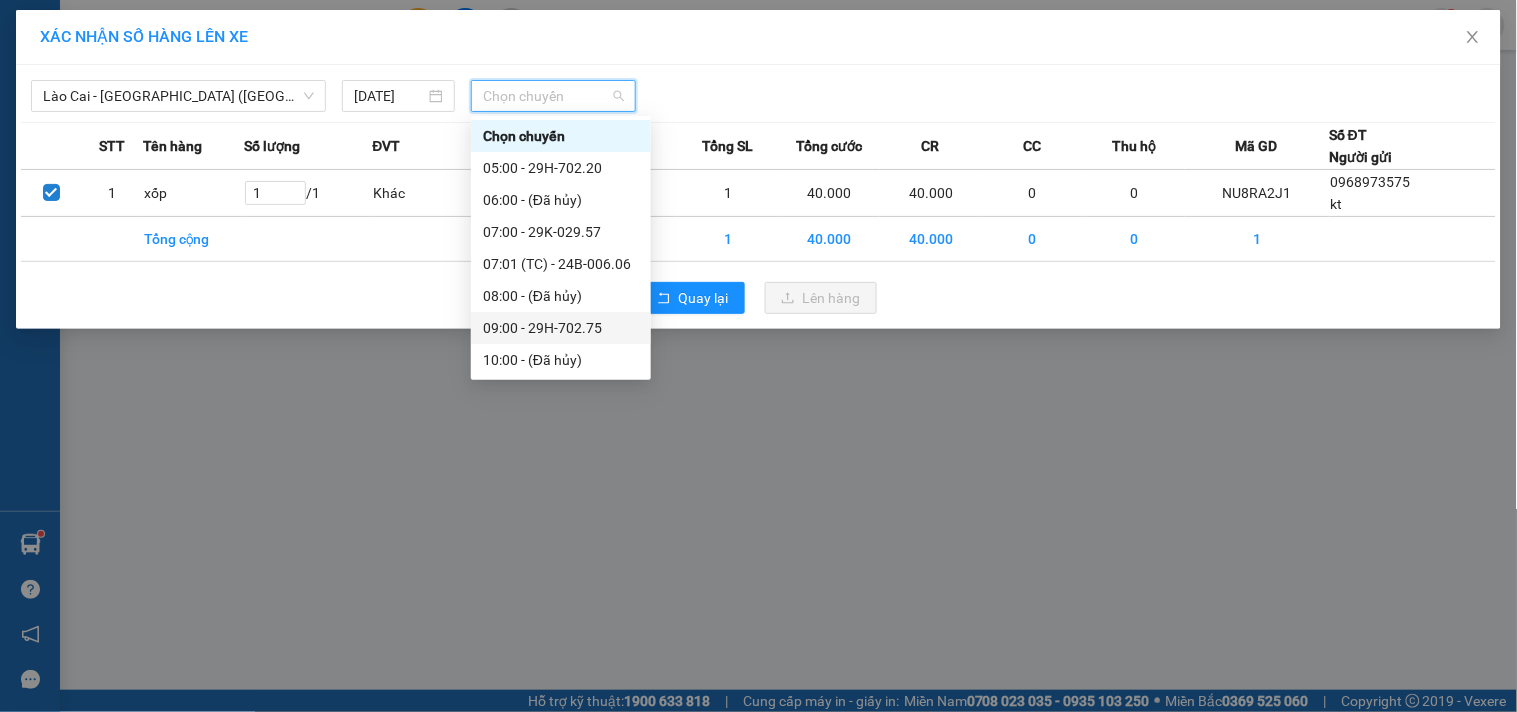 click on "09:00     - 29H-702.75" at bounding box center (561, 328) 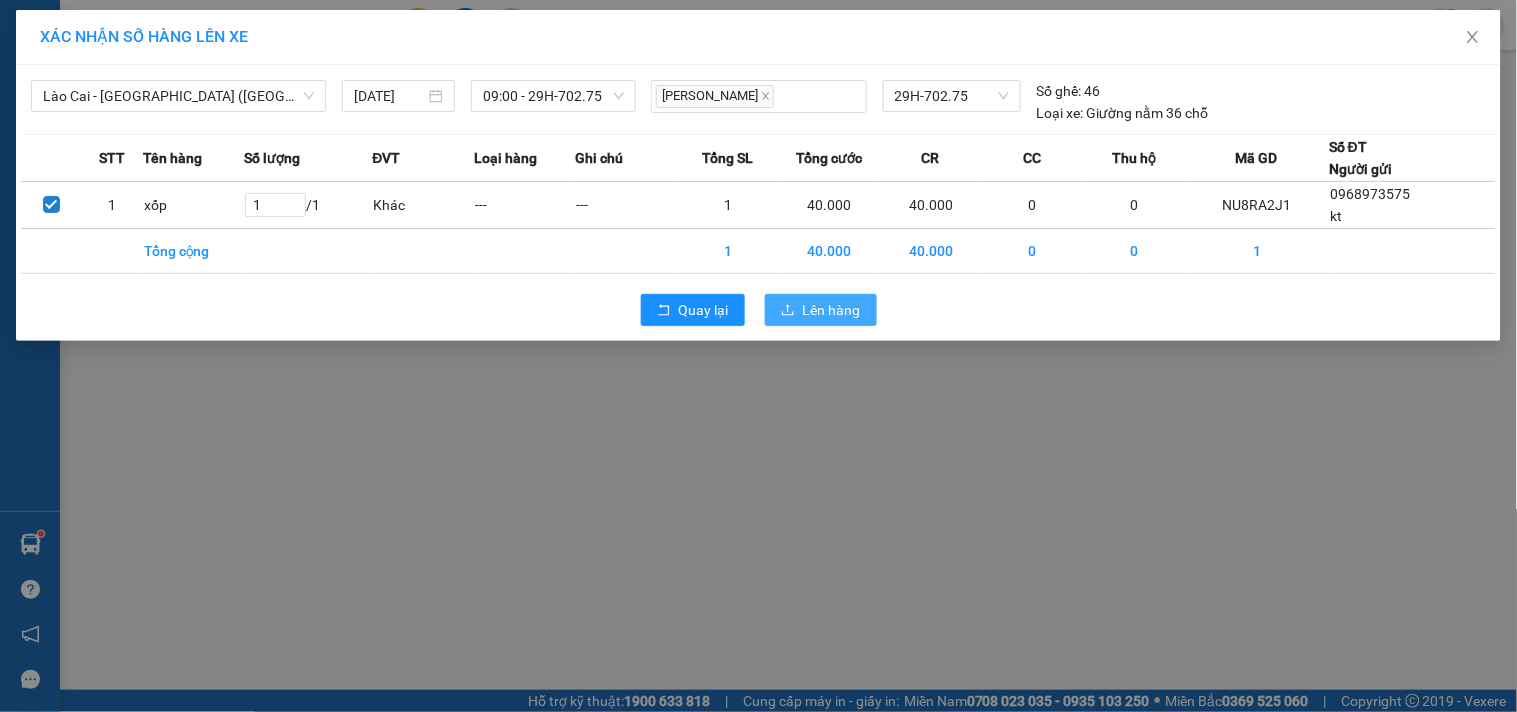 click on "Lên hàng" at bounding box center (821, 310) 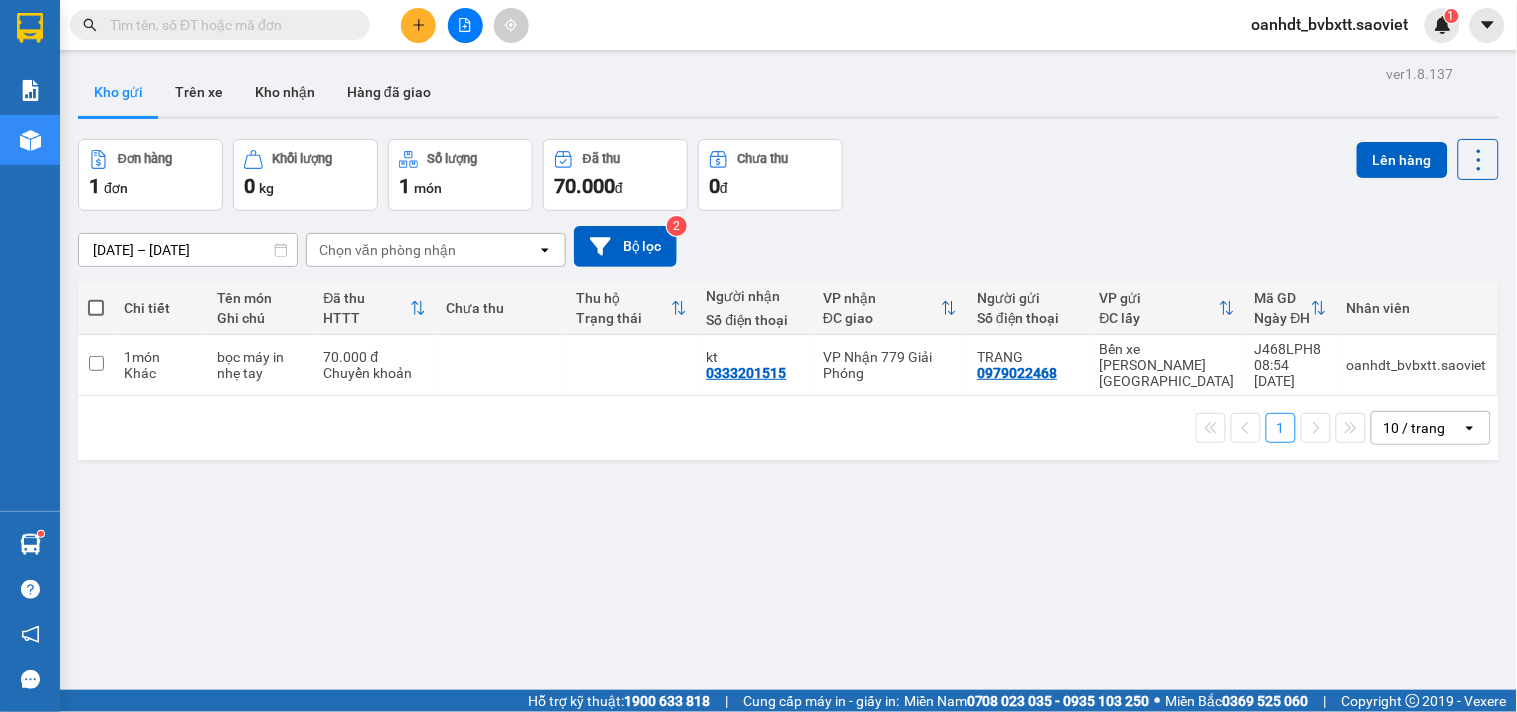 click at bounding box center [465, 25] 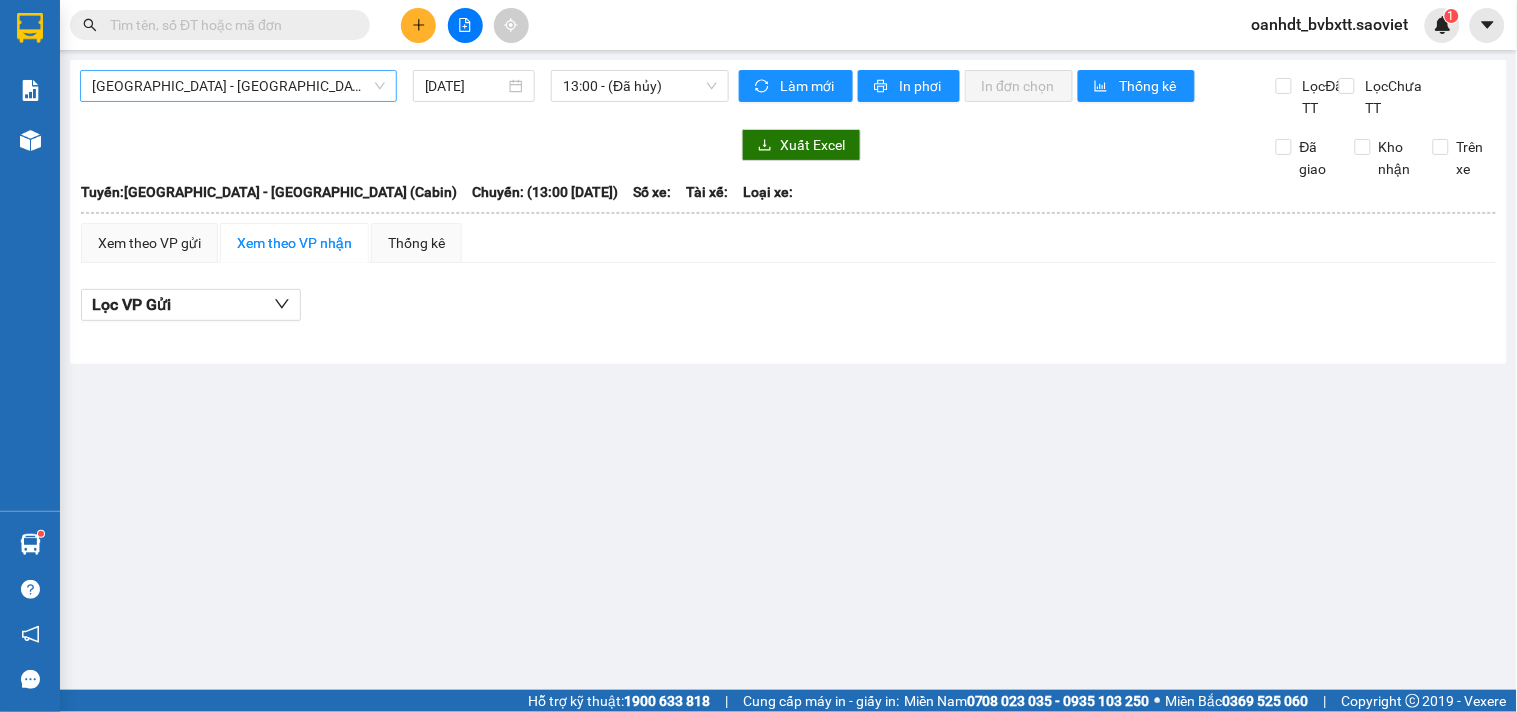 click on "[GEOGRAPHIC_DATA] - [GEOGRAPHIC_DATA] (Cabin)" at bounding box center [238, 86] 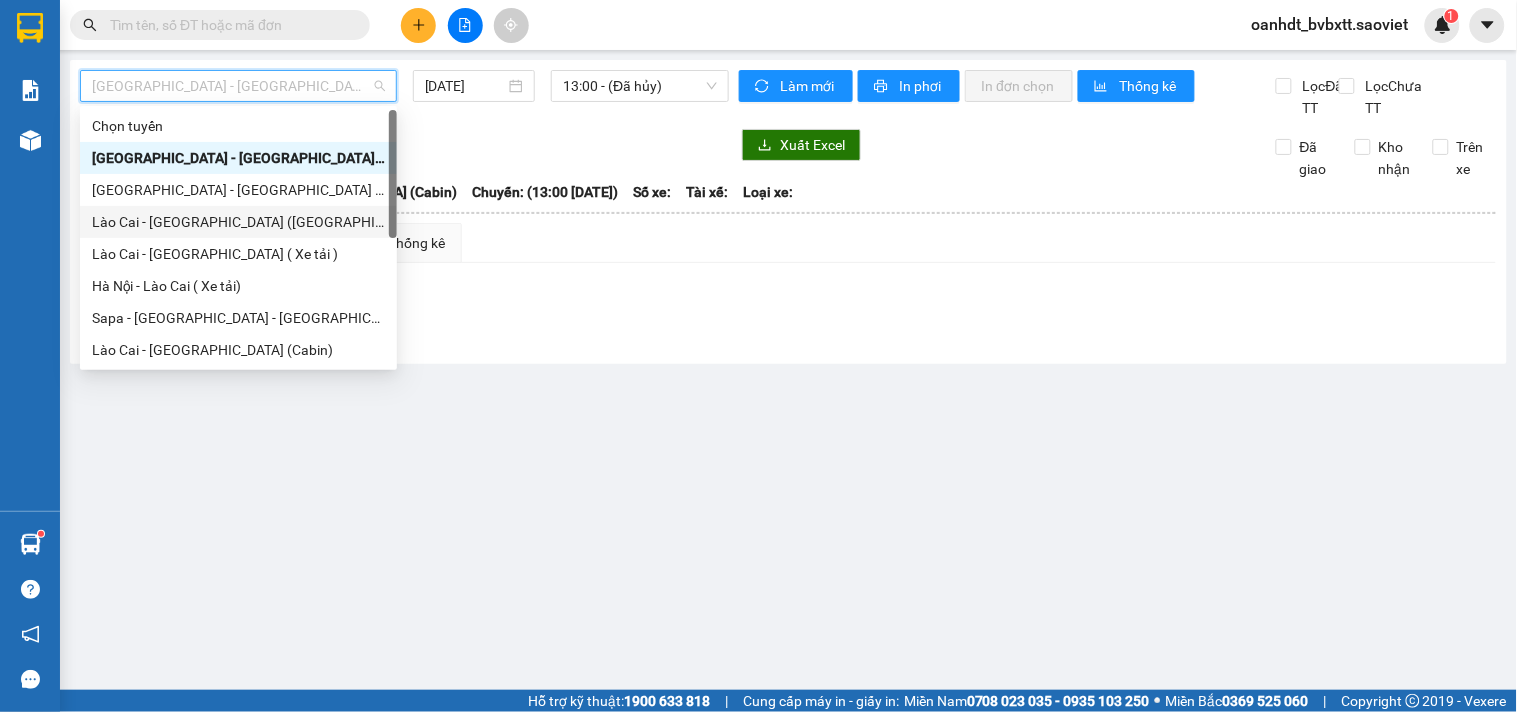 click on "Lào Cai - [GEOGRAPHIC_DATA] ([GEOGRAPHIC_DATA])" at bounding box center (238, 222) 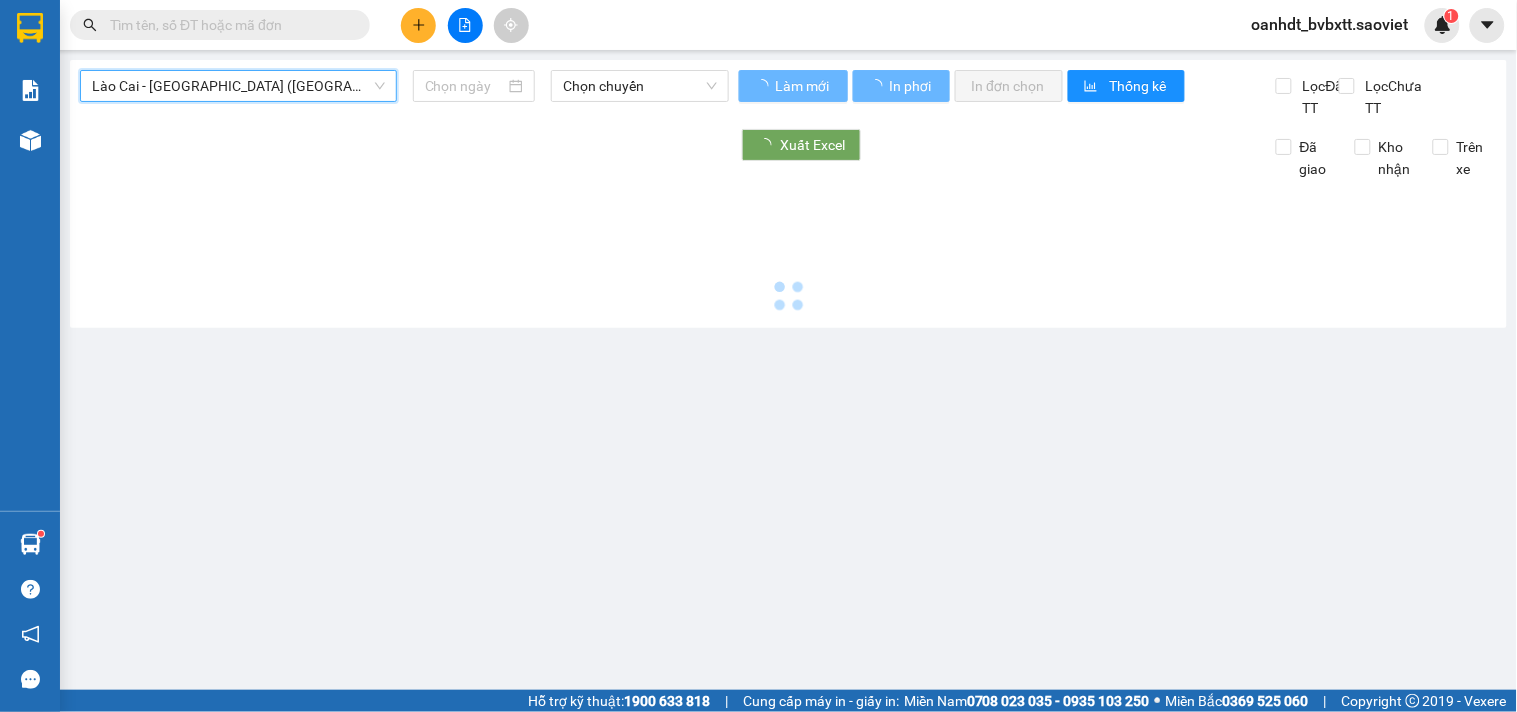 type on "[DATE]" 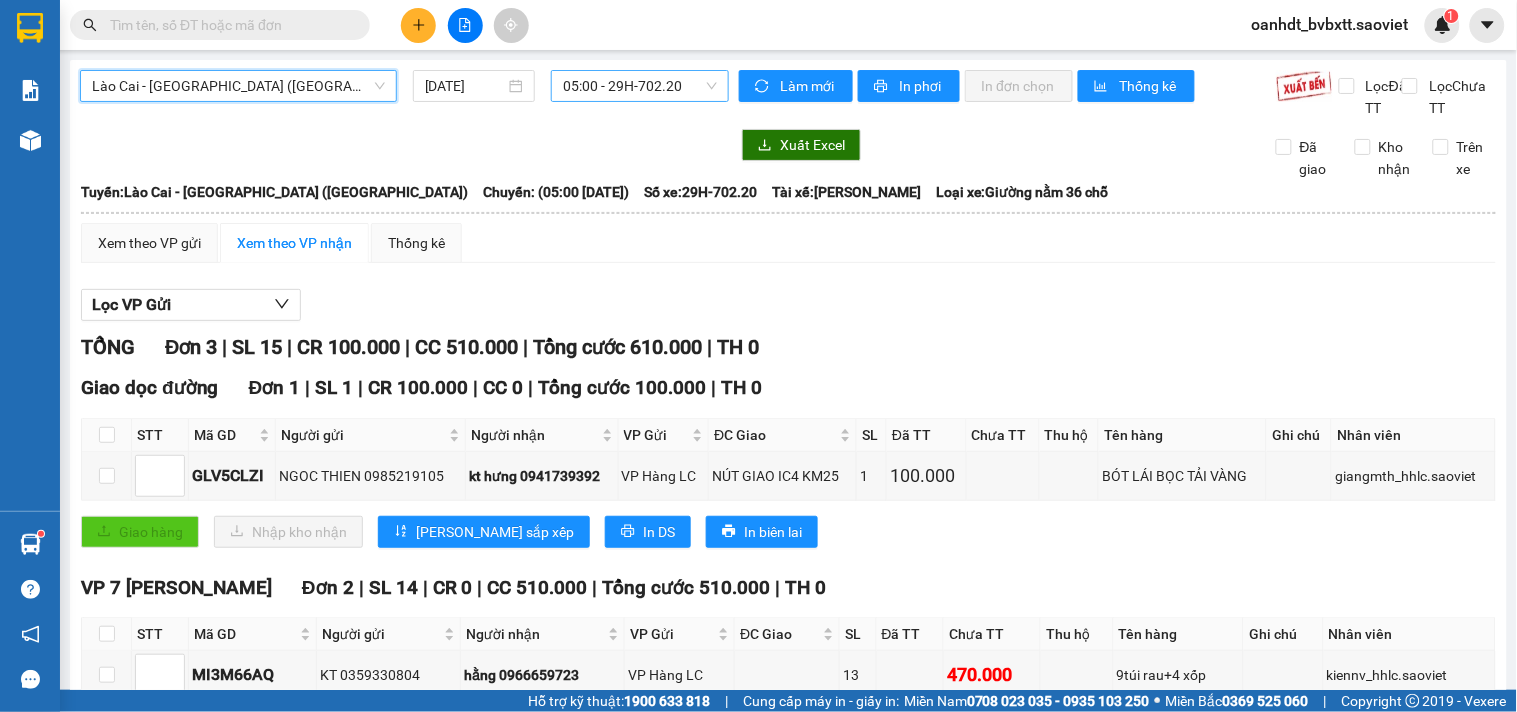 click on "05:00     - 29H-702.20" at bounding box center (640, 86) 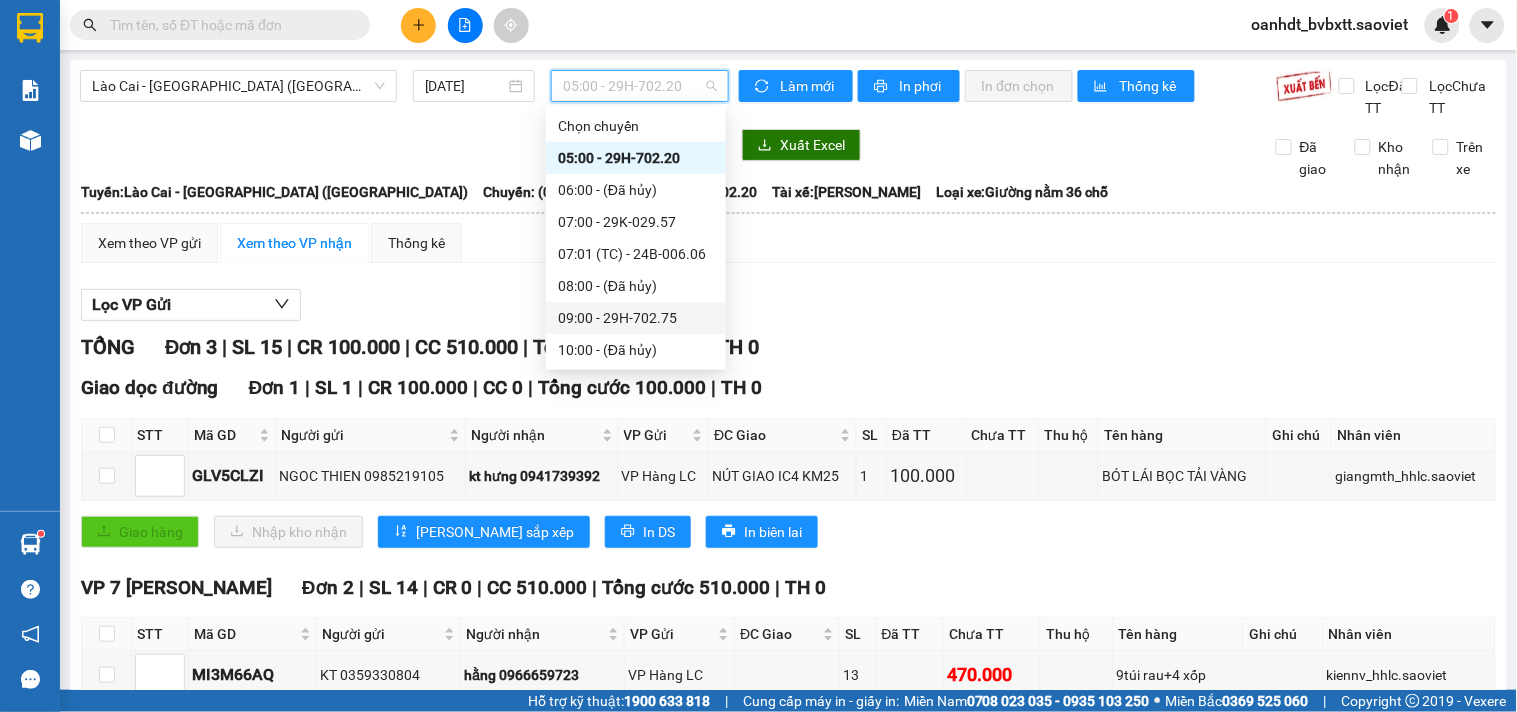 click on "09:00     - 29H-702.75" at bounding box center [636, 318] 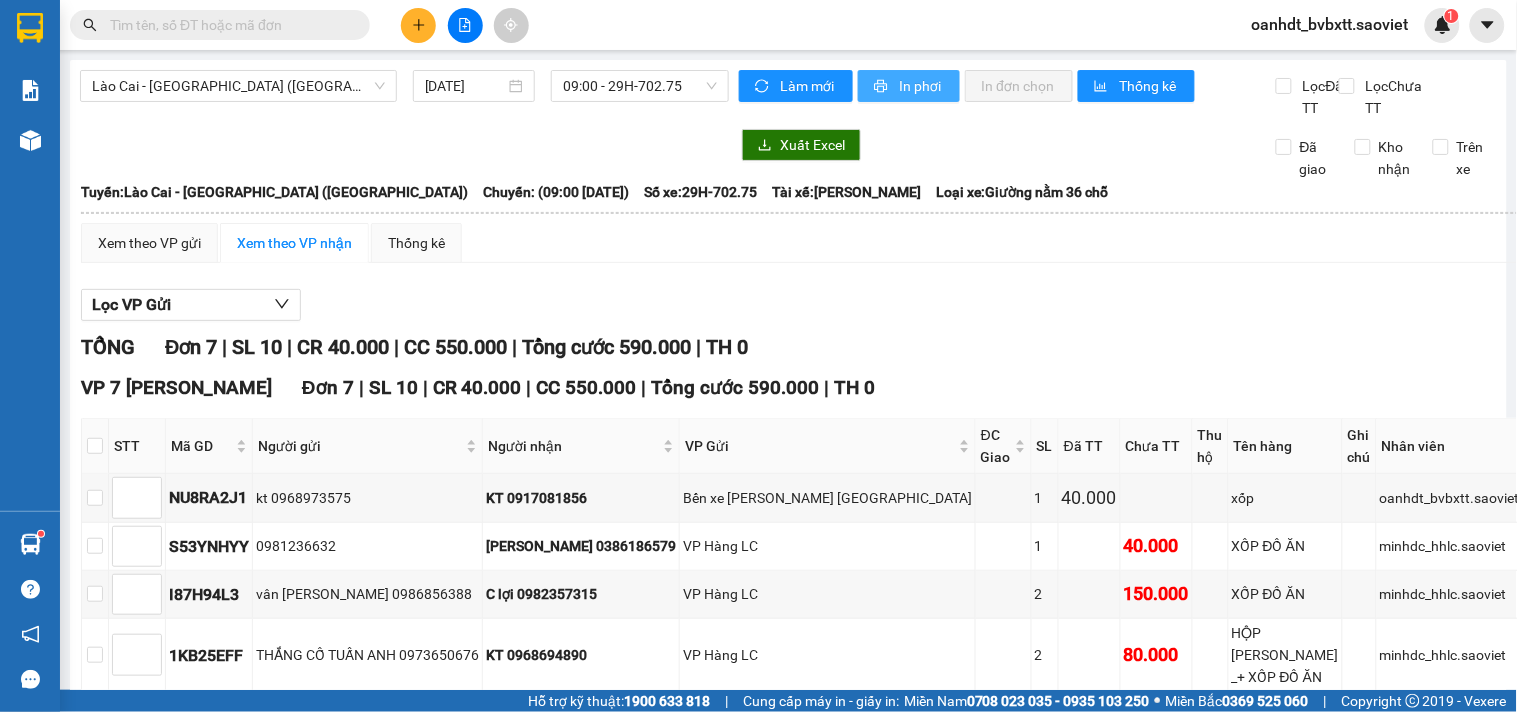 click on "In phơi" at bounding box center [921, 86] 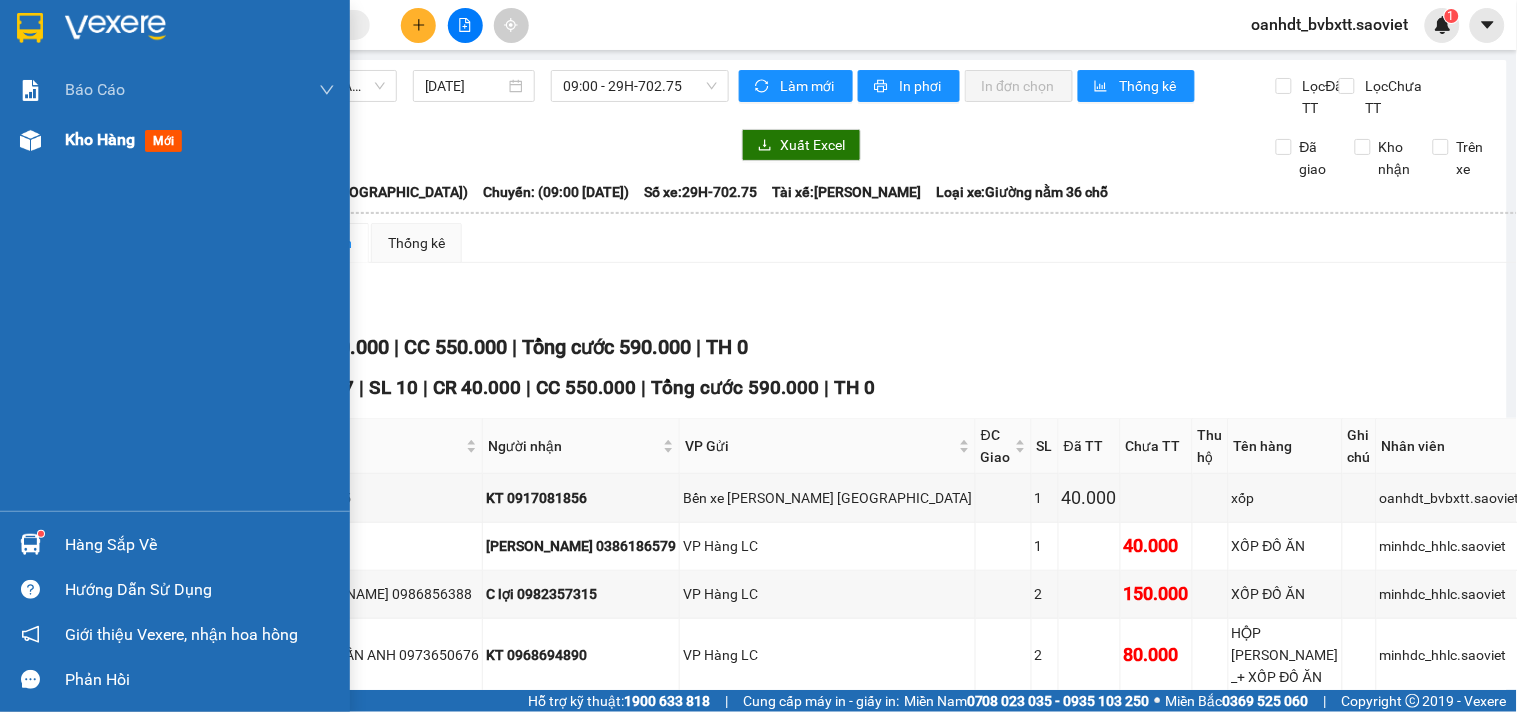 click on "mới" at bounding box center (163, 141) 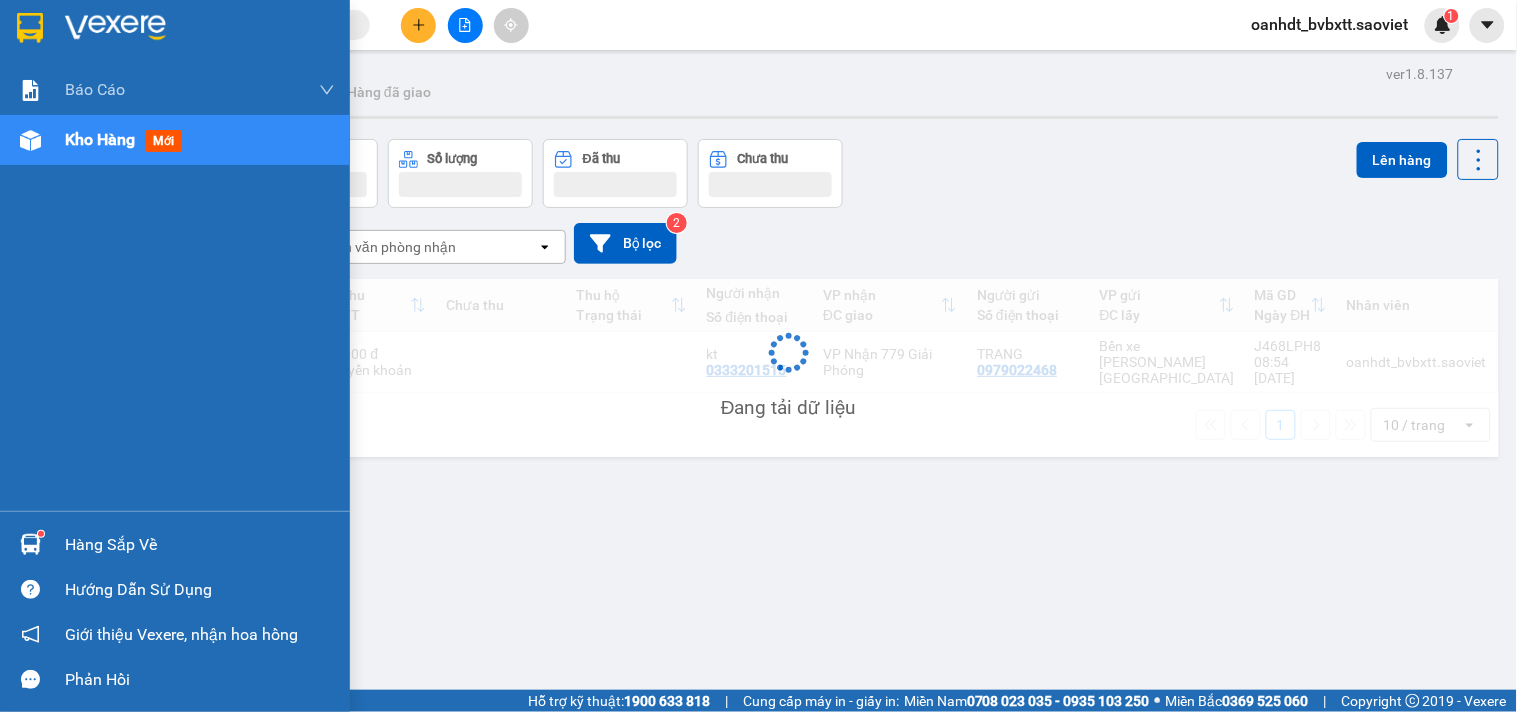 click on "mới" at bounding box center (163, 141) 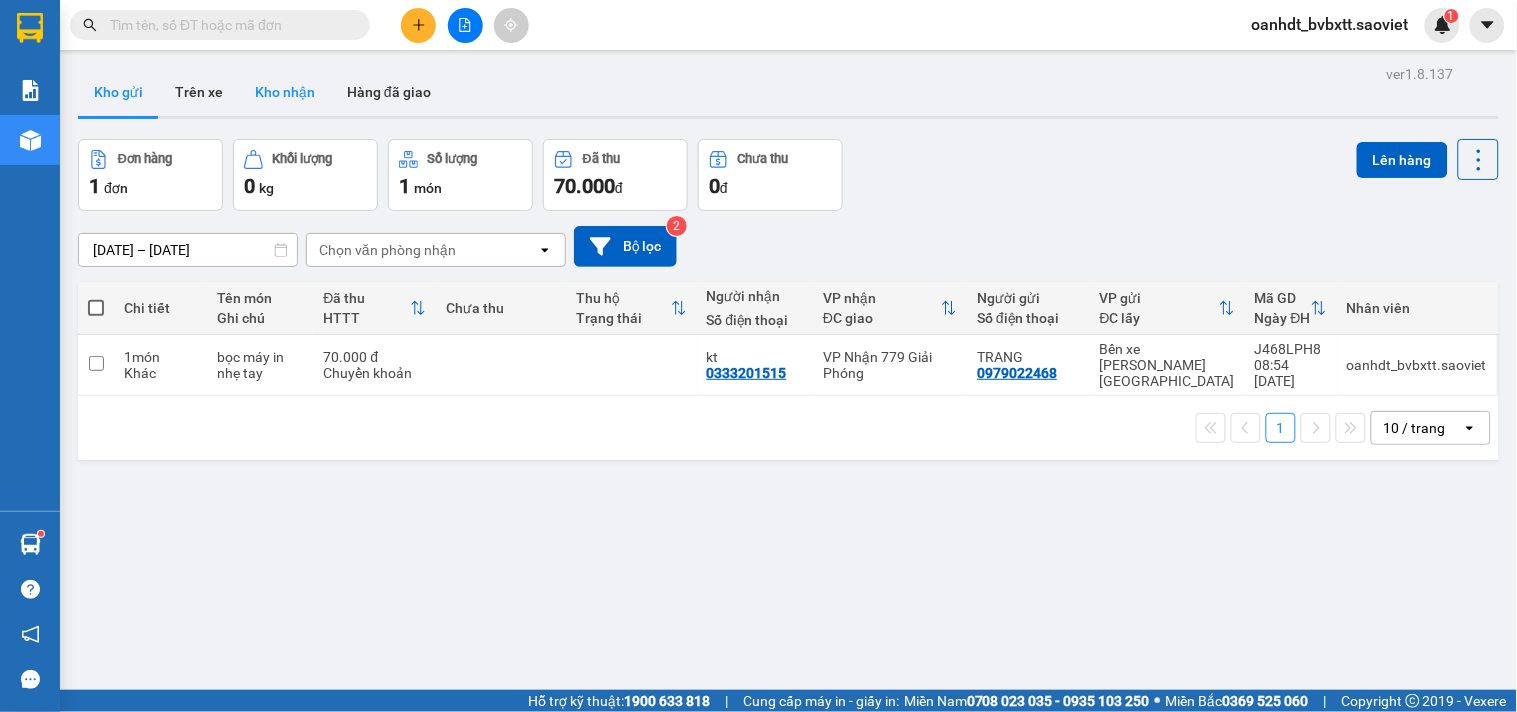 click on "Kho nhận" at bounding box center (285, 92) 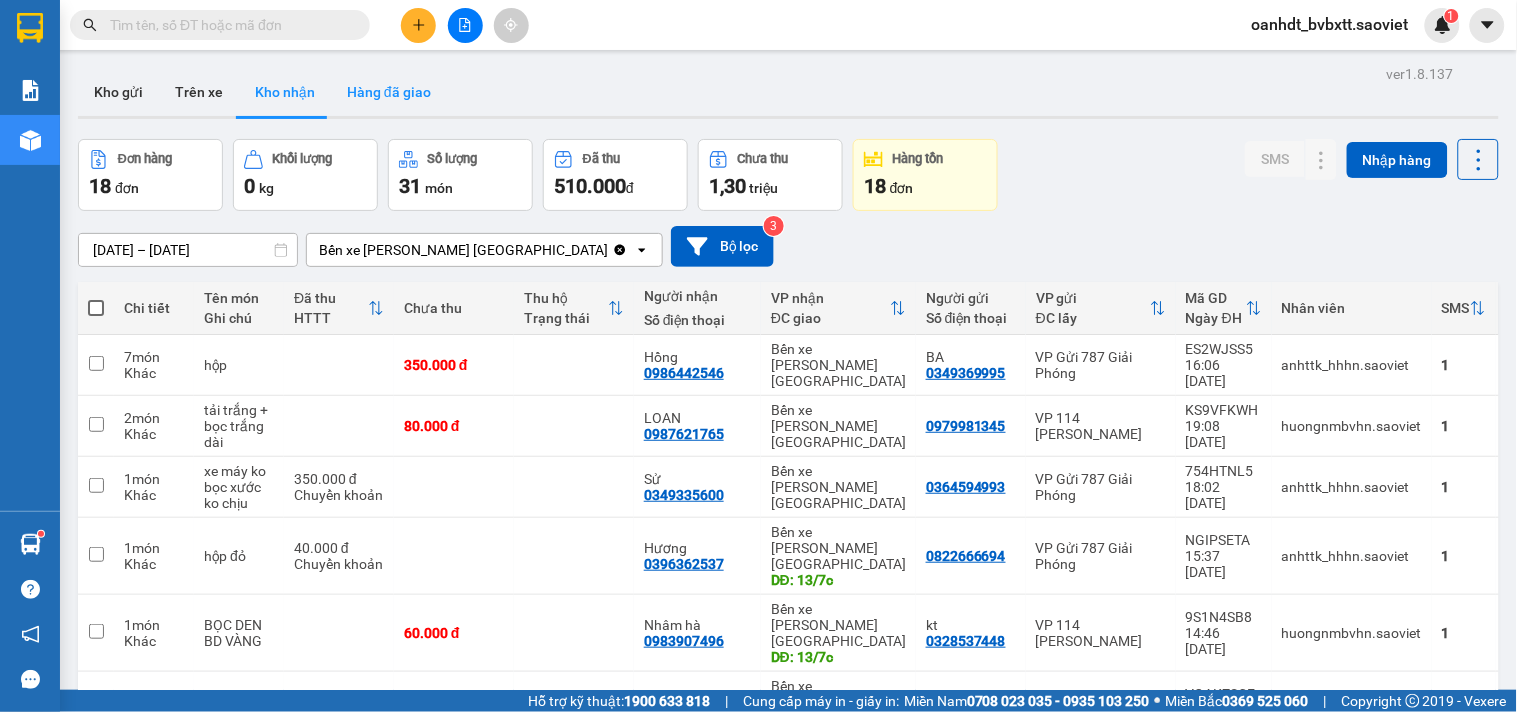 click on "Hàng đã giao" at bounding box center (389, 92) 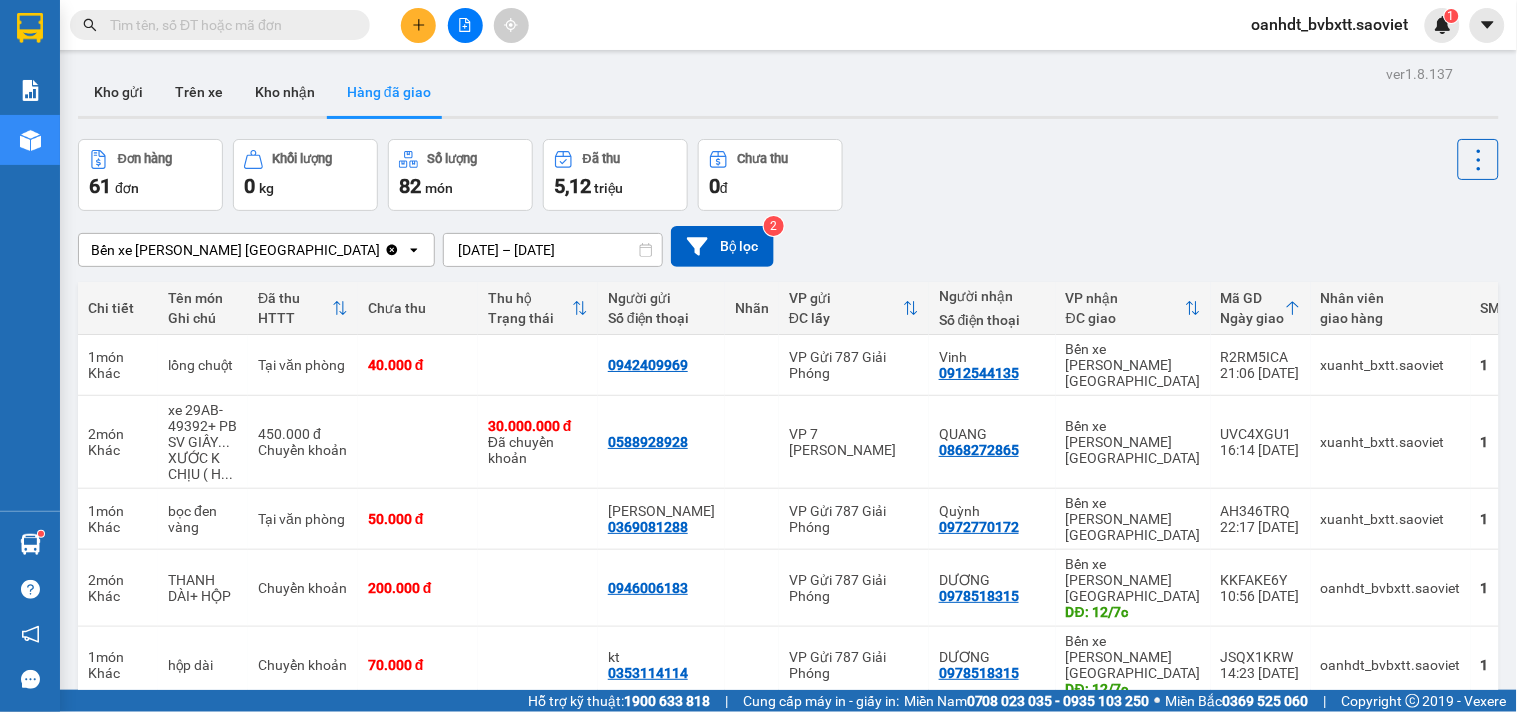 click on "ver  1.8.137 Kho gửi Trên xe Kho nhận Hàng đã giao Đơn hàng 61 đơn Khối lượng 0 kg Số lượng 82 món Đã thu 5,12   triệu Chưa thu 0  đ Bến xe Trung tâm Lào Cai Clear value open 12/07/2025 – 14/07/2025 Press the down arrow key to interact with the calendar and select a date. Press the escape button to close the calendar. Selected date range is from 12/07/2025 to 14/07/2025. Bộ lọc 2 Chi tiết Tên món Ghi chú Đã thu HTTT Chưa thu Thu hộ Trạng thái Người gửi Số điện thoại Nhãn VP gửi ĐC lấy Người nhận Số điện thoại VP nhận ĐC giao Mã GD Ngày giao Nhân viên giao hàng SMS Biển số xe 1  món Khác lồng chuột Tại văn phòng 40.000 đ 0942409969 VP Gửi 787 Giải Phóng Vinh 0912544135 Bến xe Trung tâm Lào Cai R2RM5ICA 21:06 13/07 xuanht_bxtt.saoviet 1 29H-898.08 2  món Khác xe 29AB-49392+ PB SV GIẤY ... XƯỚC K CHỊU ( H ... 450.000 đ Chuyển khoản 30.000.000 đ Đã chuyển khoản 0588928928 QUANG" at bounding box center (788, 2230) 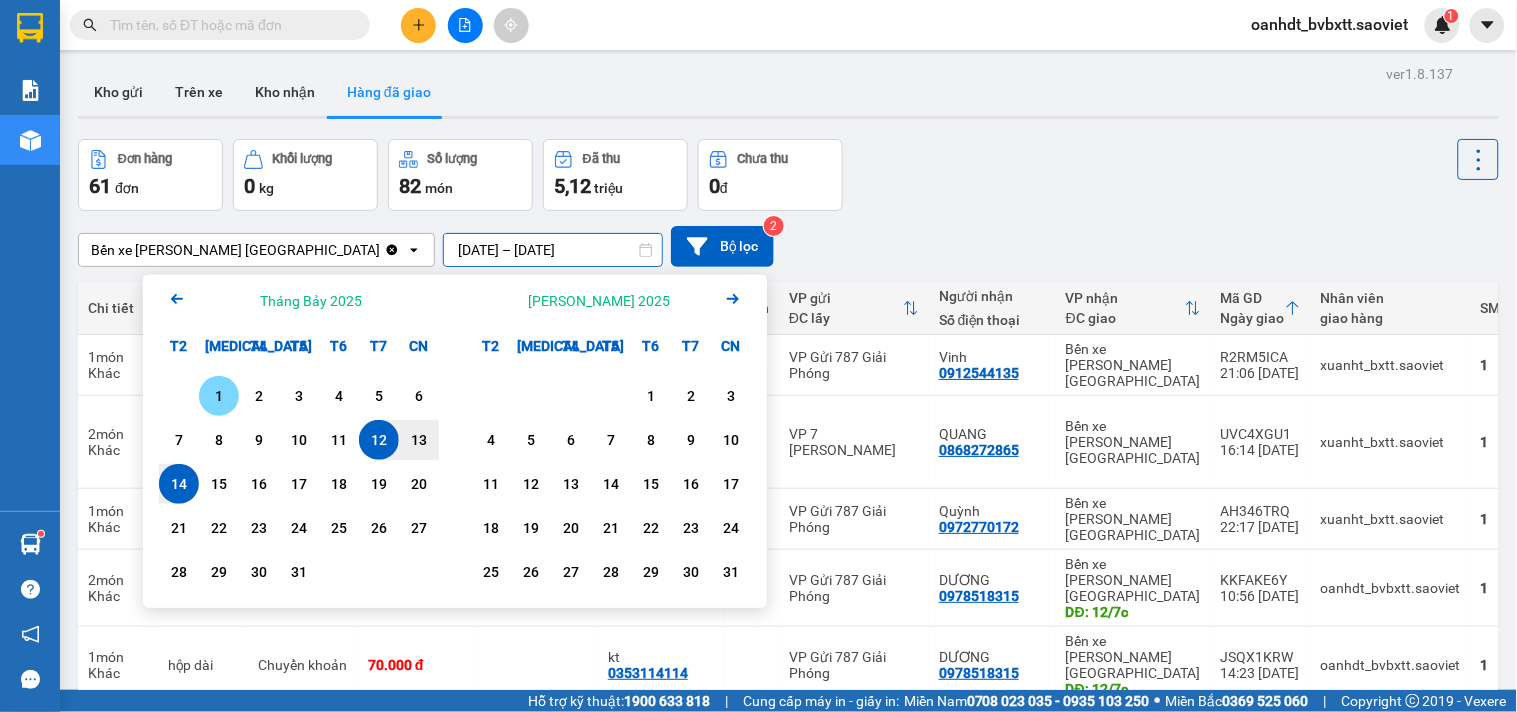 click on "1" at bounding box center (219, 396) 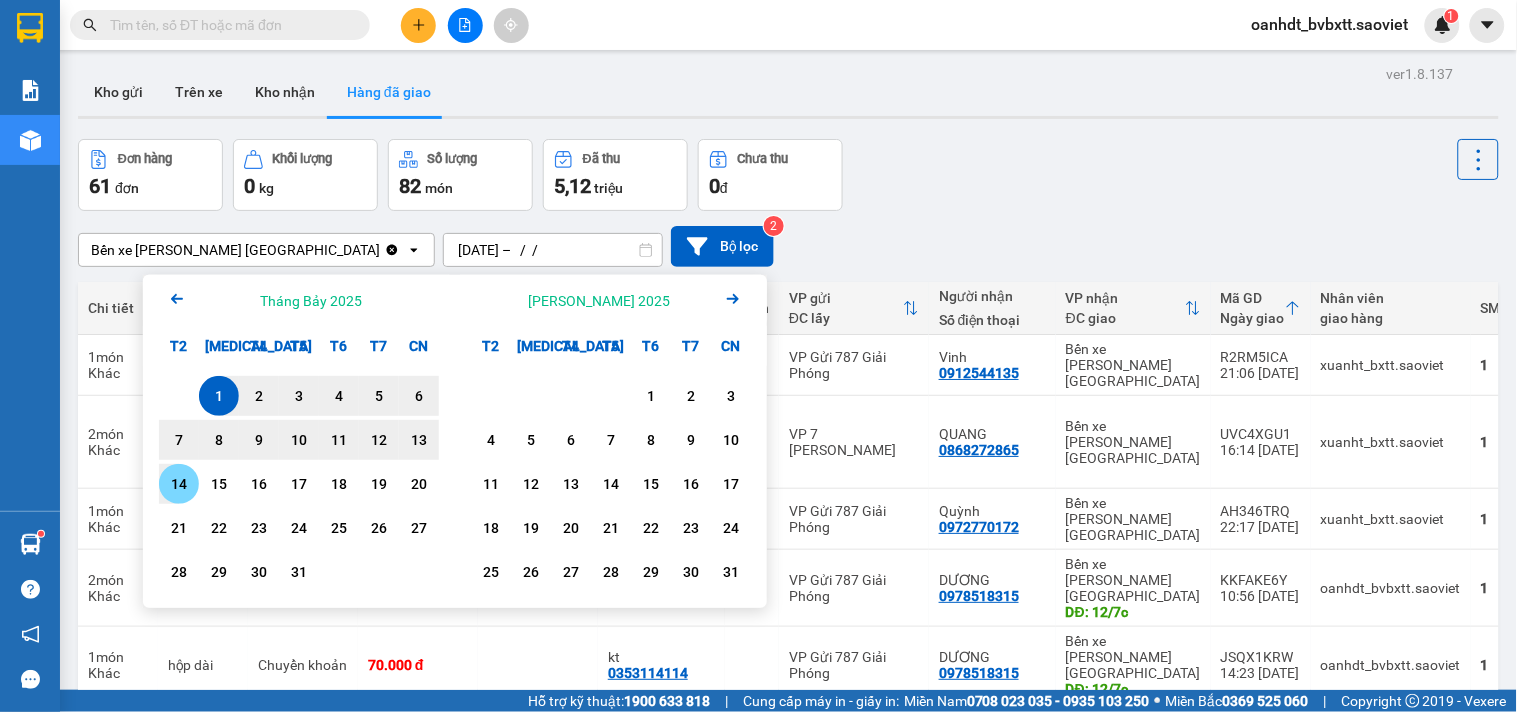 click on "14" at bounding box center (179, 484) 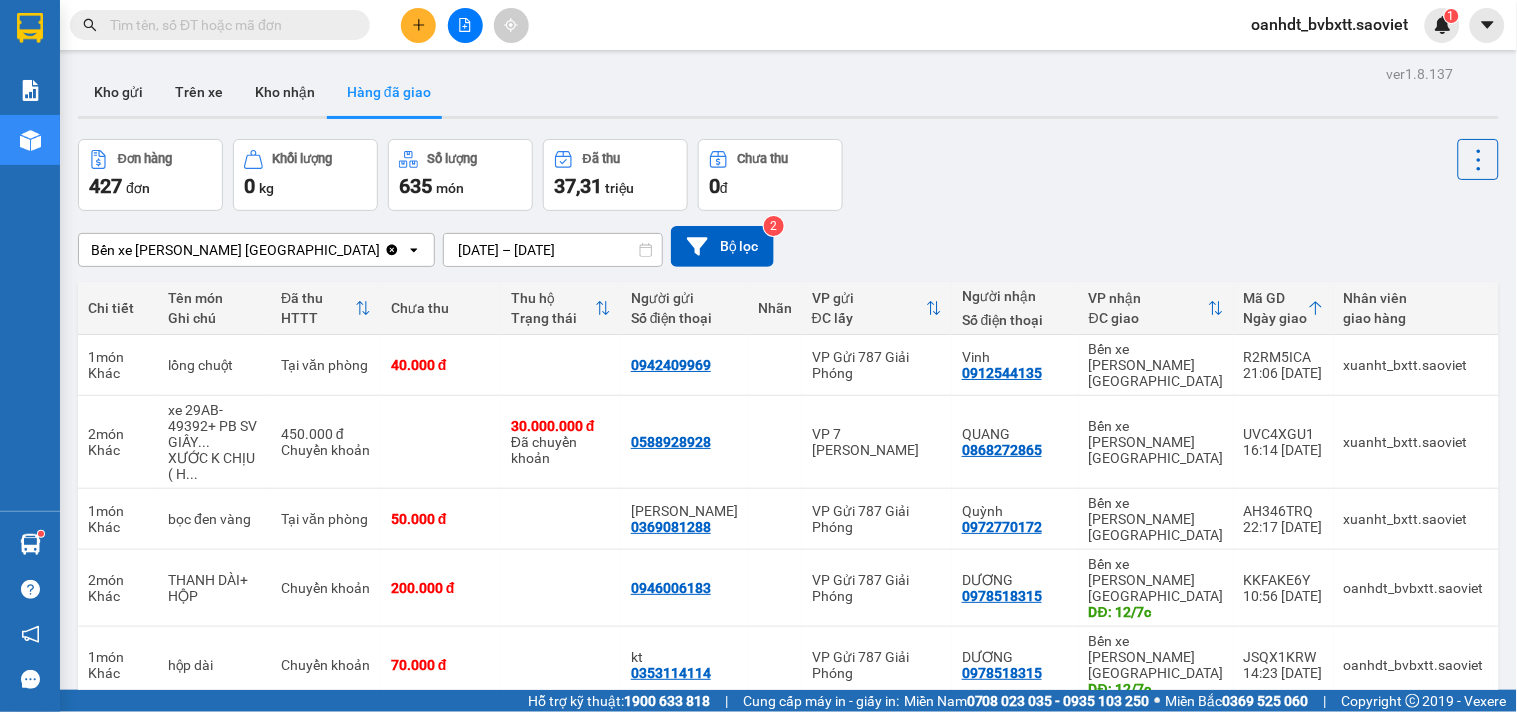 click on "2" at bounding box center [1176, 6819] 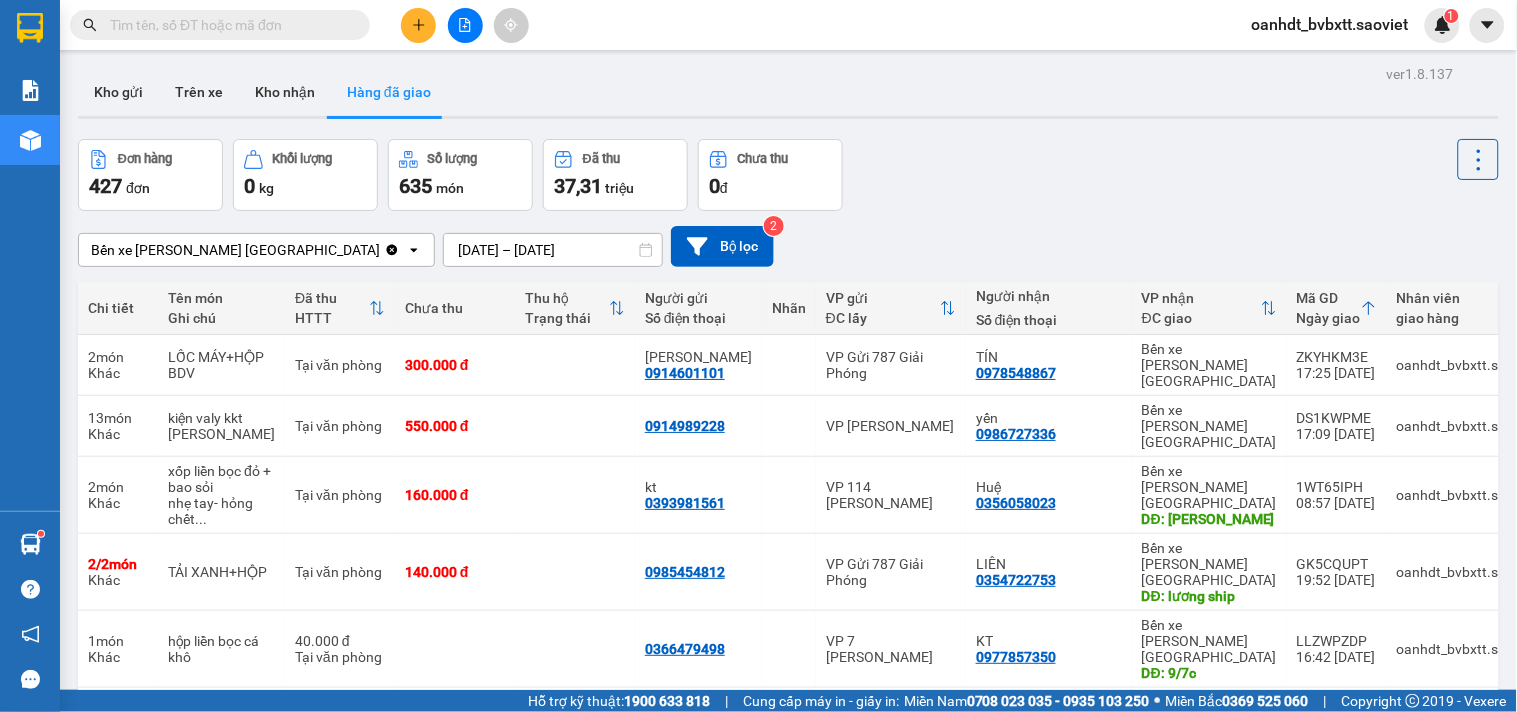 click at bounding box center (1435, 896) 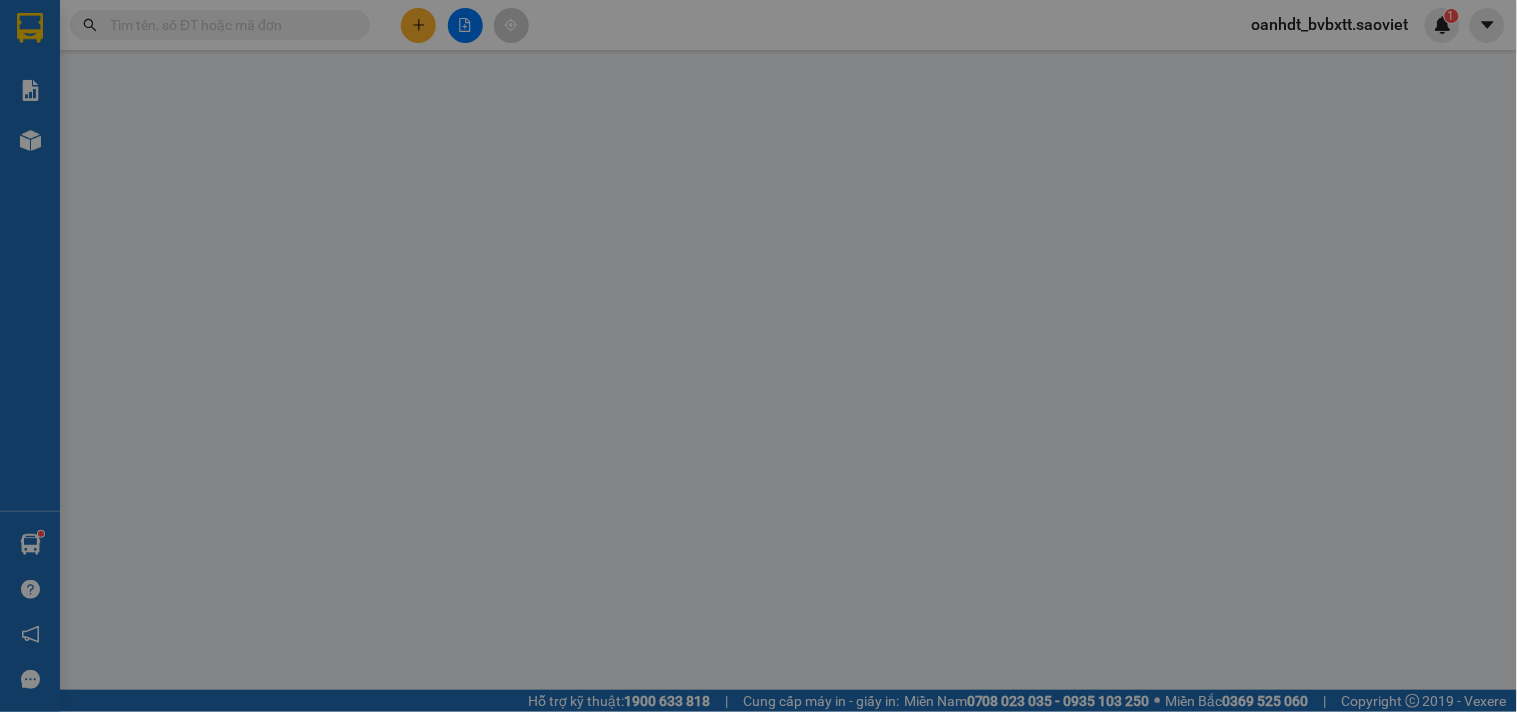 type on "0967116616" 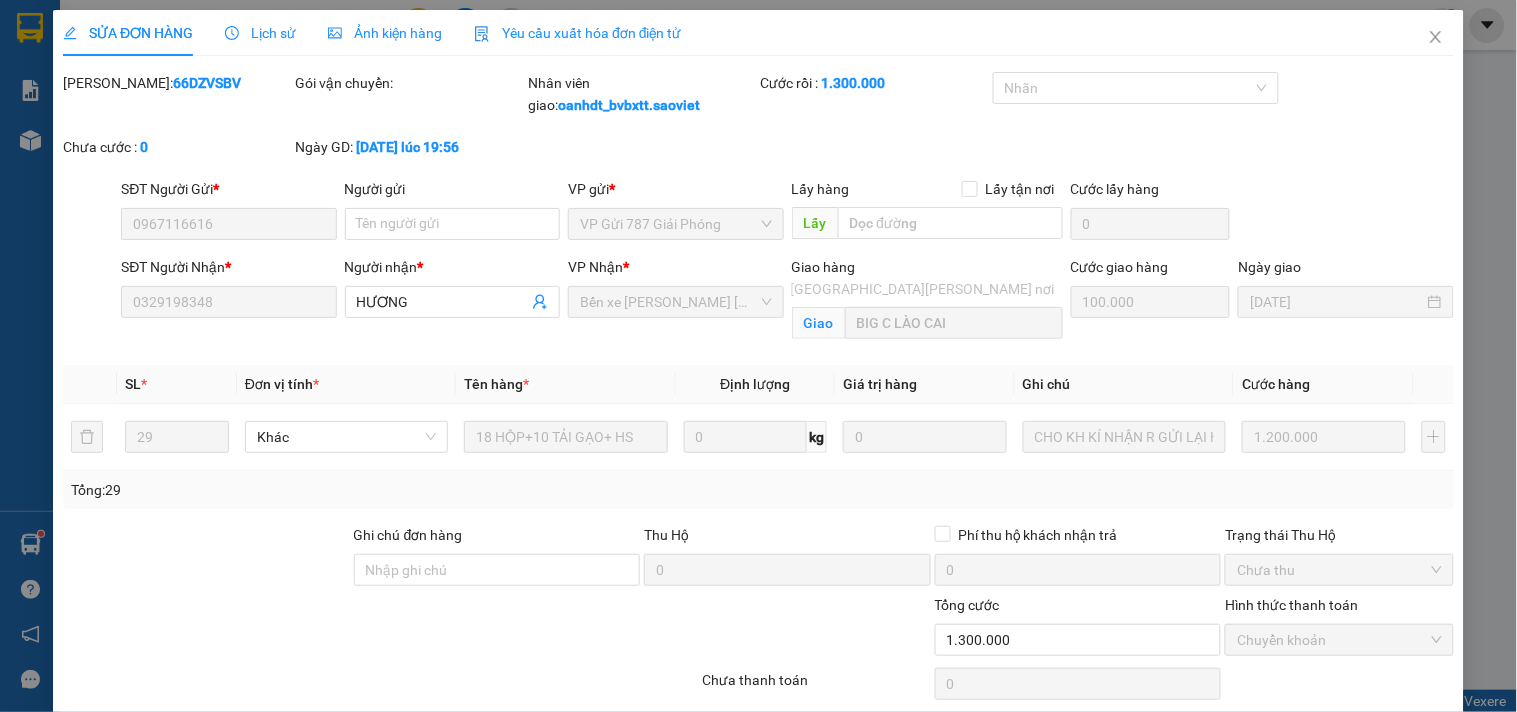 click on "SĐT Người Nhận  * 0329198348 Người nhận  * HƯƠNG VP Nhận  * Bến xe Trung tâm Lào Cai Giao hàng Giao tận nơi Giao BIG C LÀO CAI Cước giao hàng 100.000 Ngày giao 10/07/2025" at bounding box center (758, 303) 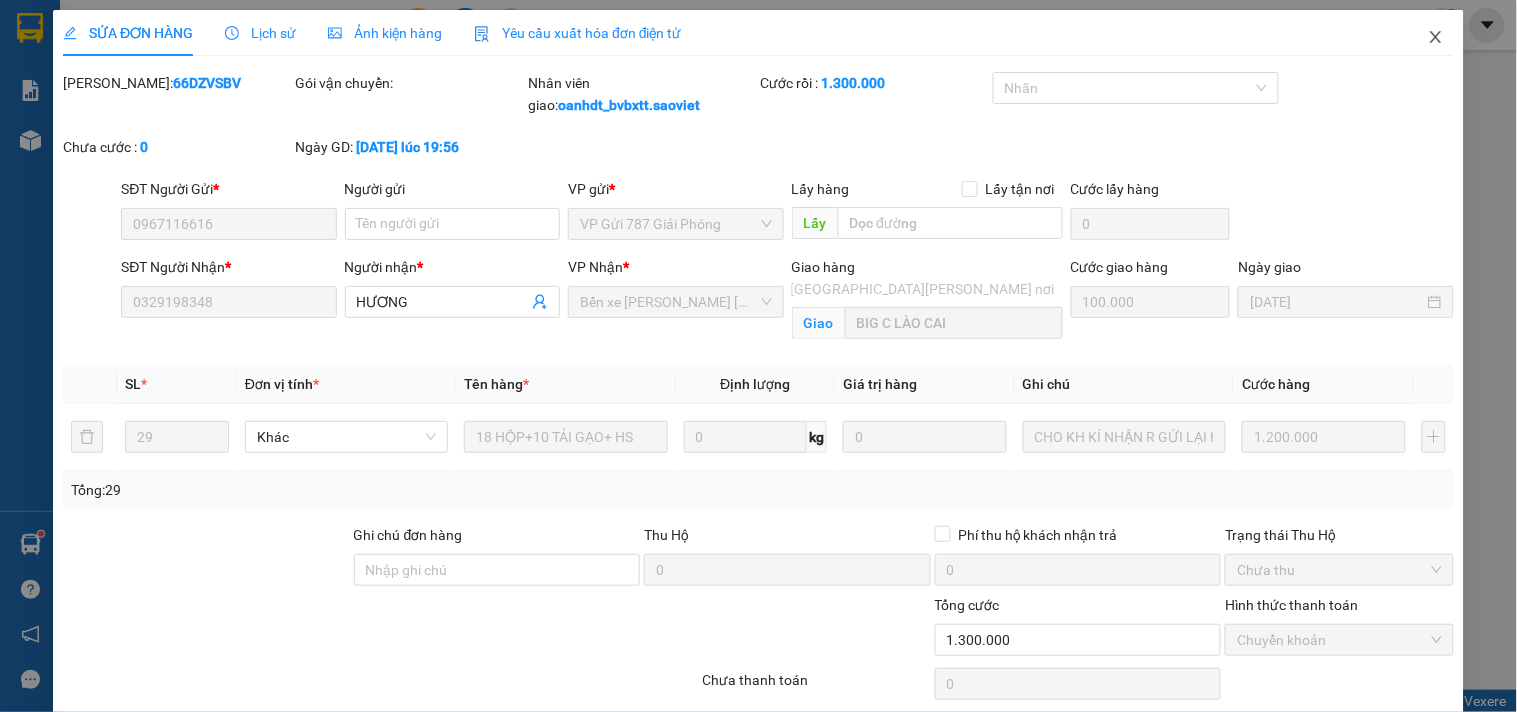 click at bounding box center [1436, 38] 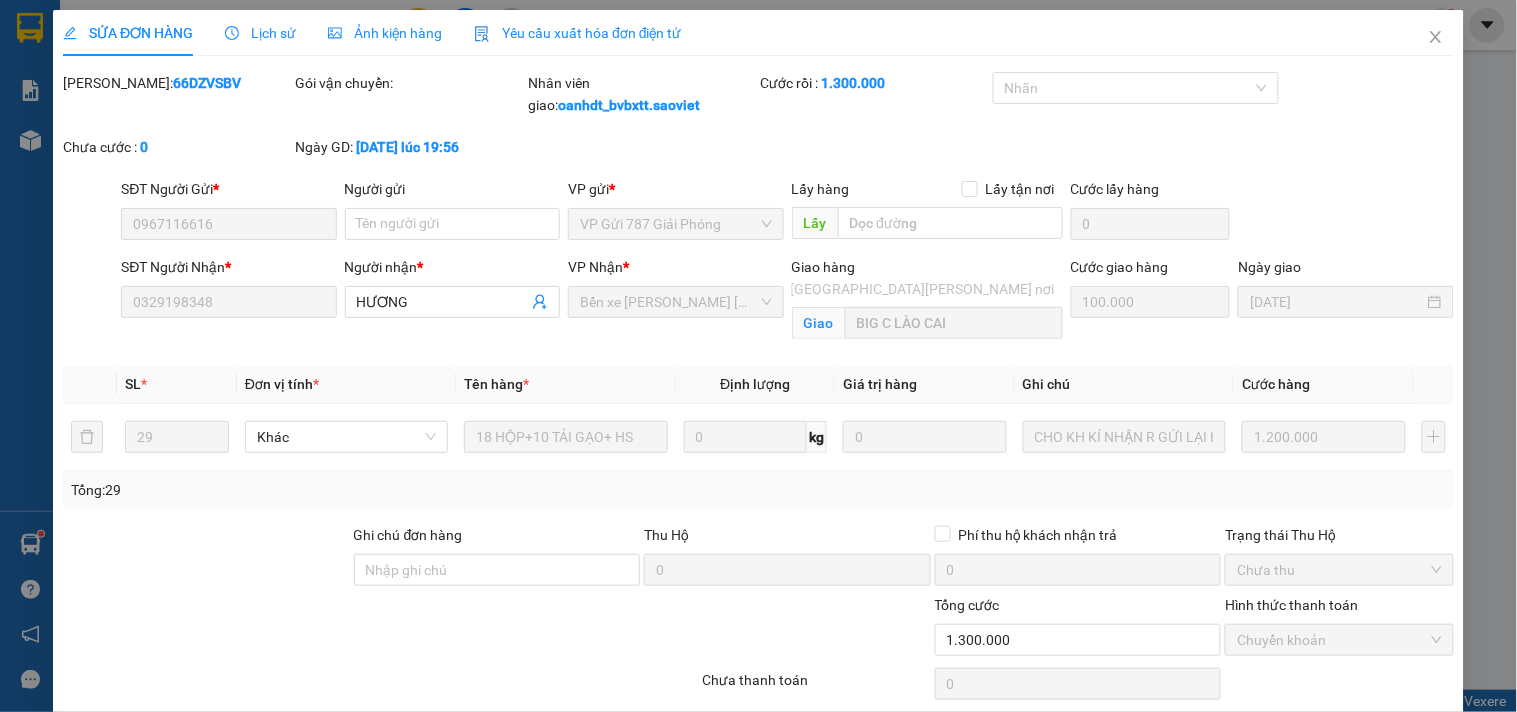 click on "oanhdt_bvbxtt.saoviet 1" at bounding box center (1348, 25) 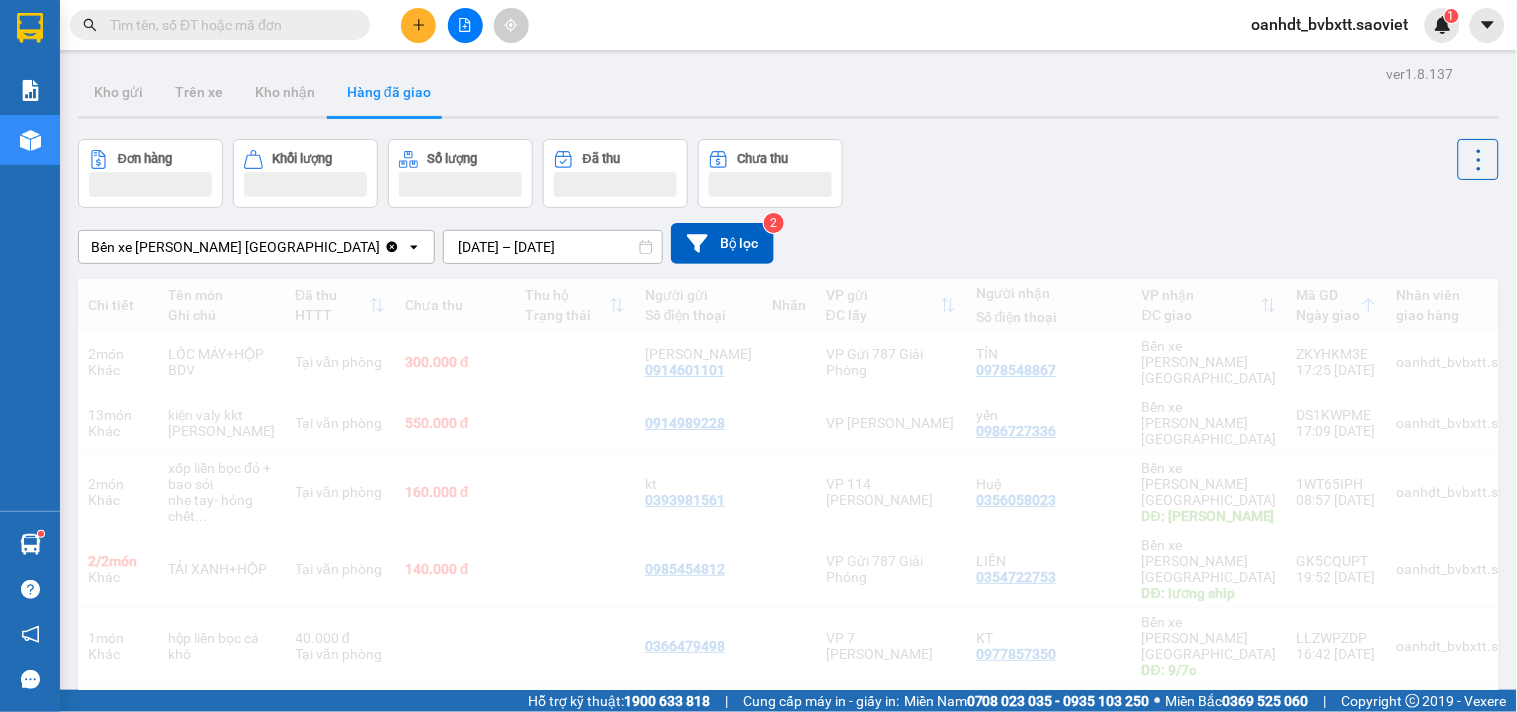 click at bounding box center [465, 25] 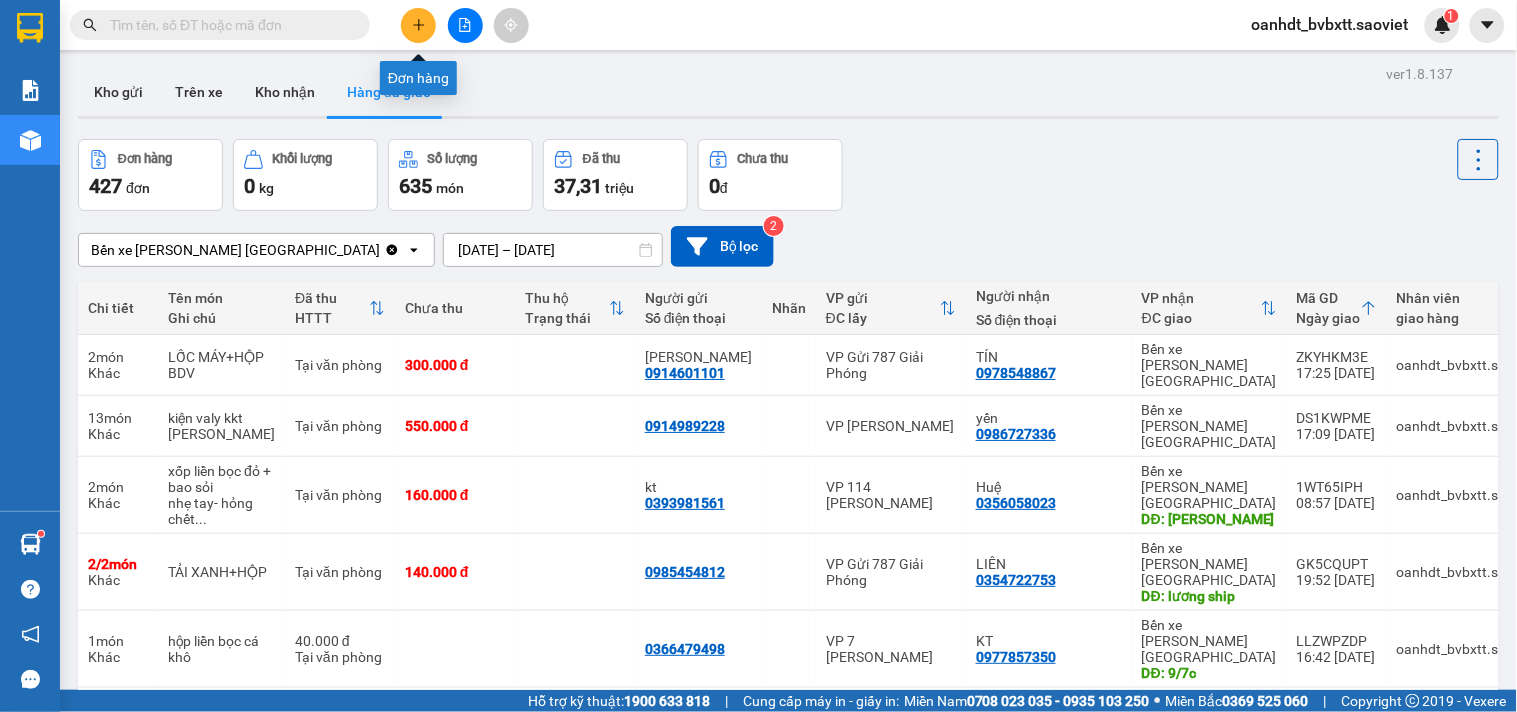 click 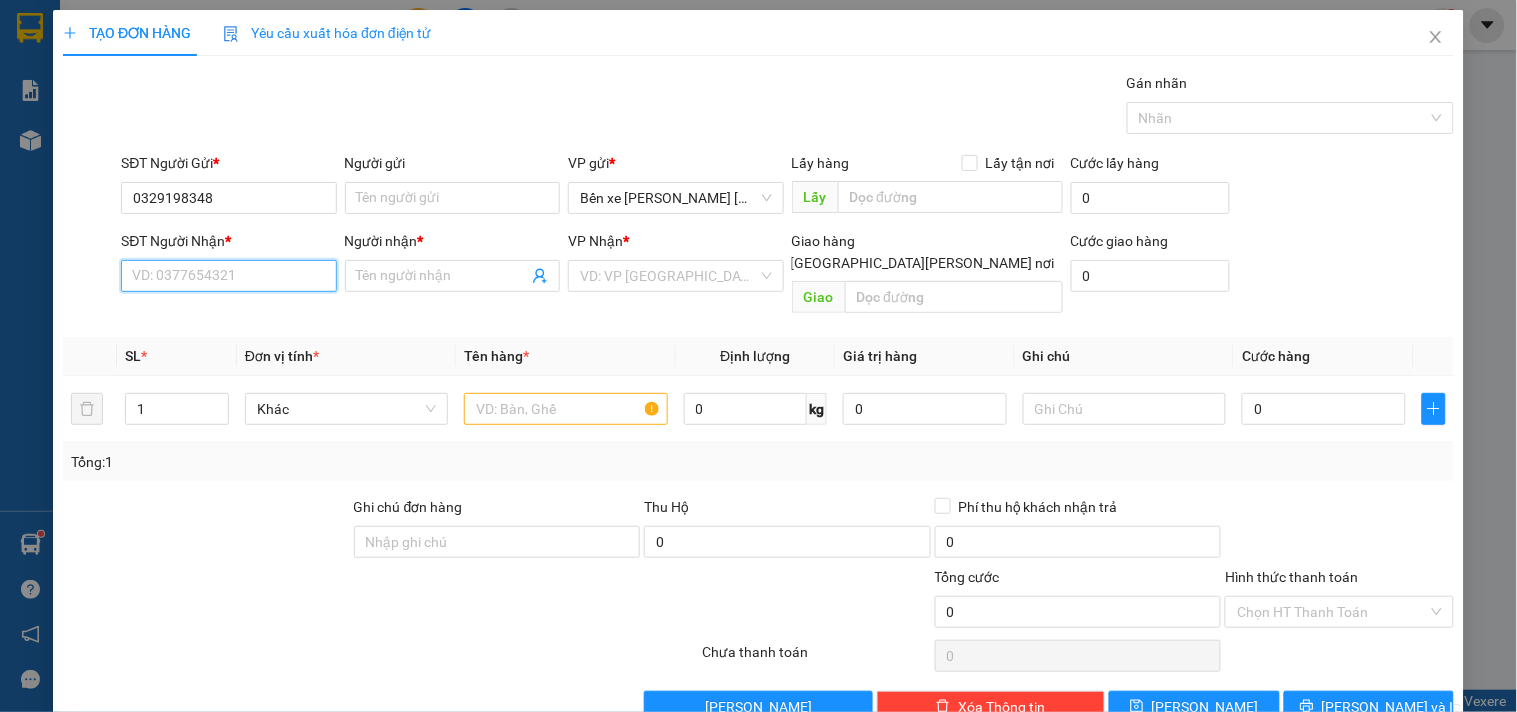 click on "SĐT Người Nhận  *" at bounding box center (228, 276) 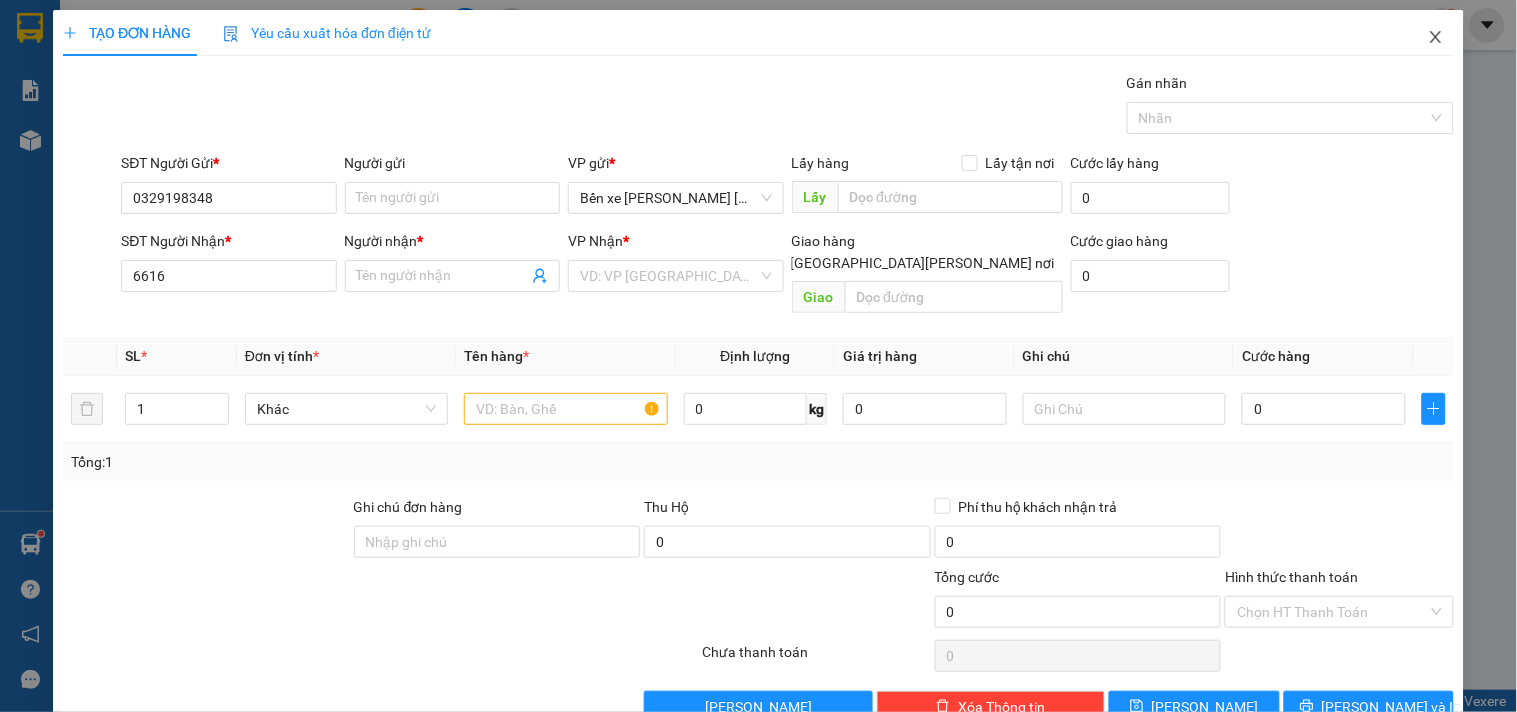 click 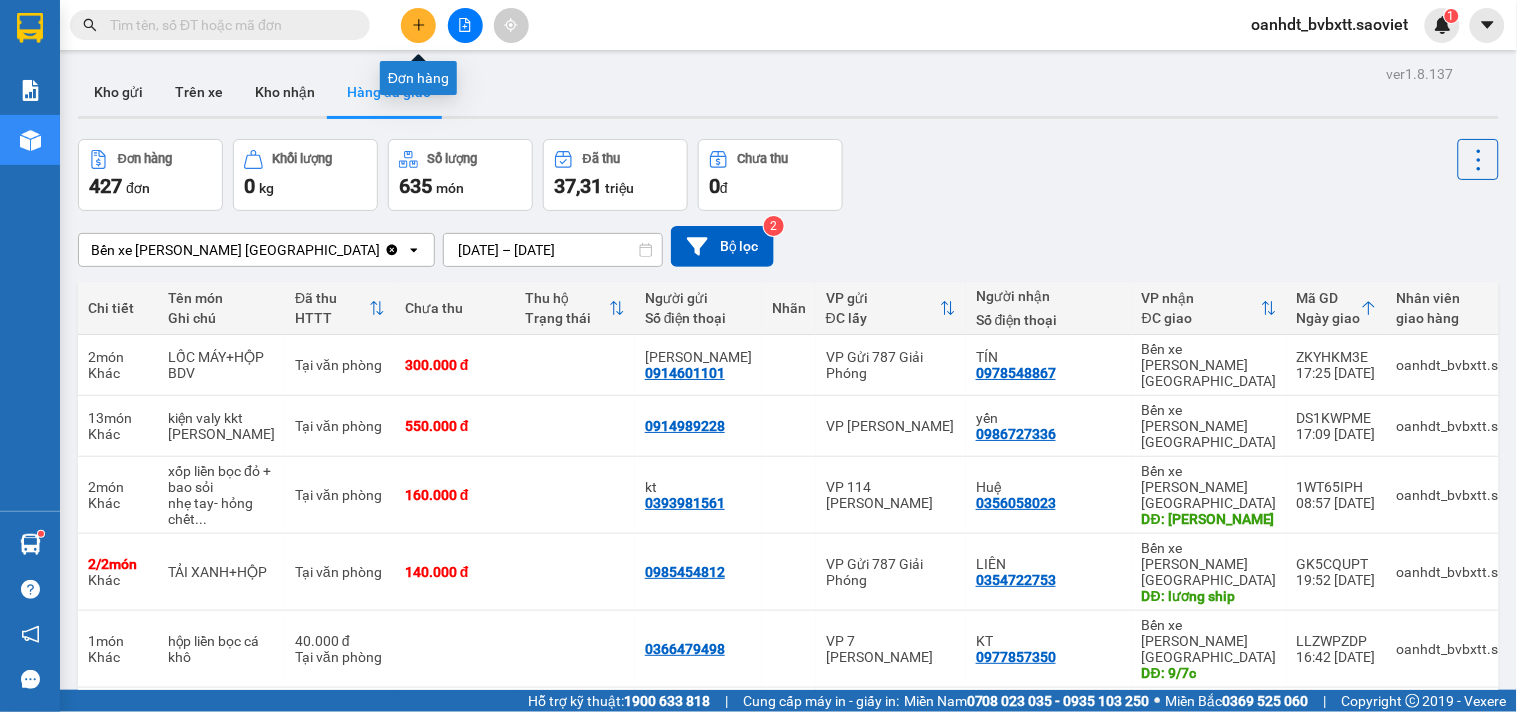 click 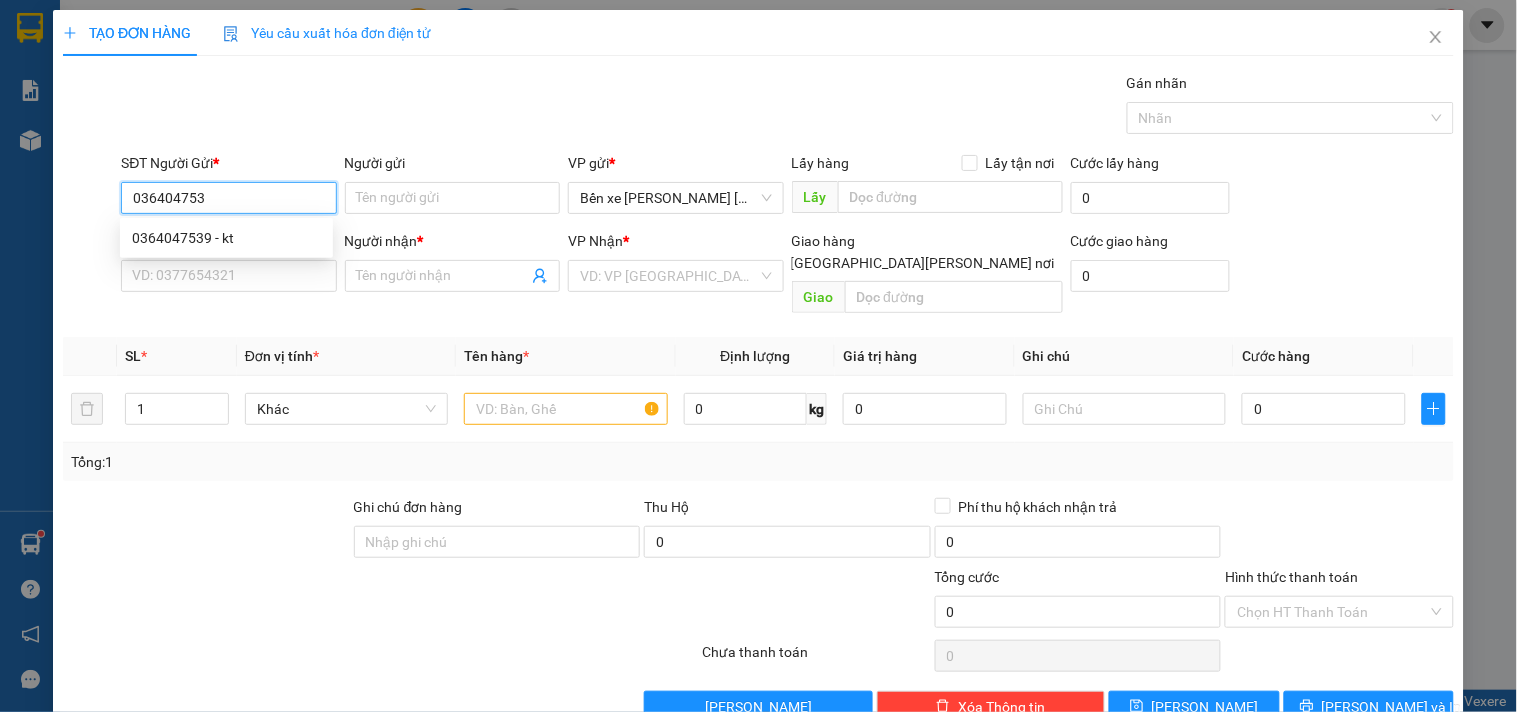 type on "0364047539" 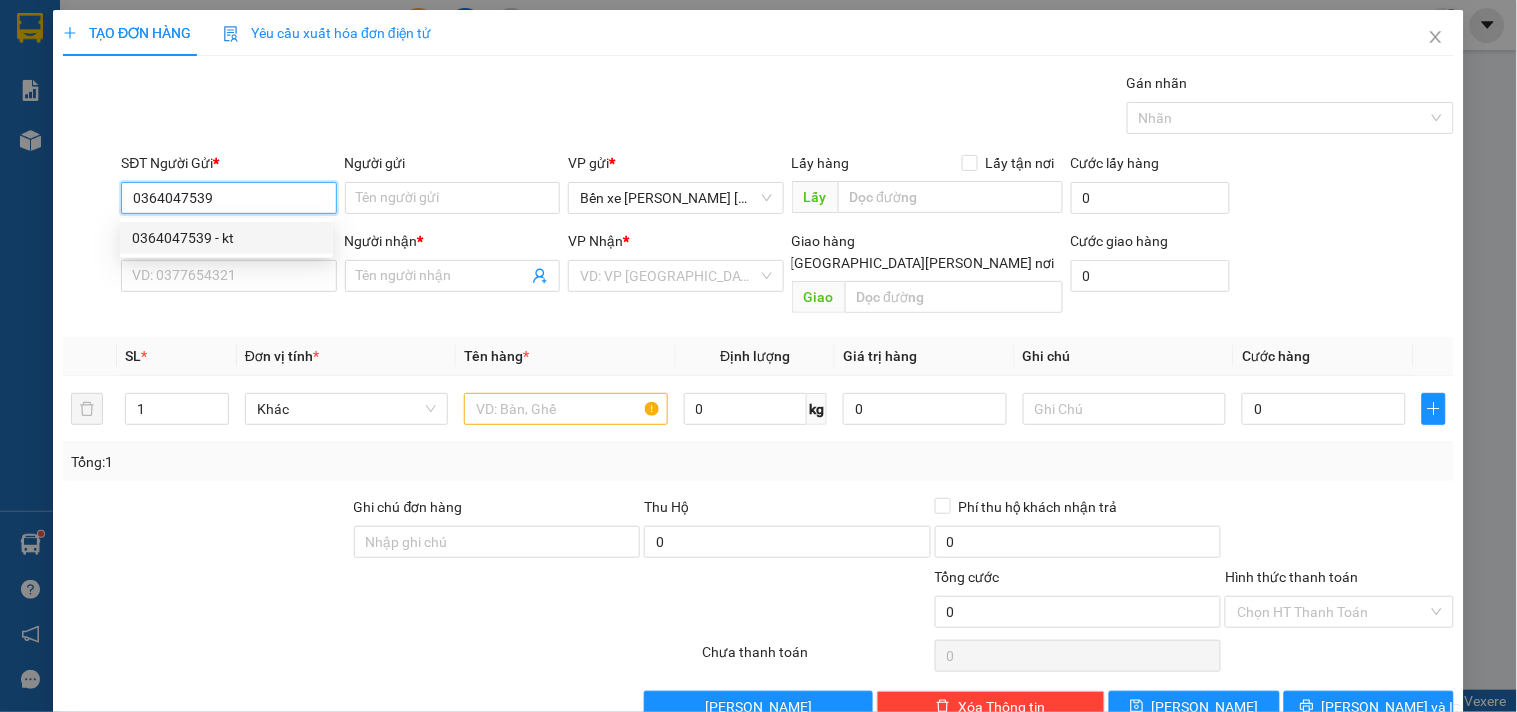 click on "0364047539 - kt" at bounding box center (226, 238) 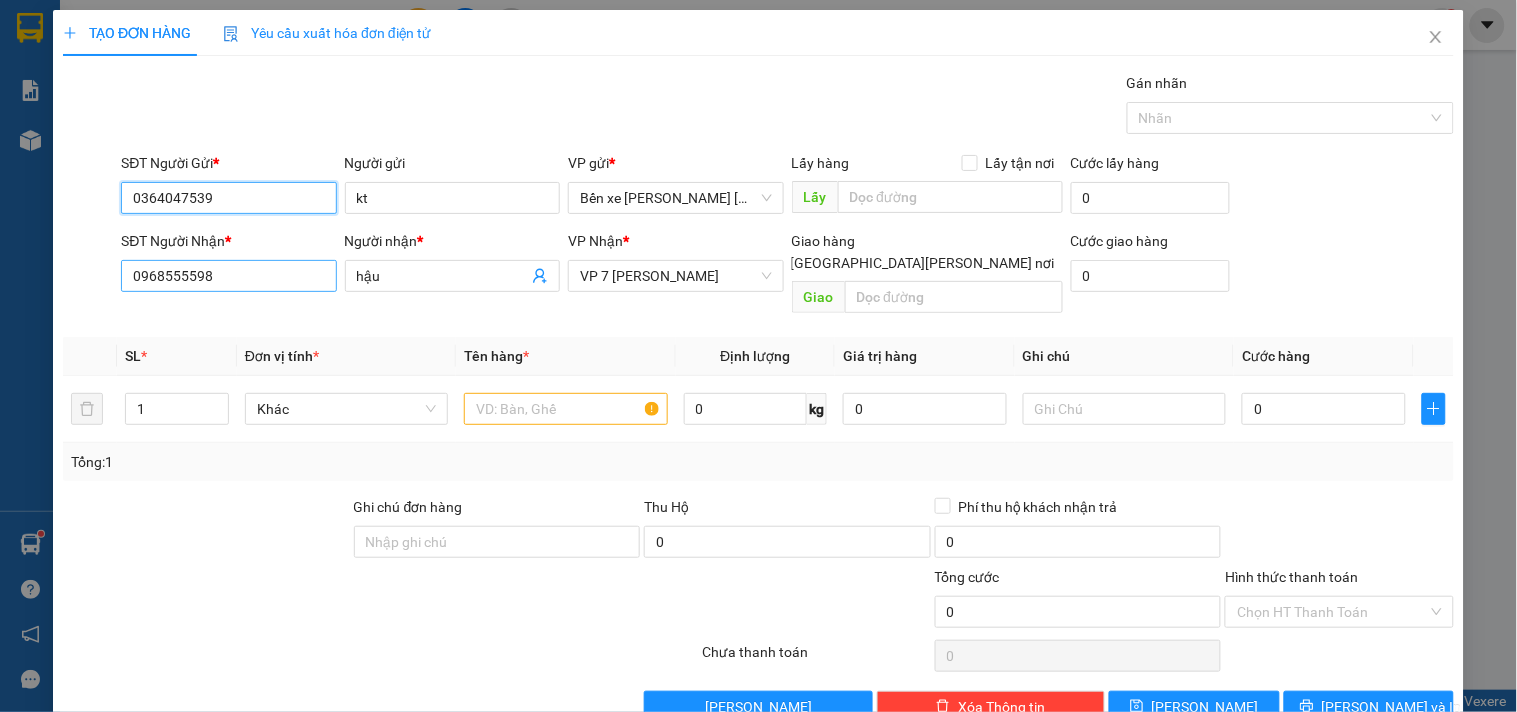 type on "0364047539" 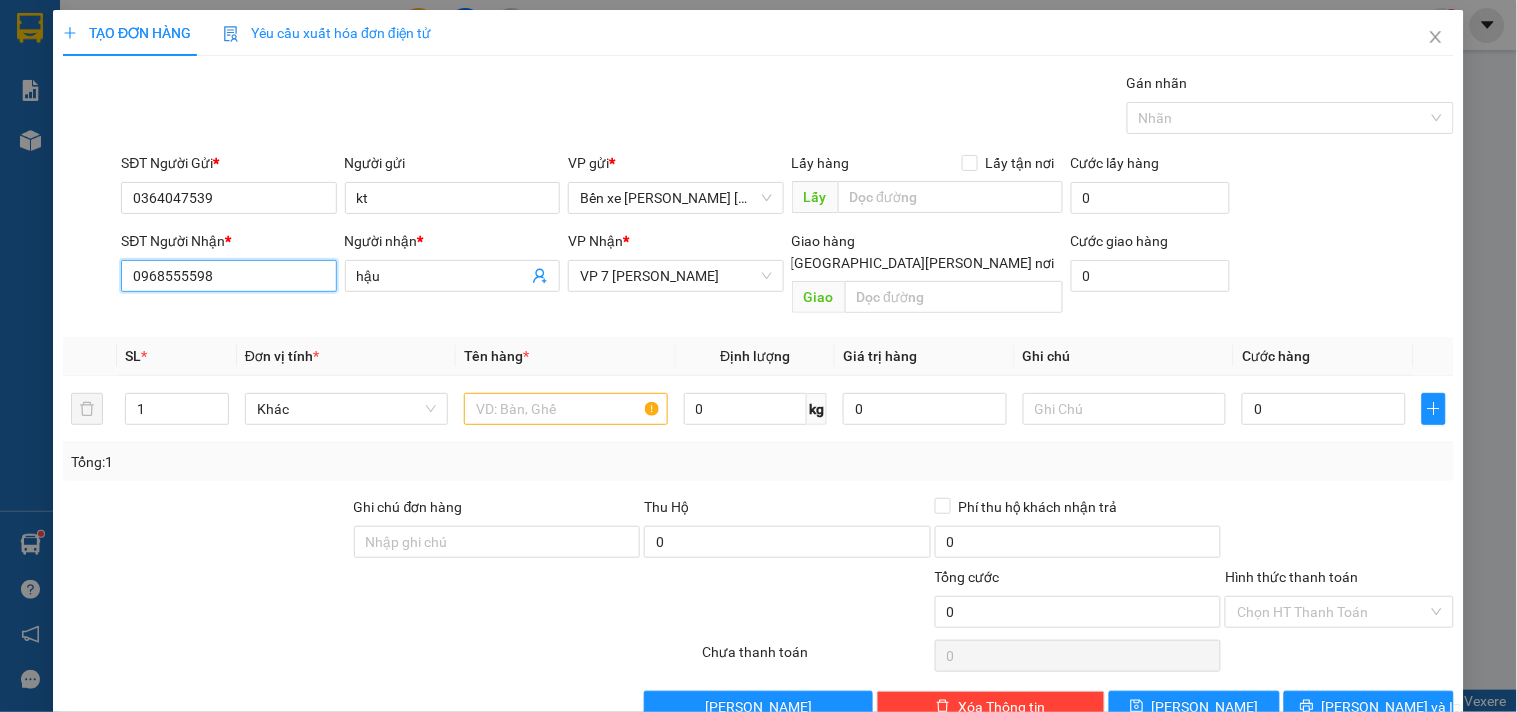 drag, startPoint x: 220, startPoint y: 275, endPoint x: 0, endPoint y: 372, distance: 240.43503 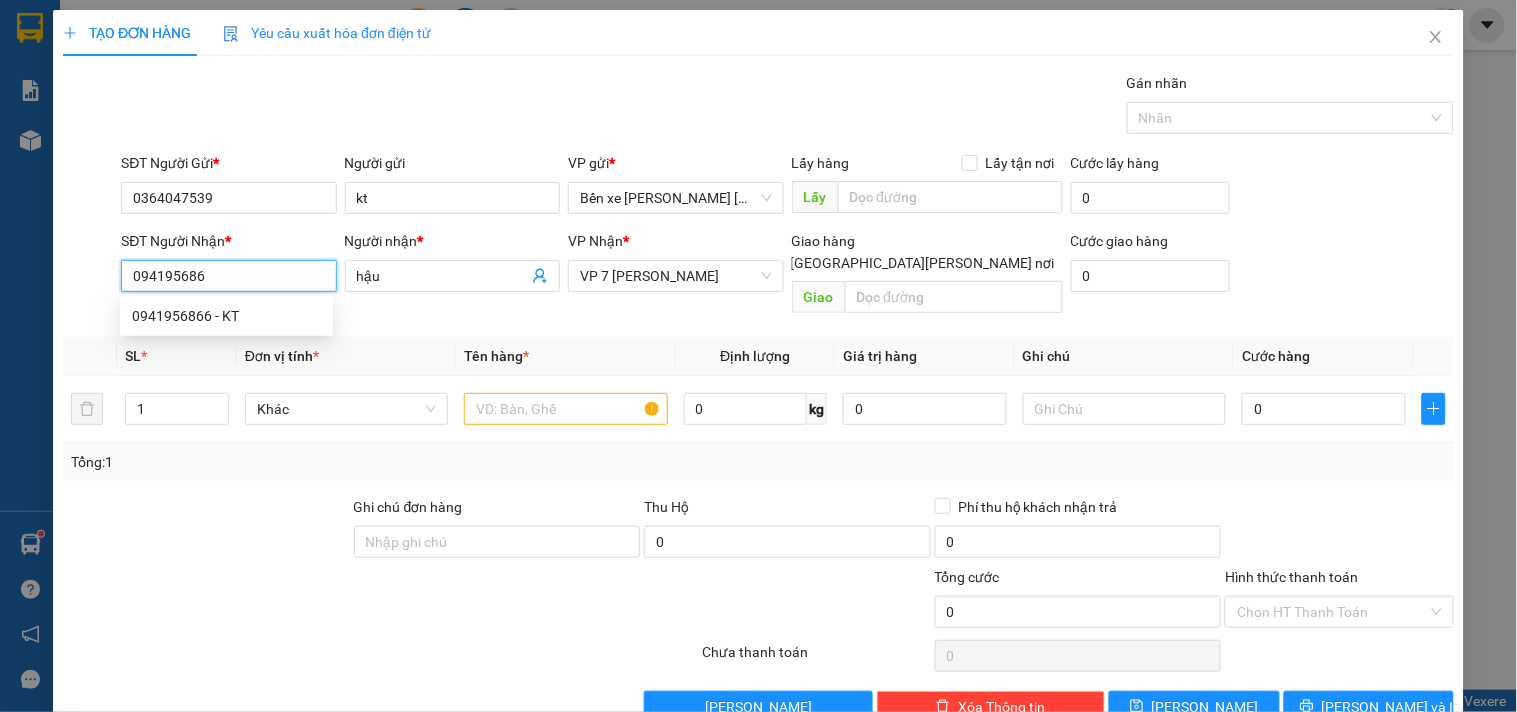 type on "0941956866" 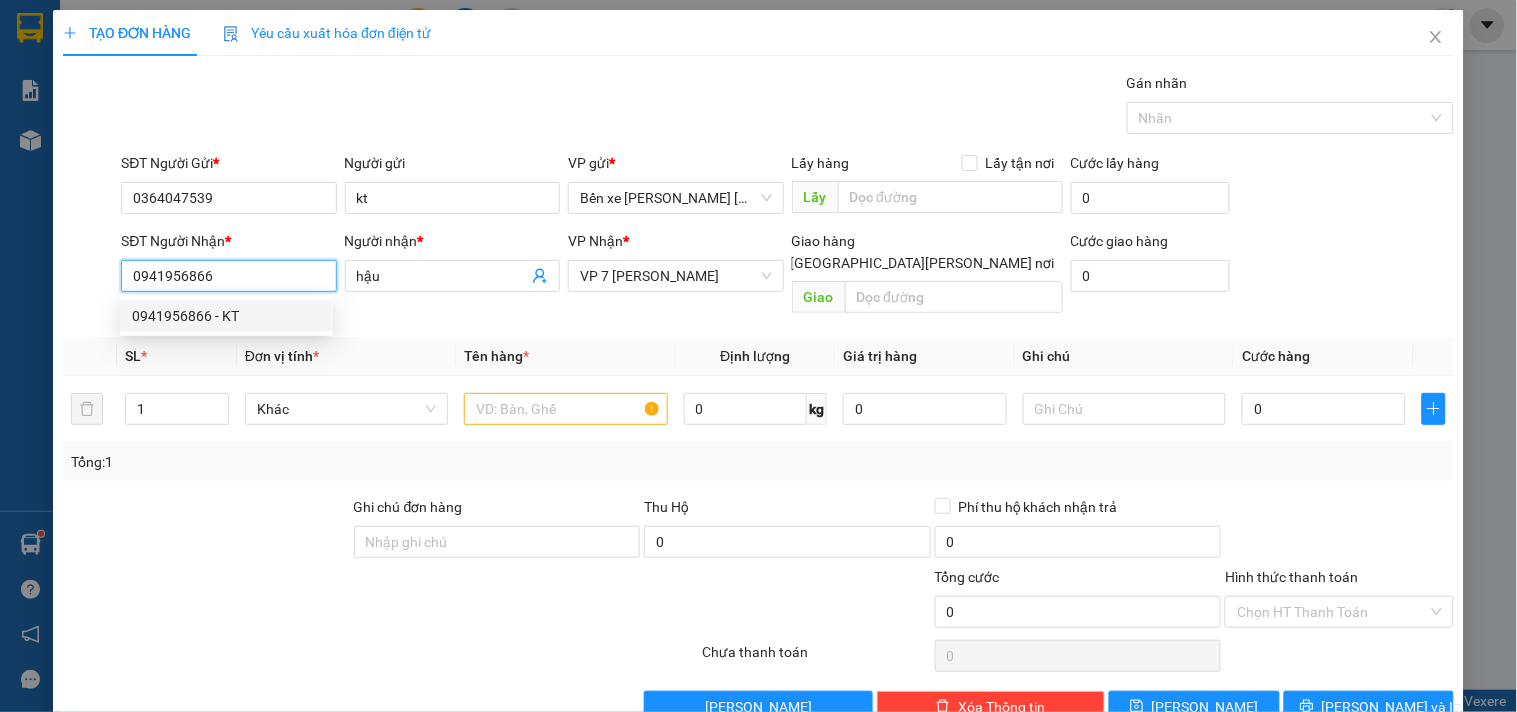 click on "0941956866 - KT" at bounding box center (226, 316) 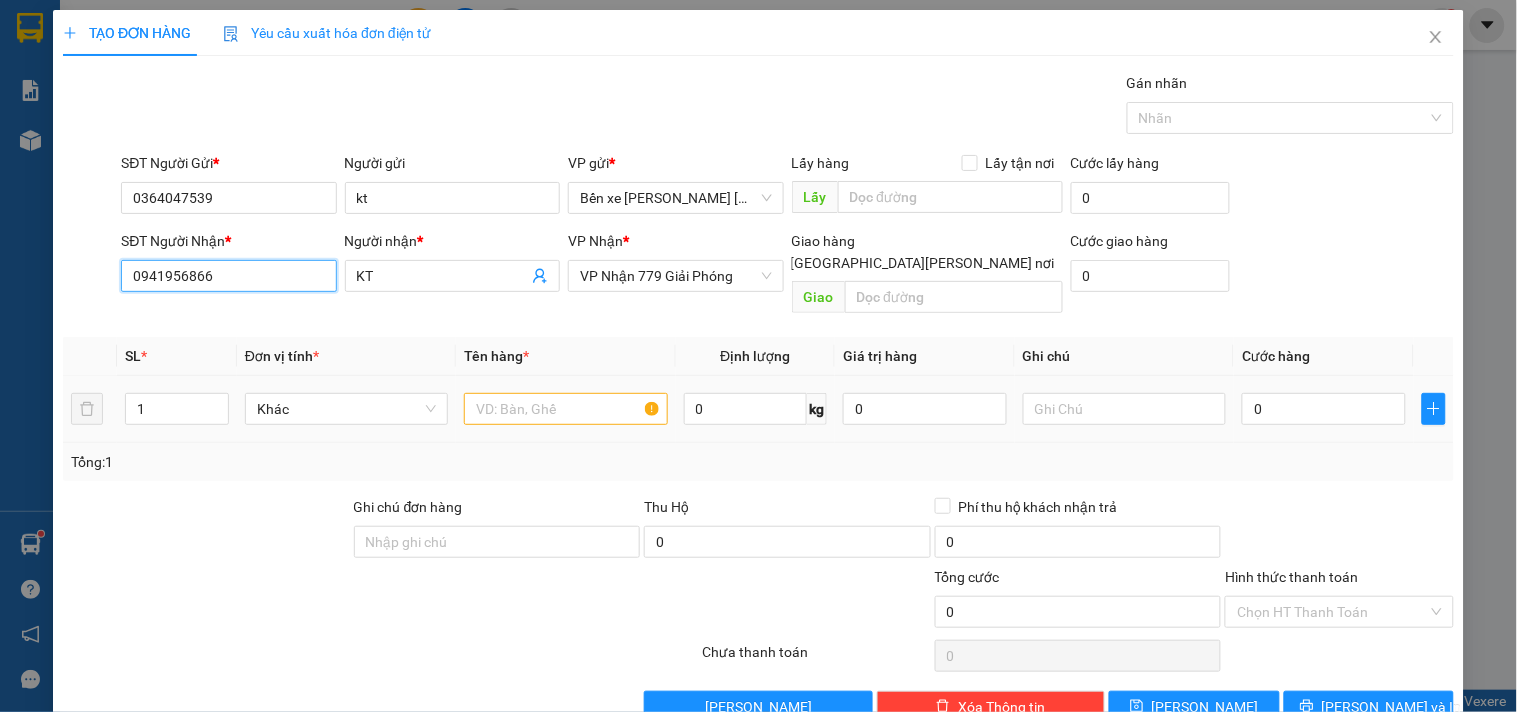 type on "0941956866" 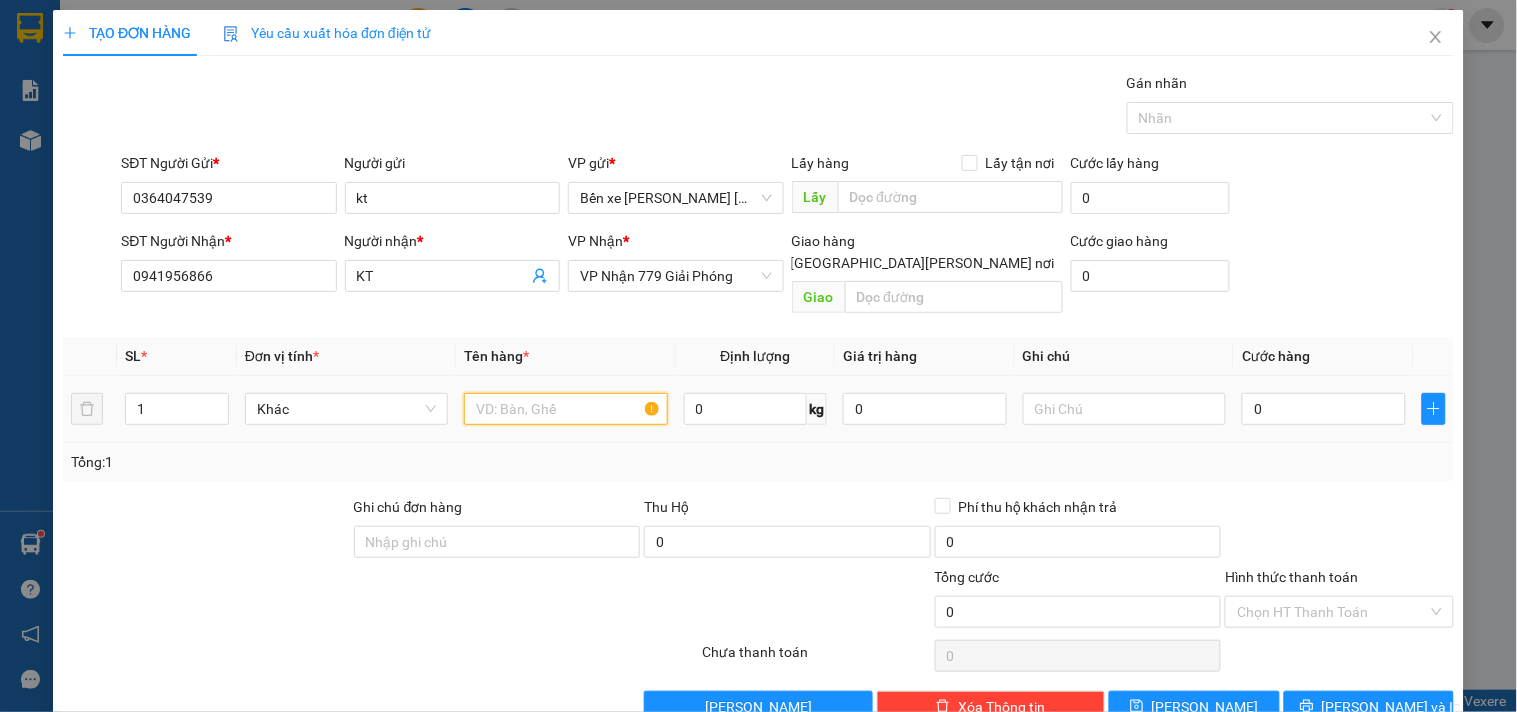 click at bounding box center [565, 409] 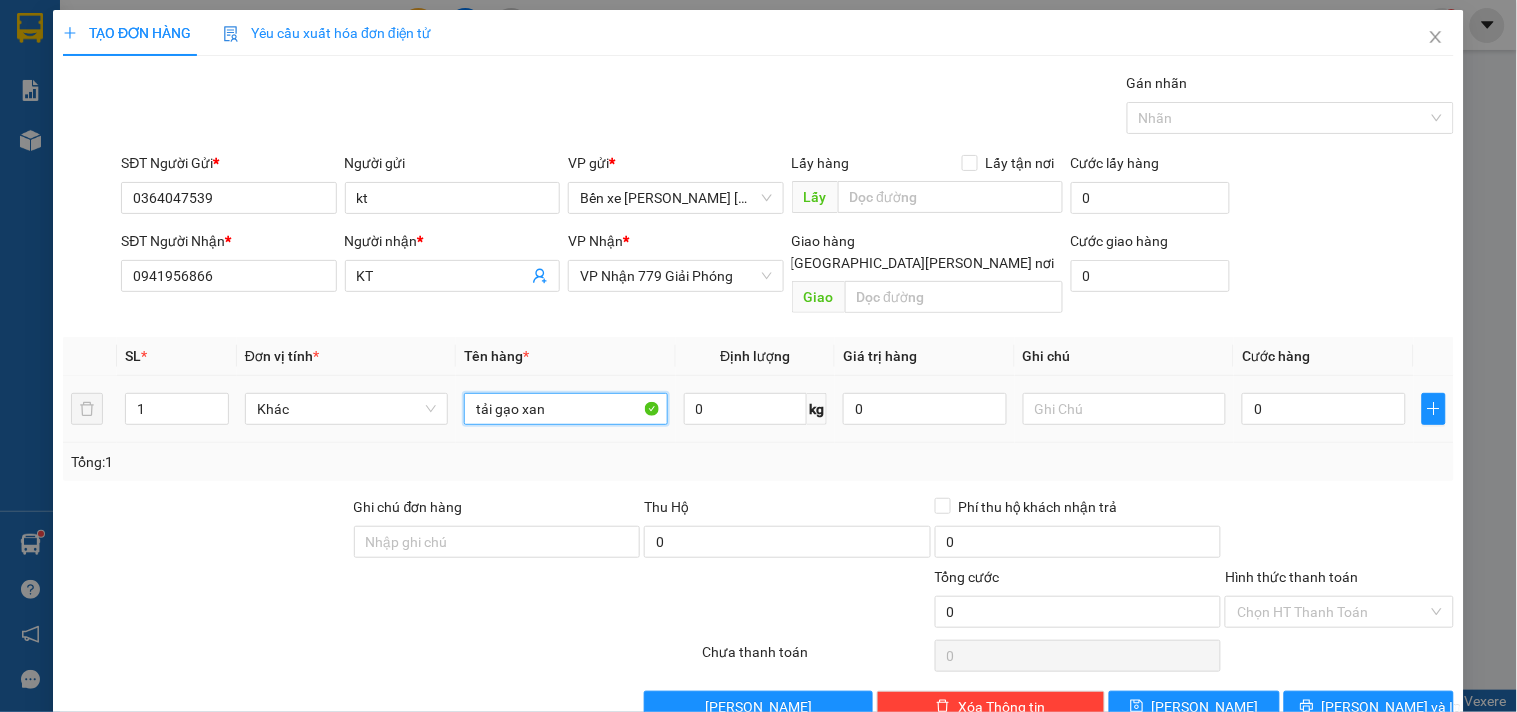 type on "tải gạo xanh" 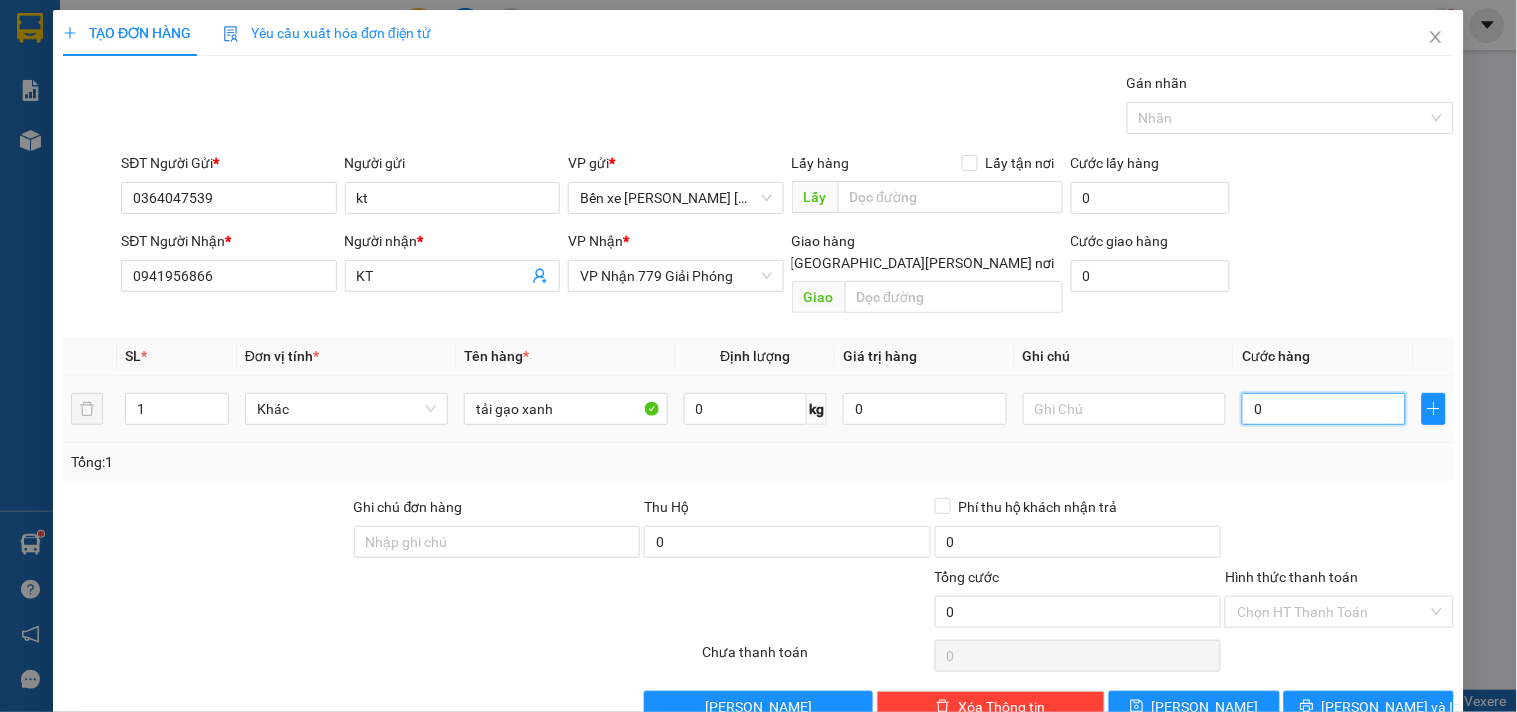 click on "0" at bounding box center [1324, 409] 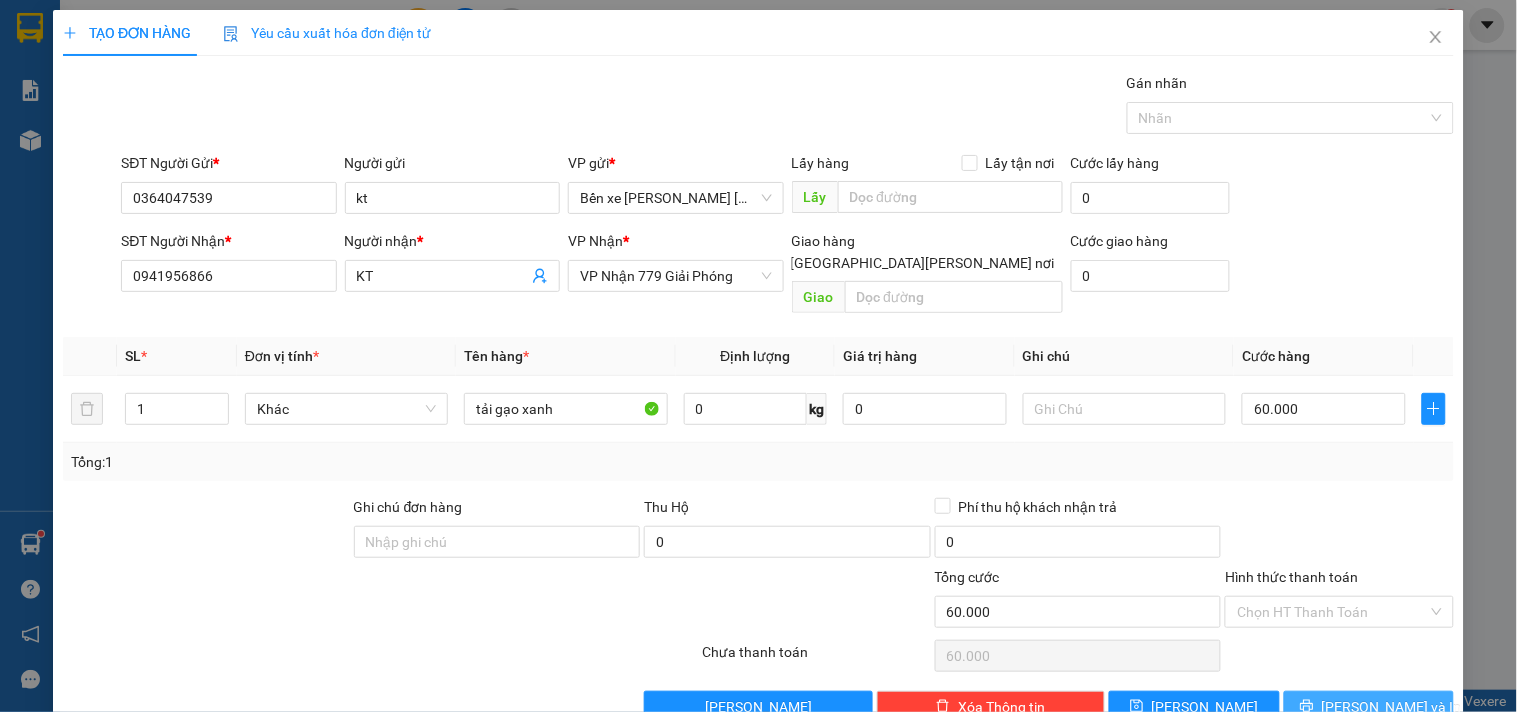 click on "Lưu và In" at bounding box center [1369, 707] 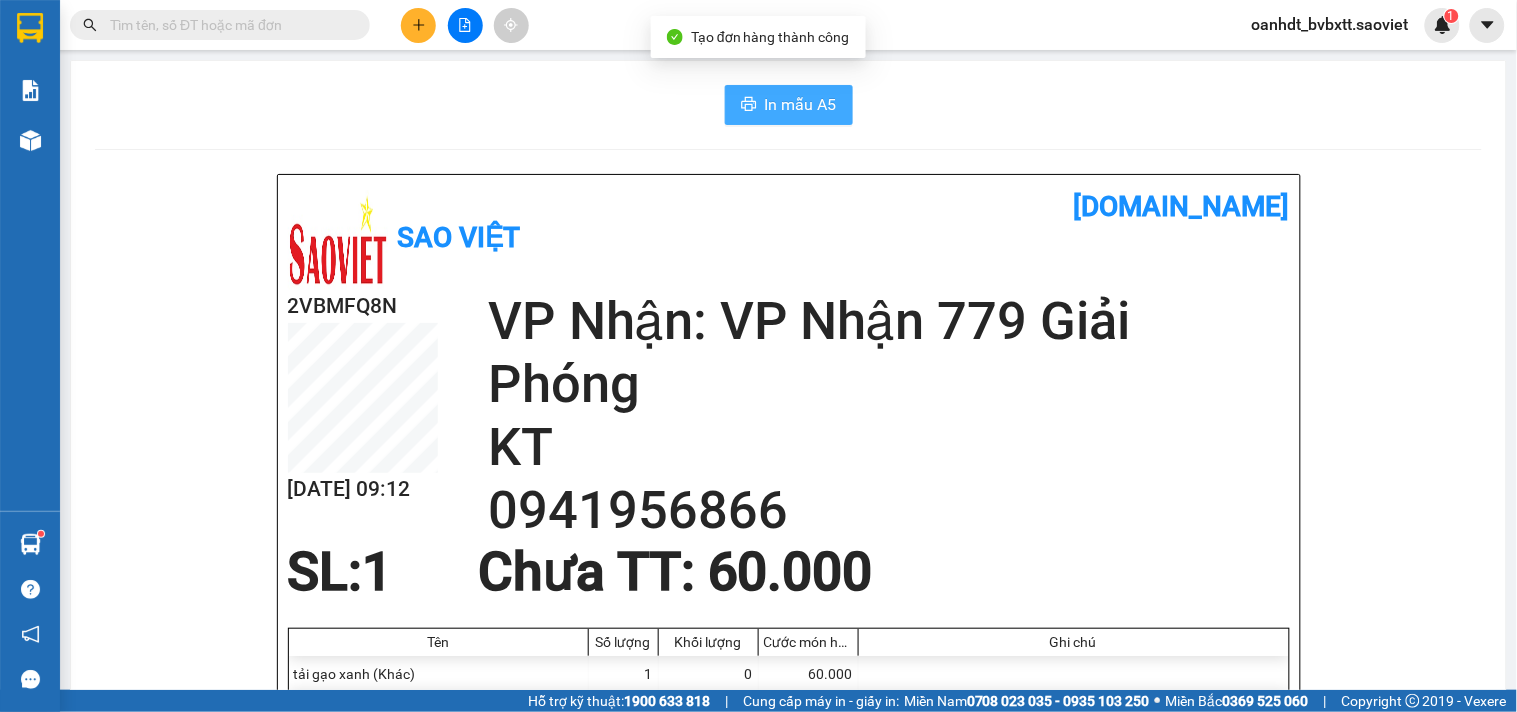 click on "In mẫu A5" at bounding box center (801, 104) 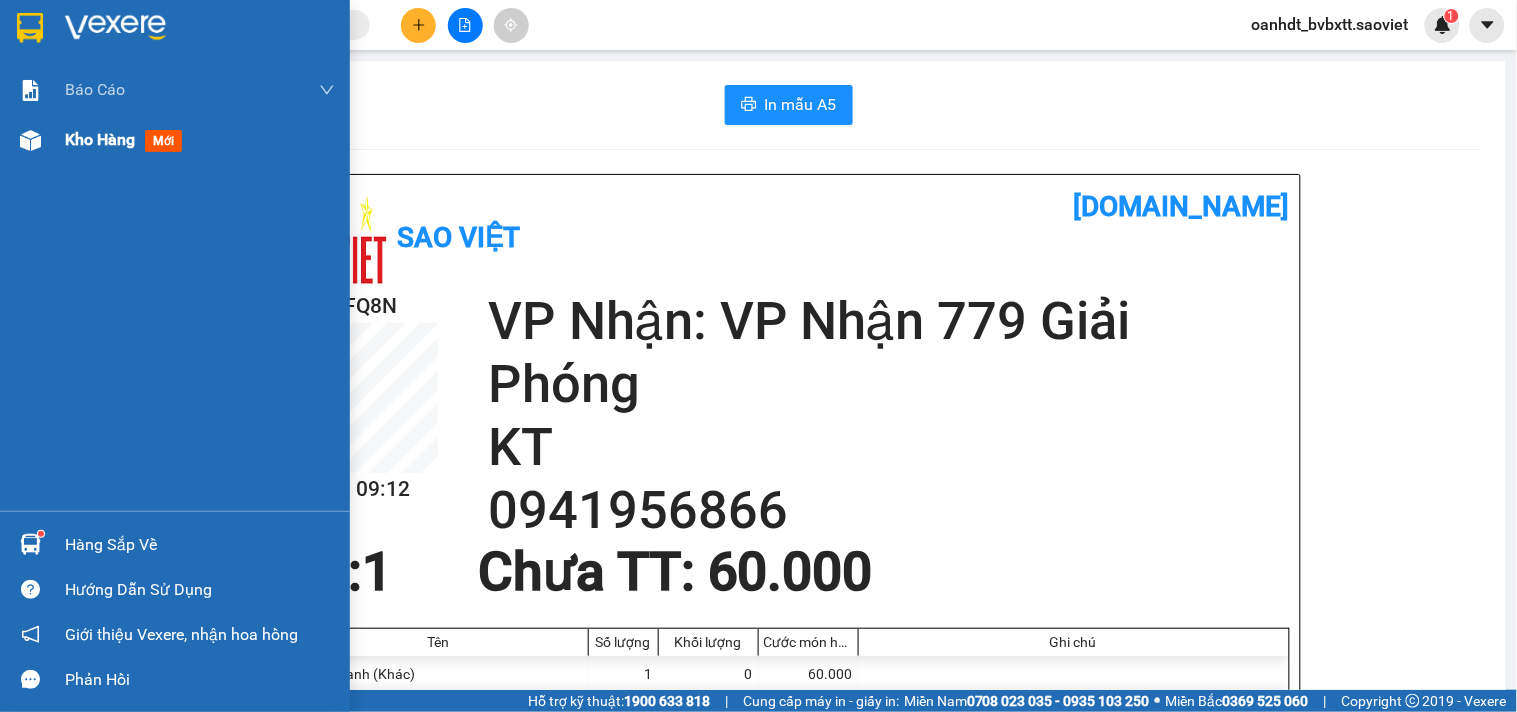 click on "mới" at bounding box center (163, 141) 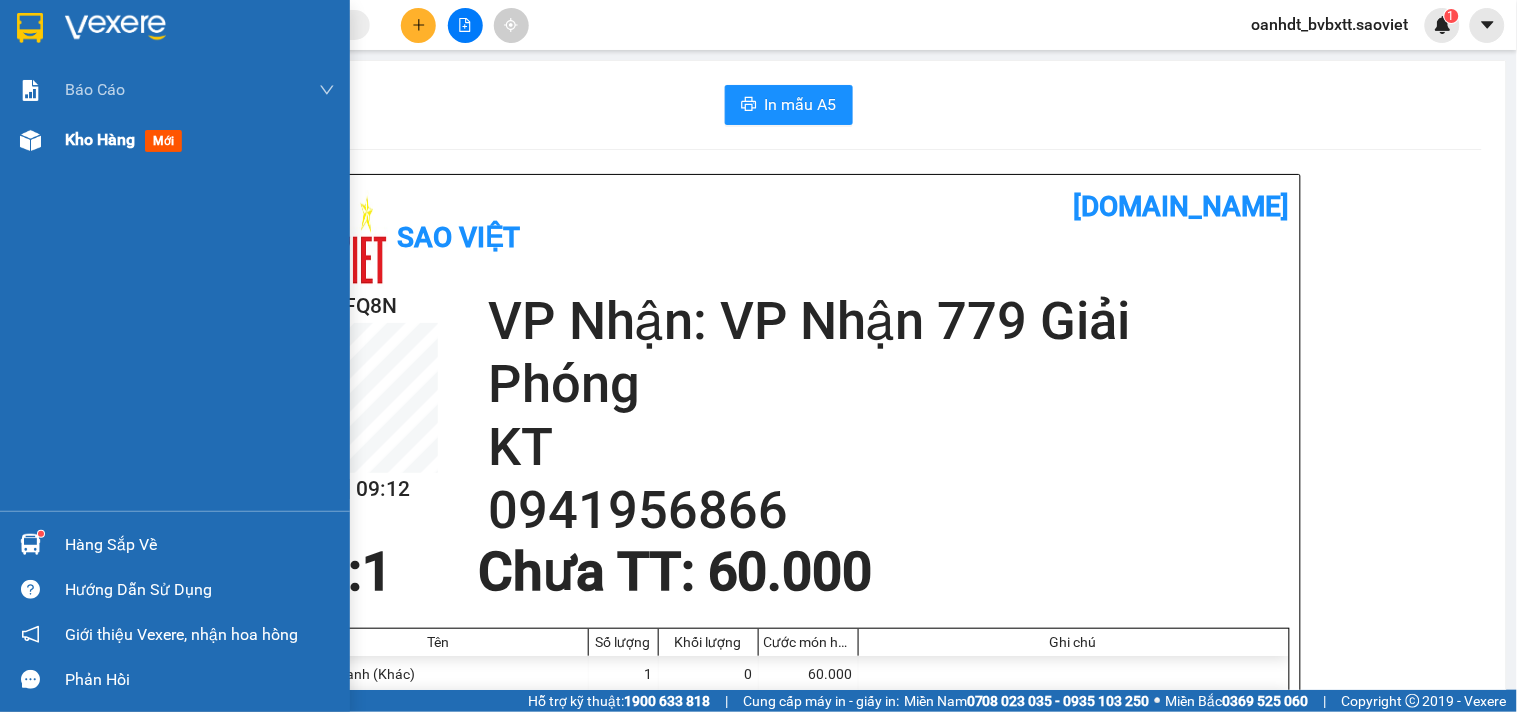 click on "mới" at bounding box center [163, 141] 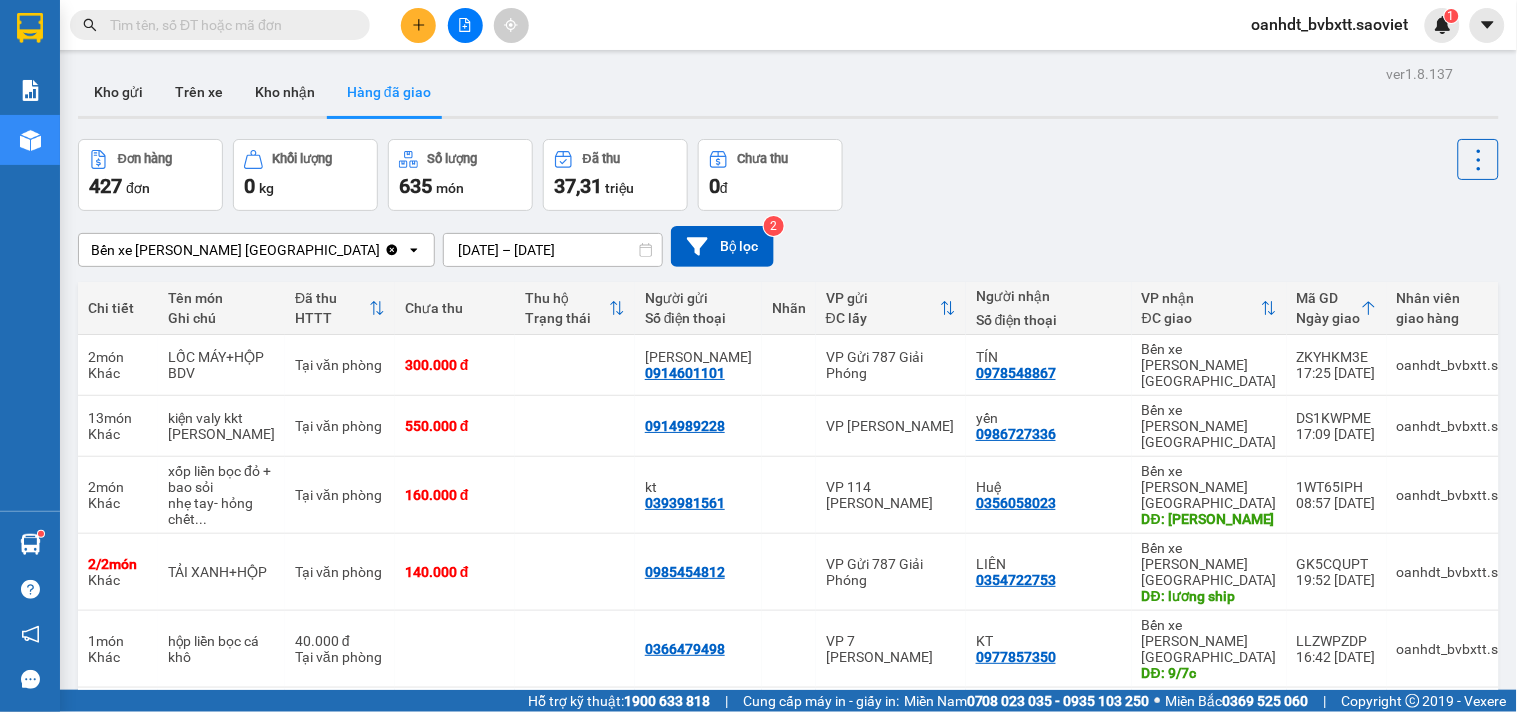 click 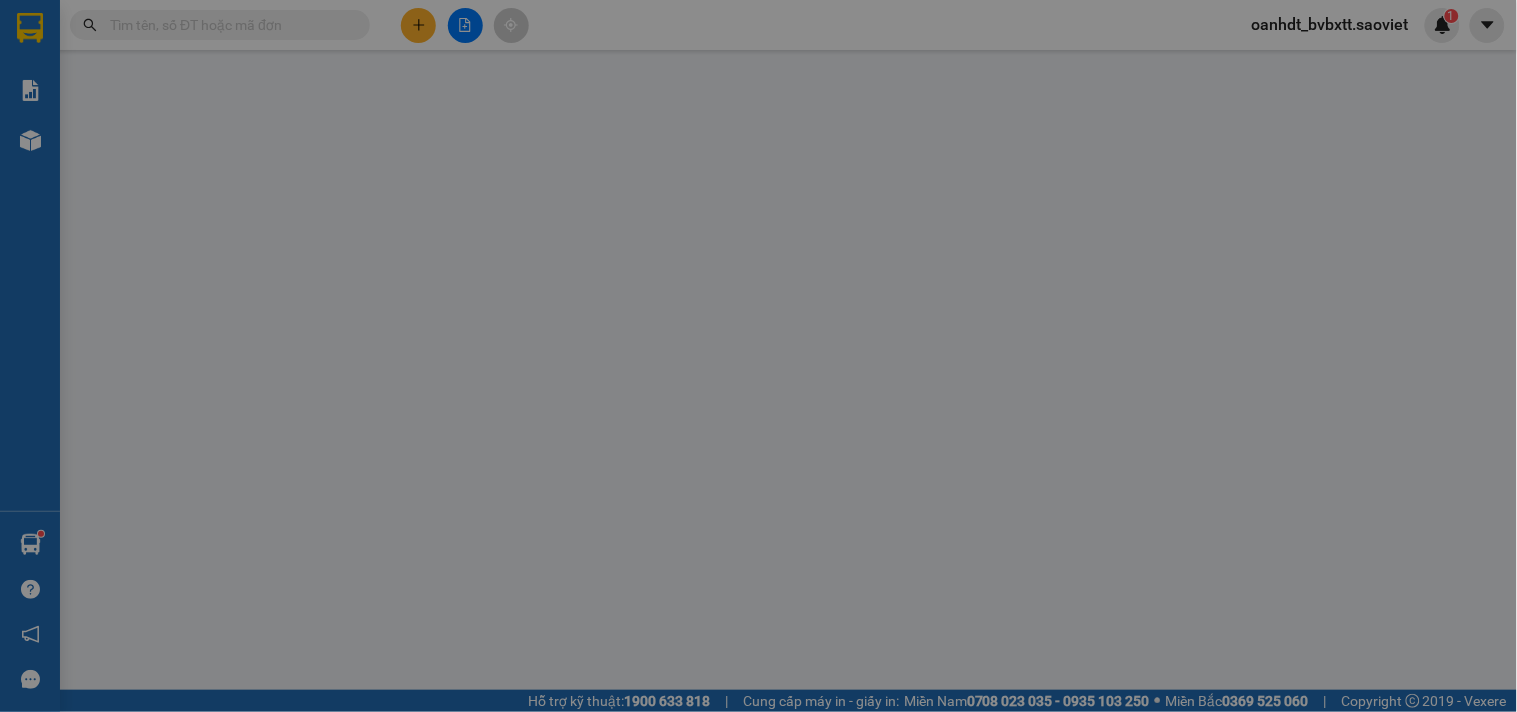 type on "0967116616" 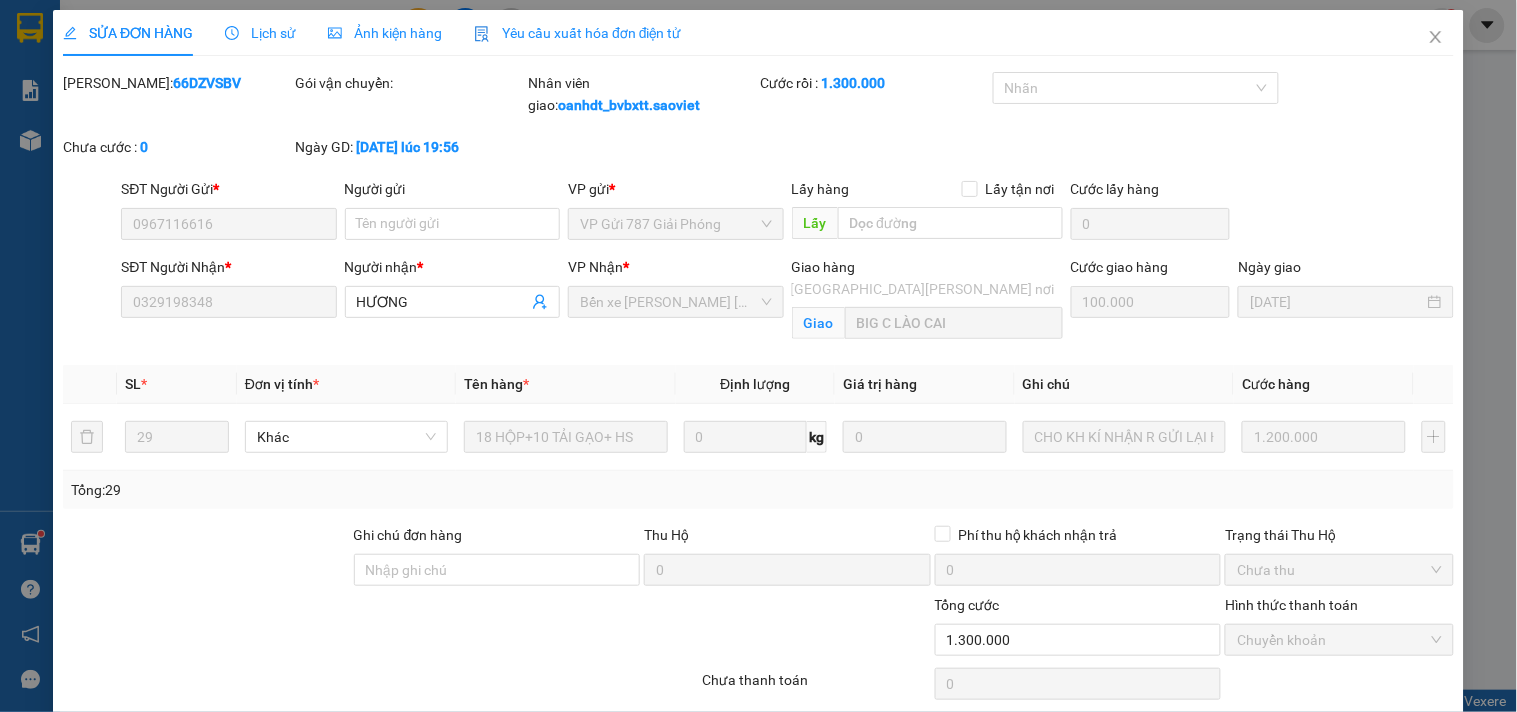 drag, startPoint x: 261, startPoint y: 282, endPoint x: 64, endPoint y: 300, distance: 197.82063 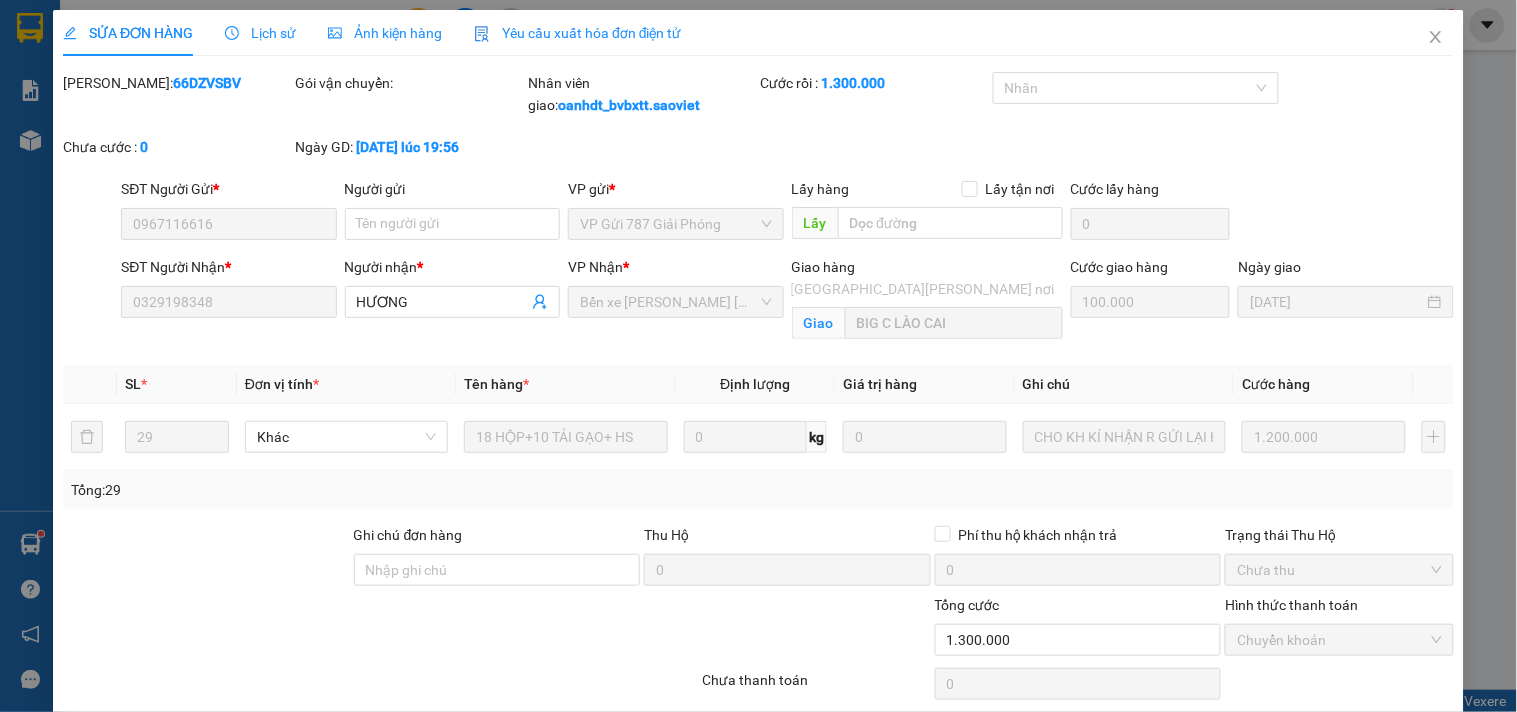 click on "SỬA ĐƠN HÀNG Lịch sử Ảnh kiện hàng Yêu cầu xuất hóa đơn điện tử Total Paid Fee 1.300.000 Total UnPaid Fee 0 Cash Collection Total Fee Mã ĐH:  66DZVSBV Gói vận chuyển:   Nhân viên giao: oanhdt_bvbxtt.saoviet Cước rồi :   1.300.000   Nhãn Chưa cước :   0 Ngày GD:   09-07-2025 lúc 19:56 SĐT Người Gửi  * 0967116616 Người gửi Tên người gửi VP gửi  * VP Gửi 787 Giải Phóng Lấy hàng Lấy tận nơi Lấy Cước lấy hàng 0 SĐT Người Nhận  * 0329198348 Người nhận  * HƯƠNG VP Nhận  * Bến xe Trung tâm Lào Cai Giao hàng Giao tận nơi Giao BIG C LÀO CAI Cước giao hàng 100.000 Ngày giao 10/07/2025 SL  * Đơn vị tính  * Tên hàng  * Định lượng Giá trị hàng Ghi chú Cước hàng                   29 Khác 18 HỘP+10 TẢI GẠO+ HS 0 kg 0 CHO KH KÍ NHẬN R GỬI LẠI HN 1.200.000 Tổng:  29 Ghi chú đơn hàng Thu Hộ 0 Phí thu hộ khách nhận trả 0 Trạng thái Thu Hộ   0" at bounding box center [758, 356] 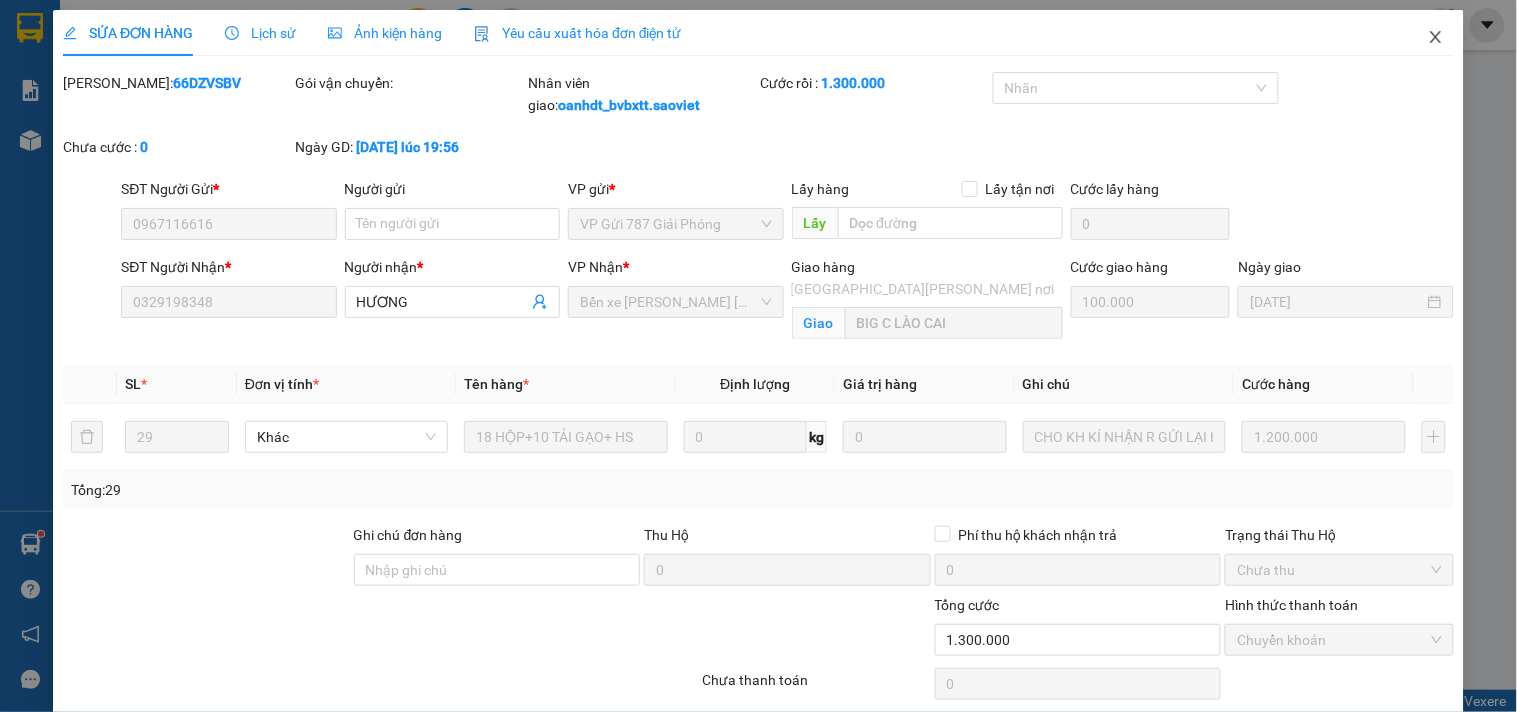click 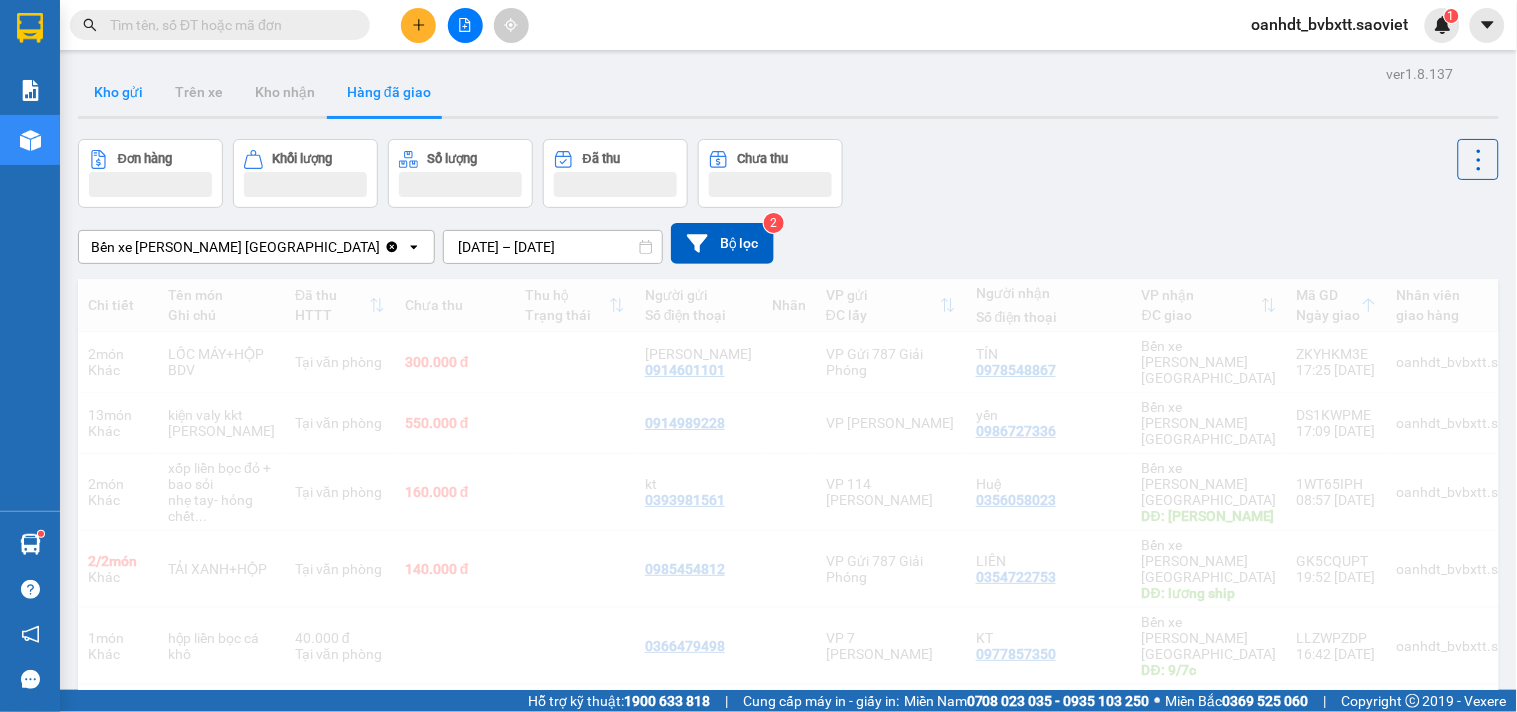 click on "Kho gửi" at bounding box center [118, 92] 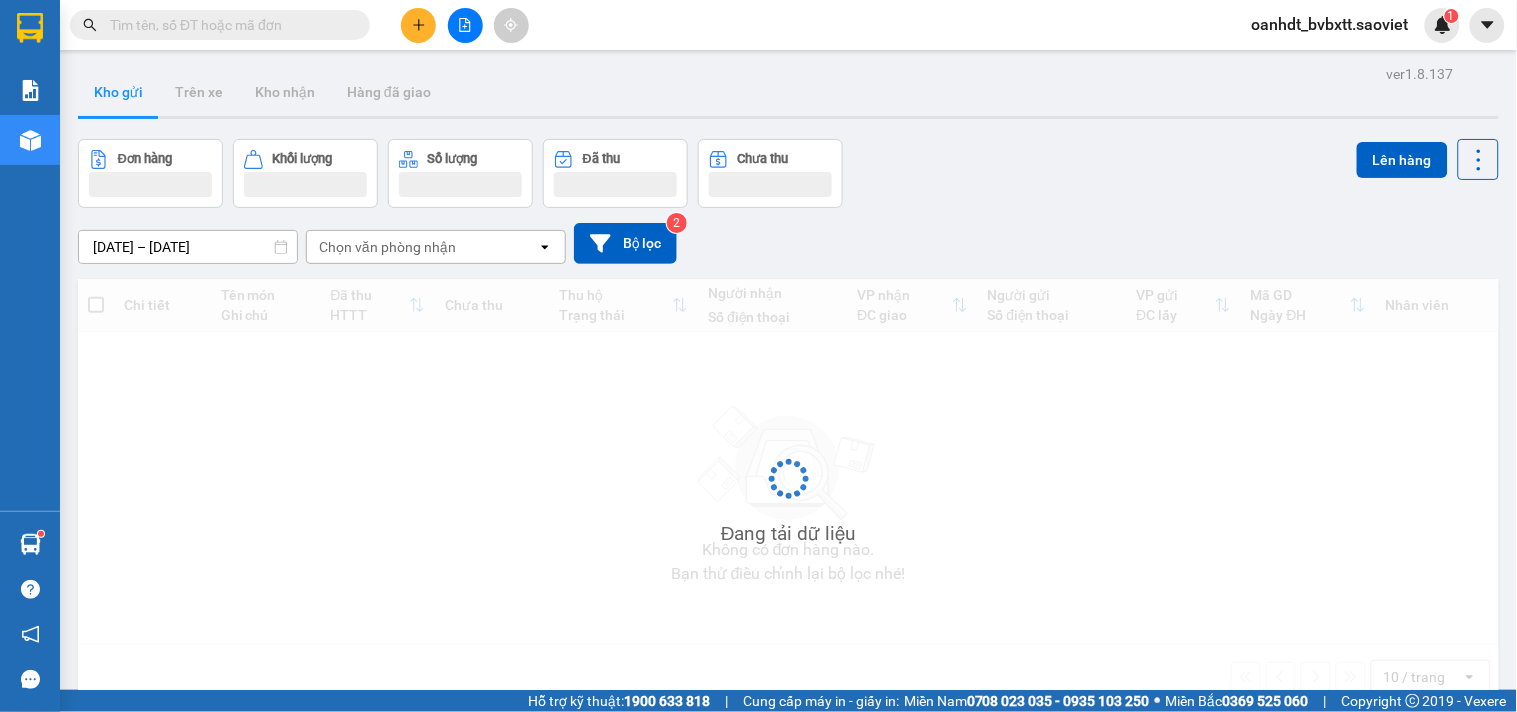 click on "Kho gửi" at bounding box center [118, 92] 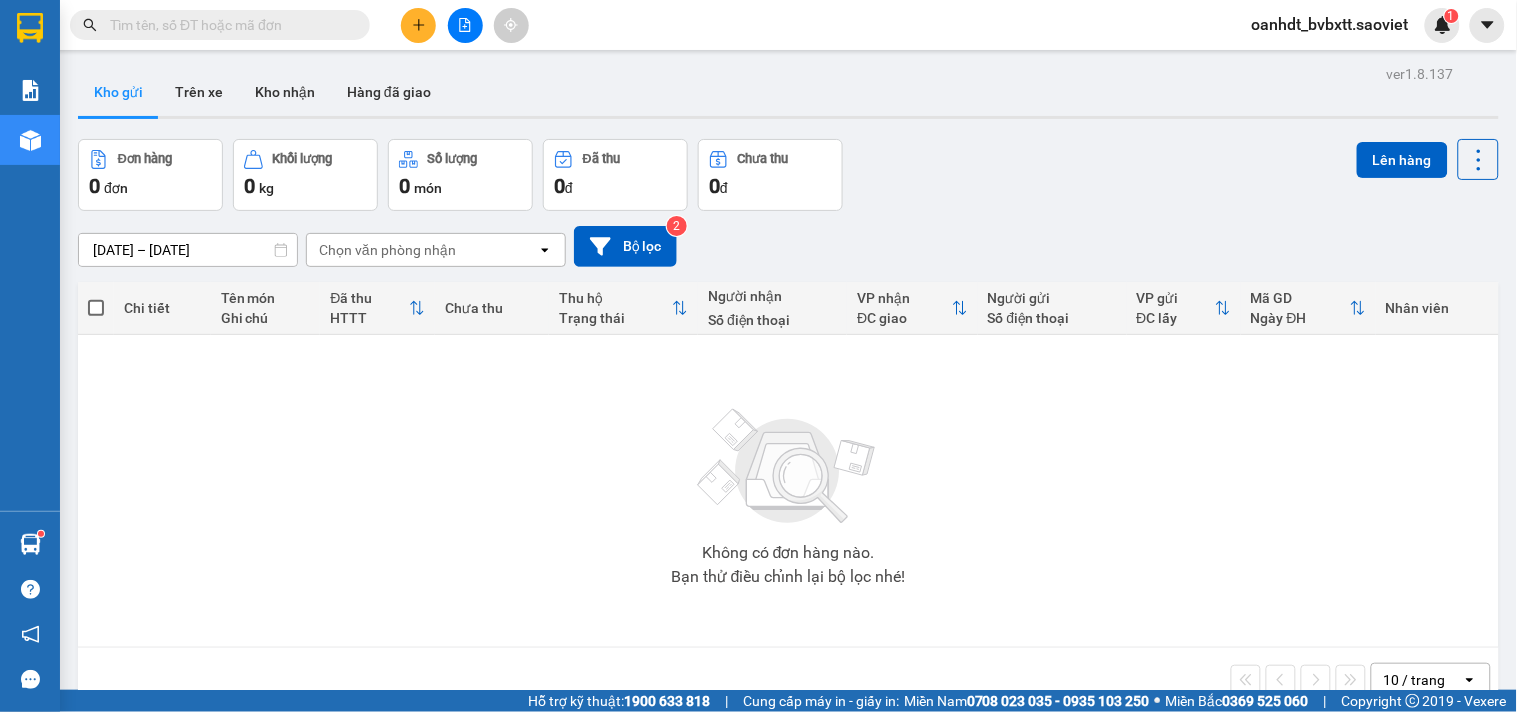 click on "Kho gửi" at bounding box center (118, 92) 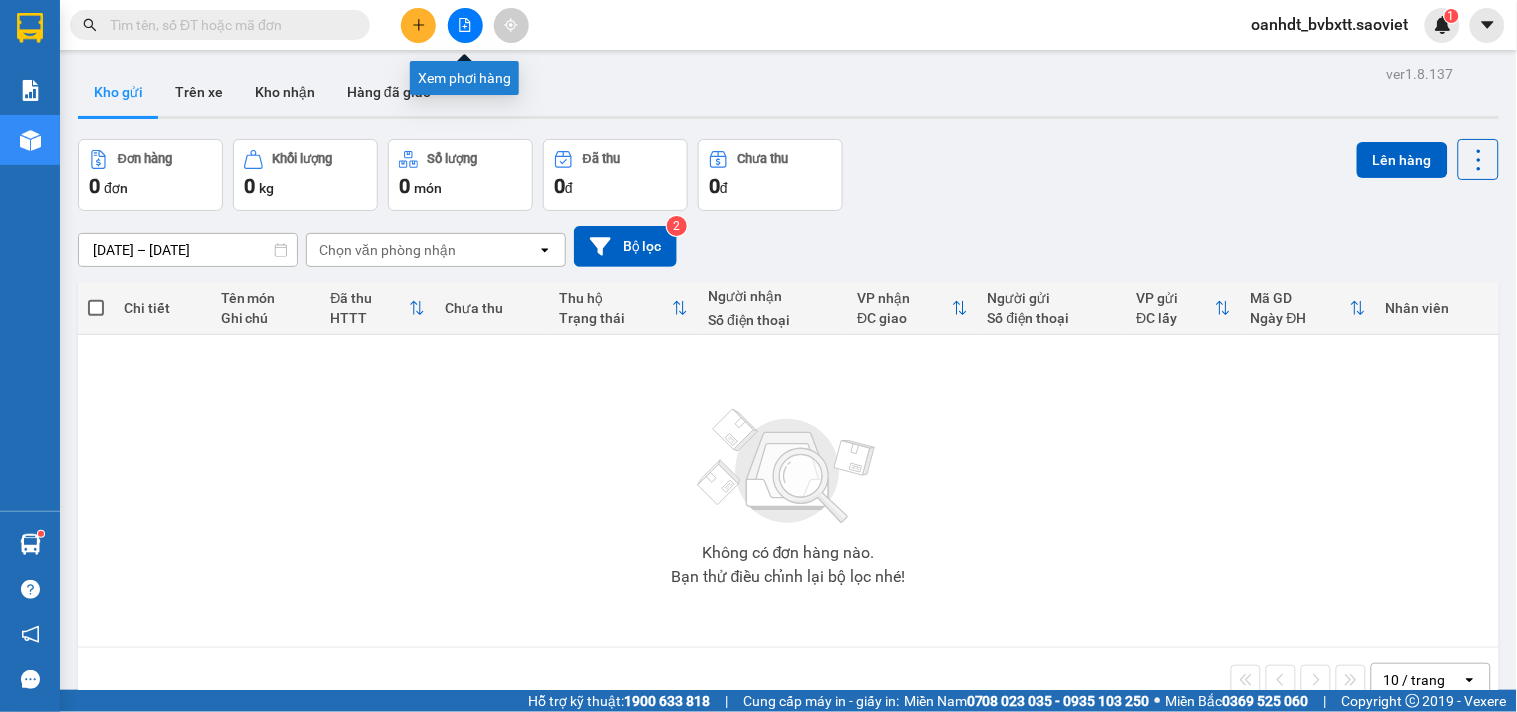 click 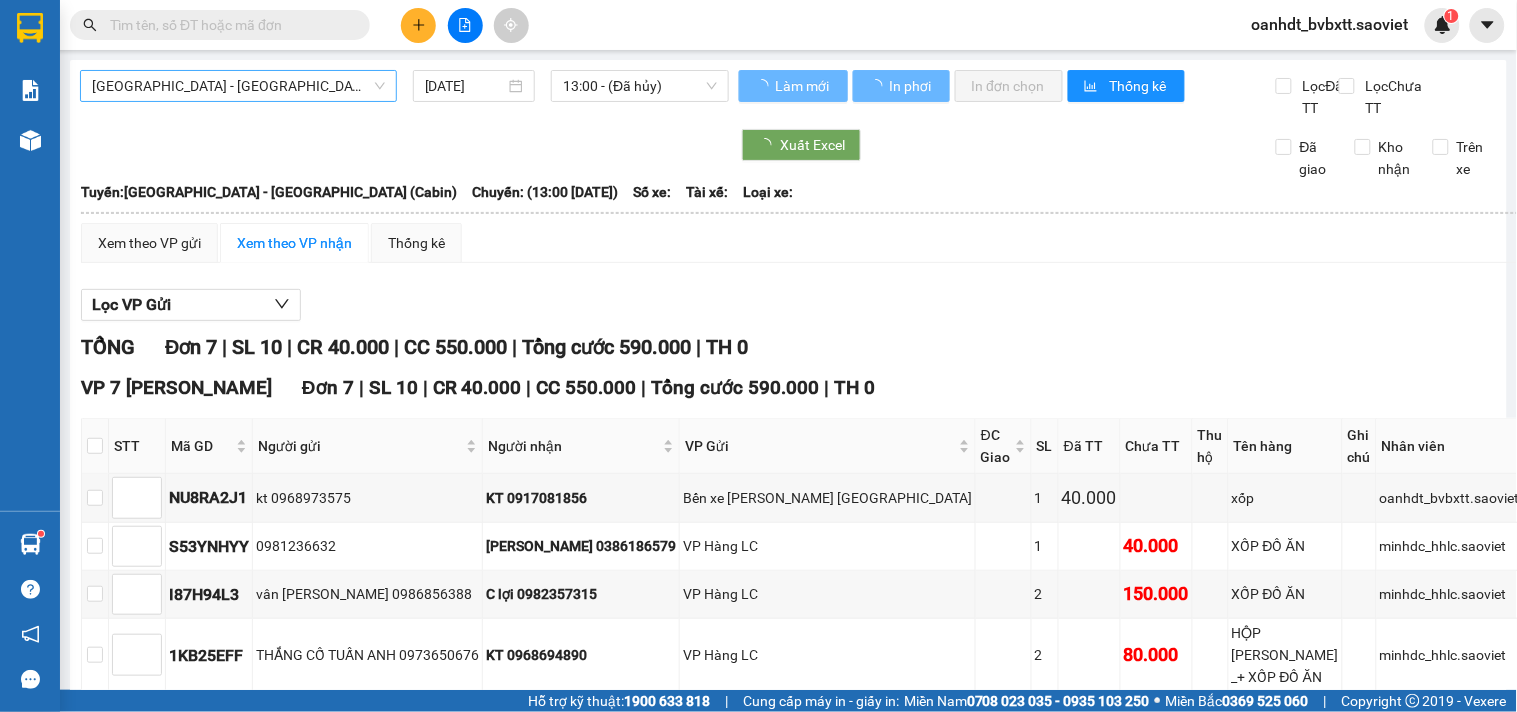 click on "[GEOGRAPHIC_DATA] - [GEOGRAPHIC_DATA] (Cabin)" at bounding box center (238, 86) 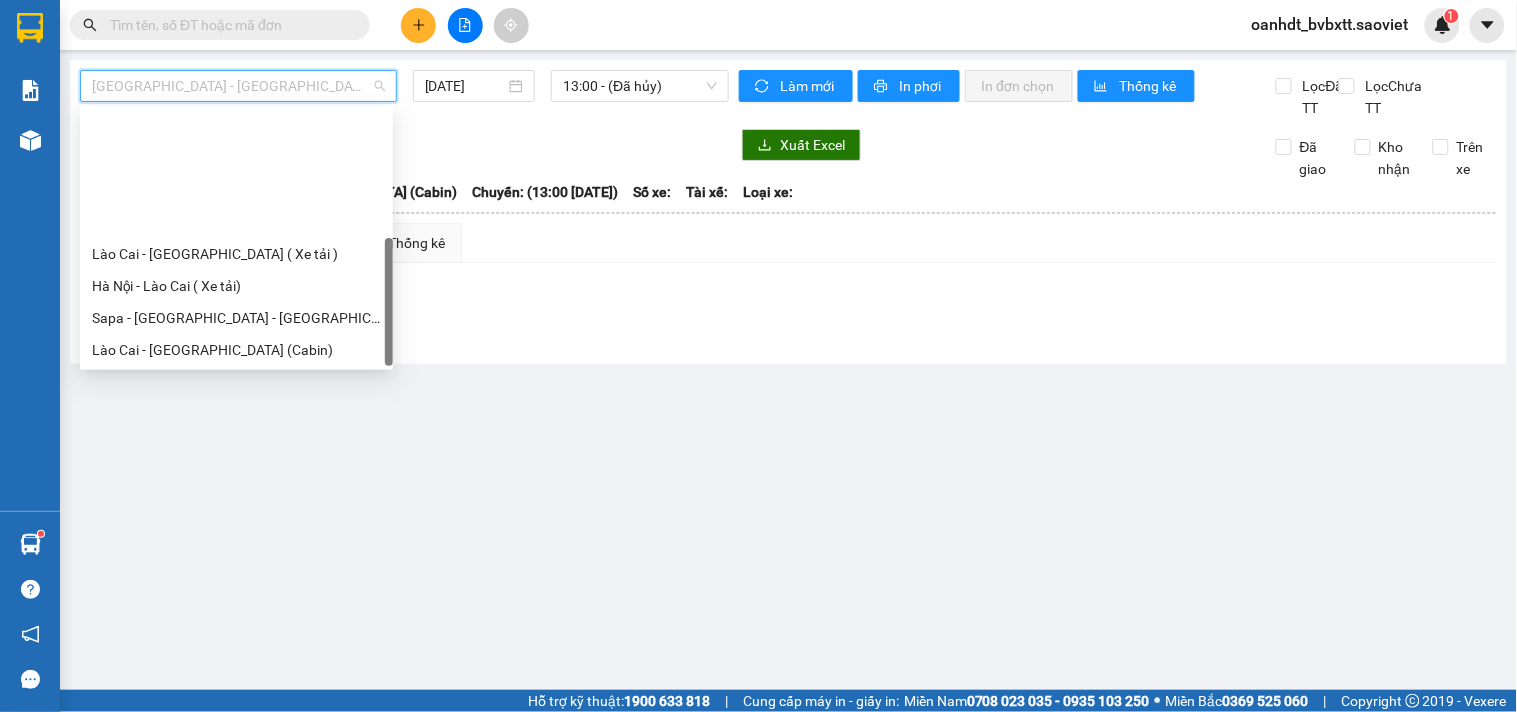 click on "Sapa - [GEOGRAPHIC_DATA] (Cabin)" at bounding box center (236, 414) 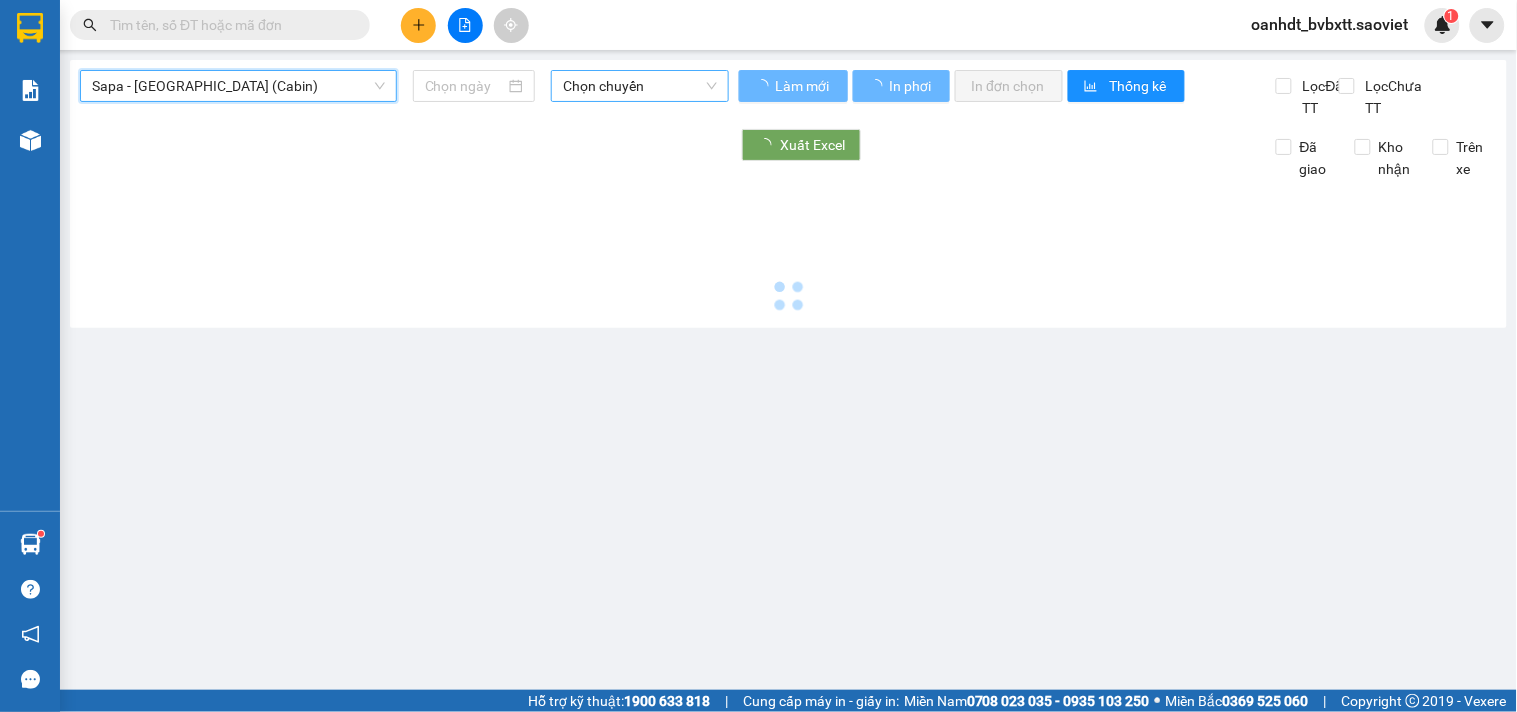 type on "[DATE]" 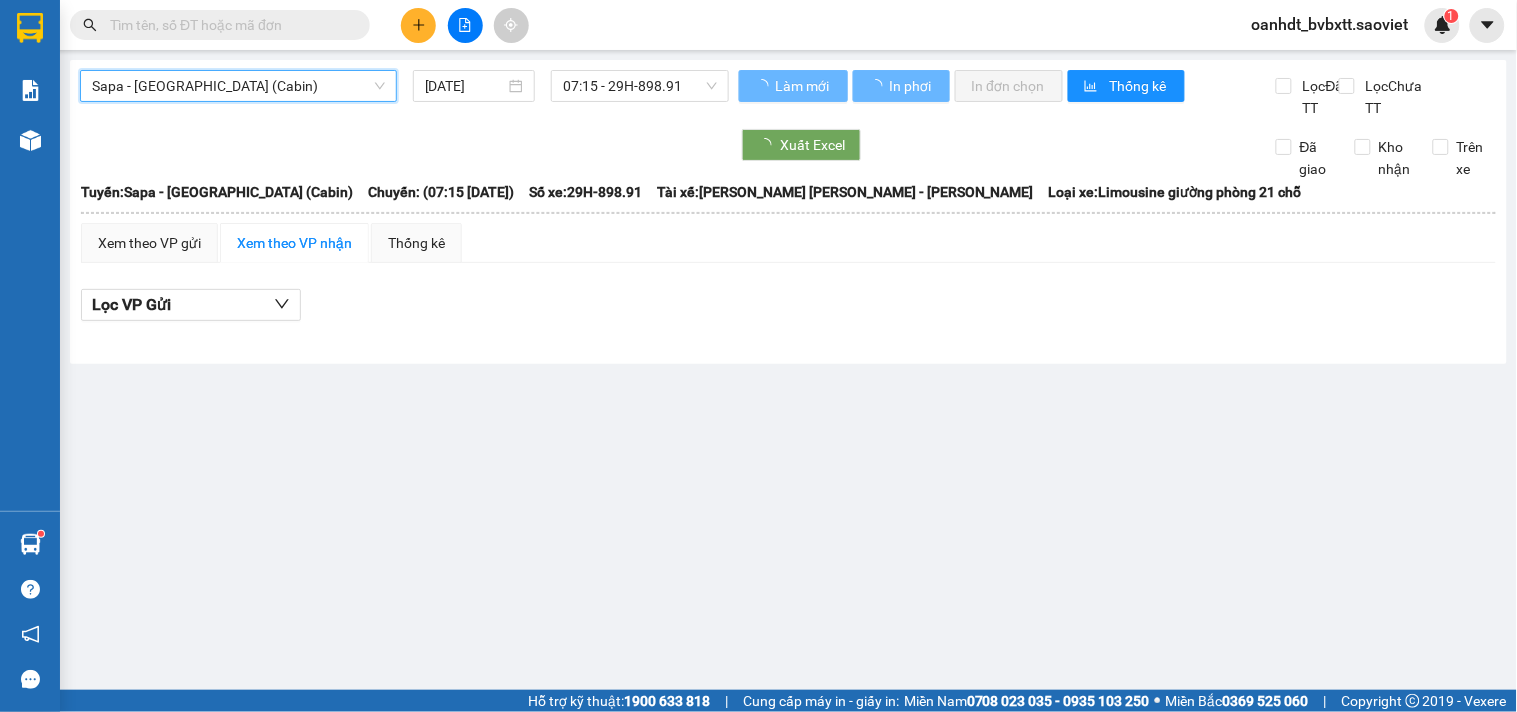 click on "07:15     - 29H-898.91" at bounding box center [640, 86] 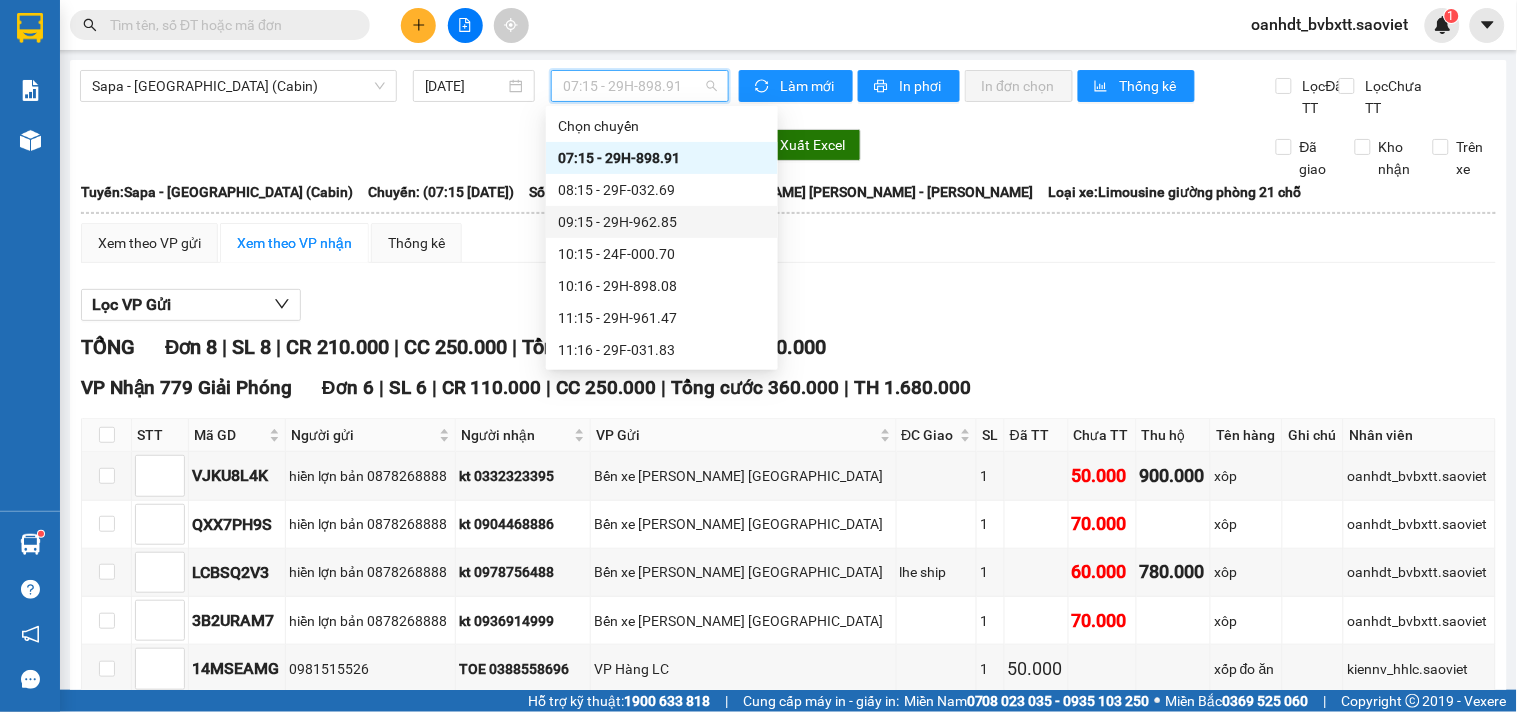 click on "09:15     - 29H-962.85" at bounding box center (662, 222) 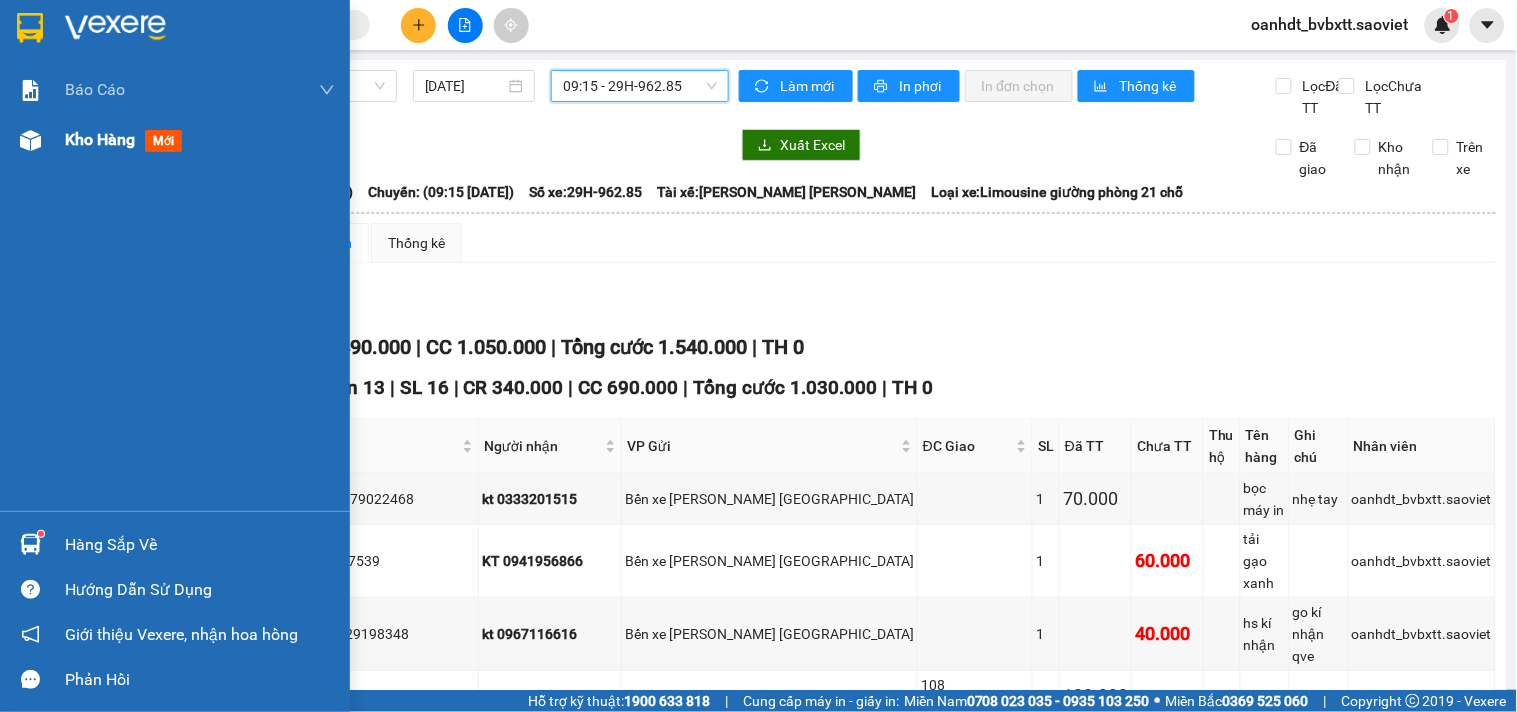 click on "mới" at bounding box center [163, 141] 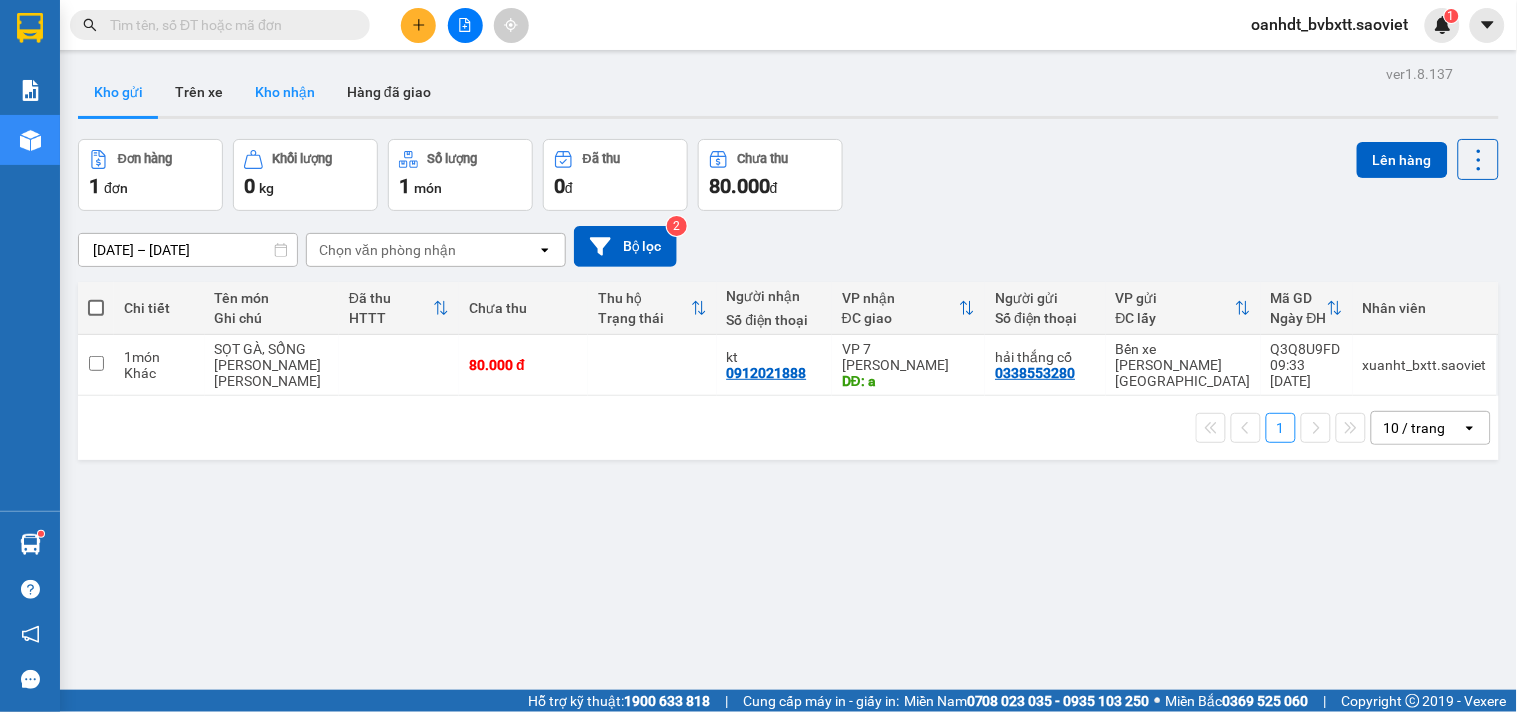 click on "Kho nhận" at bounding box center [285, 92] 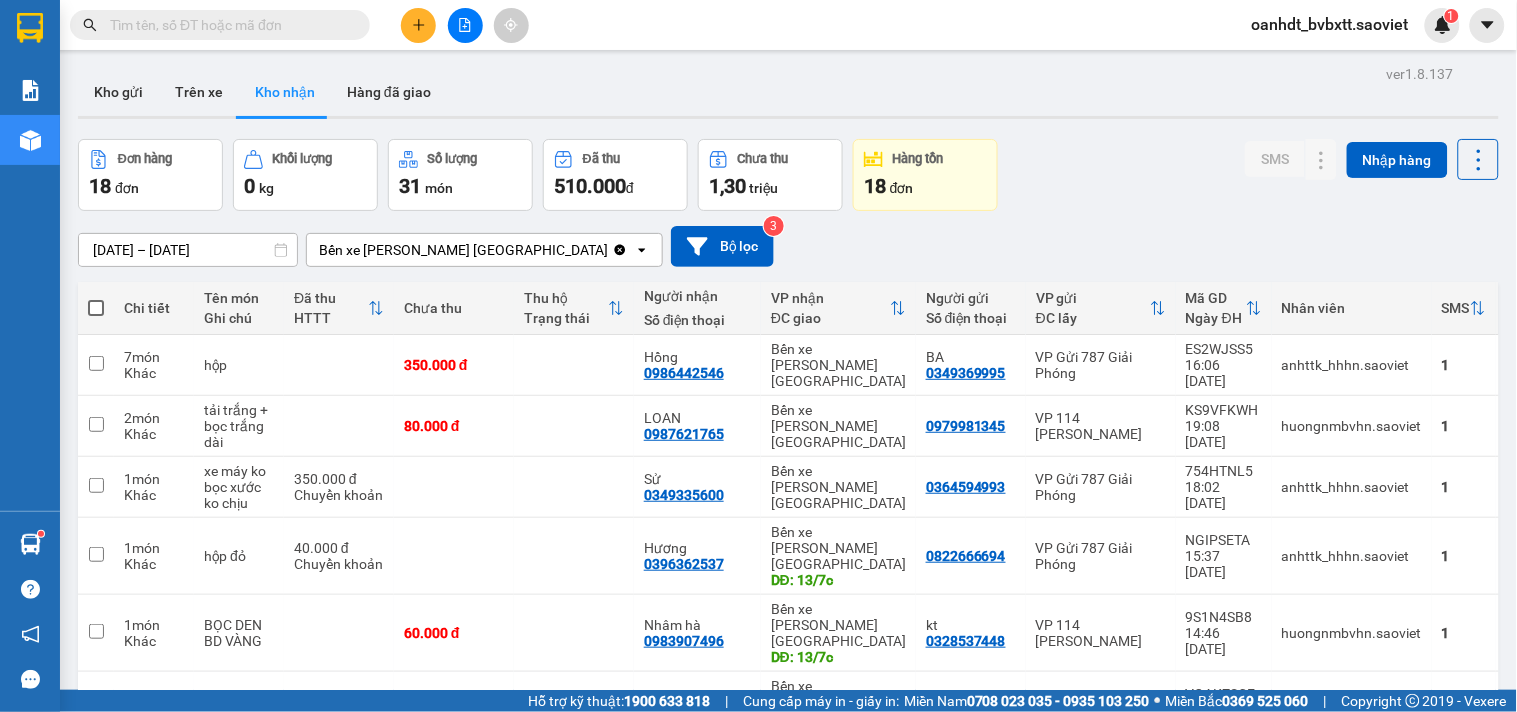 scroll, scrollTop: 222, scrollLeft: 0, axis: vertical 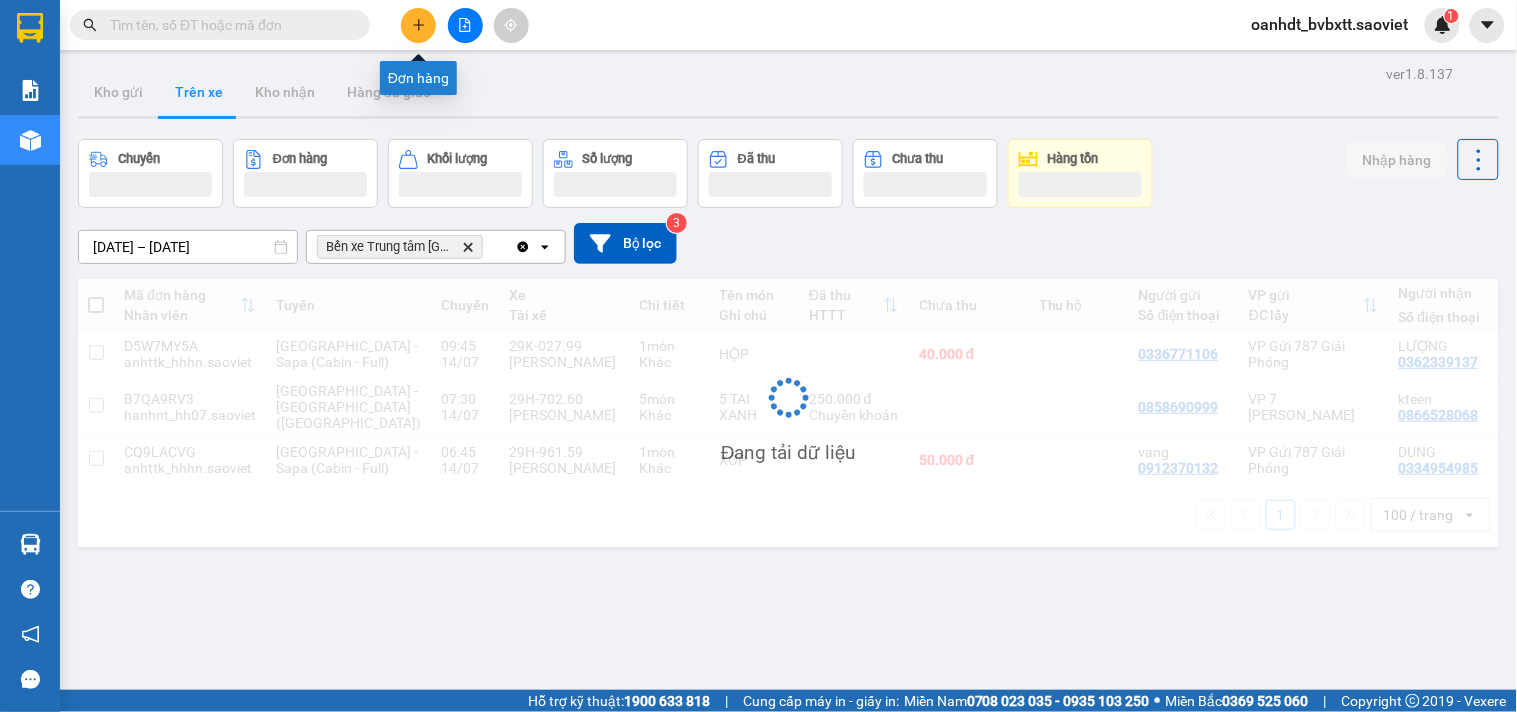 click at bounding box center (418, 25) 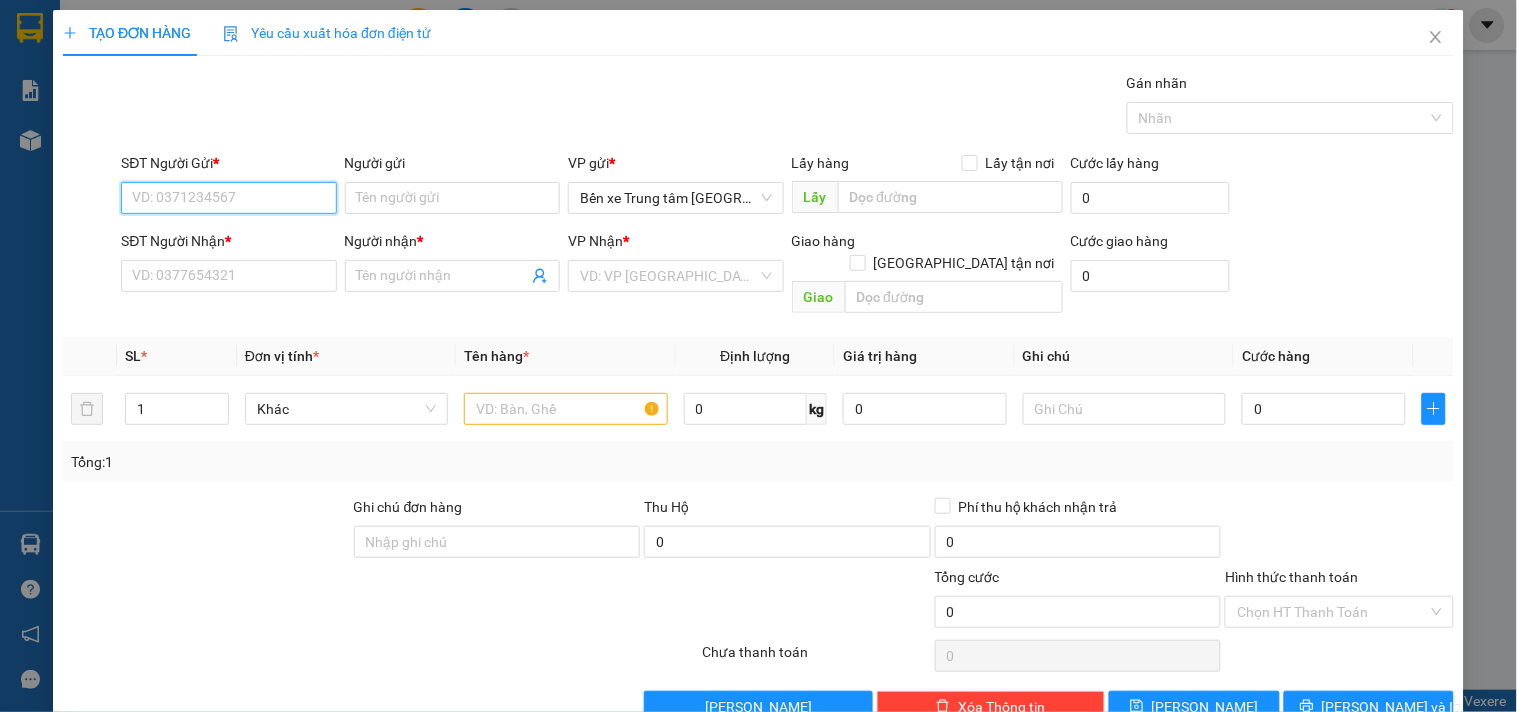 paste on "0329198348" 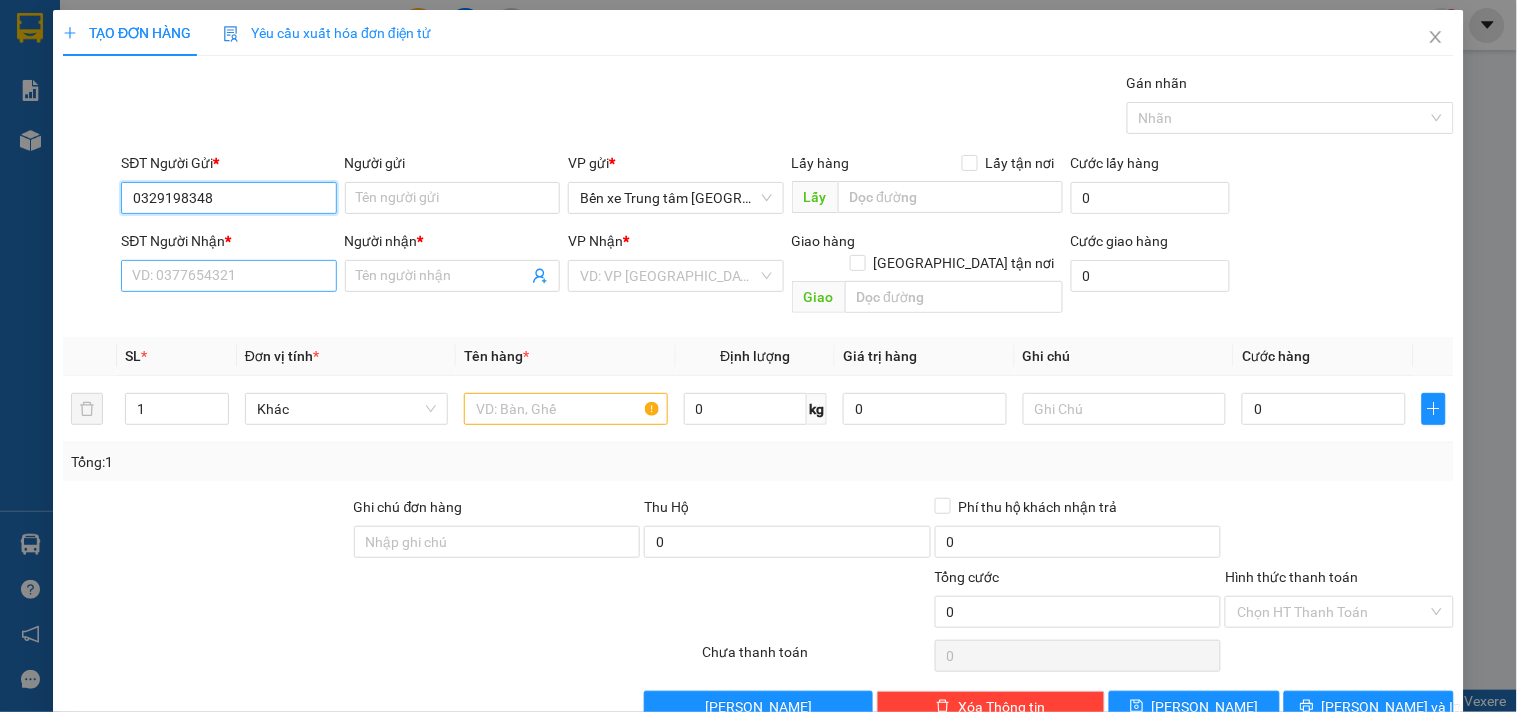 type on "0329198348" 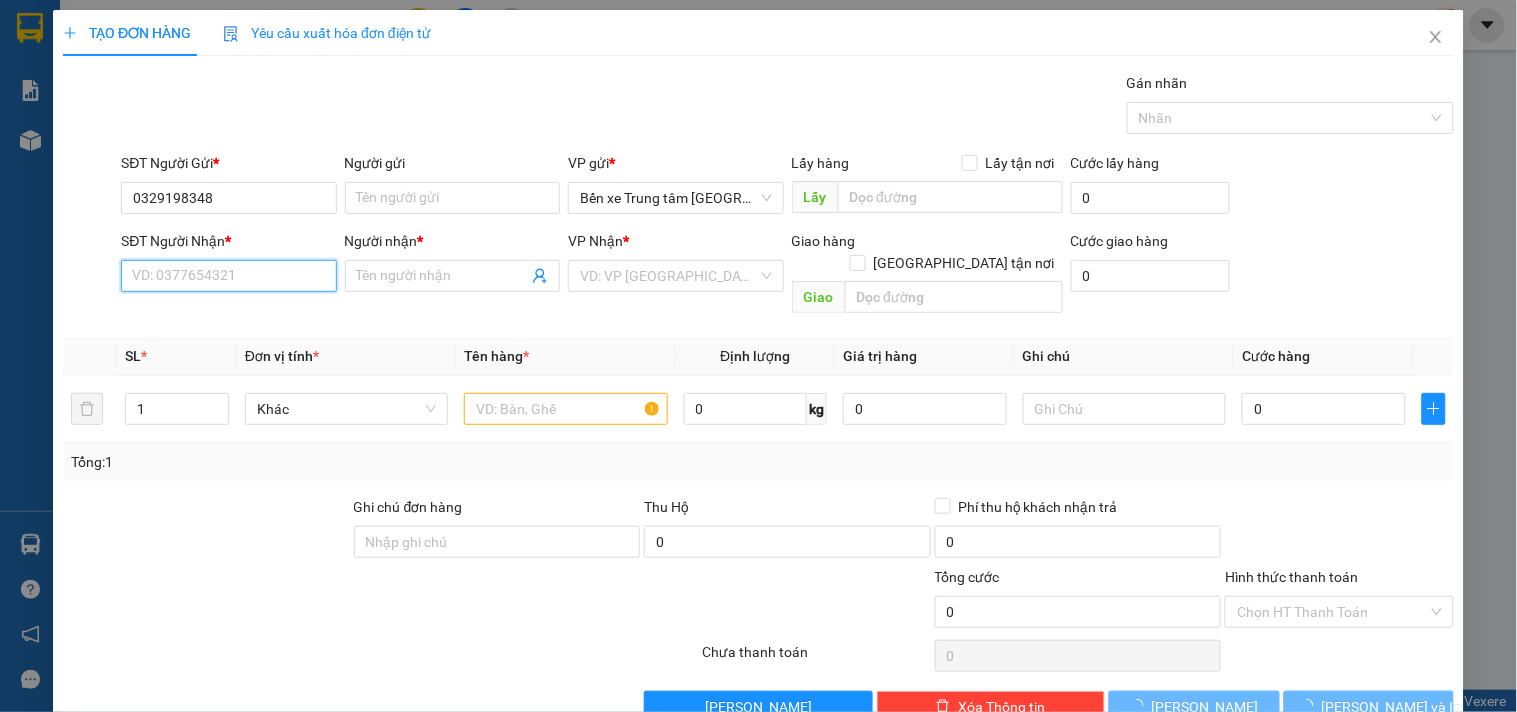 click on "SĐT Người Nhận  *" at bounding box center (228, 276) 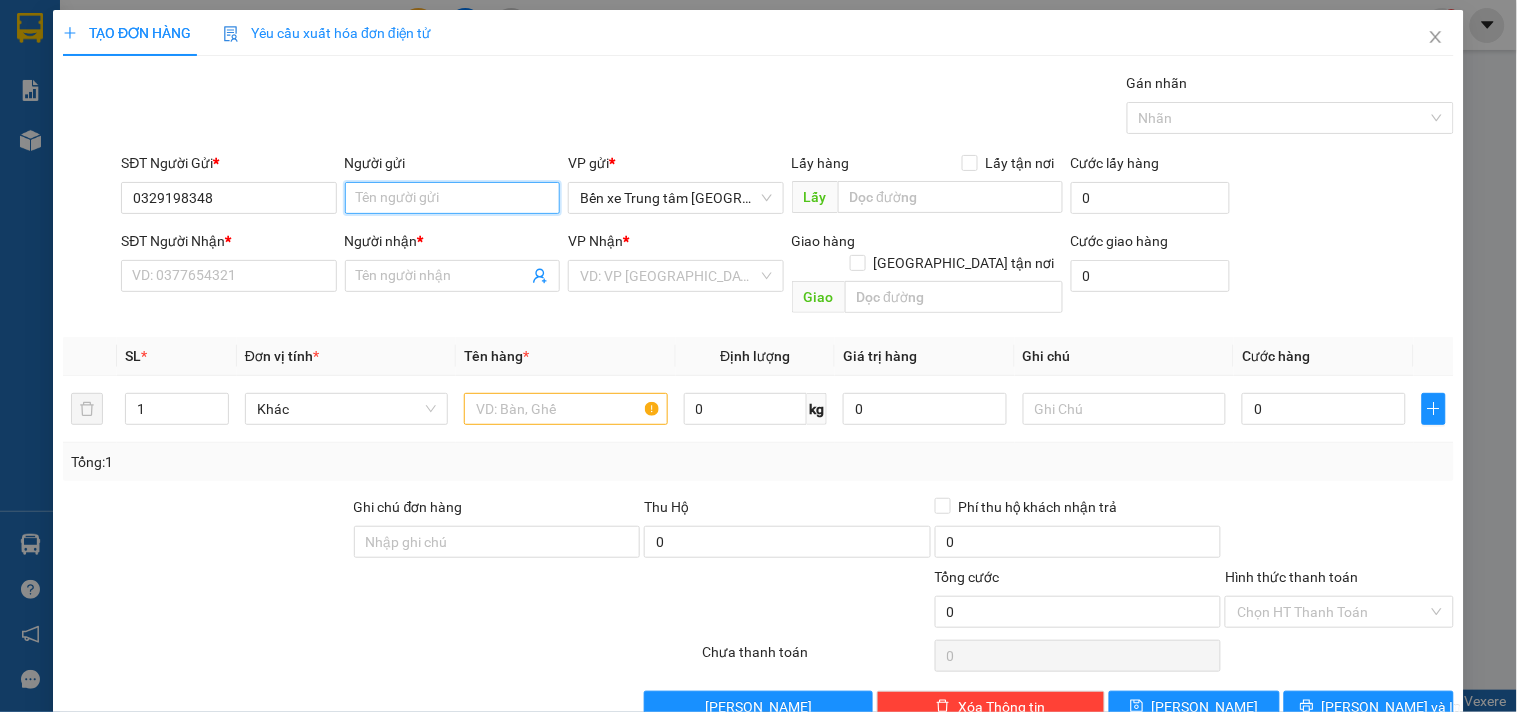 click on "Người gửi" at bounding box center [452, 198] 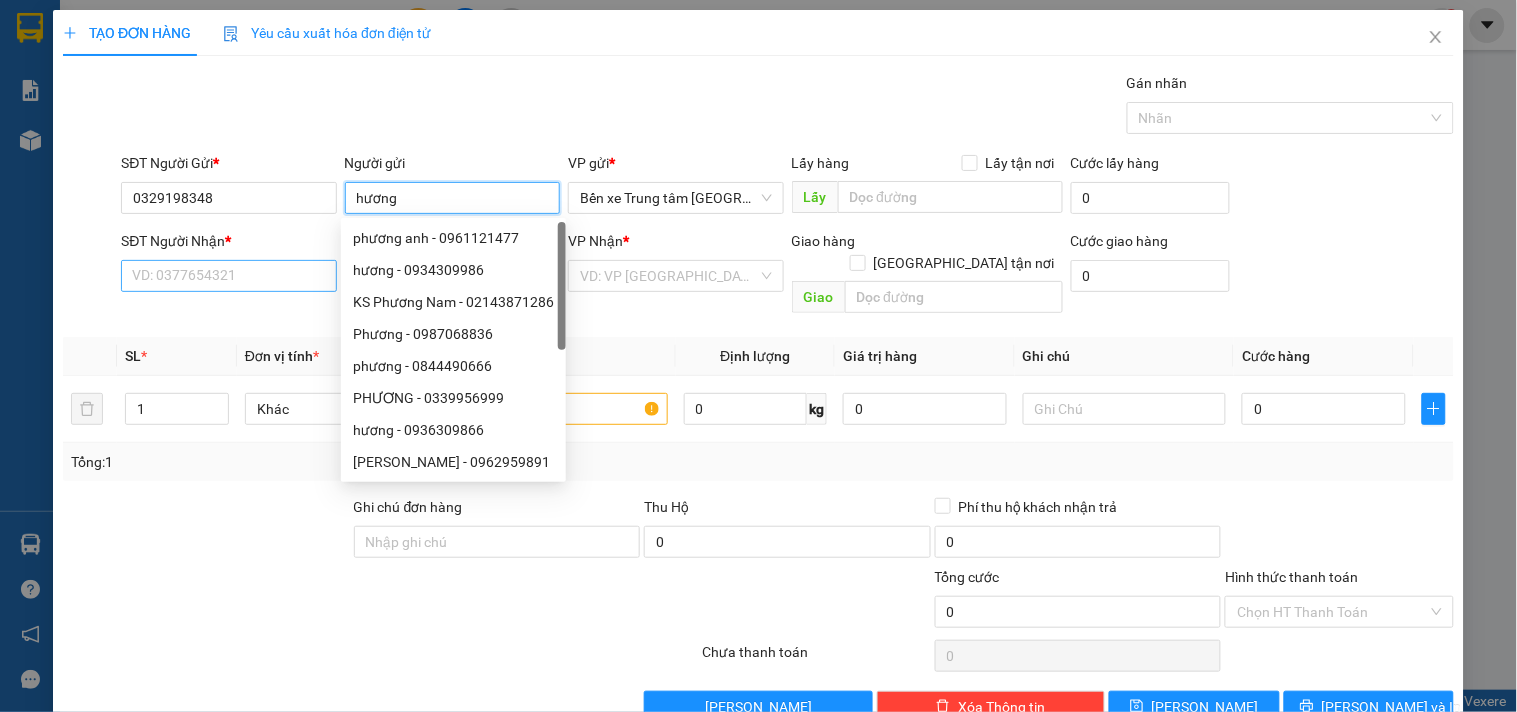 type on "hương" 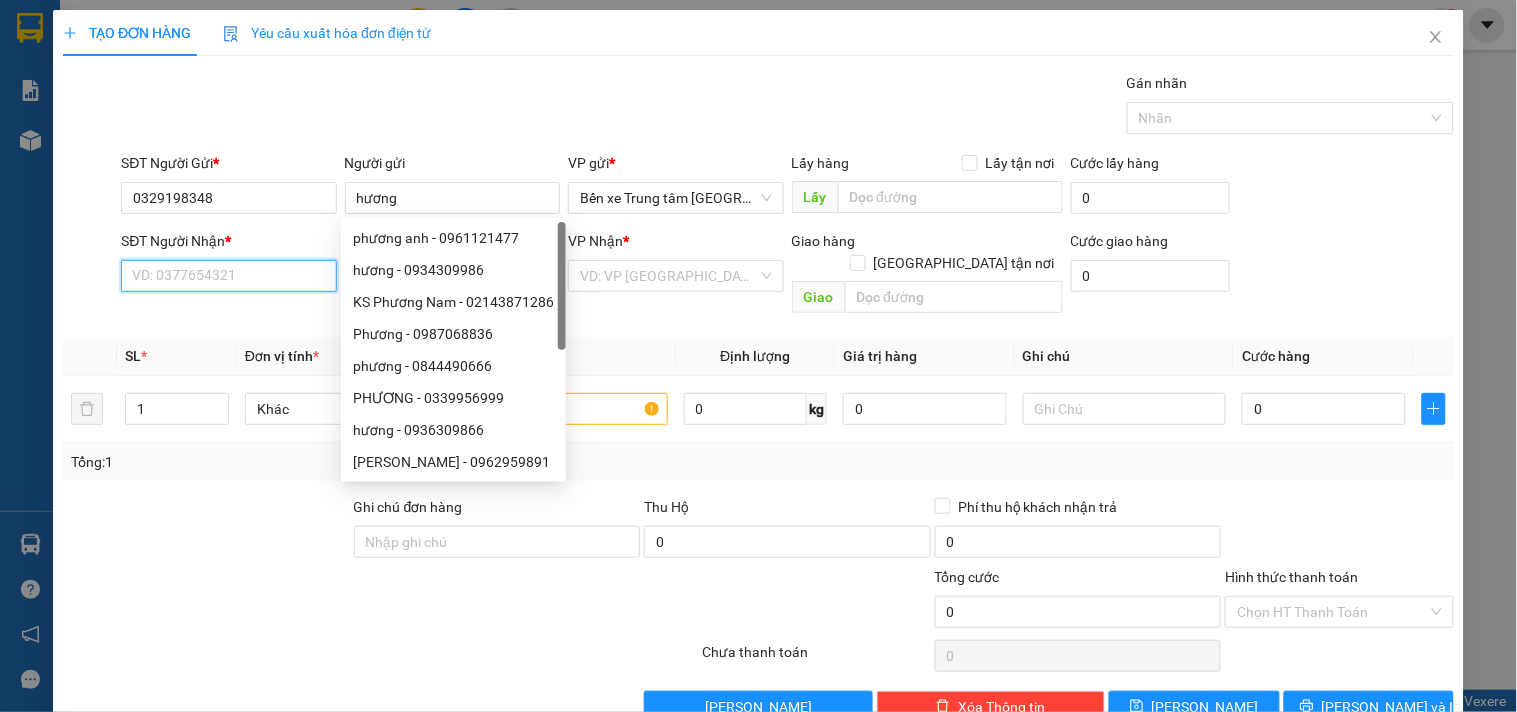 click on "SĐT Người Nhận  *" at bounding box center (228, 276) 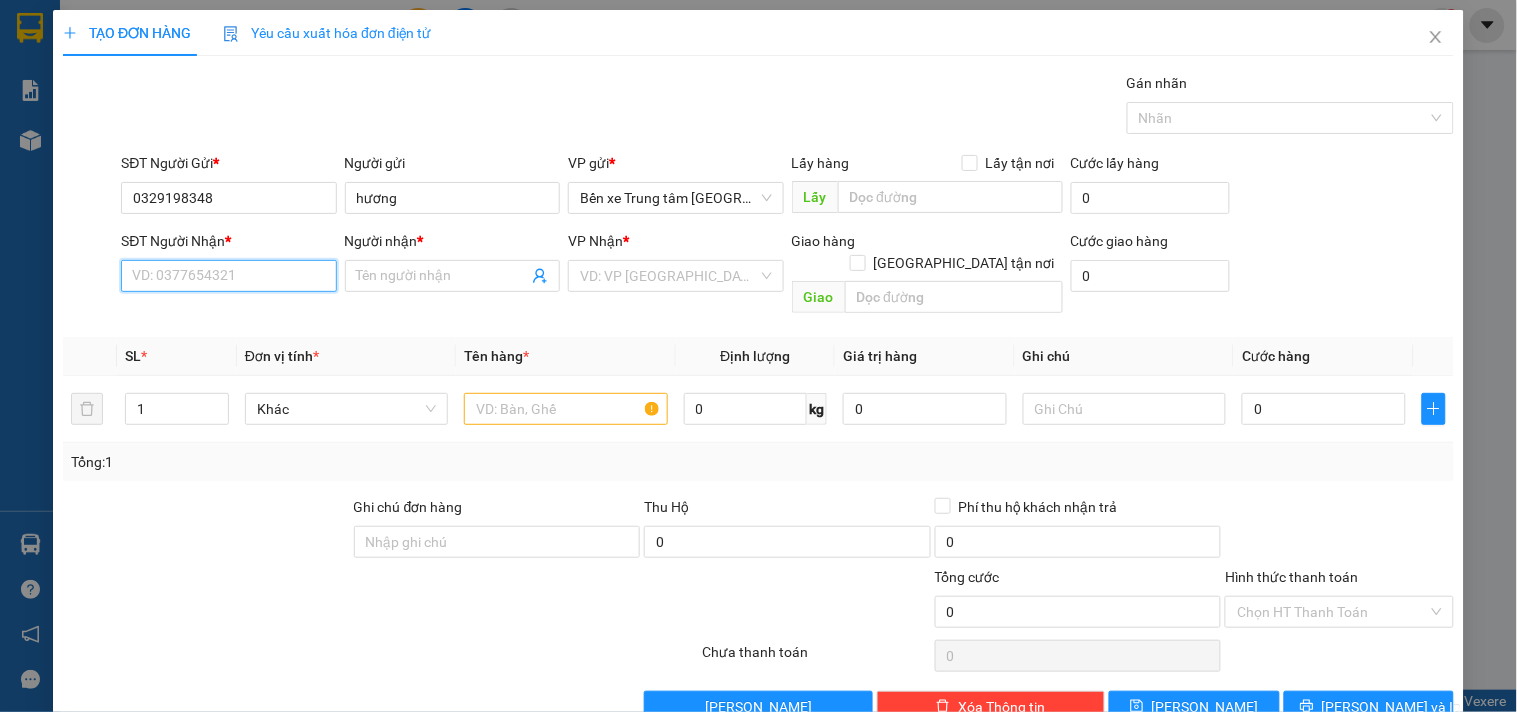 paste on "0967116616" 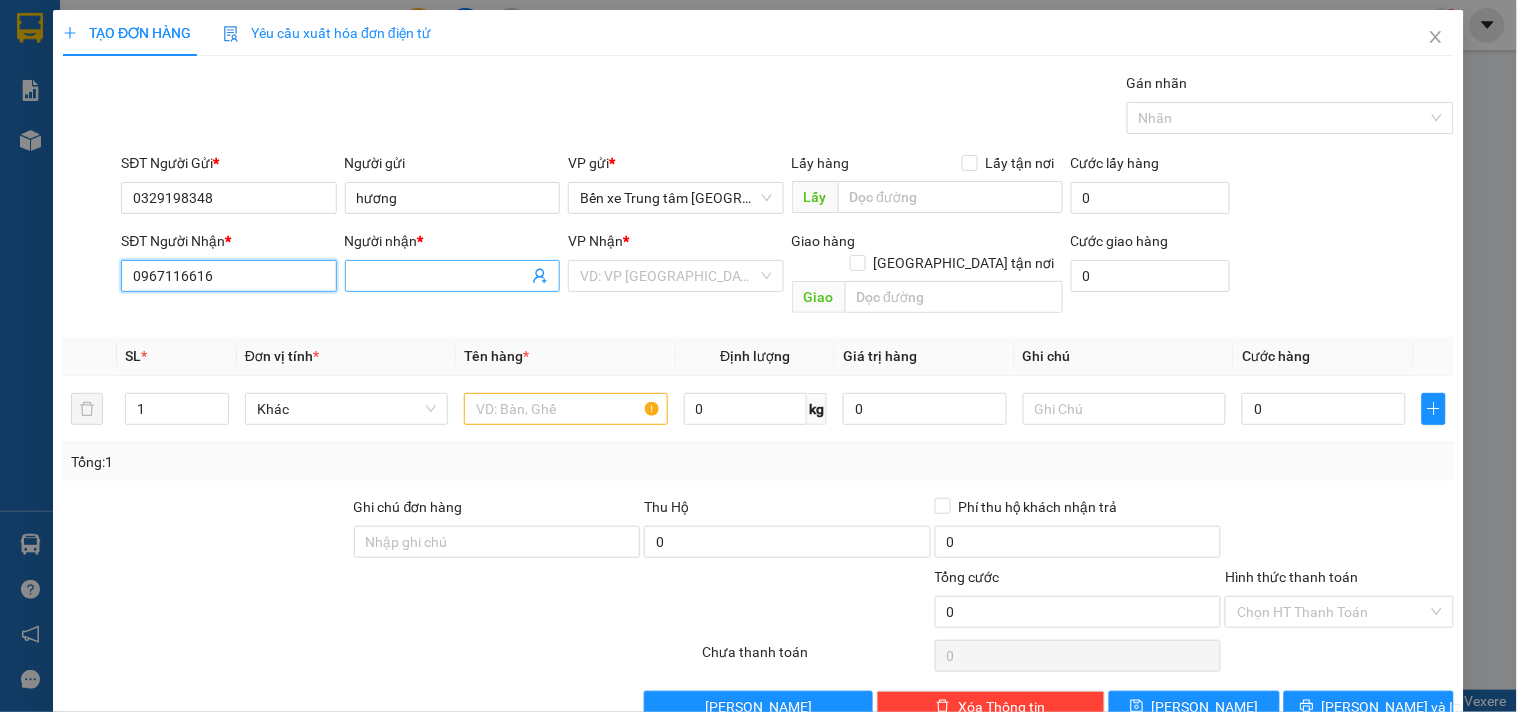 type on "0967116616" 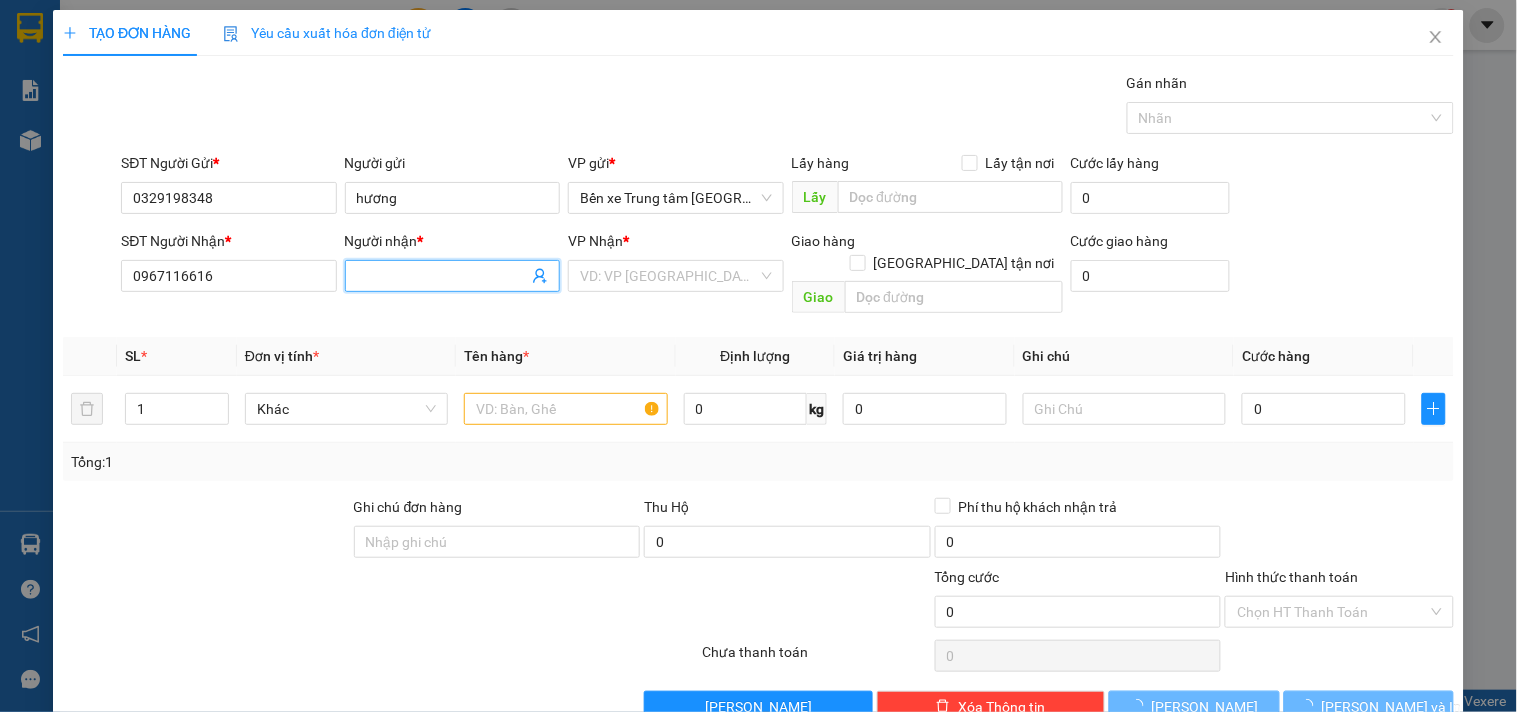 click on "Người nhận  *" at bounding box center (442, 276) 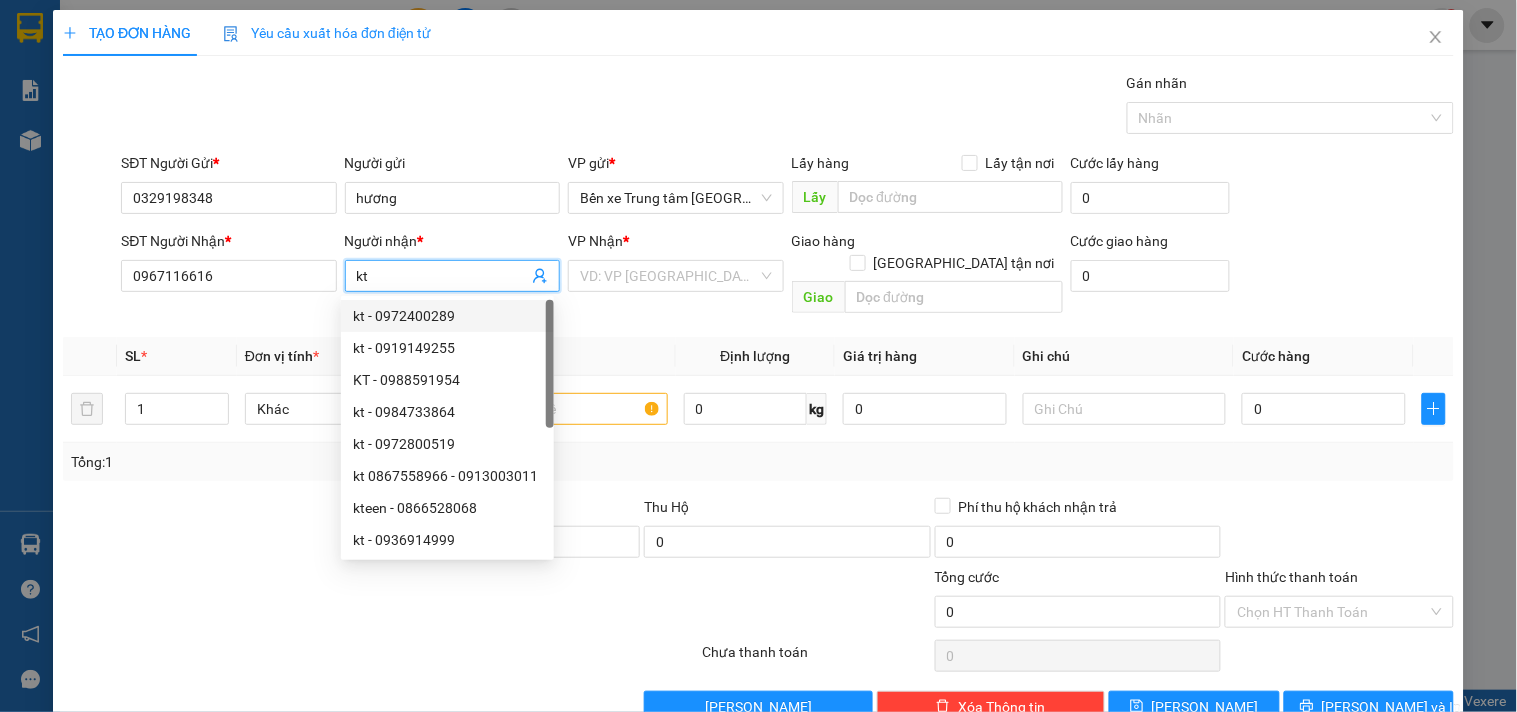 type on "kt" 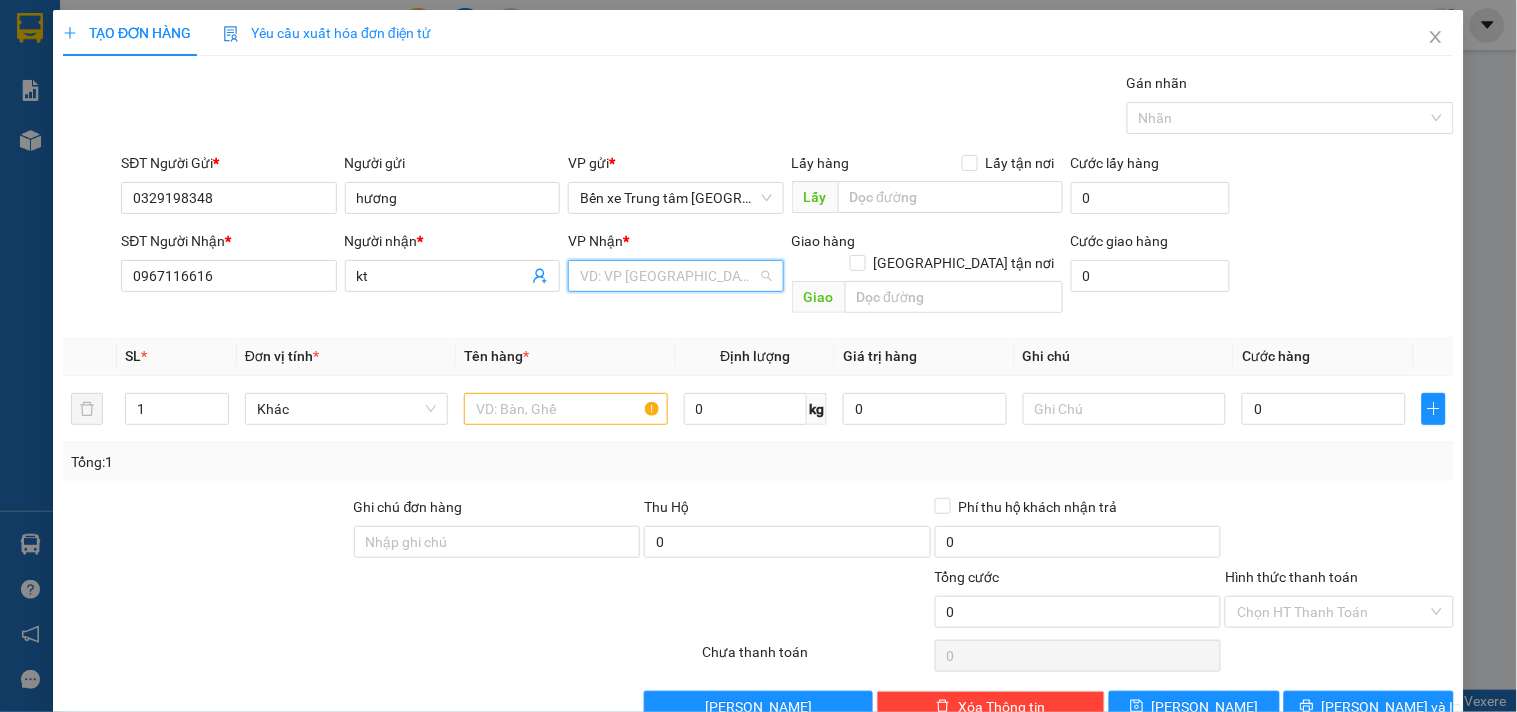 click at bounding box center (668, 276) 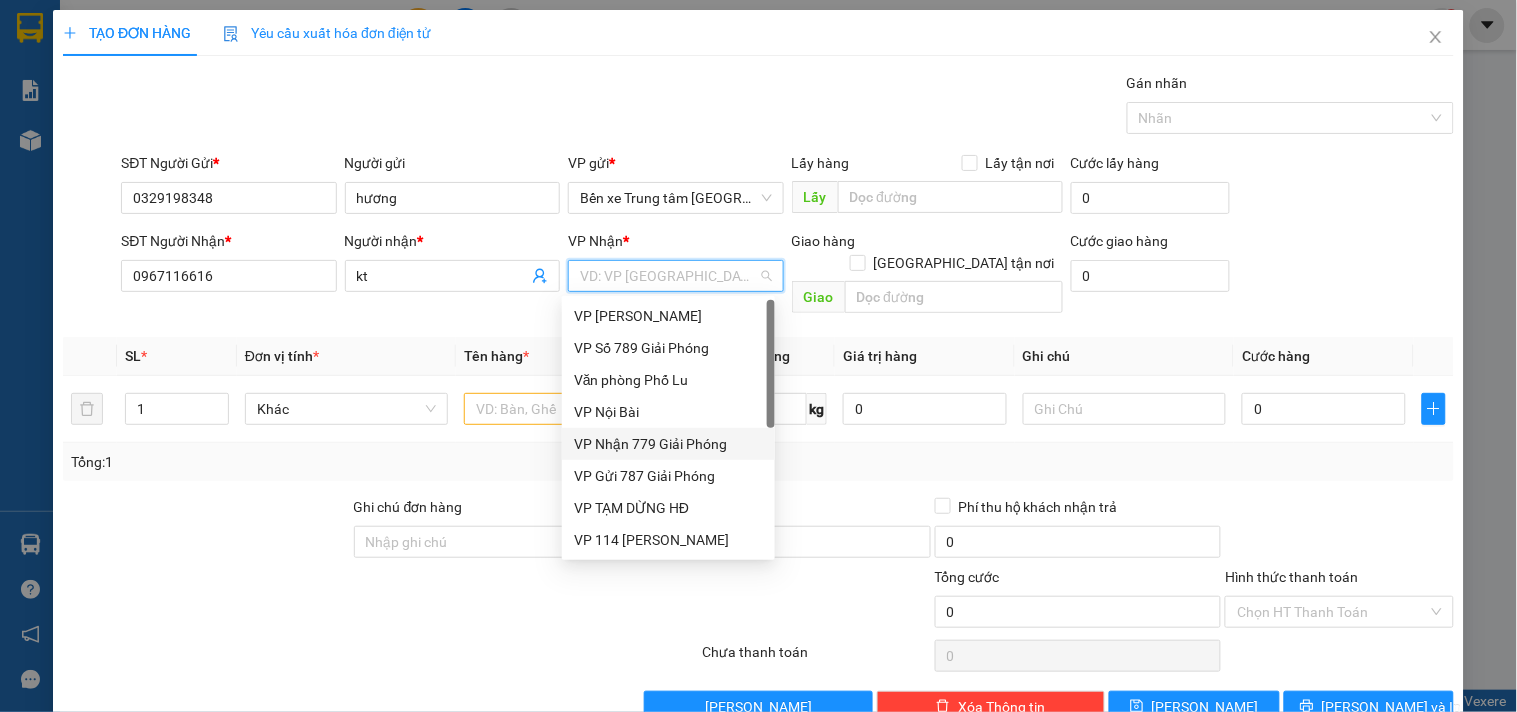 click on "VP Nhận 779 Giải Phóng" at bounding box center [668, 444] 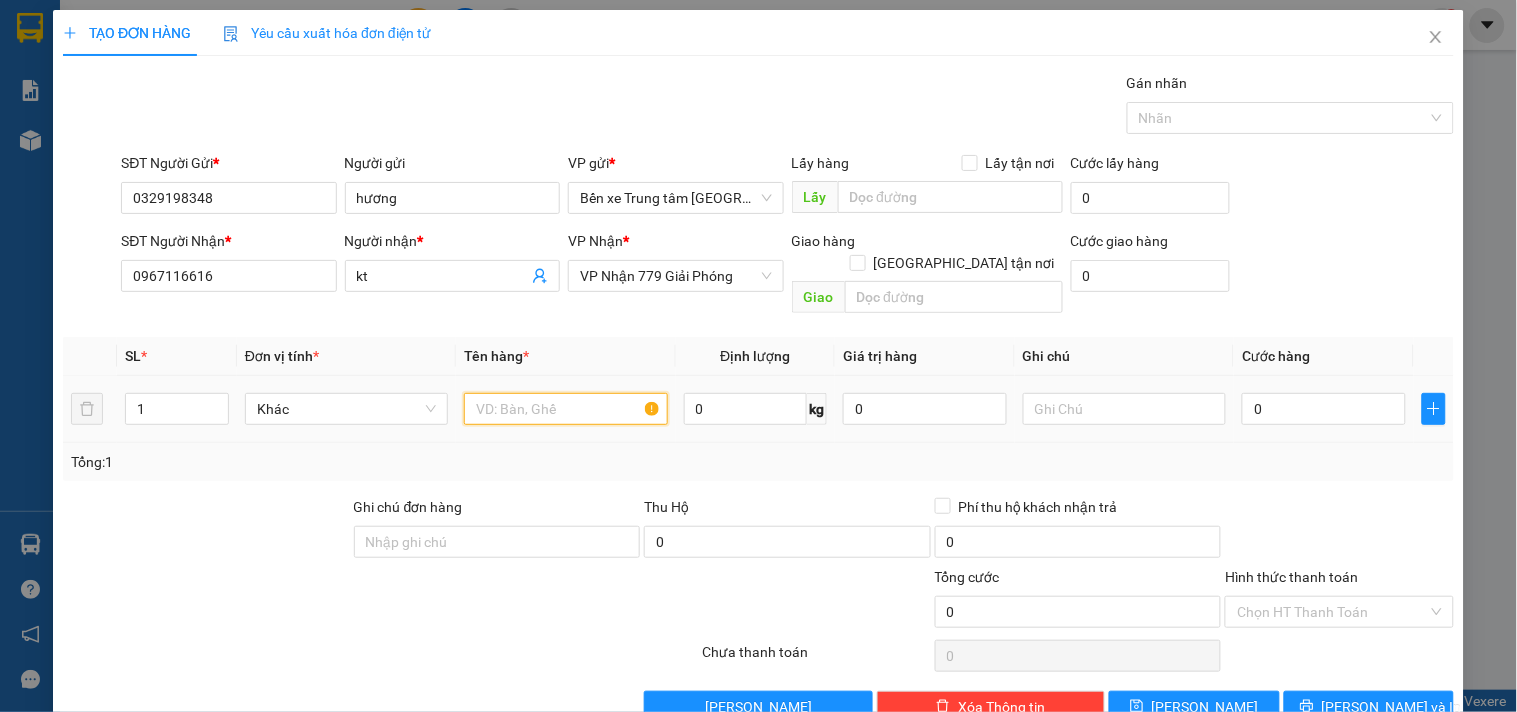 click at bounding box center (565, 409) 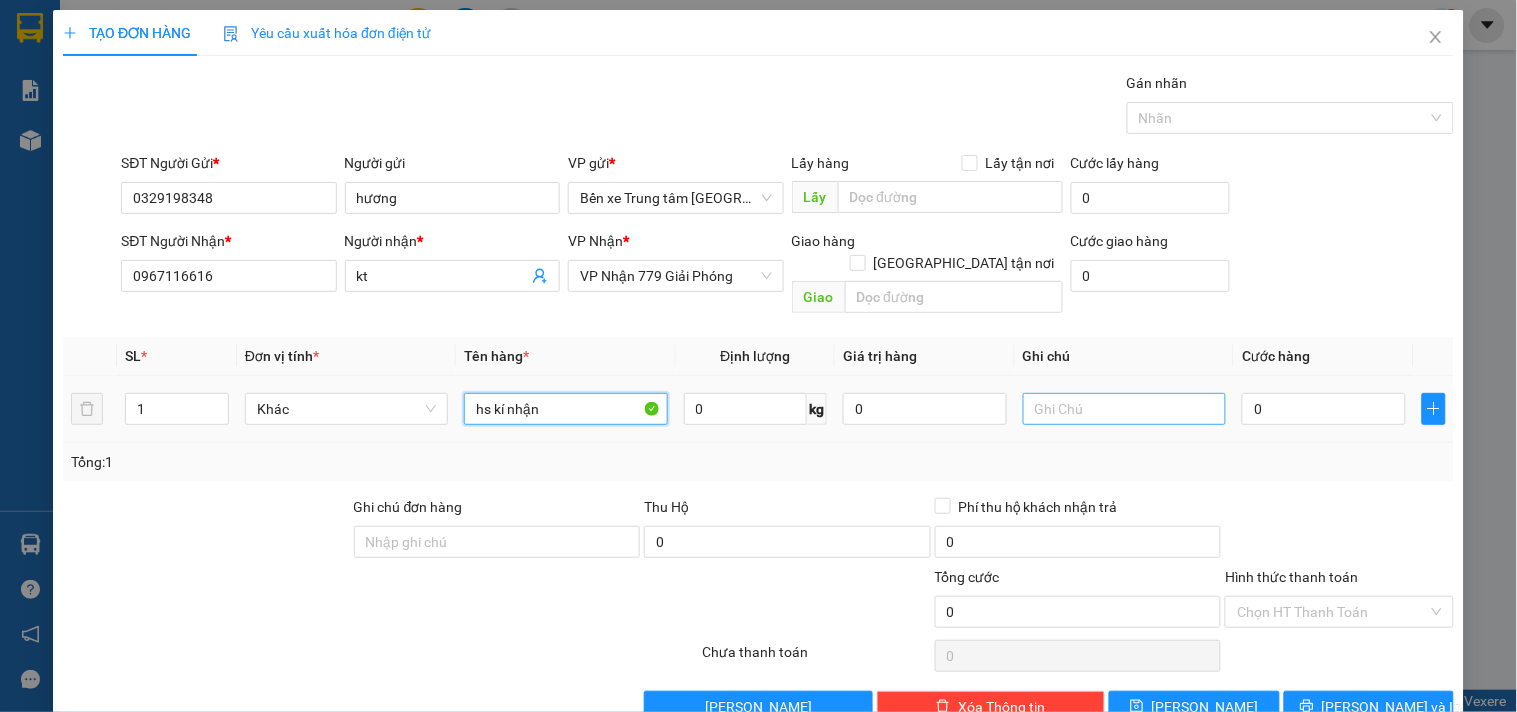 type on "hs kí nhận" 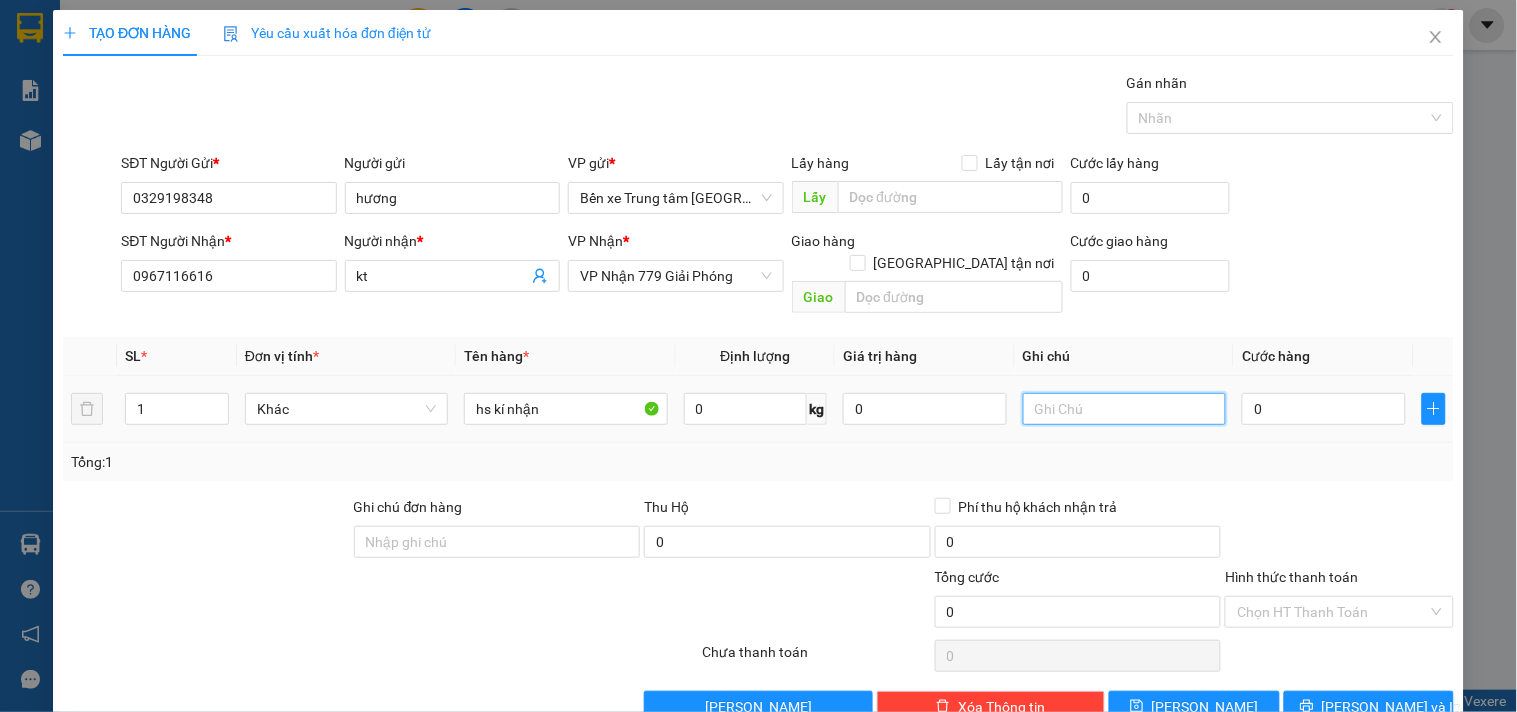 click at bounding box center (1124, 409) 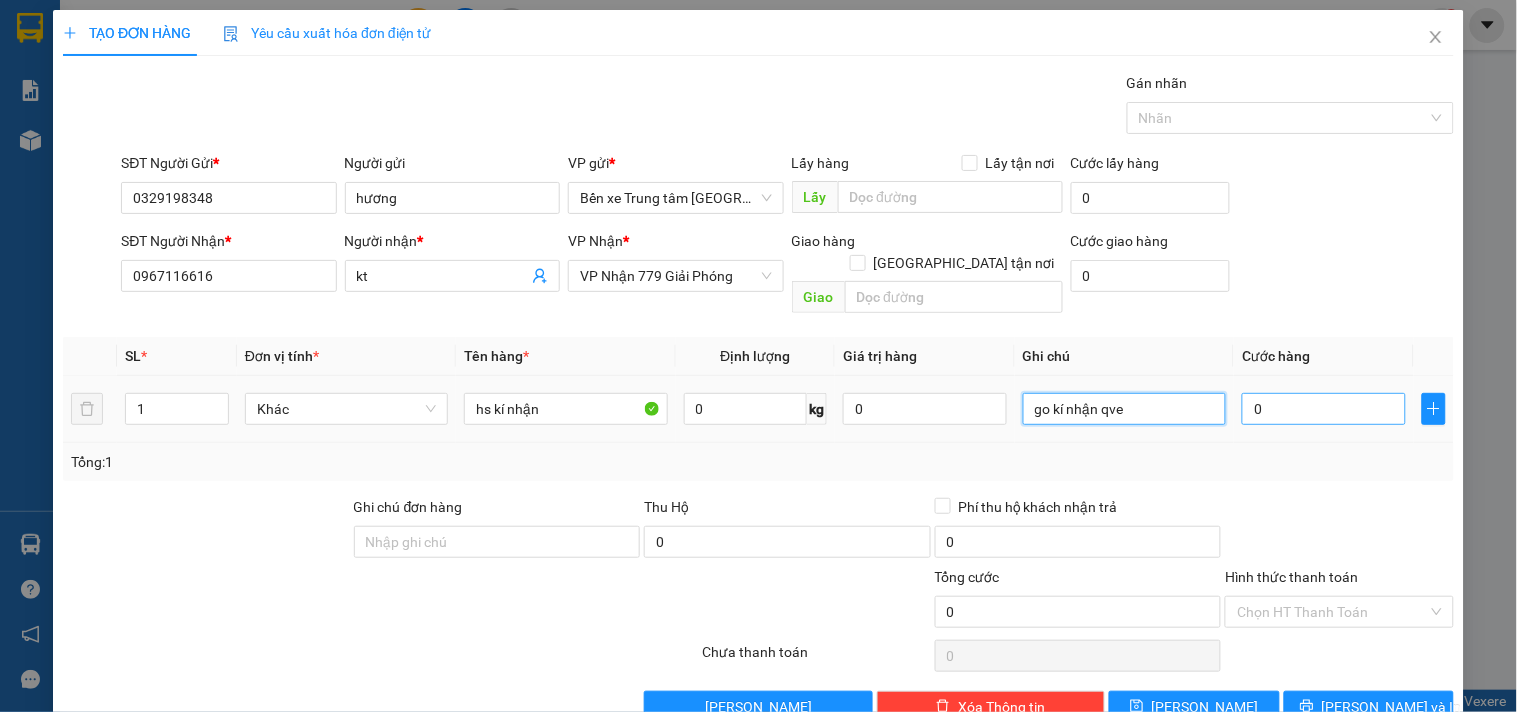 type on "go kí nhận qve" 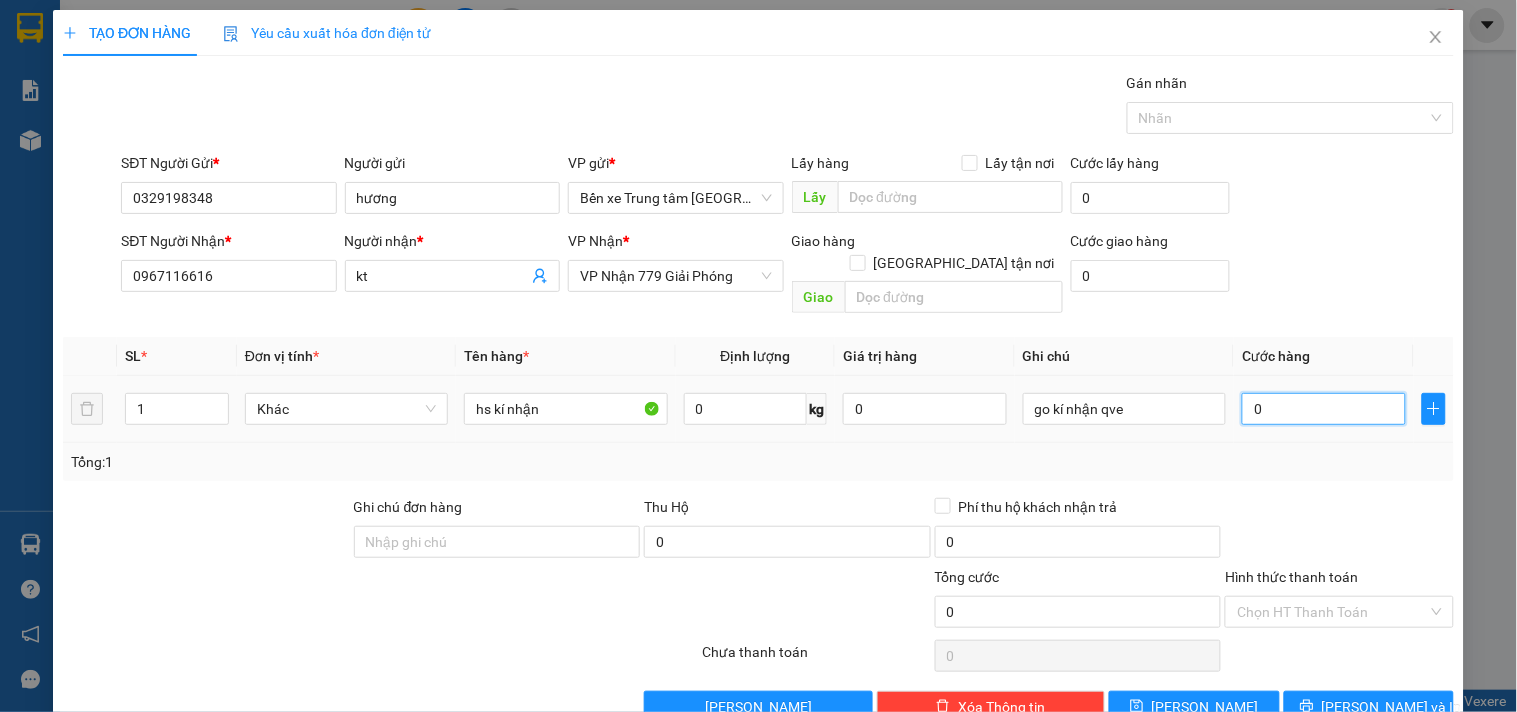 click on "0" at bounding box center (1324, 409) 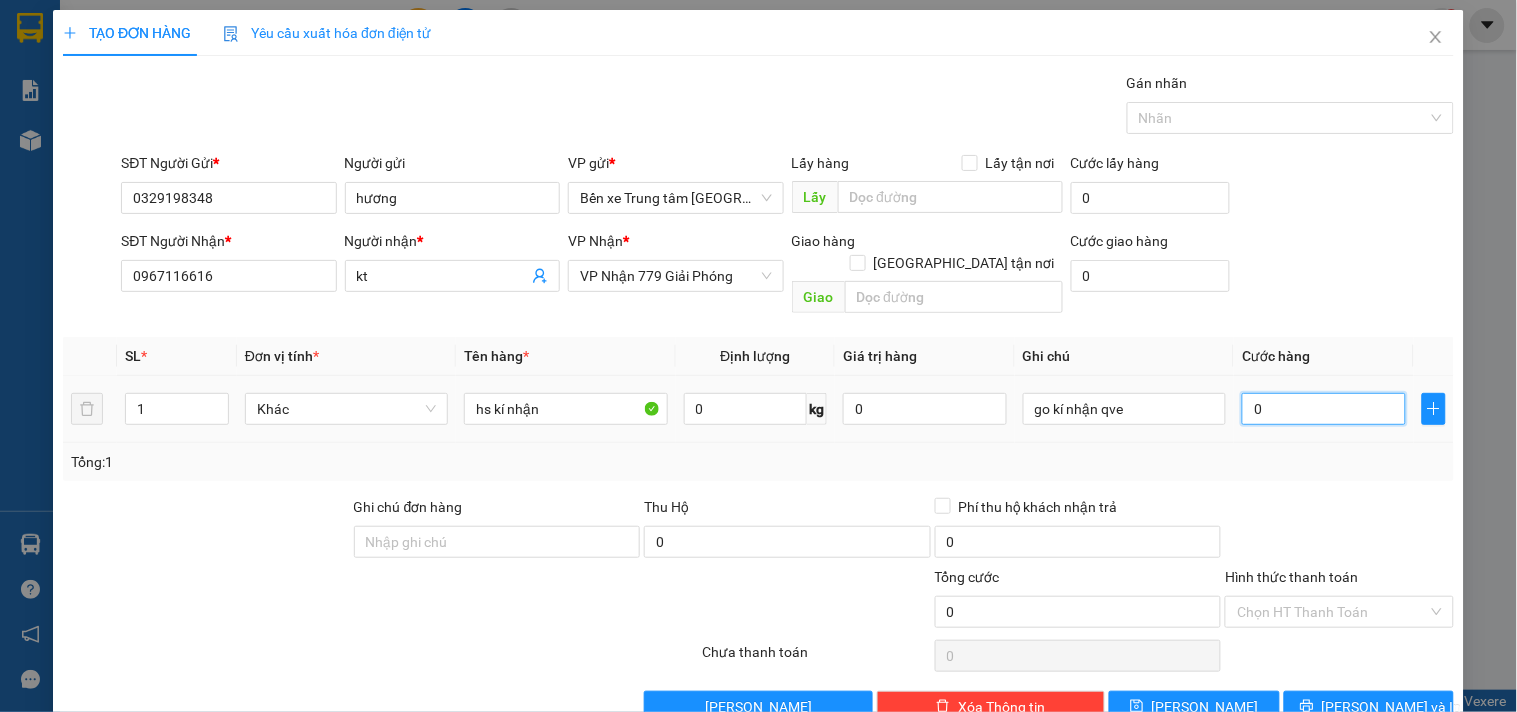 type on "4" 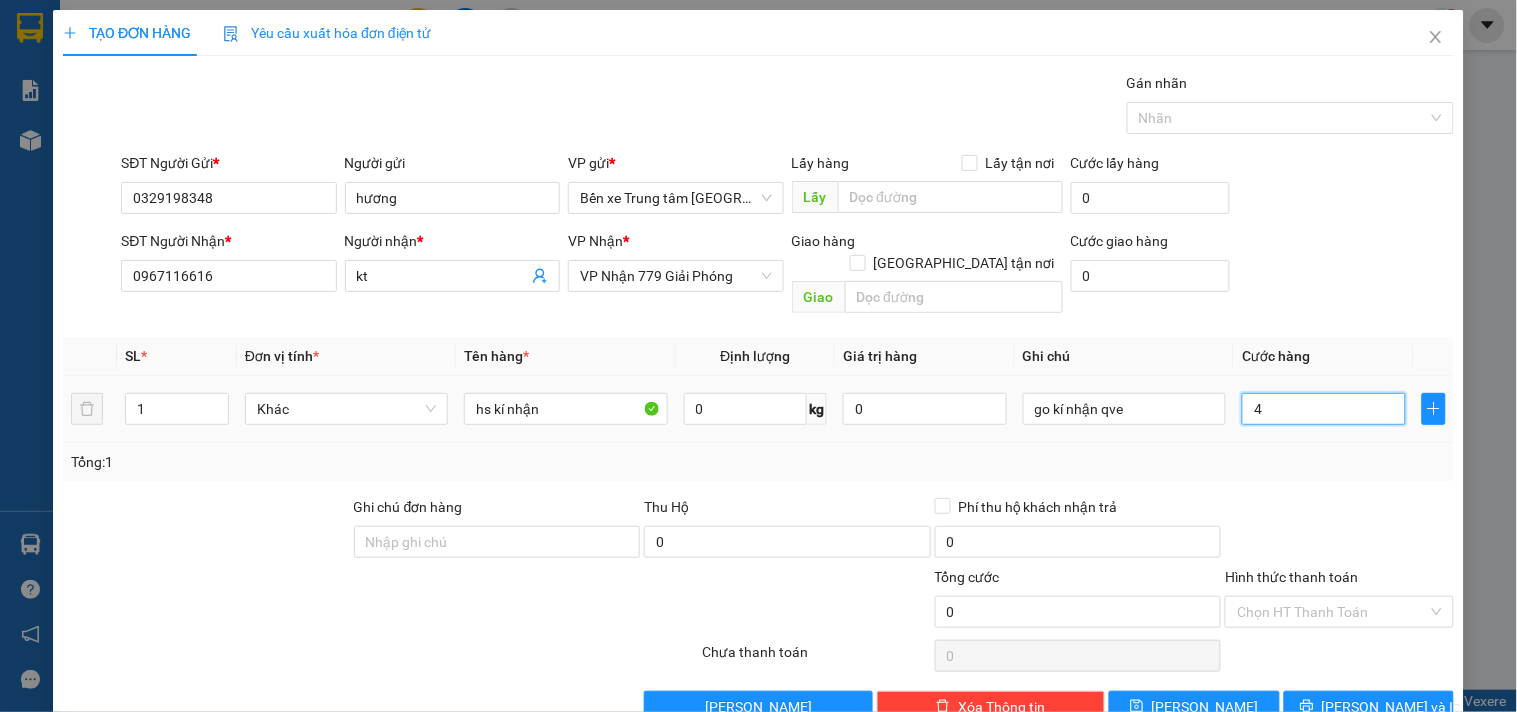 type on "4" 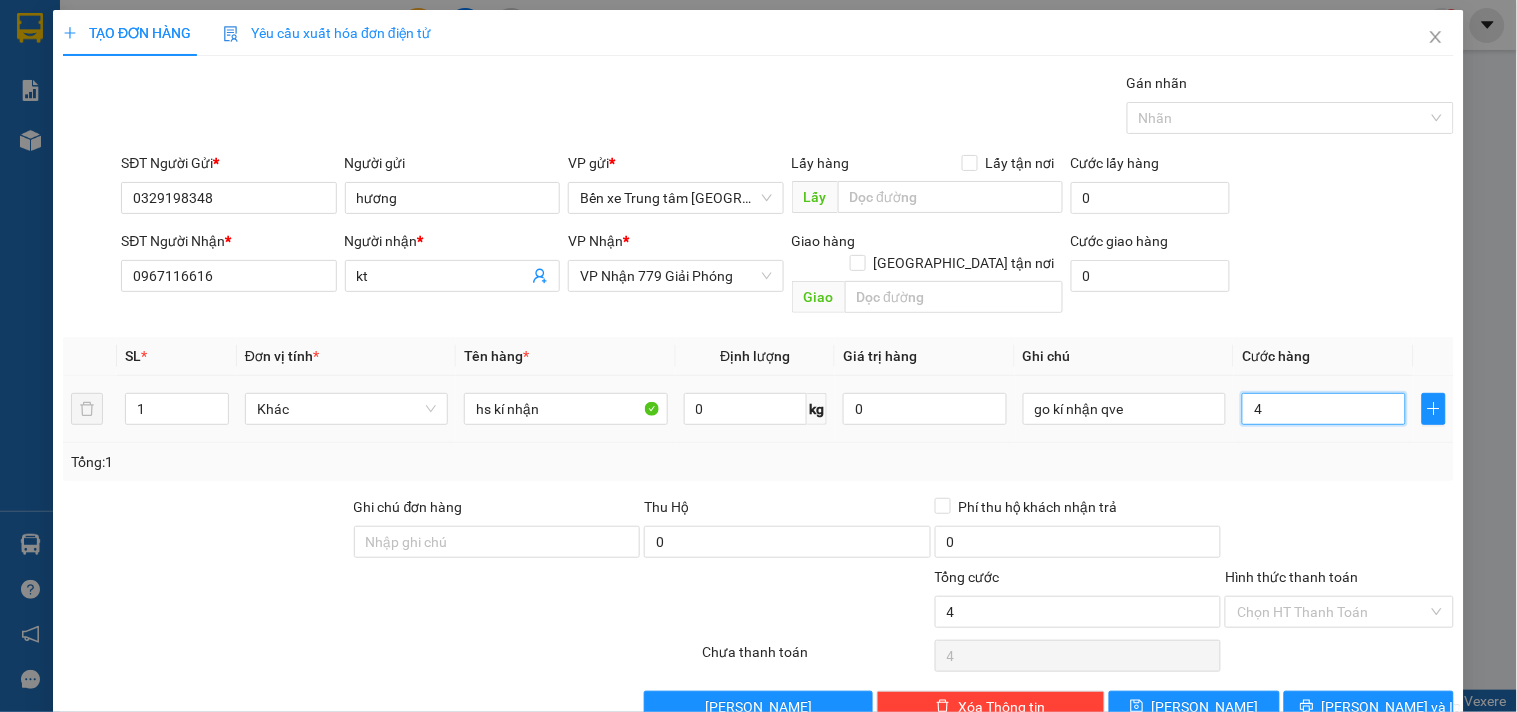 type on "40" 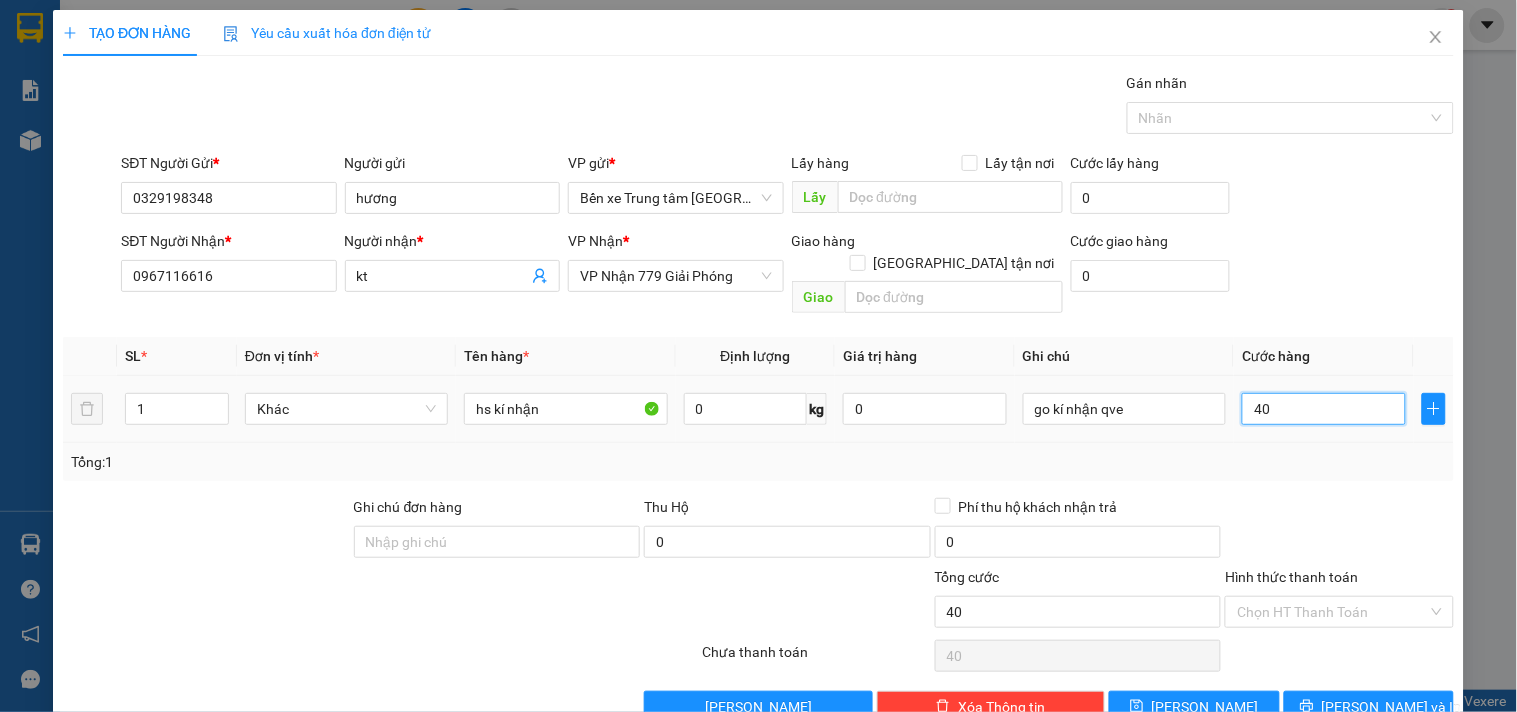 type on "400" 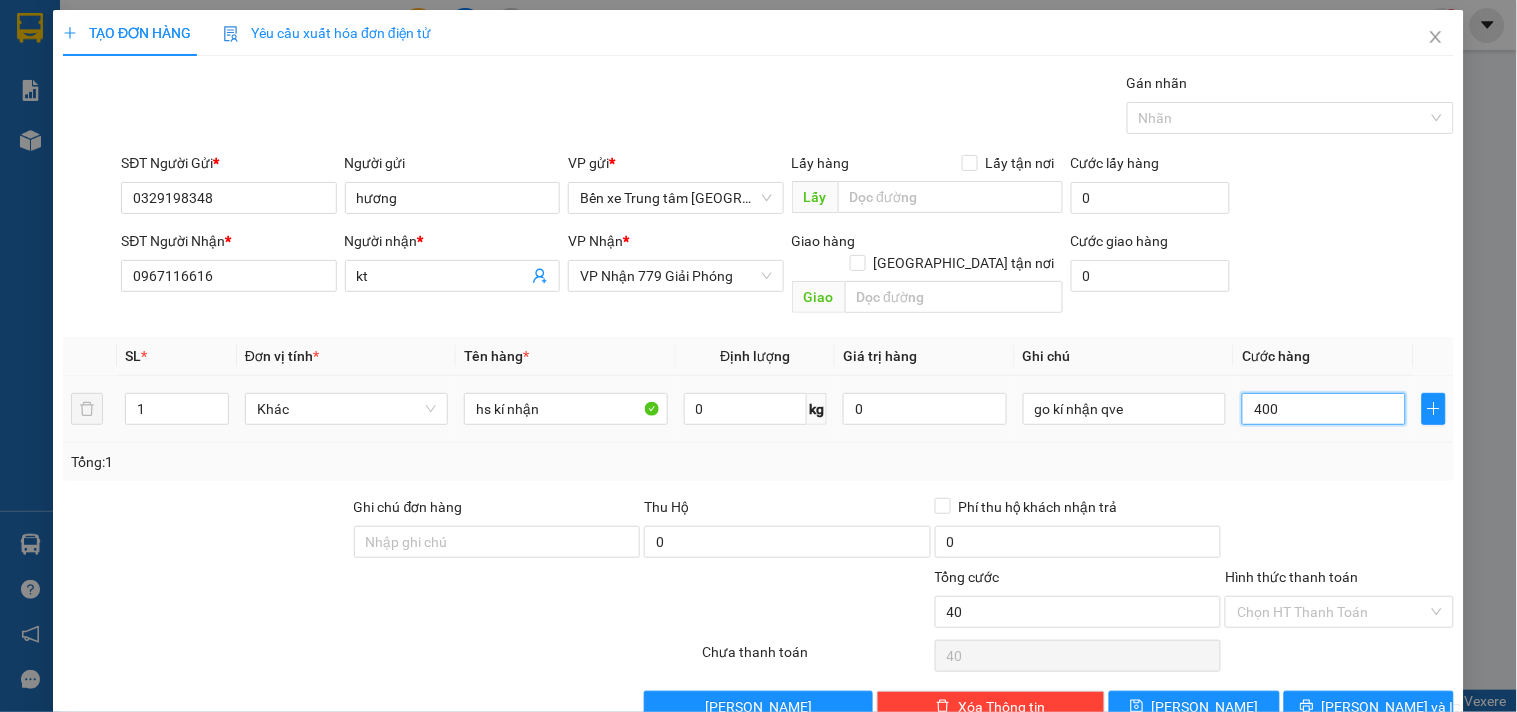 type on "400" 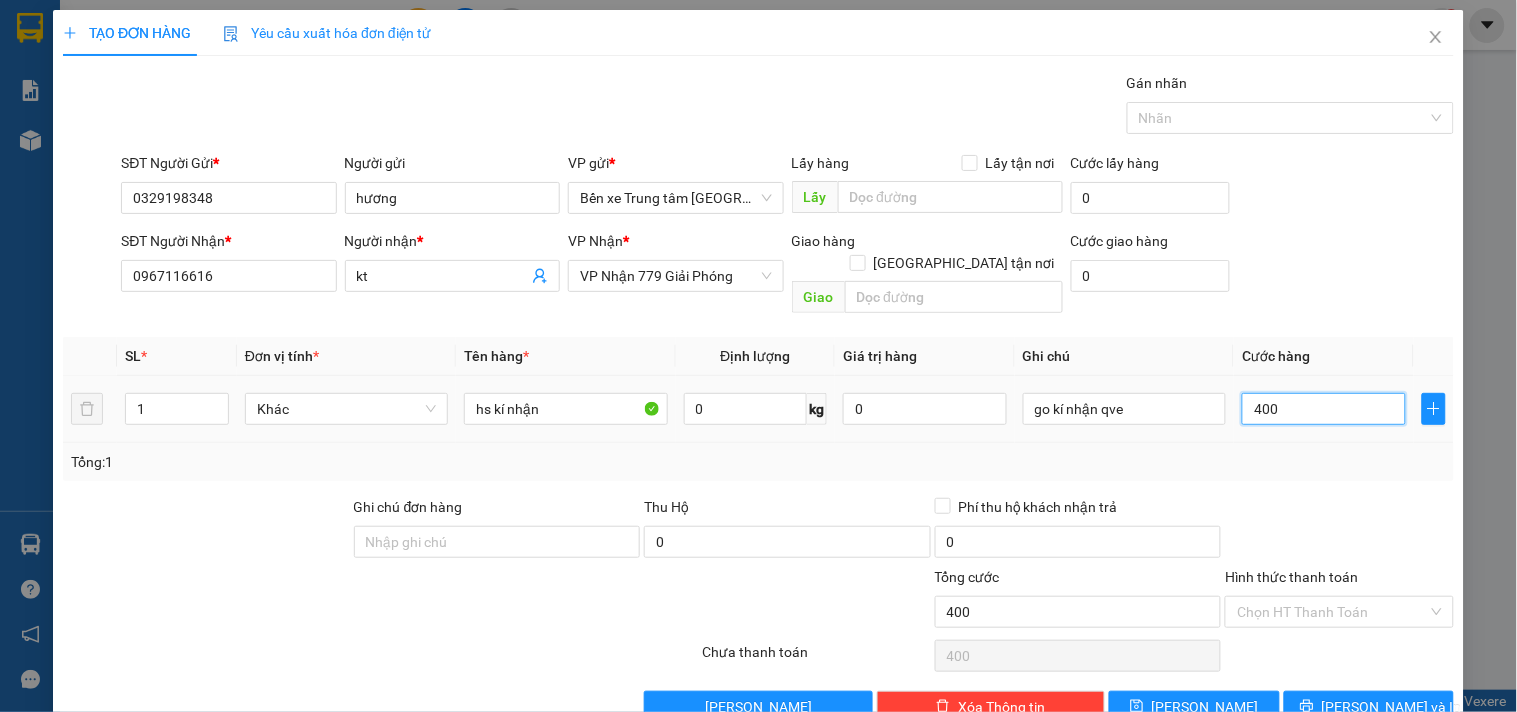type on "4.000" 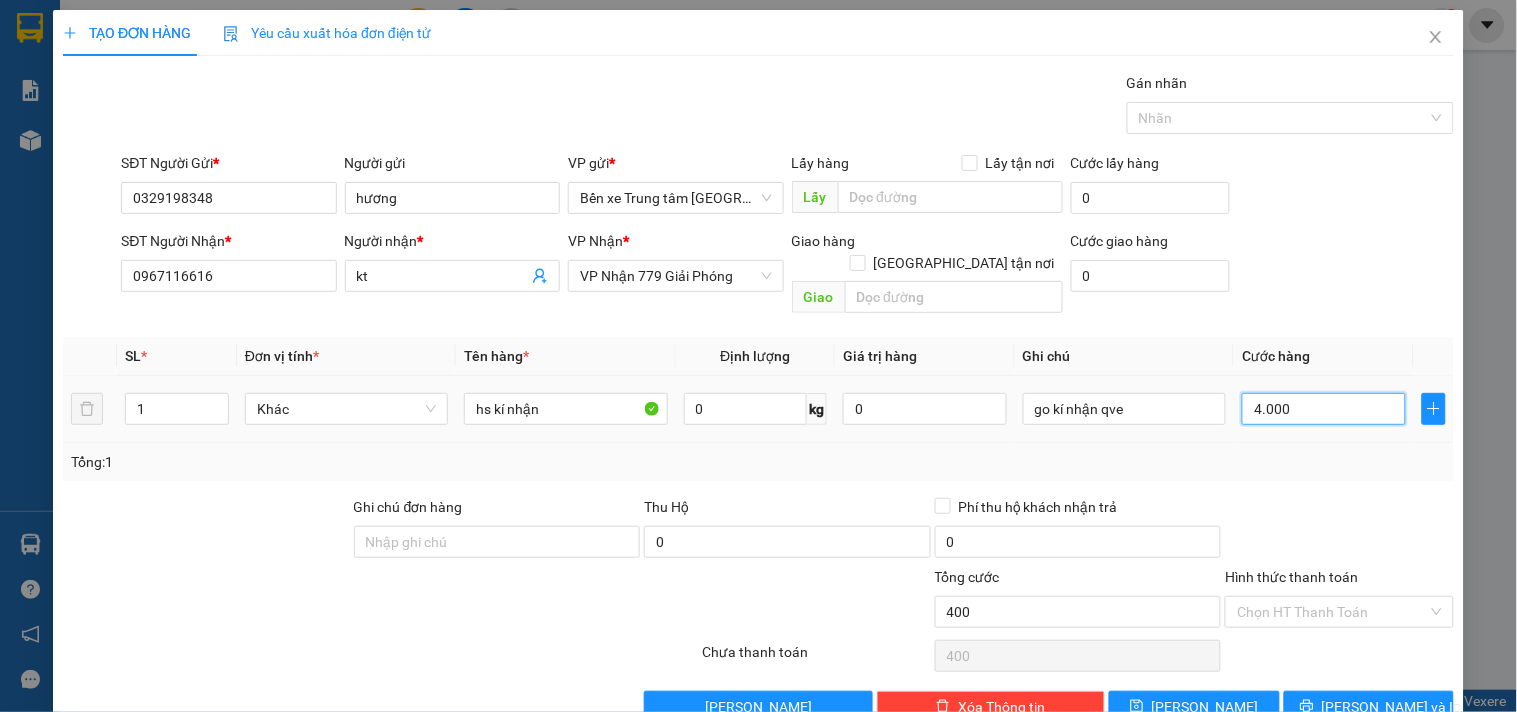 type on "4.000" 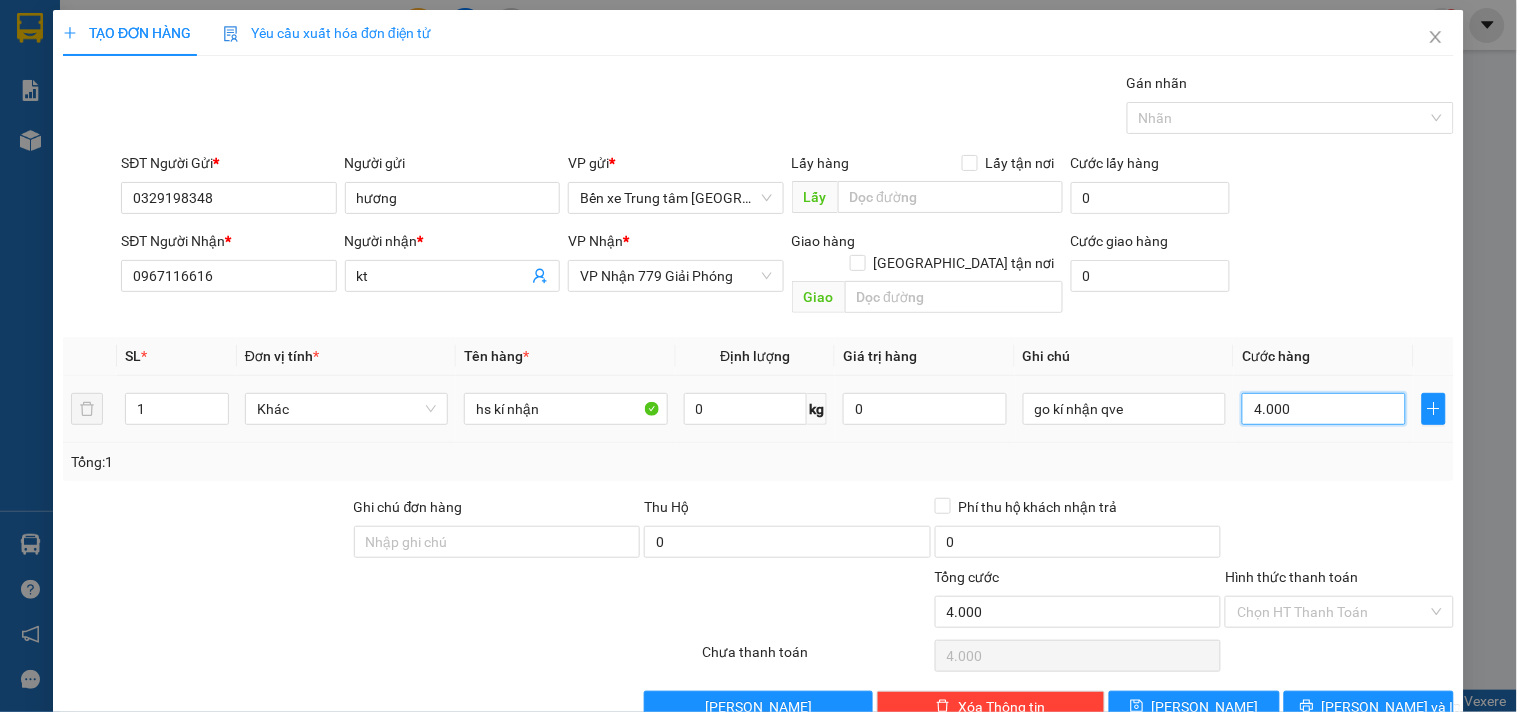 type on "40.000" 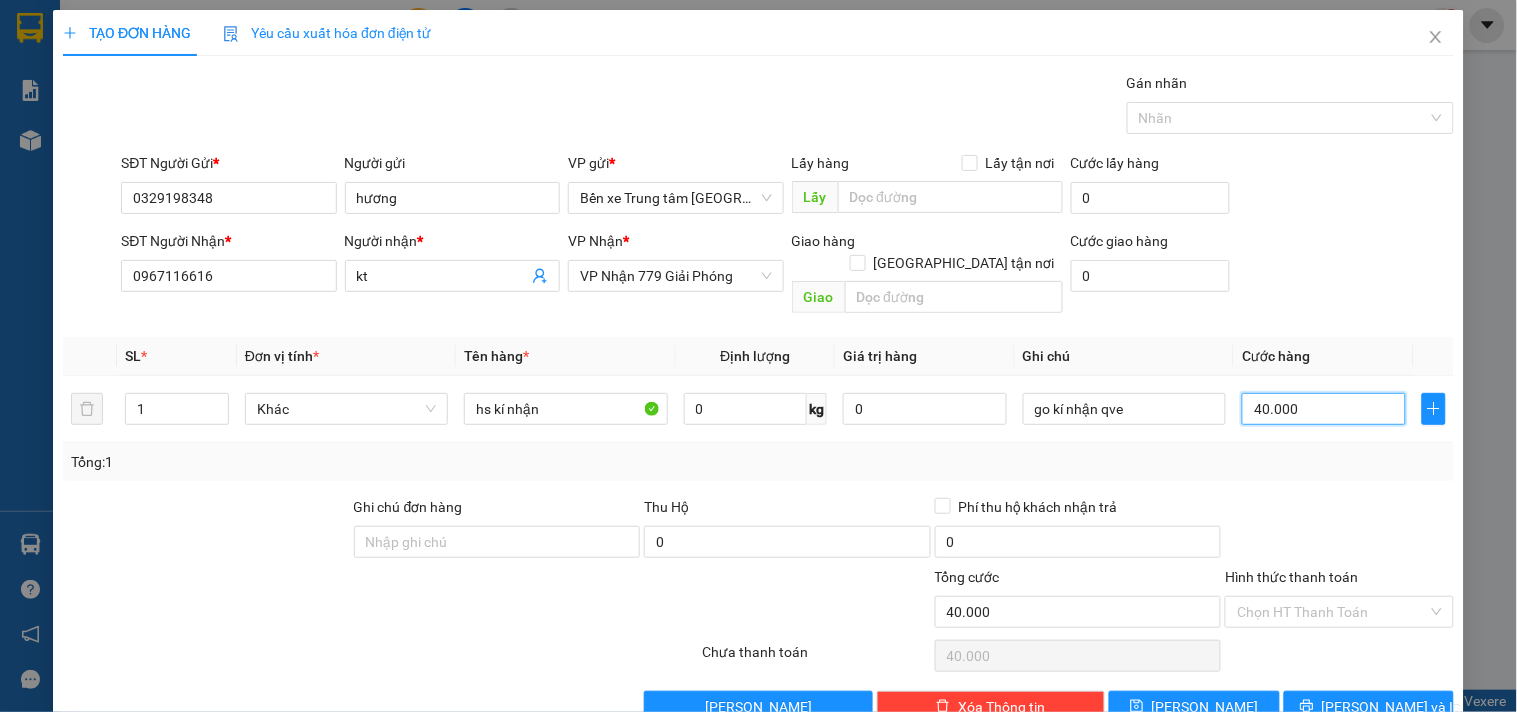 scroll, scrollTop: 27, scrollLeft: 0, axis: vertical 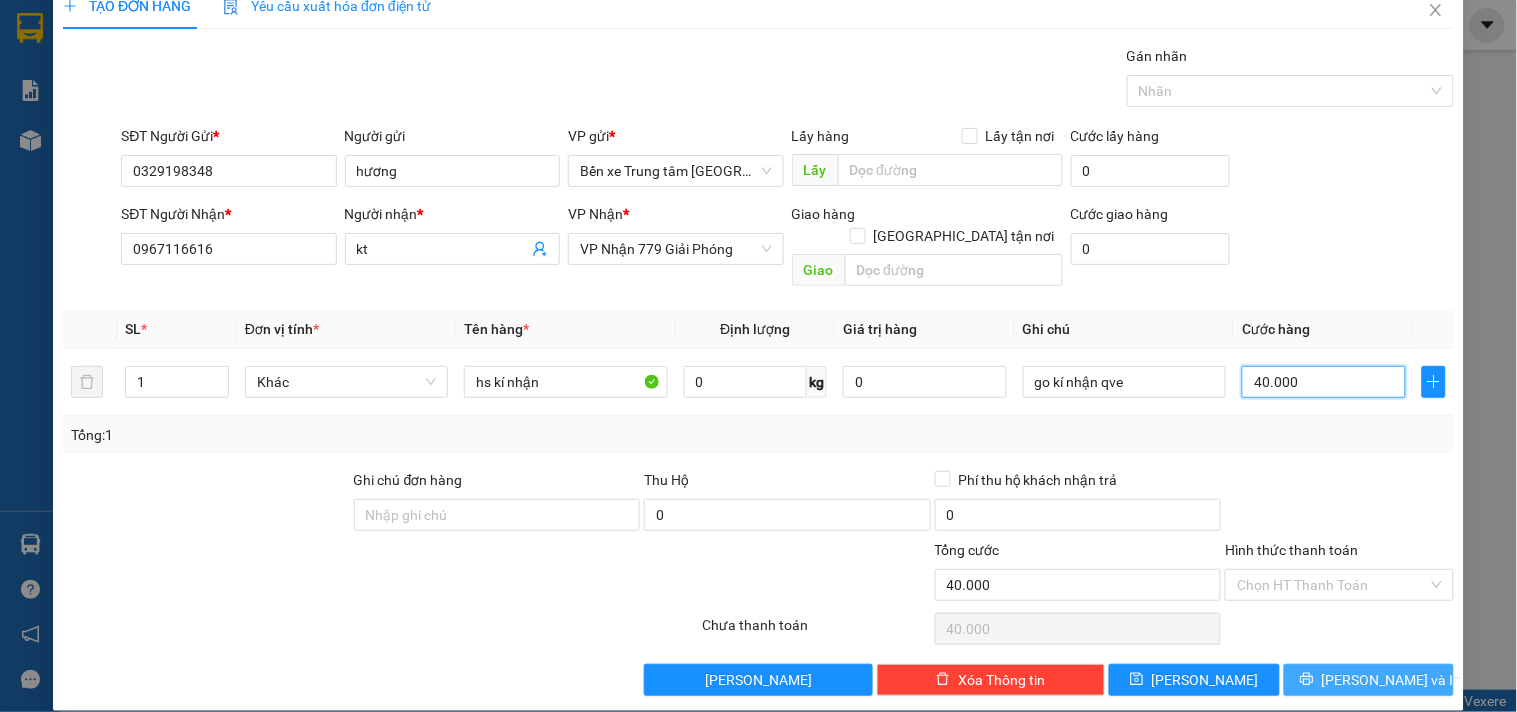 type on "40.000" 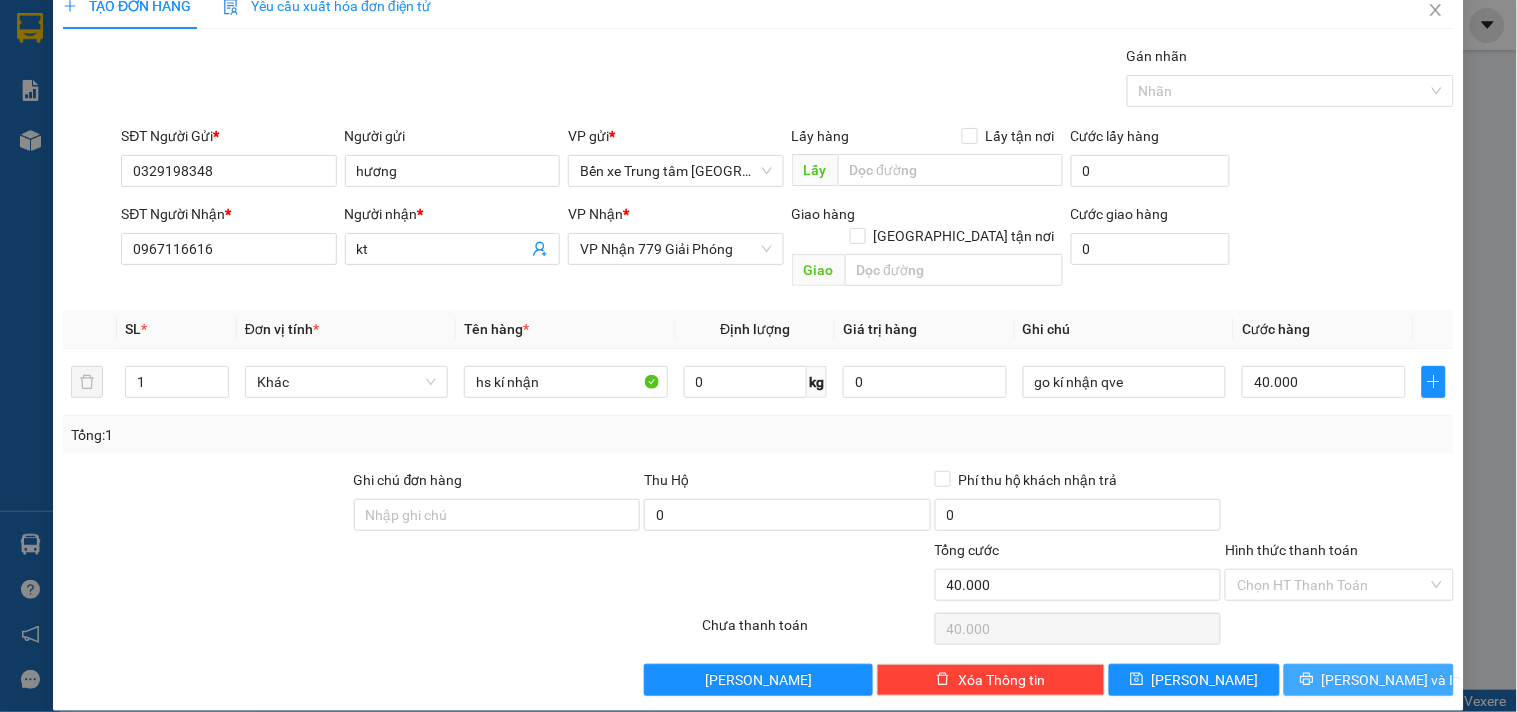 click 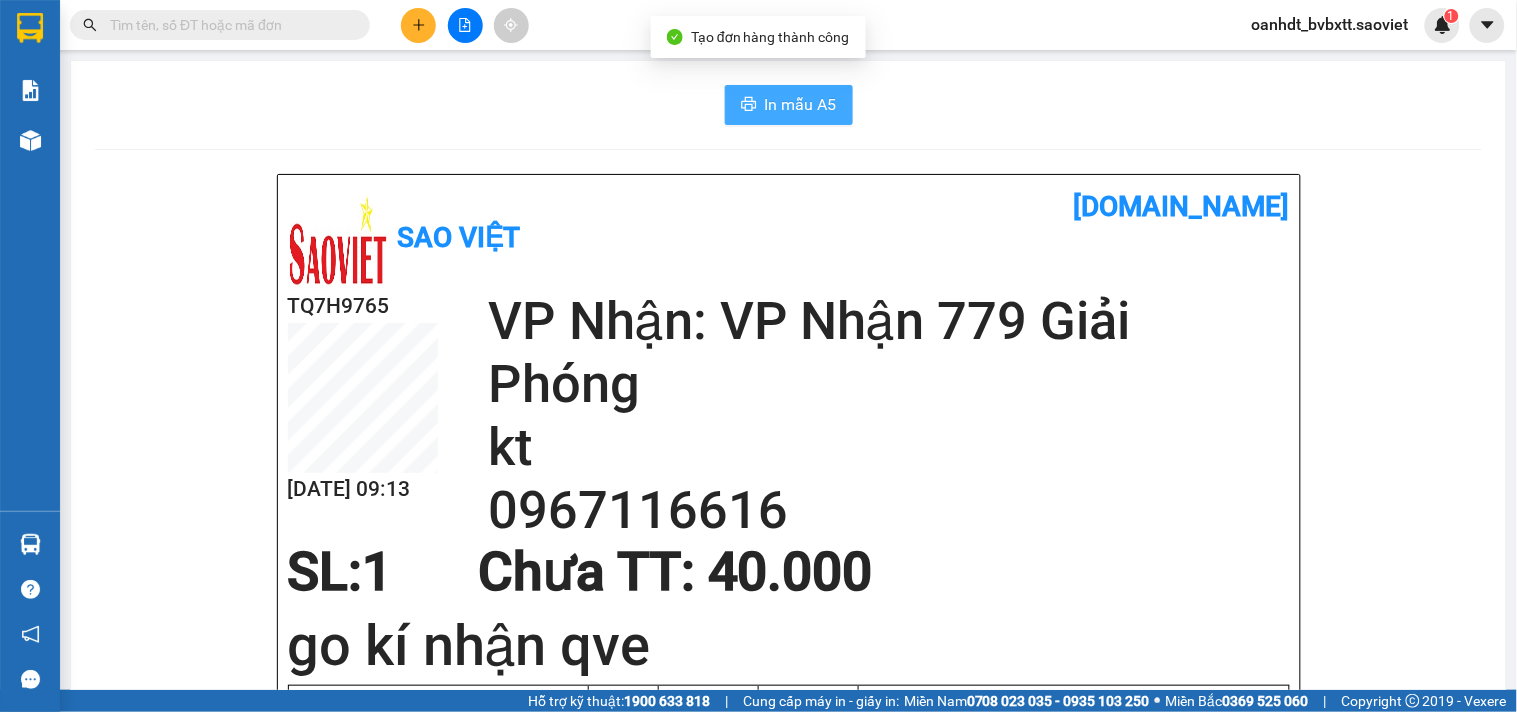 click on "In mẫu A5" at bounding box center (801, 104) 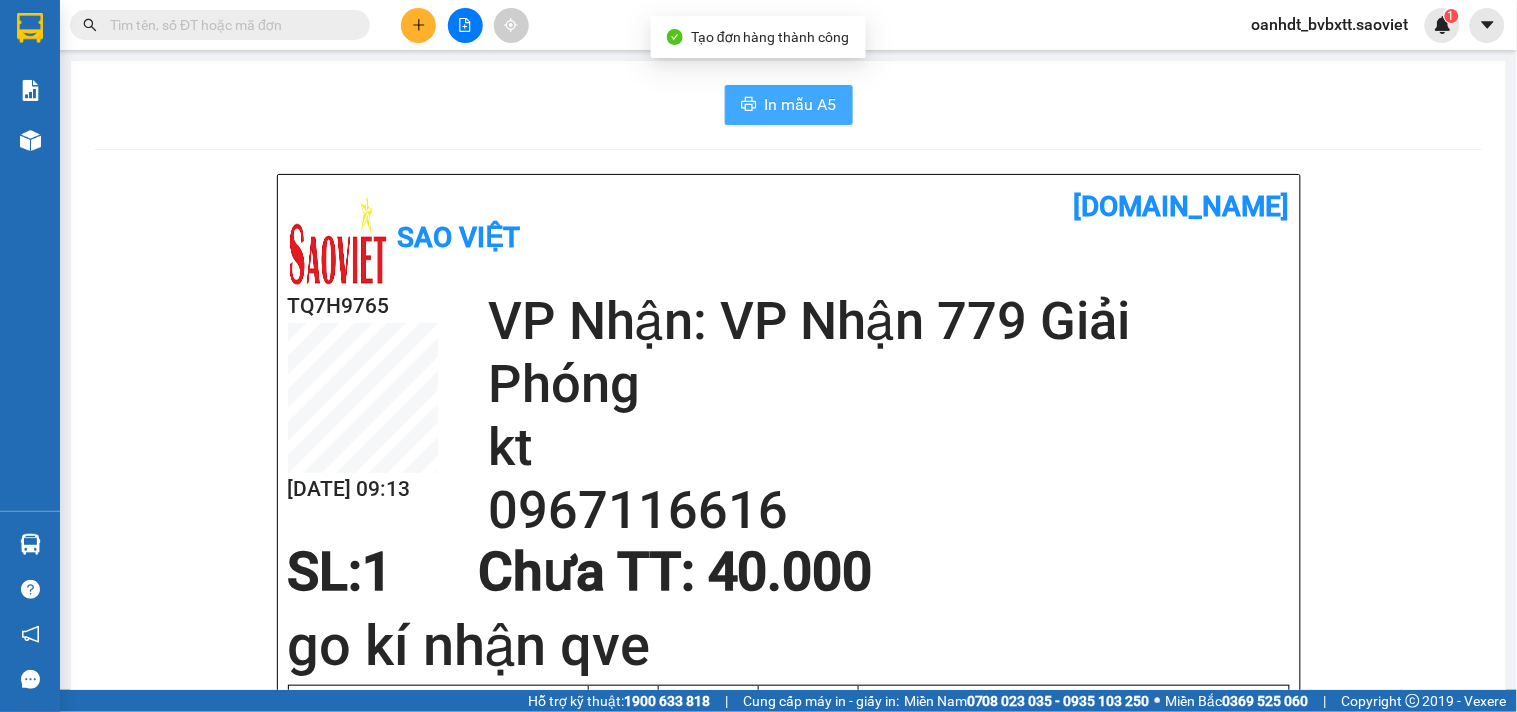 scroll, scrollTop: 0, scrollLeft: 0, axis: both 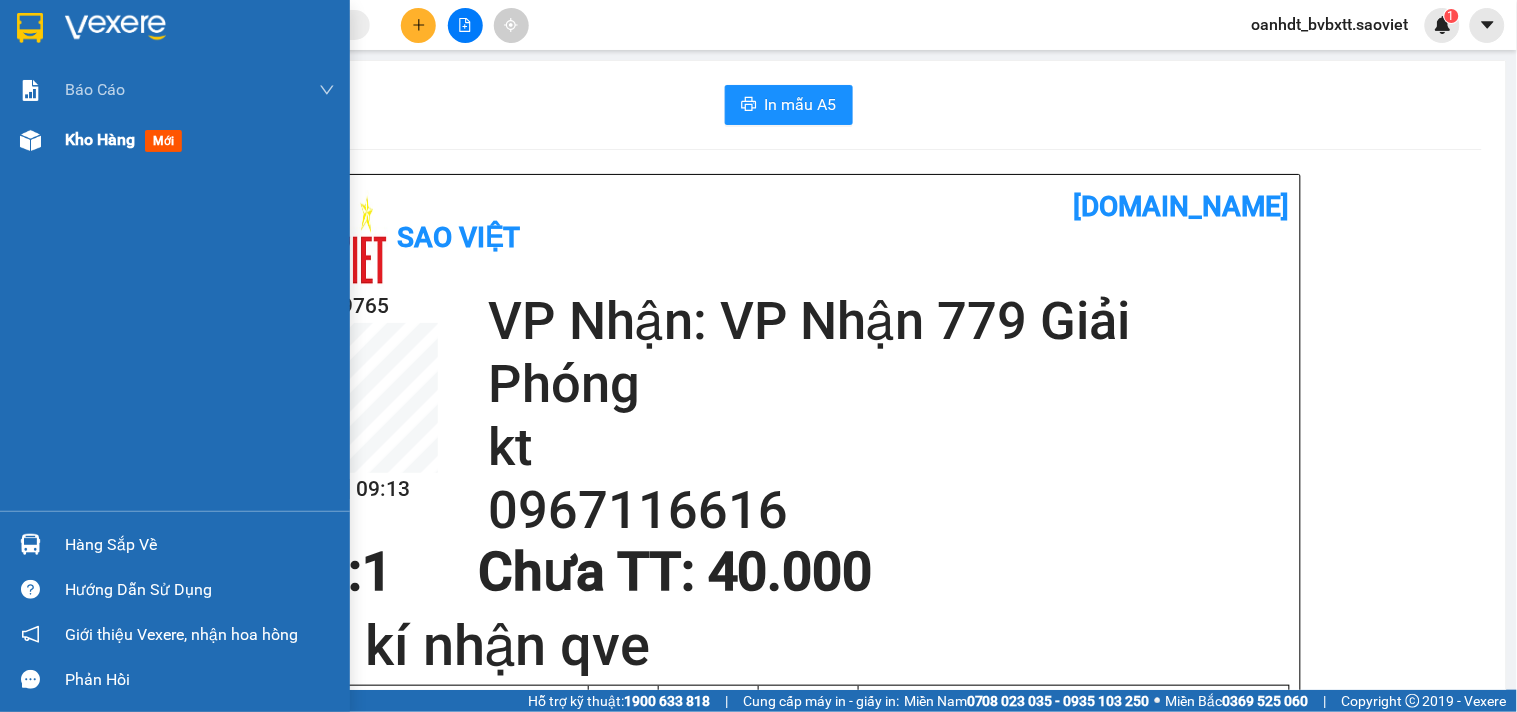 drag, startPoint x: 172, startPoint y: 126, endPoint x: 161, endPoint y: 136, distance: 14.866069 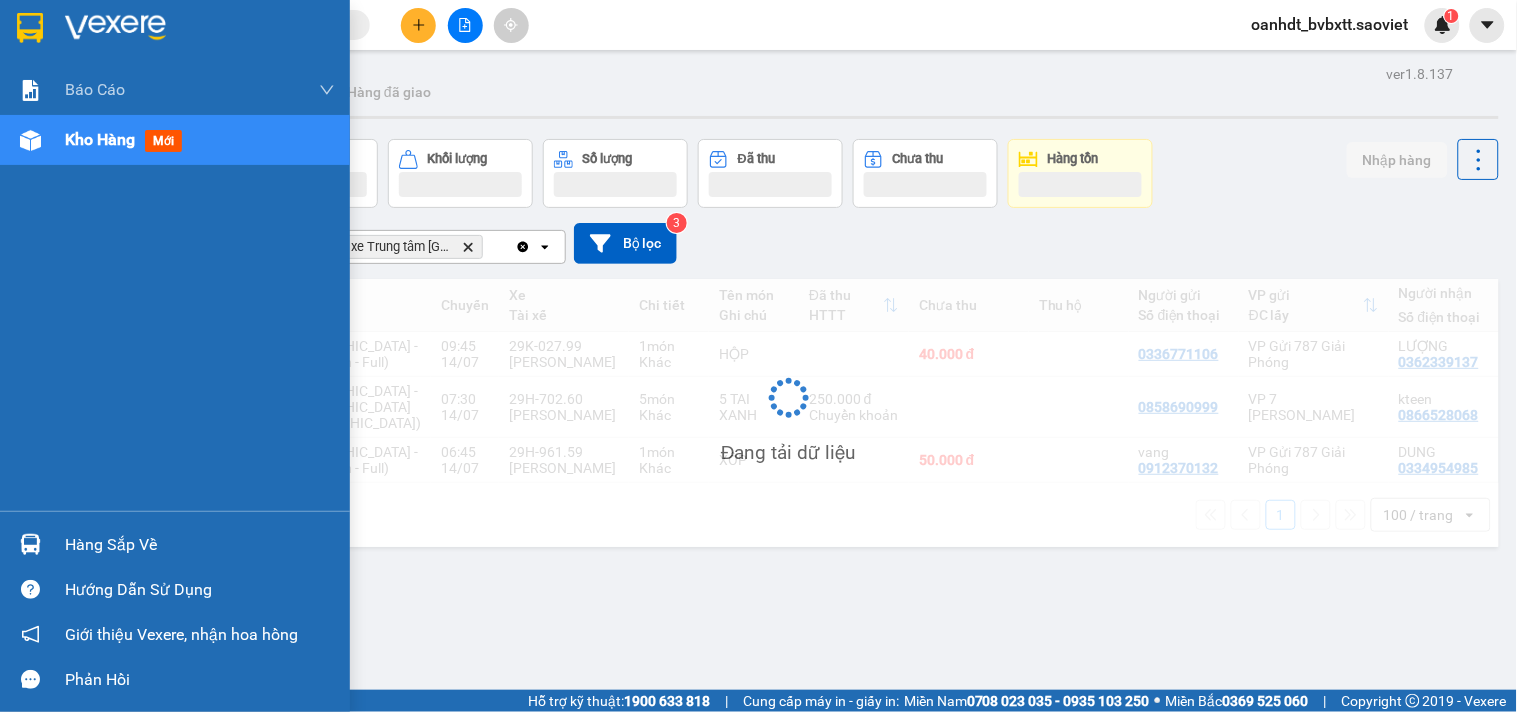 click on "mới" at bounding box center [163, 141] 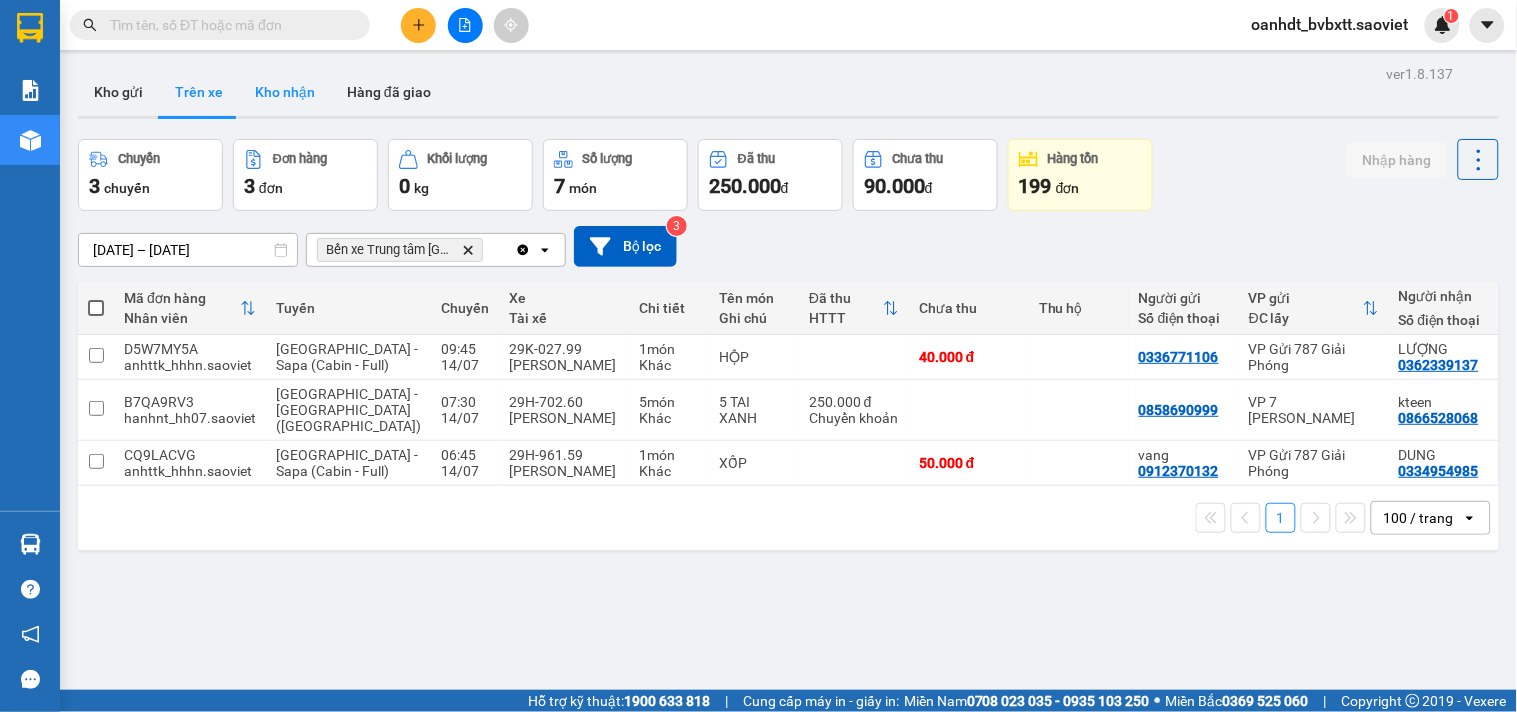 click on "Kho nhận" at bounding box center (285, 92) 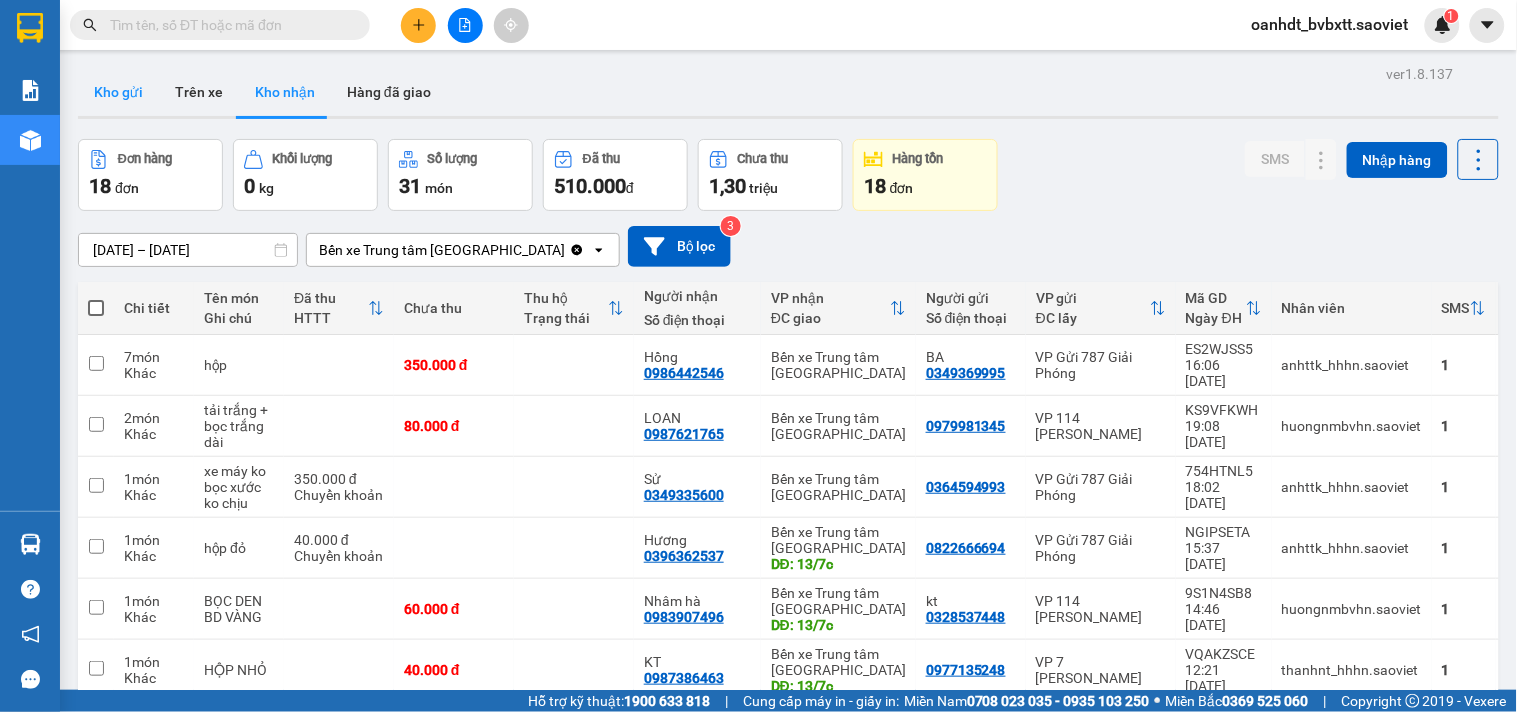 click on "Kho gửi" at bounding box center (118, 92) 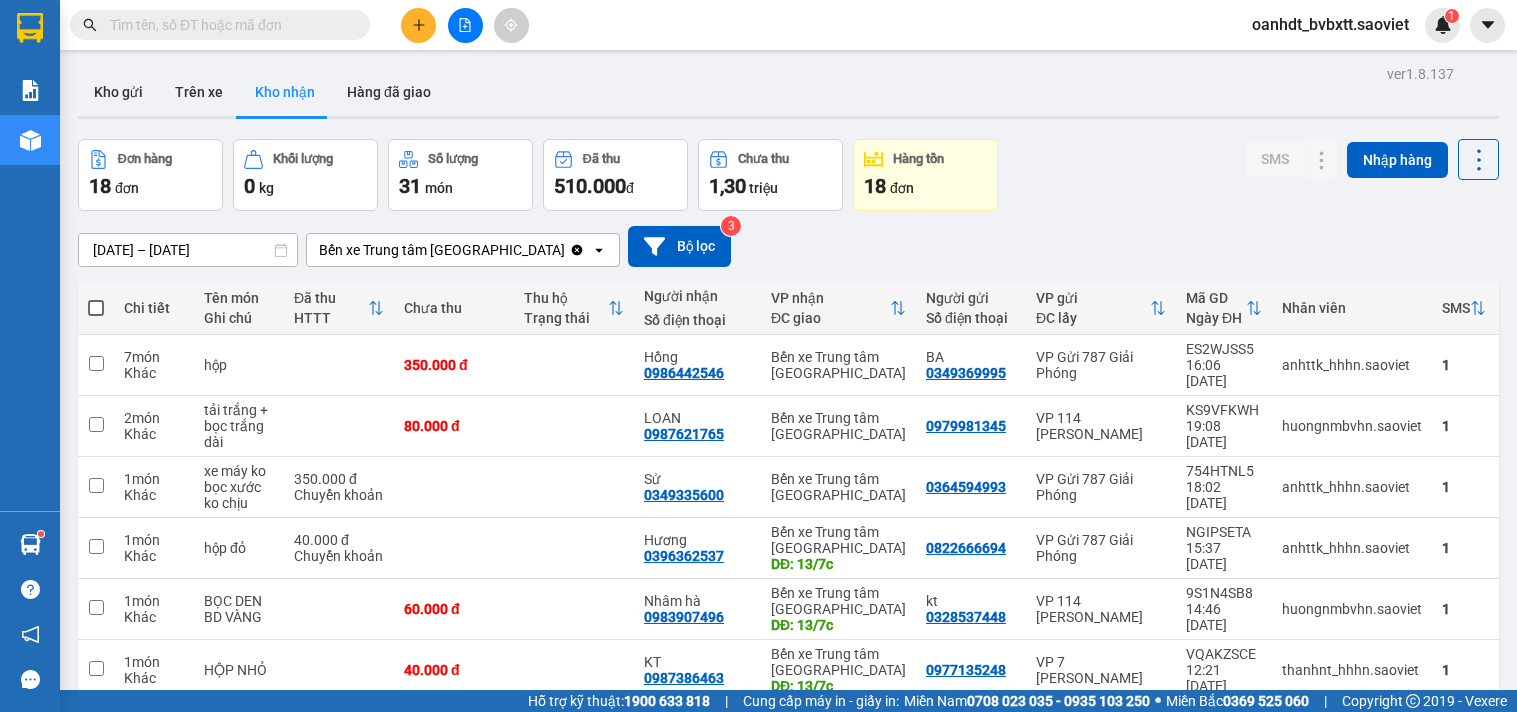 scroll, scrollTop: 0, scrollLeft: 0, axis: both 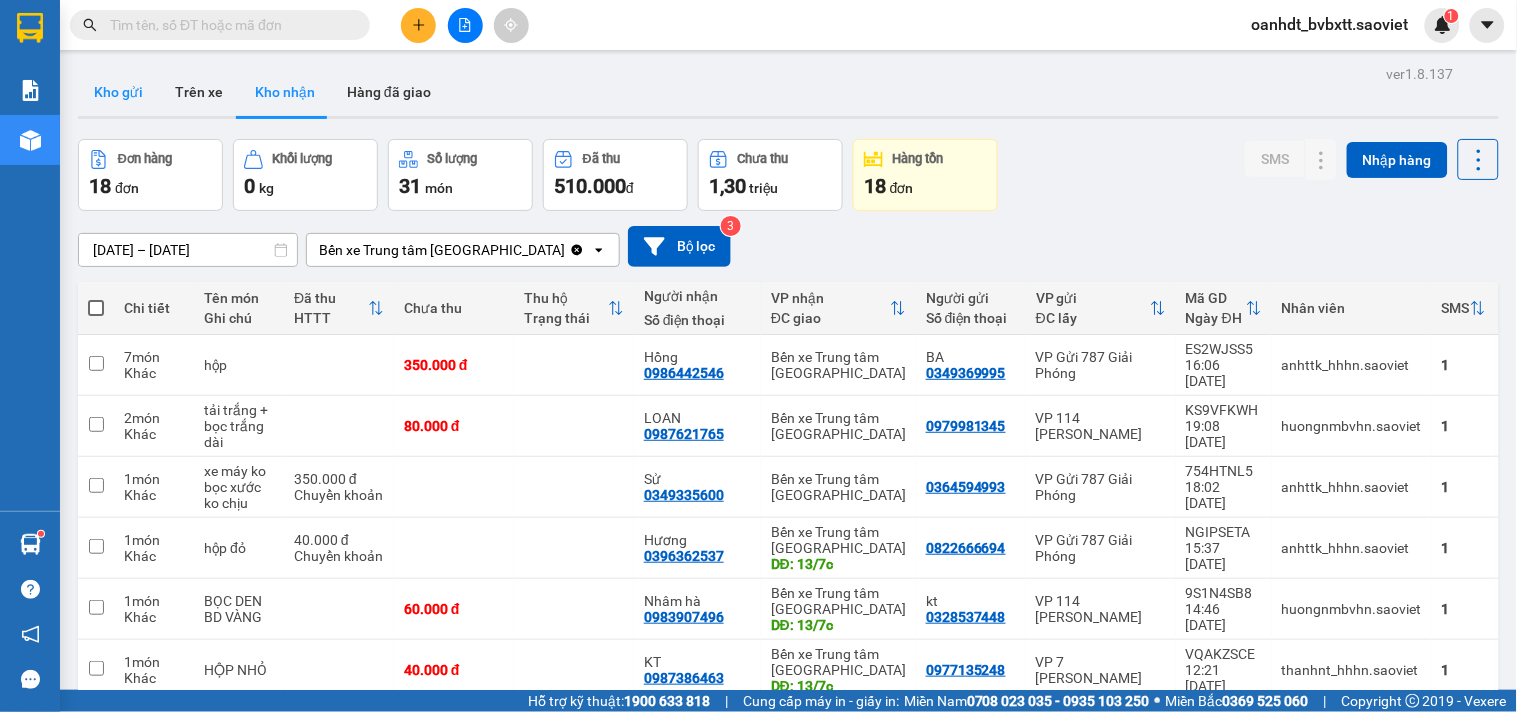 click on "Kho gửi" at bounding box center (118, 92) 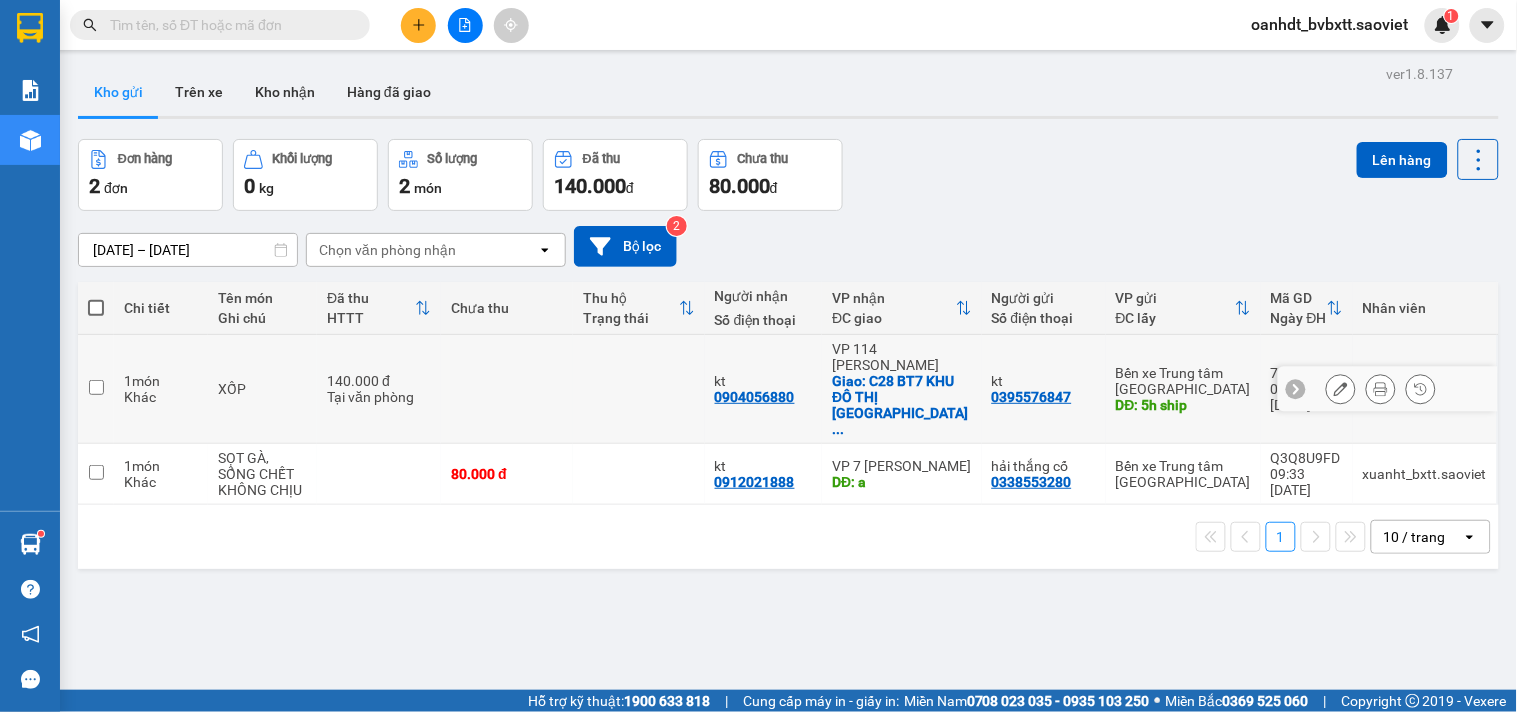 click at bounding box center (1341, 389) 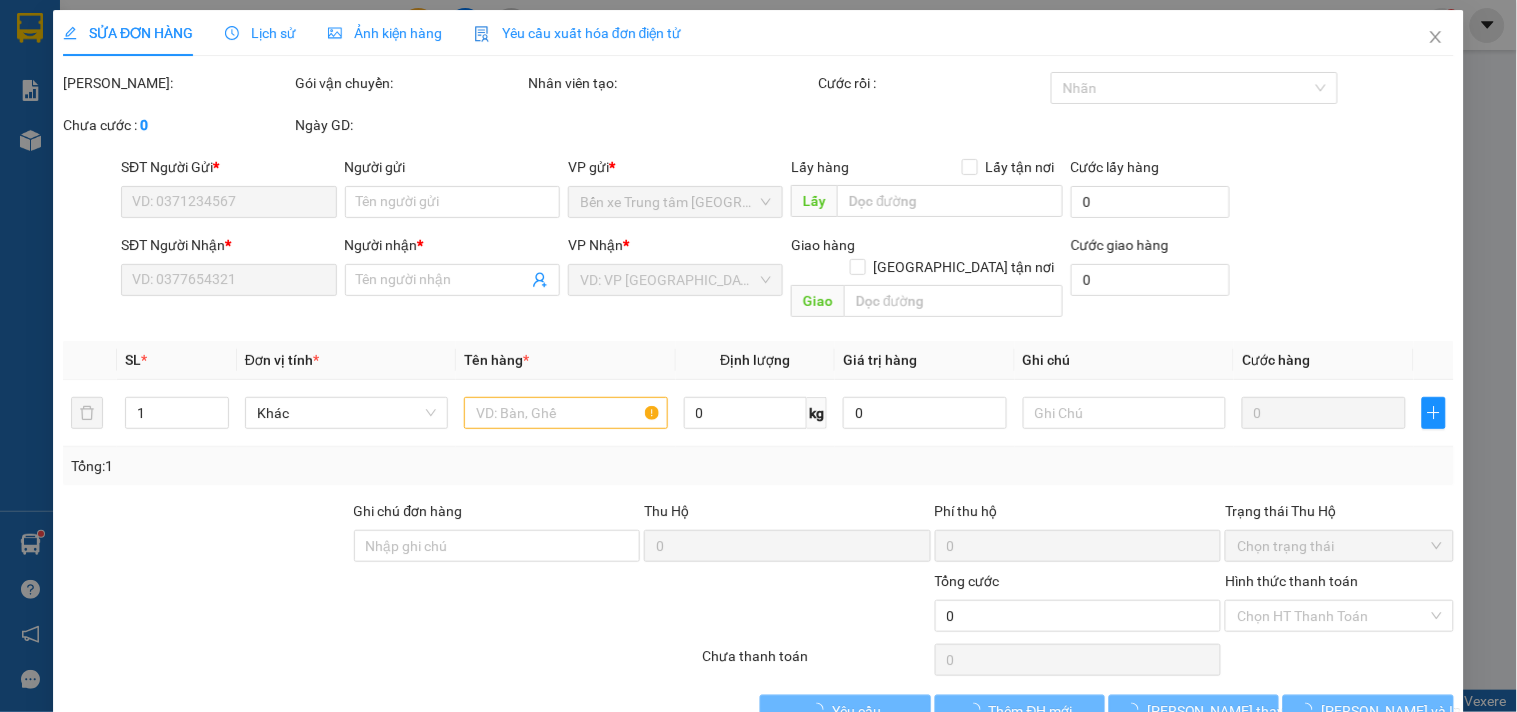 type on "0395576847" 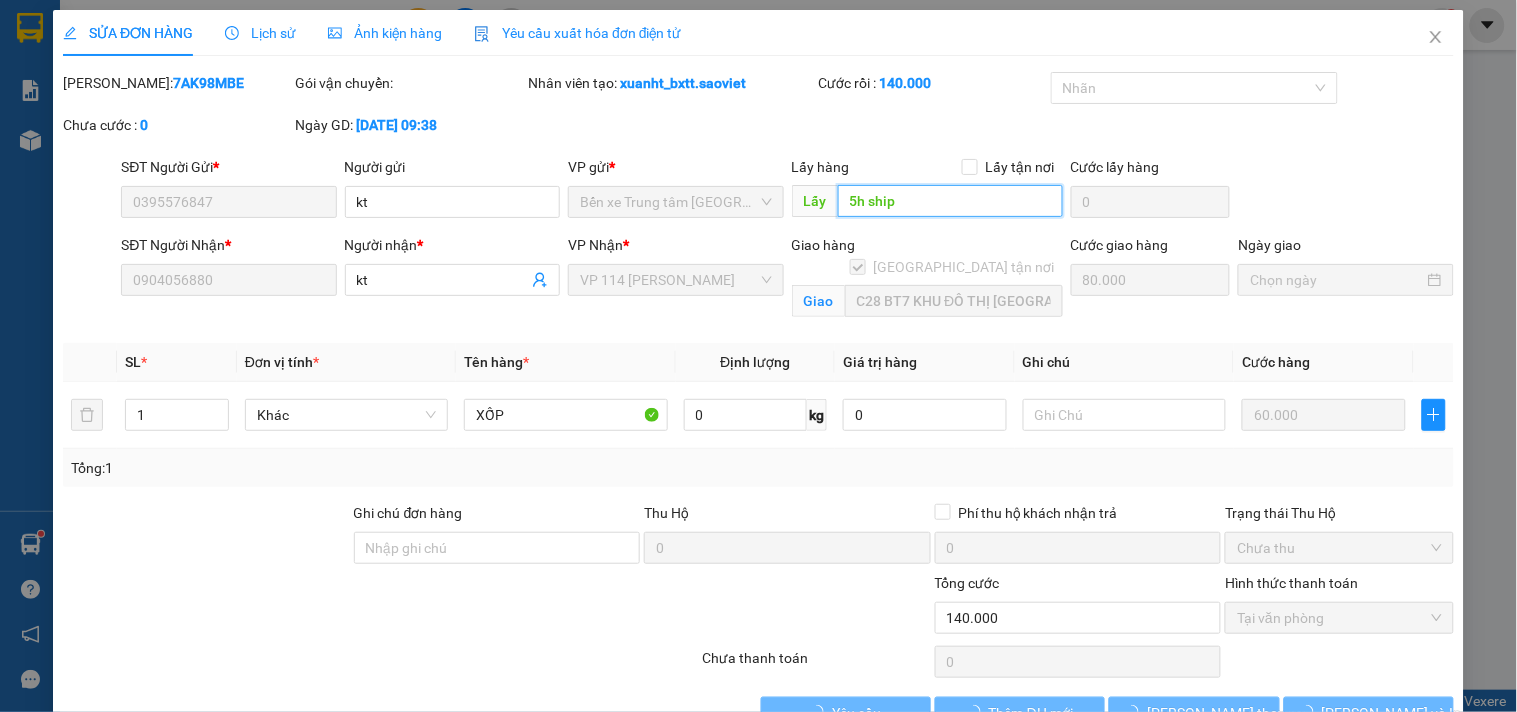 click on "5h ship" at bounding box center (950, 201) 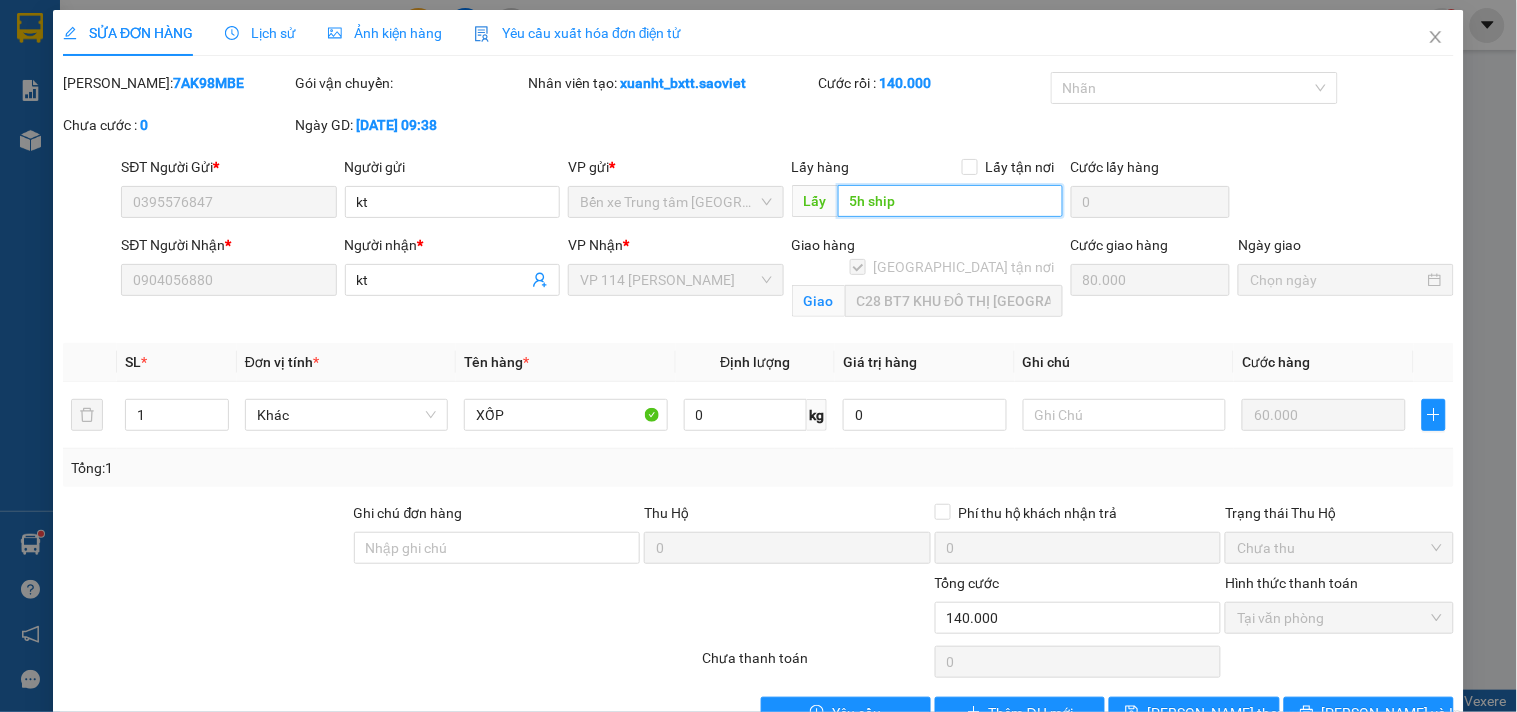 click on "5h ship" at bounding box center (950, 201) 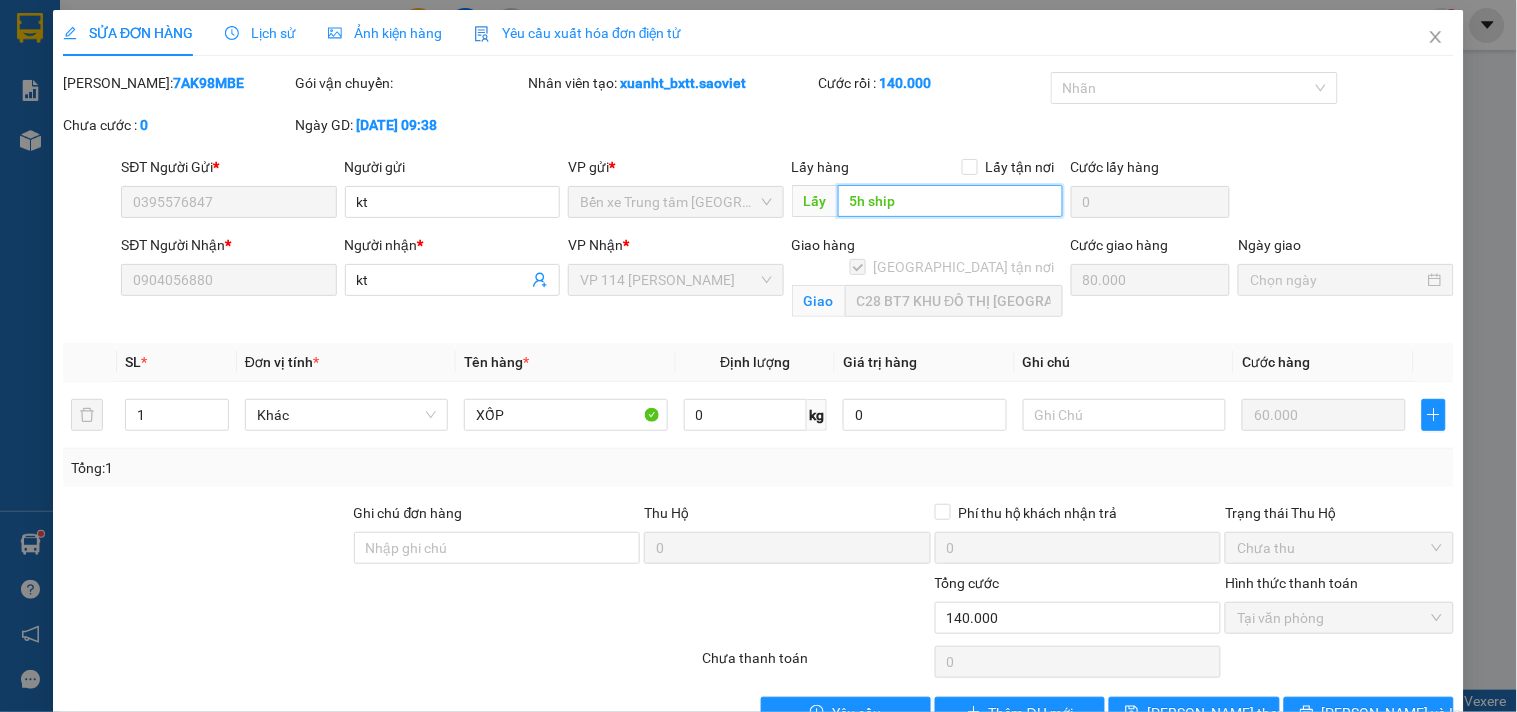 click on "5h ship" at bounding box center (950, 201) 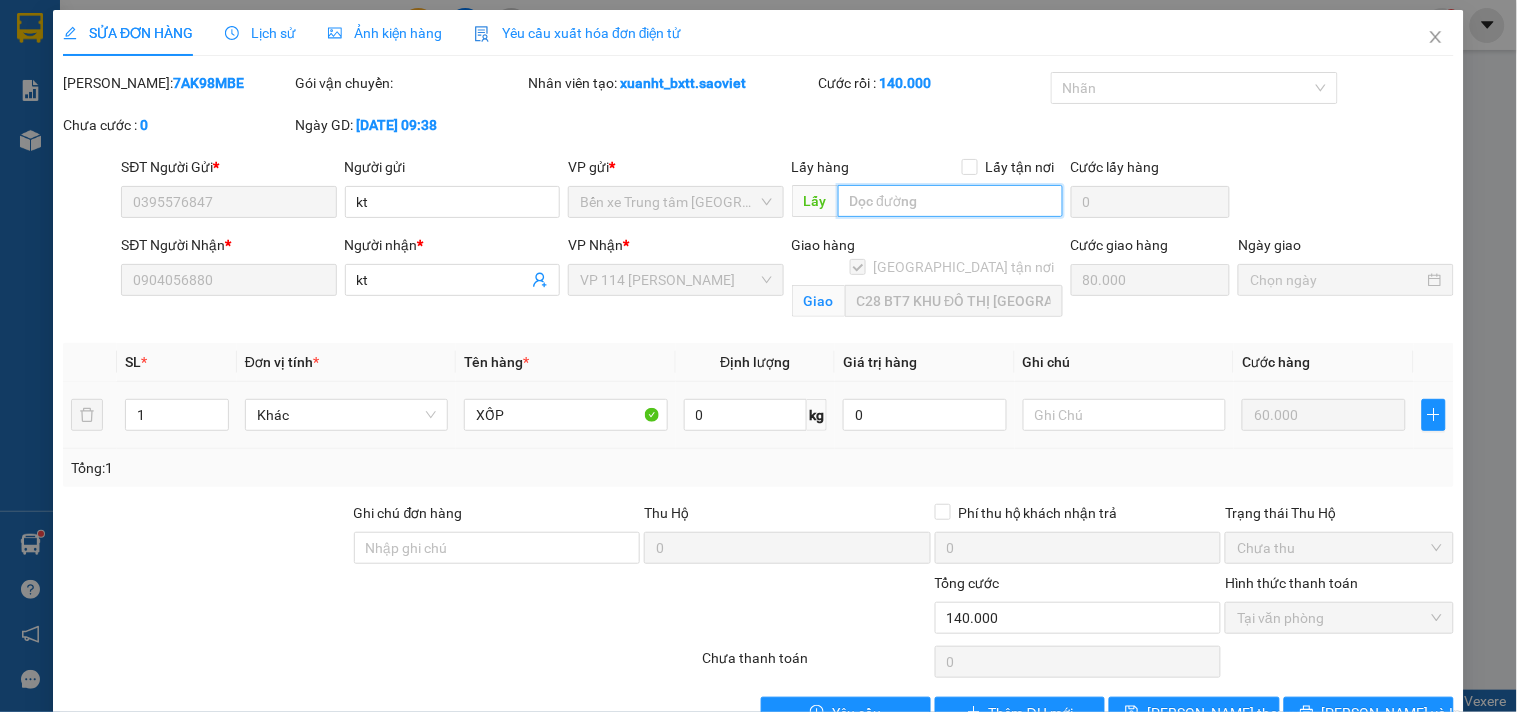 scroll, scrollTop: 55, scrollLeft: 0, axis: vertical 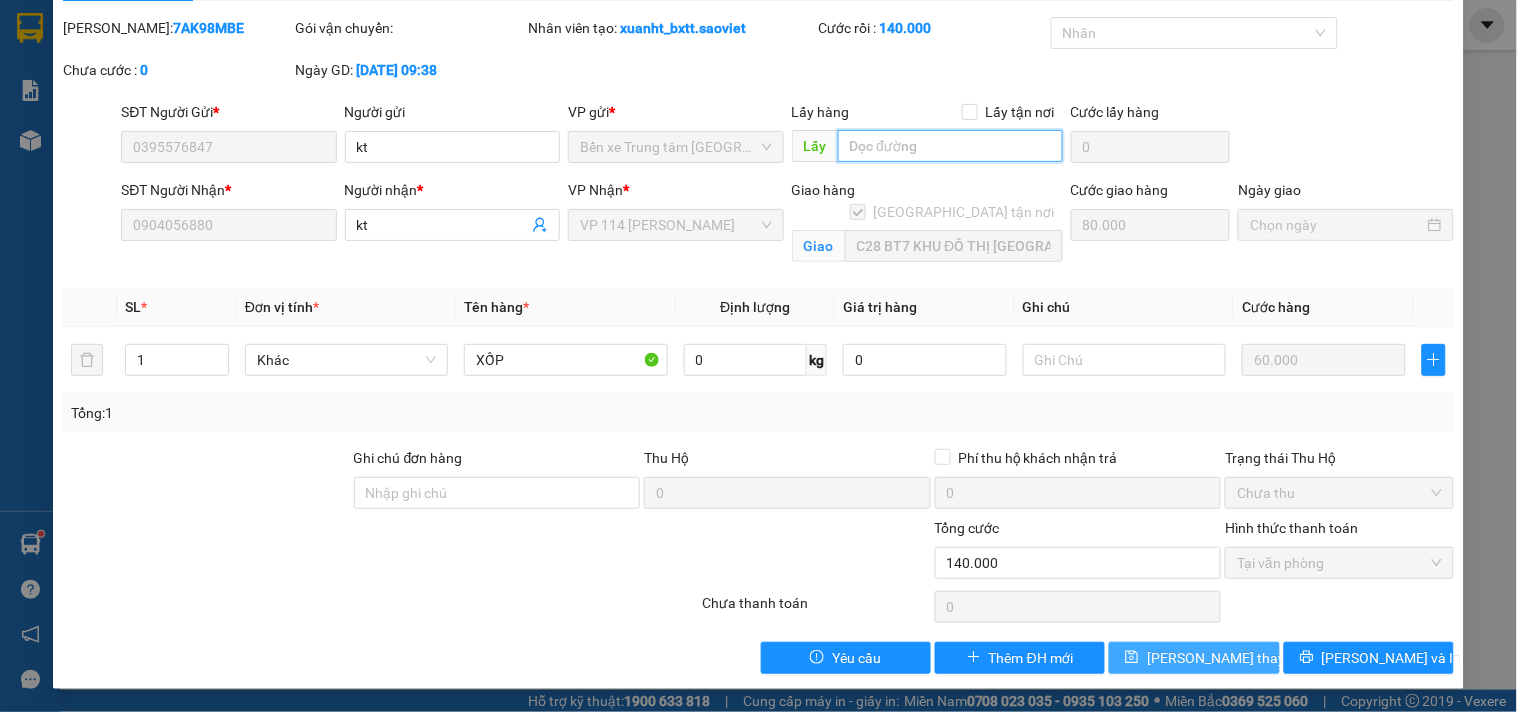 type 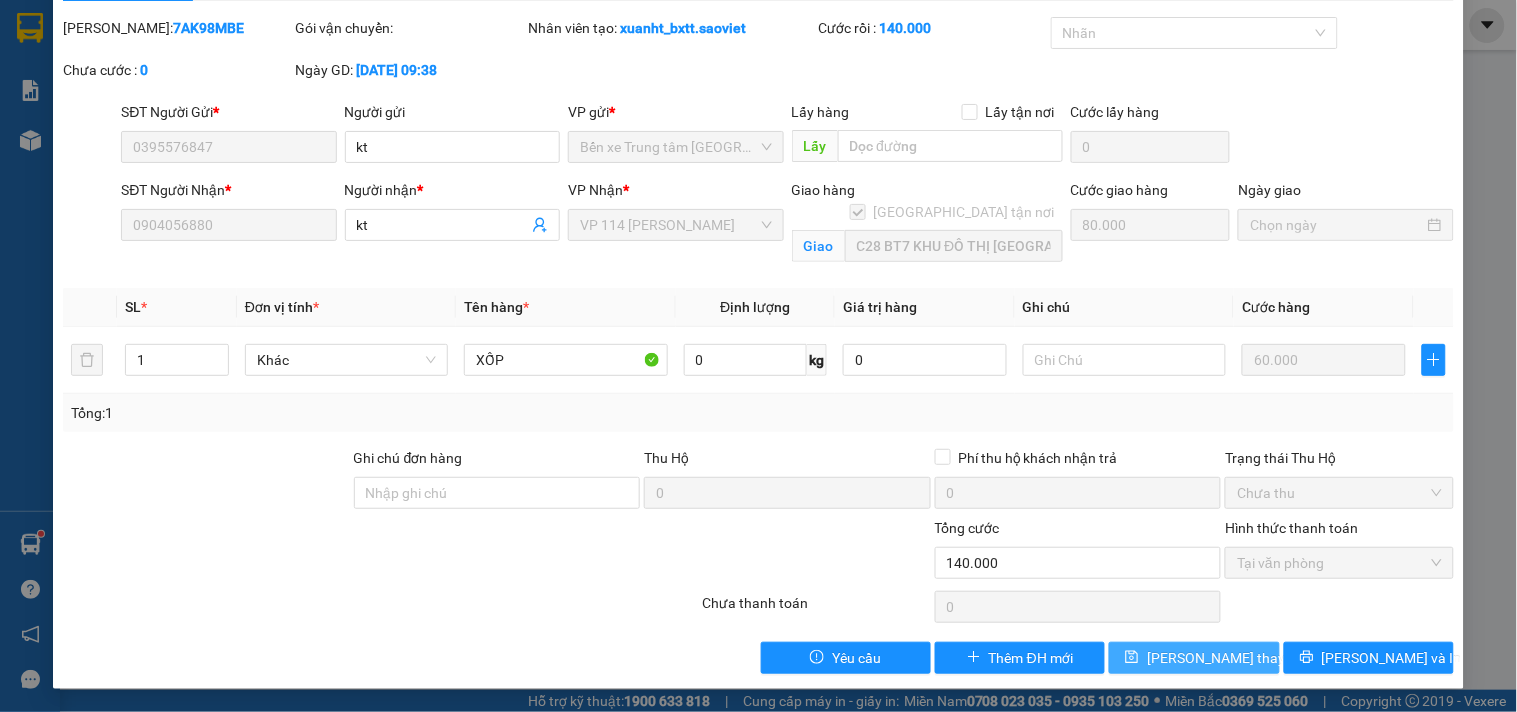 click on "Lưu thay đổi" at bounding box center [1227, 658] 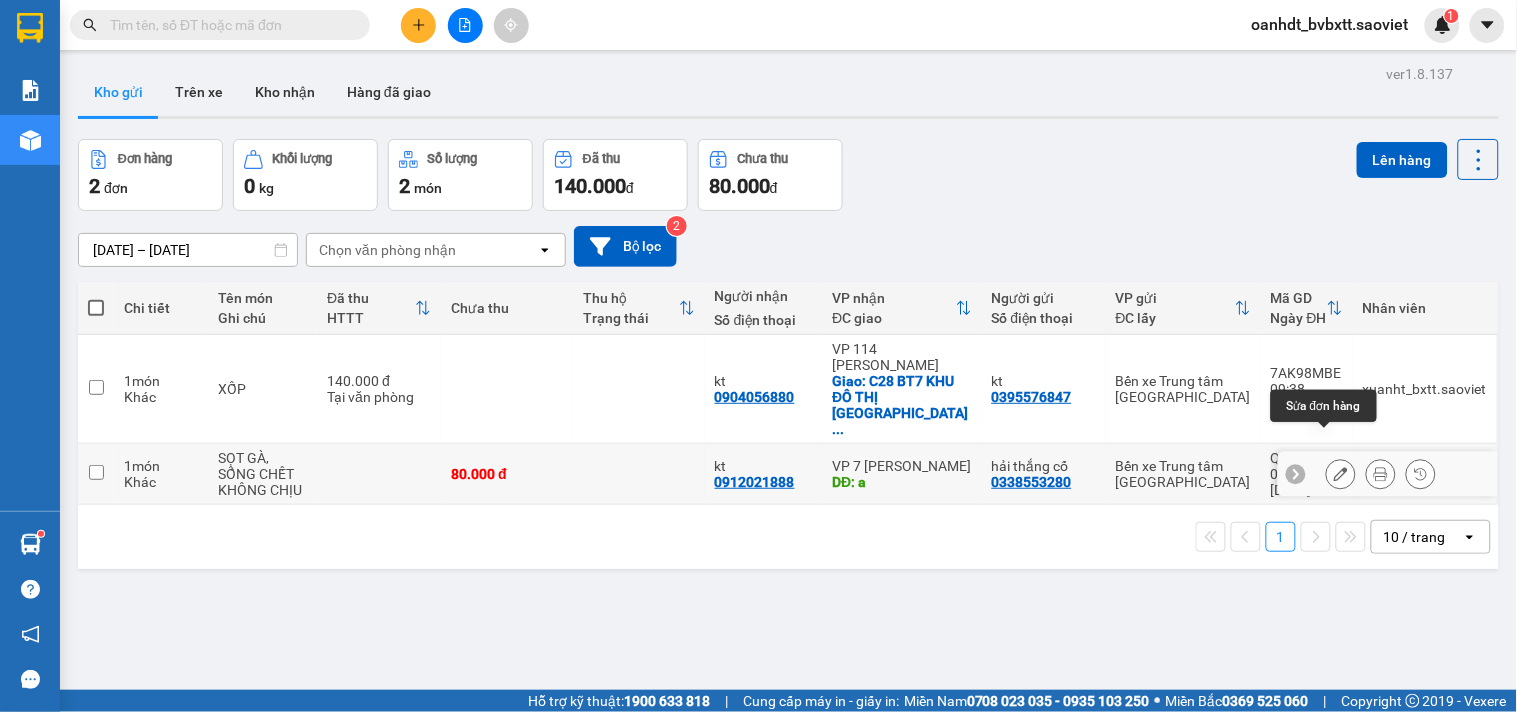 click at bounding box center (1341, 474) 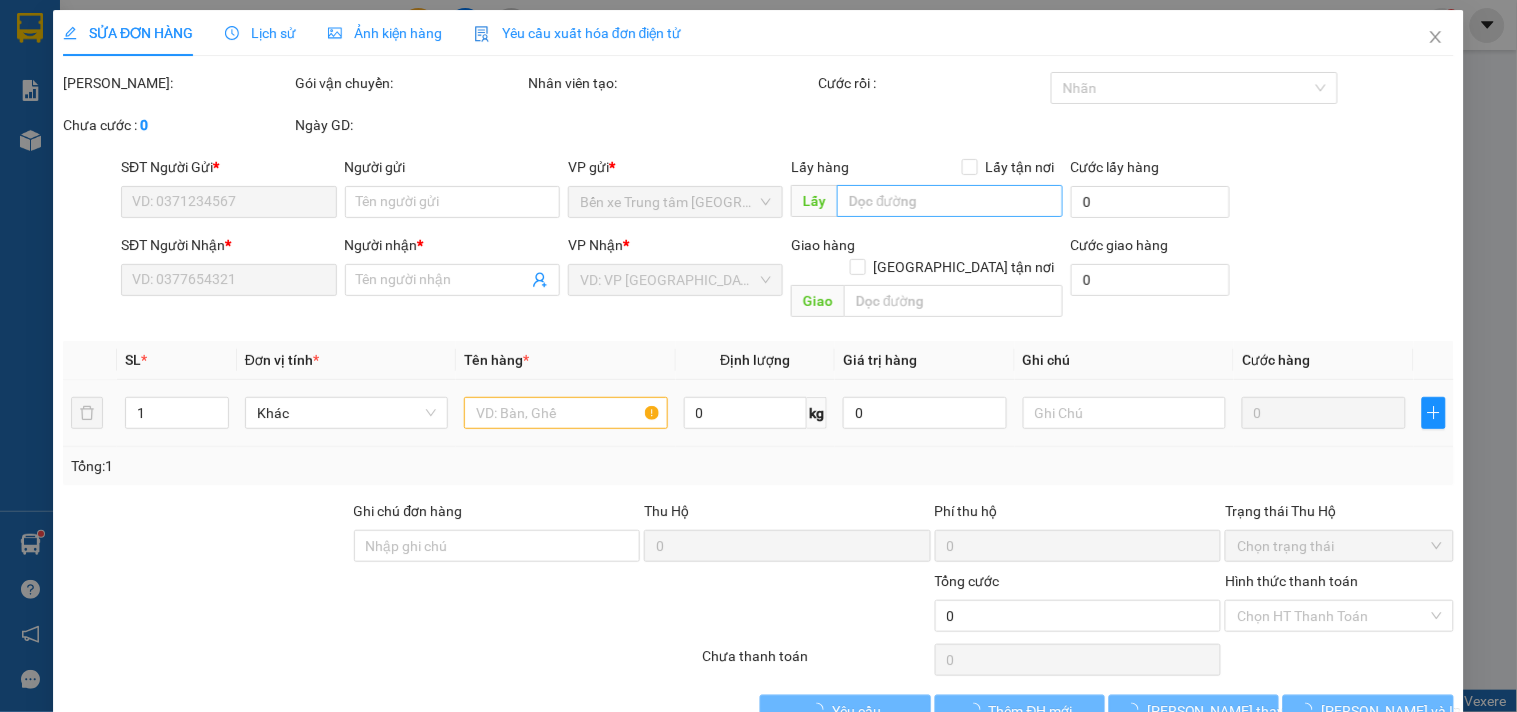 type on "0338553280" 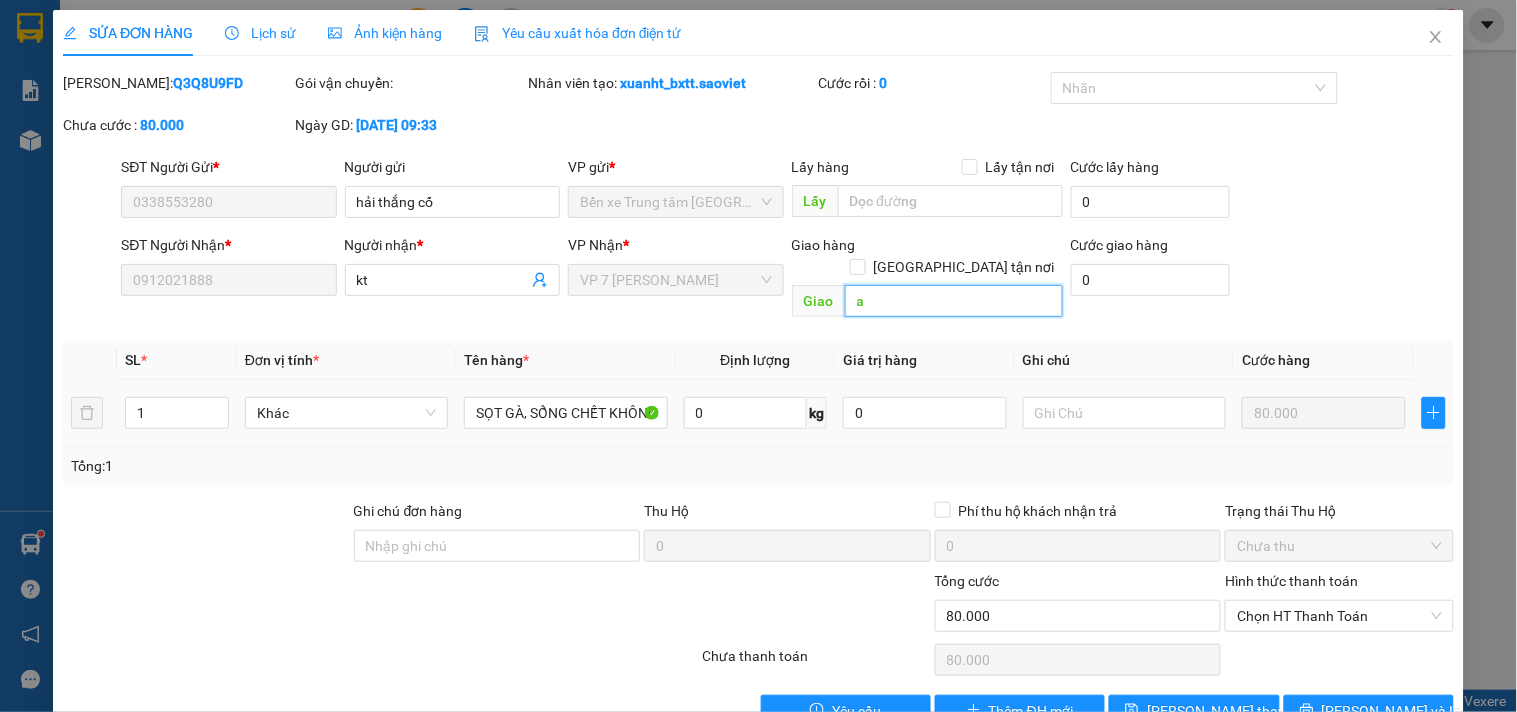 click on "a" at bounding box center (954, 301) 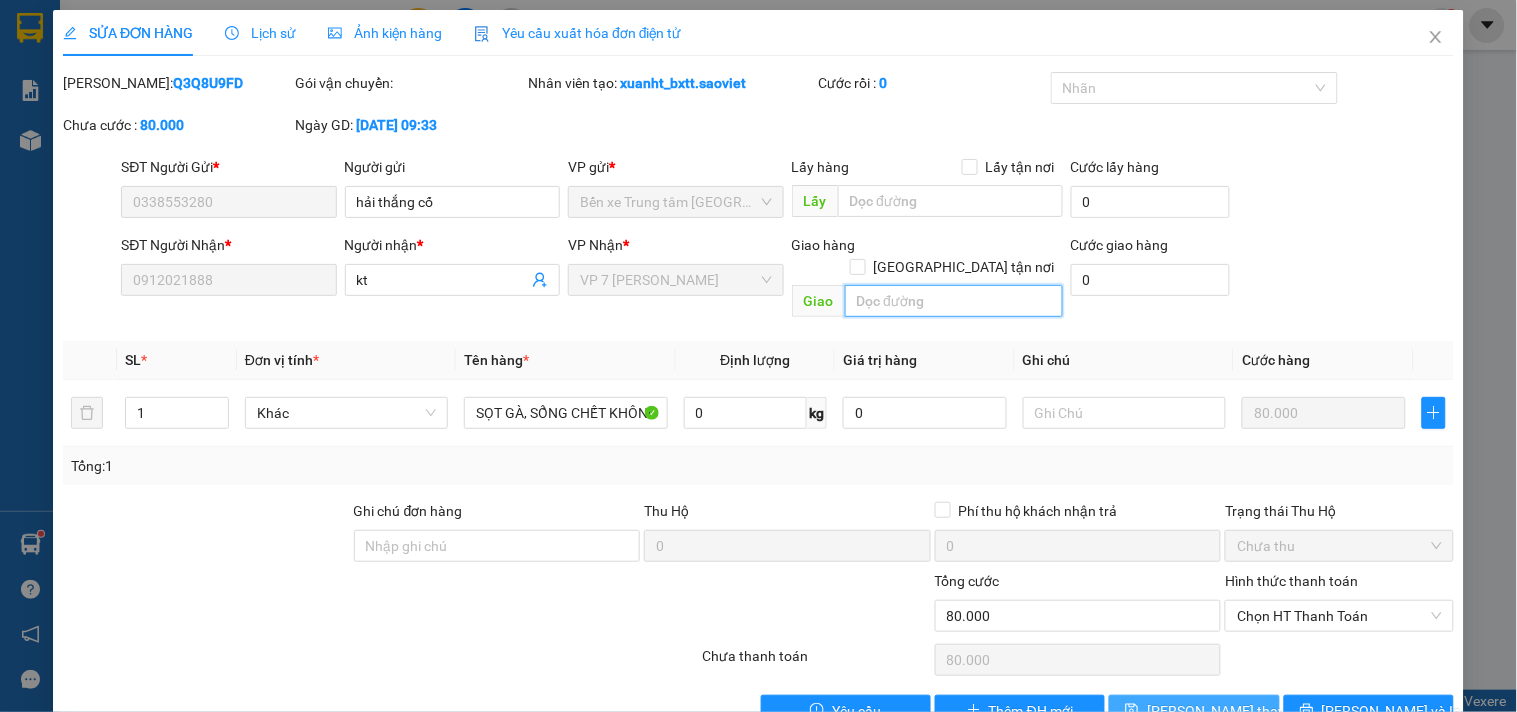 type 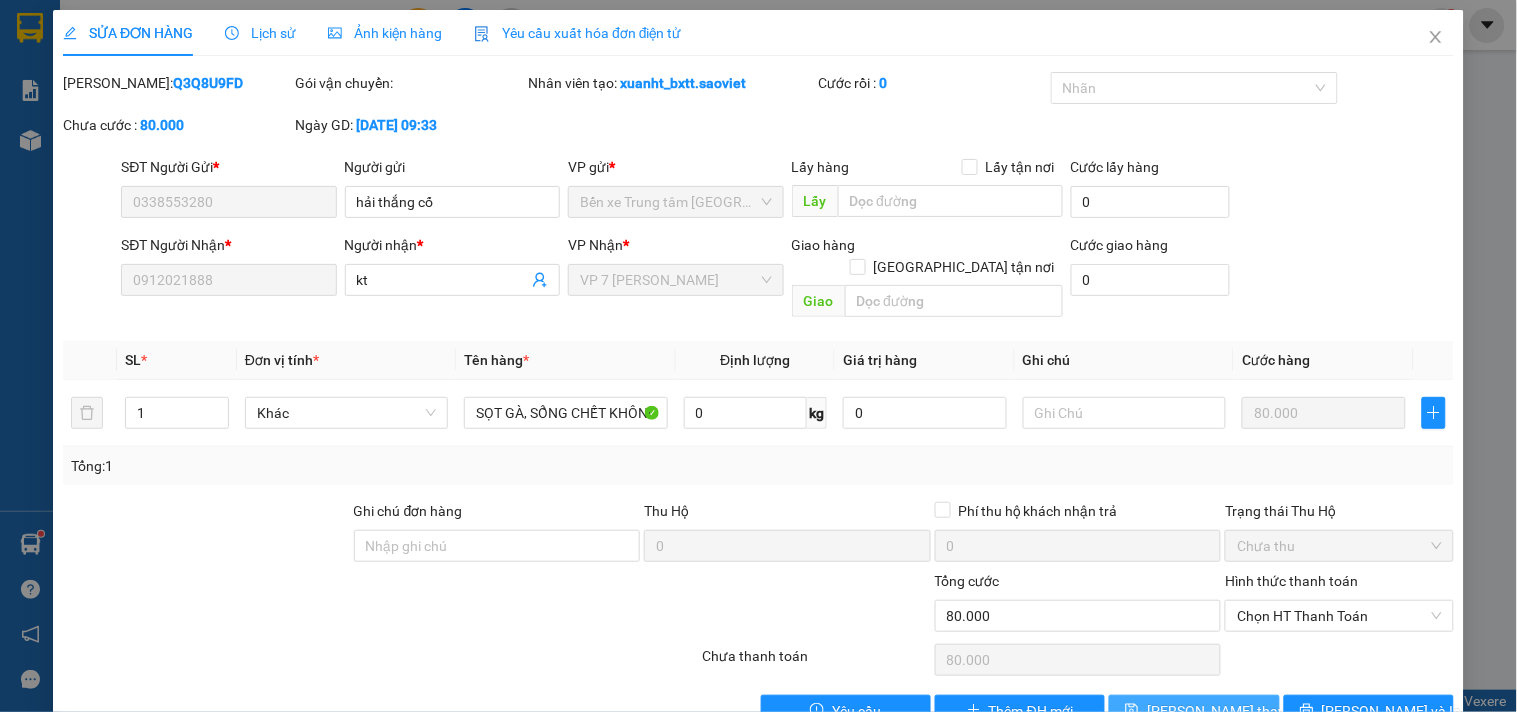 click 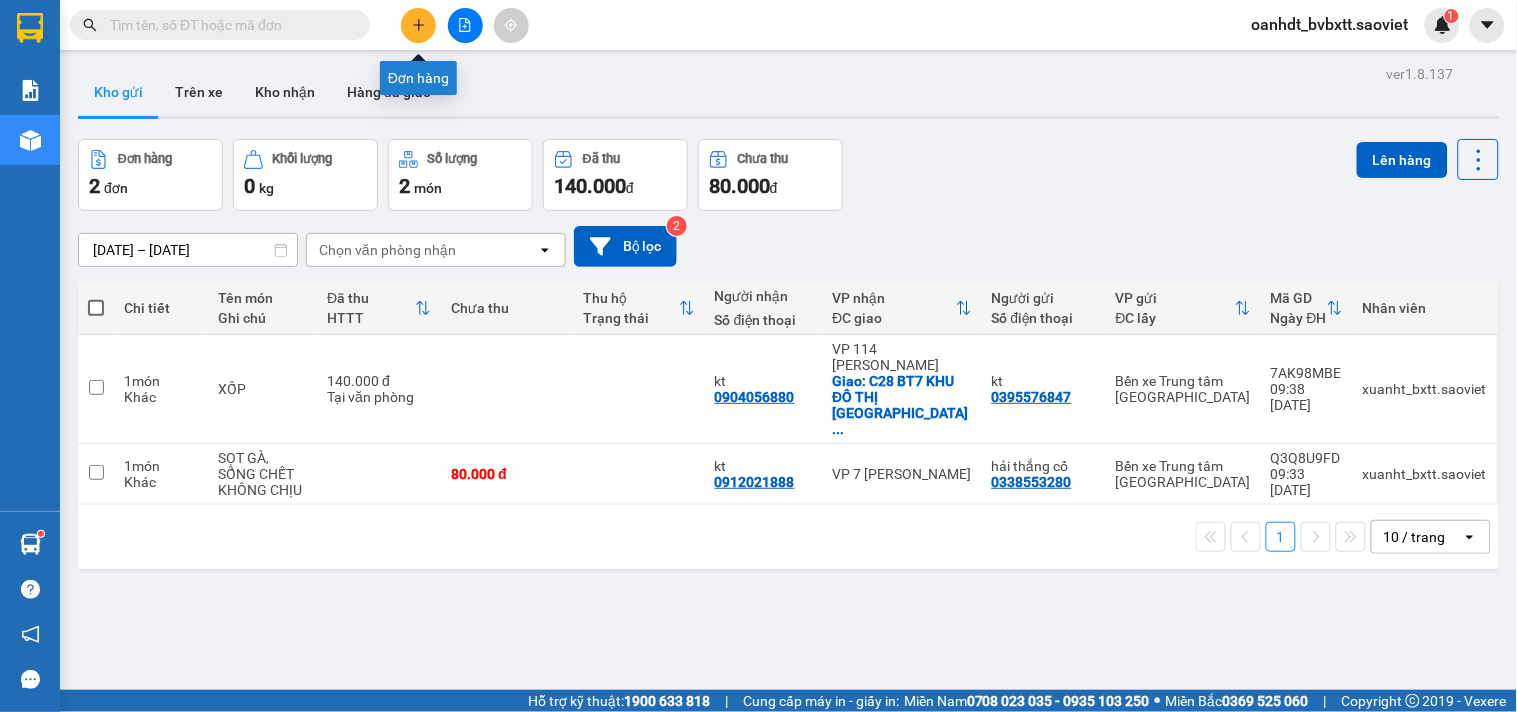 click 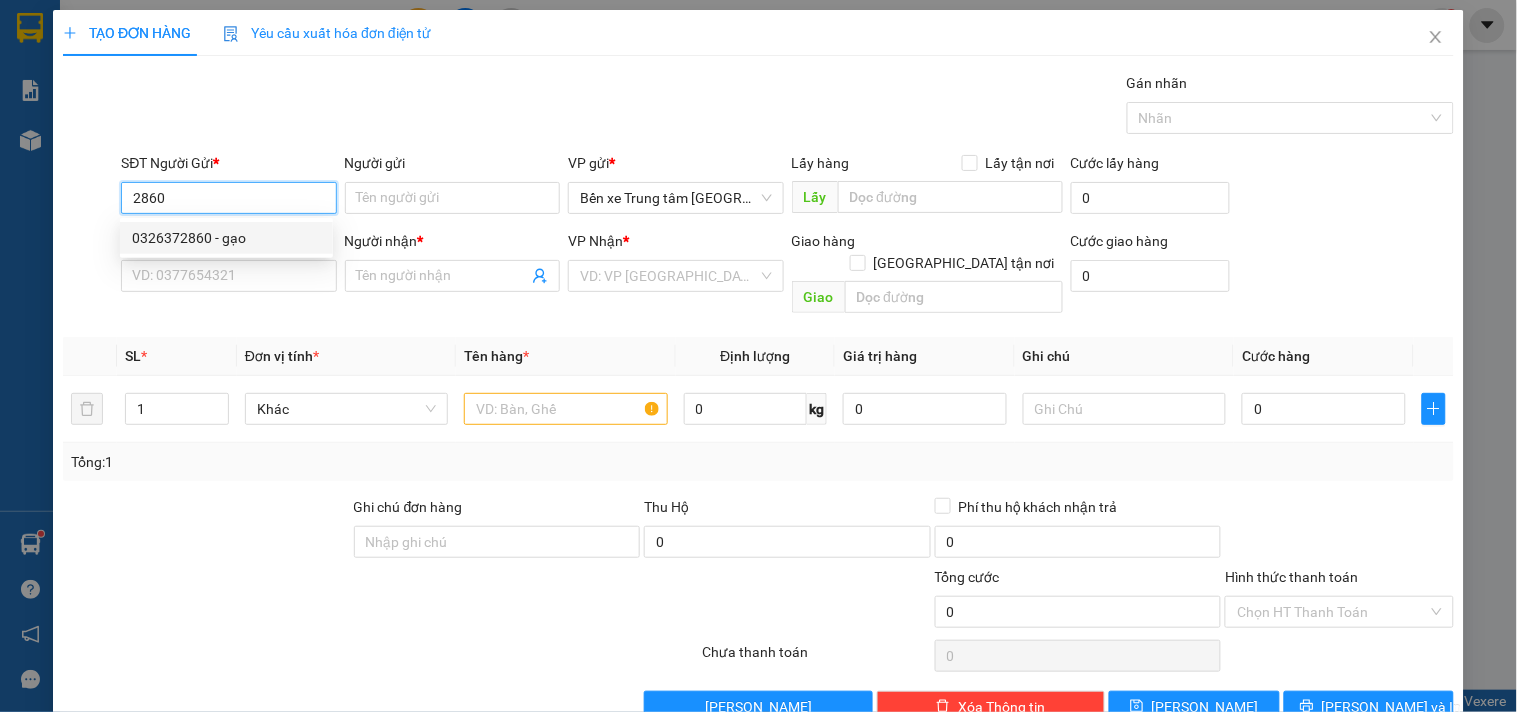 click on "0326372860 - gạo" at bounding box center (226, 238) 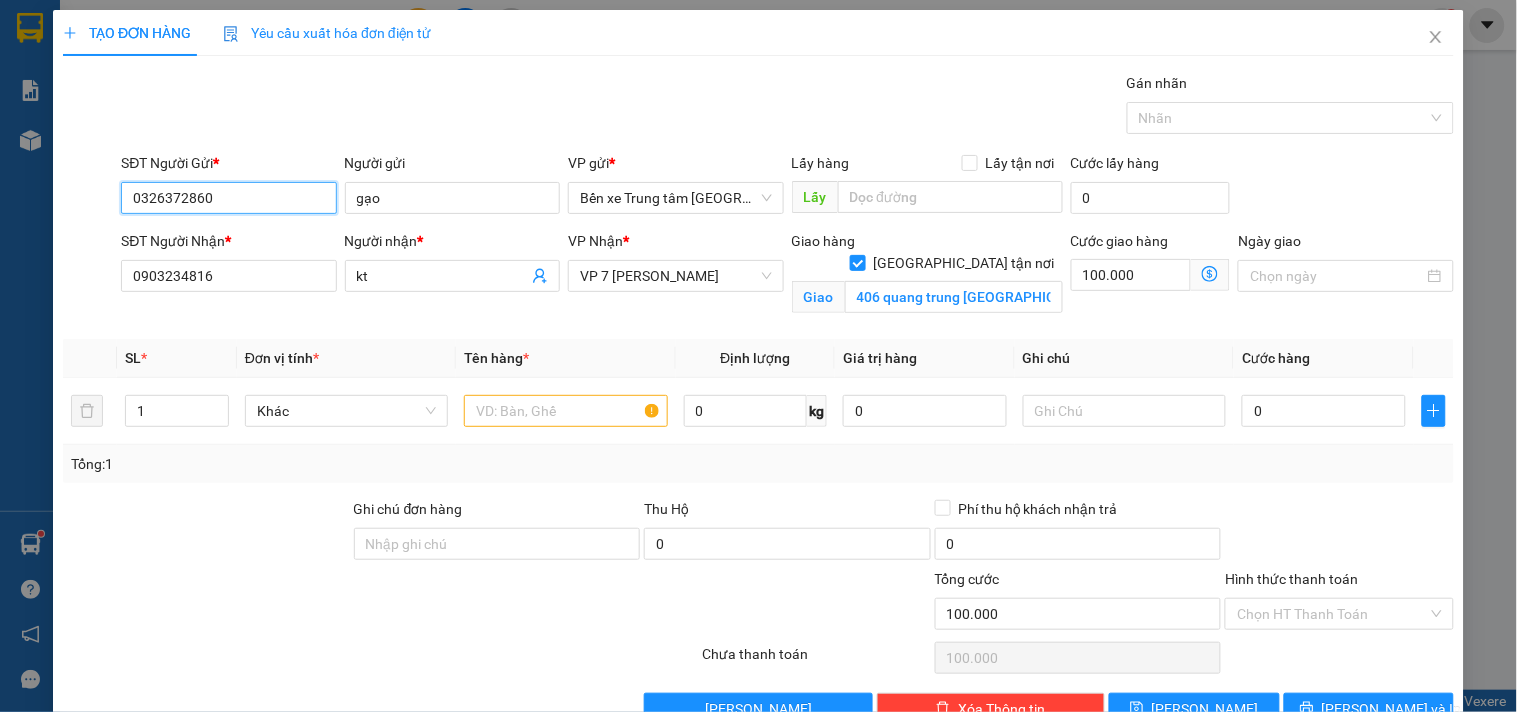 type on "0326372860" 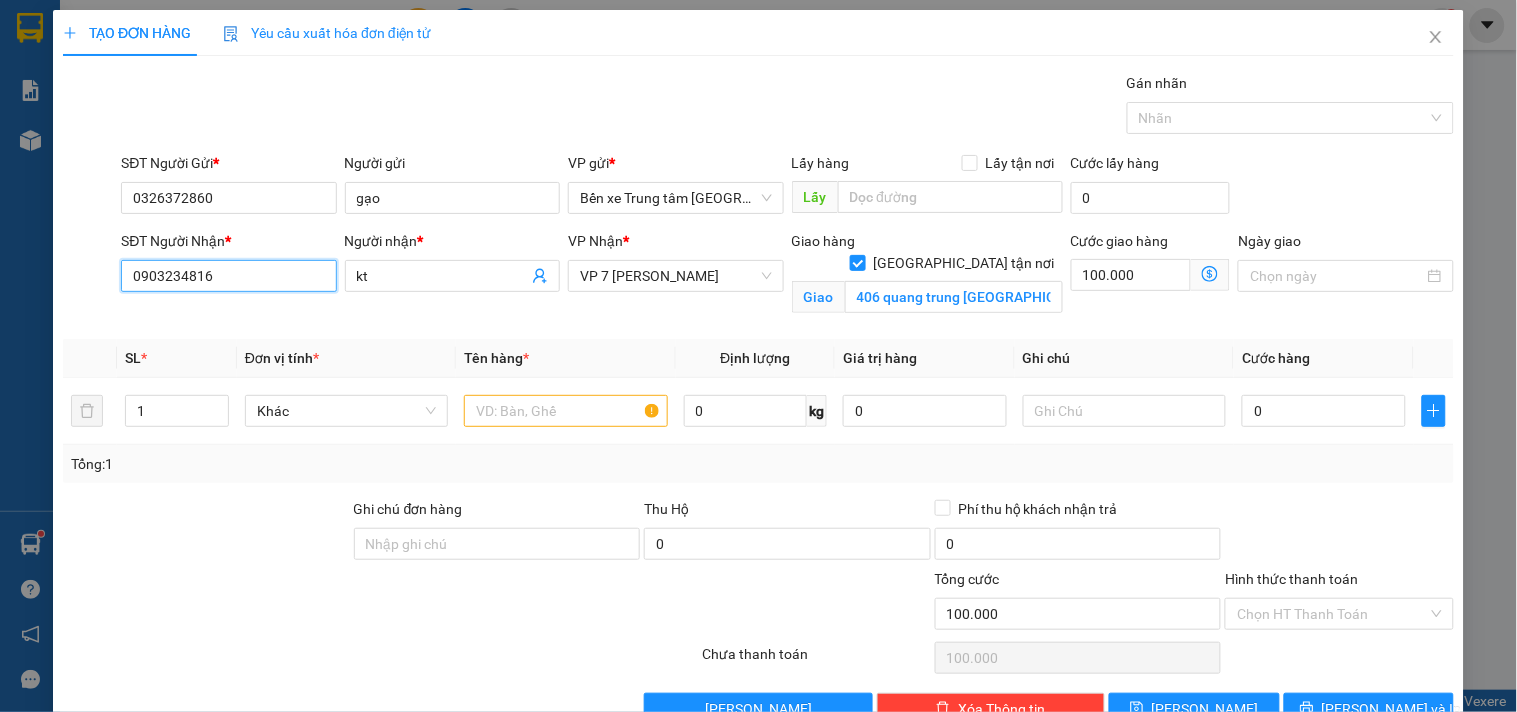 drag, startPoint x: 0, startPoint y: 420, endPoint x: 0, endPoint y: 516, distance: 96 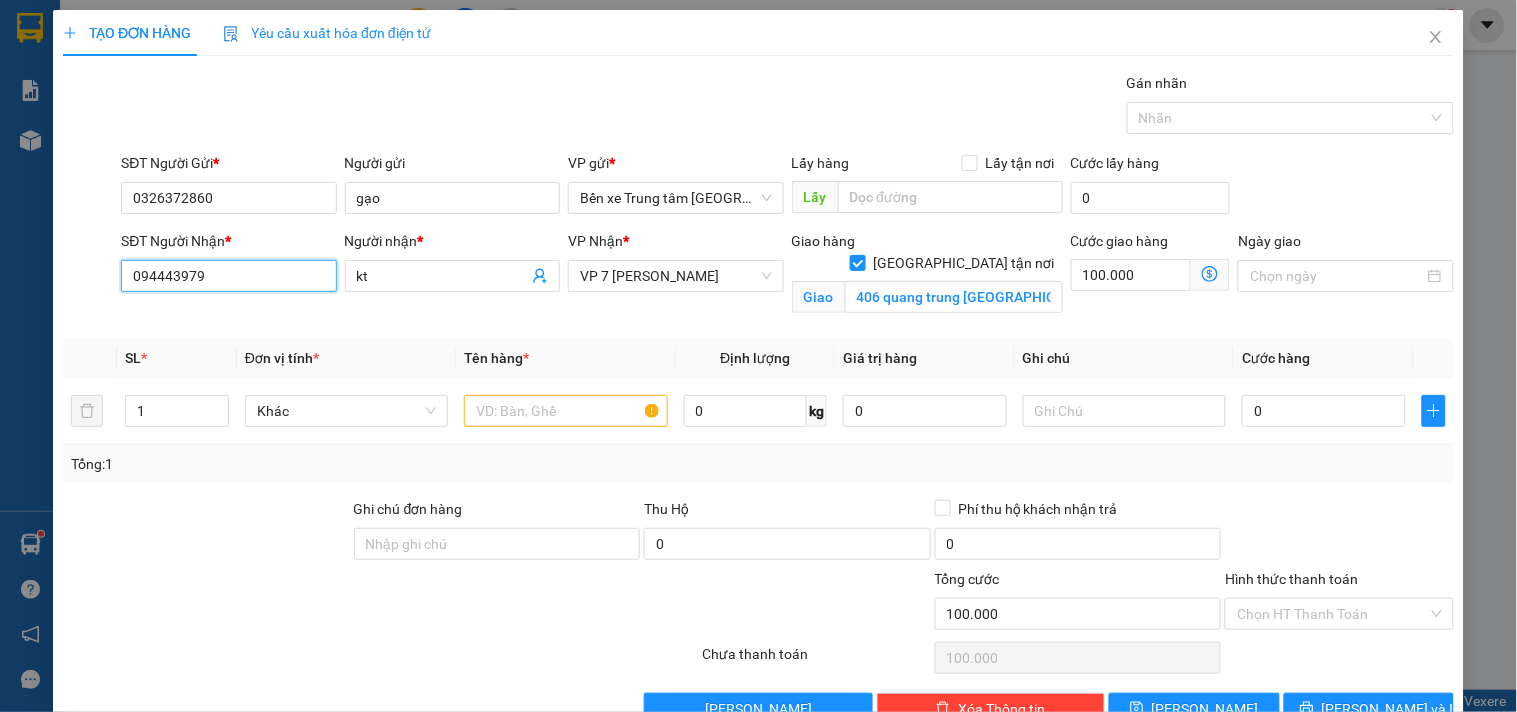 click on "094443979" at bounding box center (228, 276) 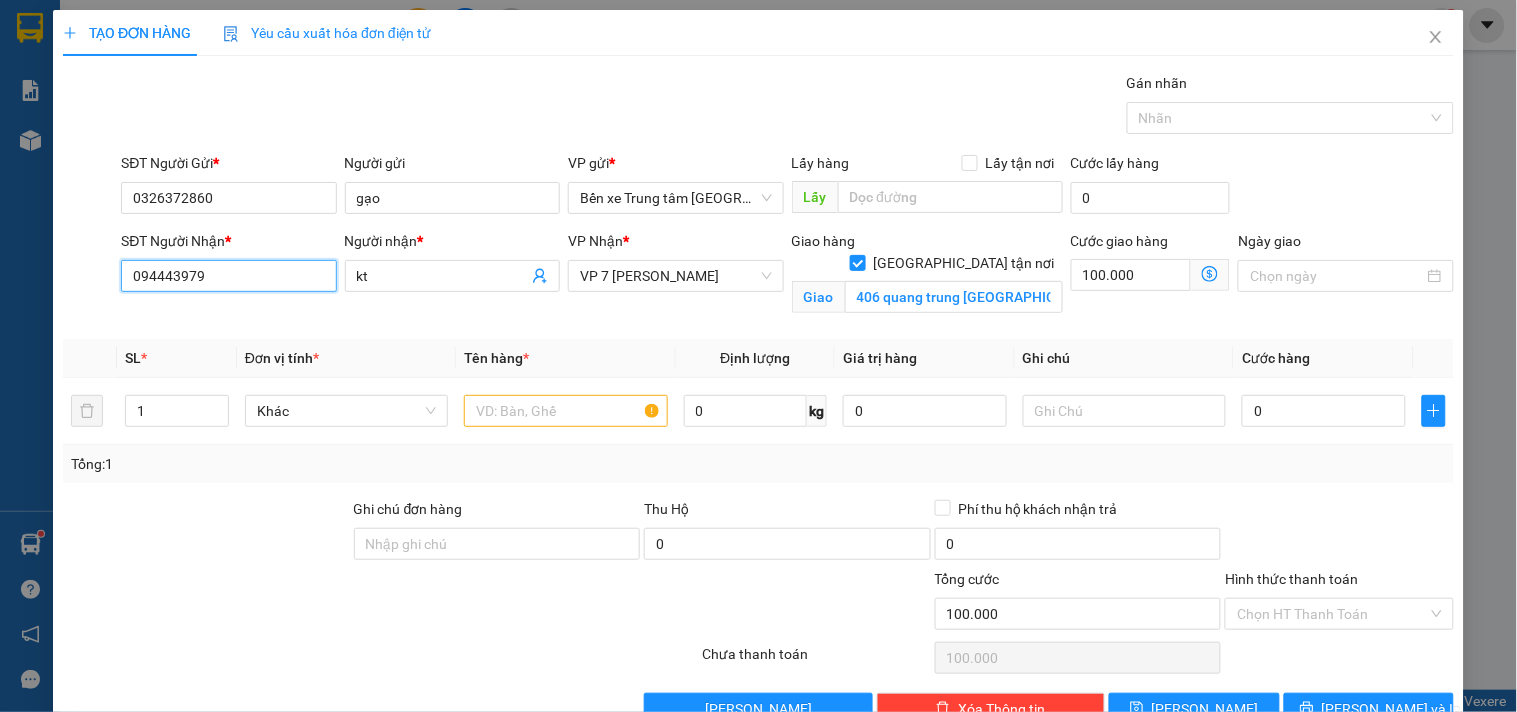 click on "094443979" at bounding box center [228, 276] 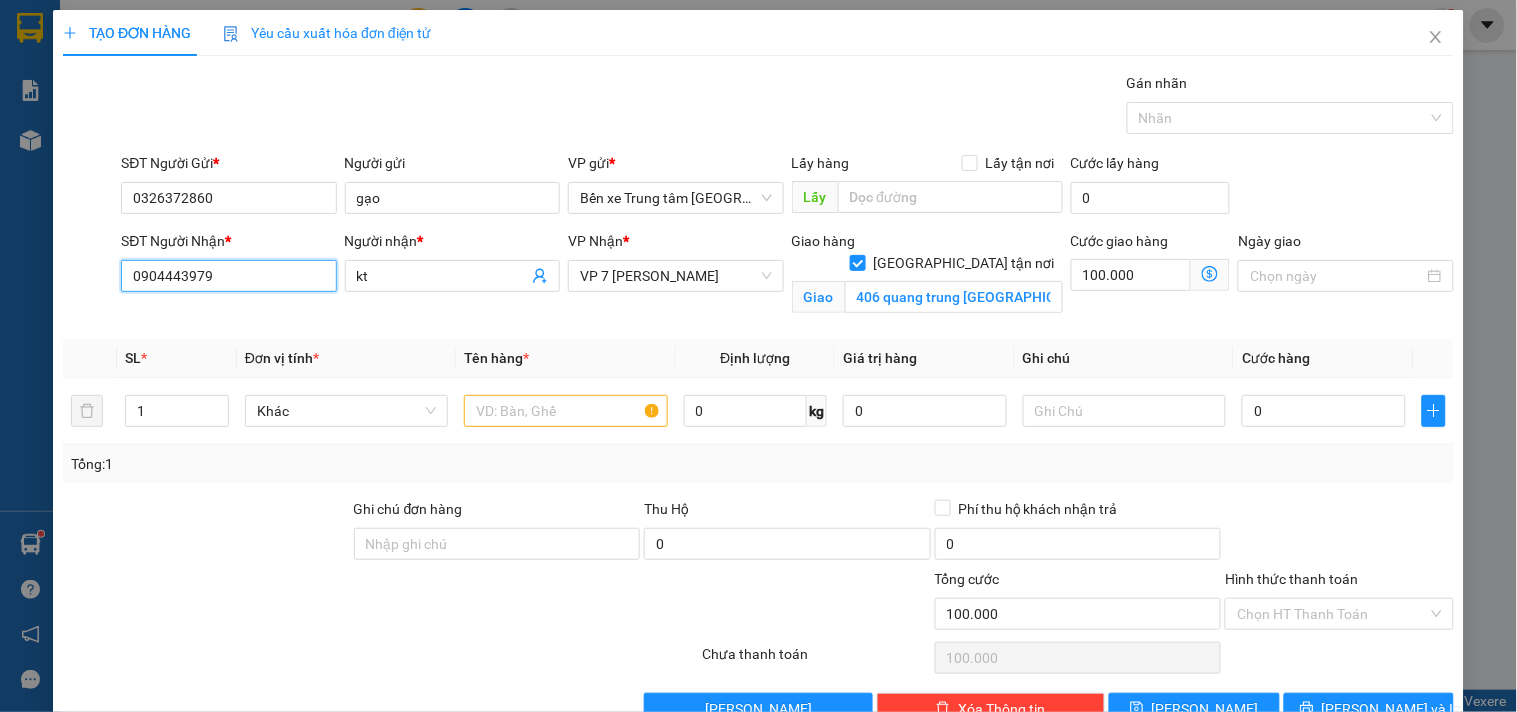click on "0904443979" at bounding box center [228, 276] 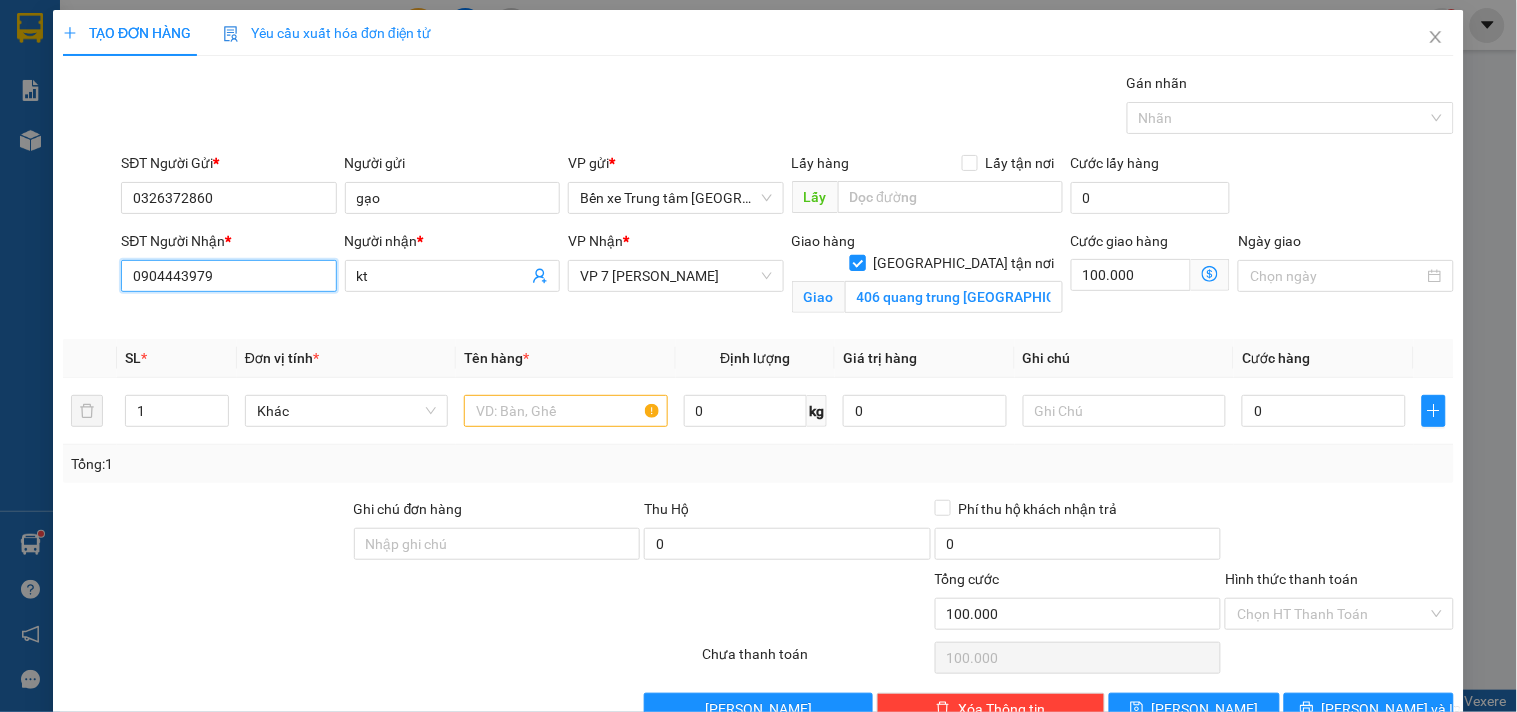 type on "0904443979" 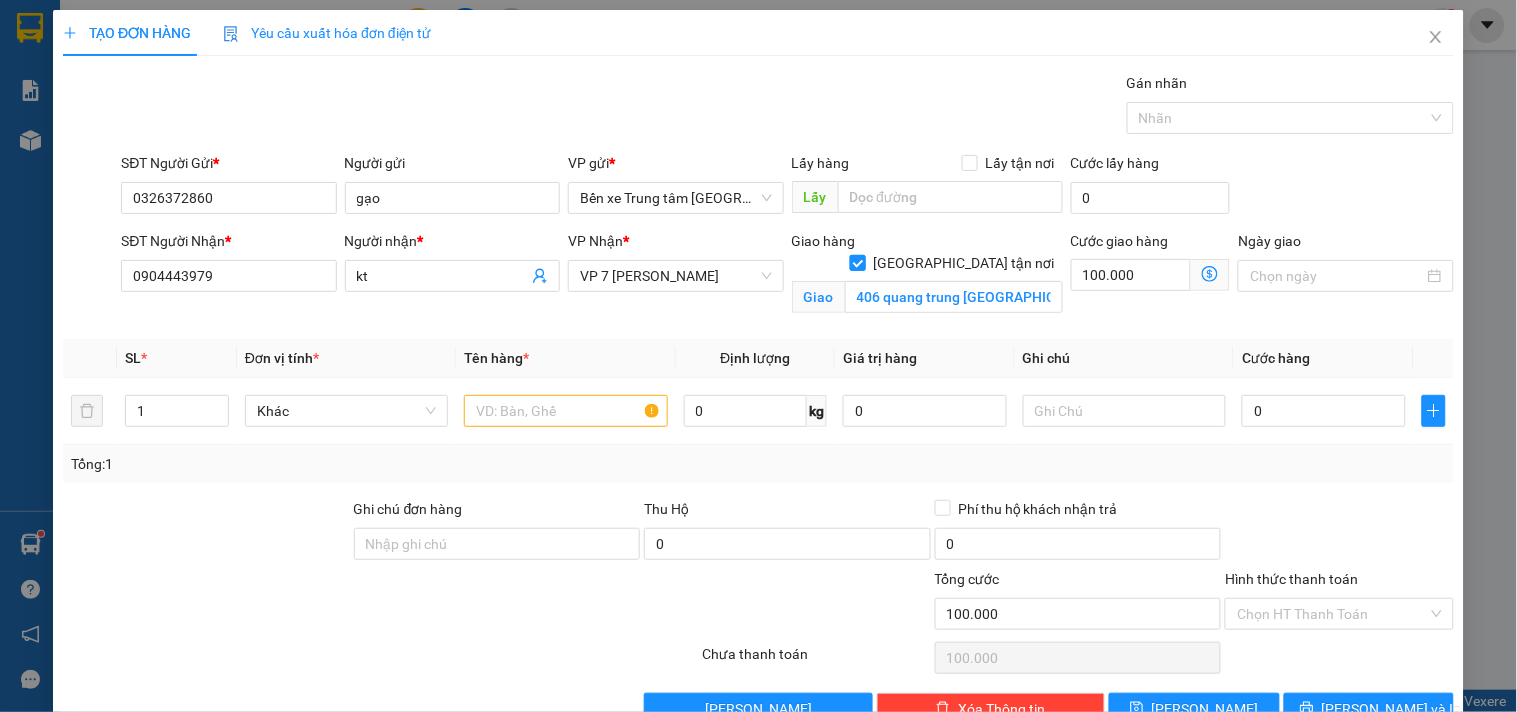 click on "Giao tận nơi" at bounding box center (857, 262) 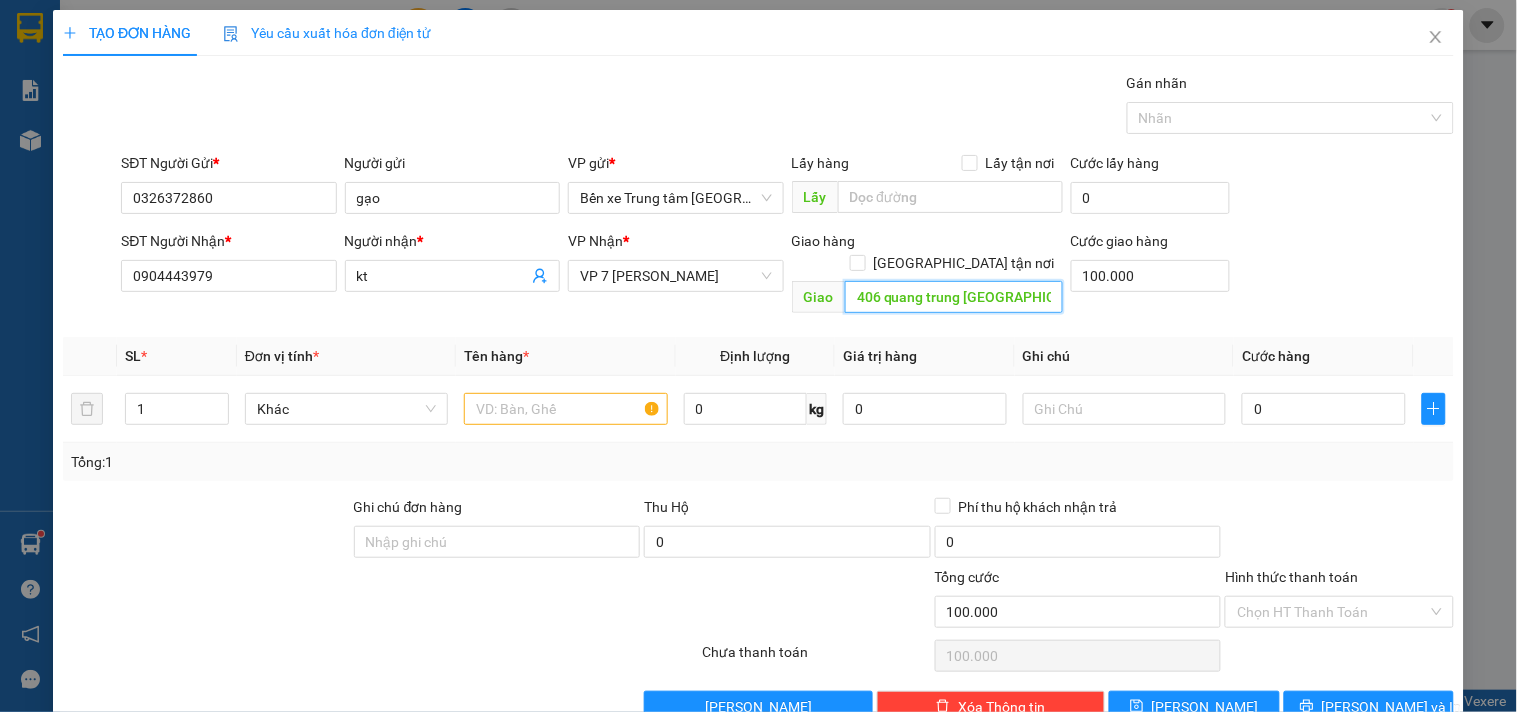 click on "406 quang trung hà đông" at bounding box center (954, 297) 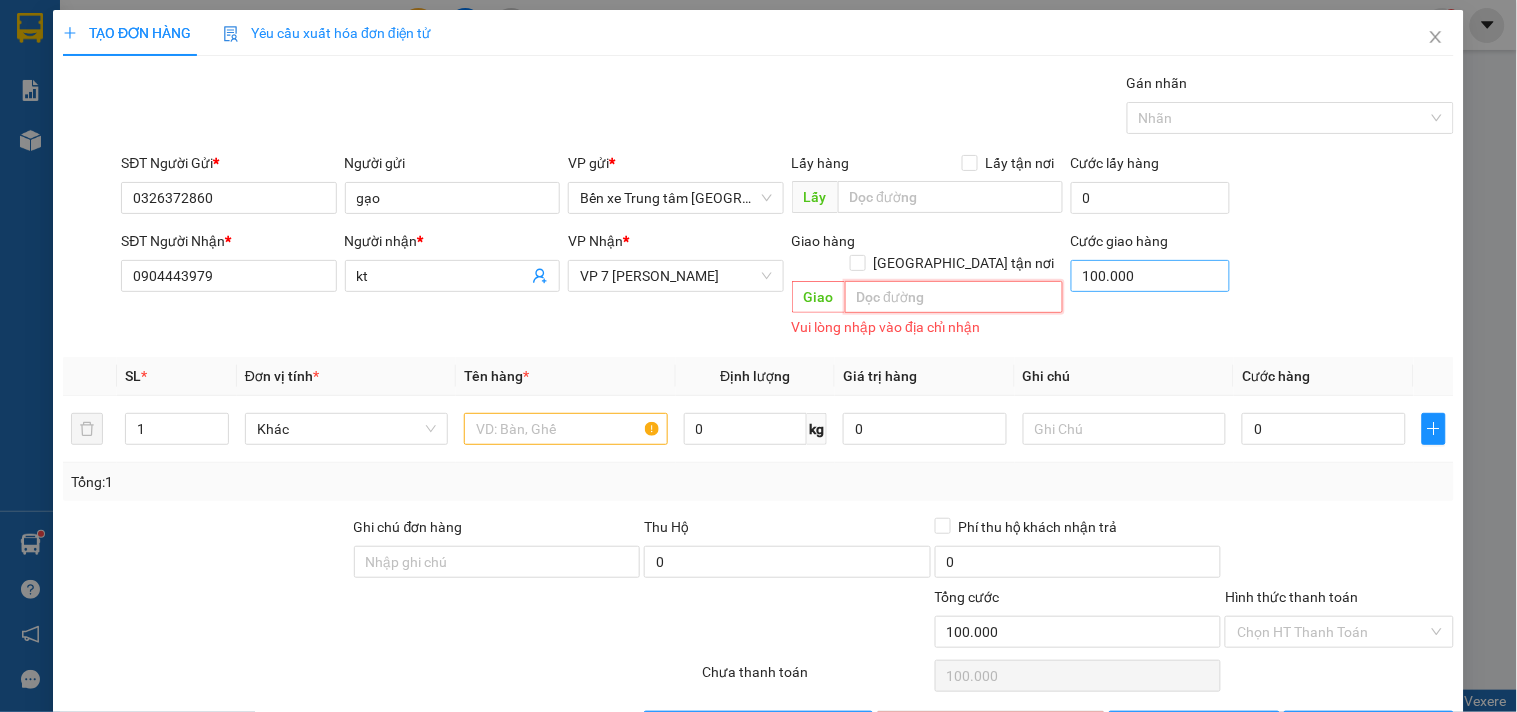 type 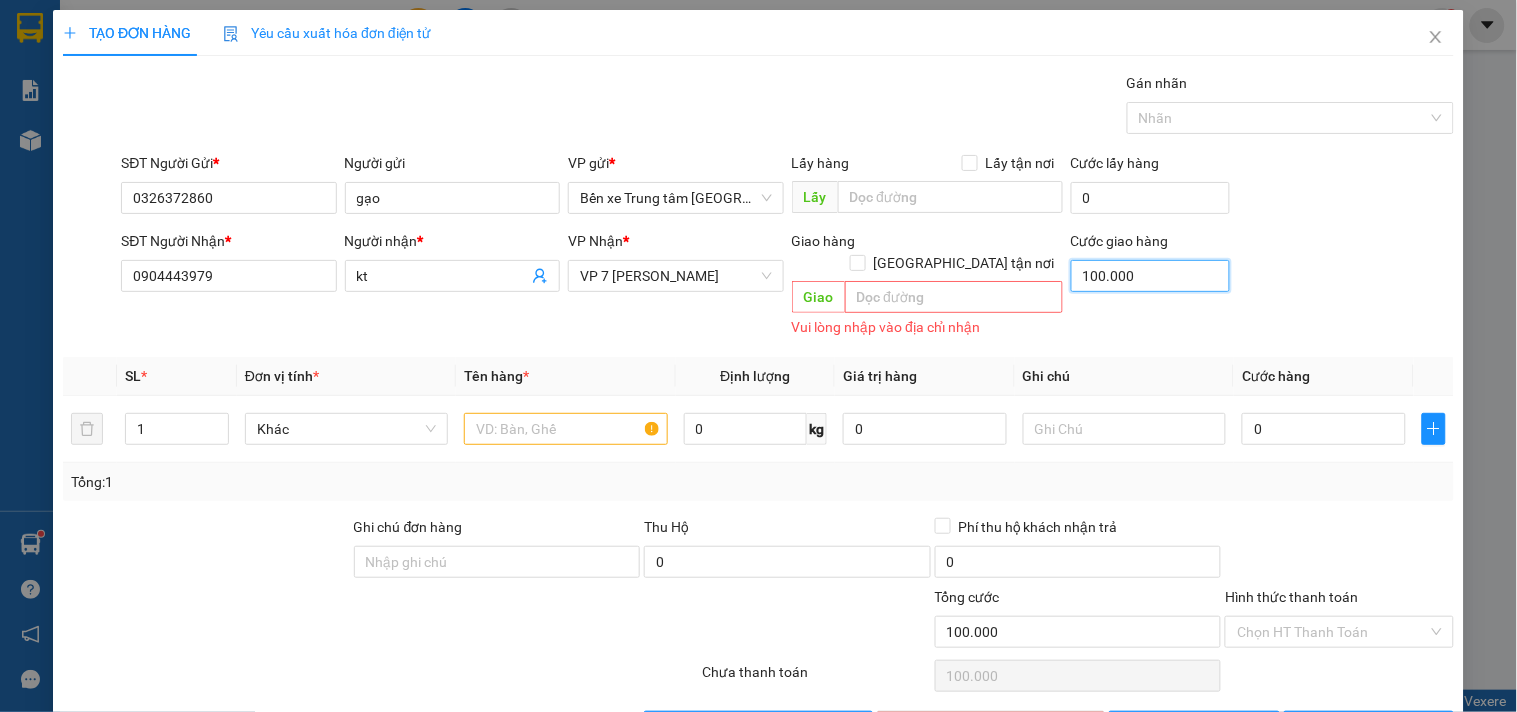 click on "100.000" at bounding box center [1151, 276] 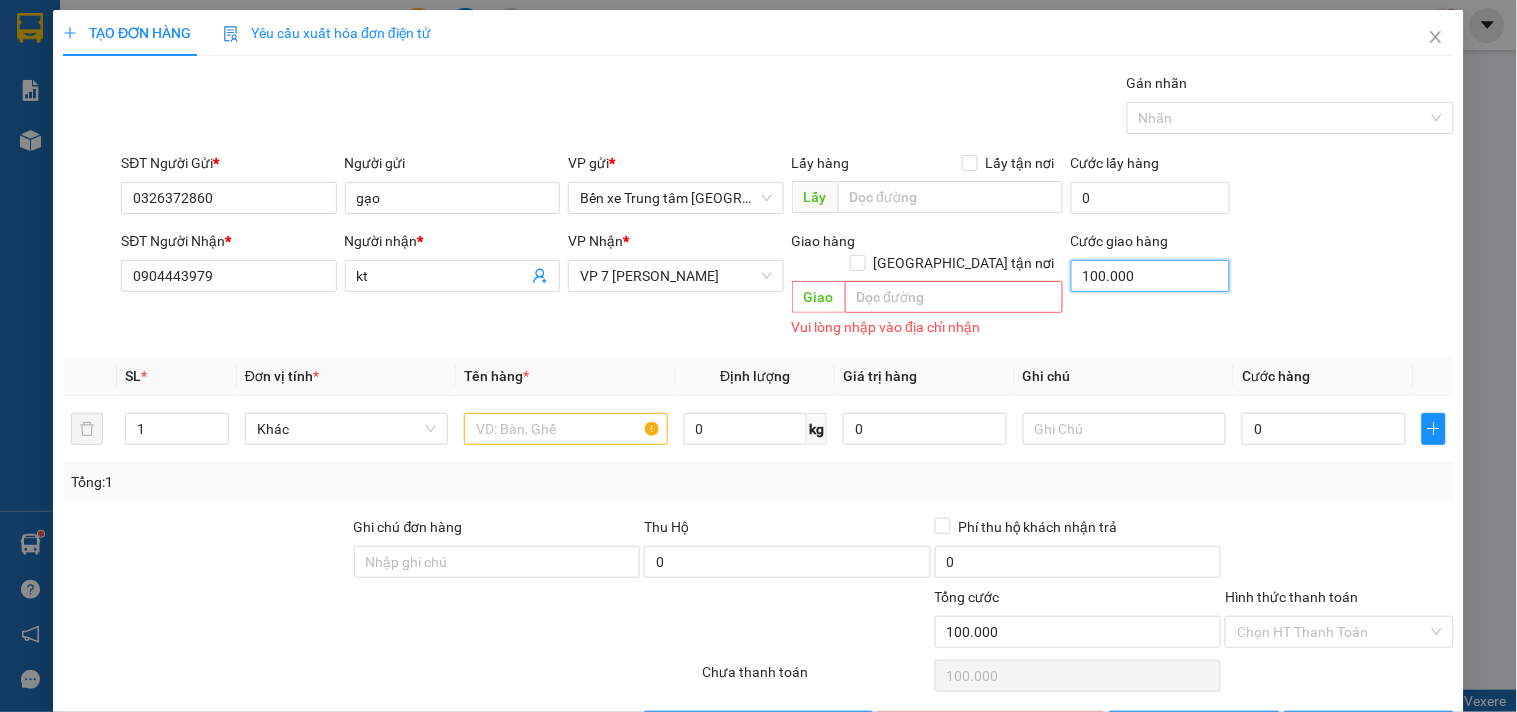 type on "0" 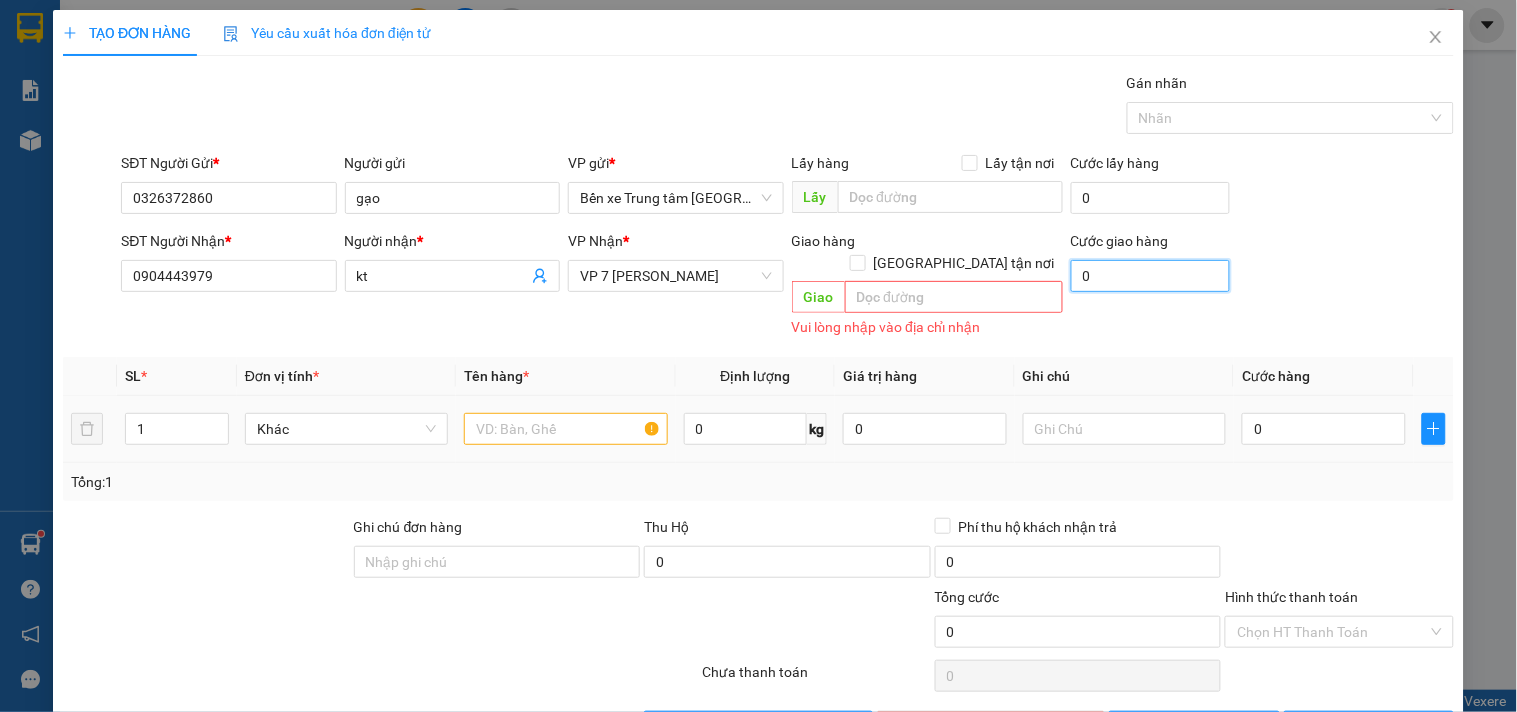 type on "0" 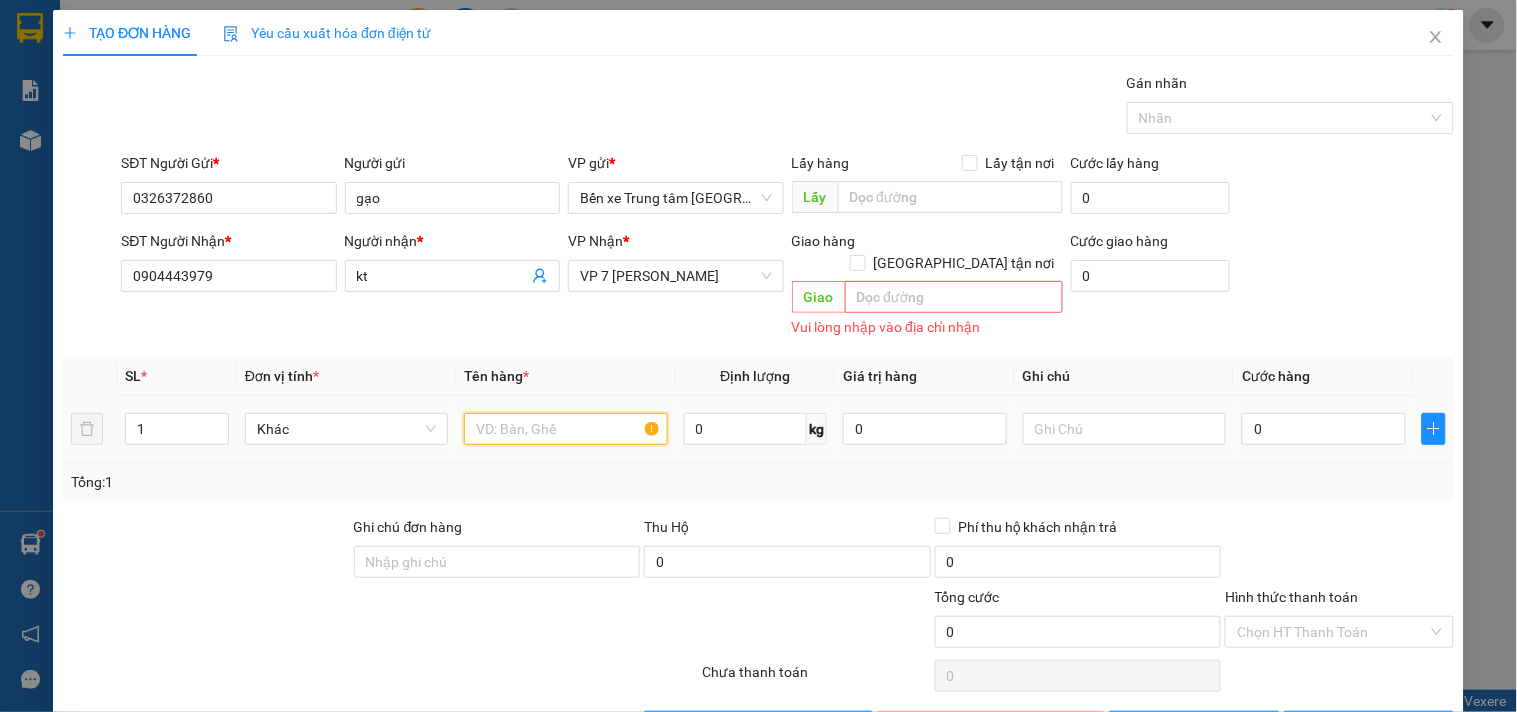 click at bounding box center (565, 429) 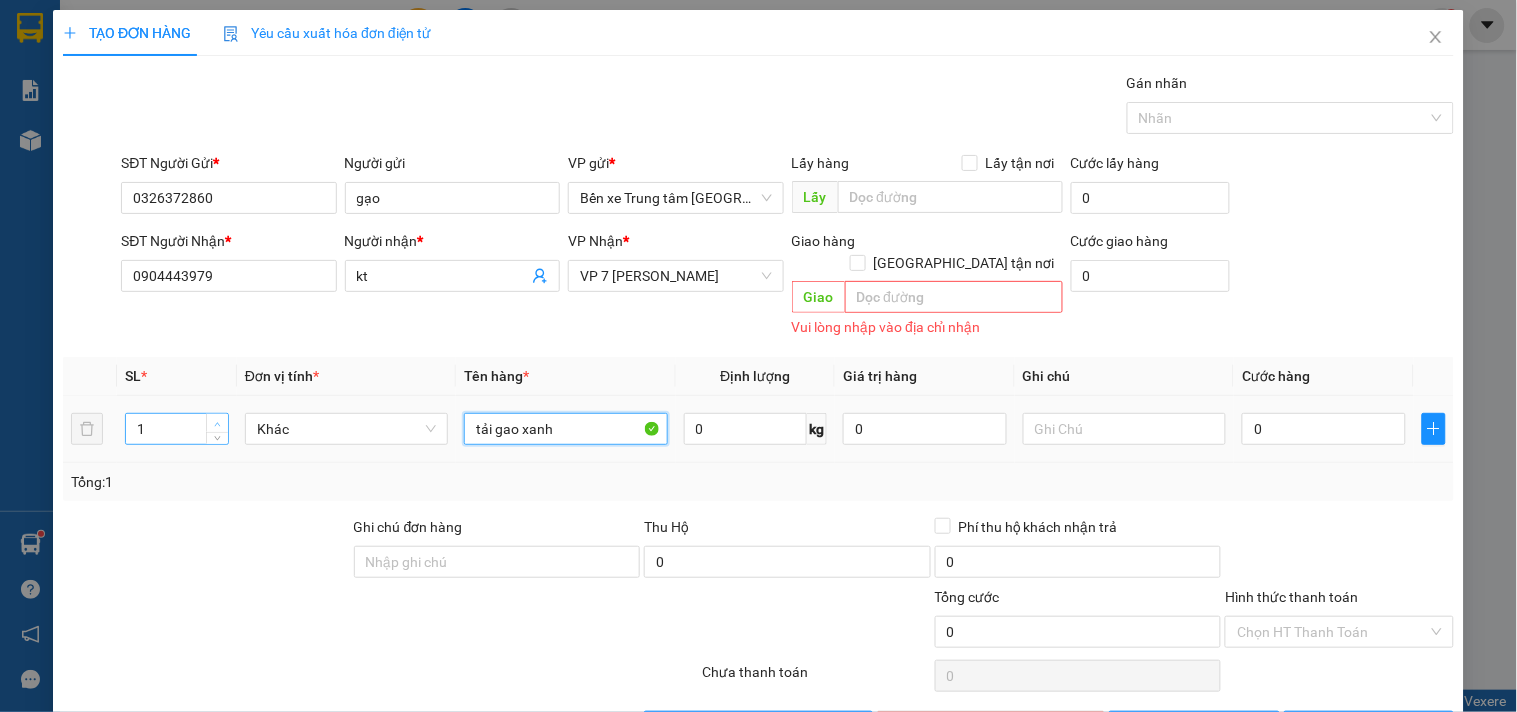 type on "tải gao xanh" 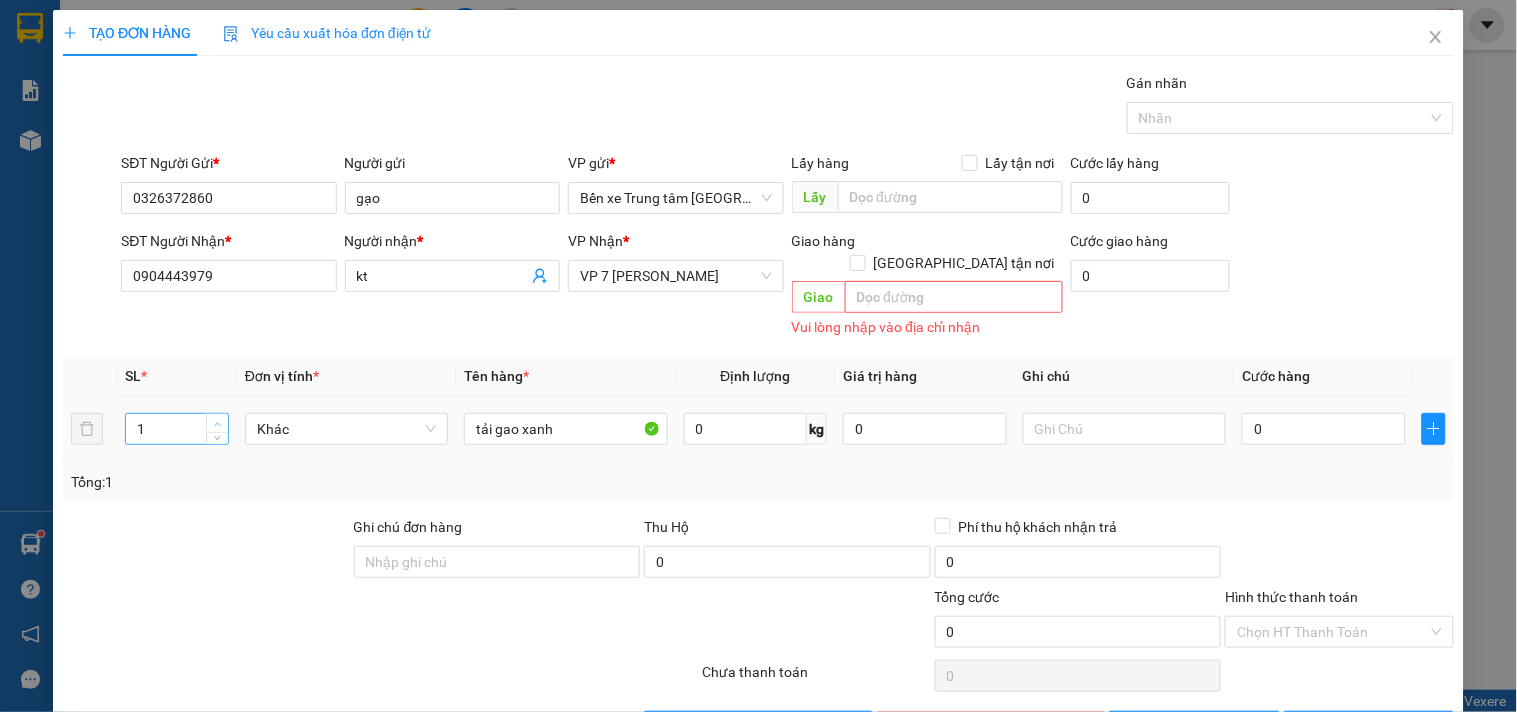 type on "2" 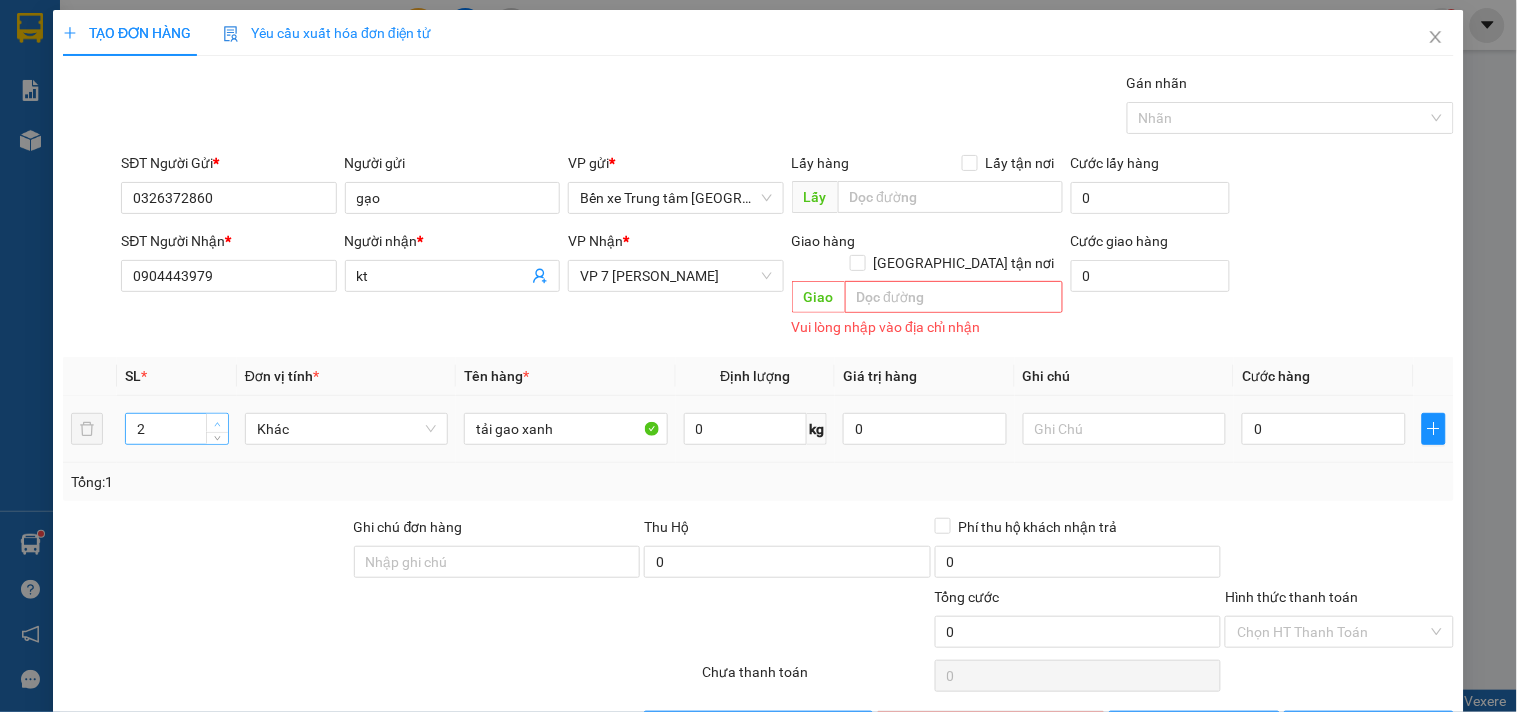 drag, startPoint x: 212, startPoint y: 398, endPoint x: 222, endPoint y: 393, distance: 11.18034 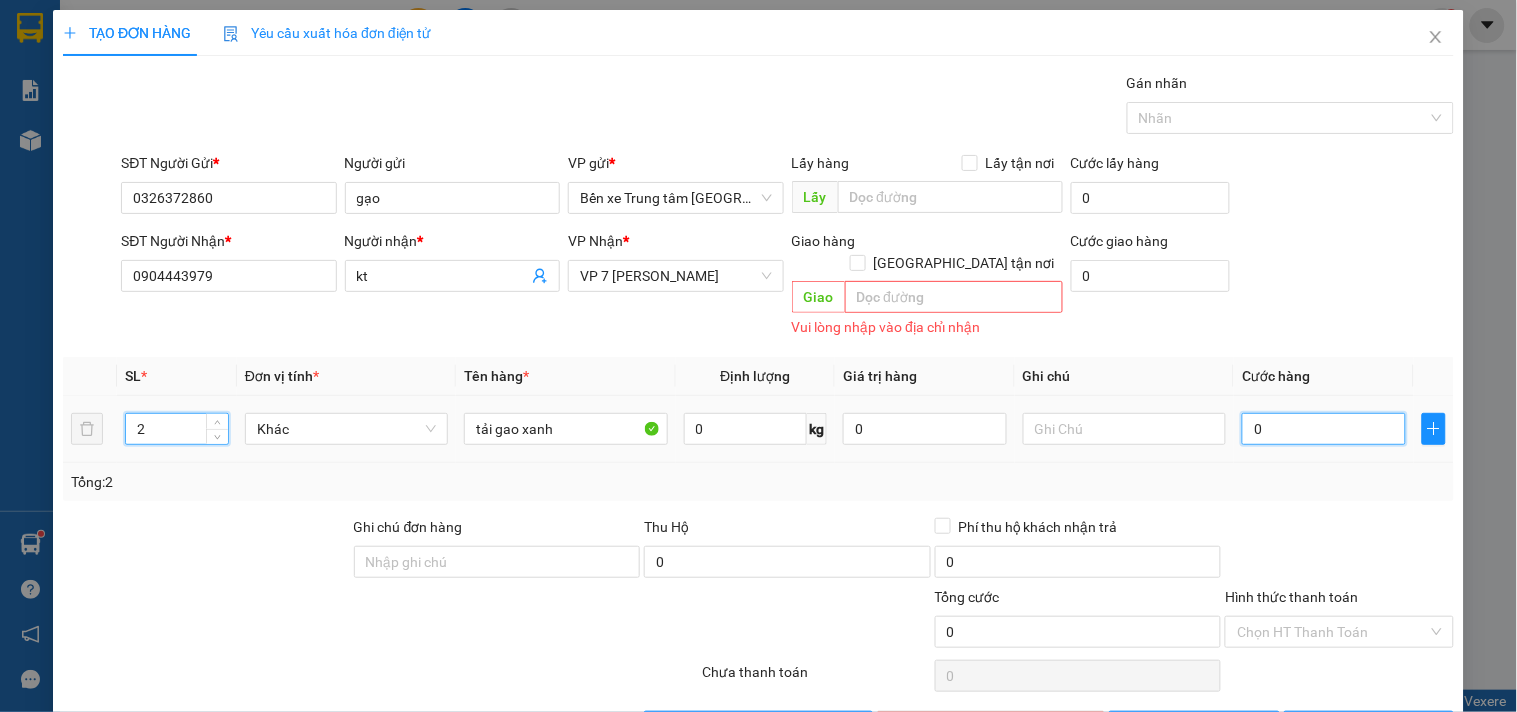 click on "0" at bounding box center [1324, 429] 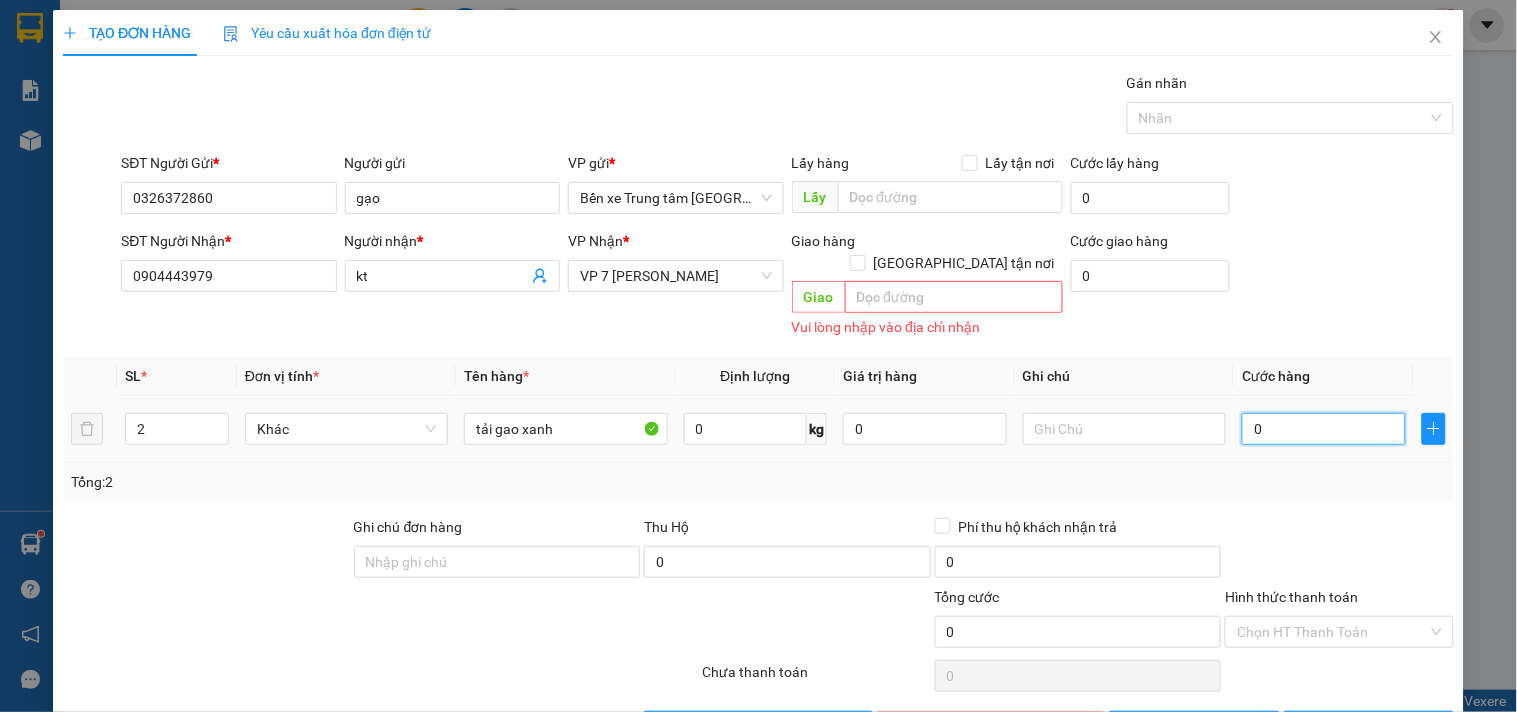 type on "1" 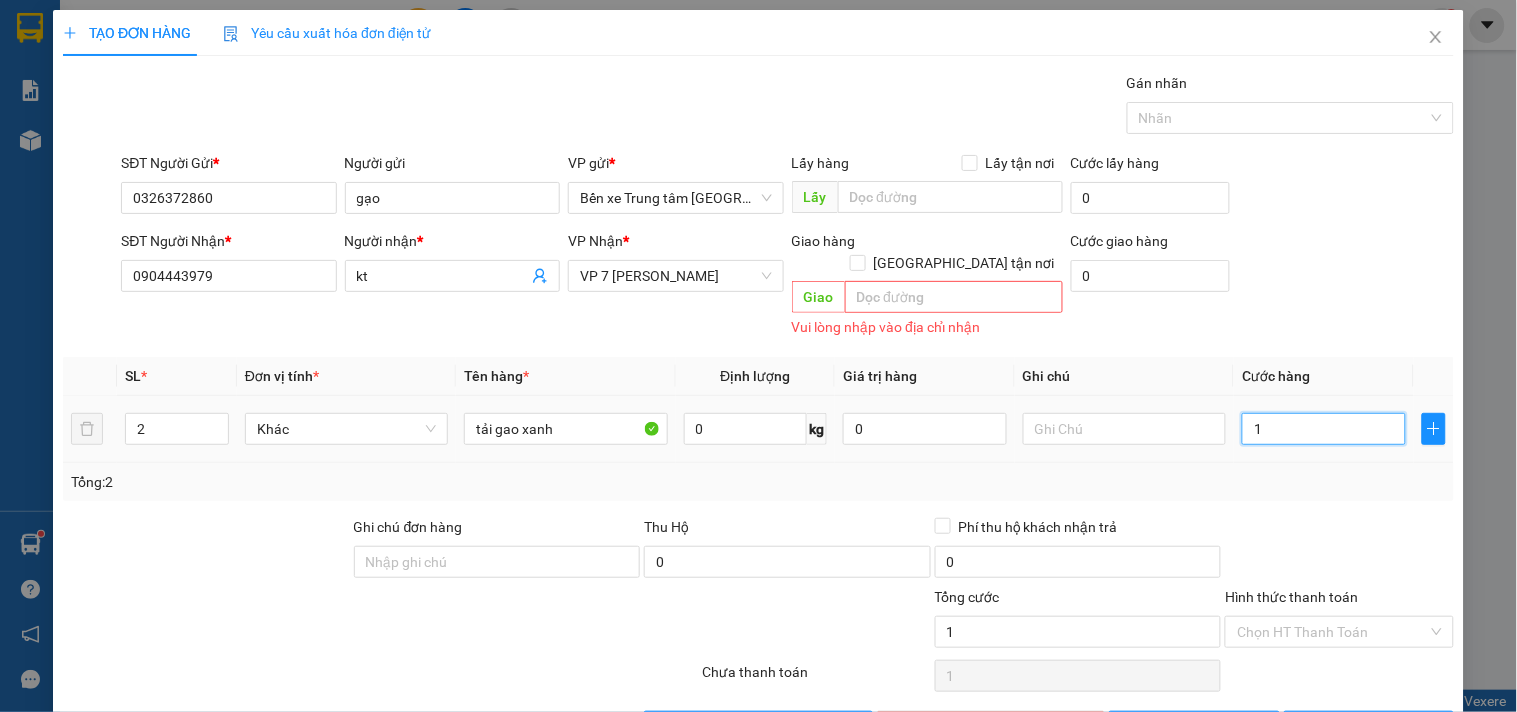 type on "14" 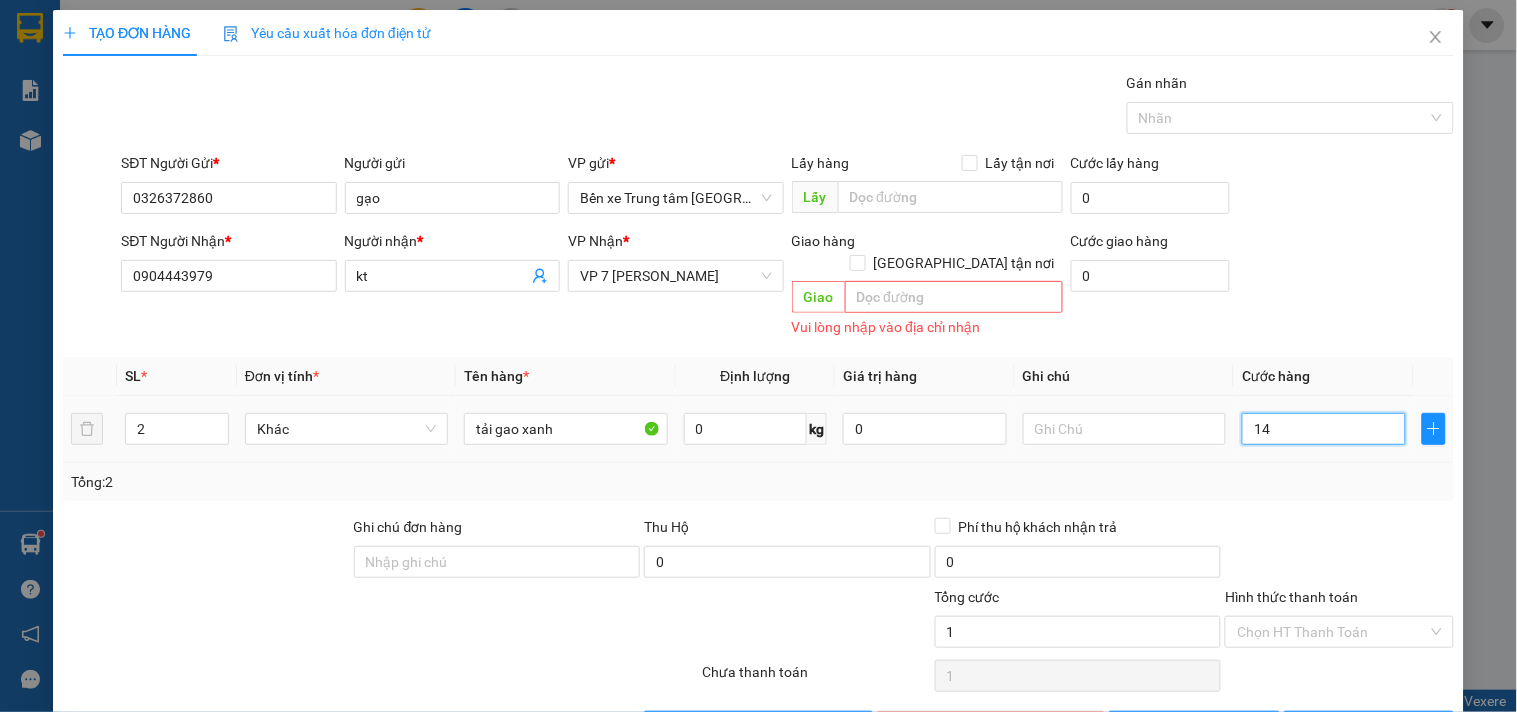 type on "14" 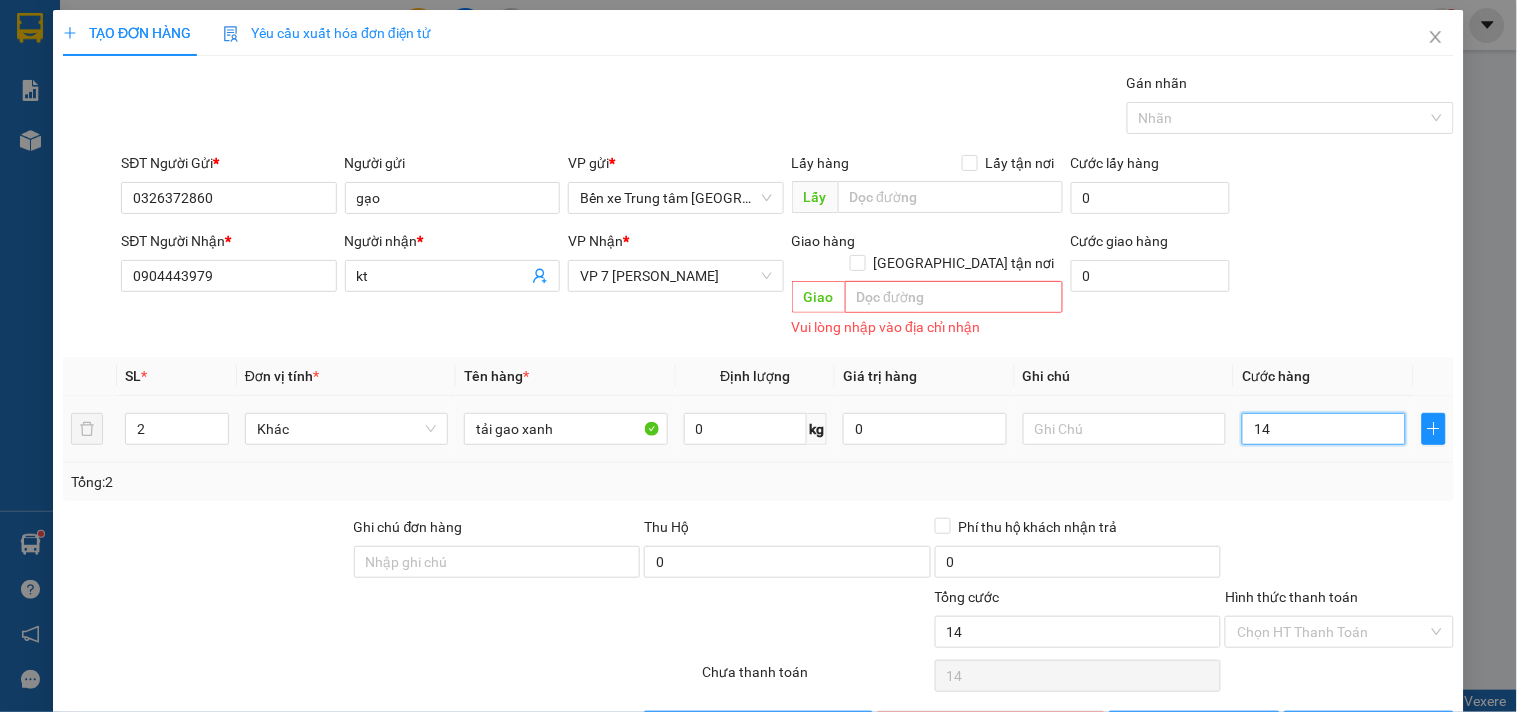 type on "140" 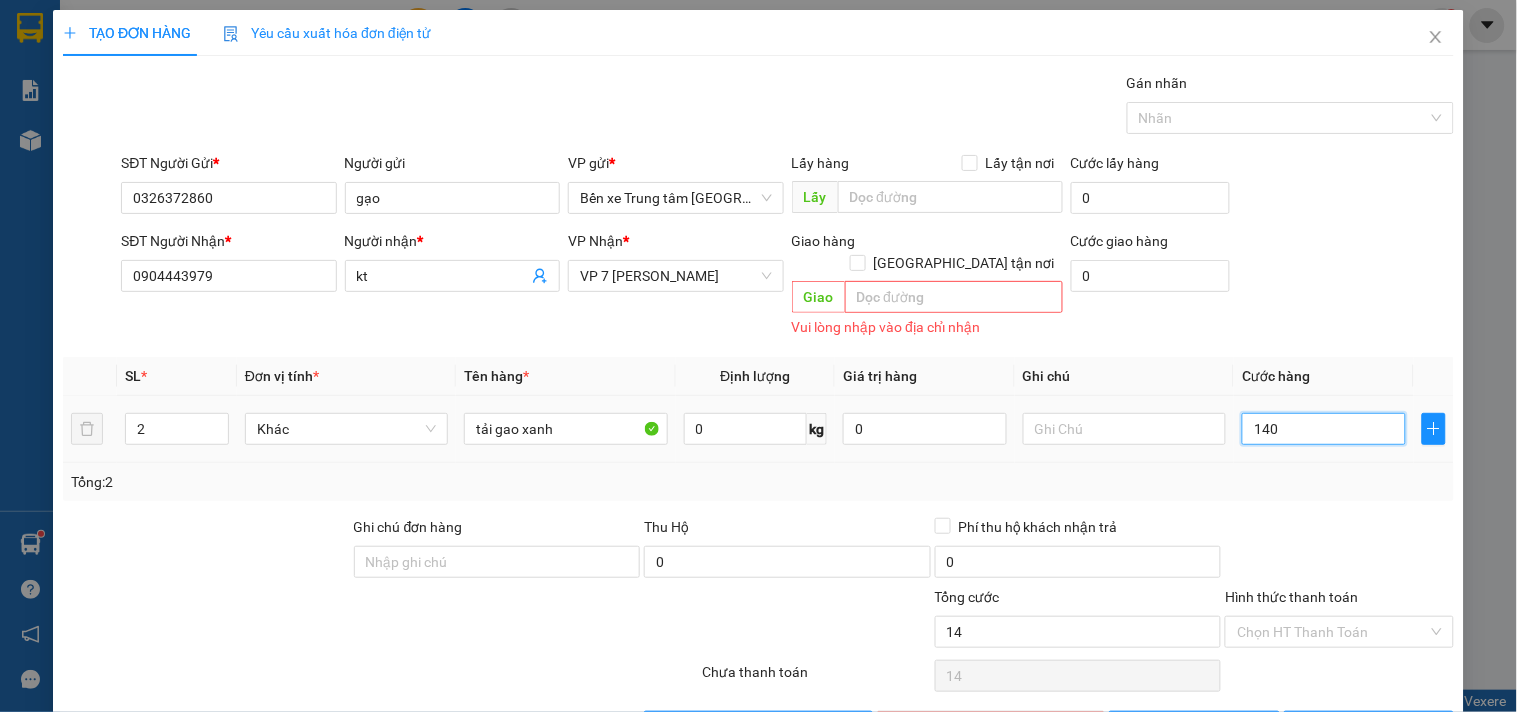 type on "140" 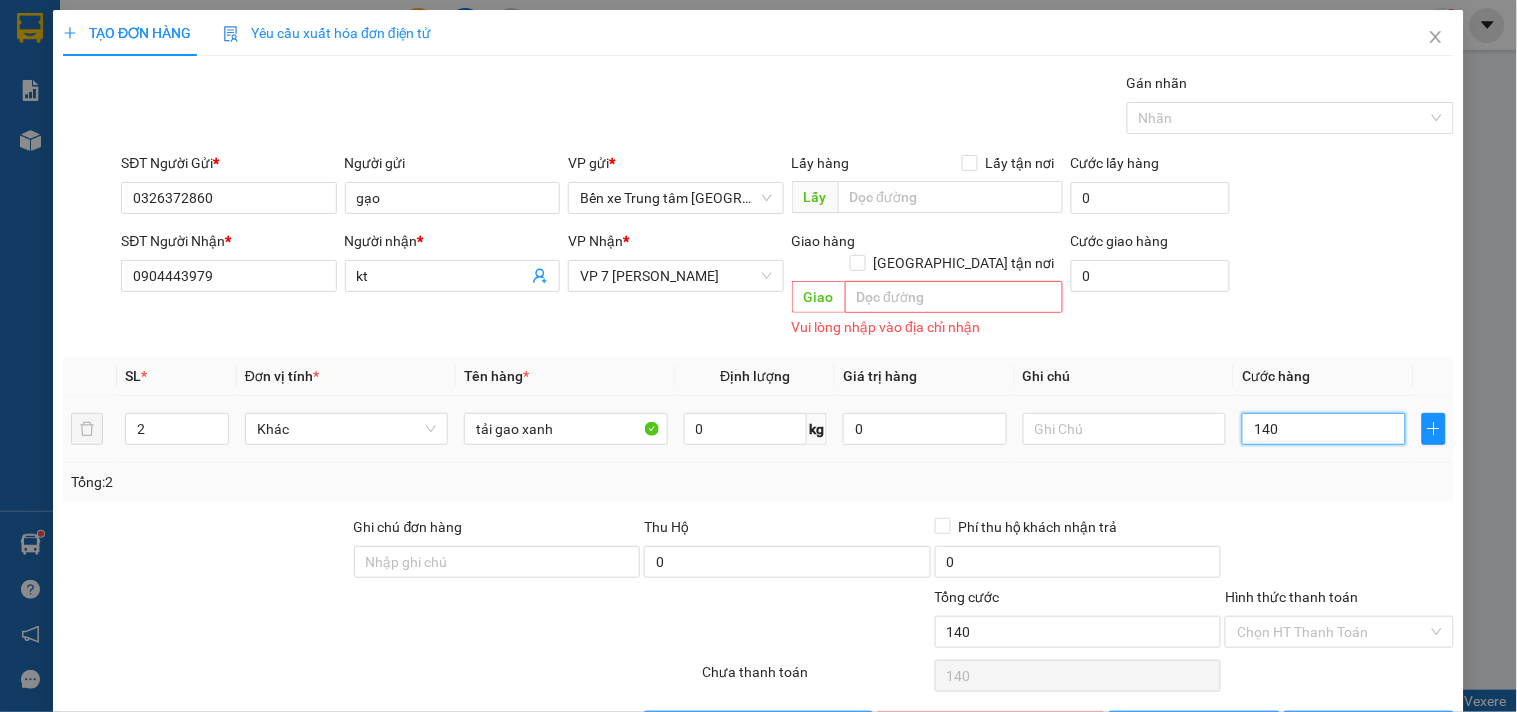 type on "1.400" 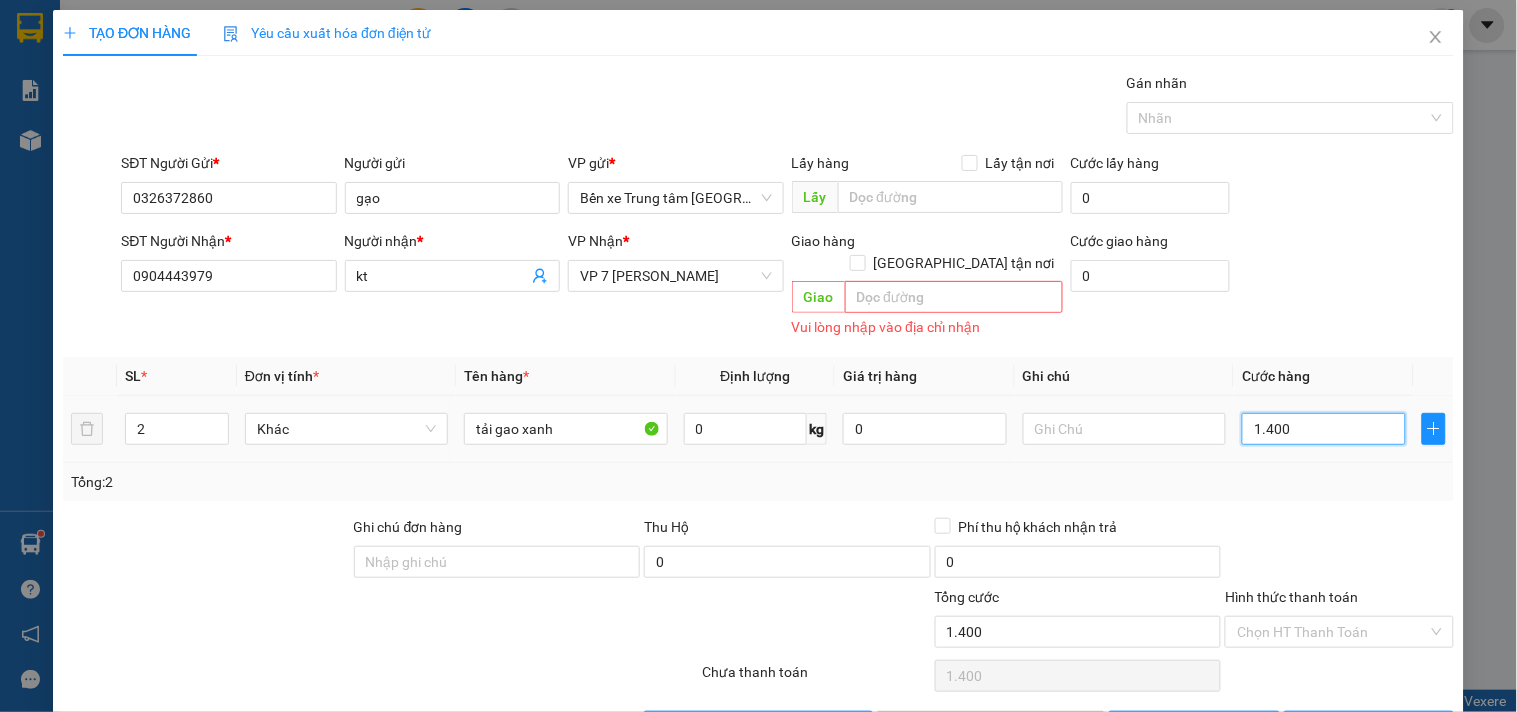 type on "14.000" 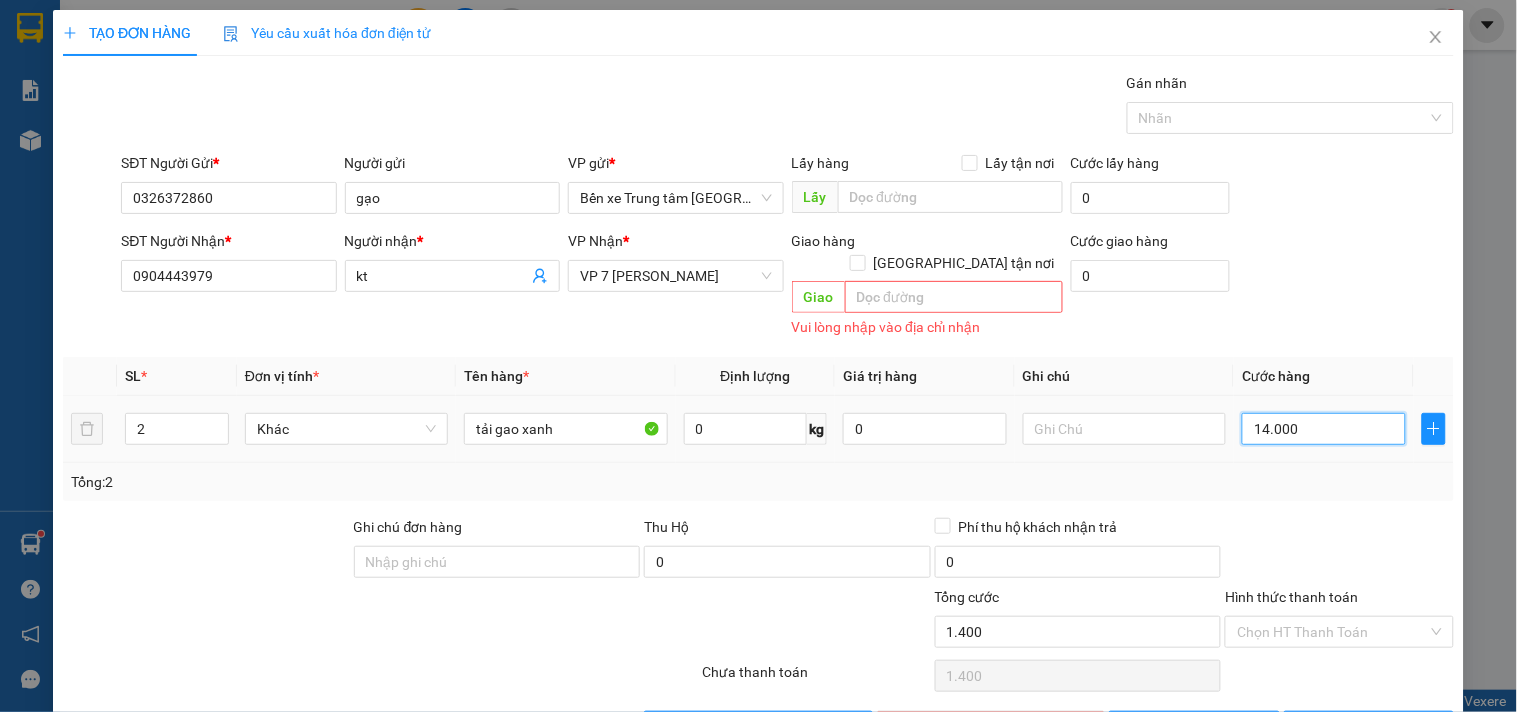 type on "14.000" 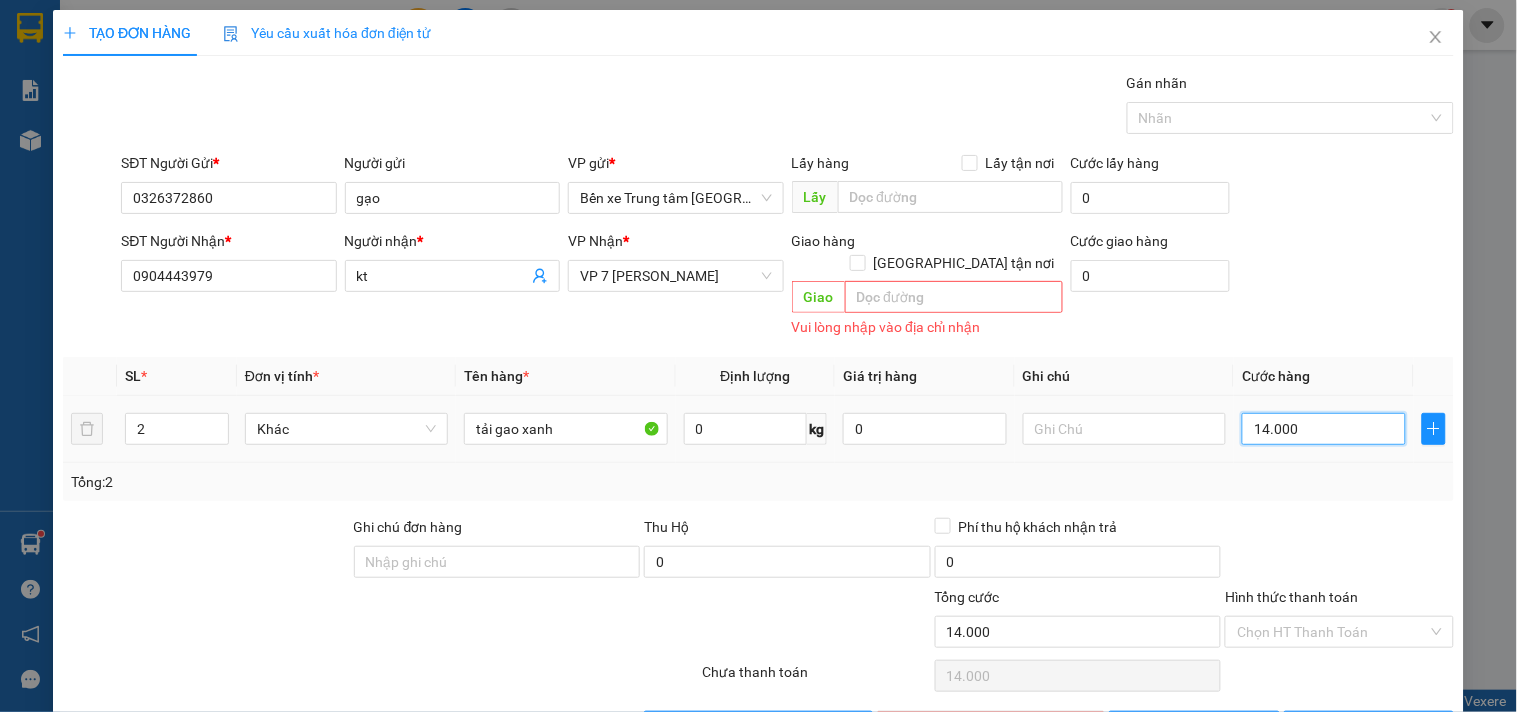 type on "140.000" 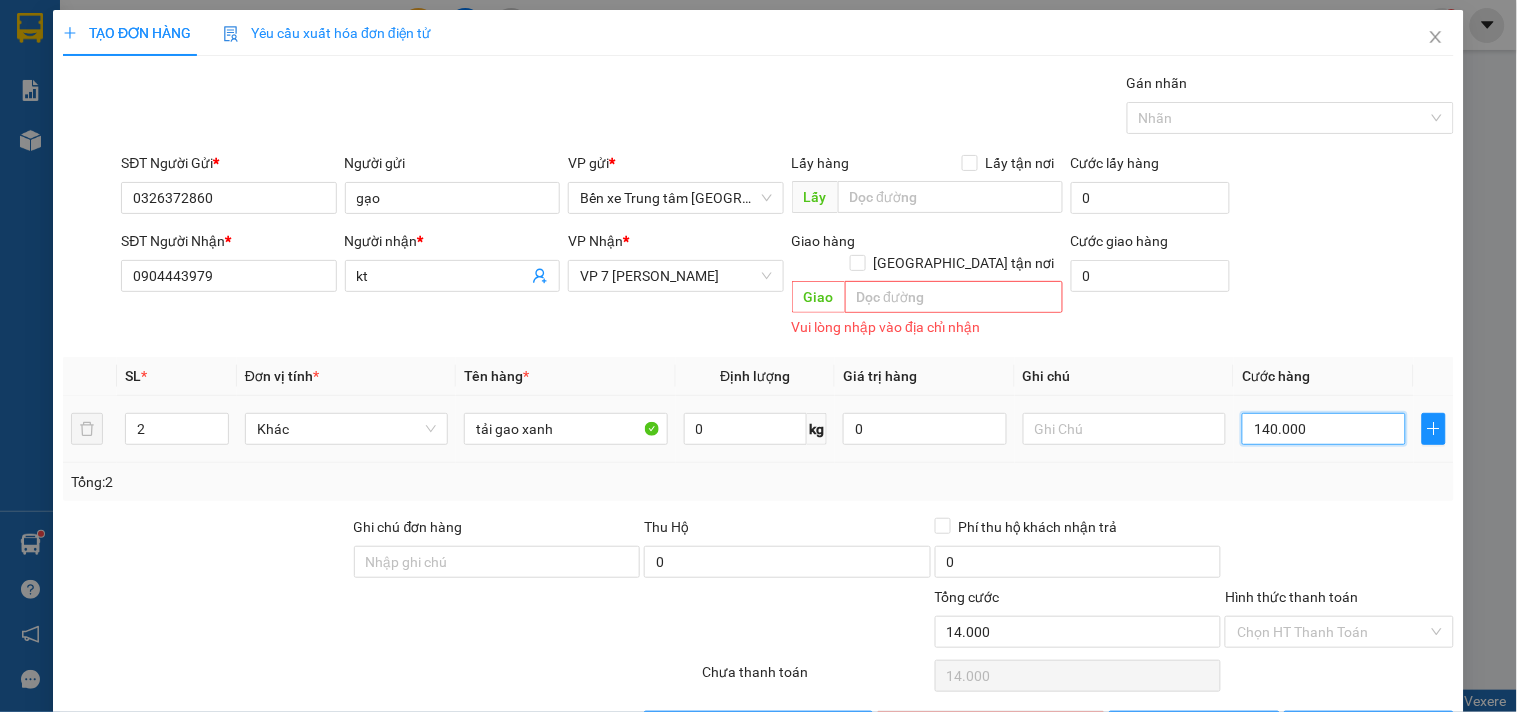 type on "140.000" 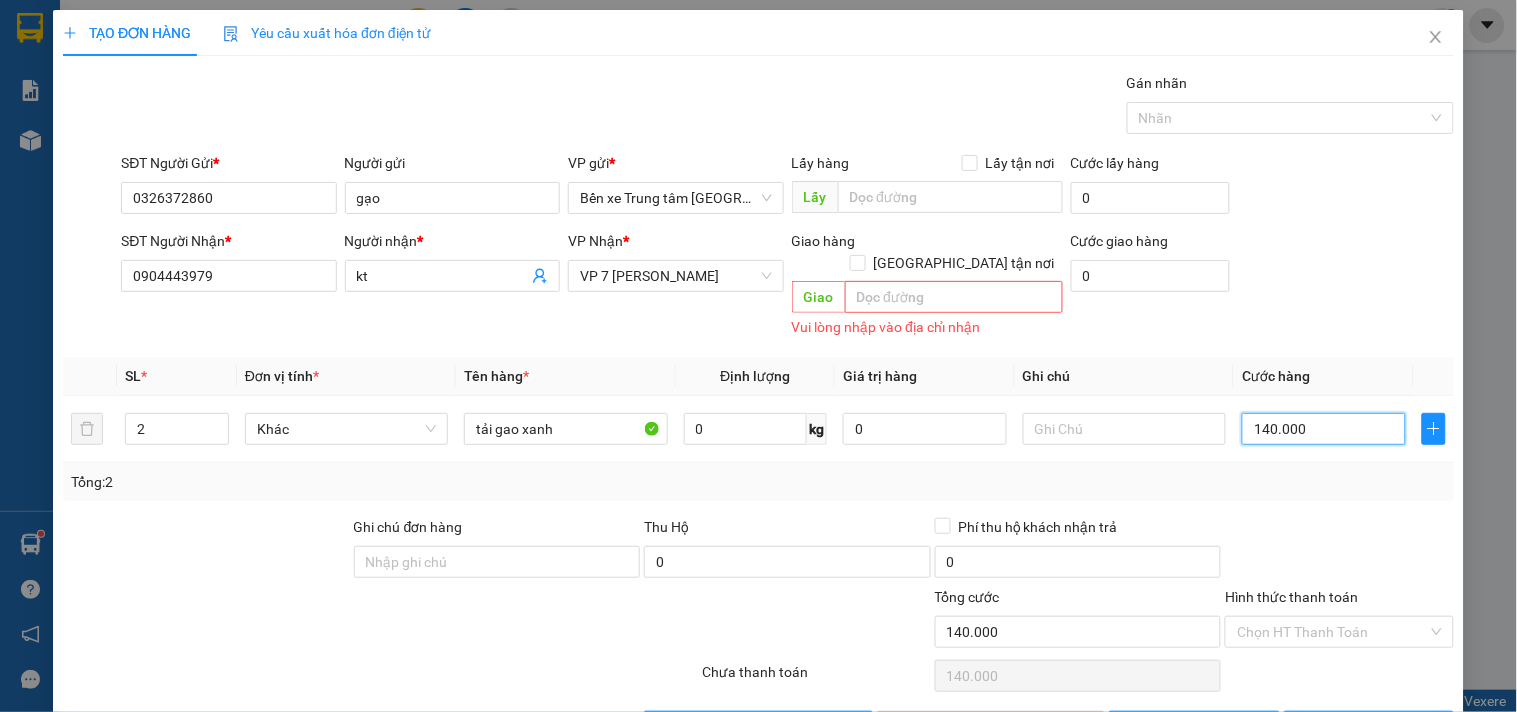 scroll, scrollTop: 47, scrollLeft: 0, axis: vertical 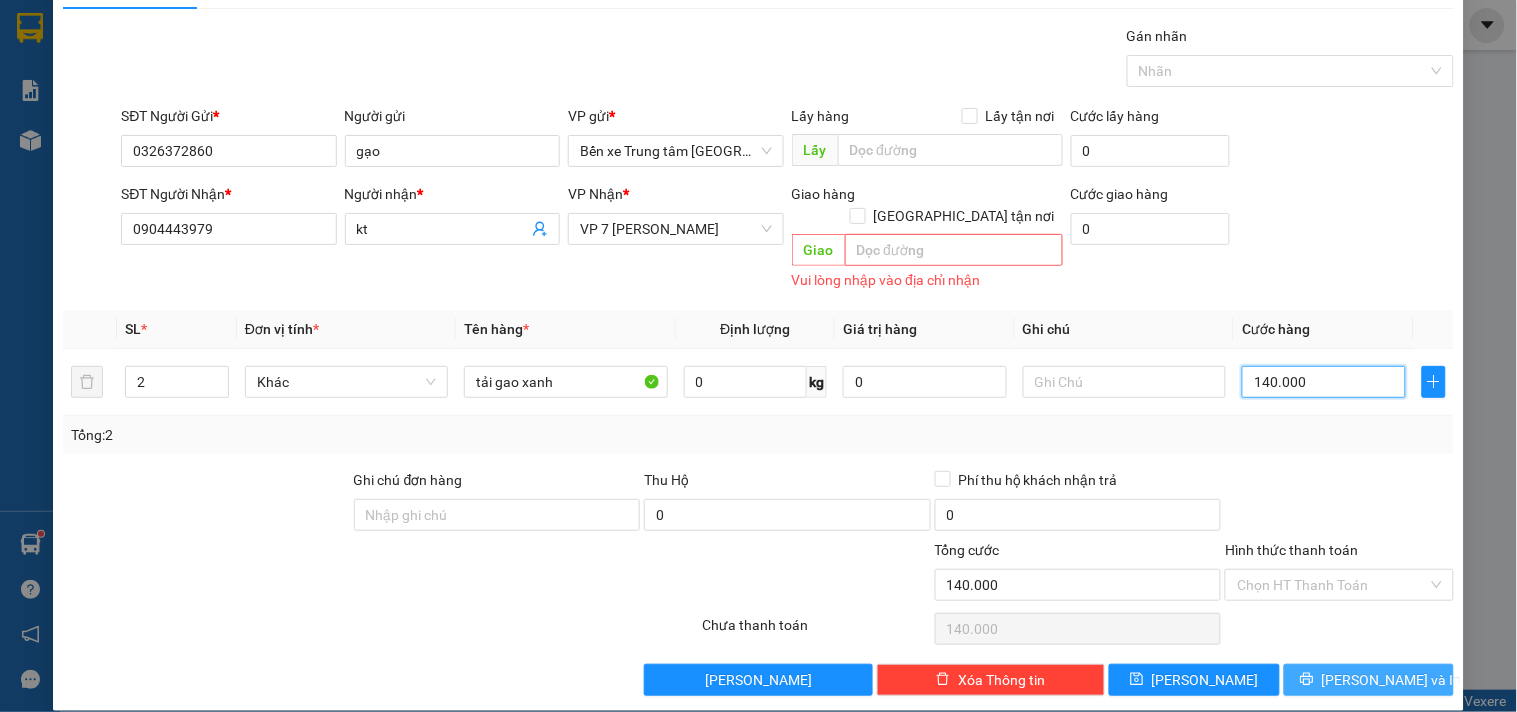 type on "140.000" 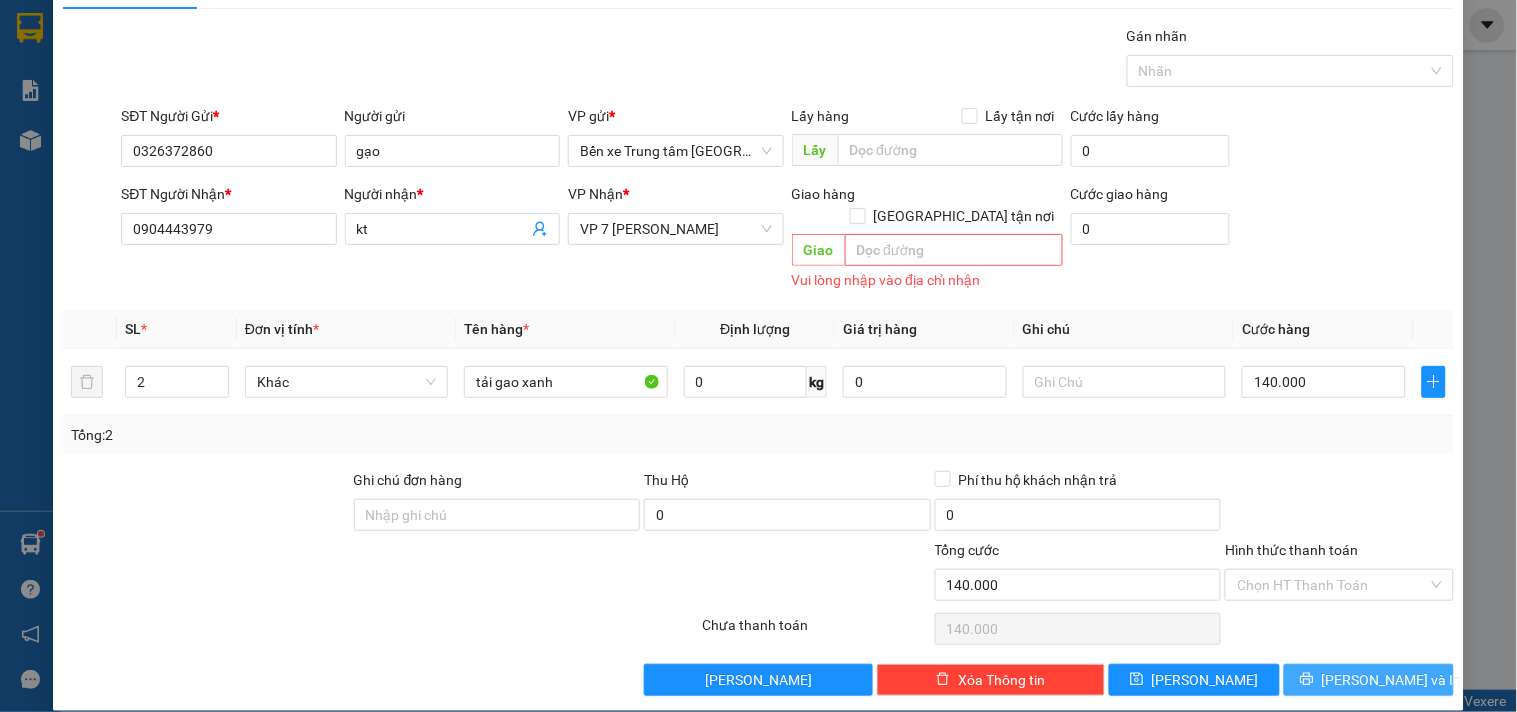 click 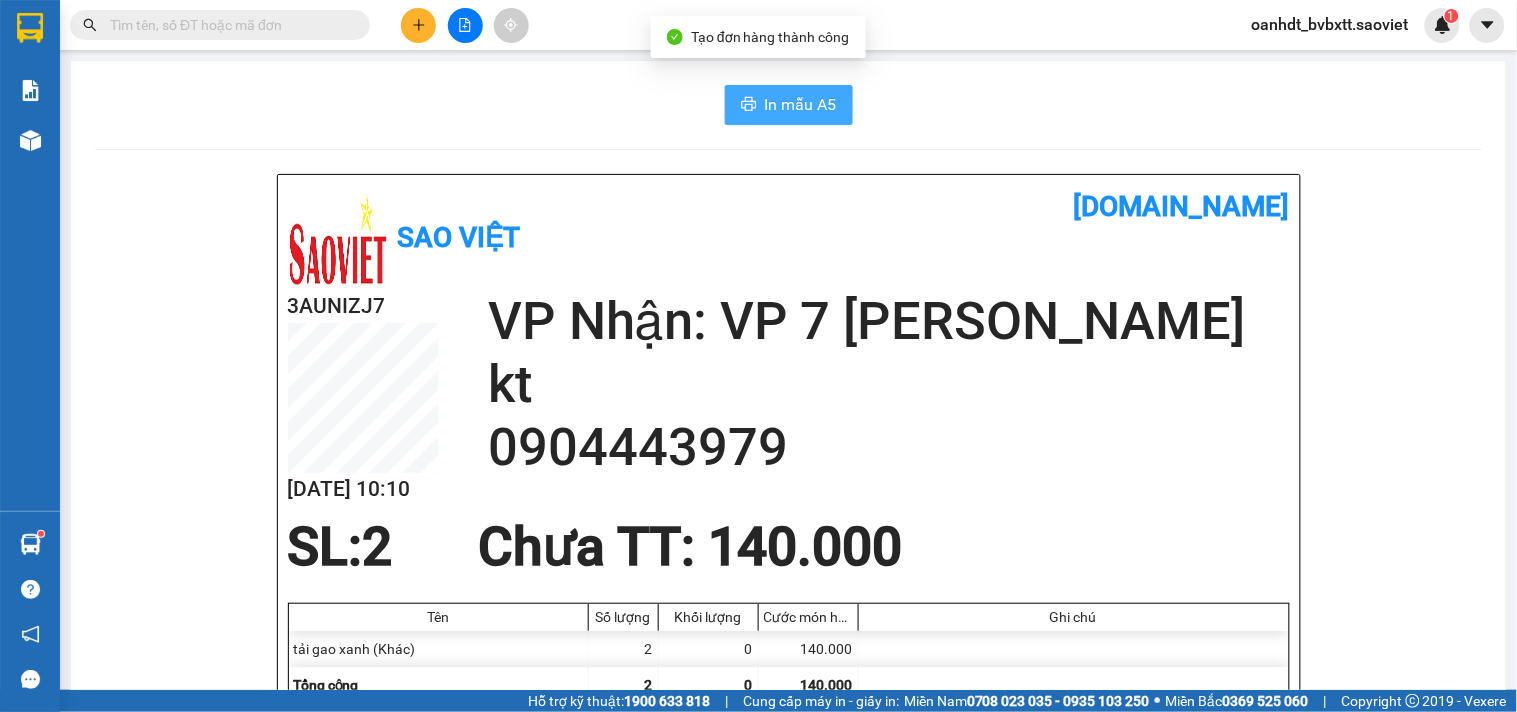 click on "In mẫu A5" at bounding box center (801, 104) 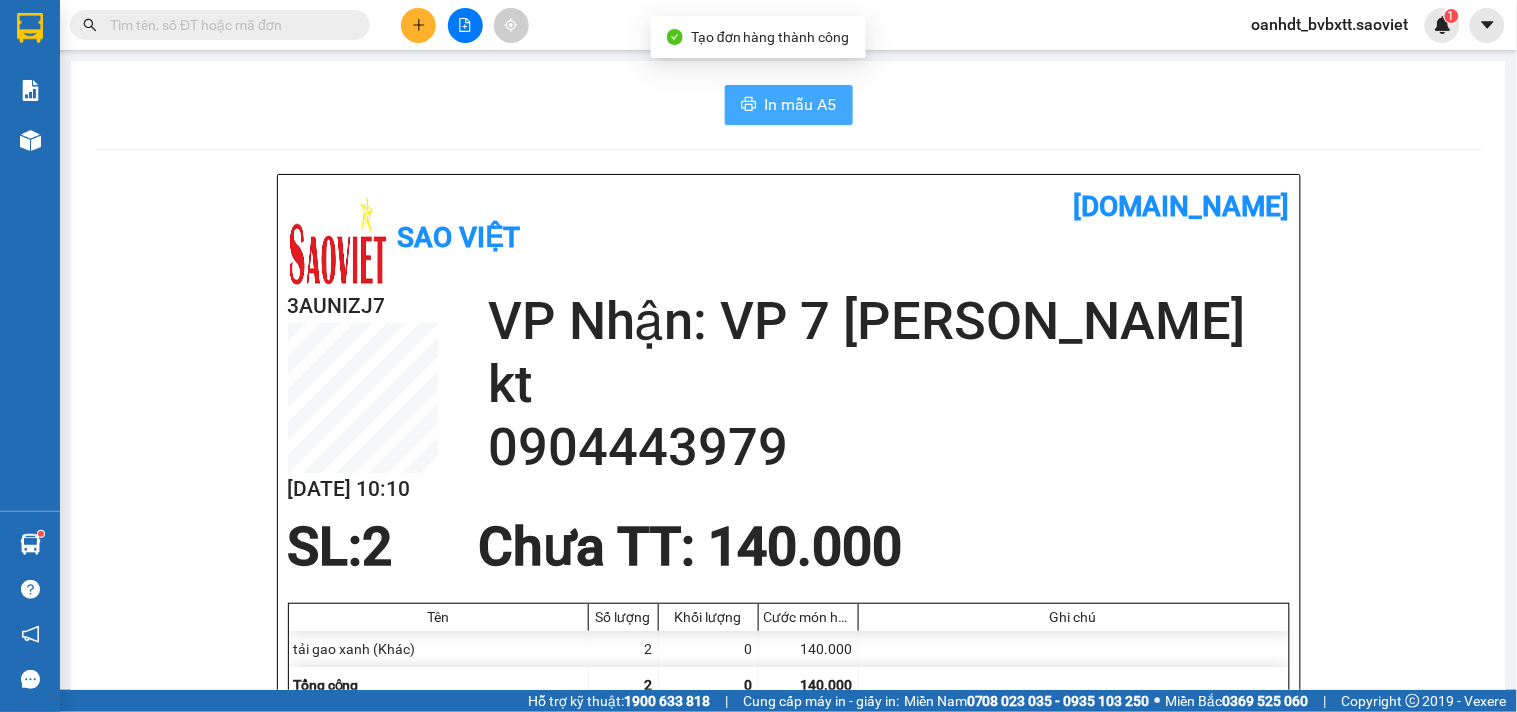 scroll, scrollTop: 0, scrollLeft: 0, axis: both 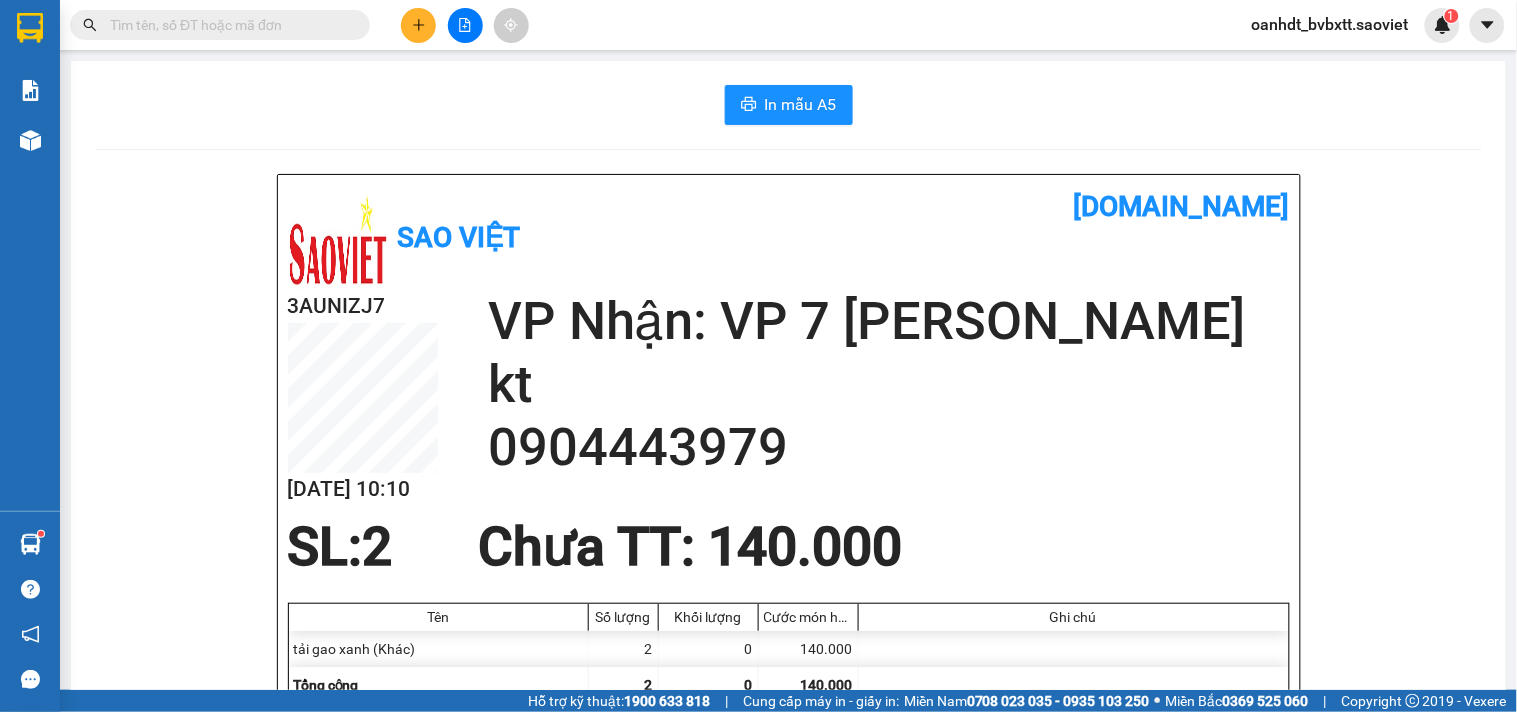 click 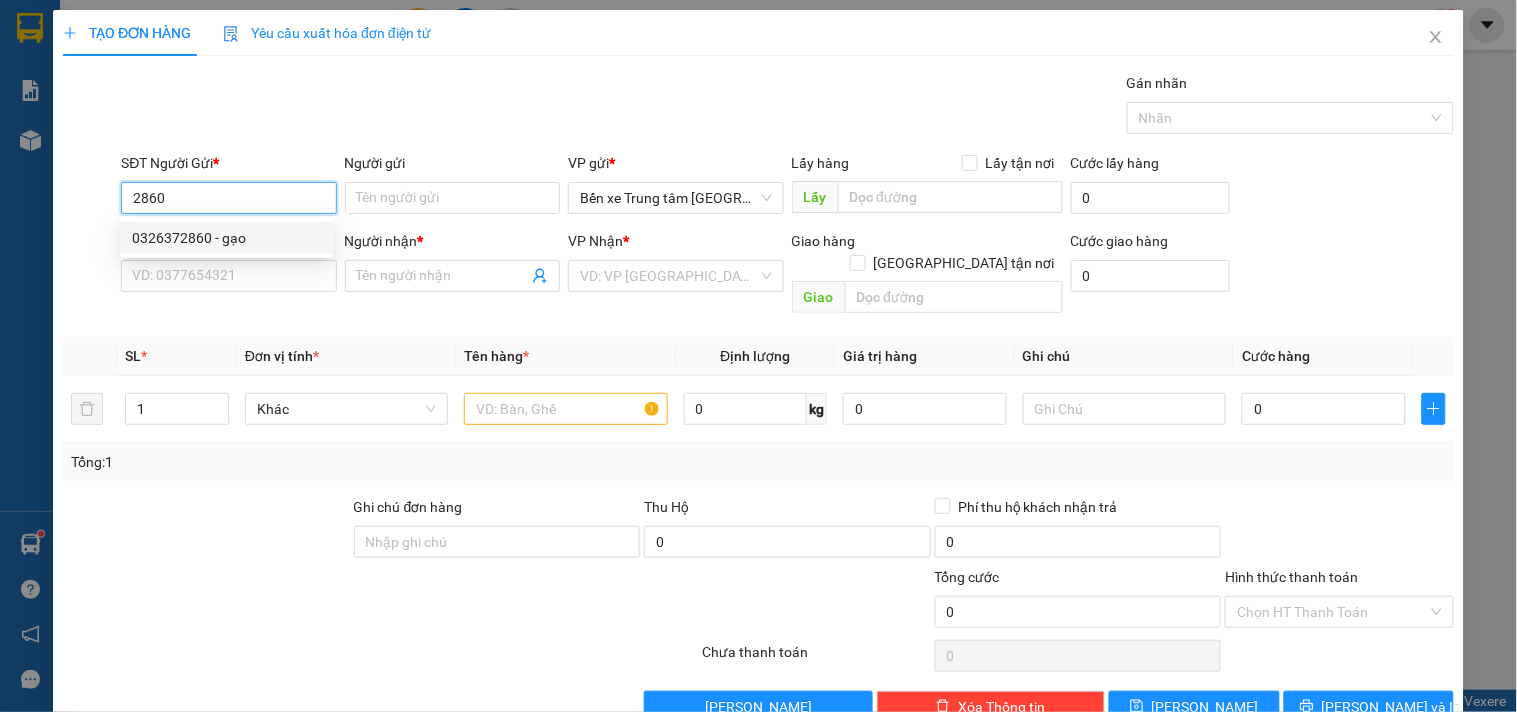 click on "0326372860 - gạo" at bounding box center [226, 238] 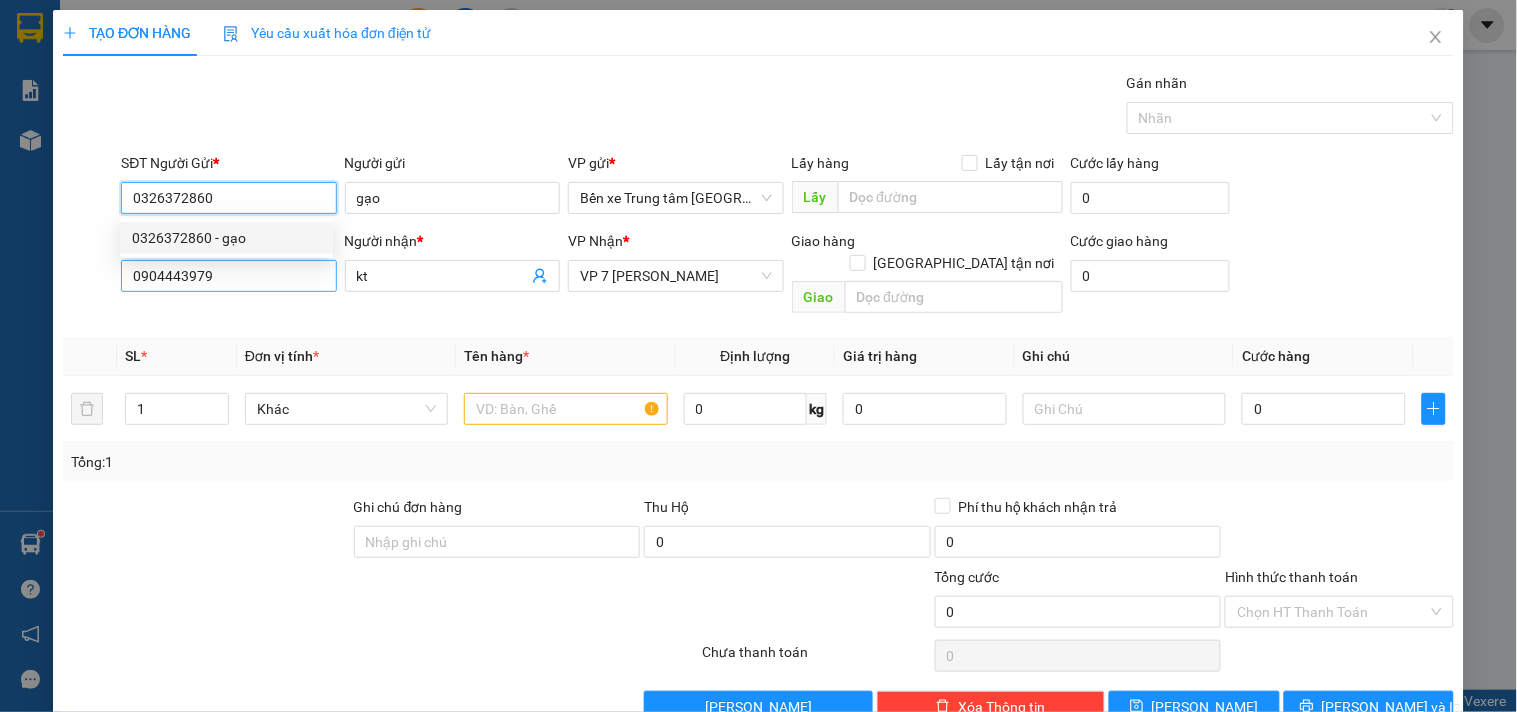 type on "0326372860" 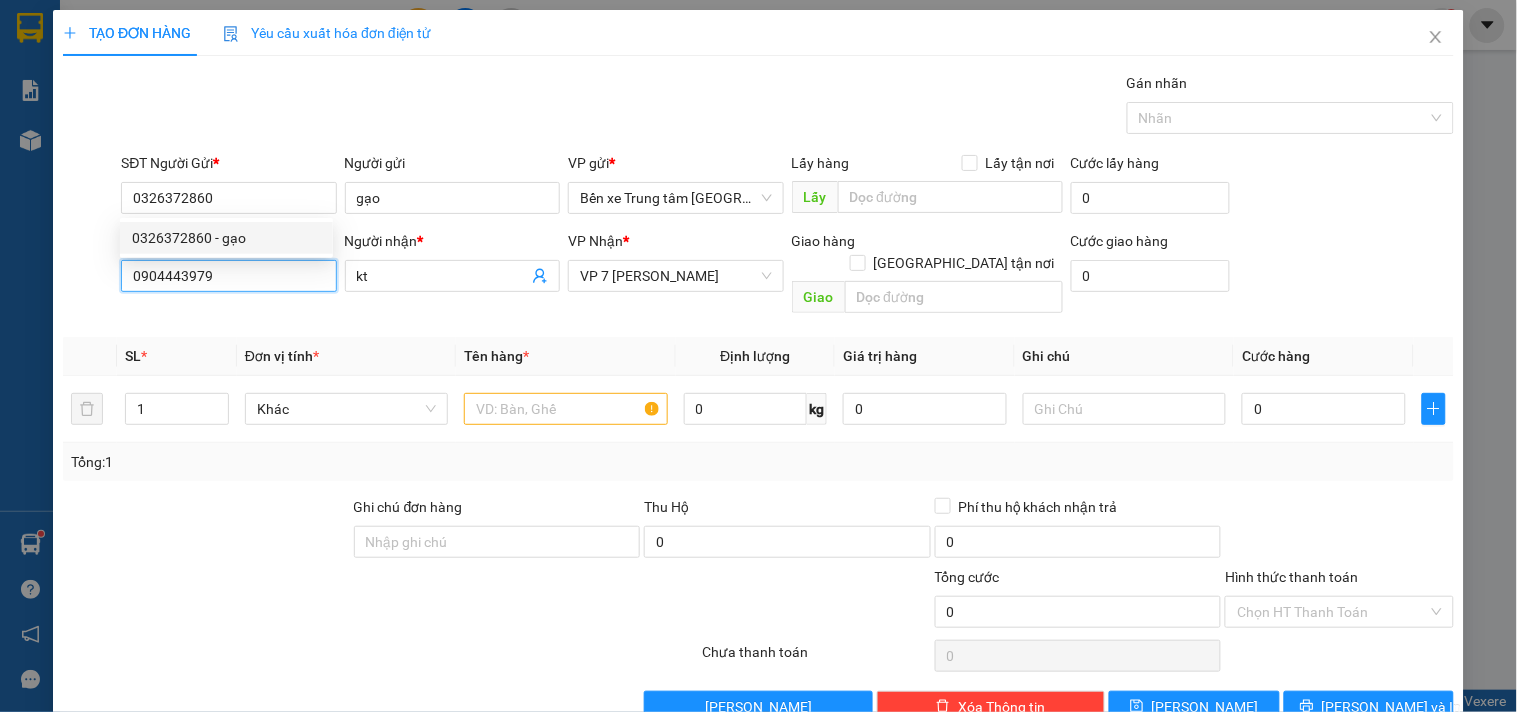 drag, startPoint x: 265, startPoint y: 290, endPoint x: 0, endPoint y: 463, distance: 316.47116 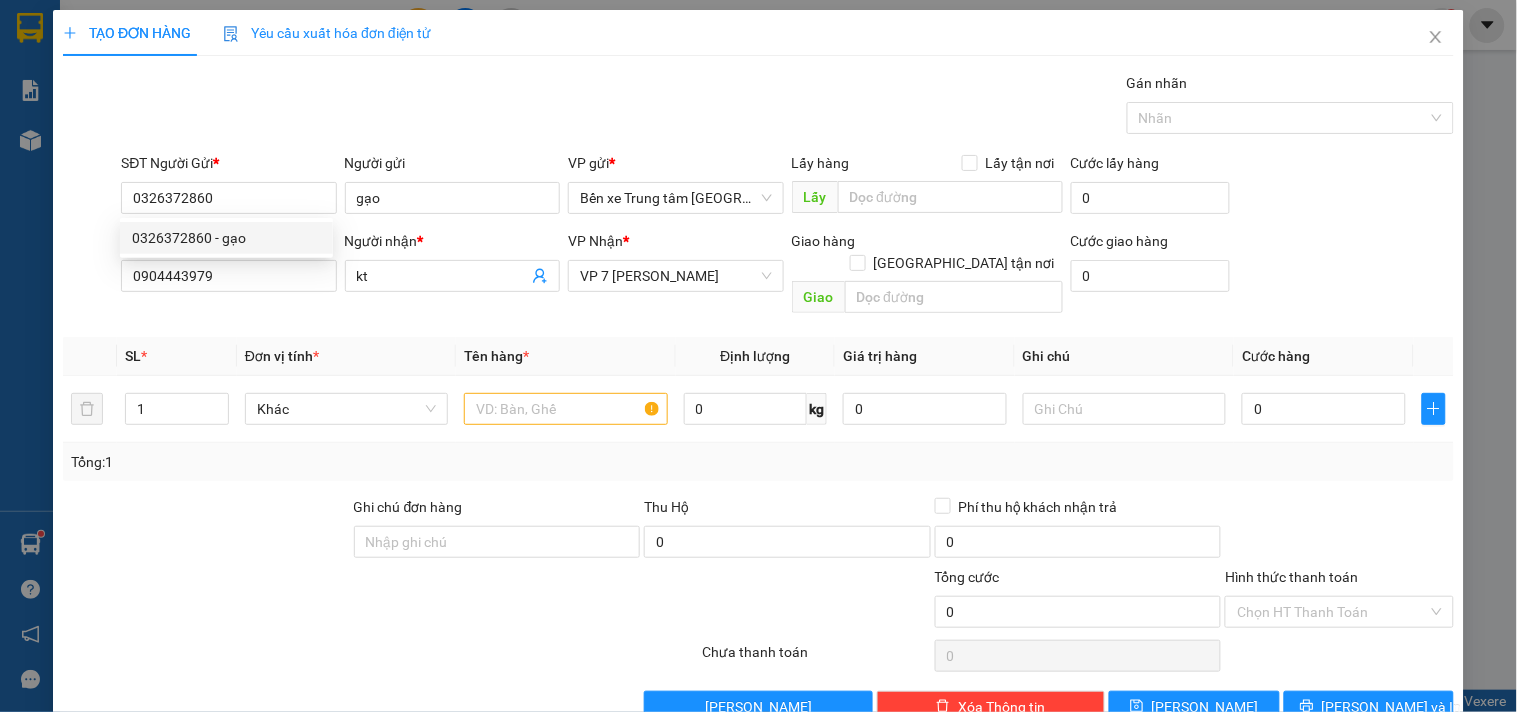click on "TẠO ĐƠN HÀNG Yêu cầu xuất hóa đơn điện tử Transit Pickup Surcharge Ids Transit Deliver Surcharge Ids Transit Deliver Surcharge Transit Deliver Surcharge Gán nhãn   Nhãn SĐT Người Gửi  * 0326372860 0326372860 Người gửi gạo VP gửi  * Bến xe Trung tâm Lào Cai Lấy hàng Lấy tận nơi Lấy Cước lấy hàng 0 SĐT Người Nhận  * 0904443979 Người nhận  * kt VP Nhận  * VP 7 Phạm Văn Đồng Giao hàng Giao tận nơi Giao Cước giao hàng 0 SL  * Đơn vị tính  * Tên hàng  * Định lượng Giá trị hàng Ghi chú Cước hàng                   1 Khác 0 kg 0 0 Tổng:  1 Ghi chú đơn hàng Thu Hộ 0 Phí thu hộ khách nhận trả 0 Tổng cước 0 Hình thức thanh toán Chọn HT Thanh Toán Số tiền thu trước 0 Chưa thanh toán 0 Chọn HT Thanh Toán Lưu nháp Xóa Thông tin Lưu Lưu và In" at bounding box center [758, 356] 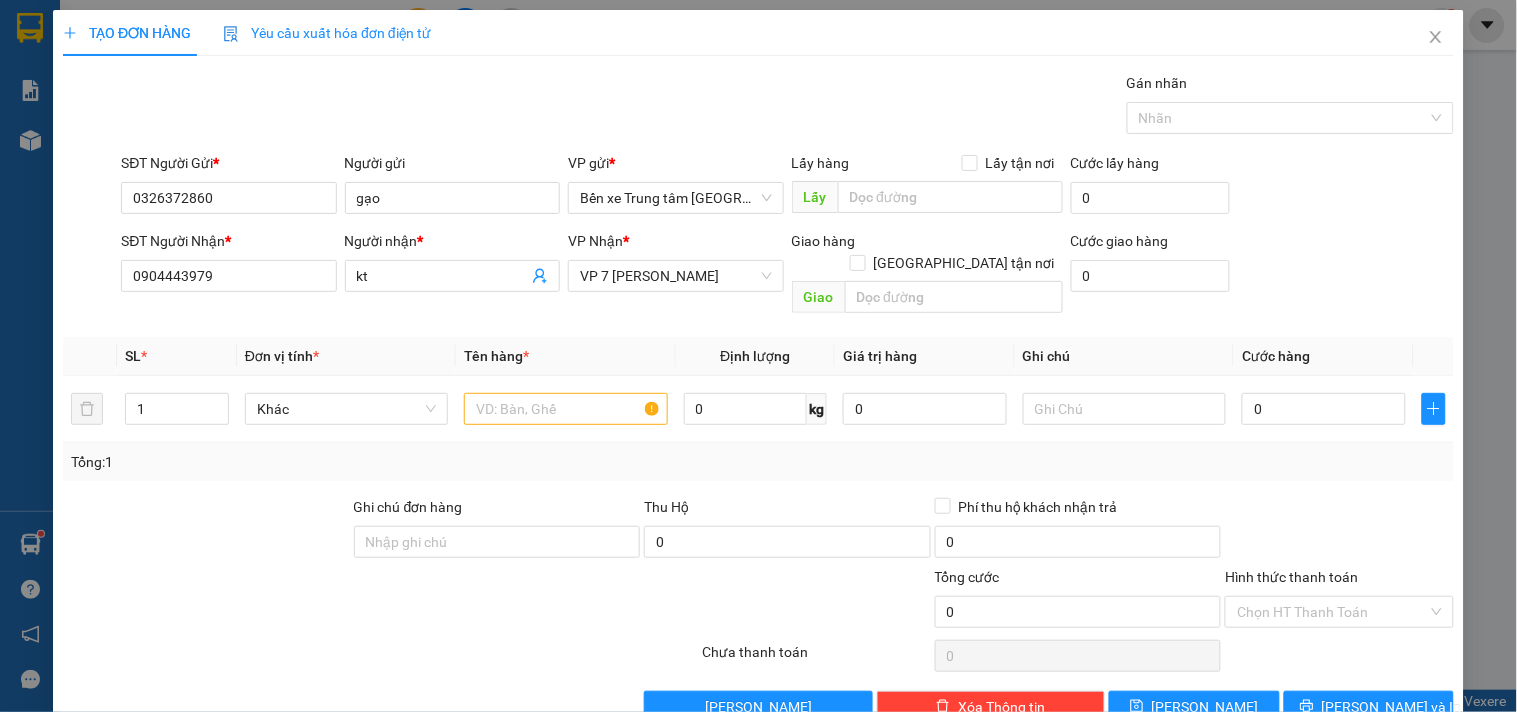 drag, startPoint x: 281, startPoint y: 295, endPoint x: 0, endPoint y: 356, distance: 287.54477 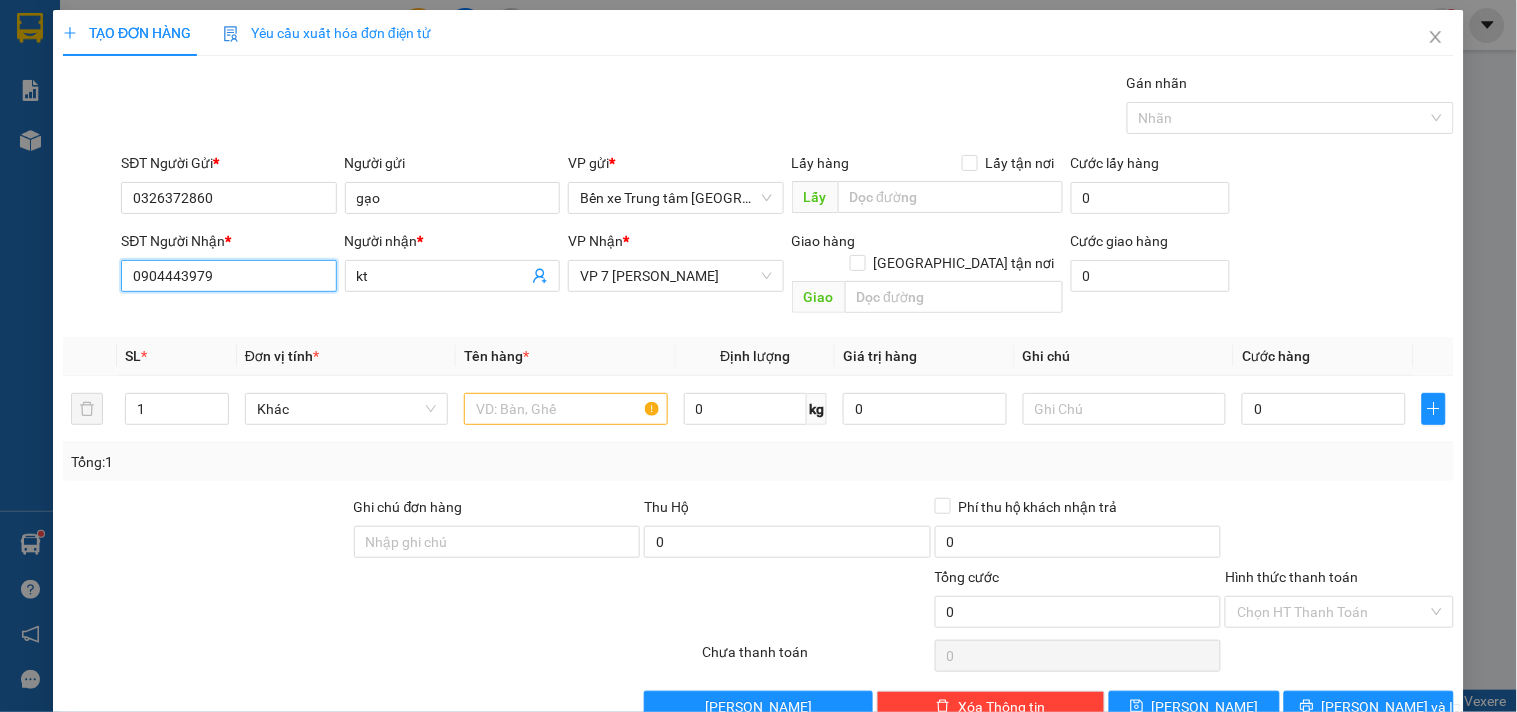 click on "0904443979" at bounding box center [228, 276] 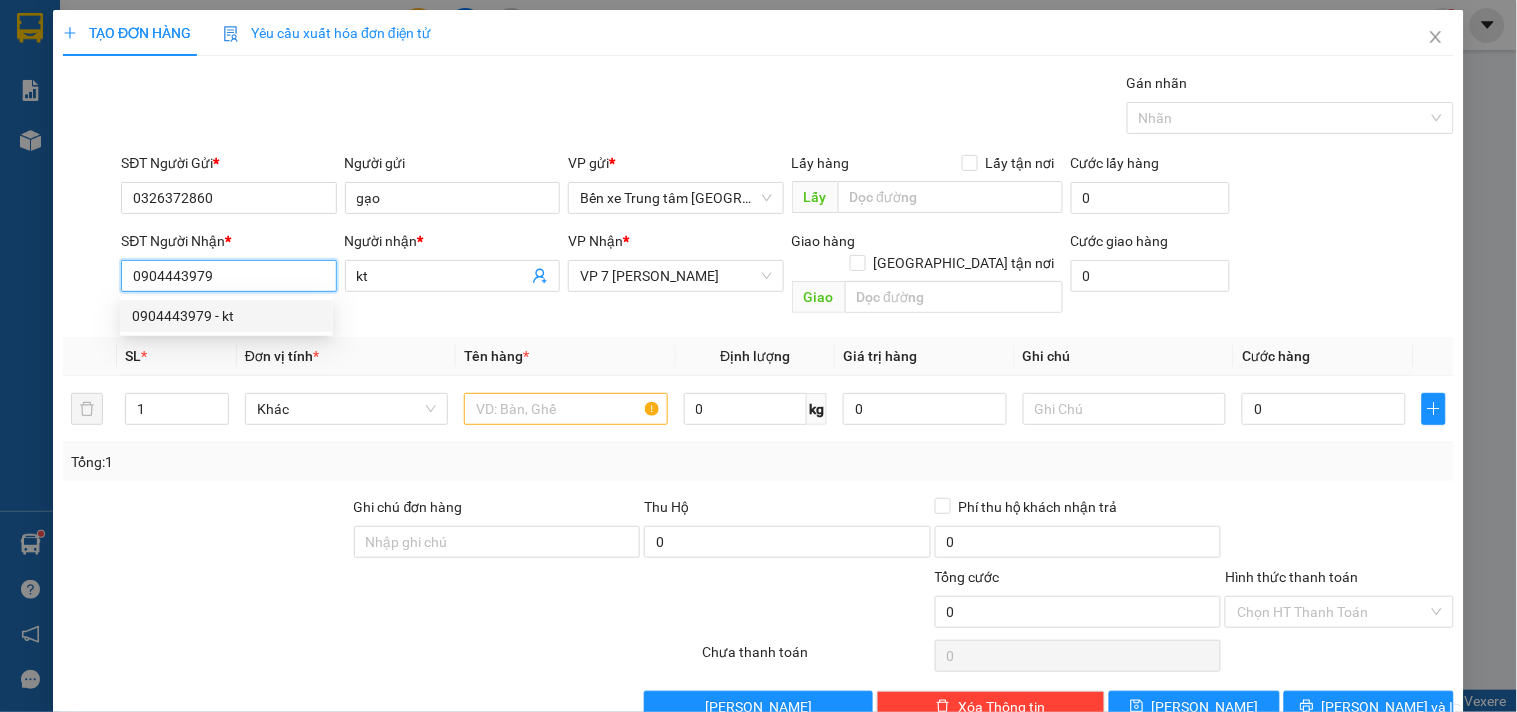 drag, startPoint x: 255, startPoint y: 276, endPoint x: 0, endPoint y: 457, distance: 312.70752 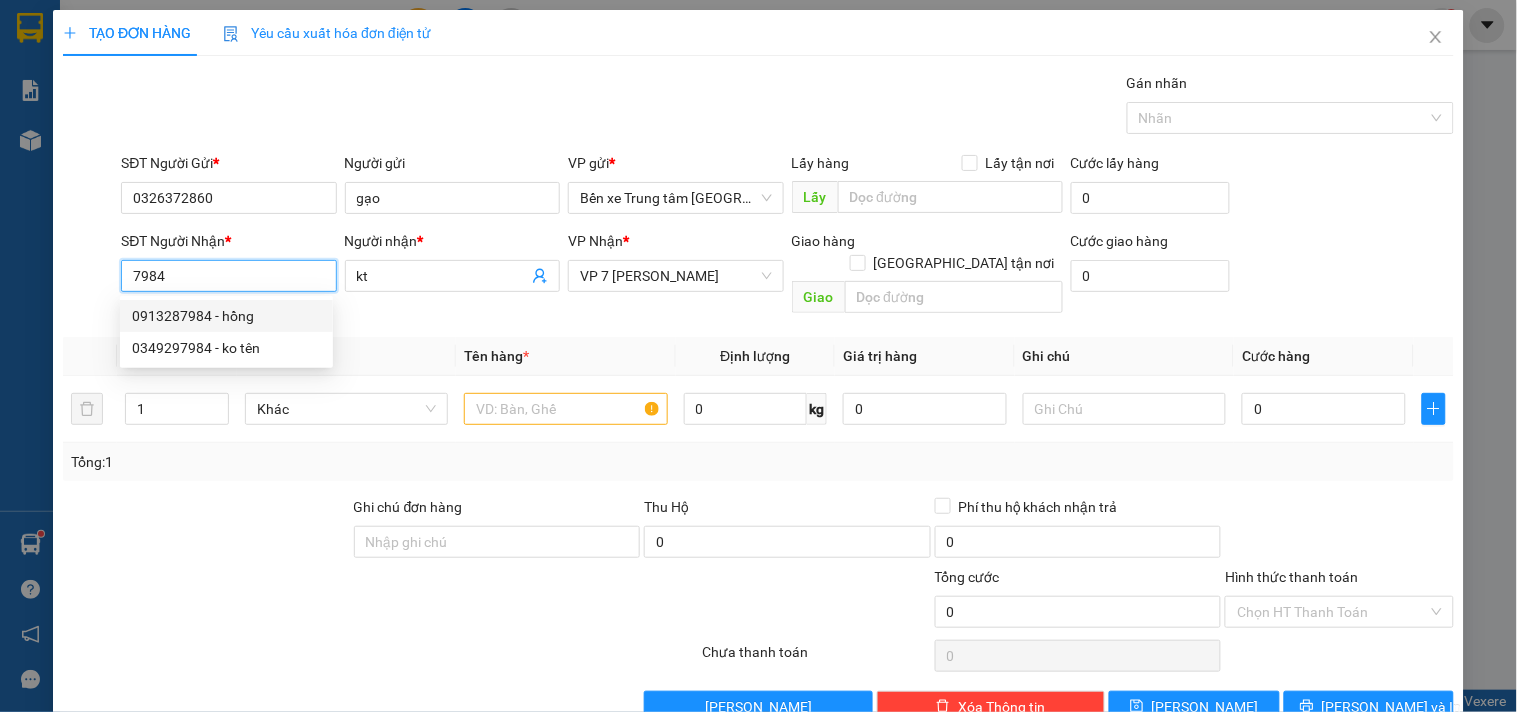 click on "0913287984 - hồng" at bounding box center (226, 316) 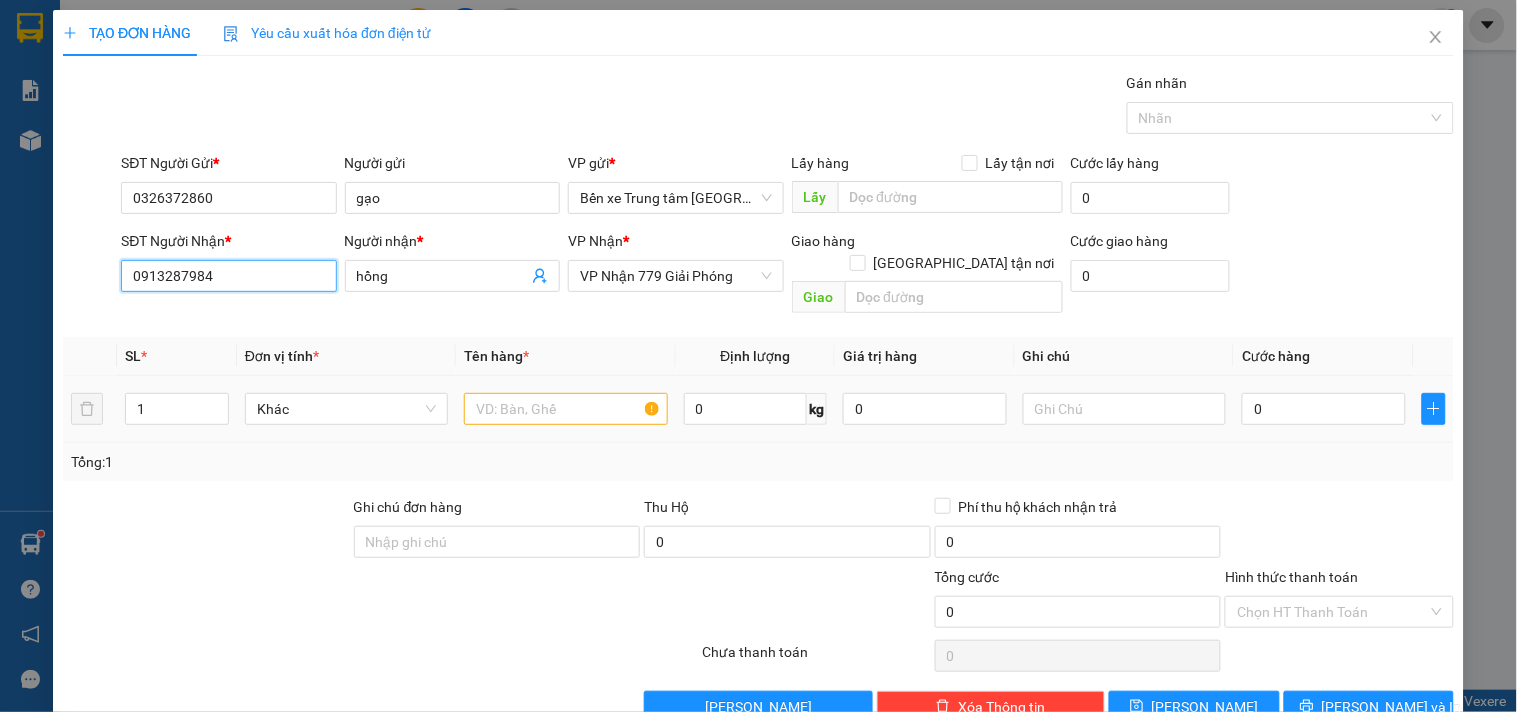 type on "0913287984" 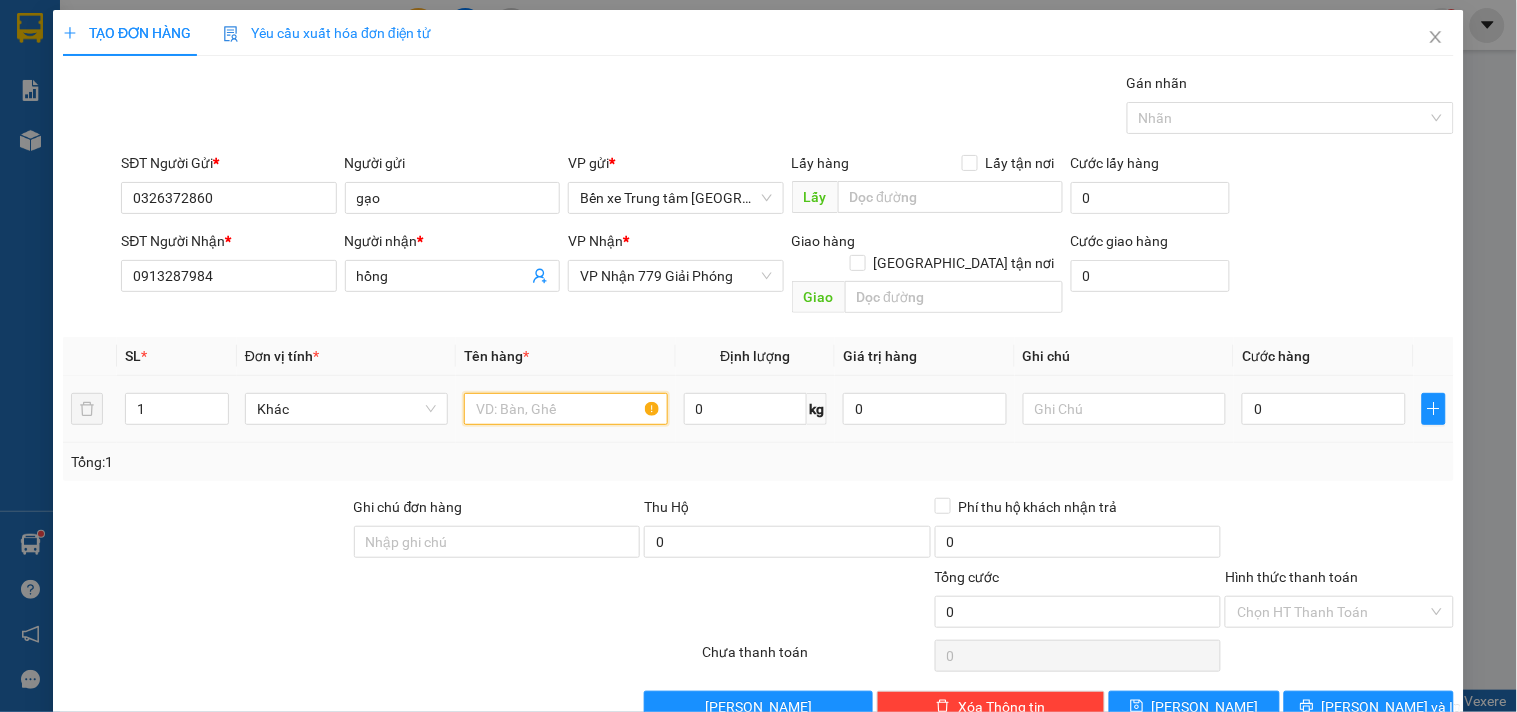click at bounding box center [565, 409] 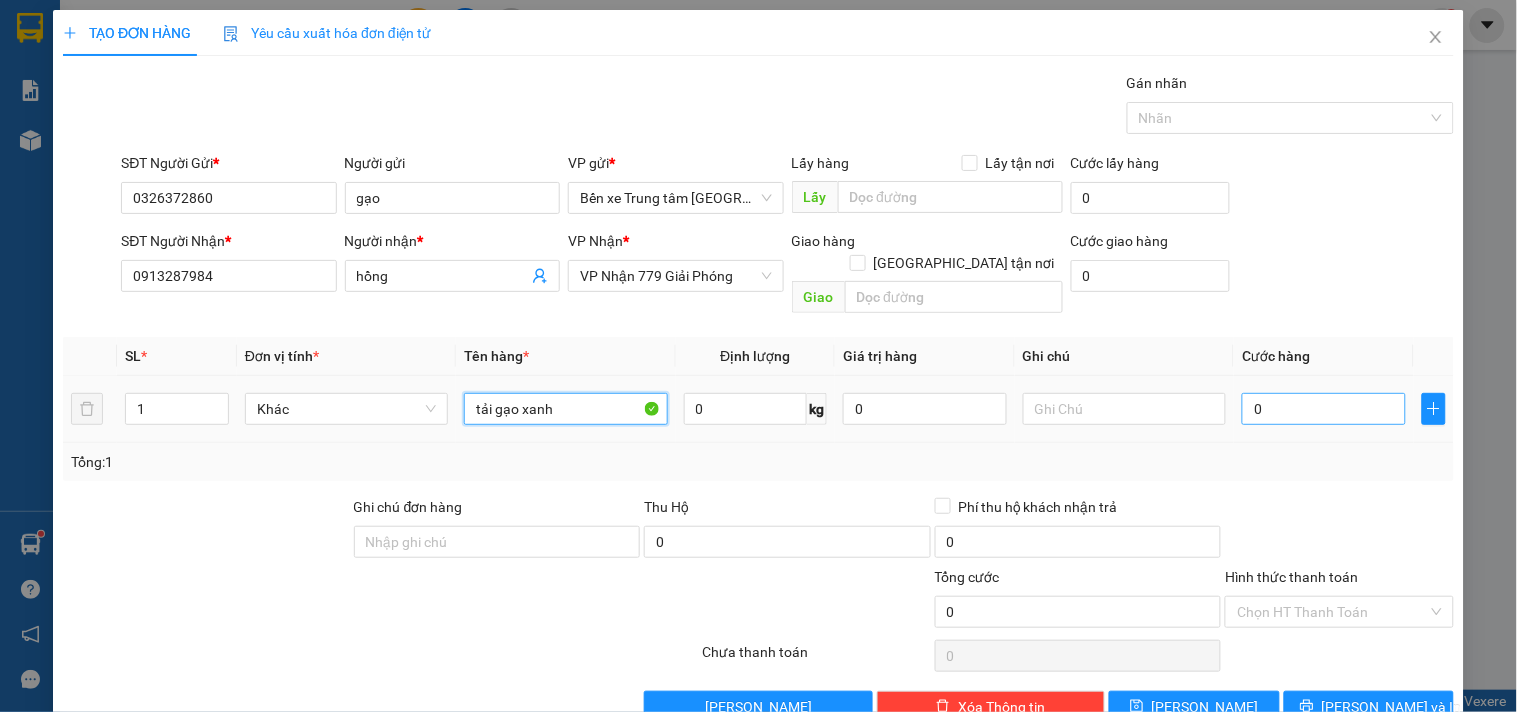 type on "tải gạo xanh" 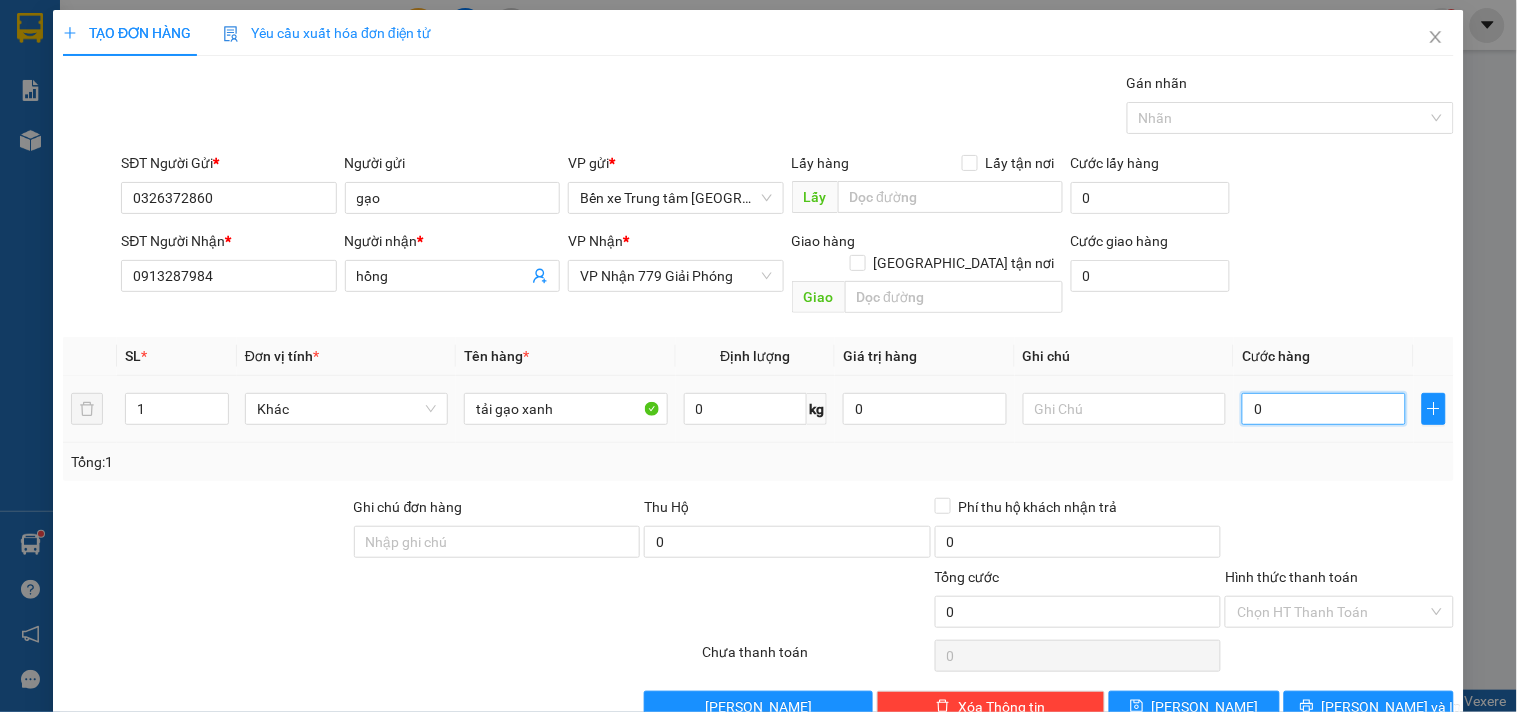 click on "0" at bounding box center (1324, 409) 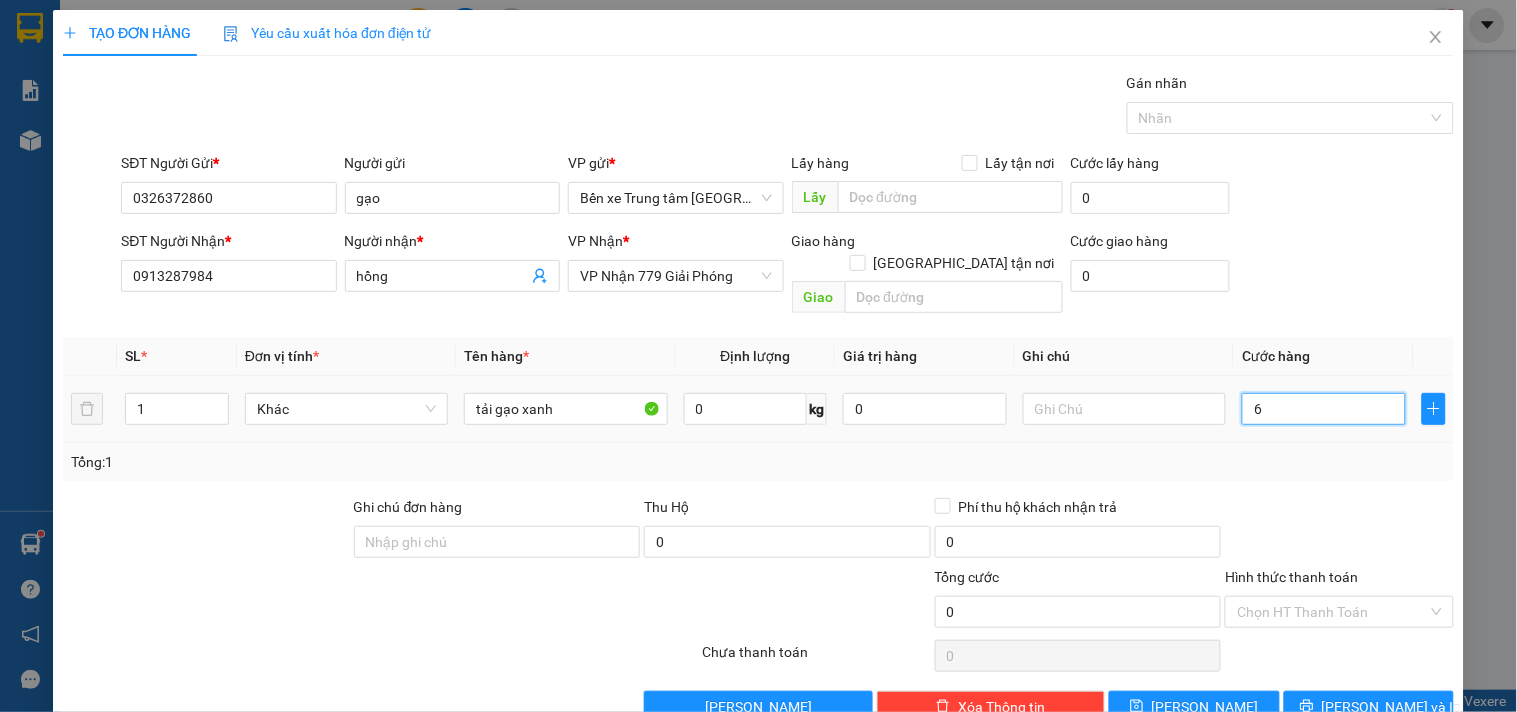 type on "6" 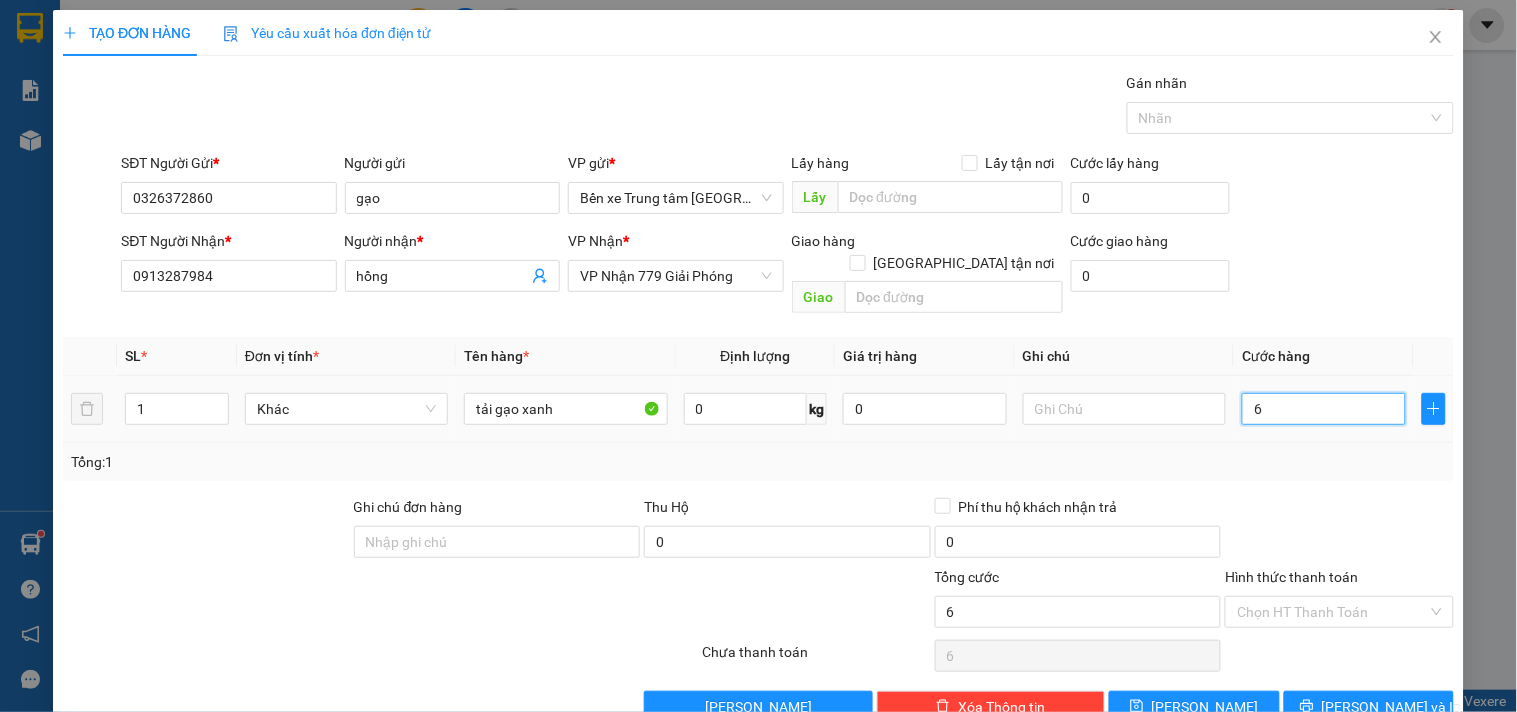 type on "60" 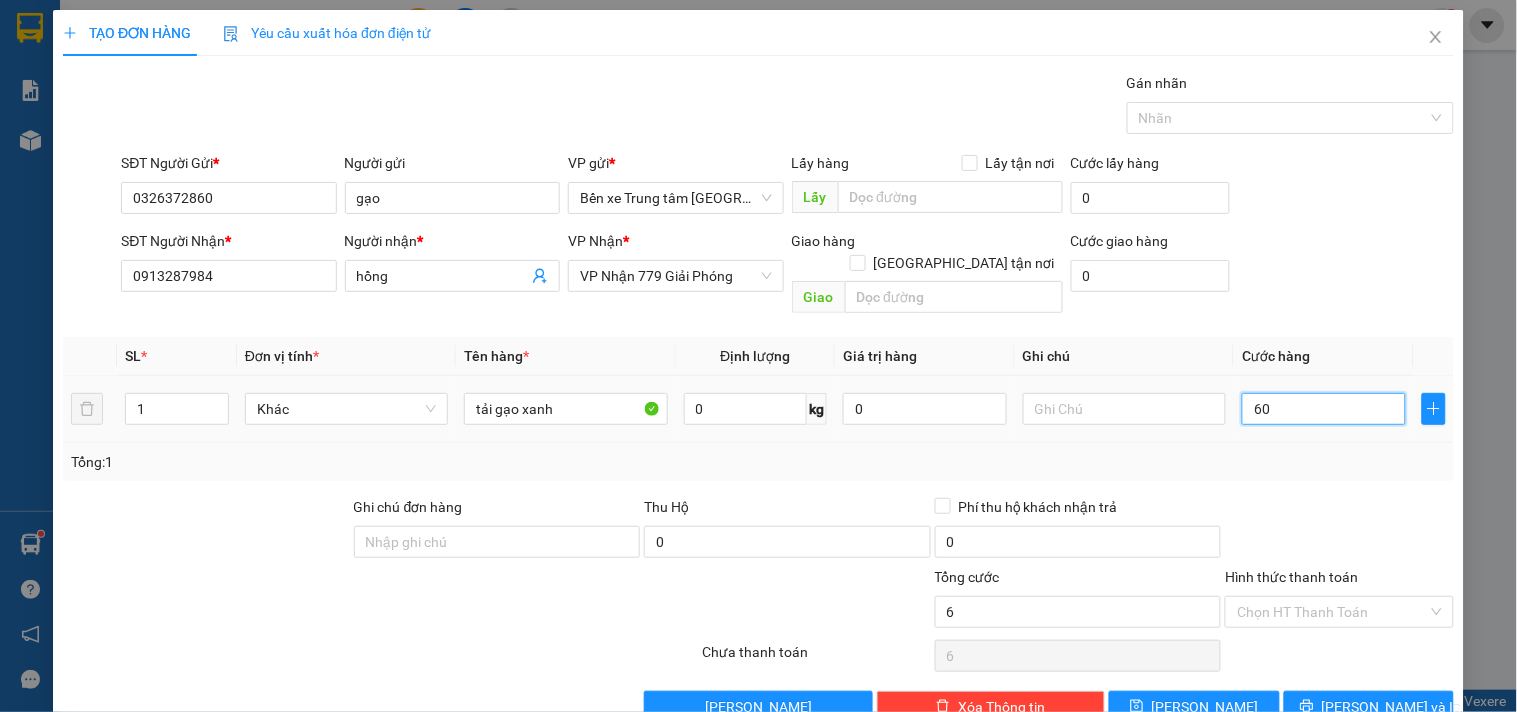 type on "60" 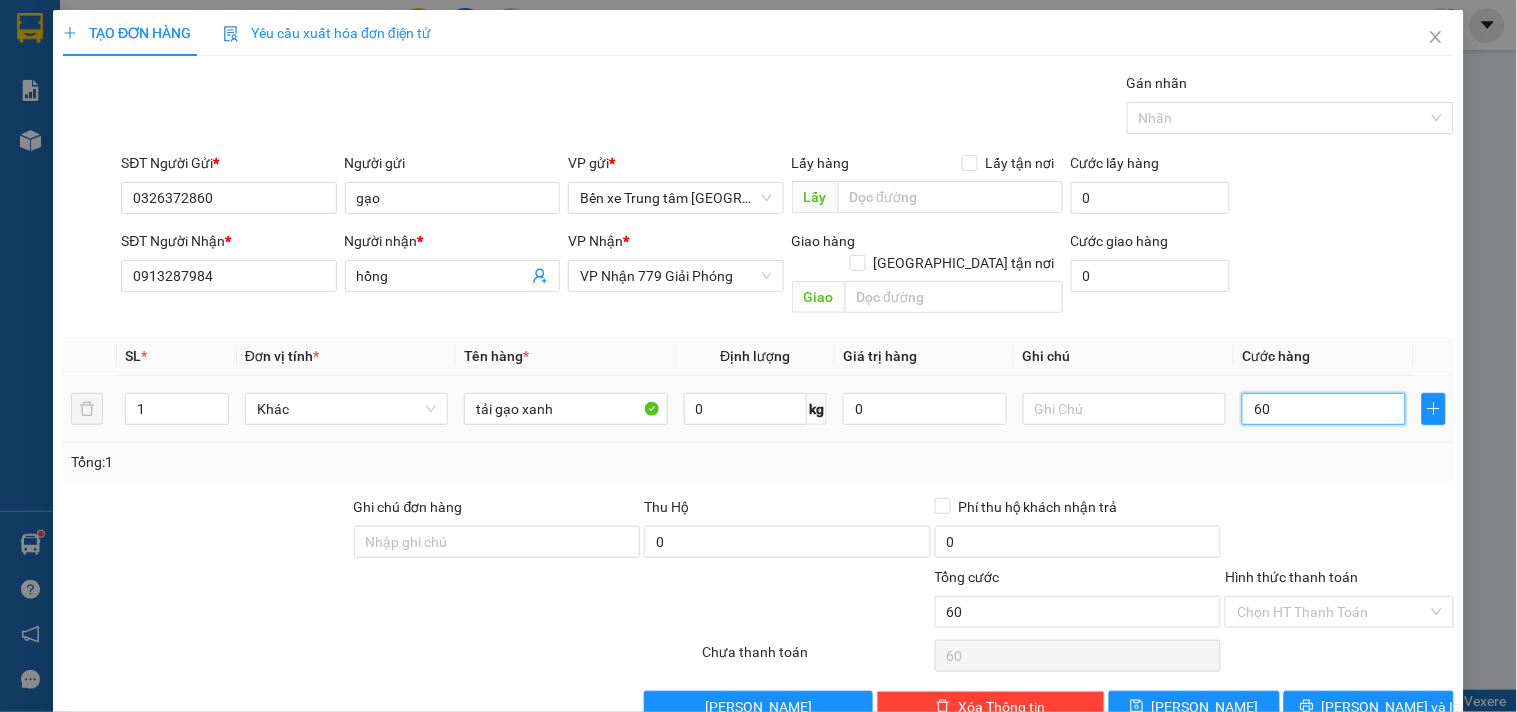 type on "600" 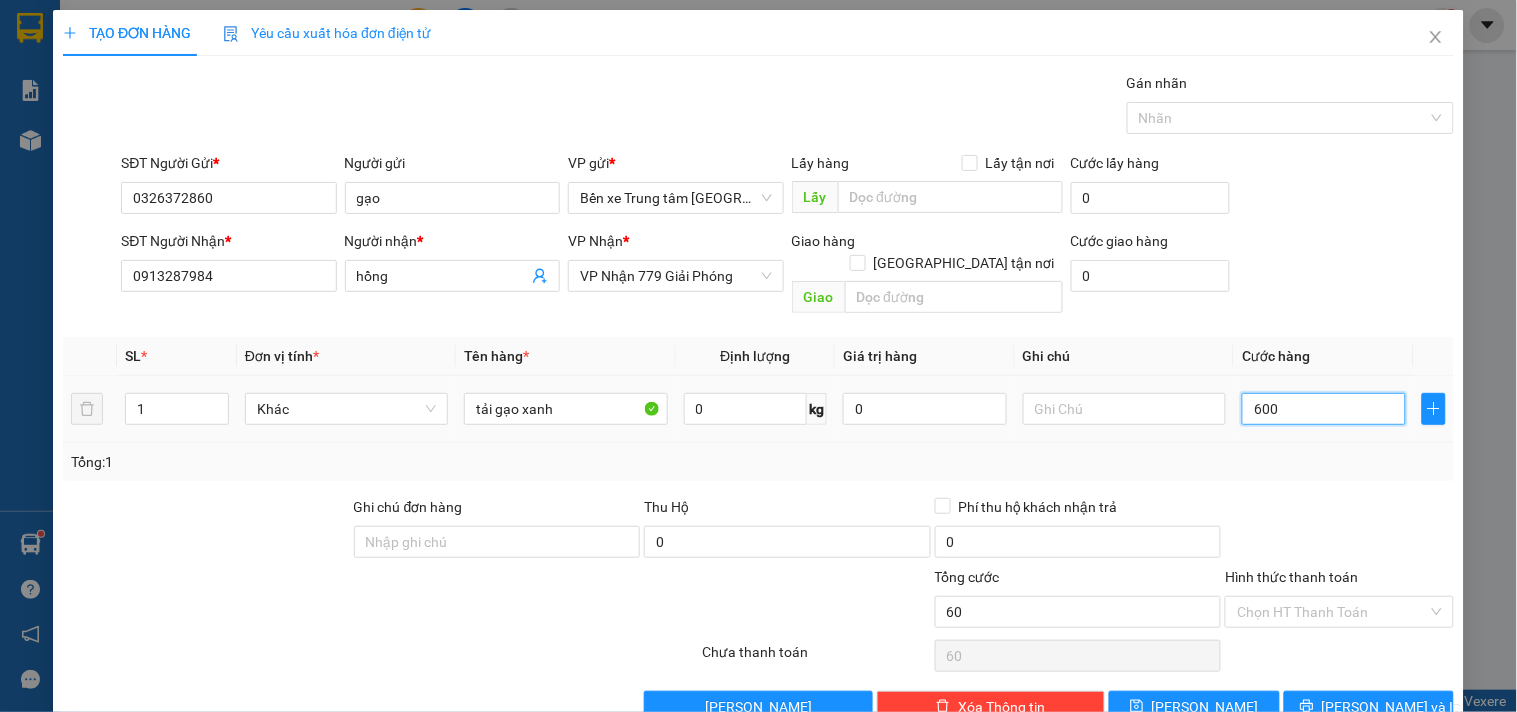 type on "600" 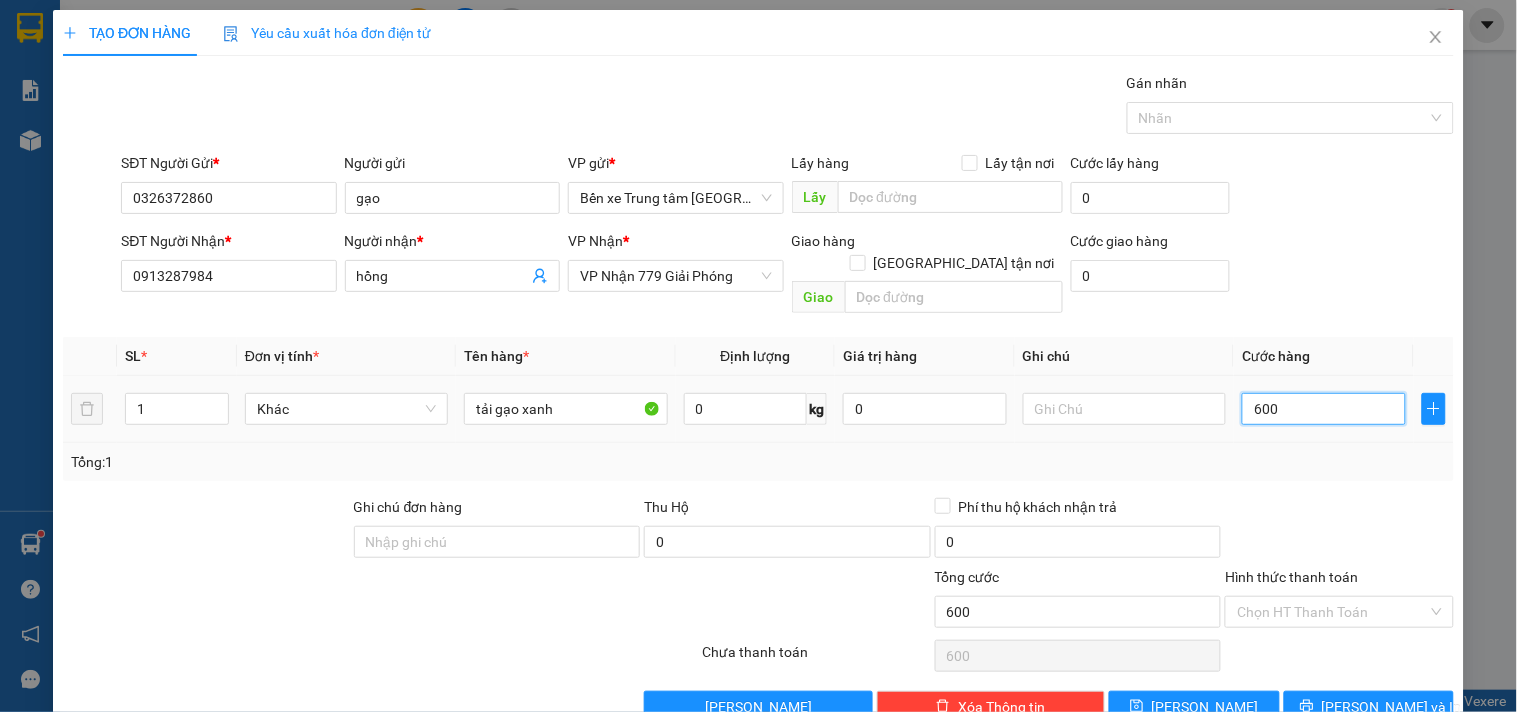 type on "6.000" 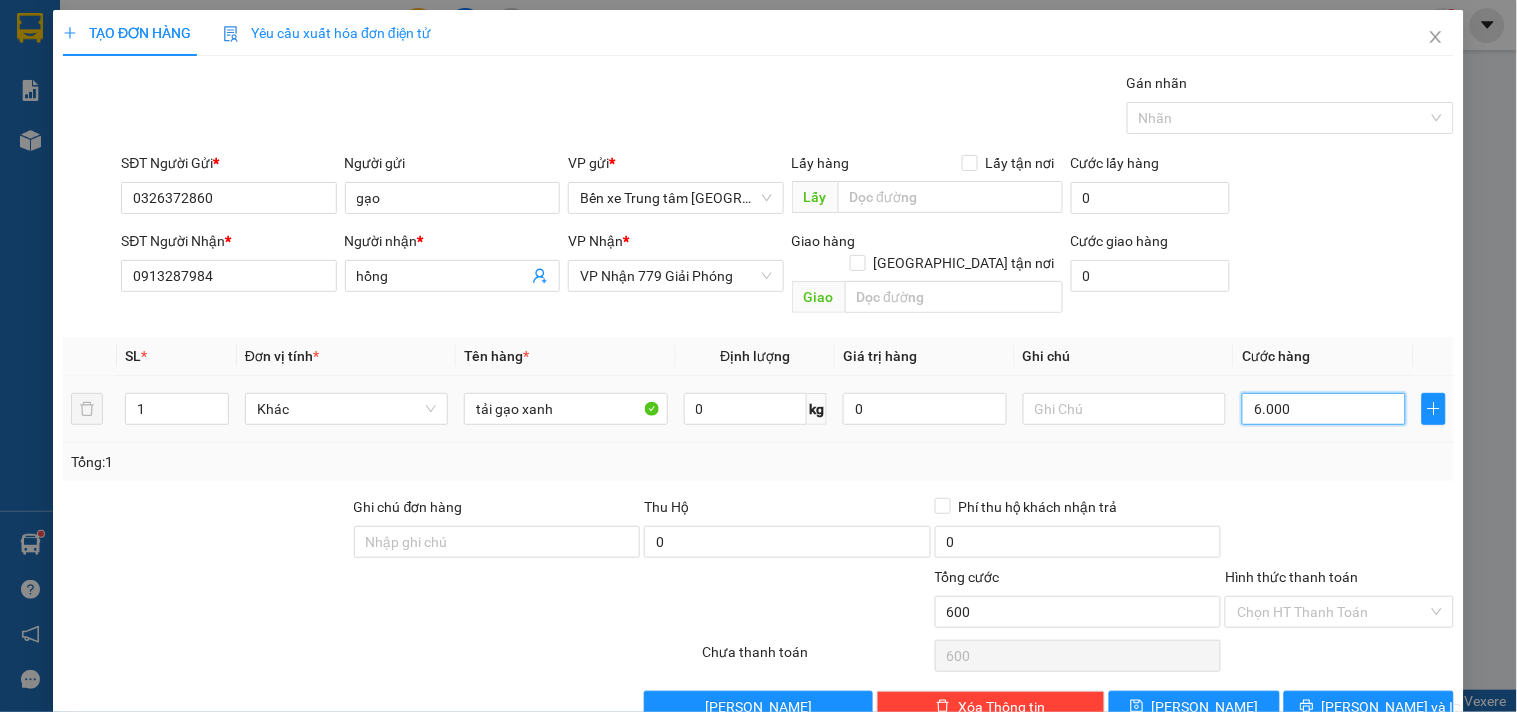 type on "6.000" 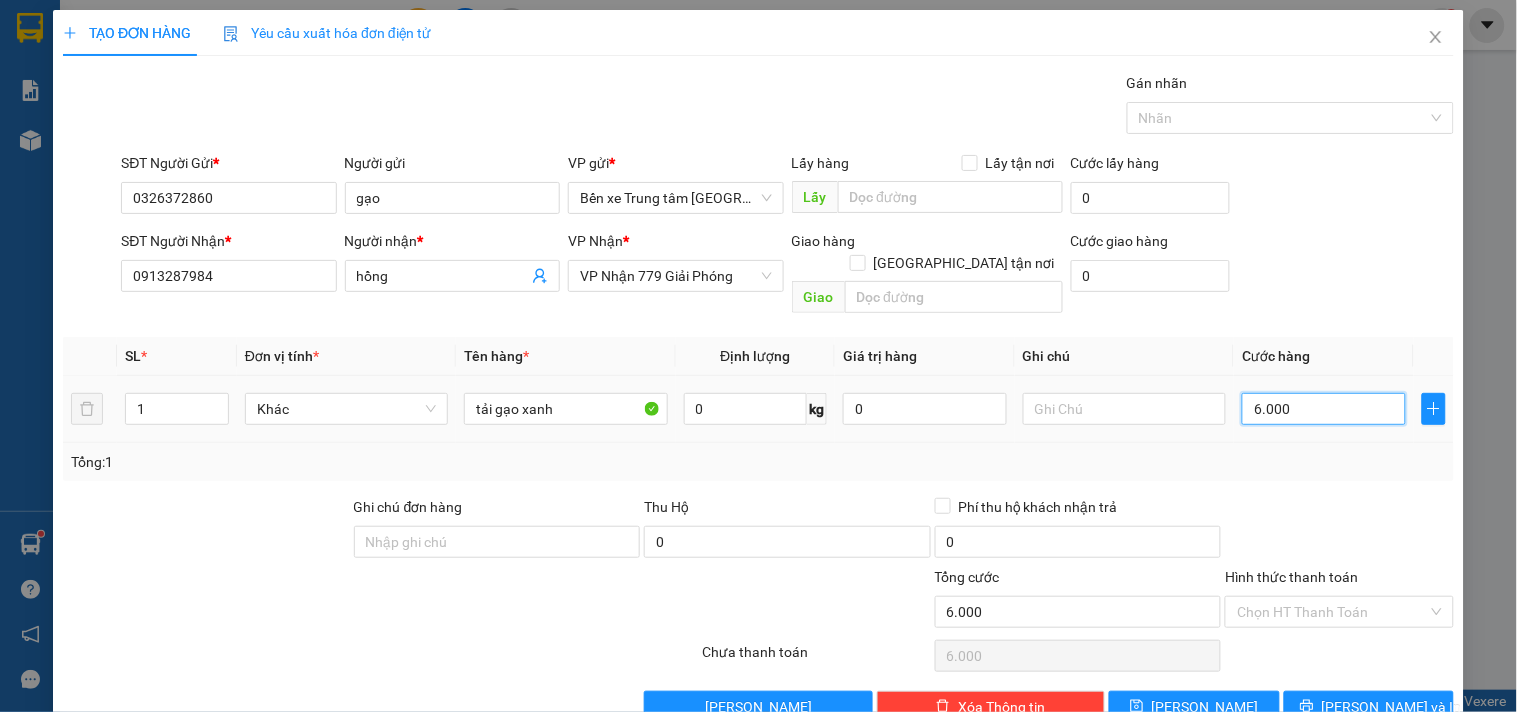 type on "60.000" 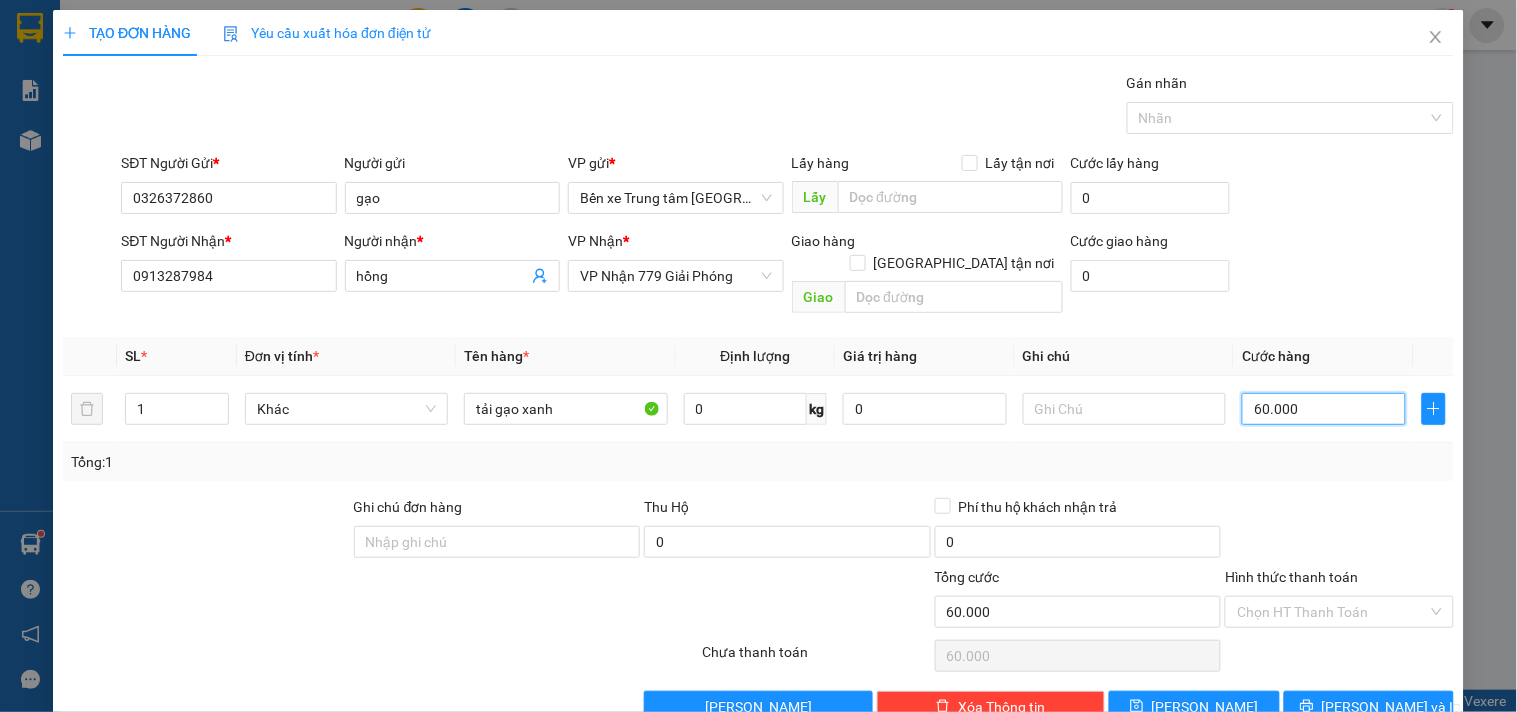 scroll, scrollTop: 27, scrollLeft: 0, axis: vertical 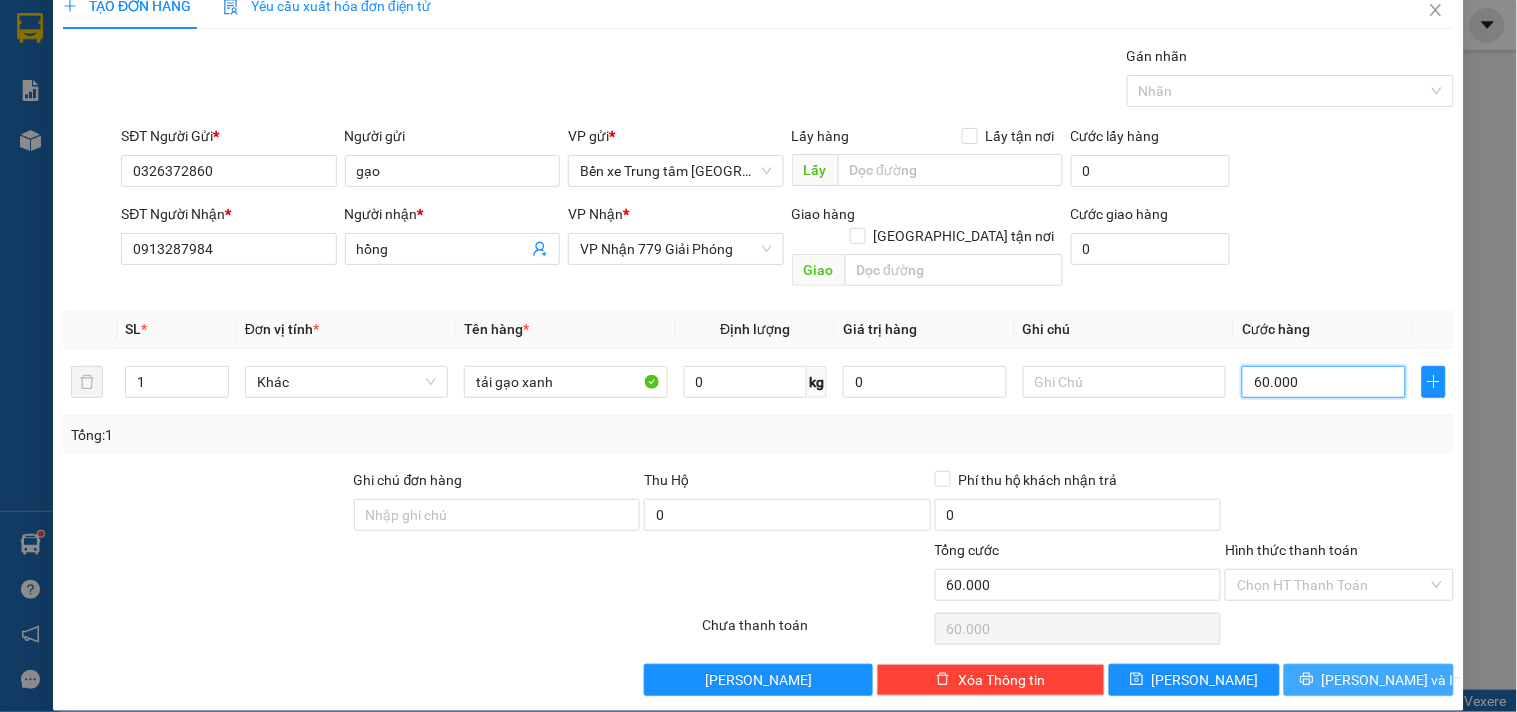type on "60.000" 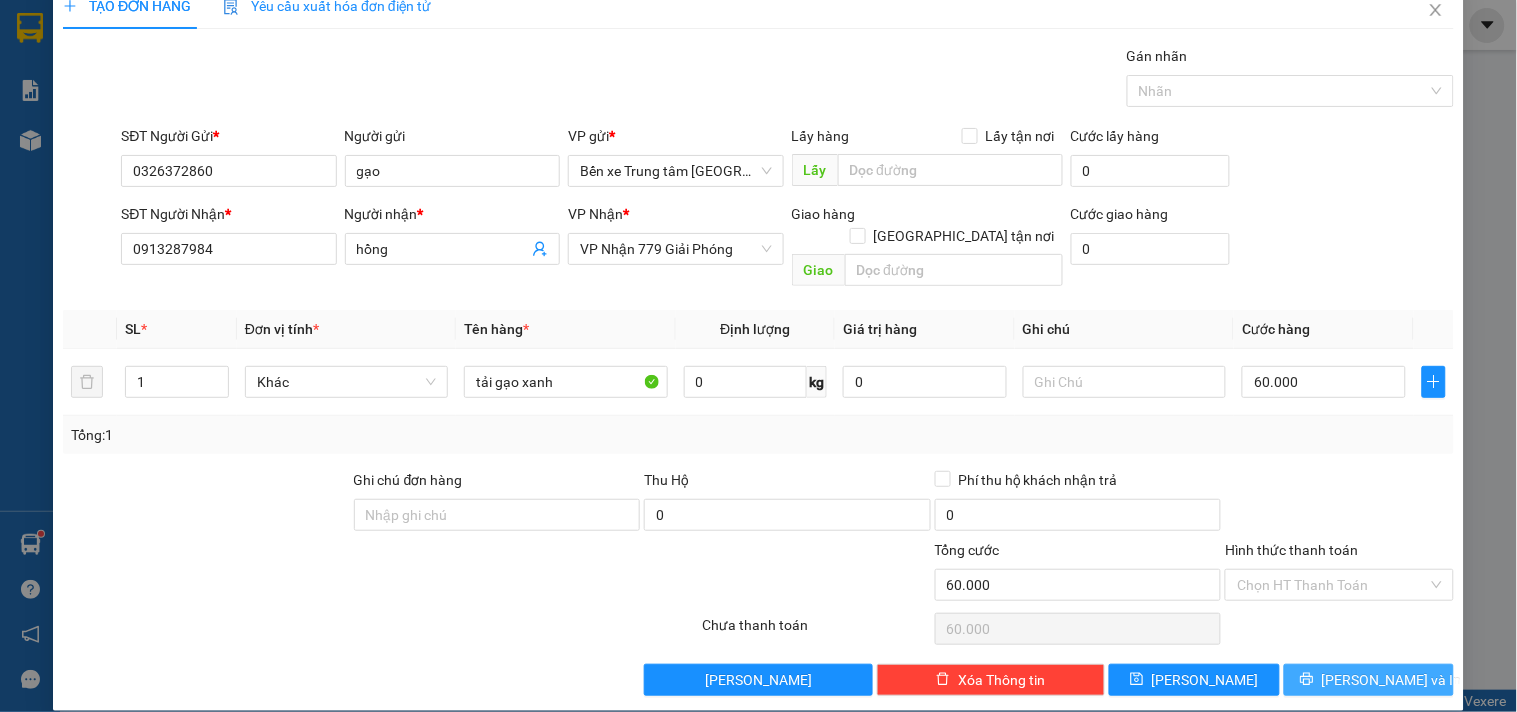 click on "Lưu và In" at bounding box center (1392, 680) 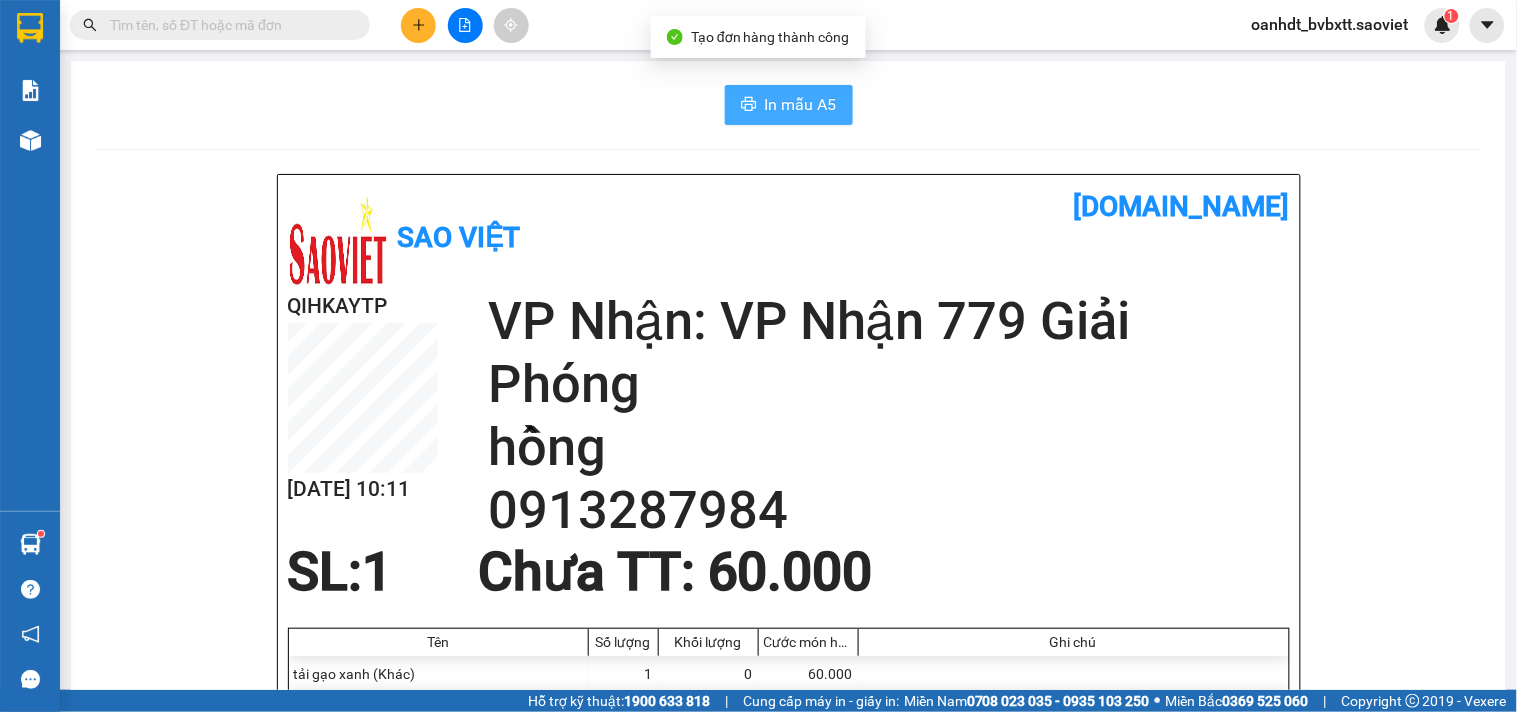 click on "In mẫu A5" at bounding box center [801, 104] 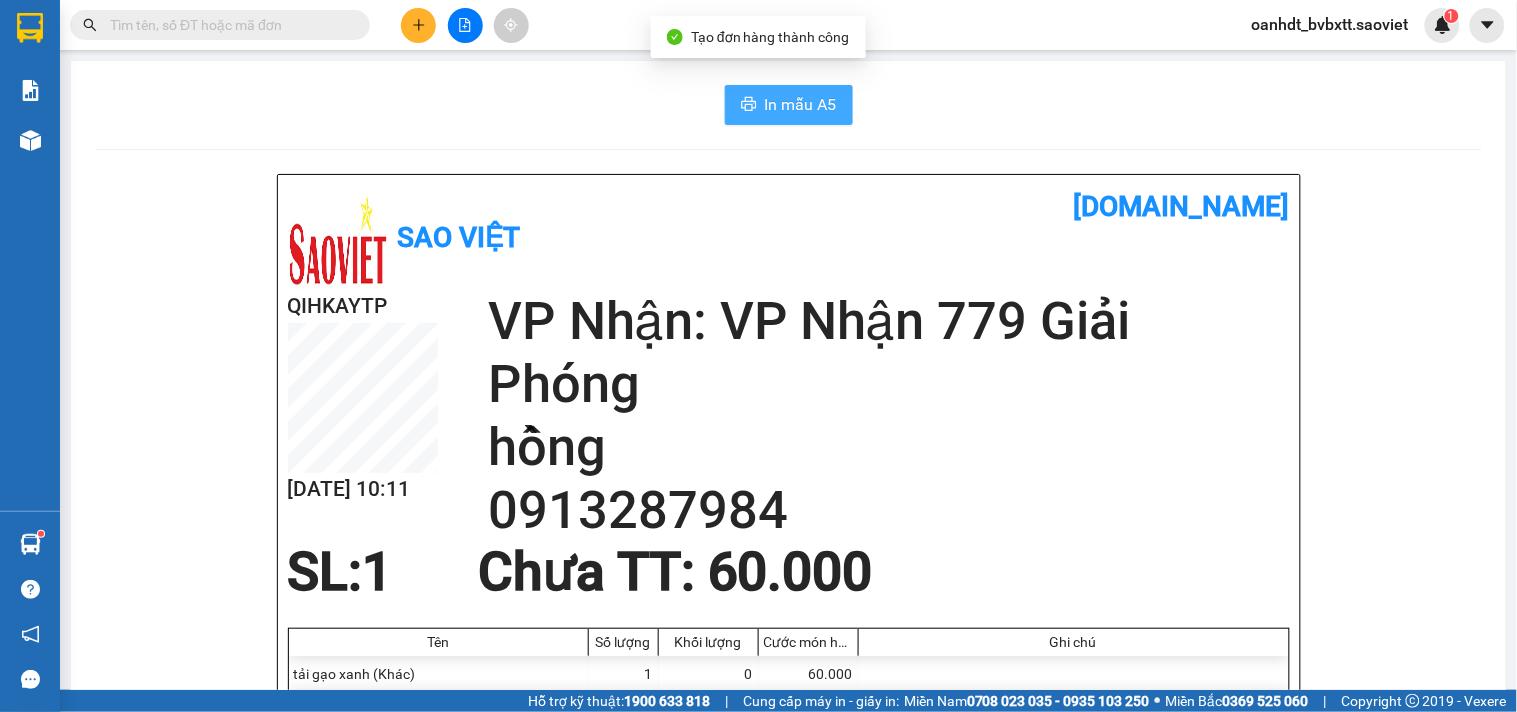 scroll, scrollTop: 0, scrollLeft: 0, axis: both 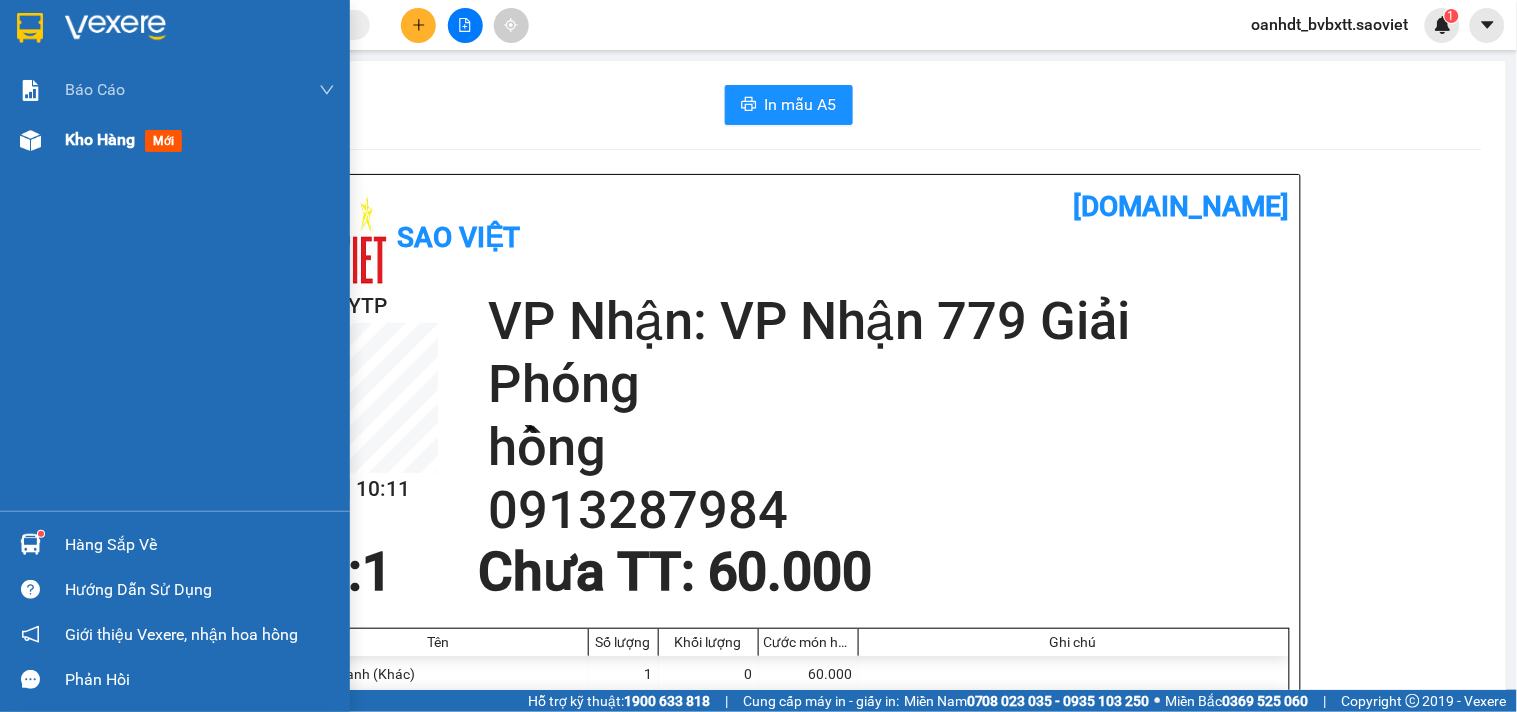 click on "mới" at bounding box center (163, 141) 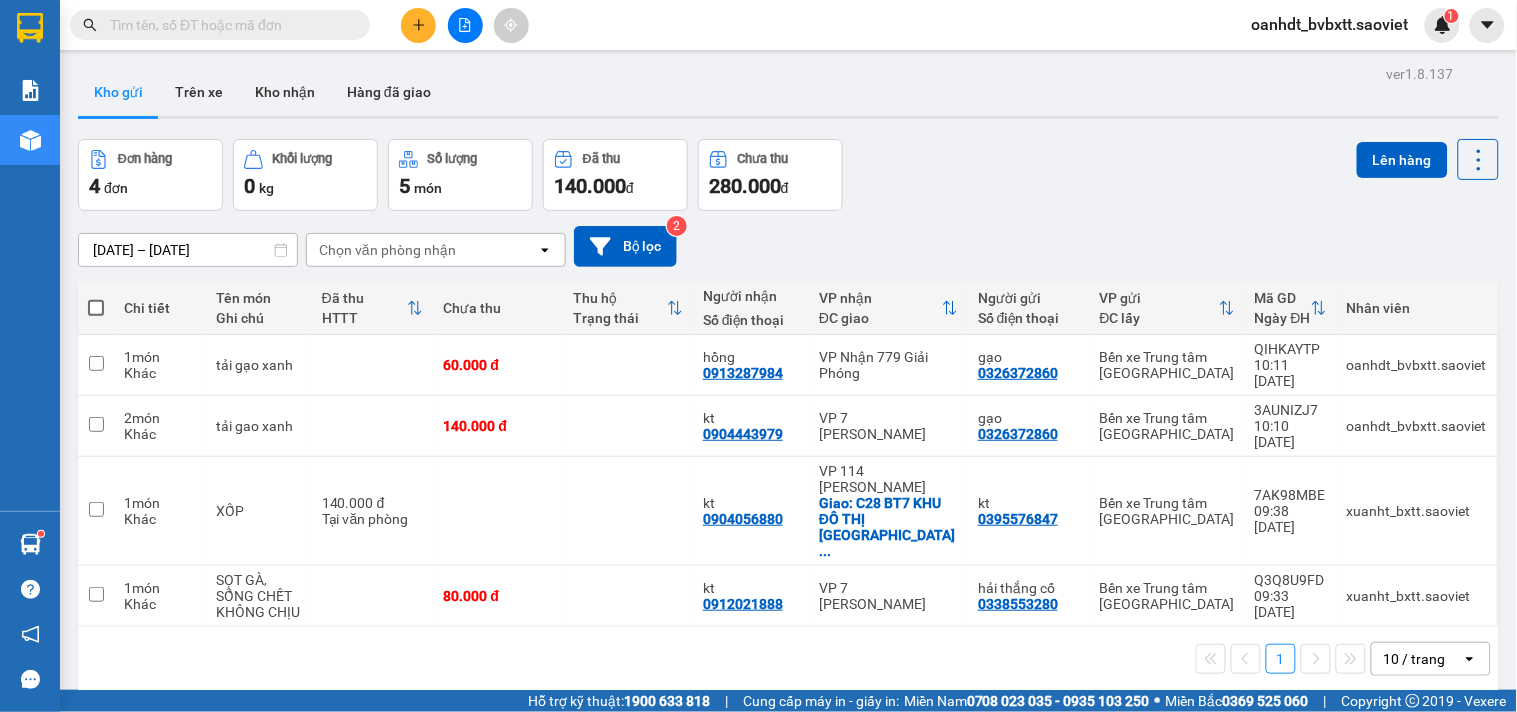 click at bounding box center [220, 25] 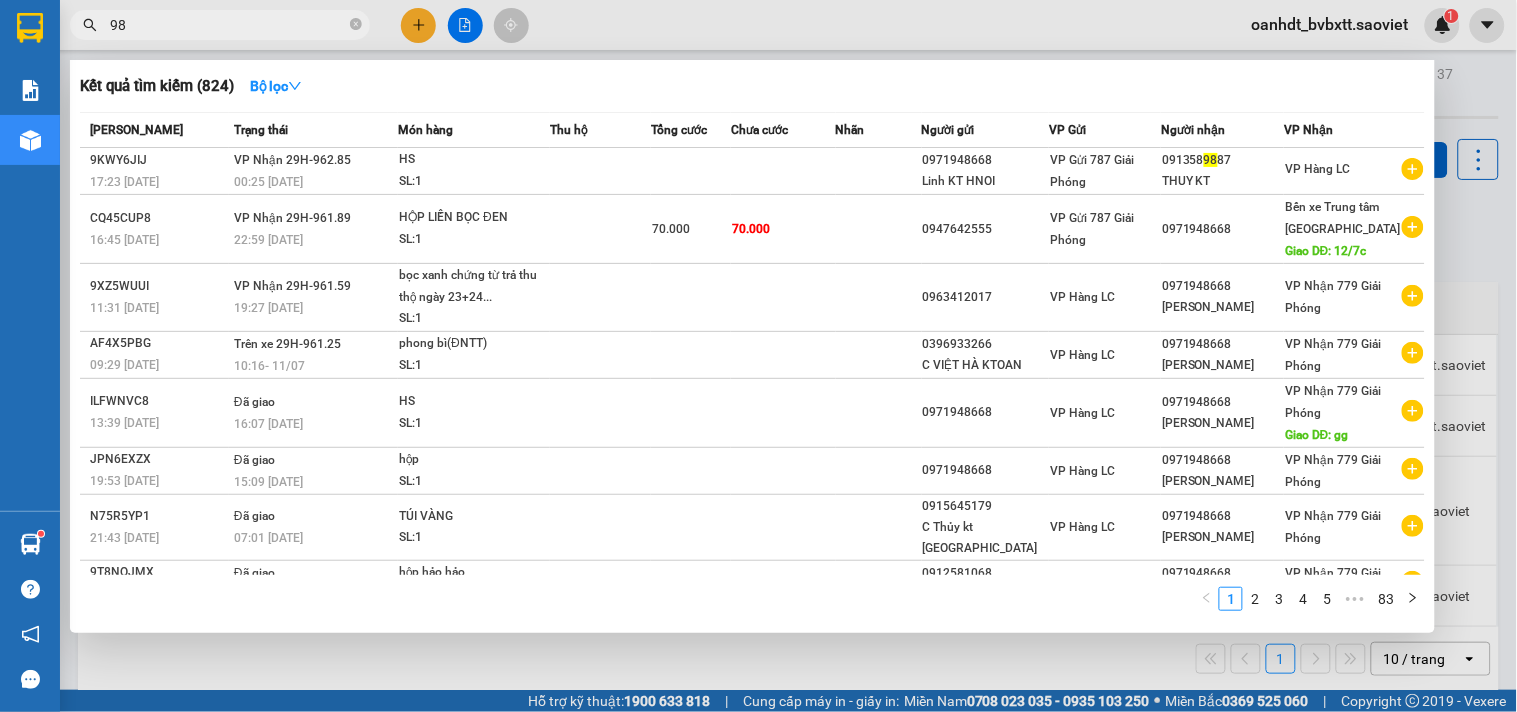 type on "982" 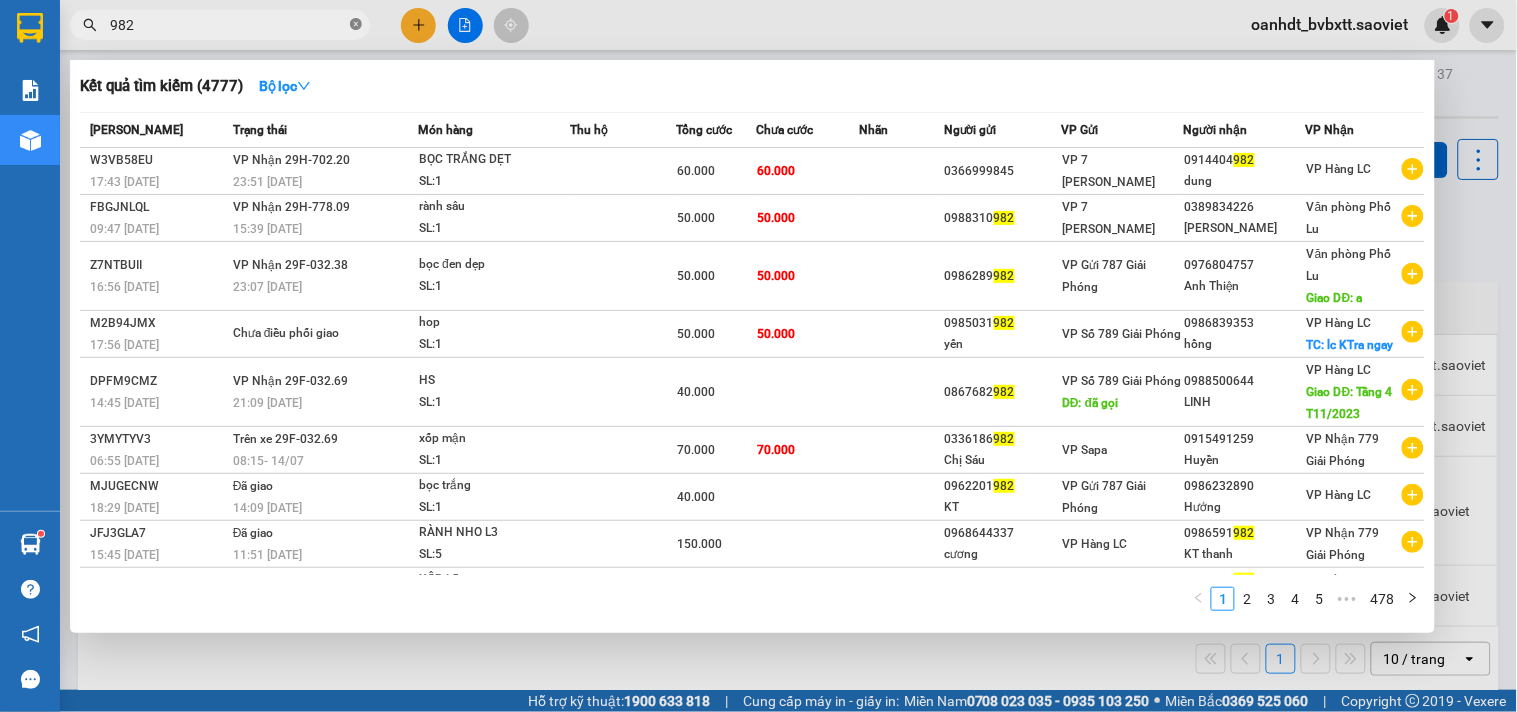 click 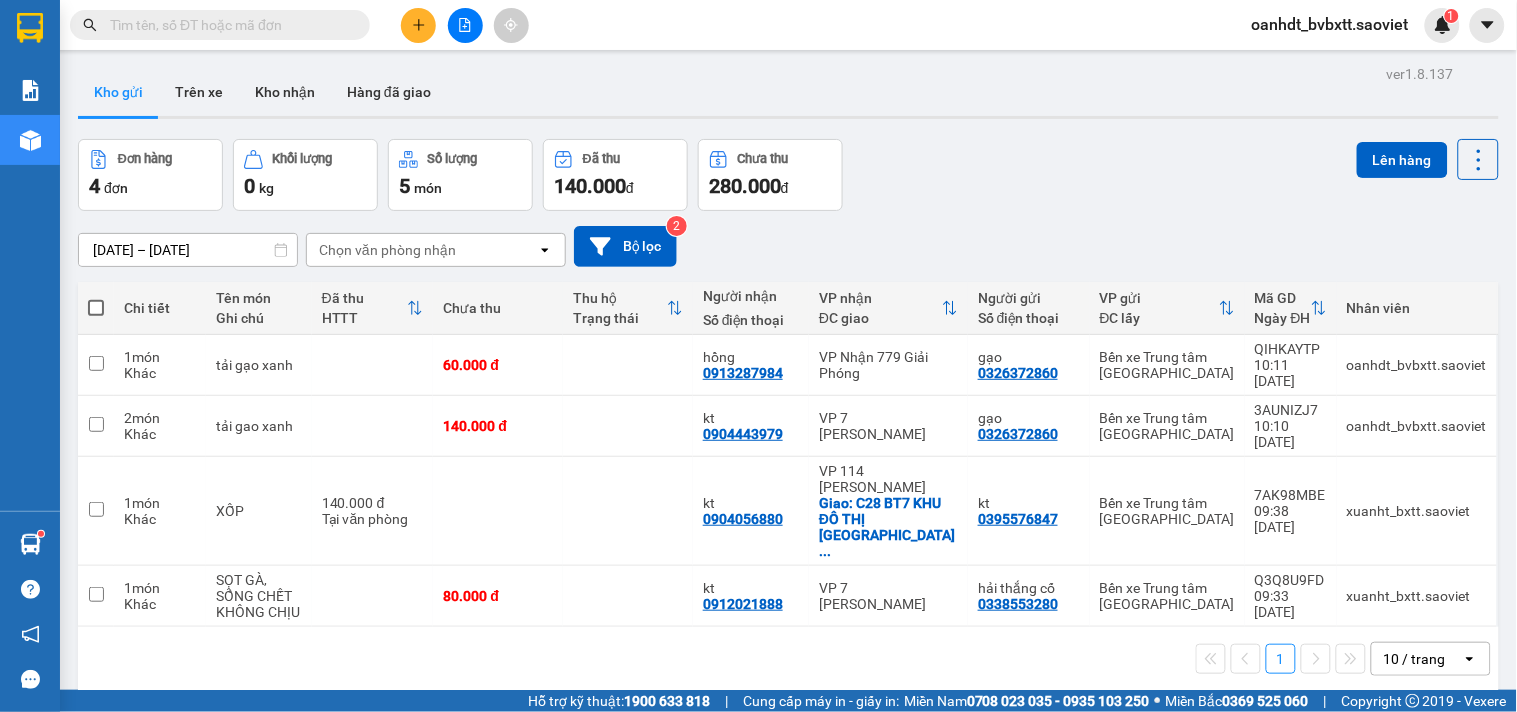 click at bounding box center [228, 25] 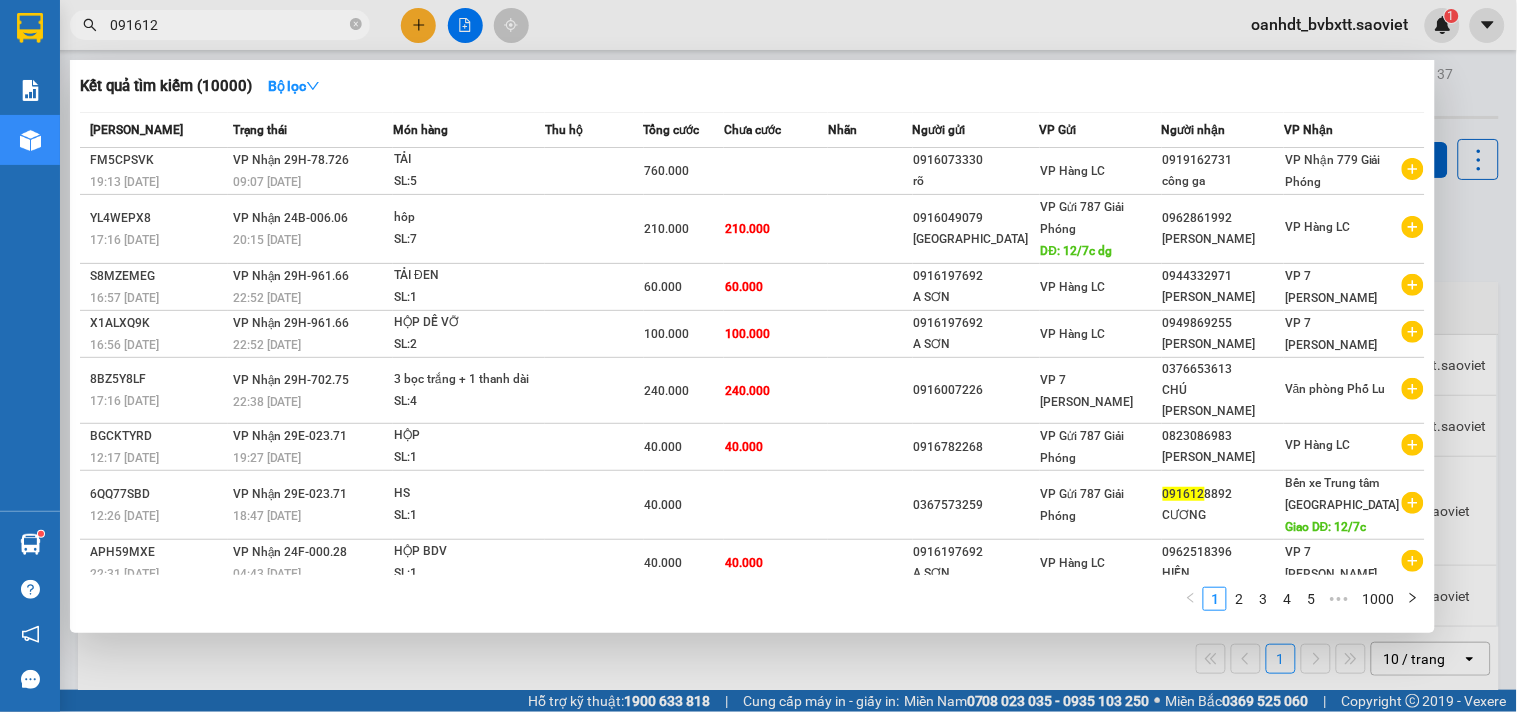 type on "0916128" 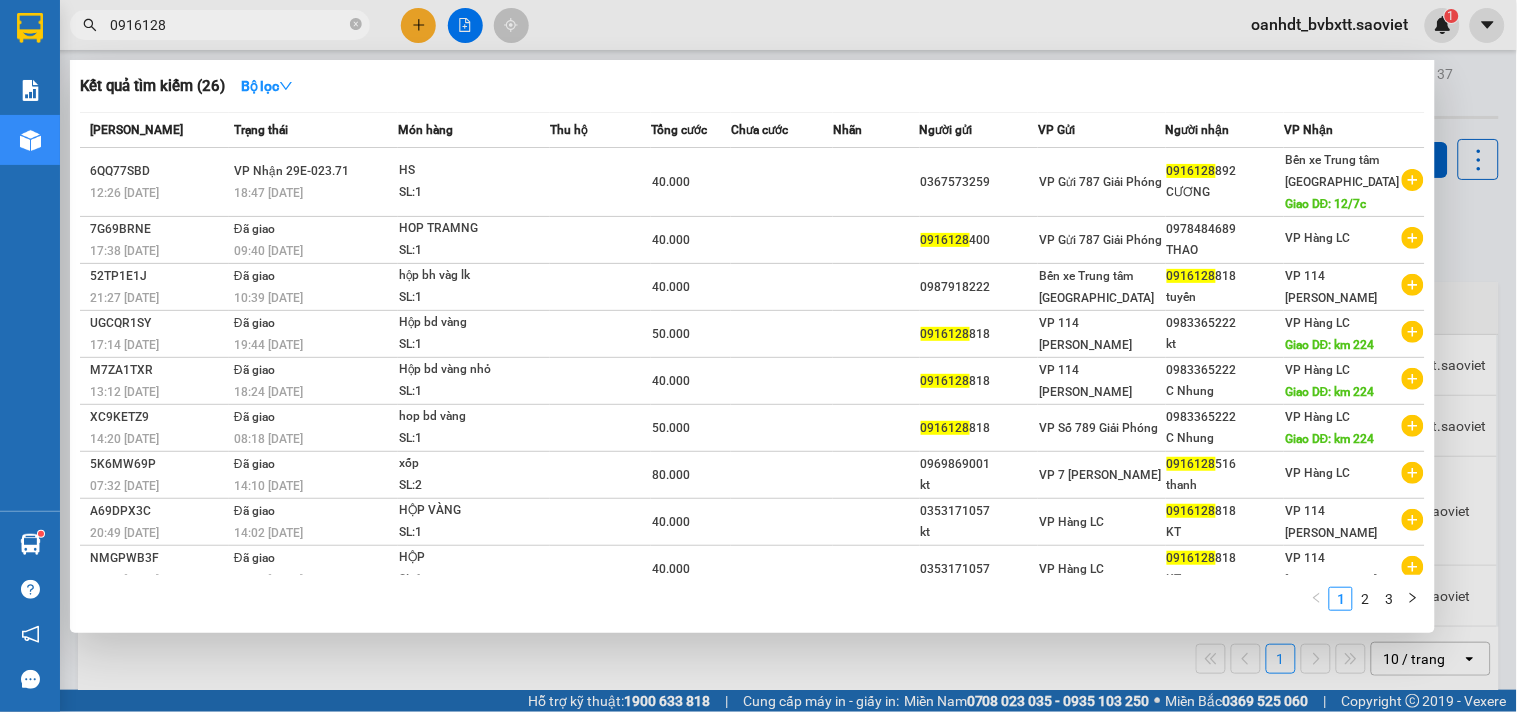 drag, startPoint x: 358, startPoint y: 15, endPoint x: 346, endPoint y: 31, distance: 20 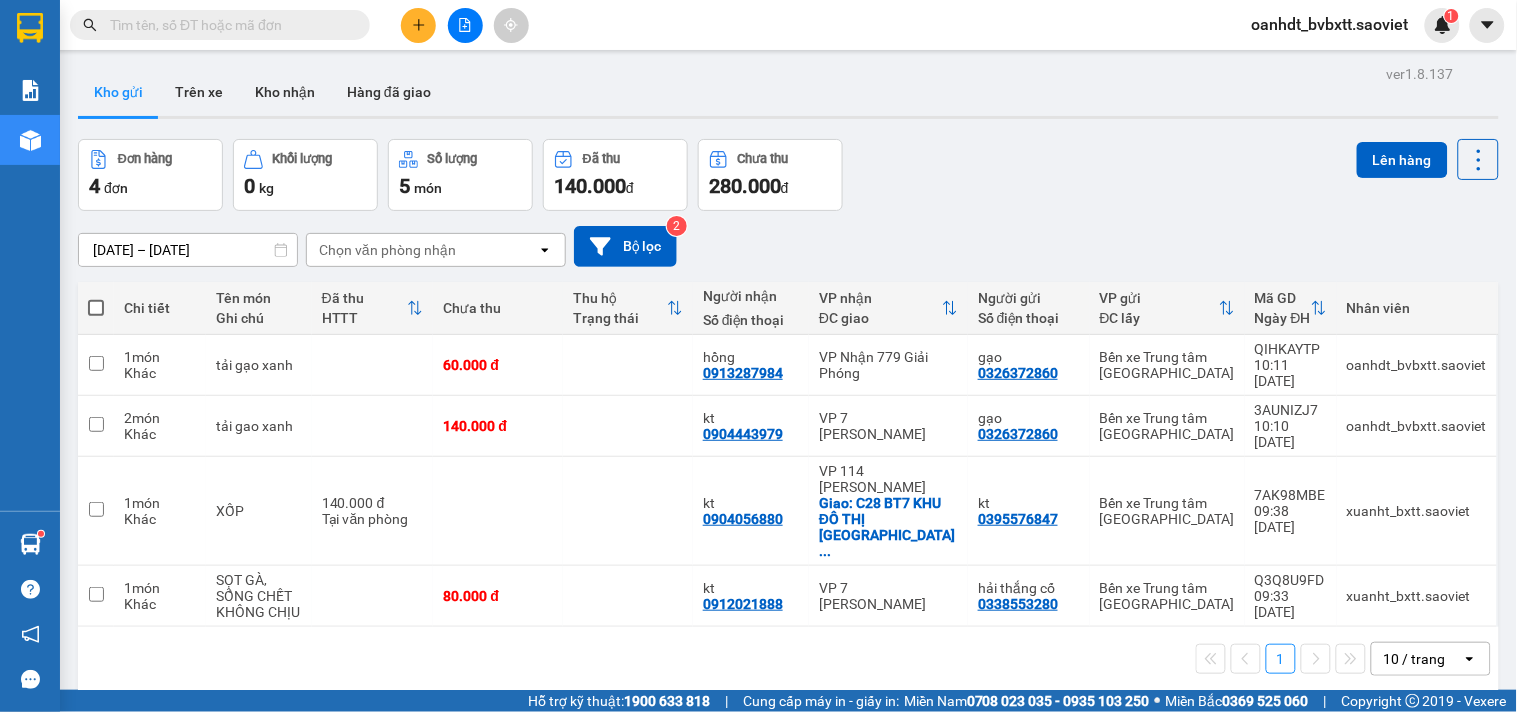 click at bounding box center (465, 25) 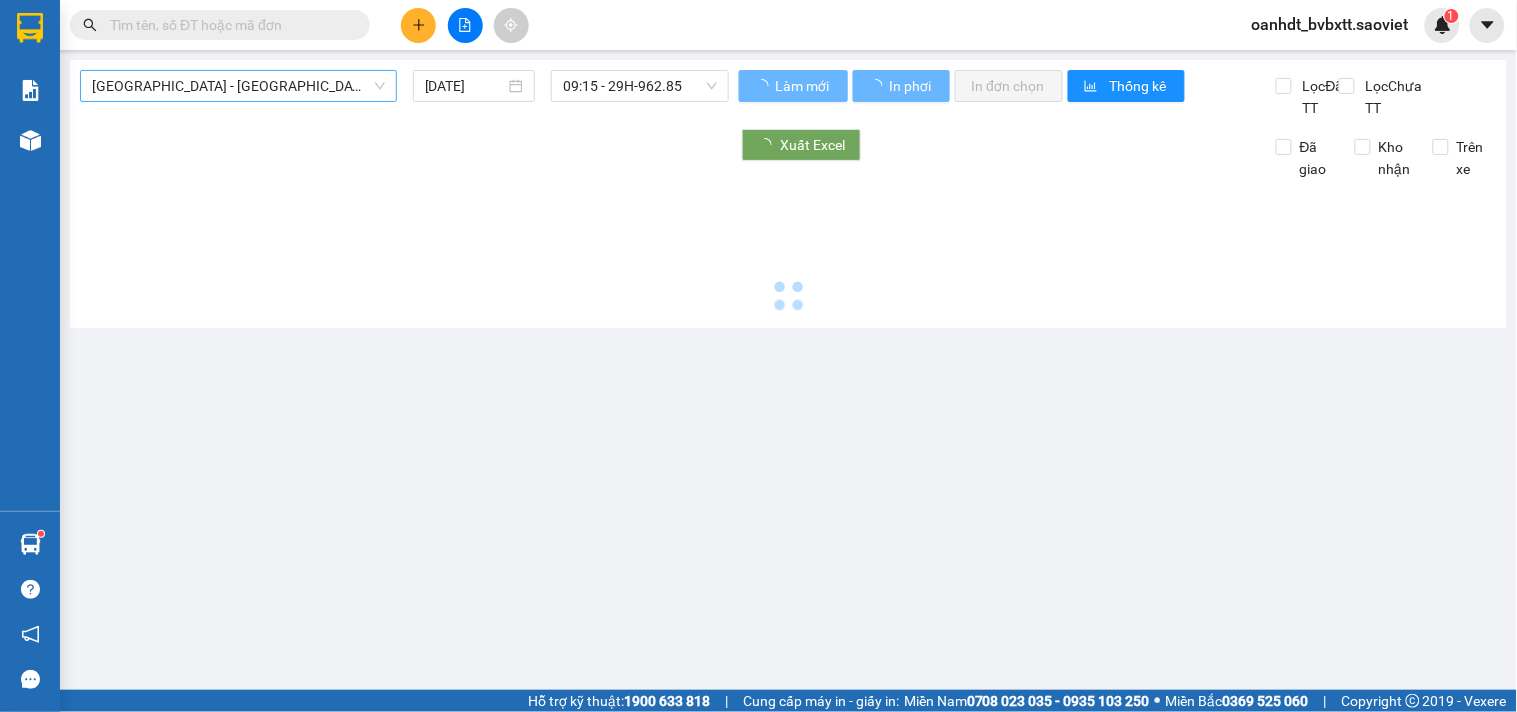 click on "[GEOGRAPHIC_DATA] - [GEOGRAPHIC_DATA] (Cabin)" at bounding box center [238, 86] 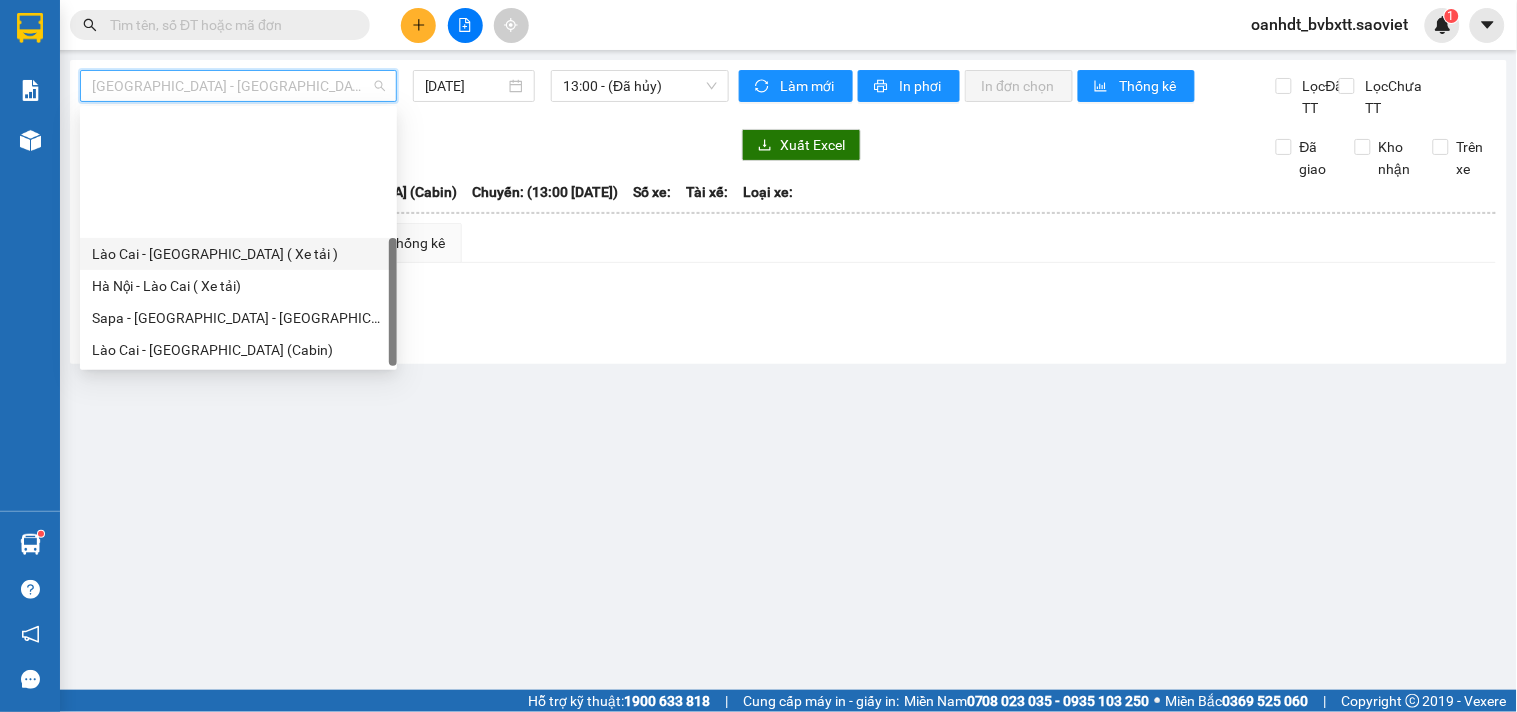 scroll, scrollTop: 160, scrollLeft: 0, axis: vertical 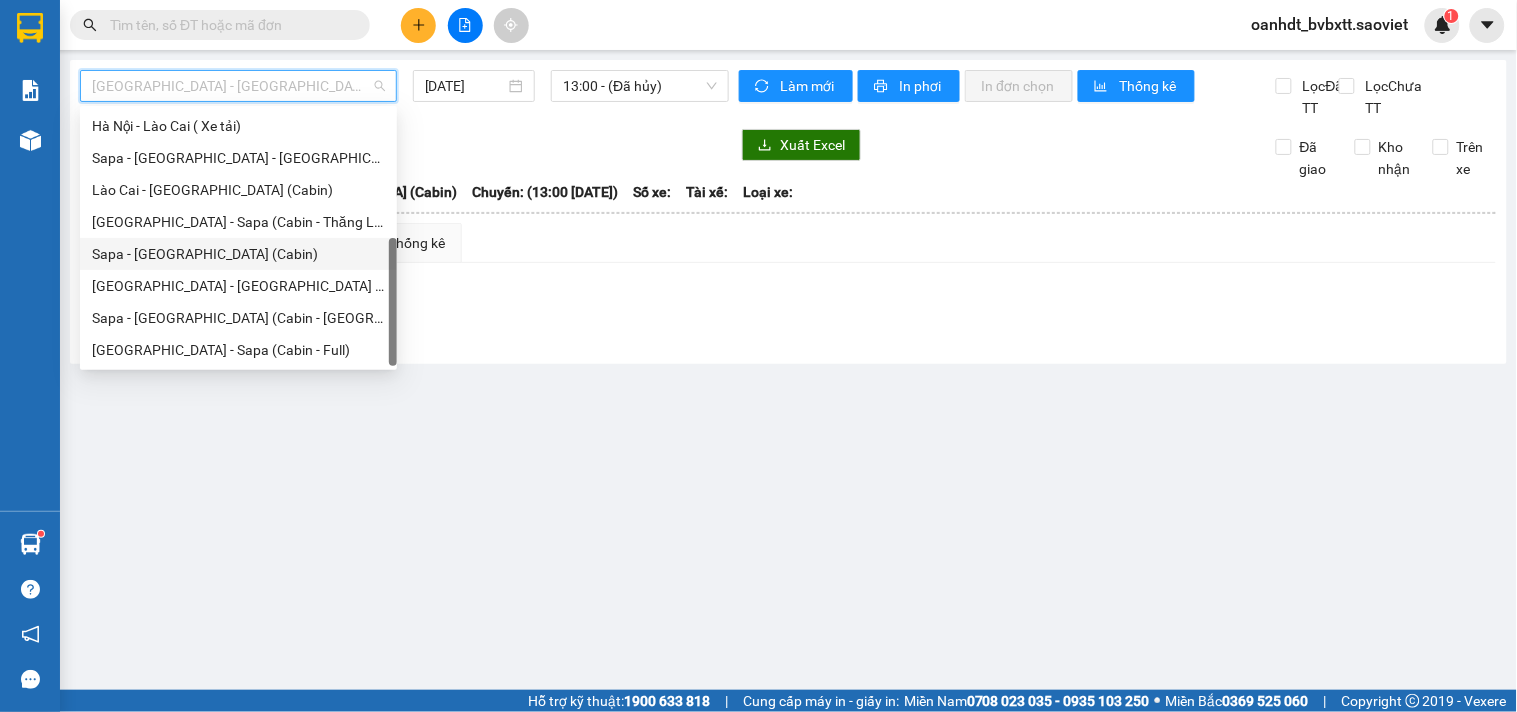 click on "Sapa - [GEOGRAPHIC_DATA] (Cabin)" at bounding box center (238, 254) 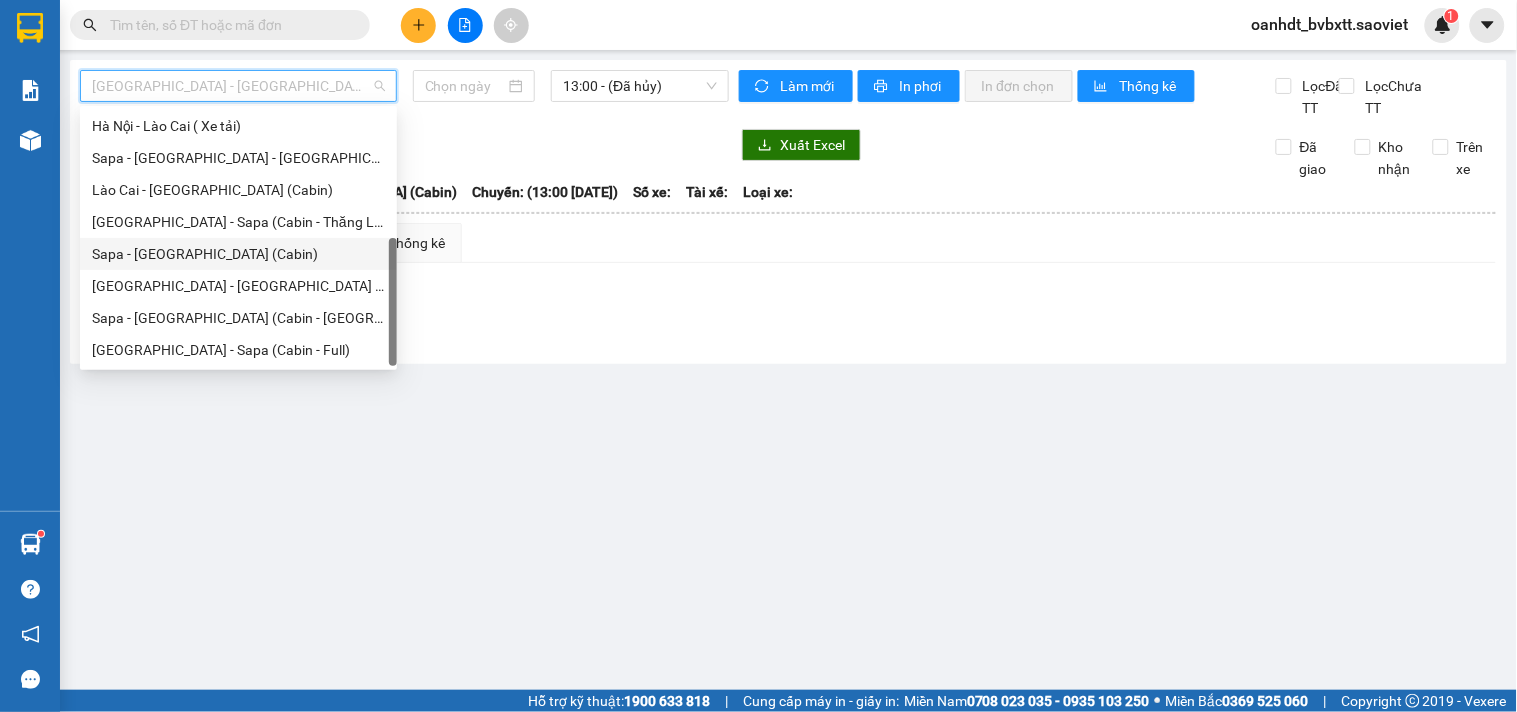 type on "[DATE]" 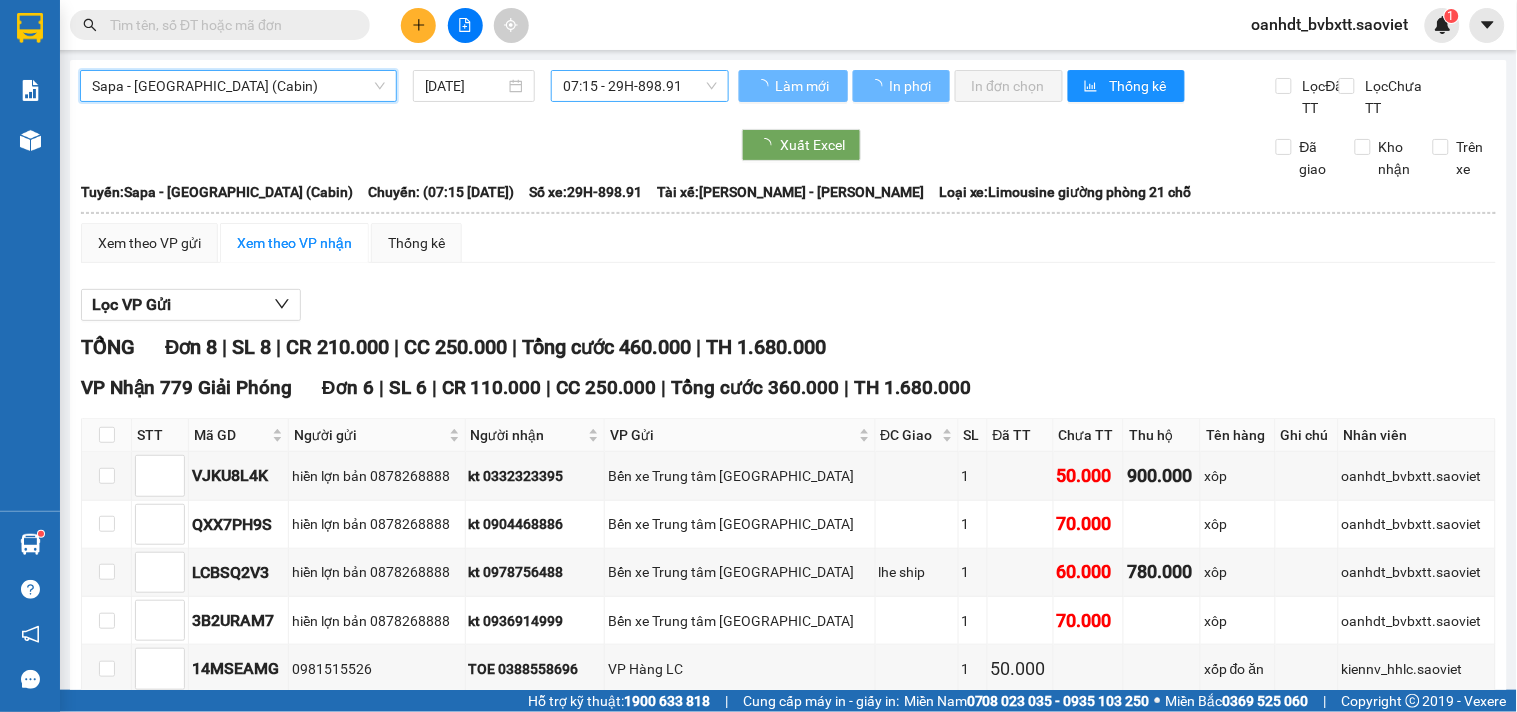 click on "07:15     - 29H-898.91" at bounding box center [640, 86] 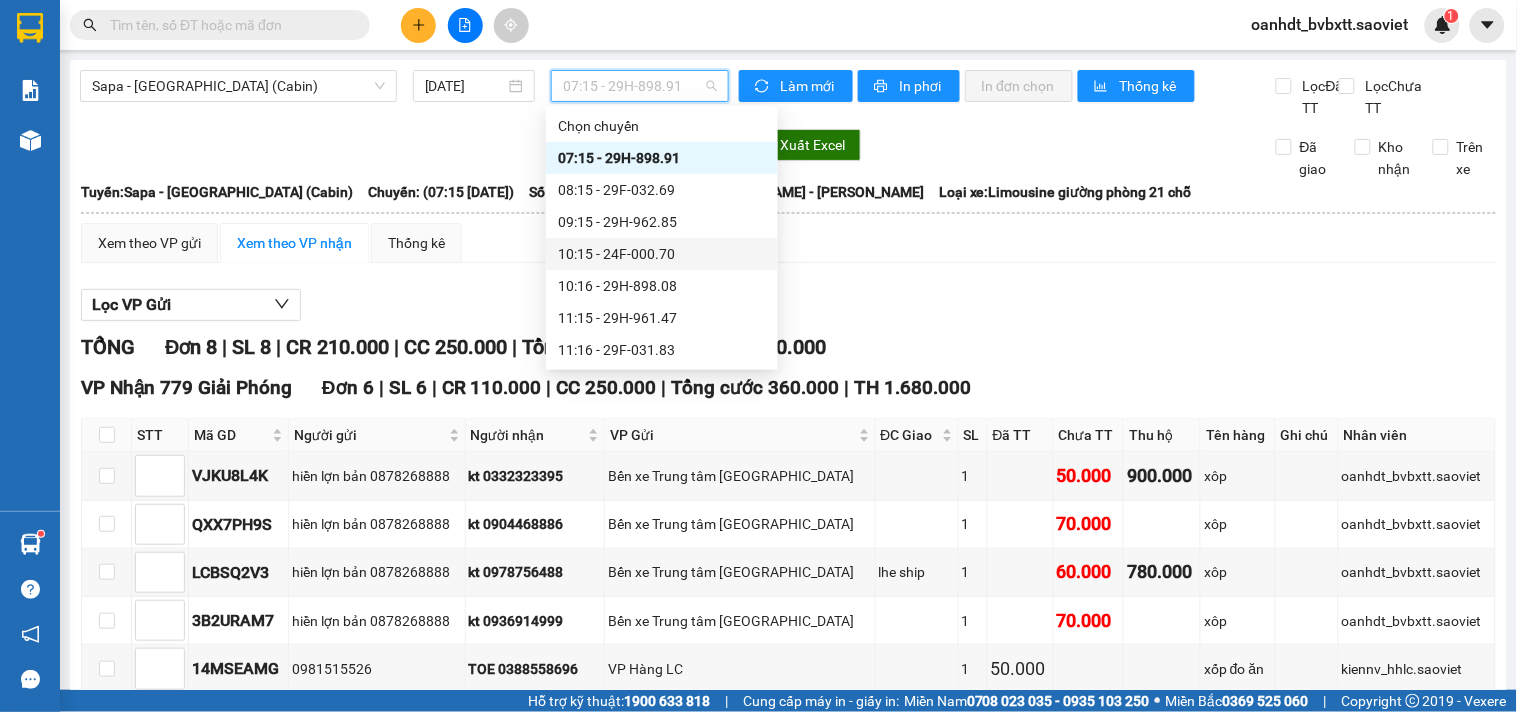 click on "10:15     - 24F-000.70" at bounding box center [662, 254] 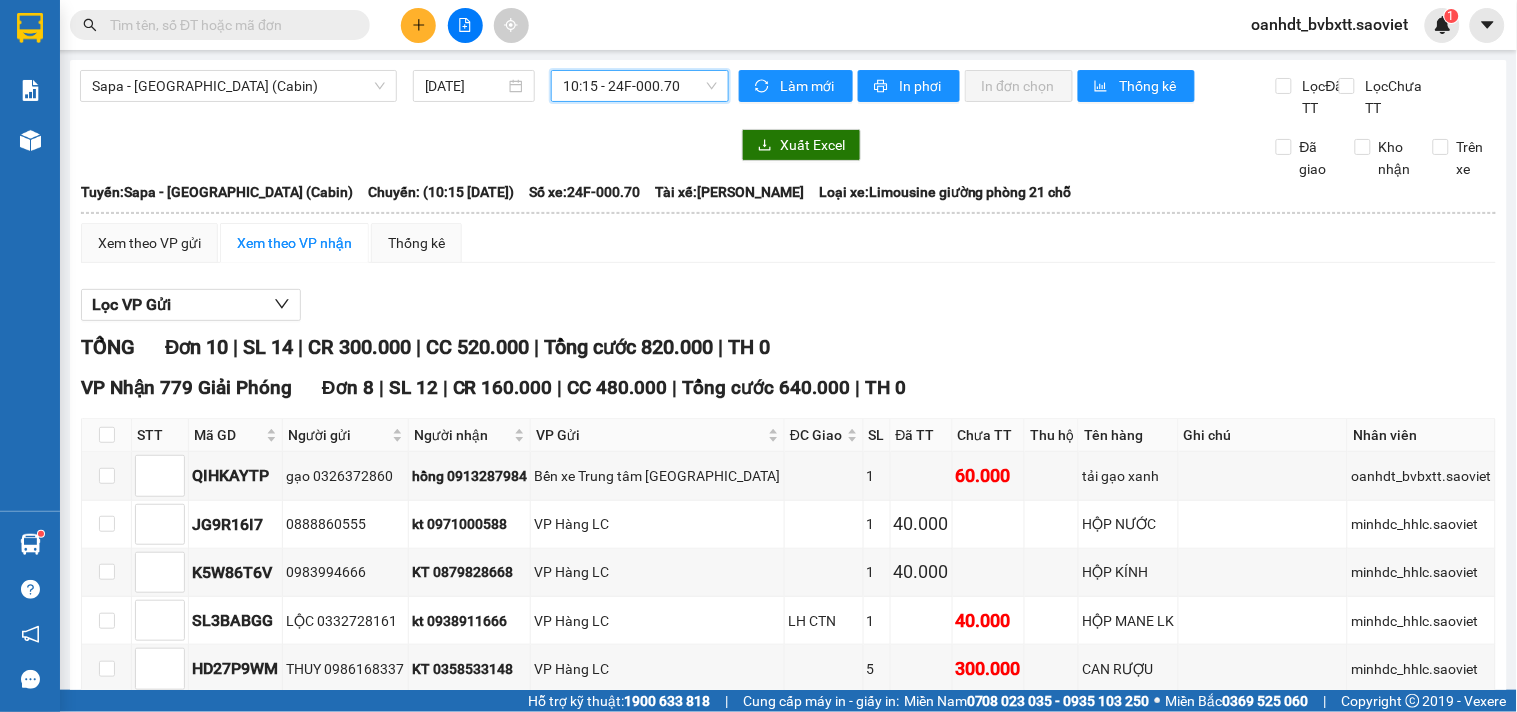 scroll, scrollTop: 666, scrollLeft: 0, axis: vertical 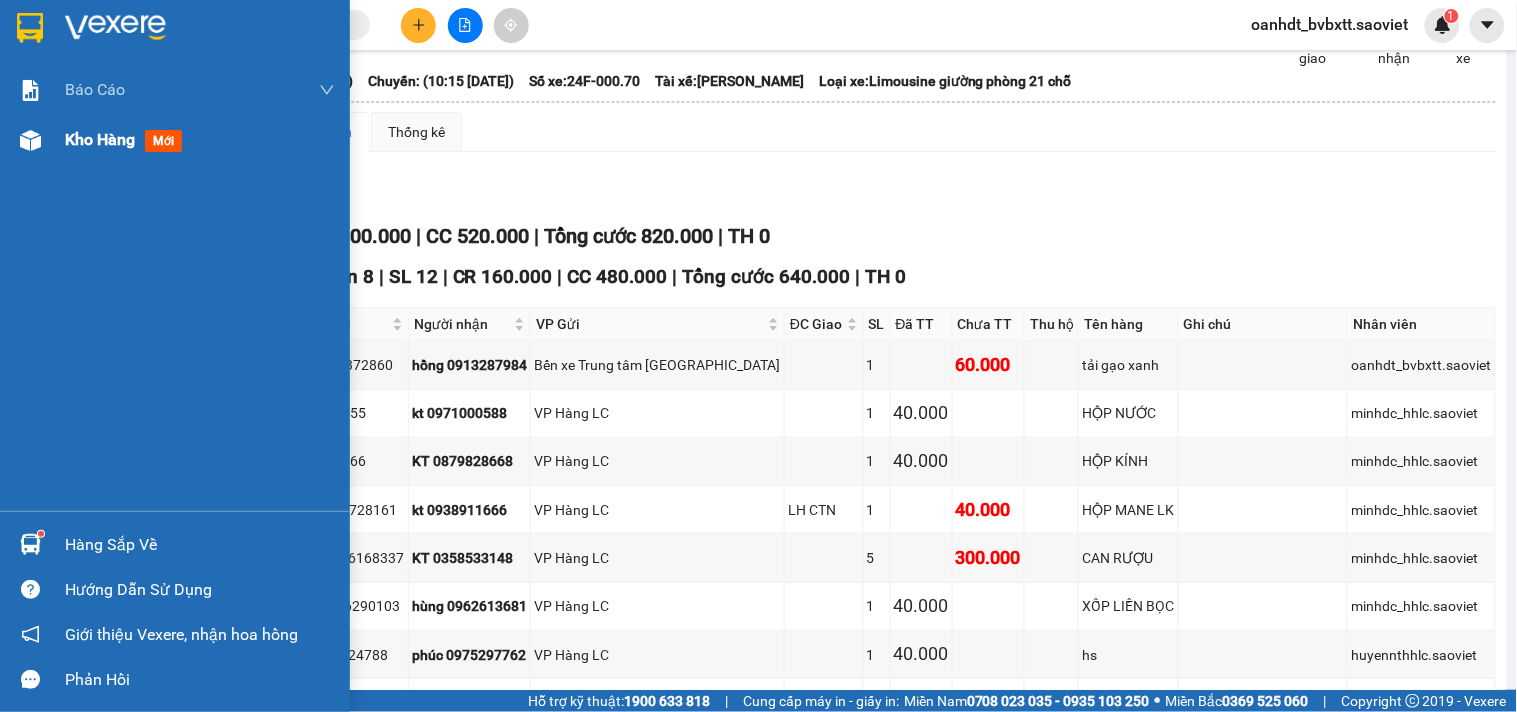 click on "mới" at bounding box center (163, 141) 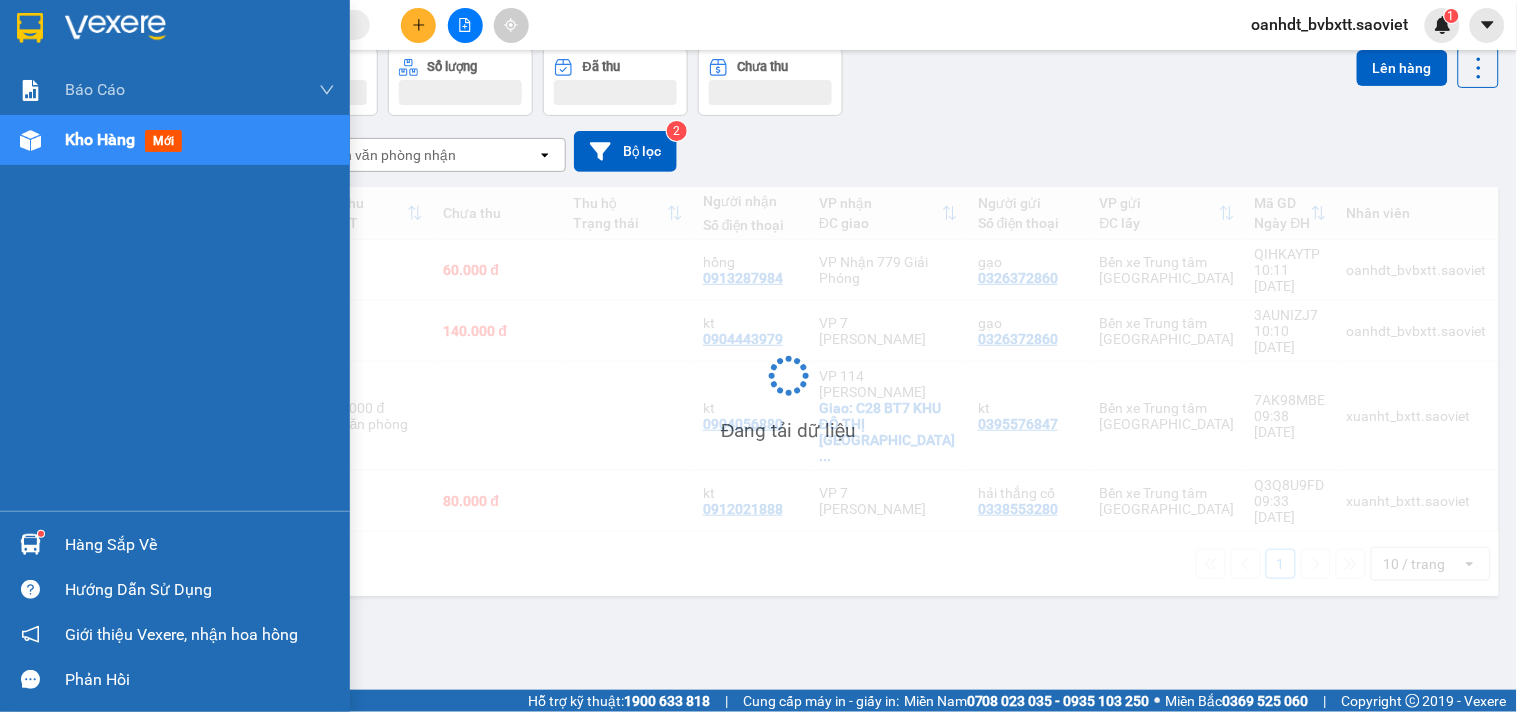 scroll, scrollTop: 92, scrollLeft: 0, axis: vertical 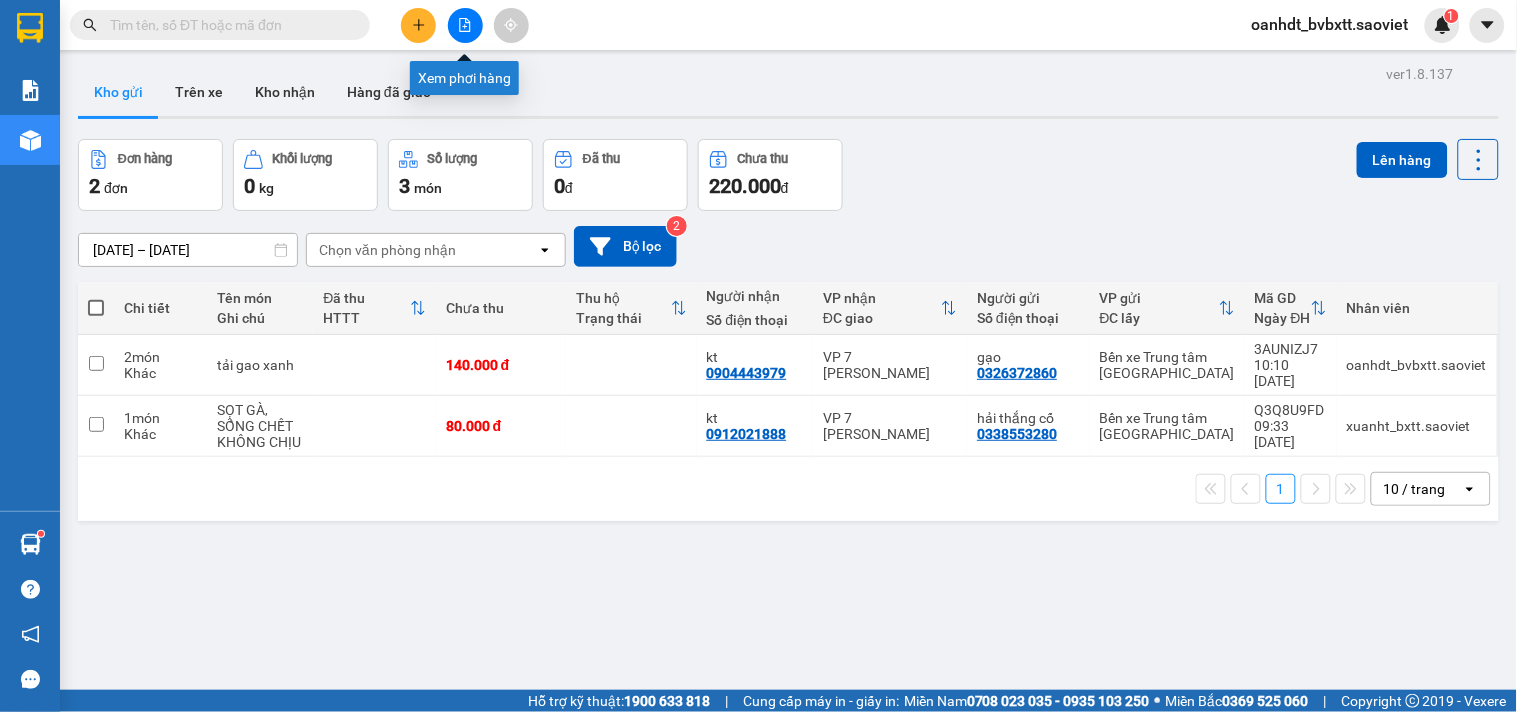 click at bounding box center (465, 25) 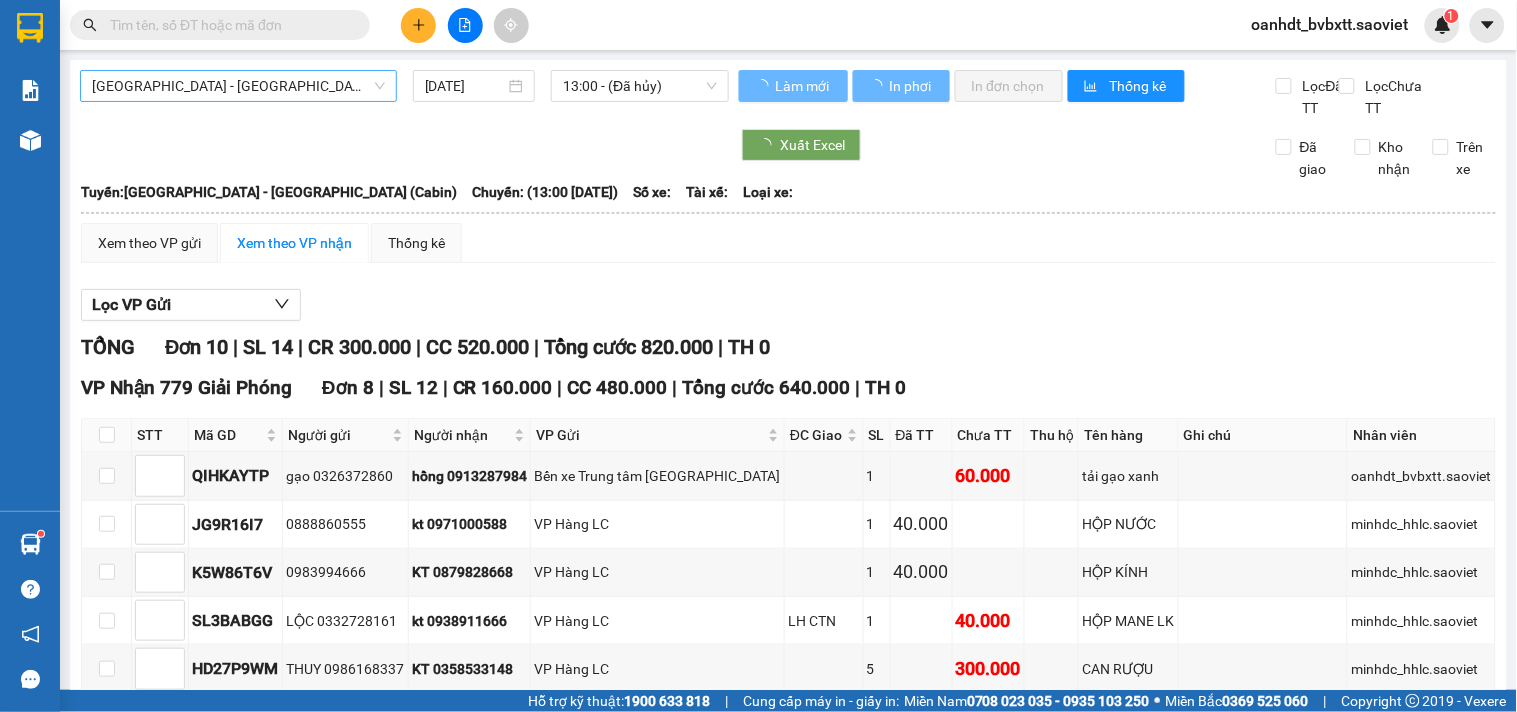 click on "[GEOGRAPHIC_DATA] - [GEOGRAPHIC_DATA] (Cabin)" at bounding box center (238, 86) 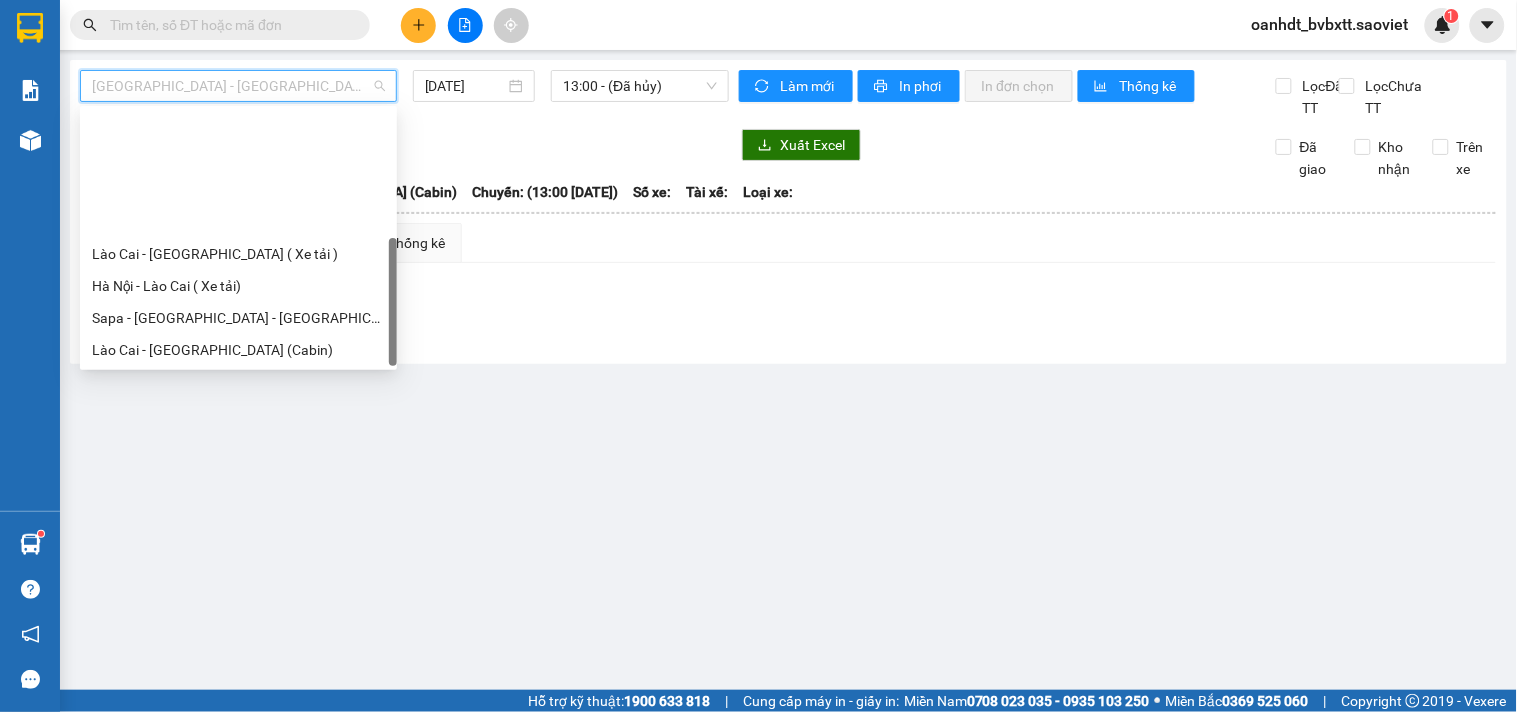 scroll, scrollTop: 160, scrollLeft: 0, axis: vertical 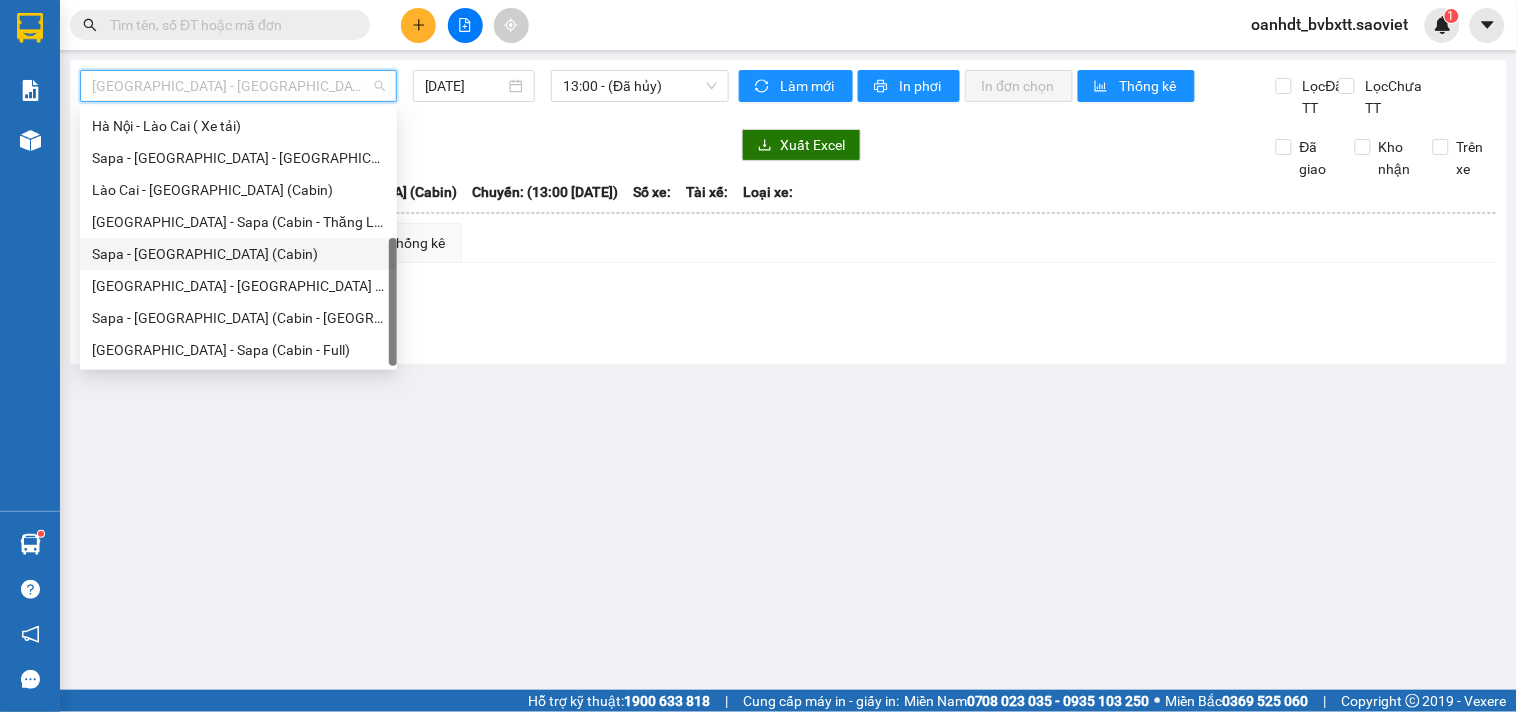 click on "Sapa - [GEOGRAPHIC_DATA] (Cabin)" at bounding box center [238, 254] 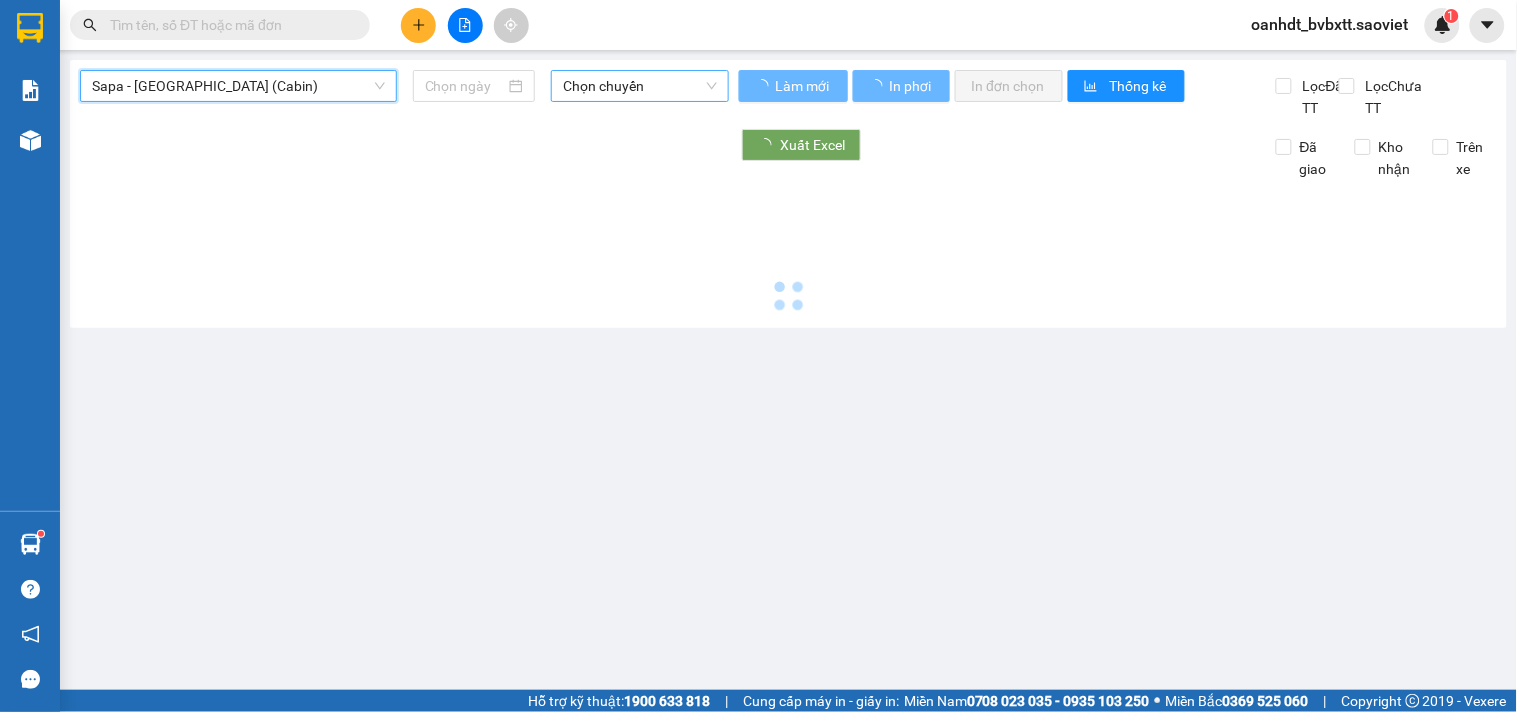 type on "[DATE]" 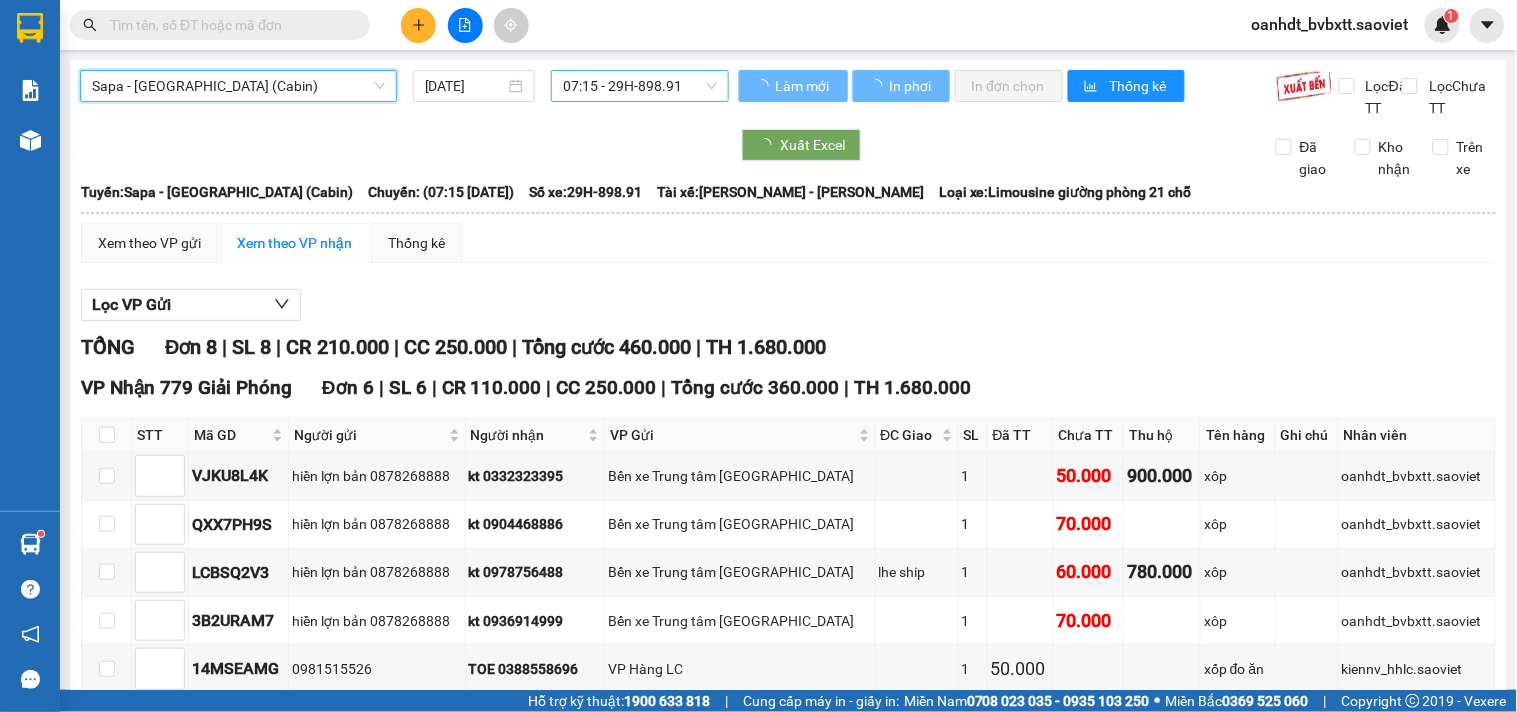 click on "07:15     - 29H-898.91" at bounding box center [640, 86] 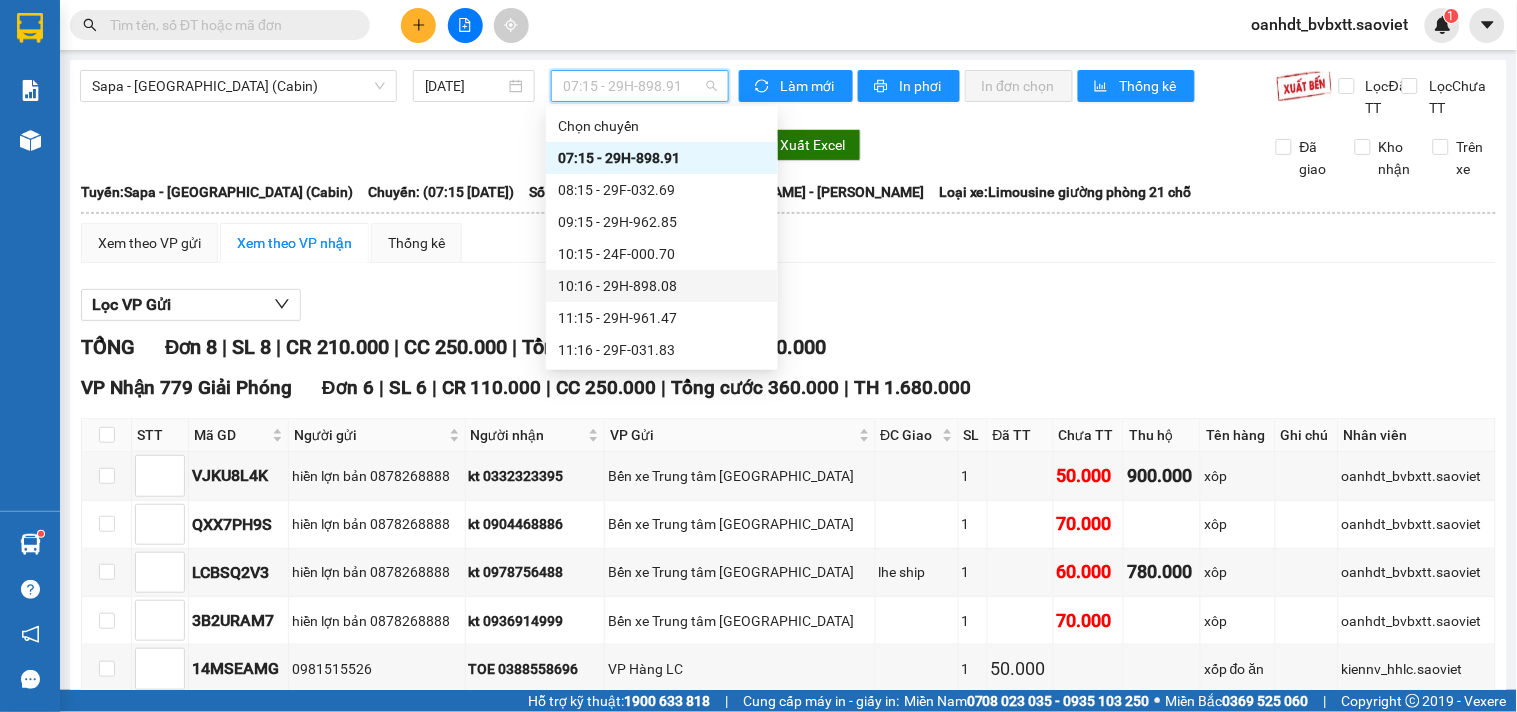 click on "10:16     - 29H-898.08" at bounding box center [662, 286] 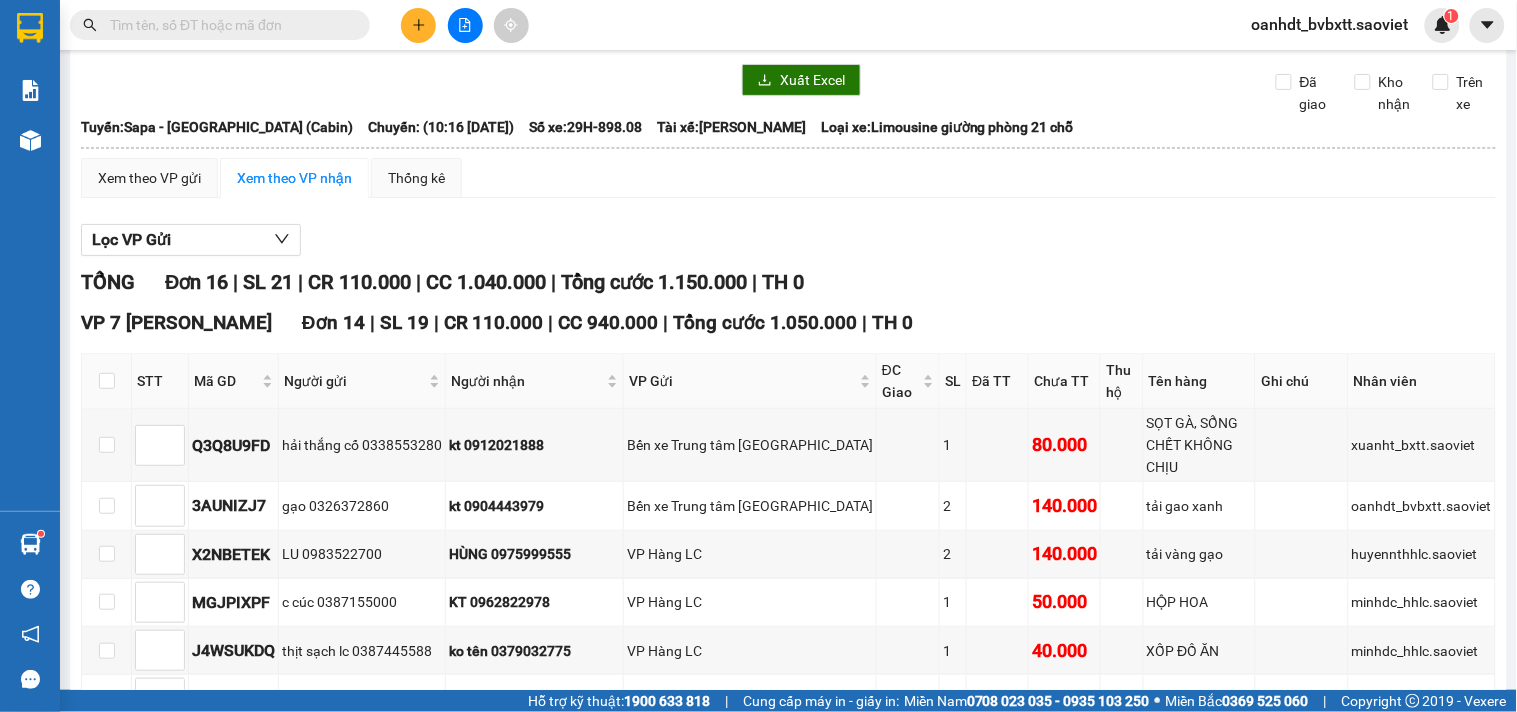 scroll, scrollTop: 0, scrollLeft: 0, axis: both 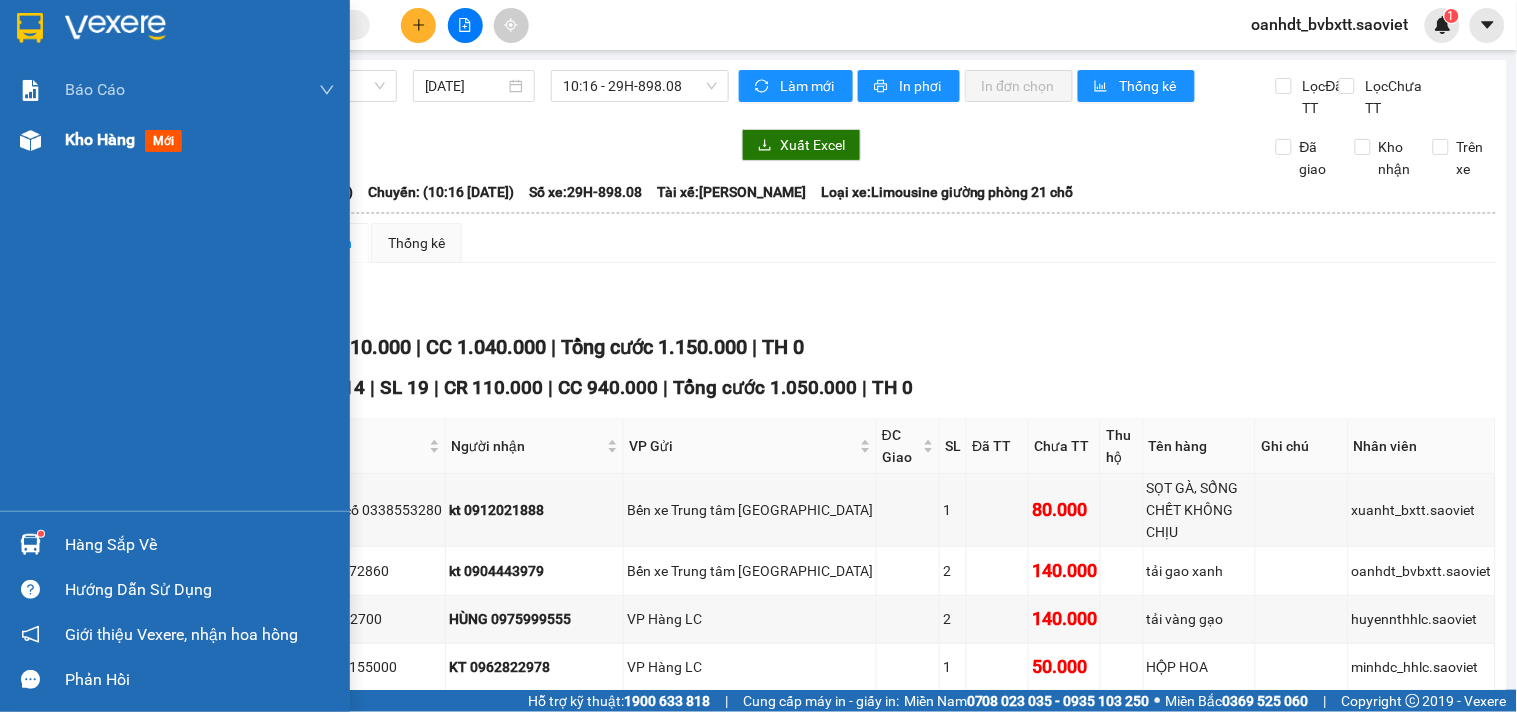 click on "mới" at bounding box center [163, 141] 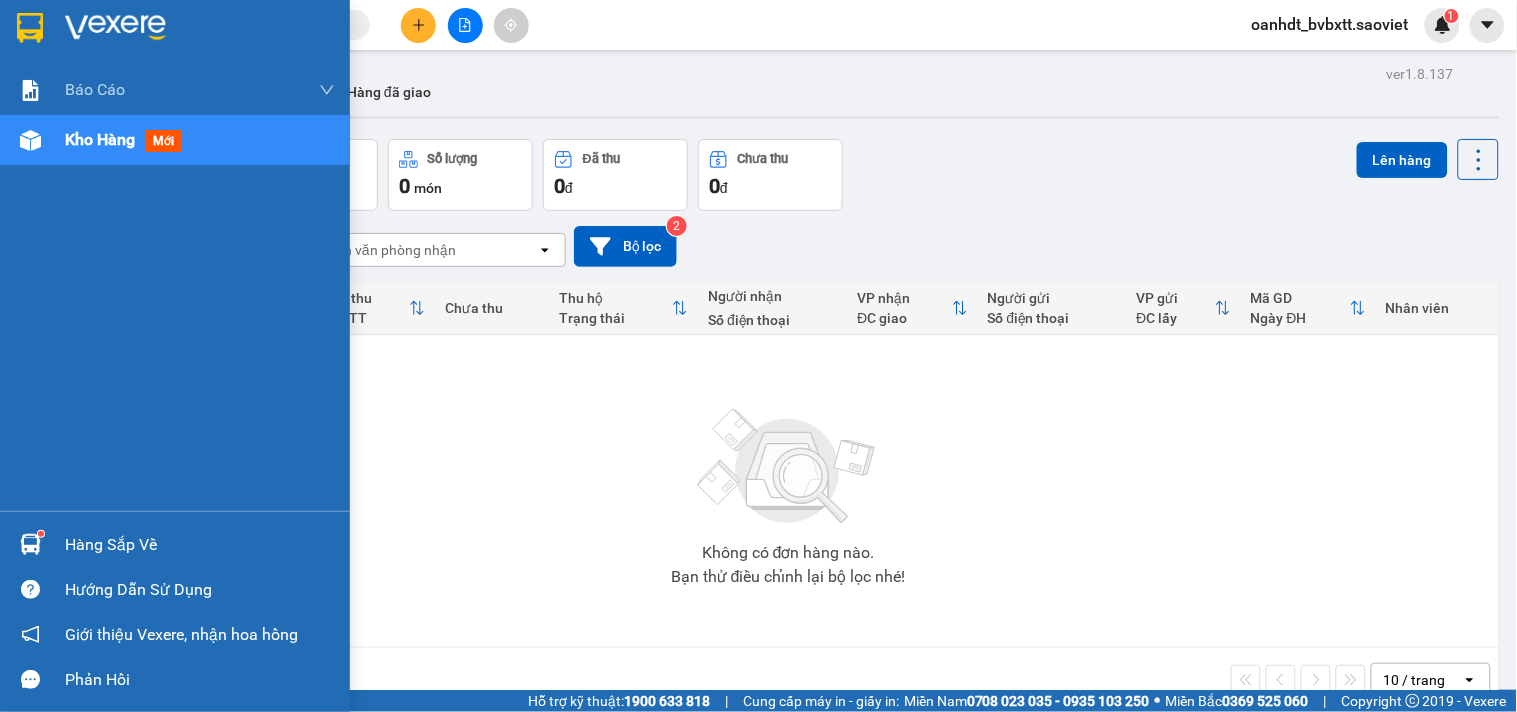 click on "mới" at bounding box center [163, 141] 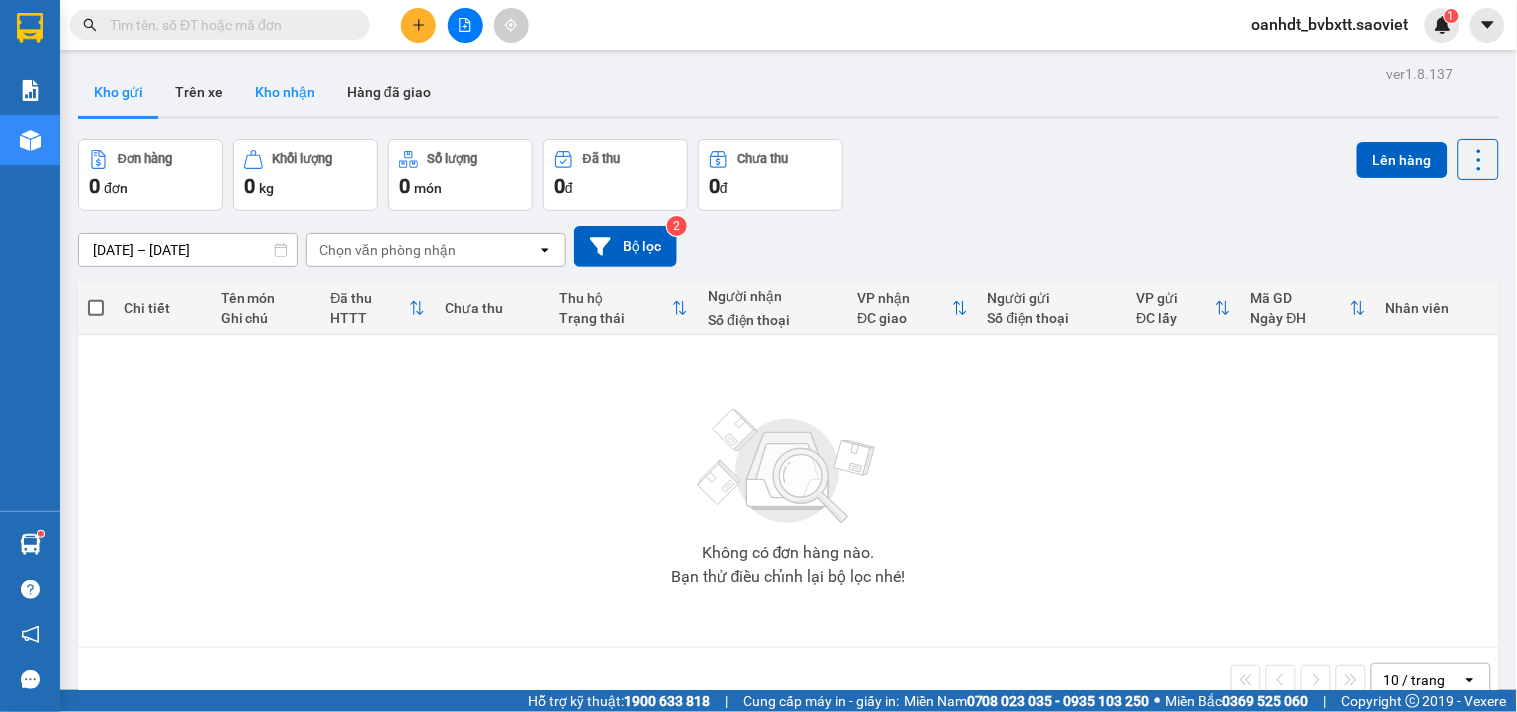 click on "Kho nhận" at bounding box center [285, 92] 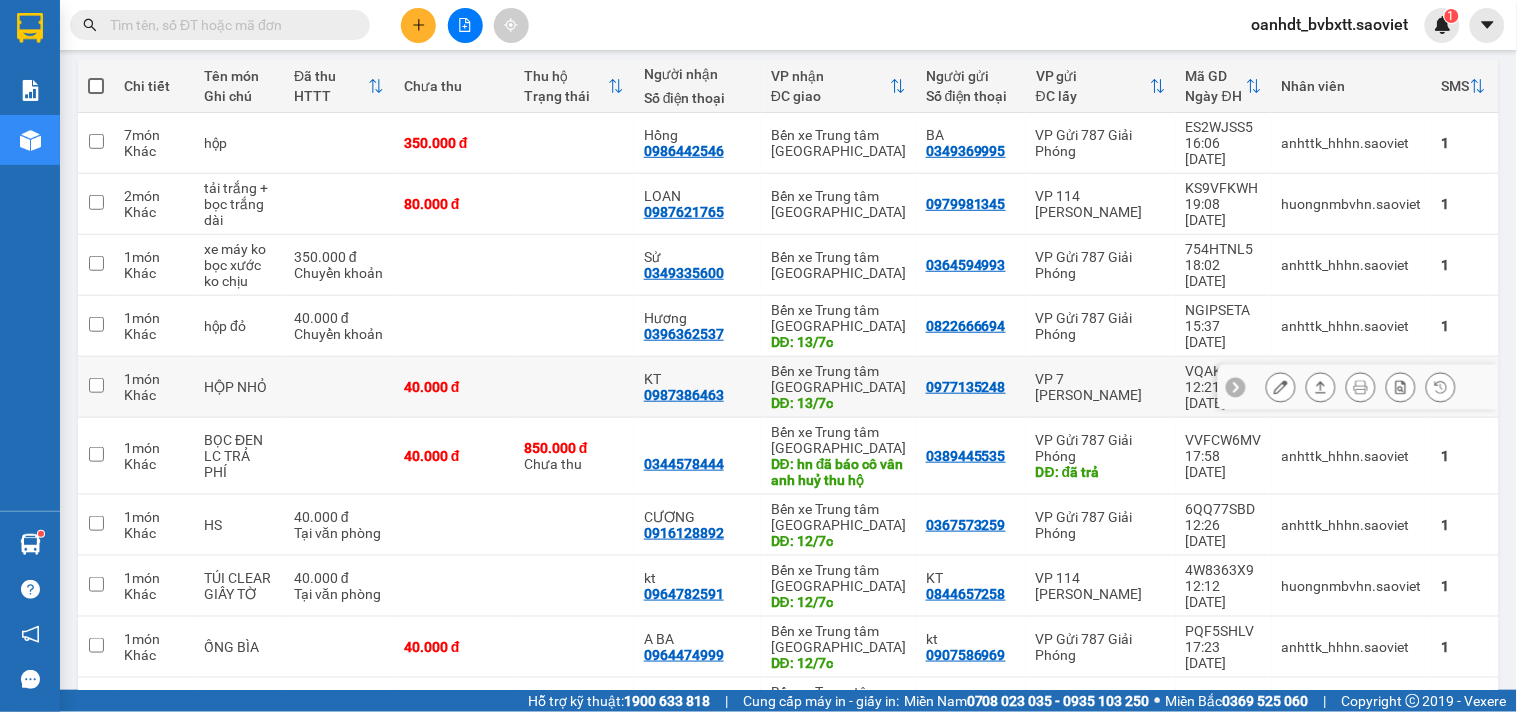 scroll, scrollTop: 333, scrollLeft: 0, axis: vertical 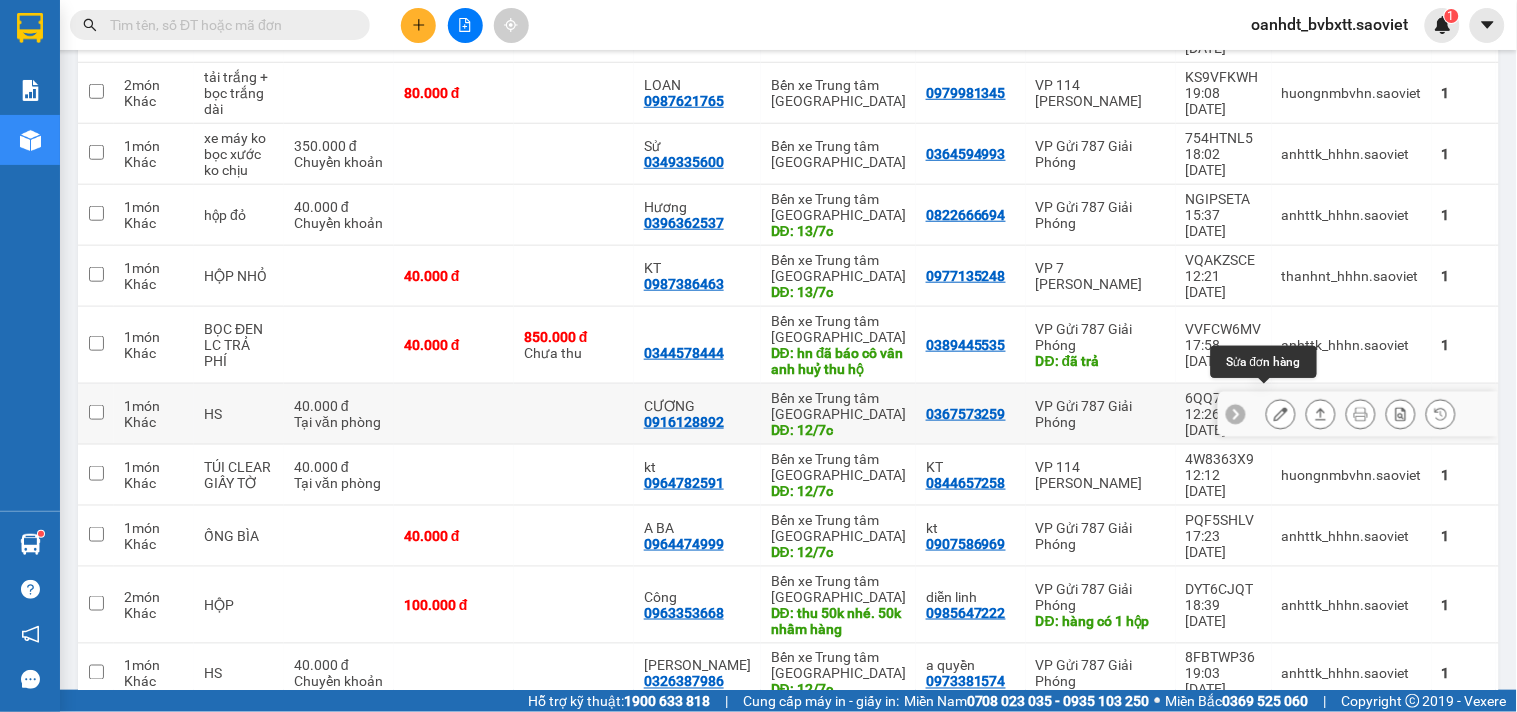 click 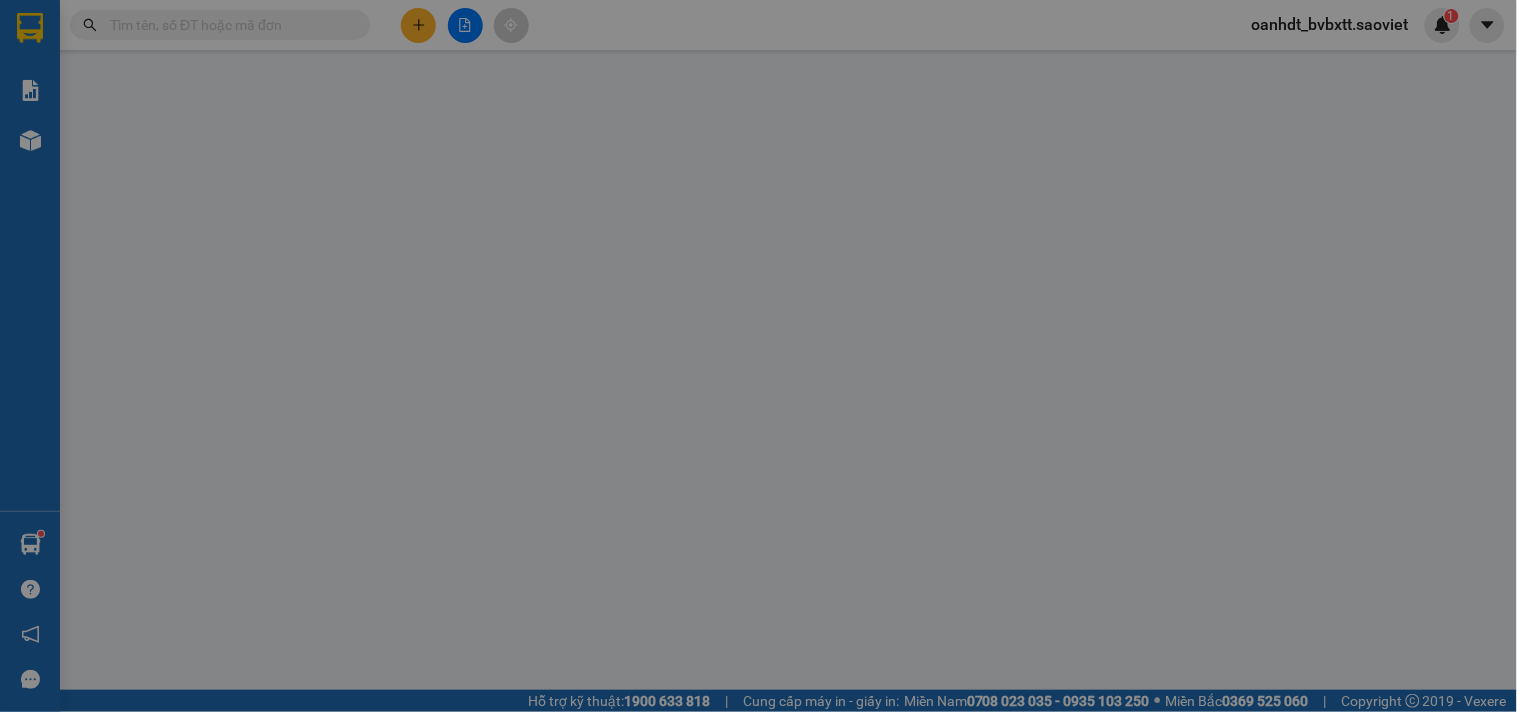 scroll, scrollTop: 0, scrollLeft: 0, axis: both 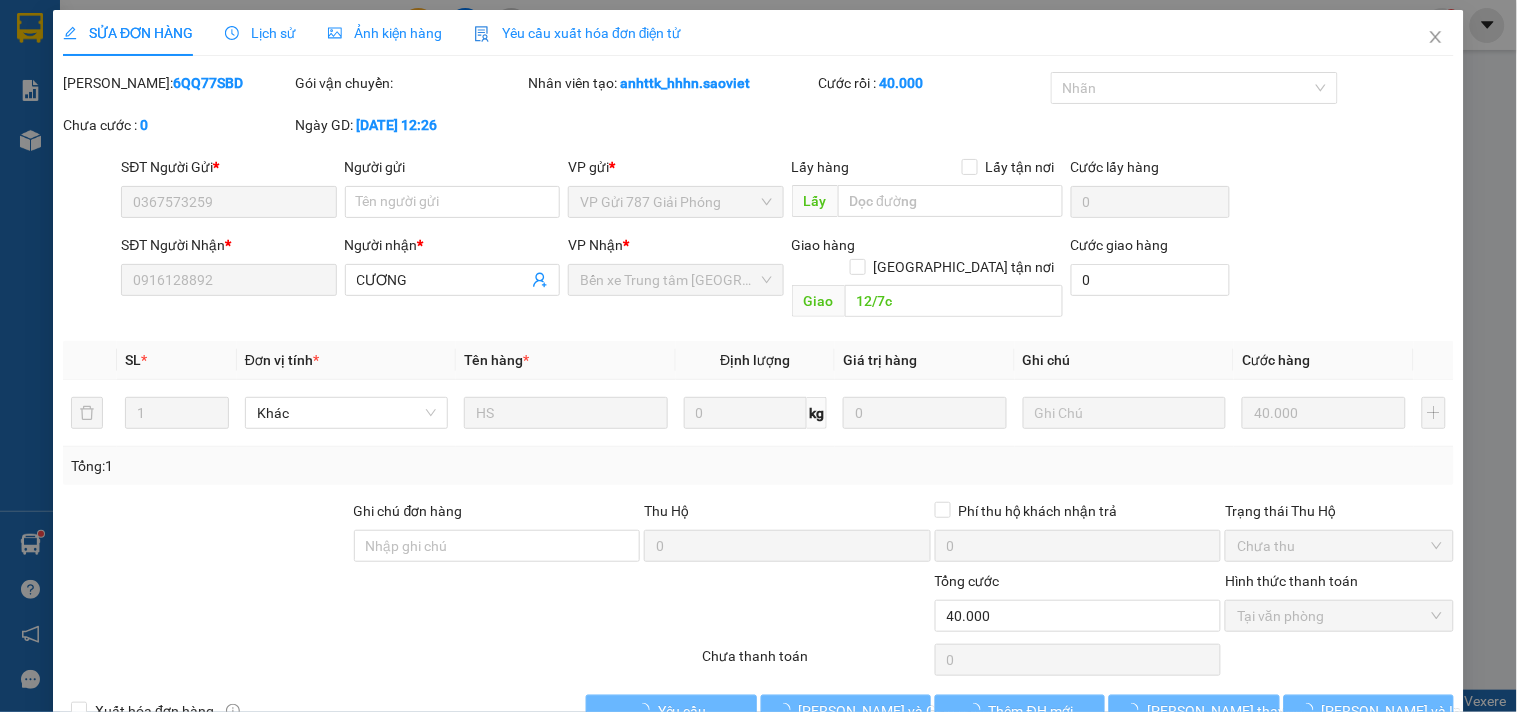 type on "0367573259" 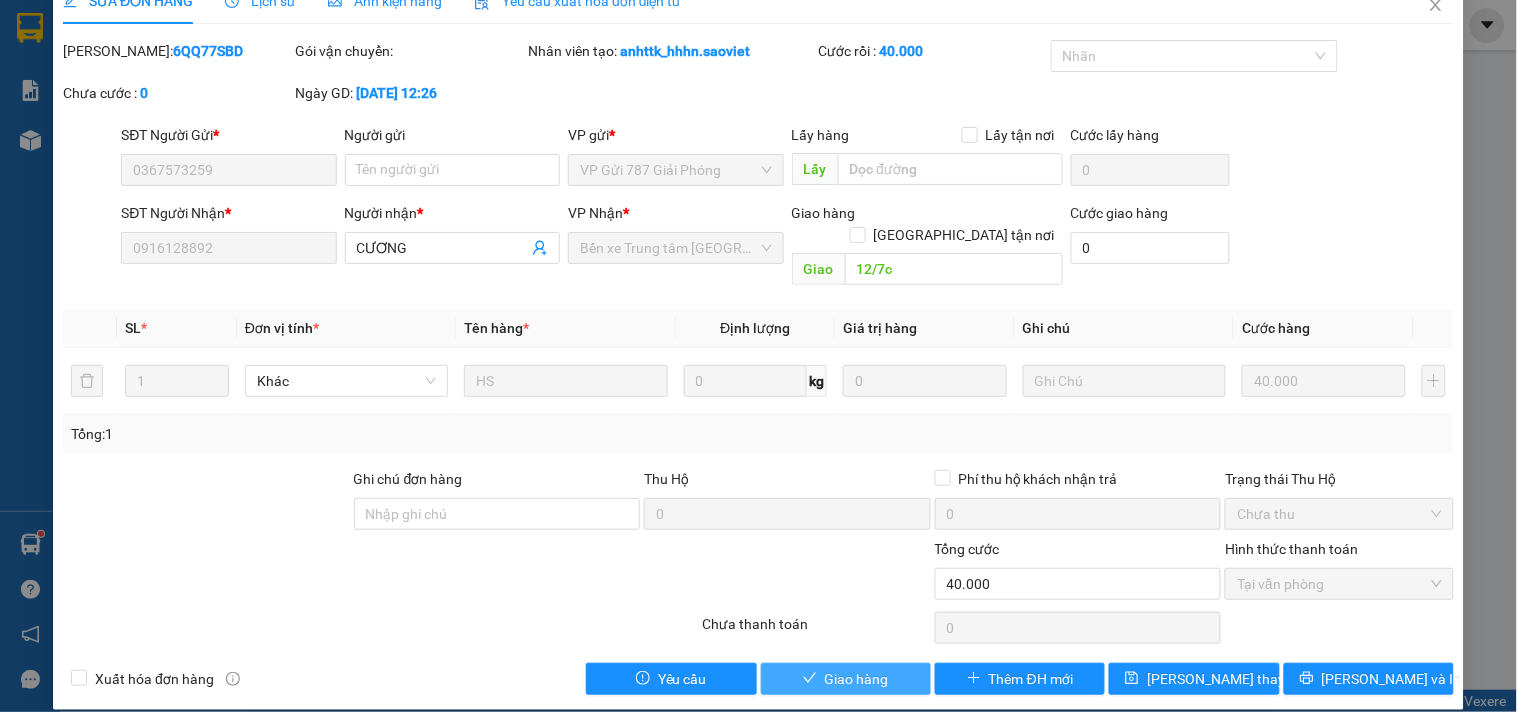 click on "Giao hàng" at bounding box center [857, 679] 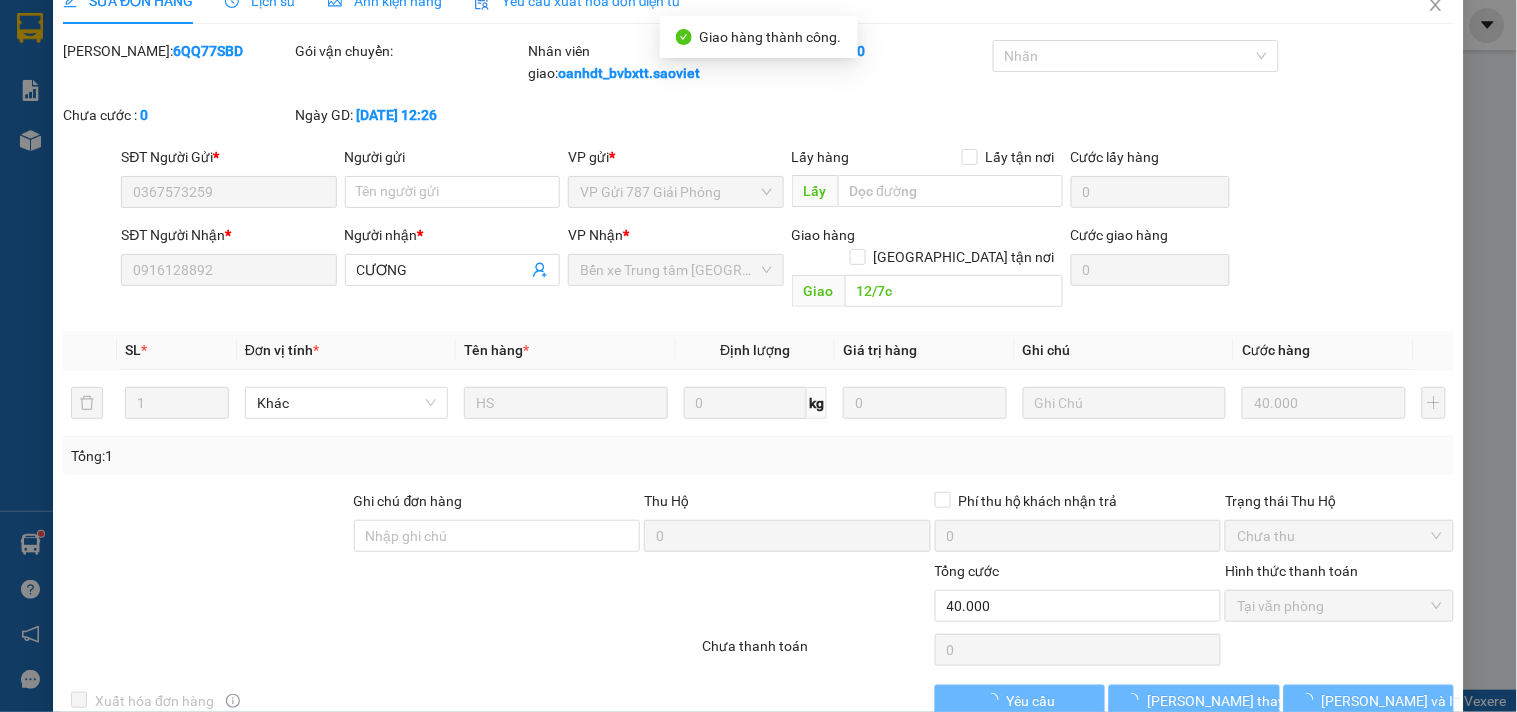scroll, scrollTop: 0, scrollLeft: 0, axis: both 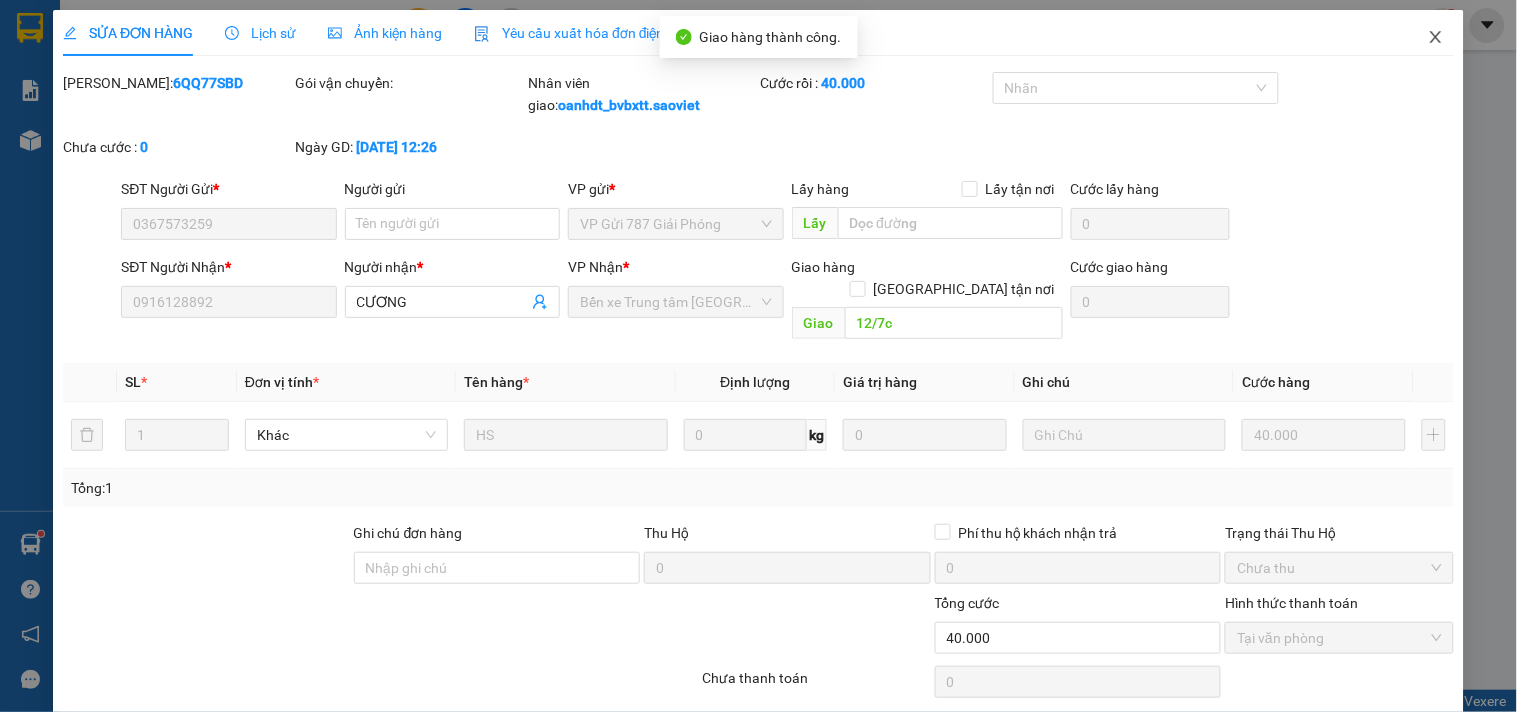 click 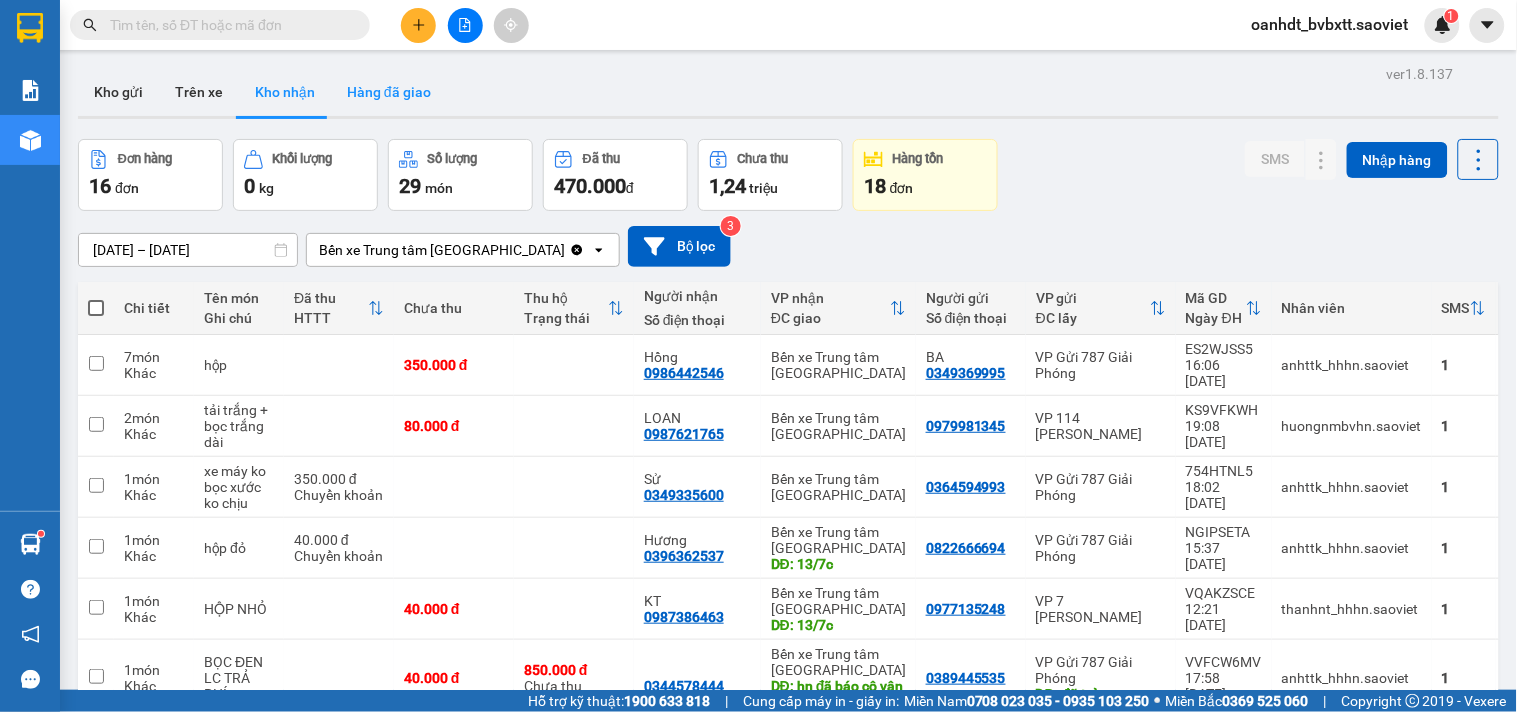 click on "Hàng đã giao" at bounding box center [389, 92] 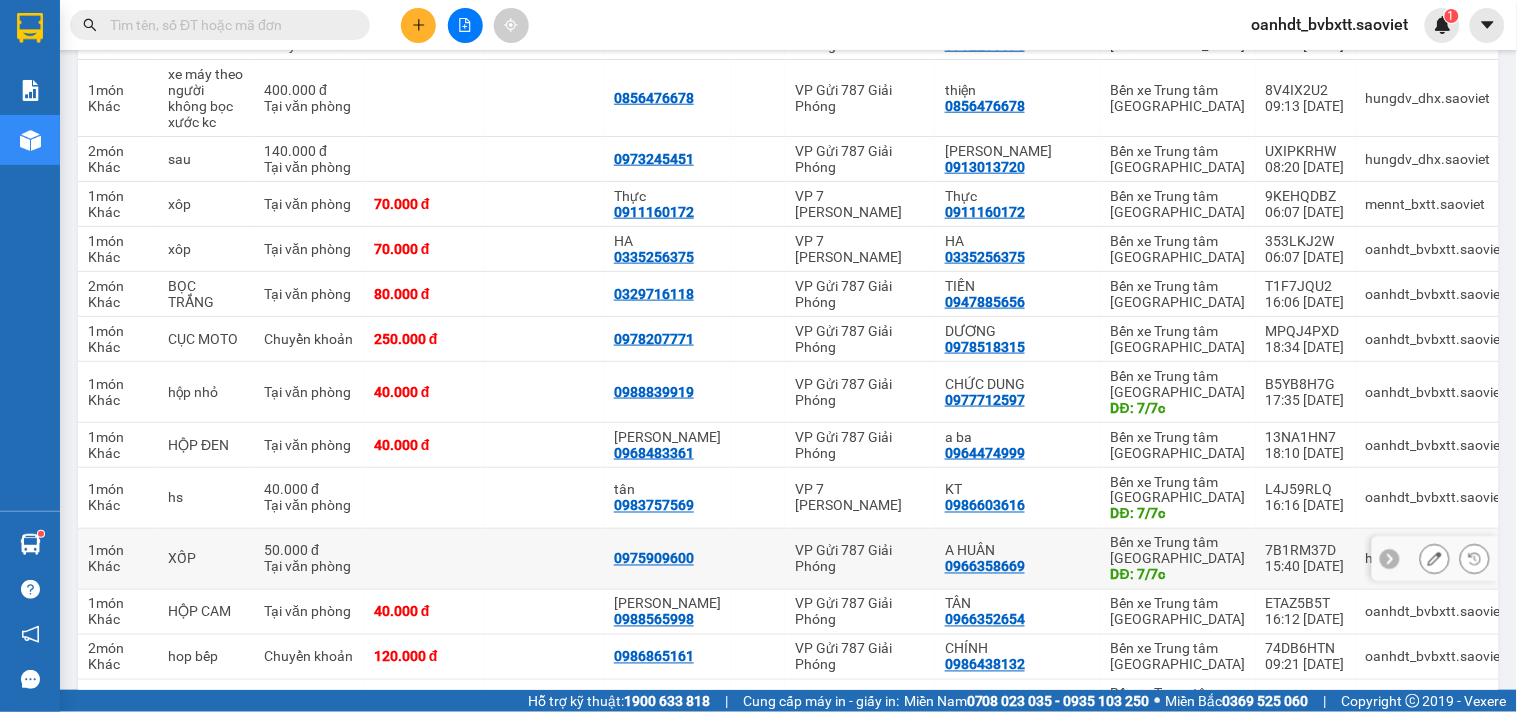 scroll, scrollTop: 5046, scrollLeft: 0, axis: vertical 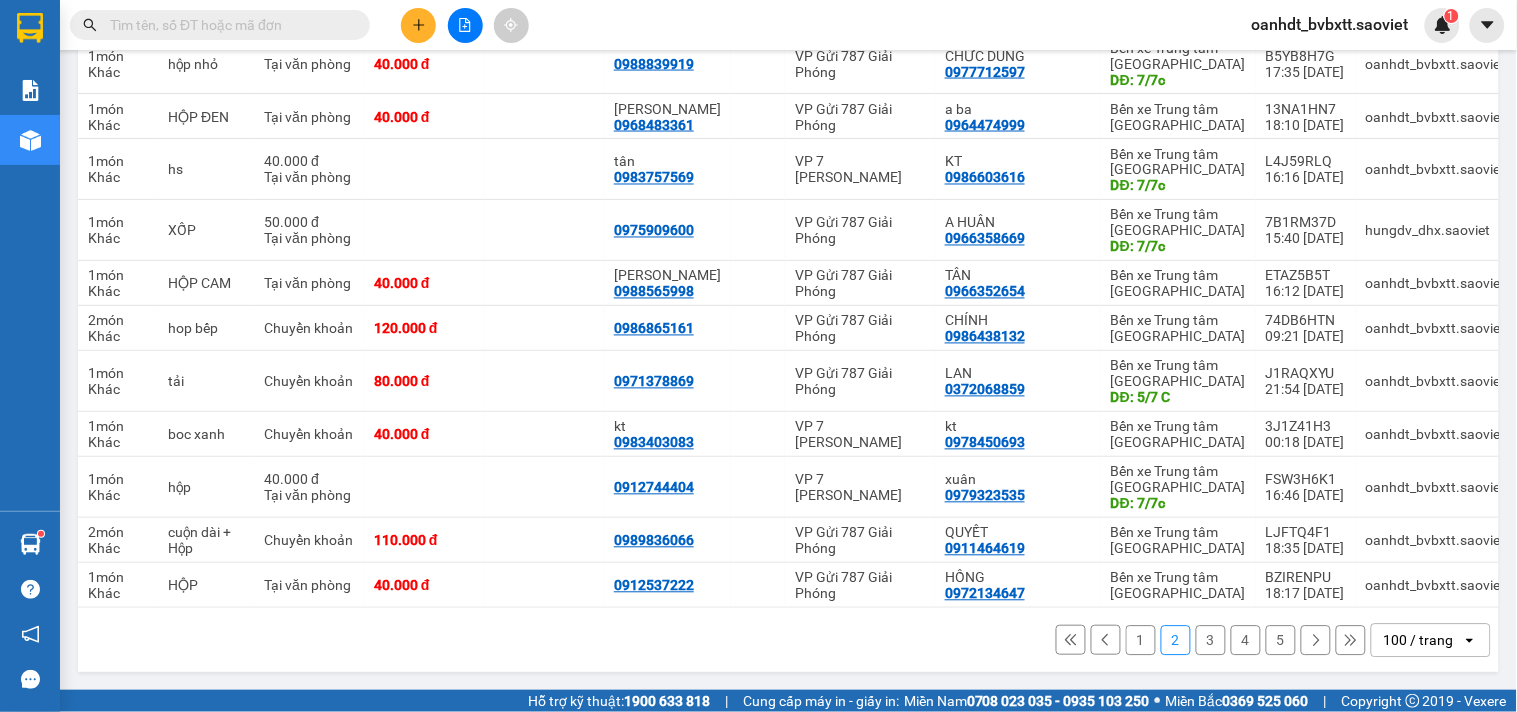 click on "1" at bounding box center (1141, 640) 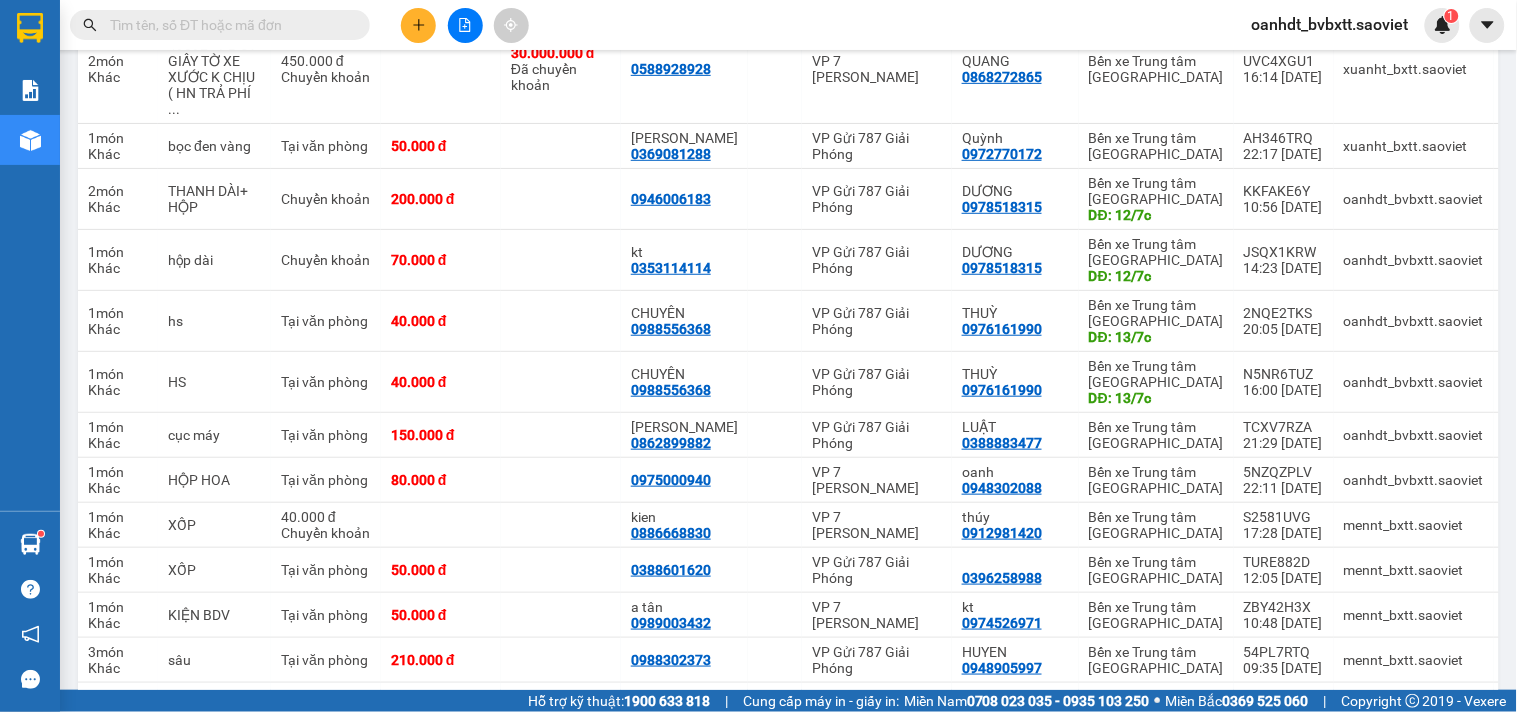 scroll, scrollTop: 0, scrollLeft: 0, axis: both 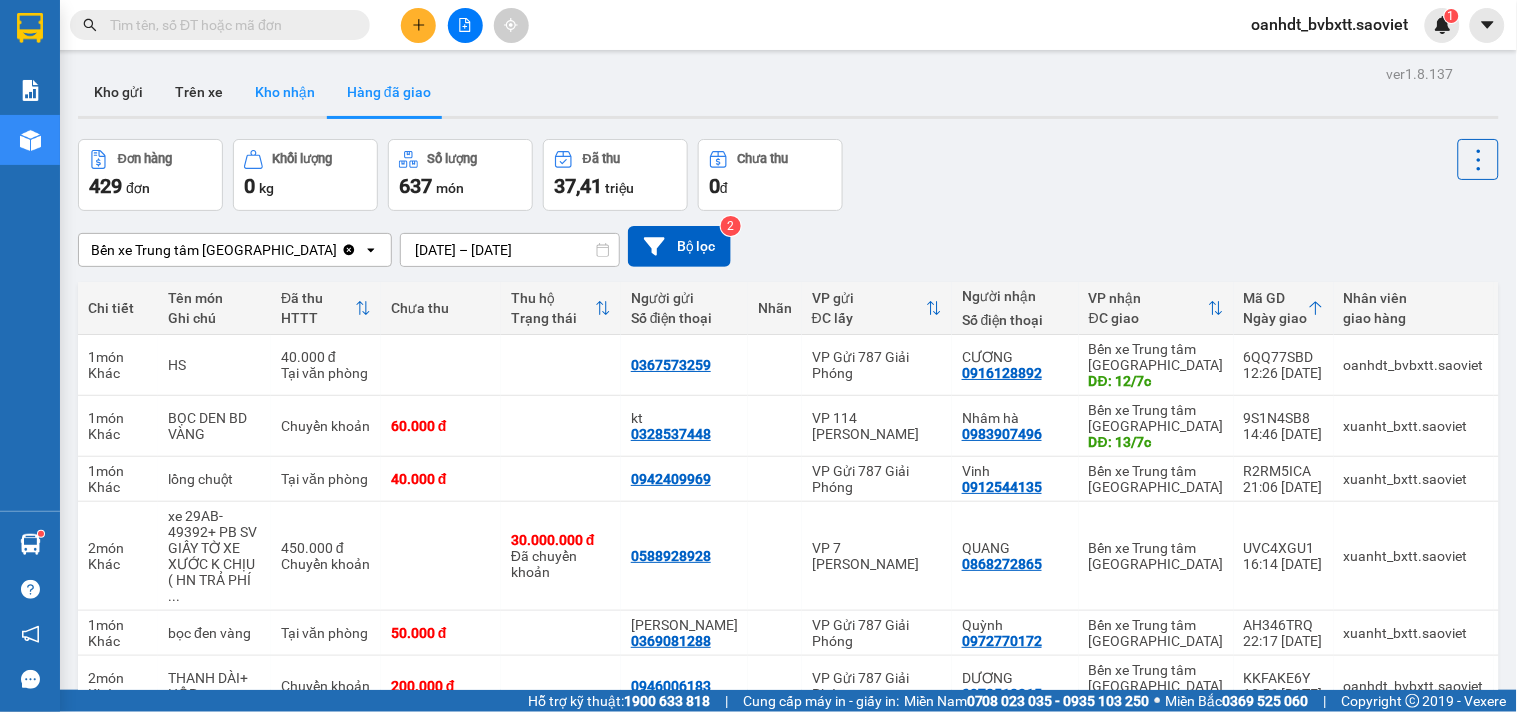 click on "Kho nhận" at bounding box center [285, 92] 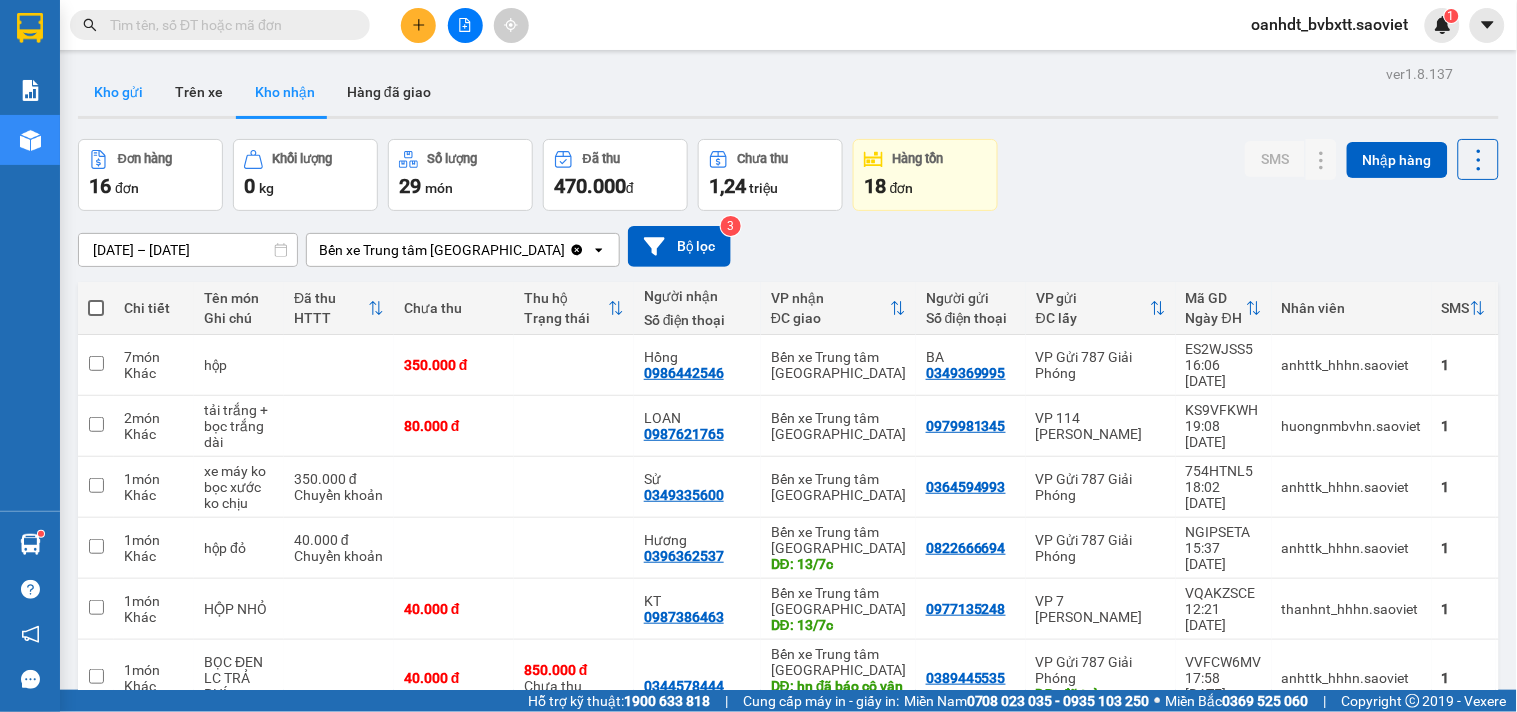 click on "Kho gửi" at bounding box center [118, 92] 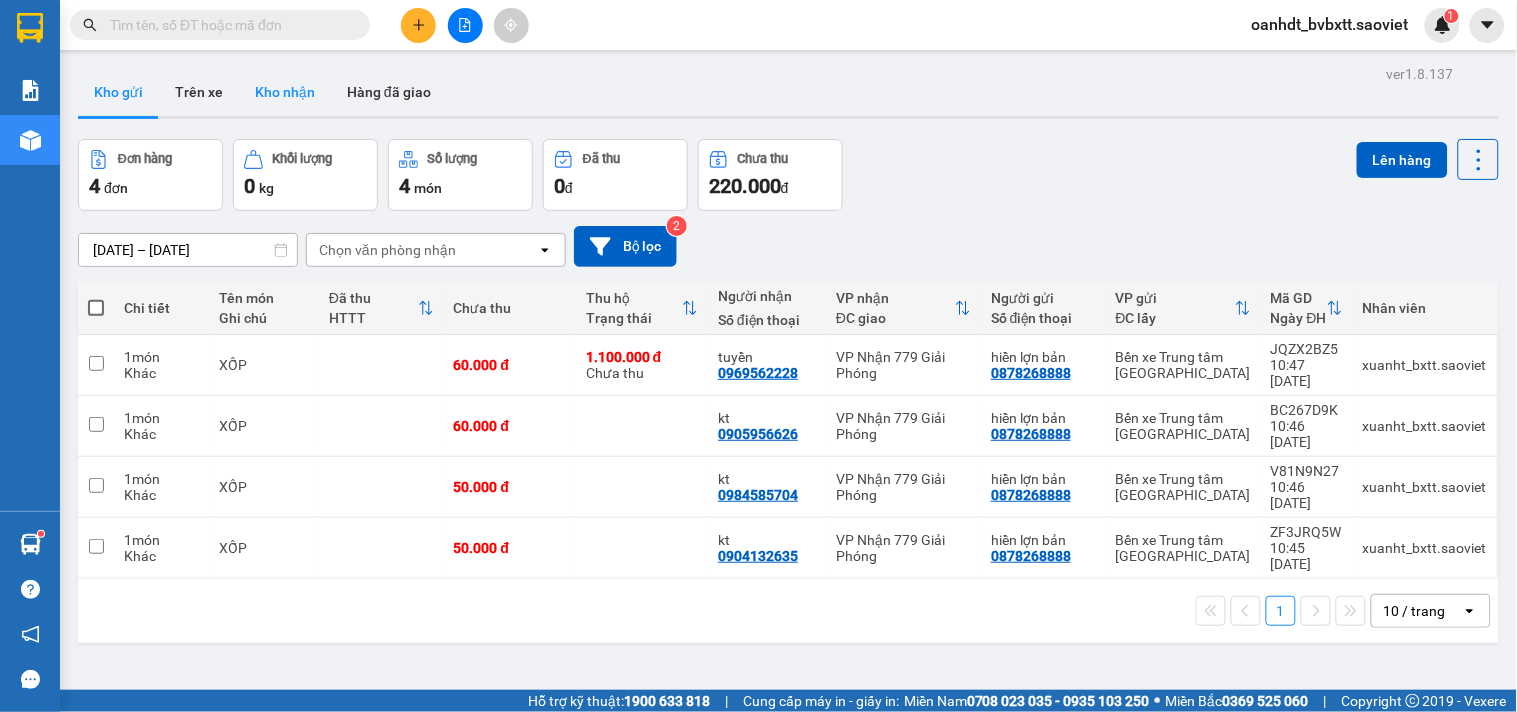click on "Kho nhận" at bounding box center (285, 92) 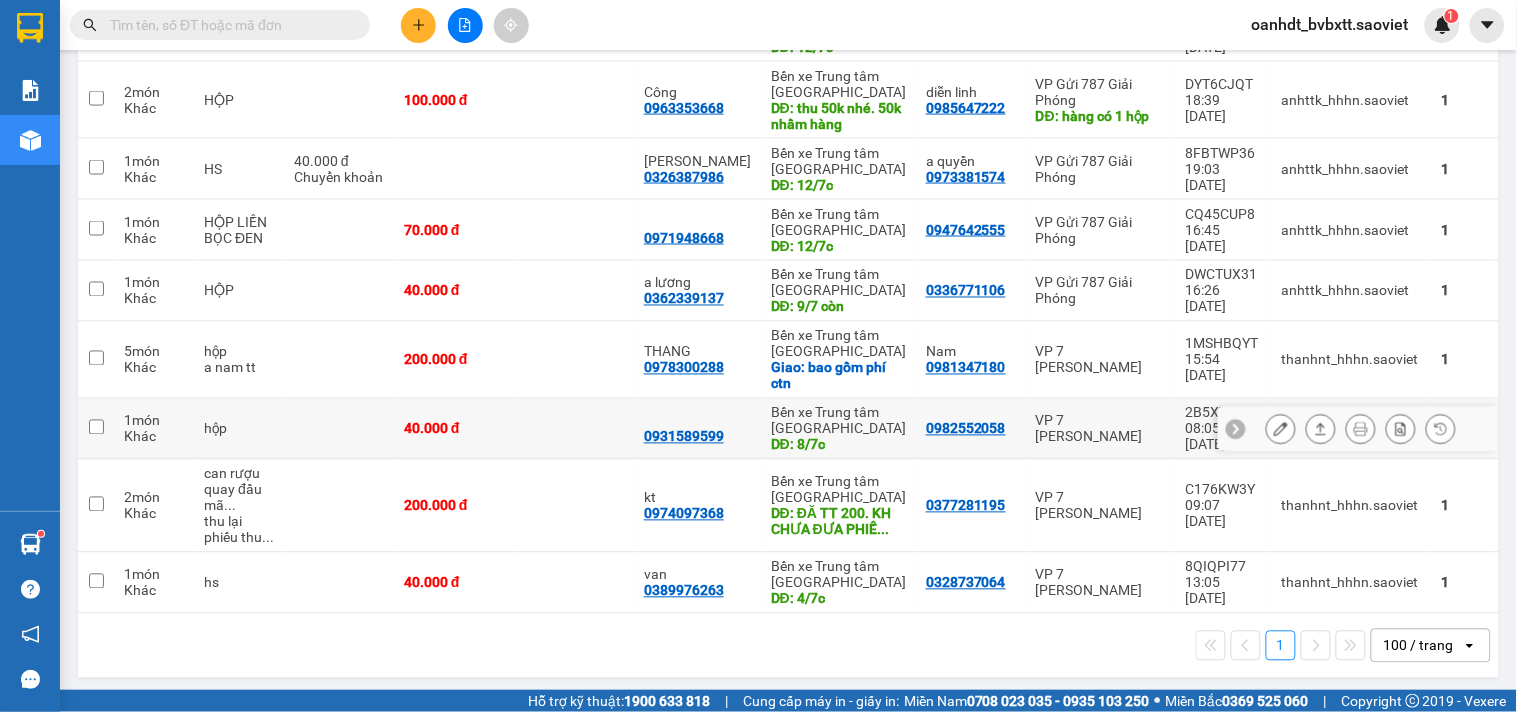 scroll, scrollTop: 161, scrollLeft: 0, axis: vertical 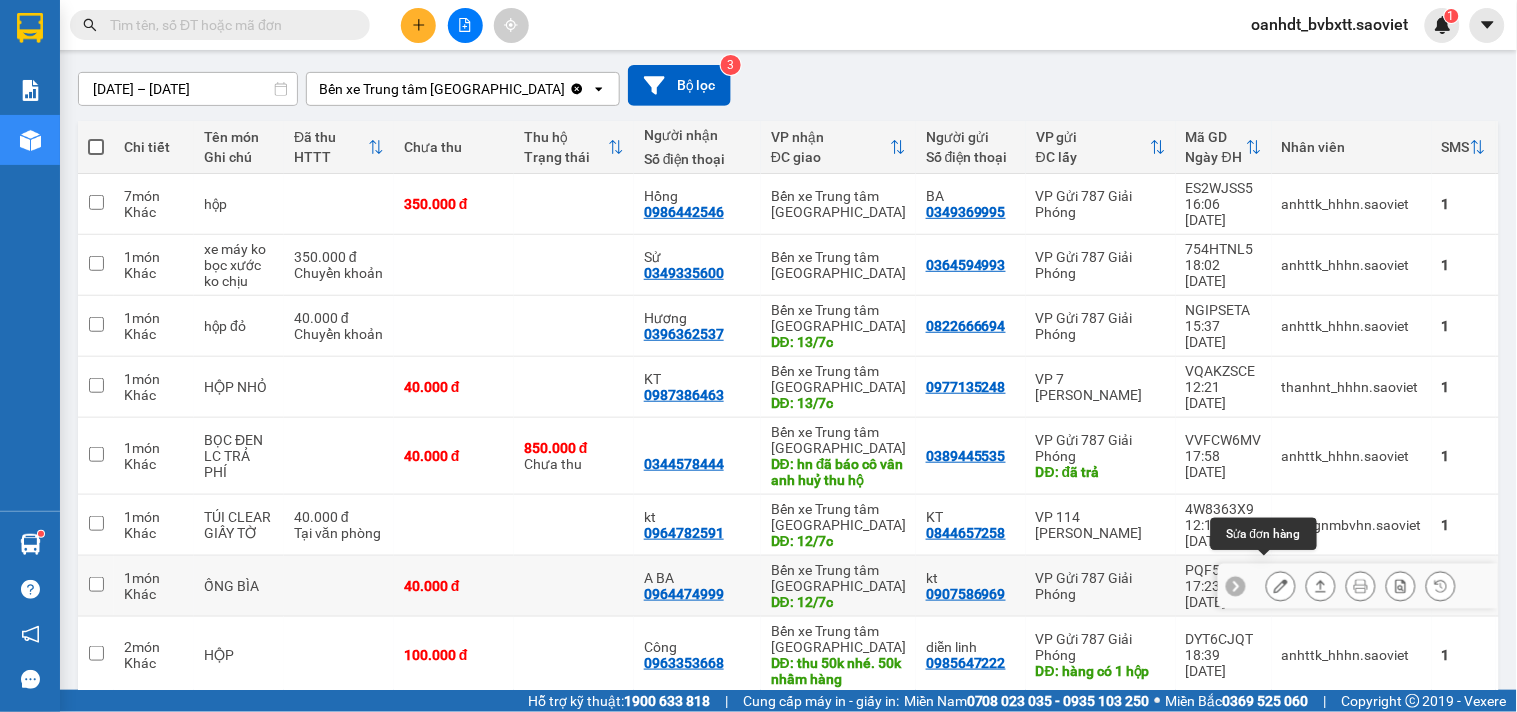 click at bounding box center [1281, 586] 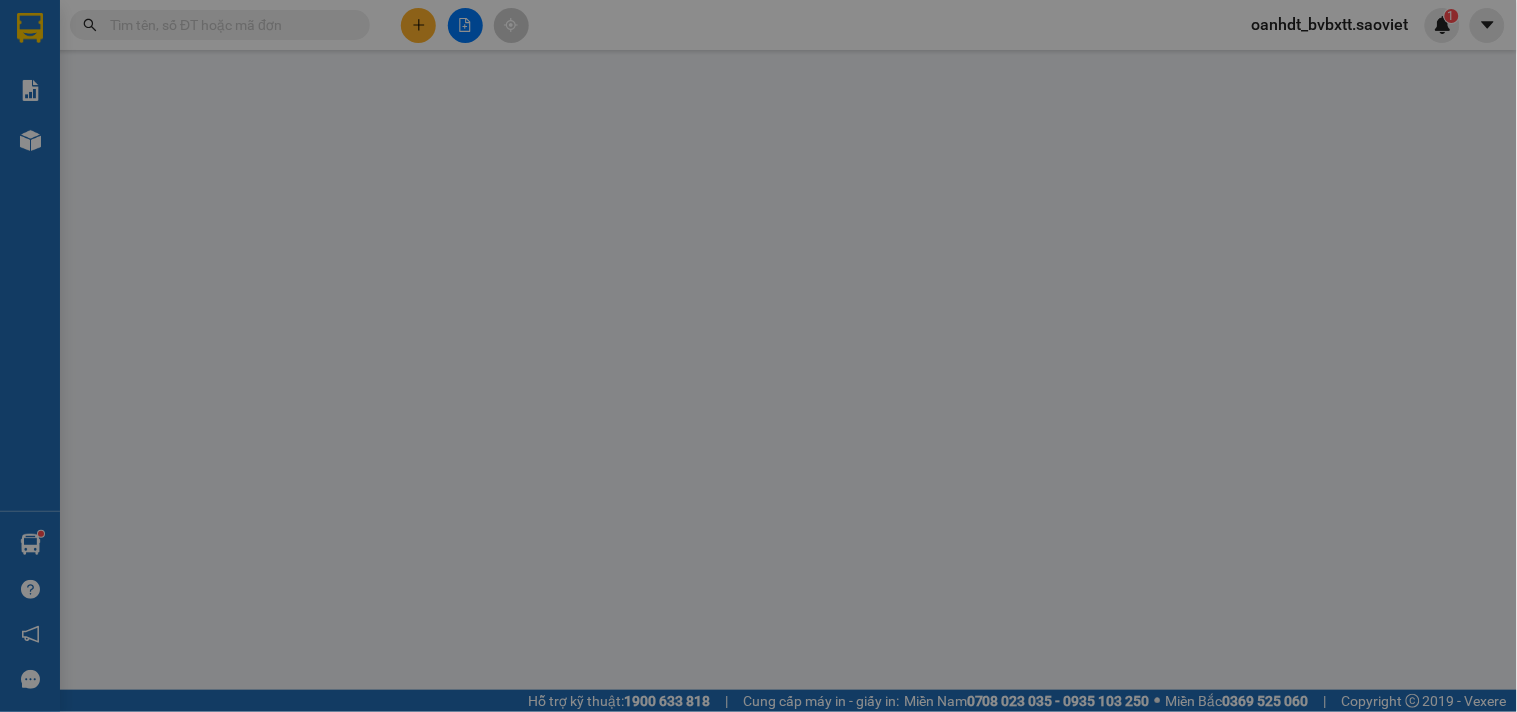 scroll, scrollTop: 0, scrollLeft: 0, axis: both 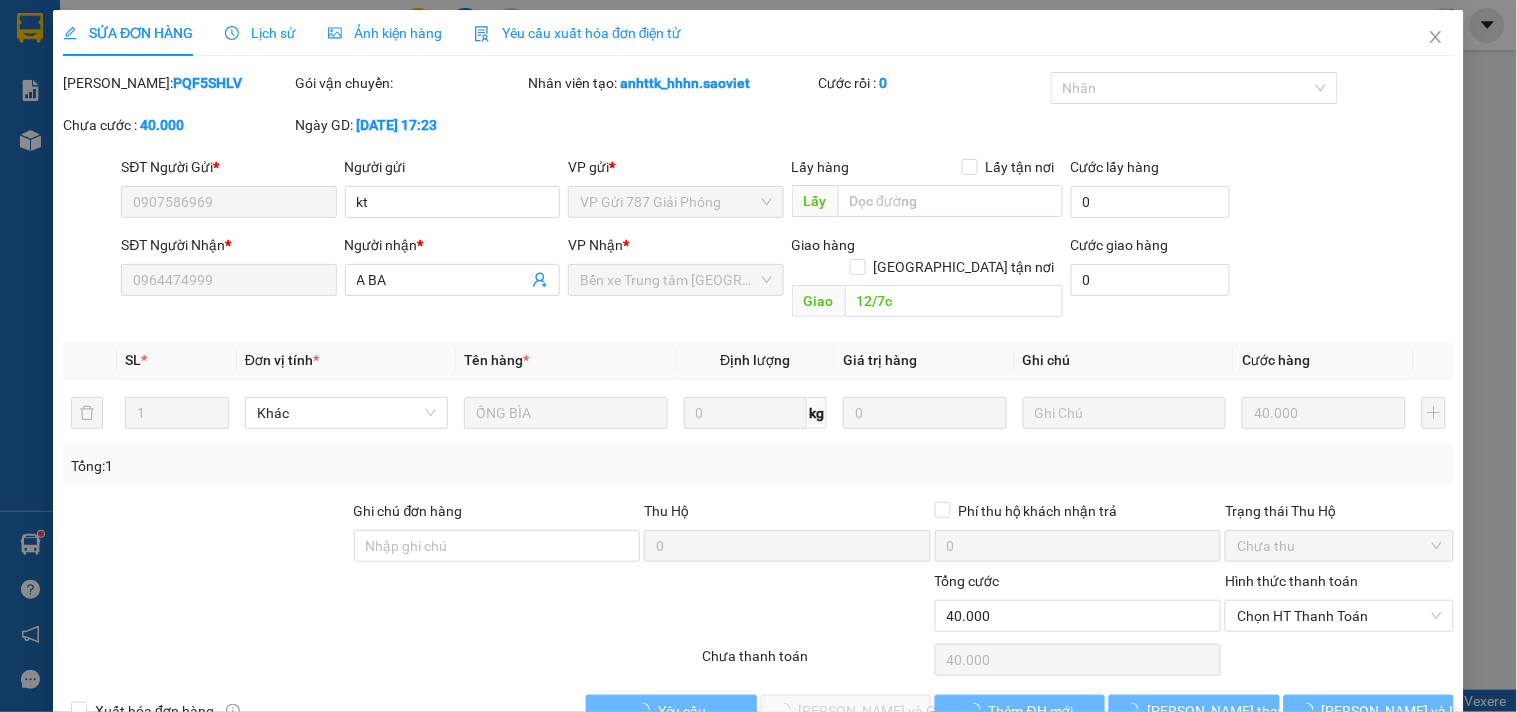 type on "0907586969" 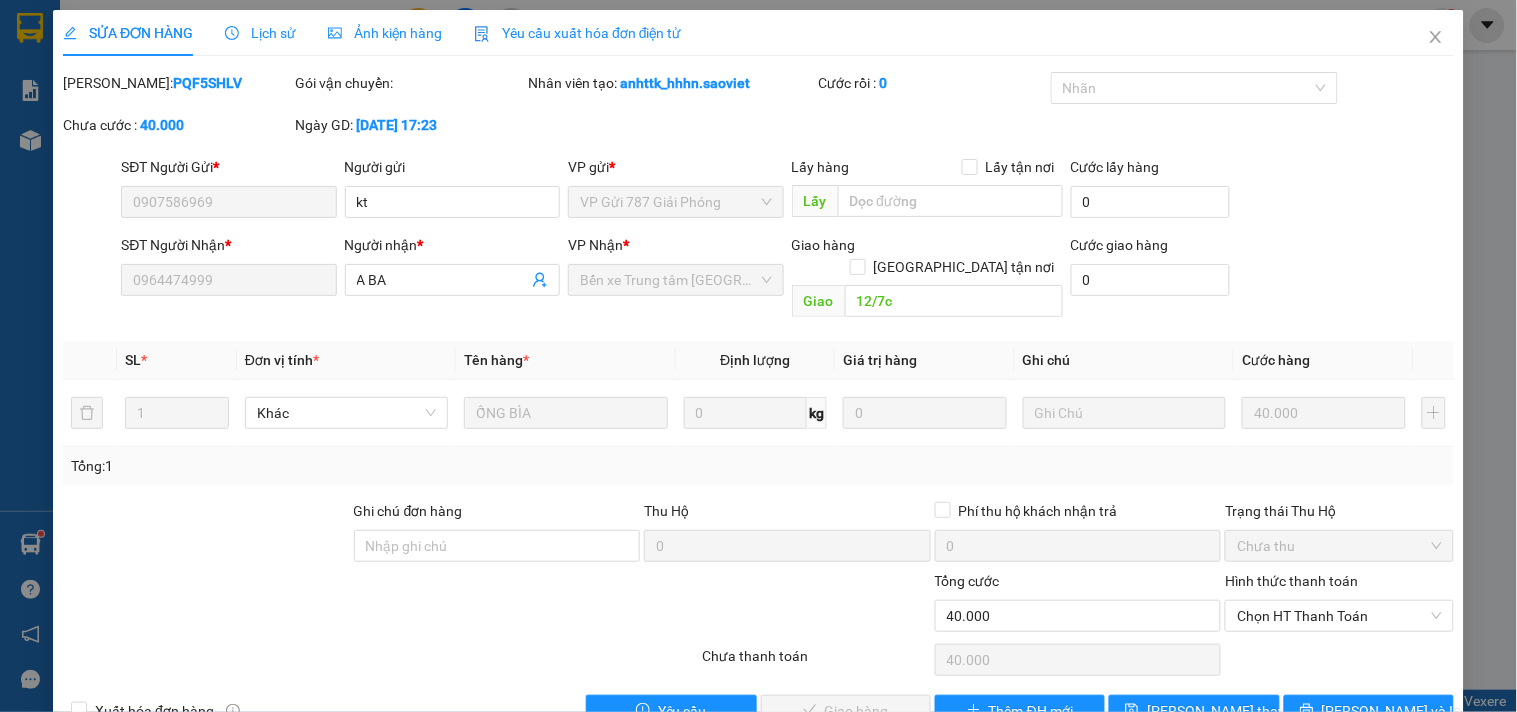 scroll, scrollTop: 32, scrollLeft: 0, axis: vertical 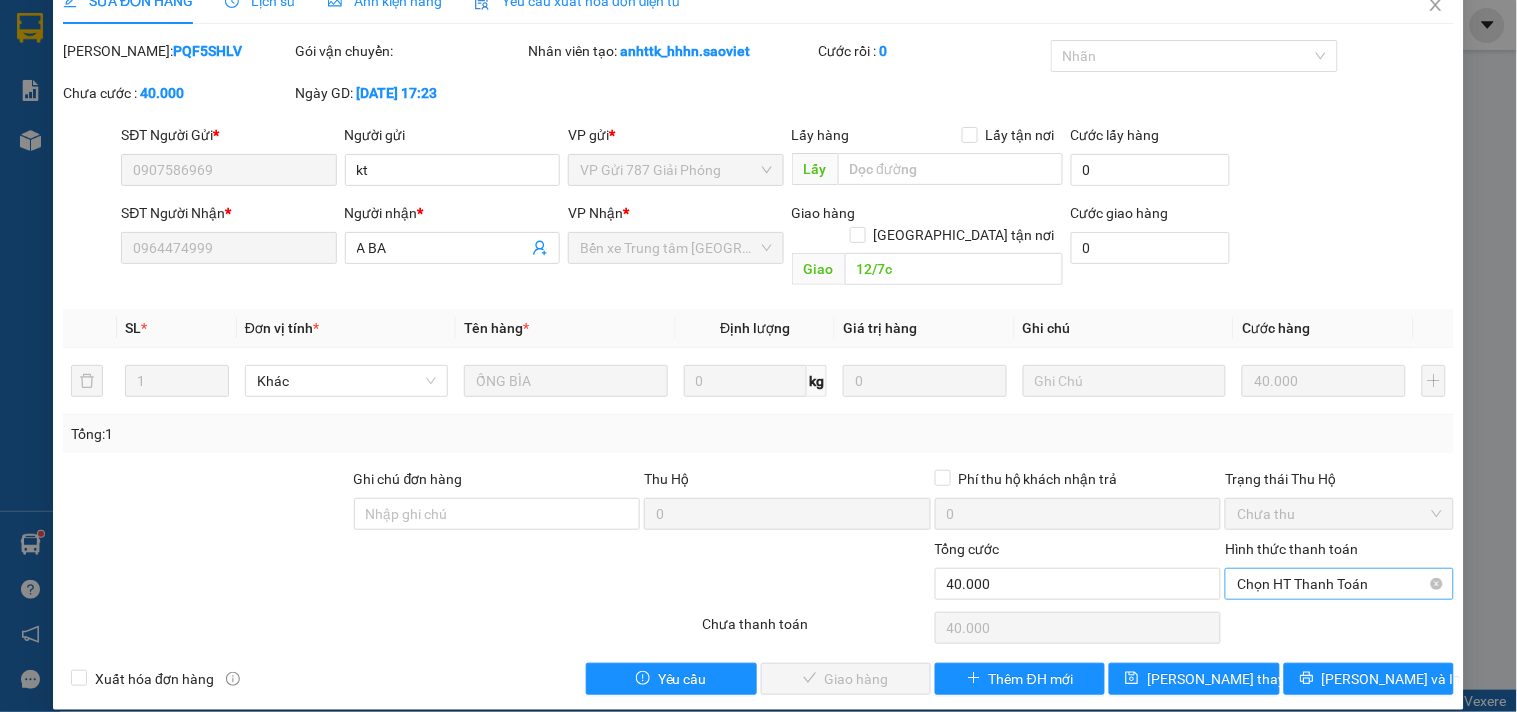 click on "Chọn HT Thanh Toán" at bounding box center (1339, 584) 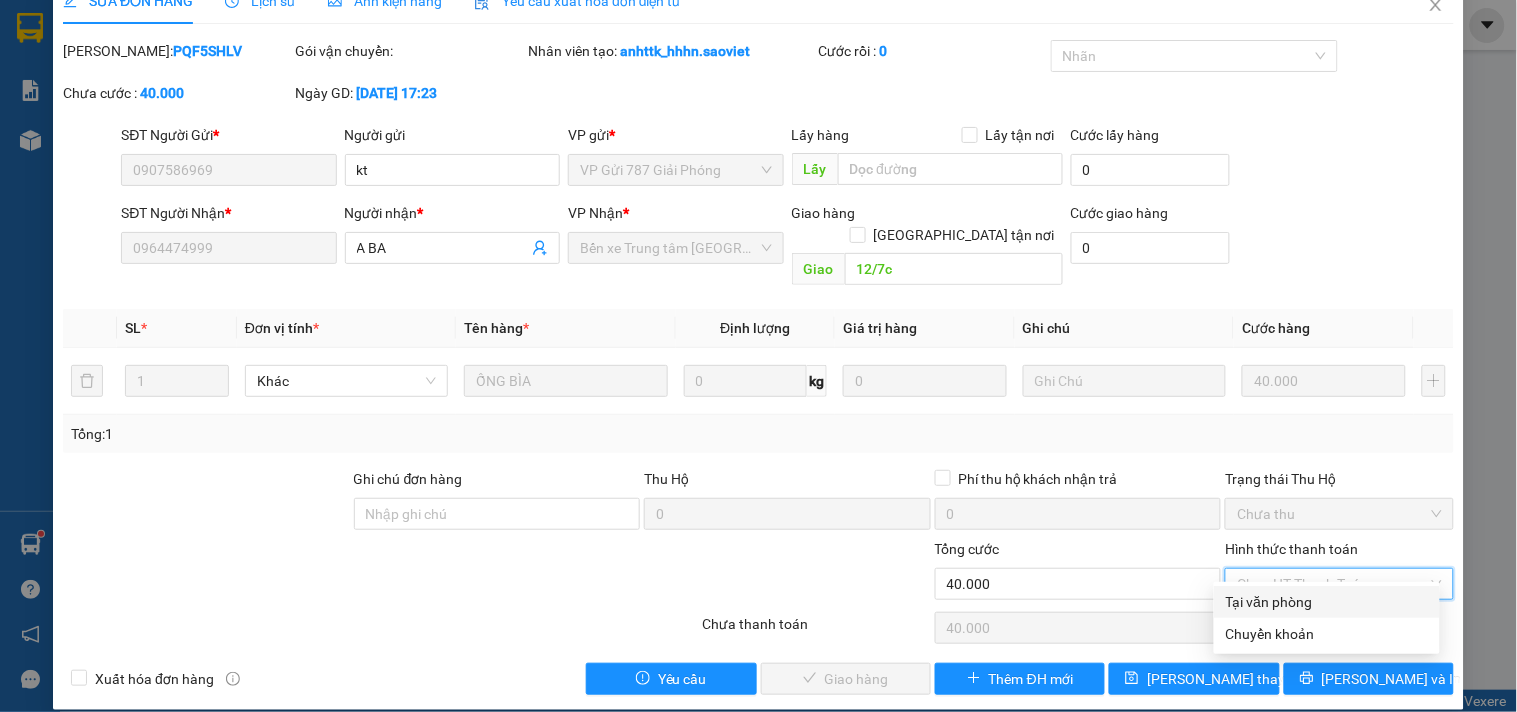 click on "Tại văn phòng" at bounding box center [1327, 602] 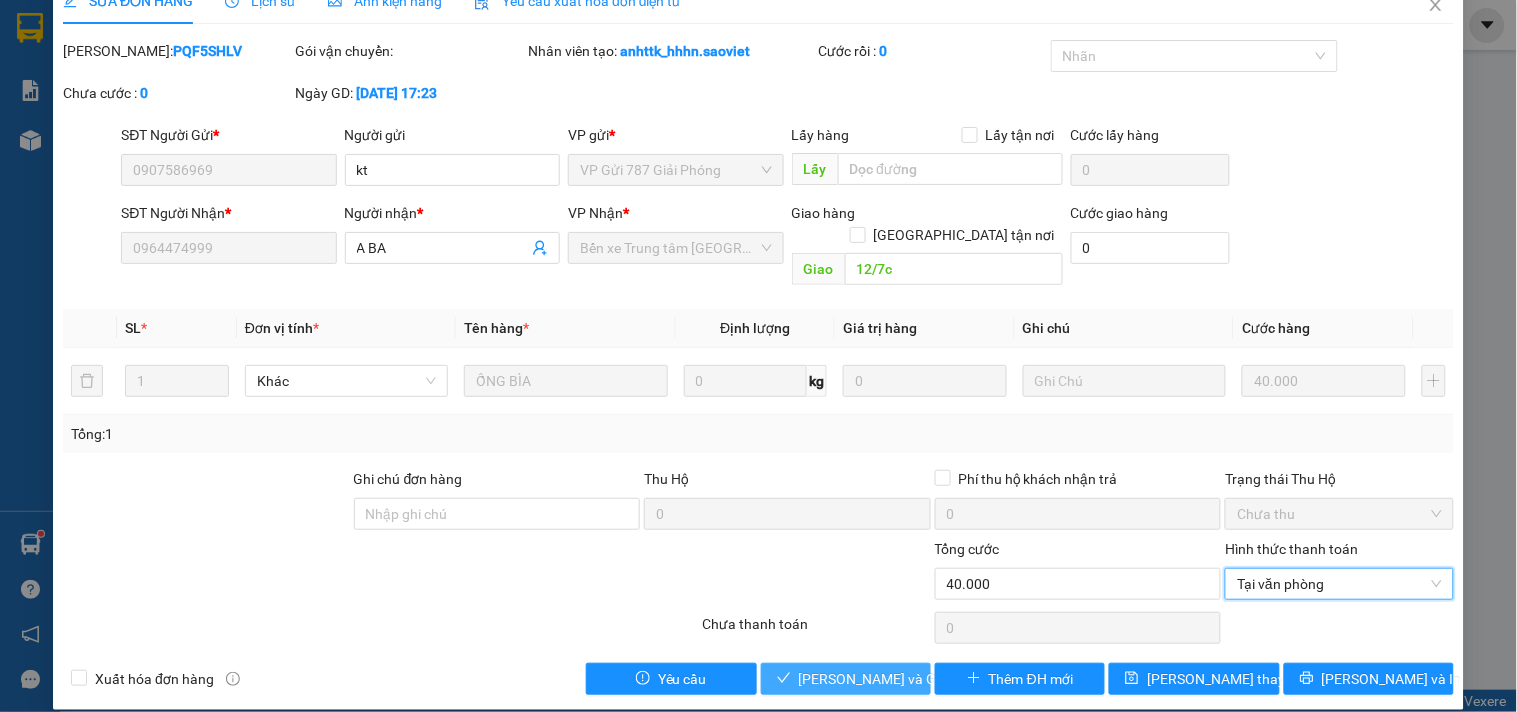 click on "Lưu và Giao hàng" at bounding box center [895, 679] 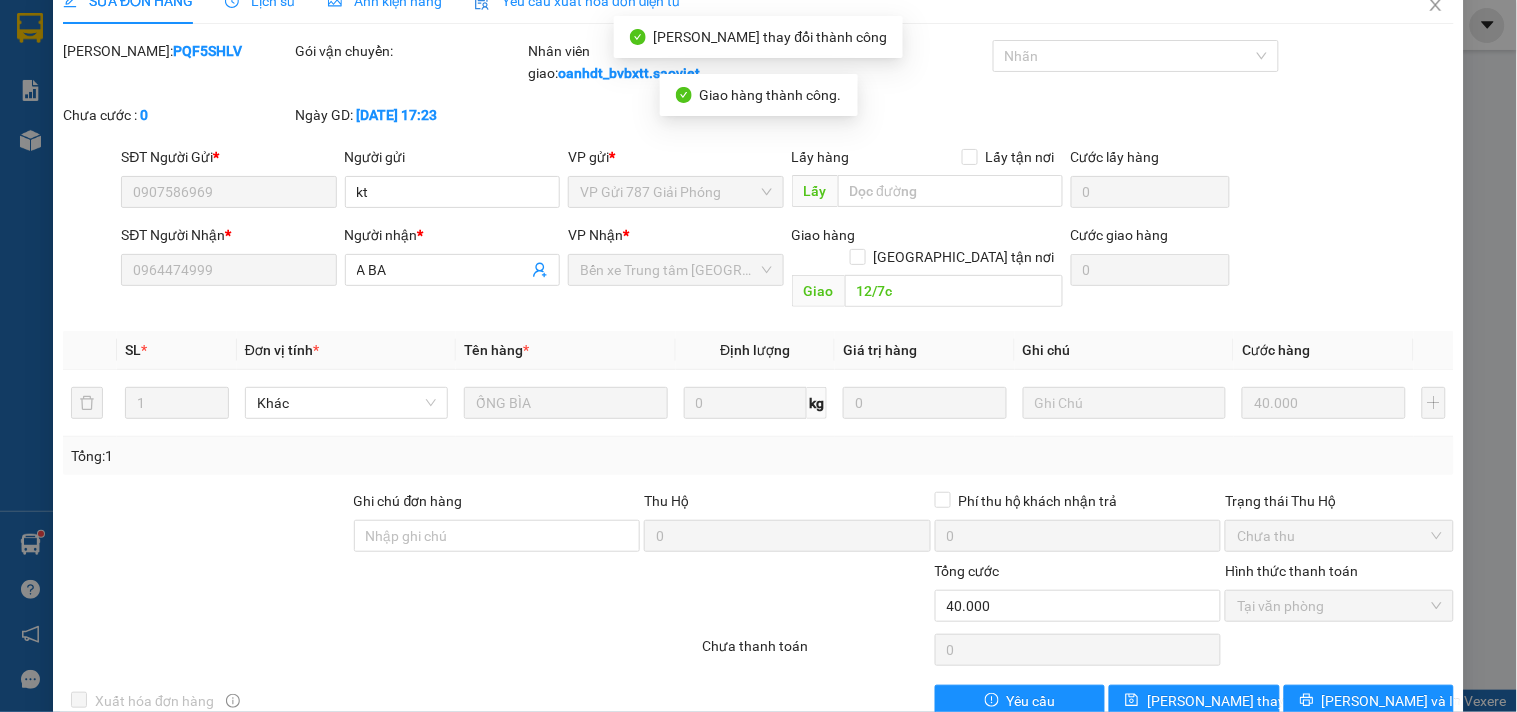 scroll, scrollTop: 0, scrollLeft: 0, axis: both 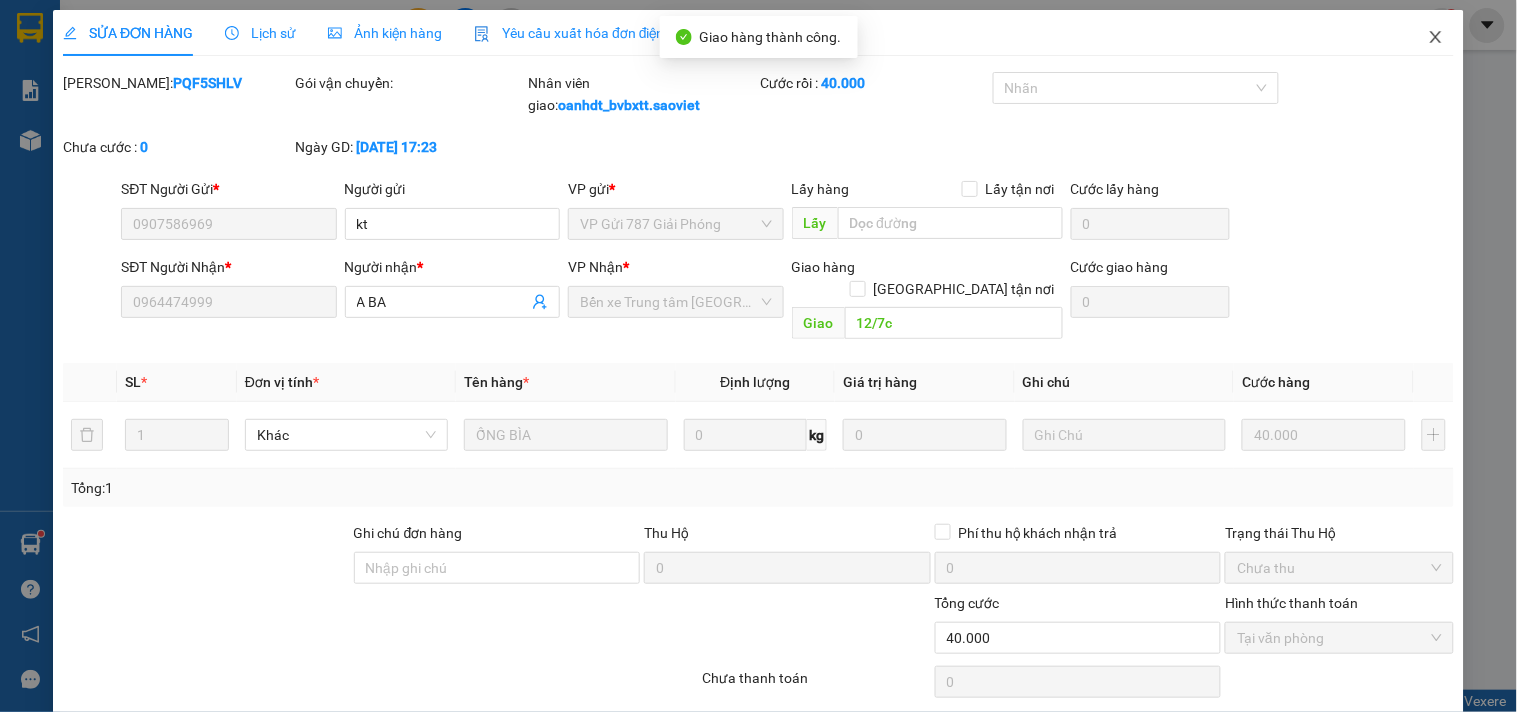 click 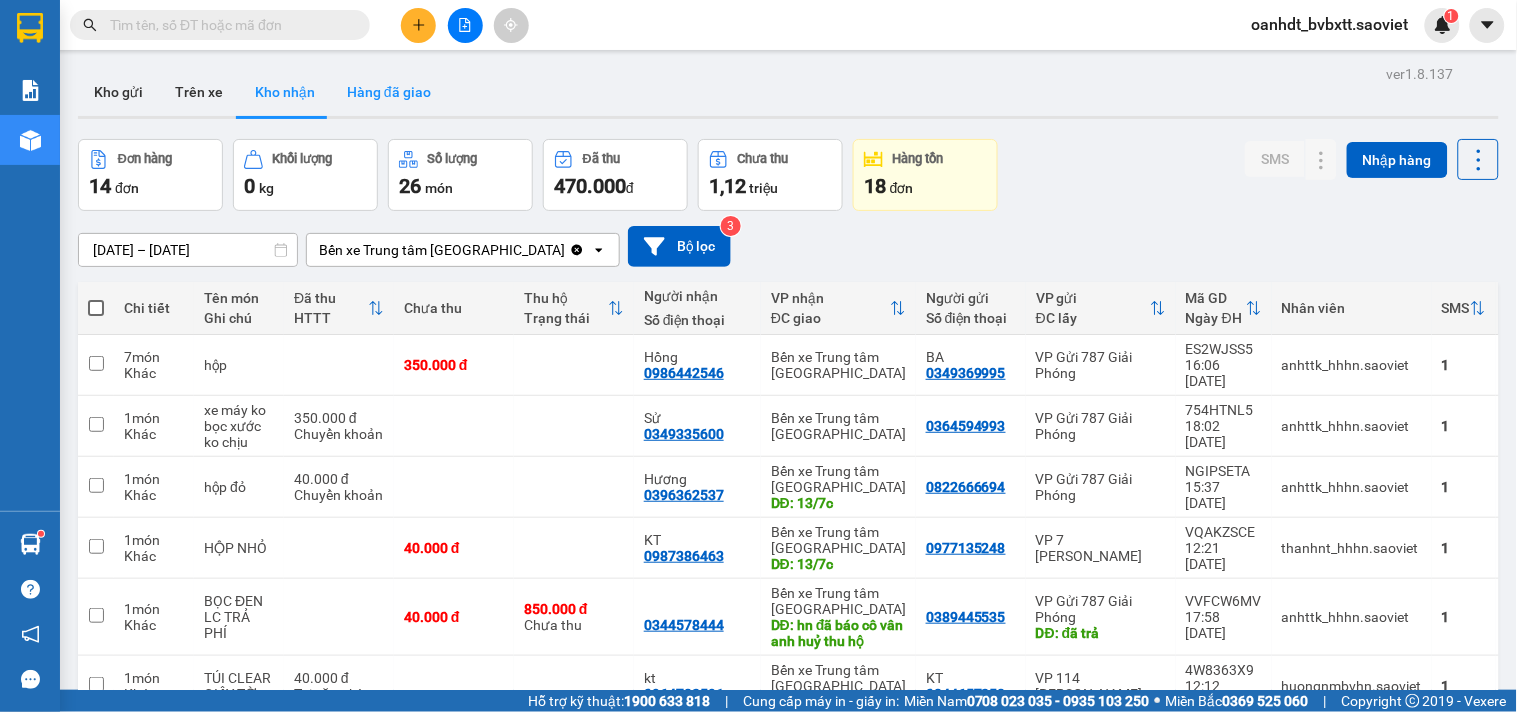 click on "Hàng đã giao" at bounding box center [389, 92] 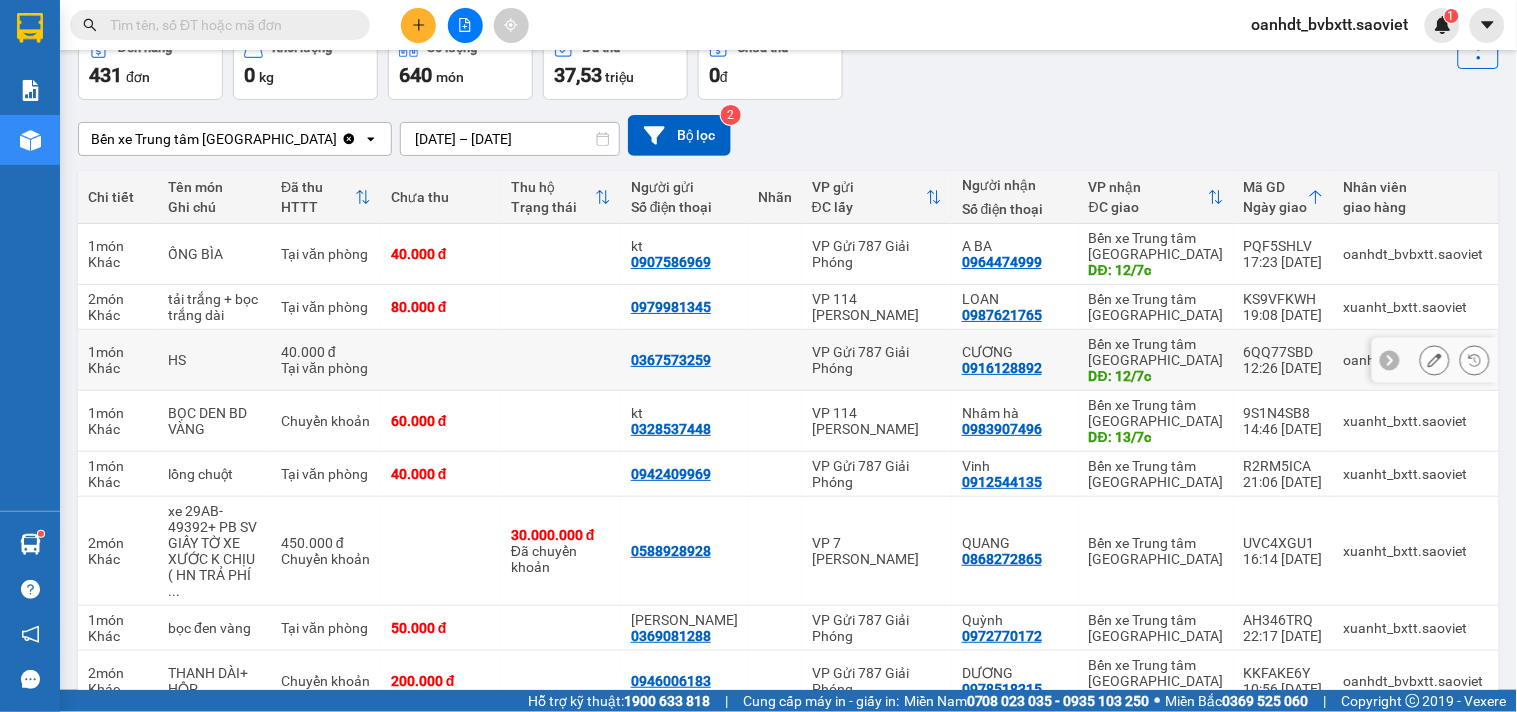 scroll, scrollTop: 0, scrollLeft: 0, axis: both 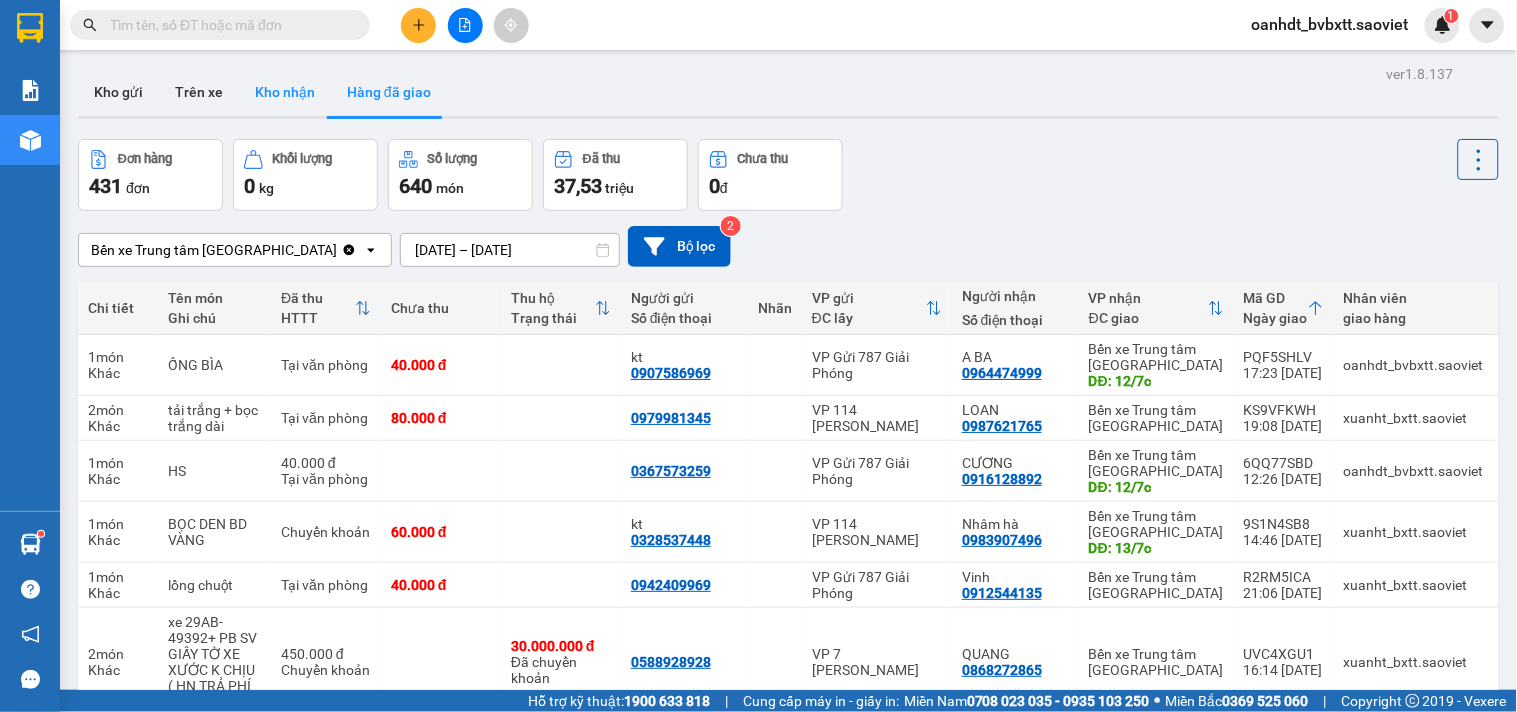 click on "Kho nhận" at bounding box center [285, 92] 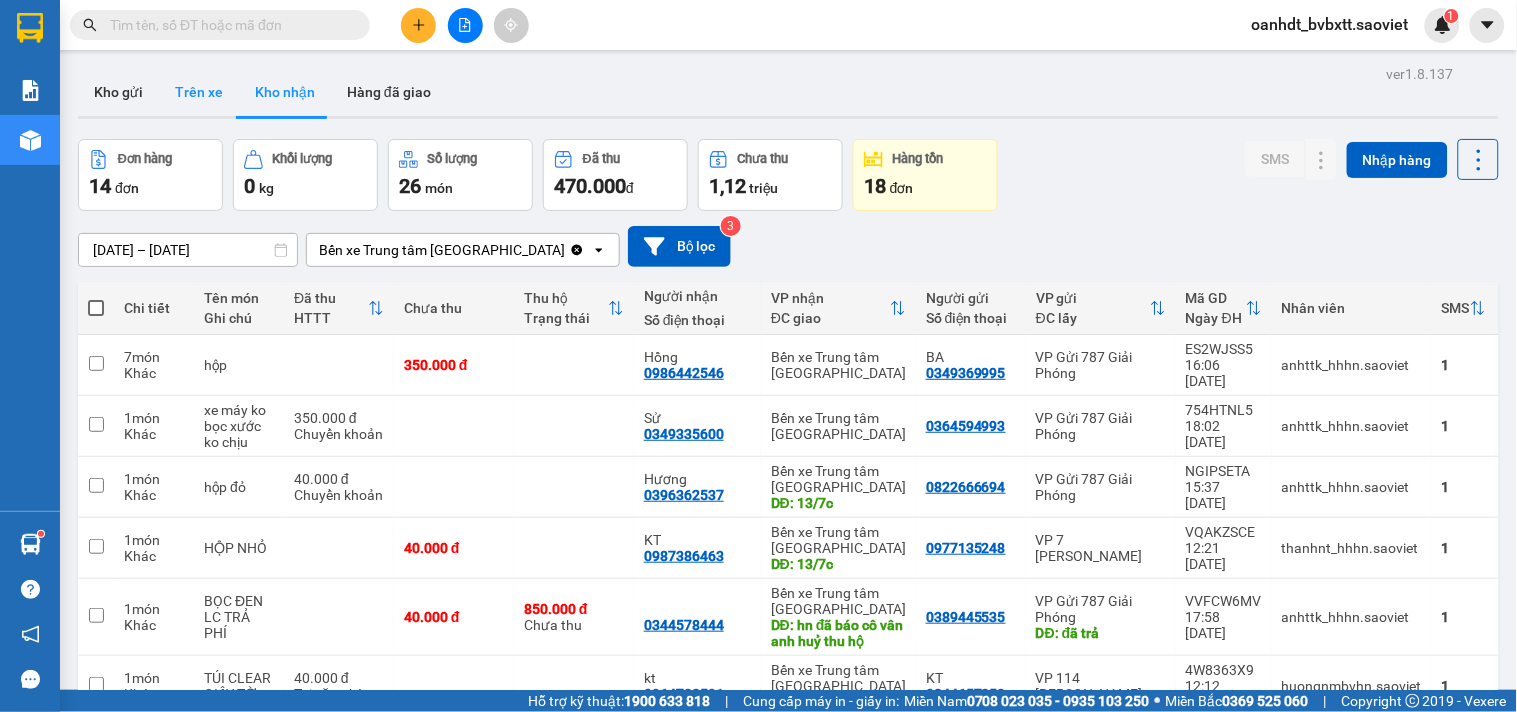 click on "Trên xe" at bounding box center (199, 92) 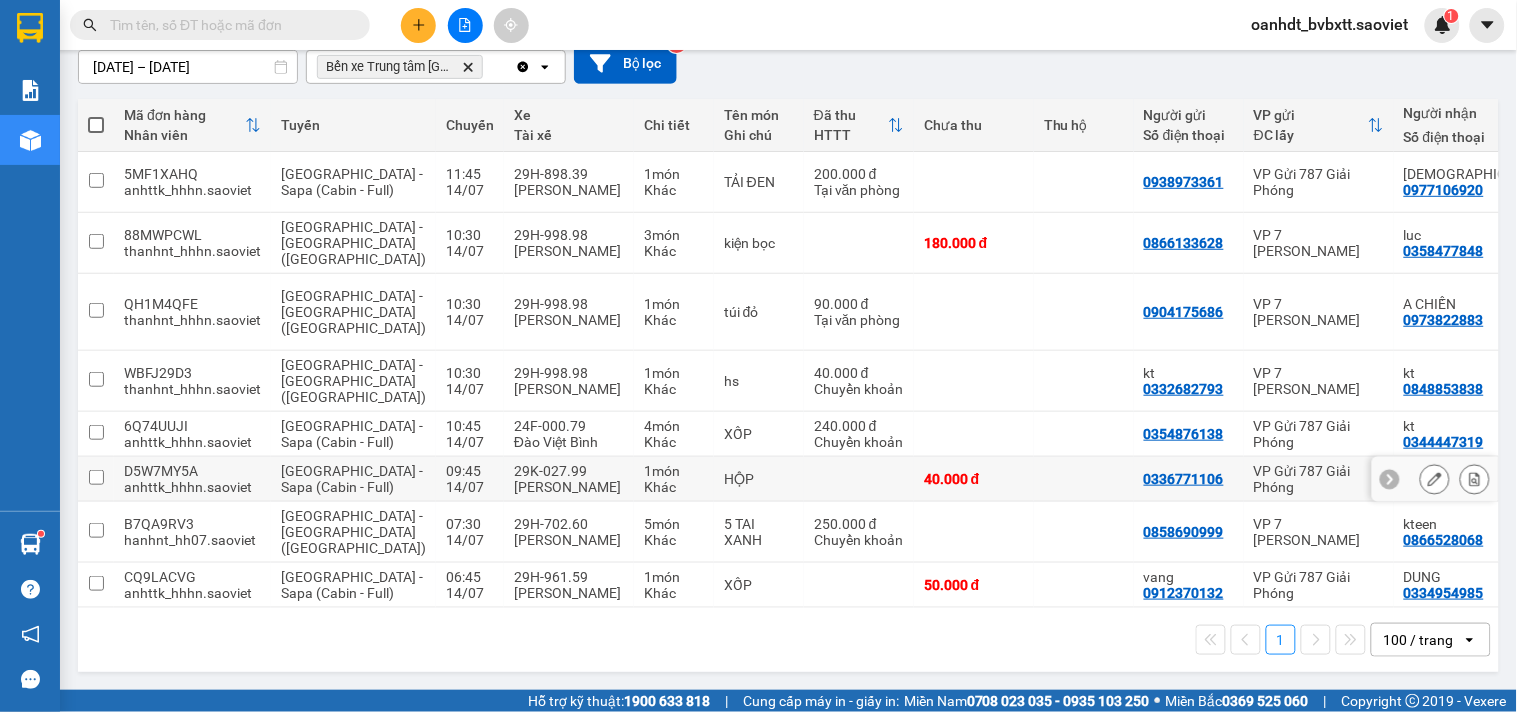 scroll, scrollTop: 0, scrollLeft: 0, axis: both 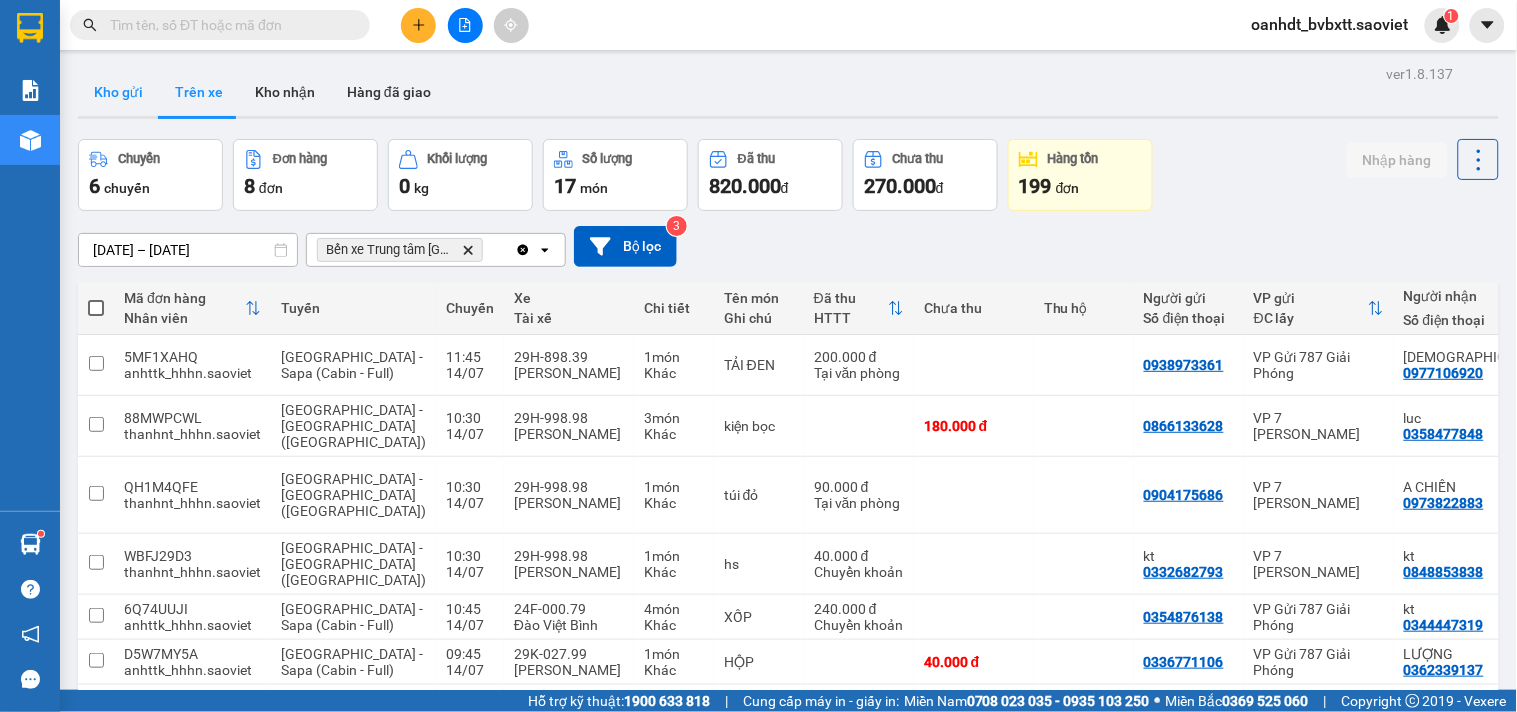 click on "Kho gửi" at bounding box center (118, 92) 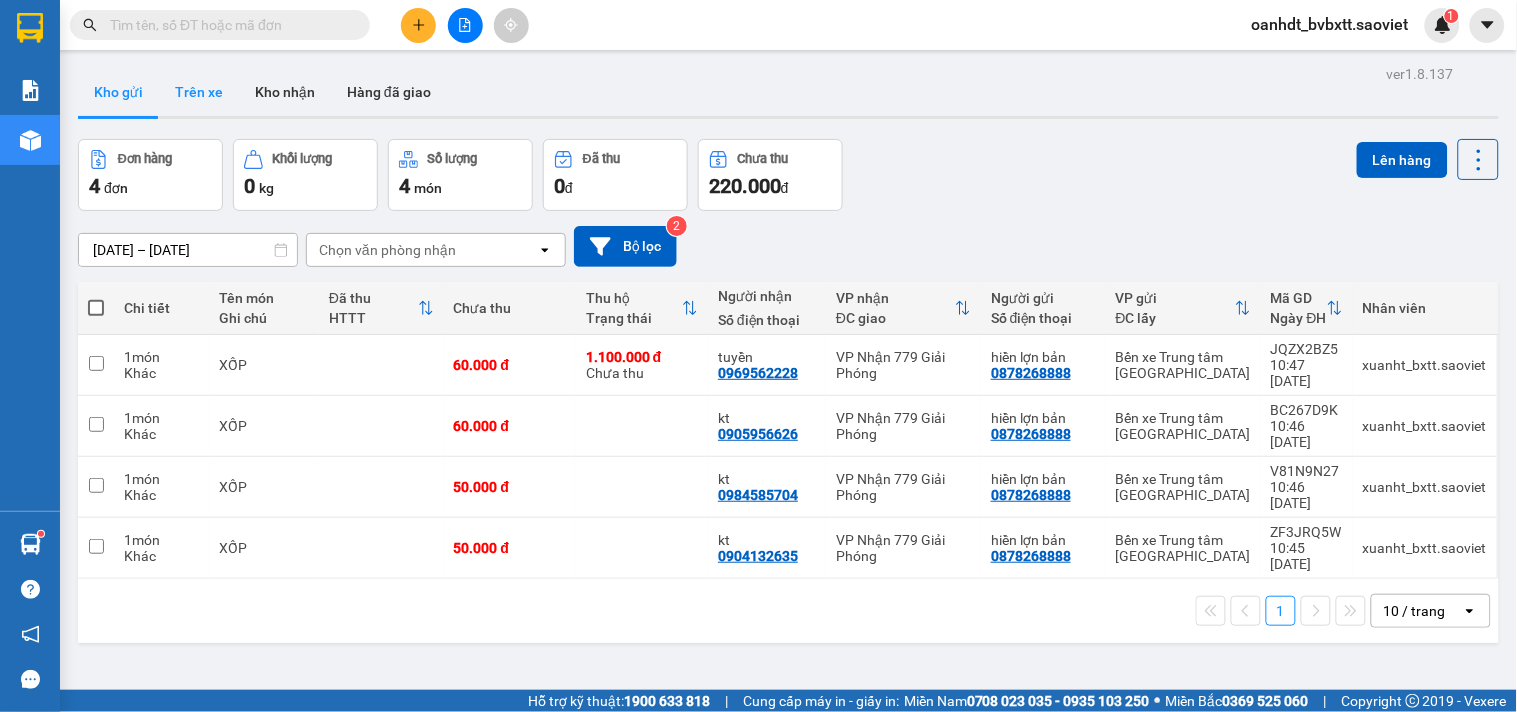 click on "Trên xe" at bounding box center [199, 92] 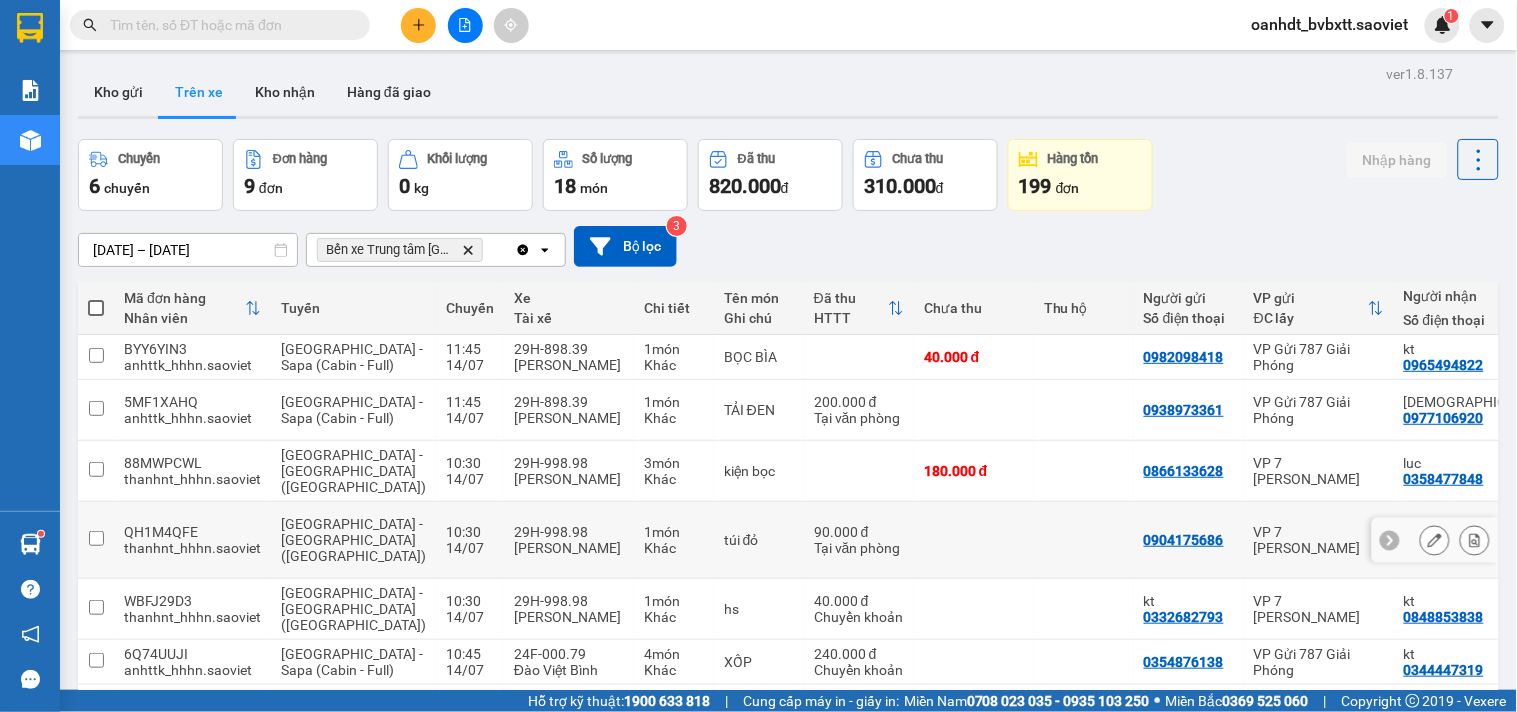scroll, scrollTop: 301, scrollLeft: 0, axis: vertical 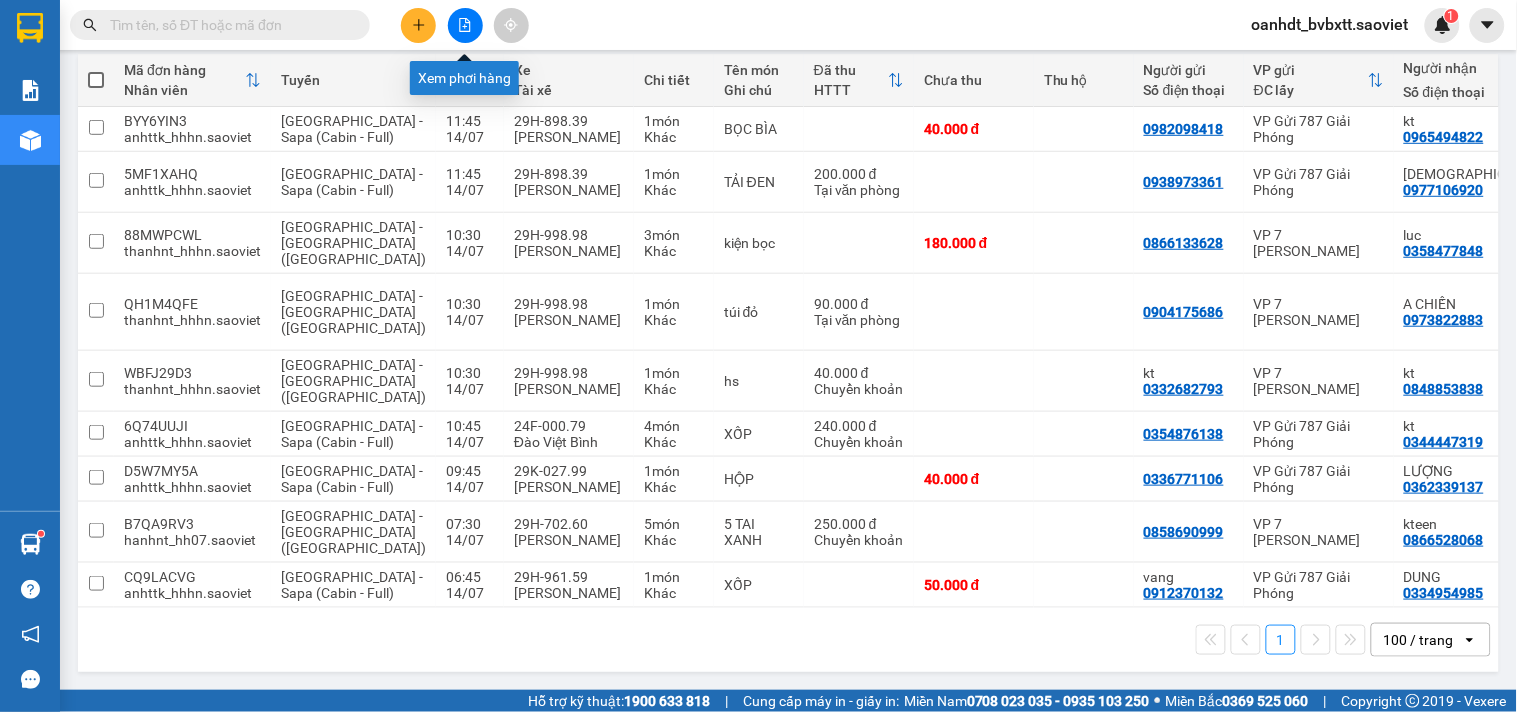 click 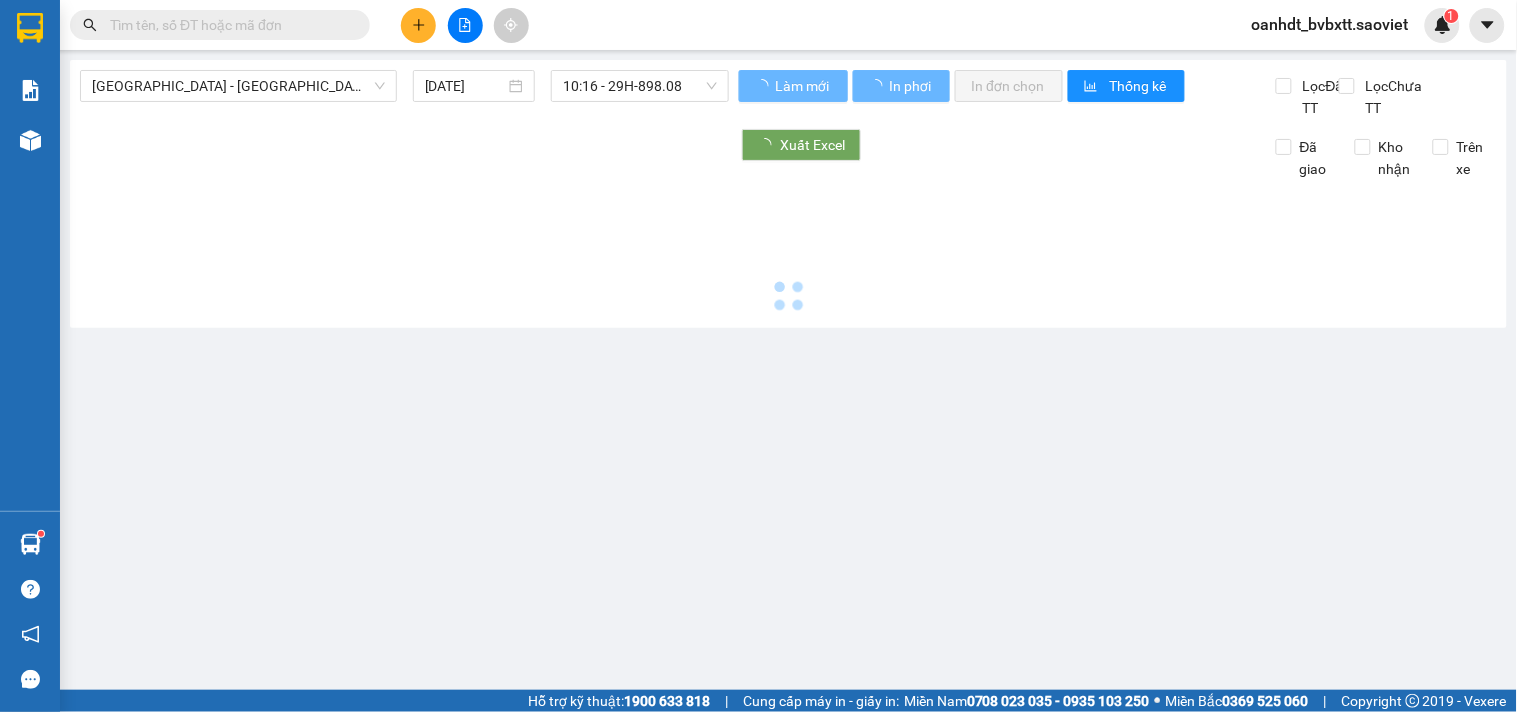 scroll, scrollTop: 0, scrollLeft: 0, axis: both 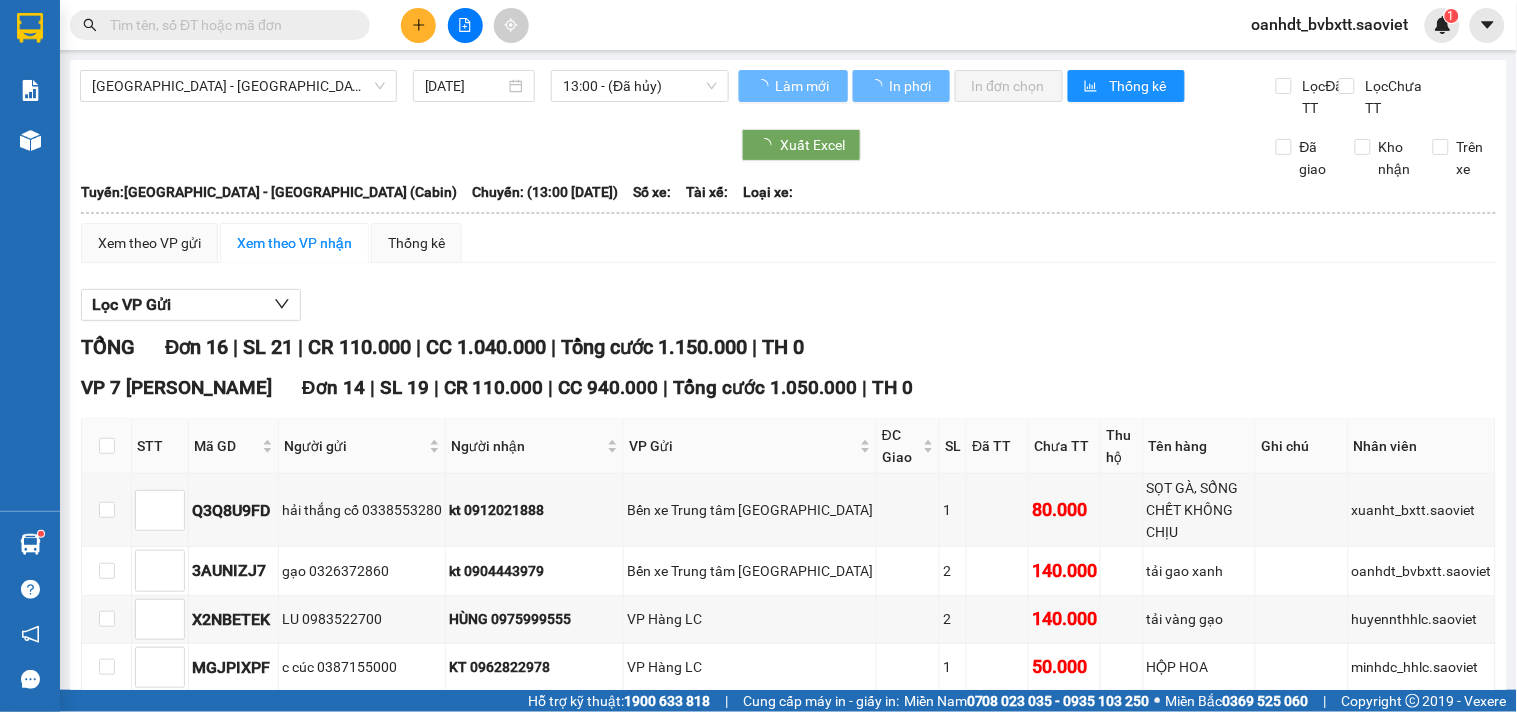 click on "[GEOGRAPHIC_DATA] - [GEOGRAPHIC_DATA] (Cabin)" at bounding box center (238, 86) 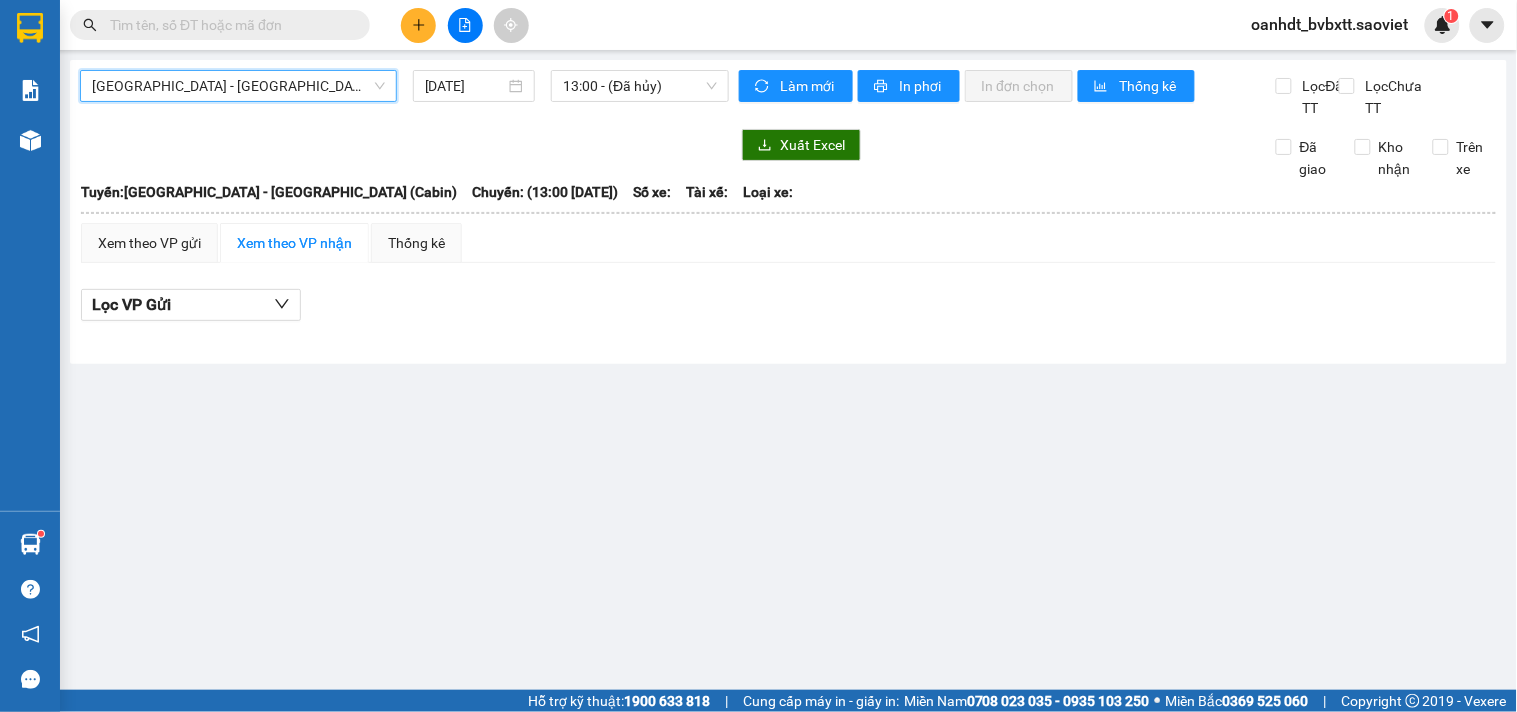 click on "[GEOGRAPHIC_DATA] - [GEOGRAPHIC_DATA] (Cabin)" at bounding box center (238, 86) 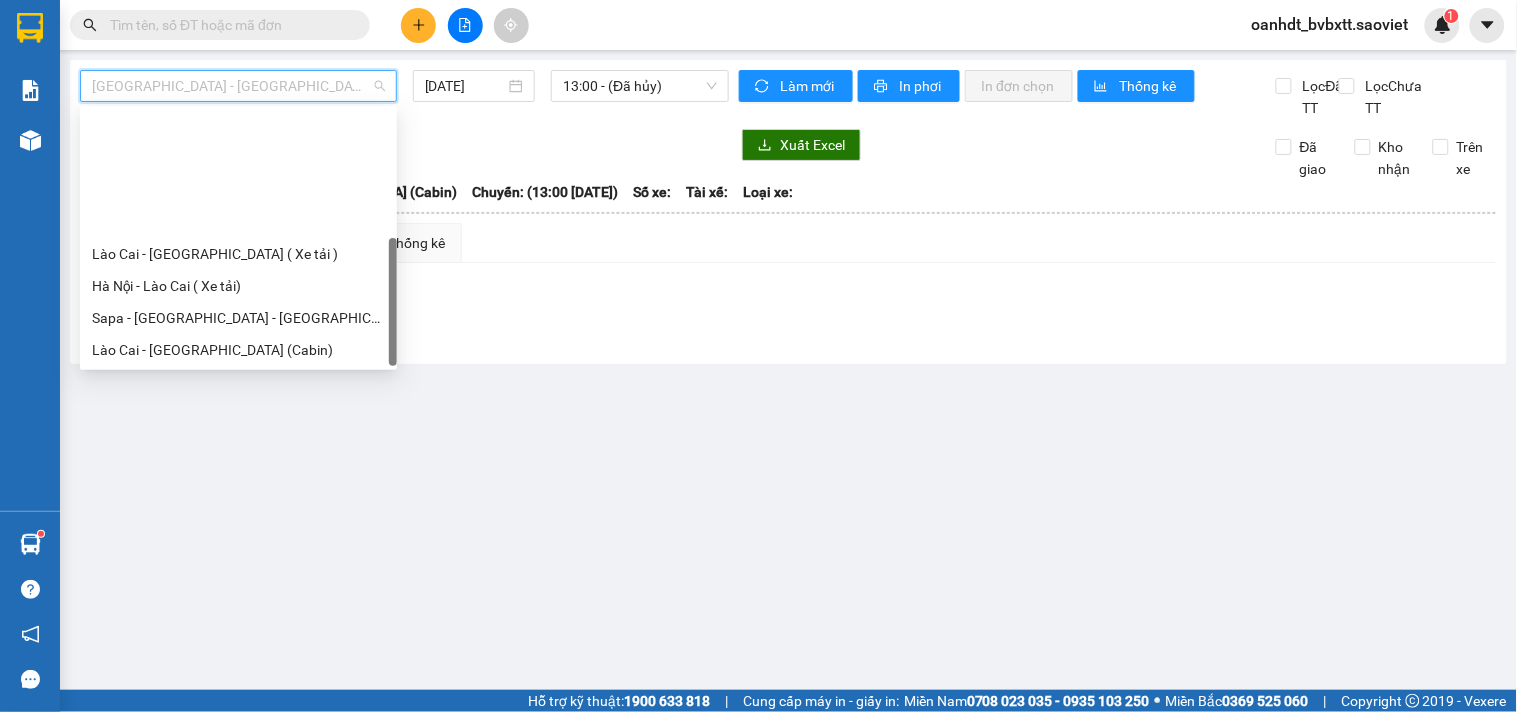 scroll, scrollTop: 160, scrollLeft: 0, axis: vertical 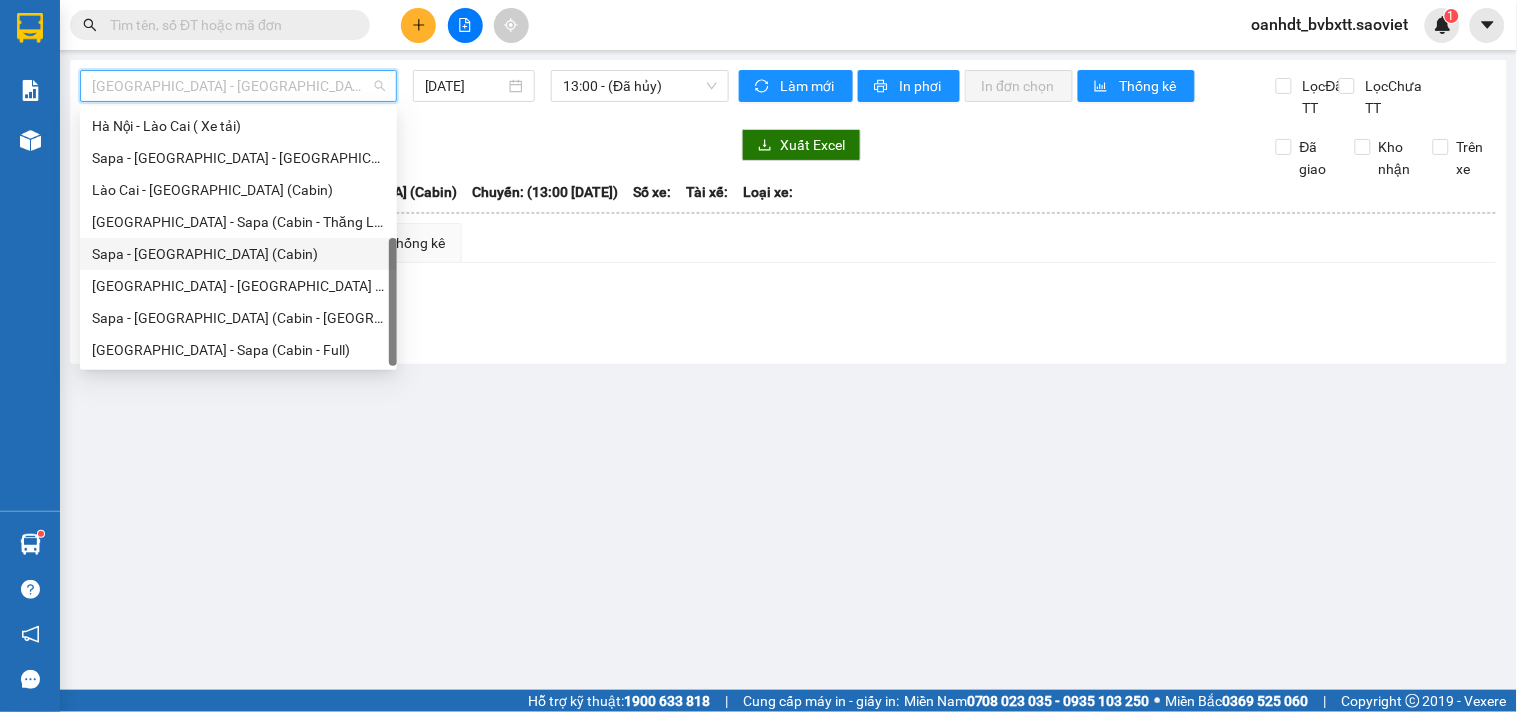 click on "Sapa - [GEOGRAPHIC_DATA] (Cabin)" at bounding box center [238, 254] 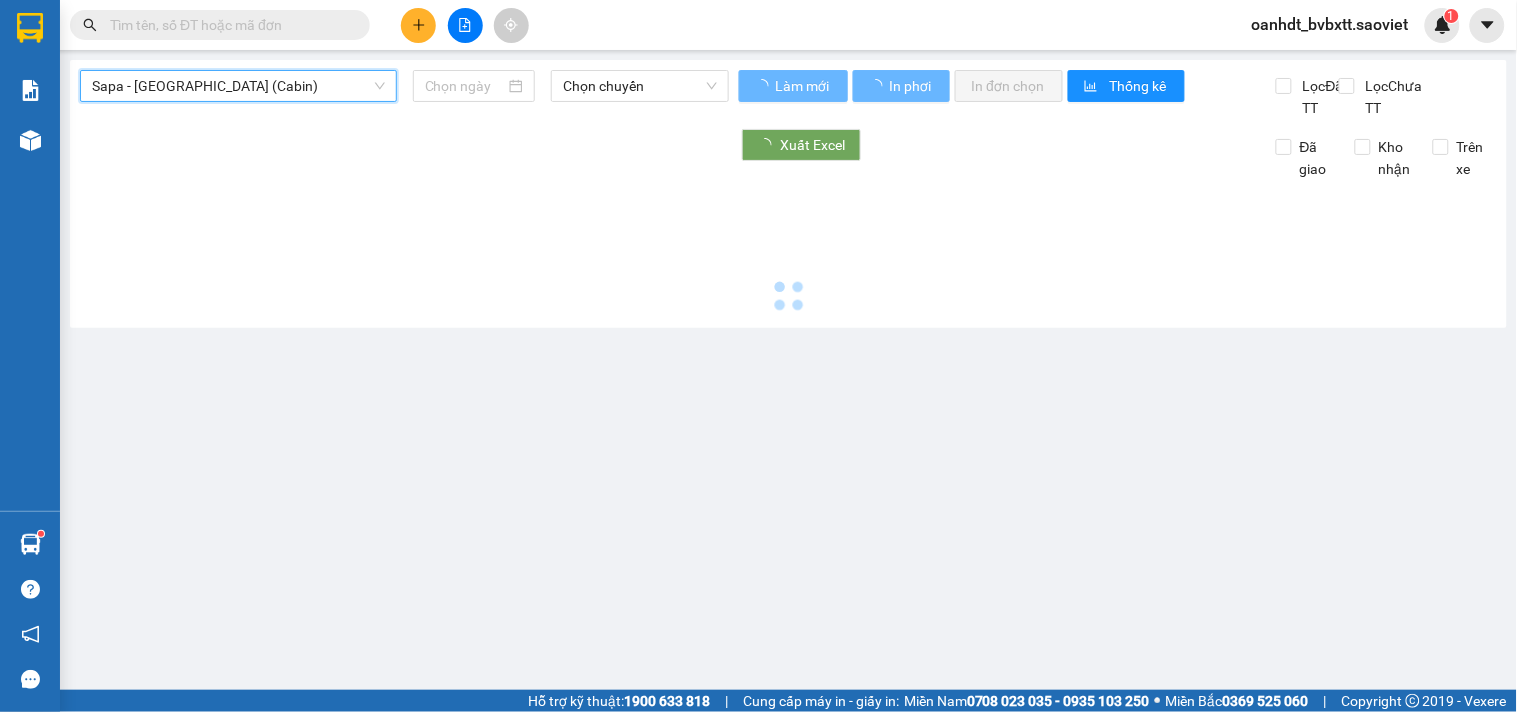 type on "[DATE]" 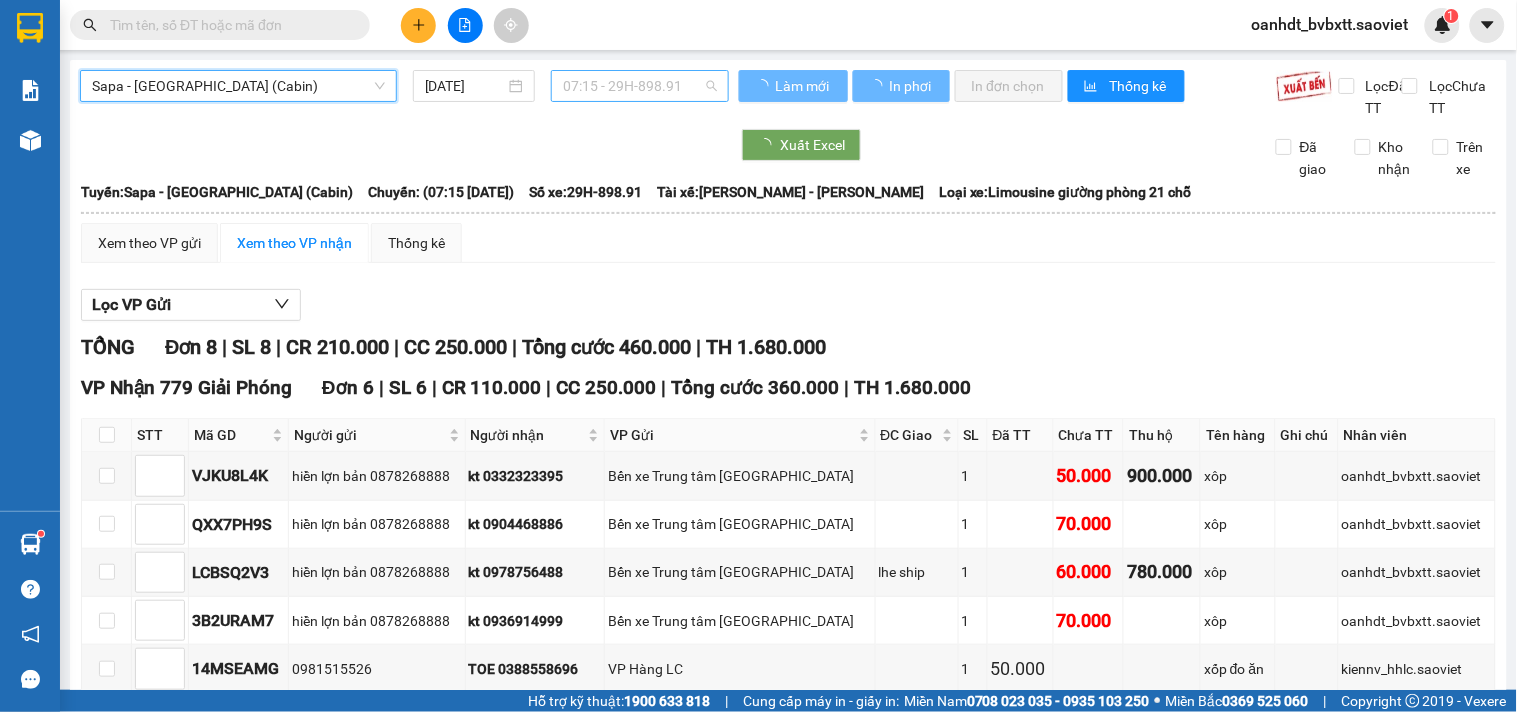 click on "07:15     - 29H-898.91" at bounding box center (640, 86) 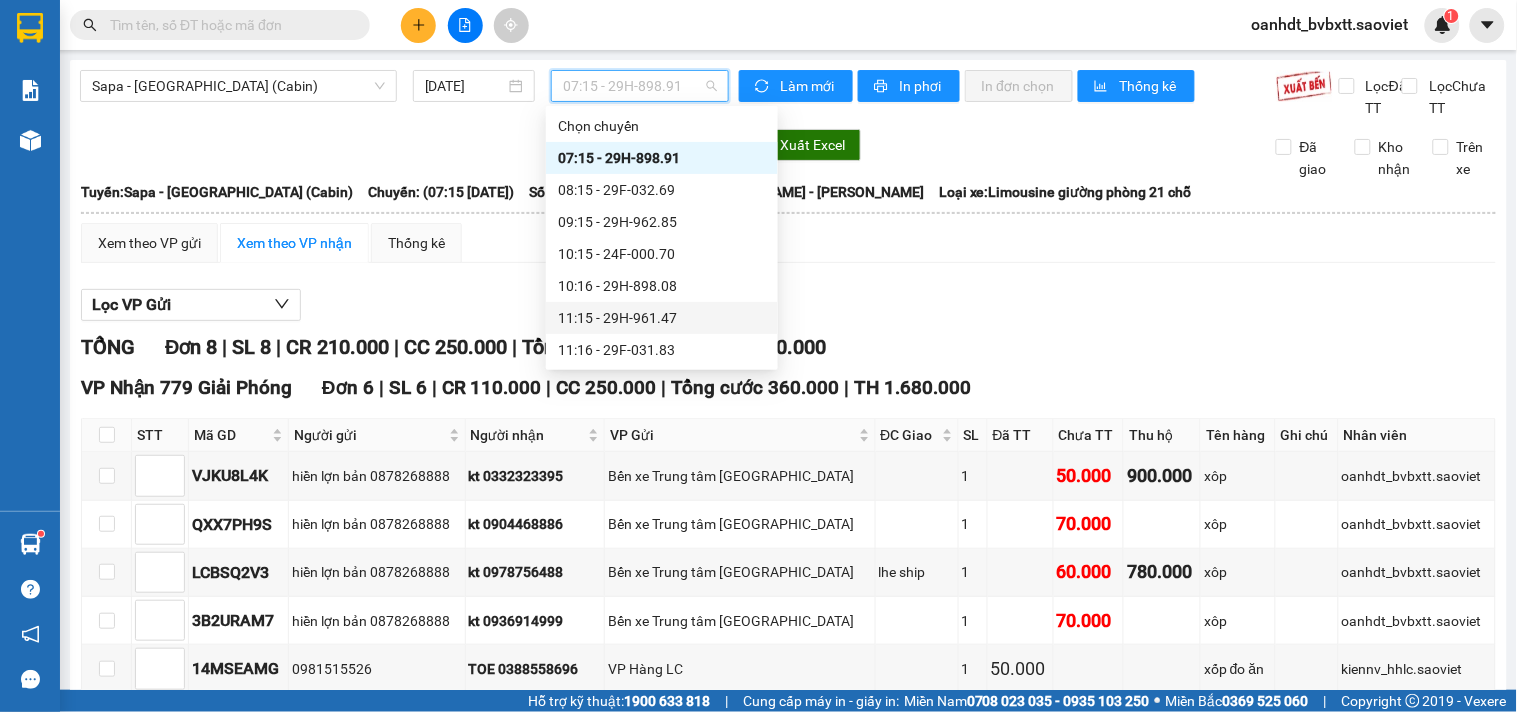 click on "11:15     - 29H-961.47" at bounding box center [662, 318] 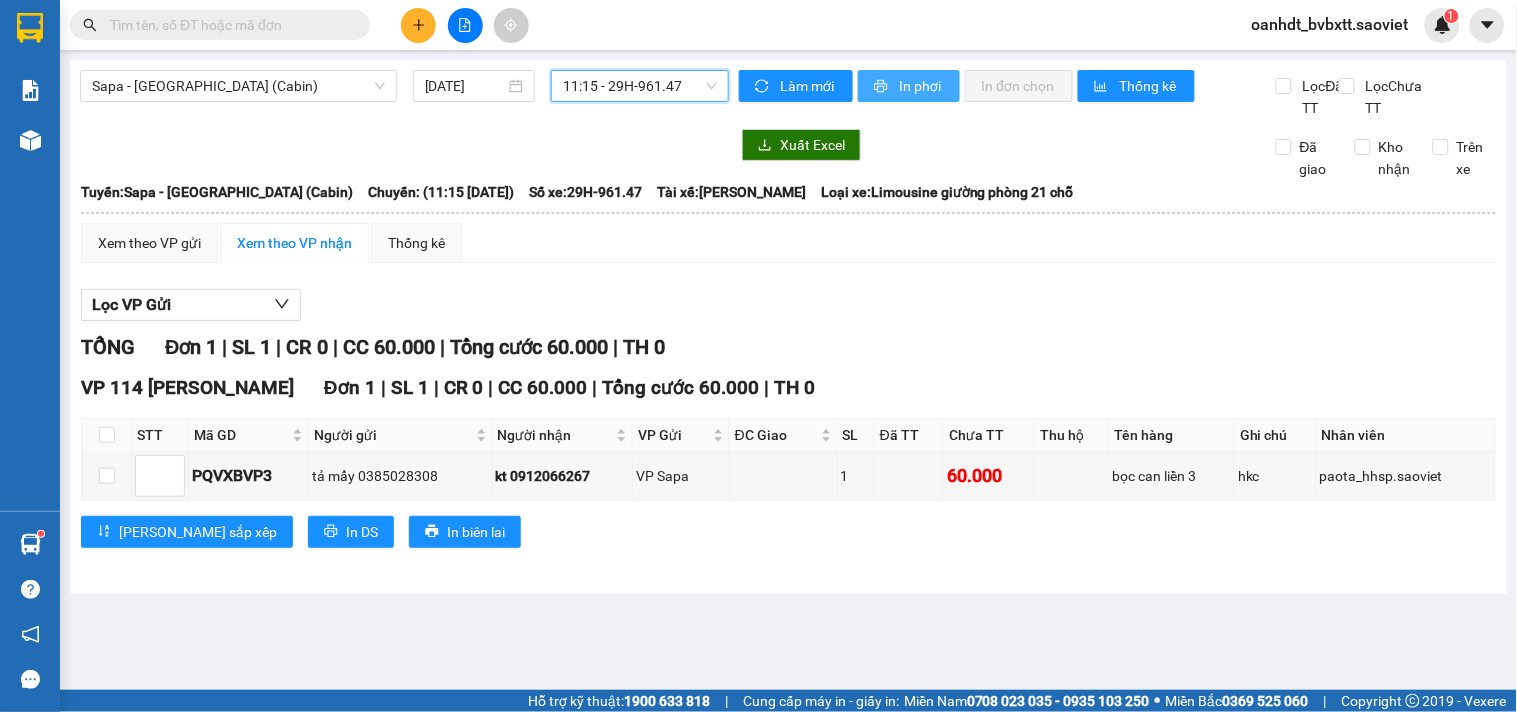 click at bounding box center [882, 87] 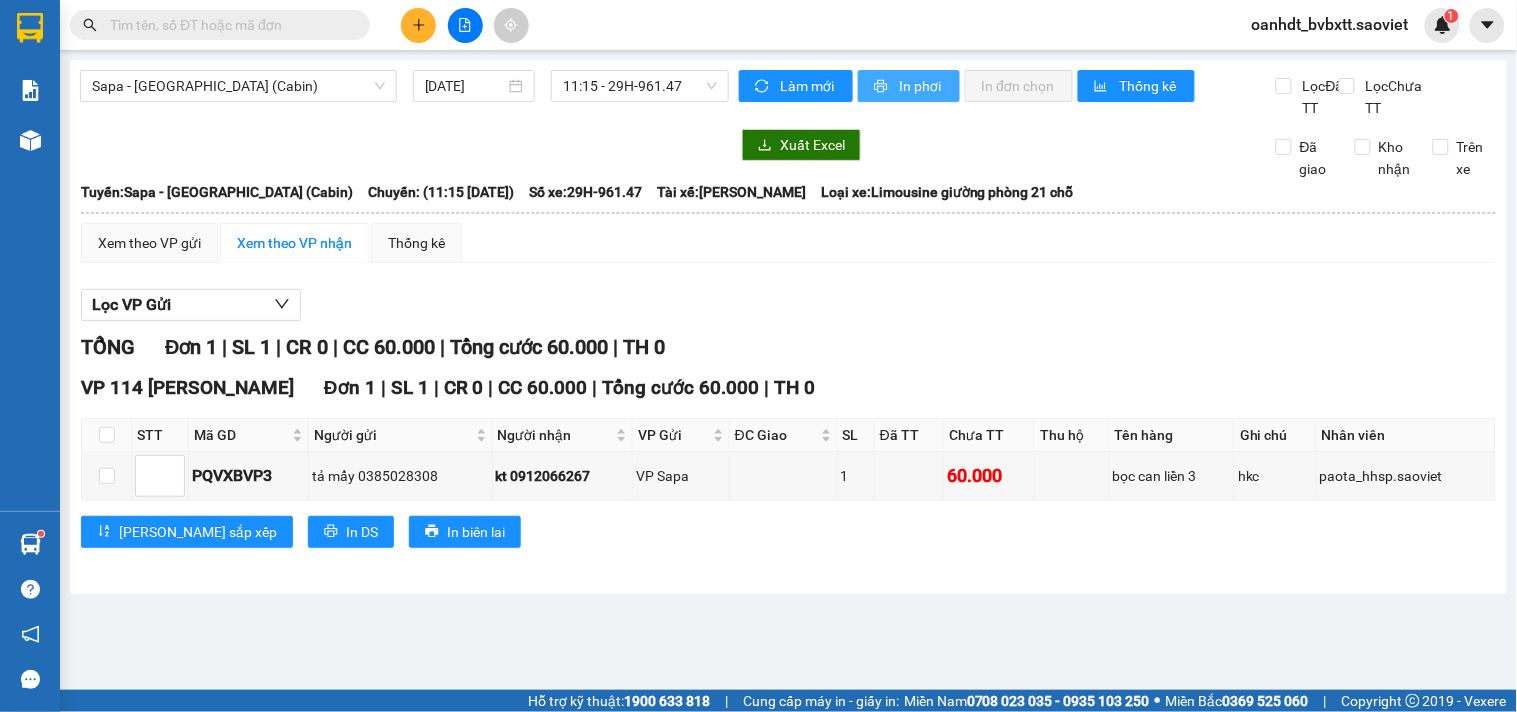 scroll, scrollTop: 0, scrollLeft: 0, axis: both 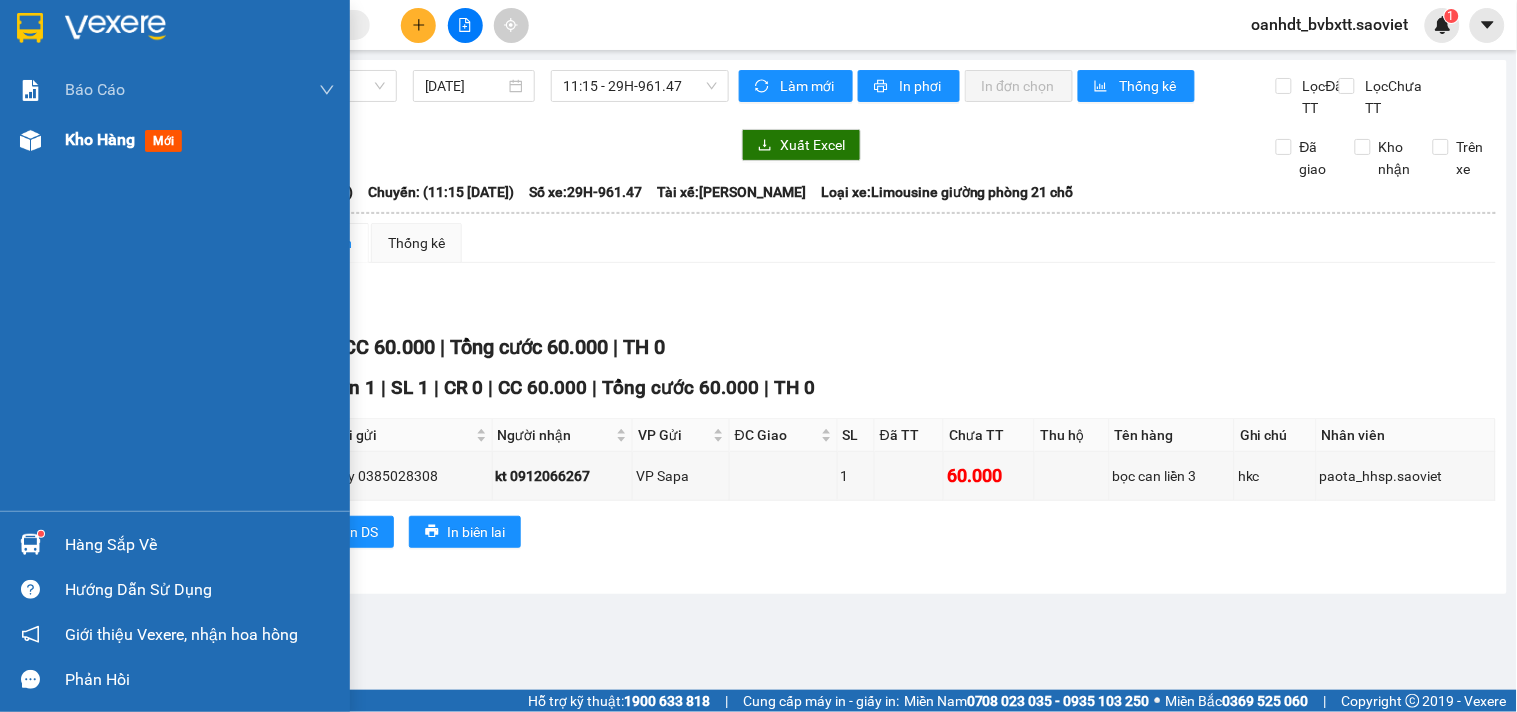 click on "mới" at bounding box center (163, 141) 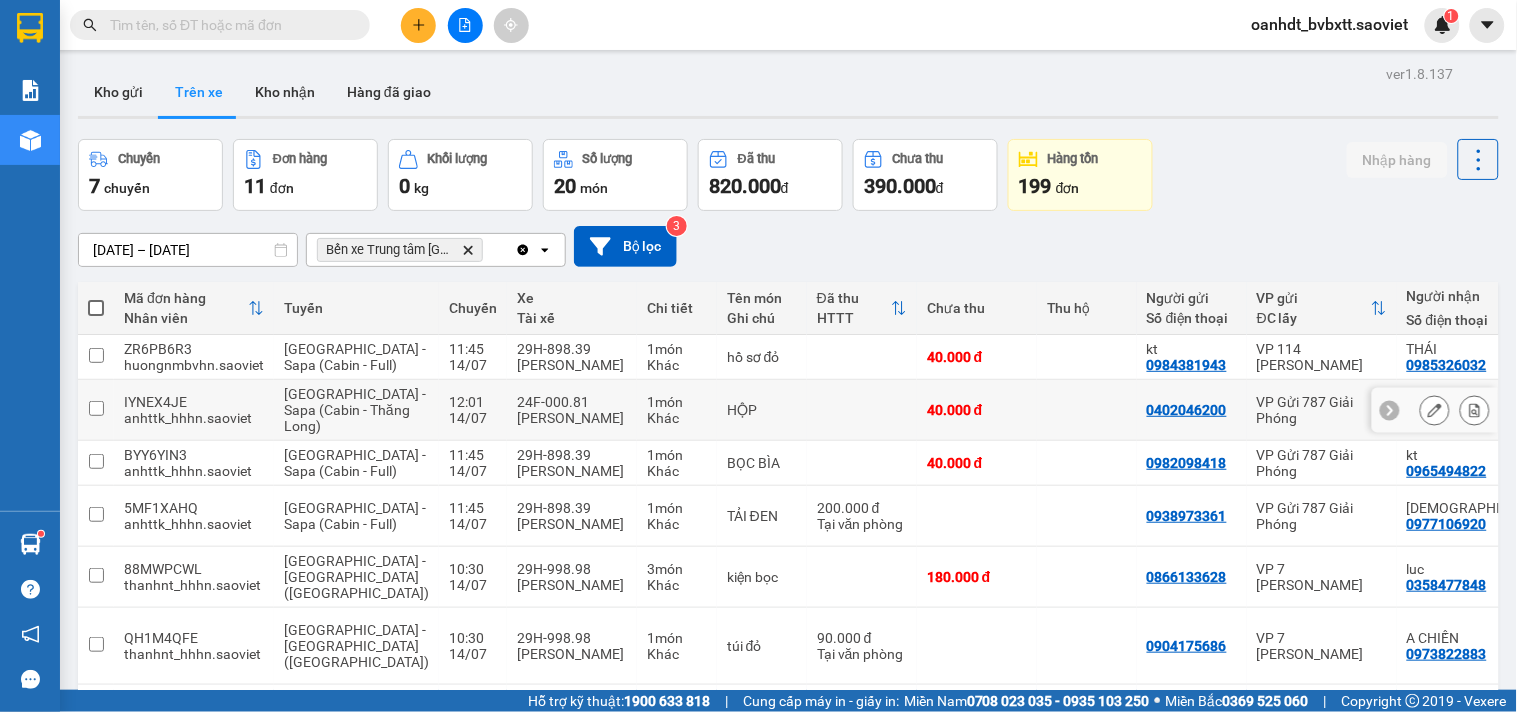 scroll, scrollTop: 440, scrollLeft: 0, axis: vertical 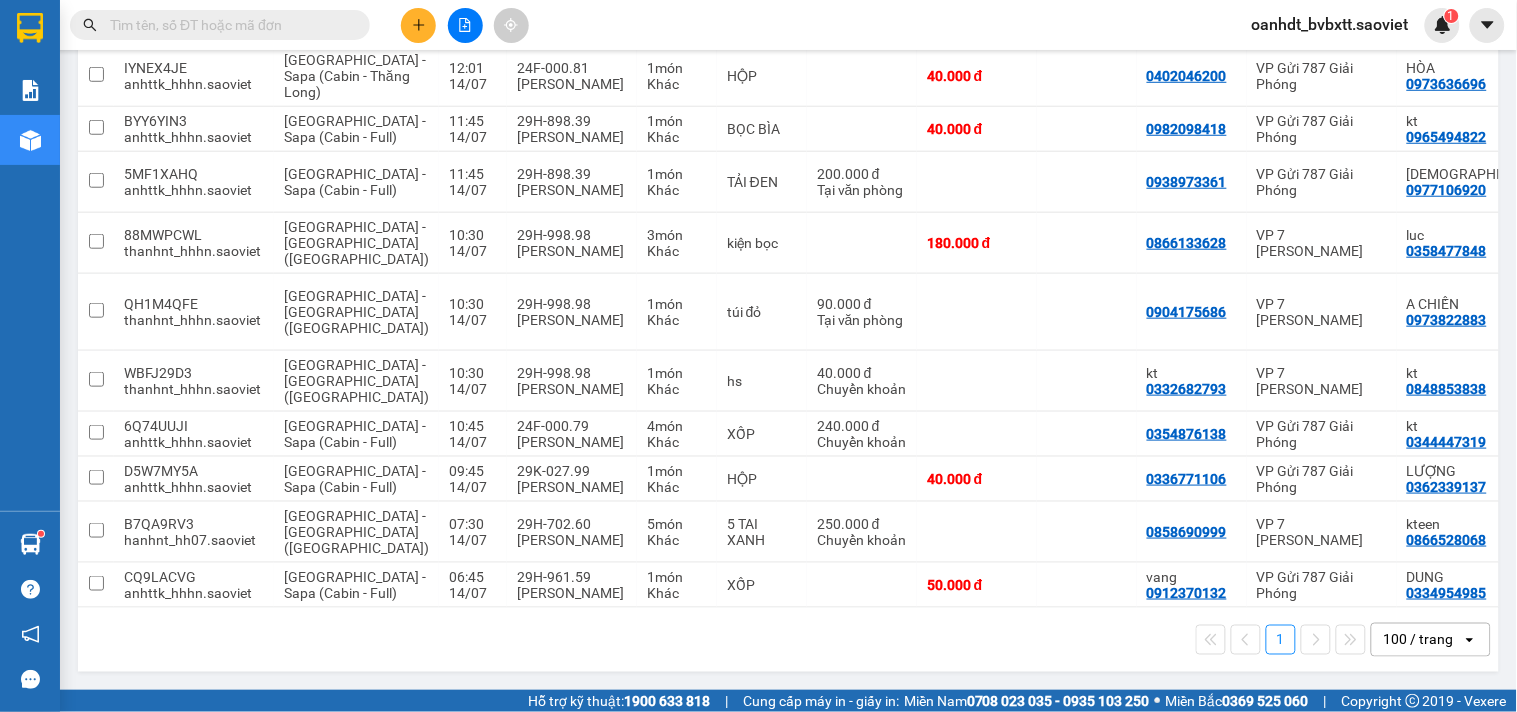 click at bounding box center (228, 25) 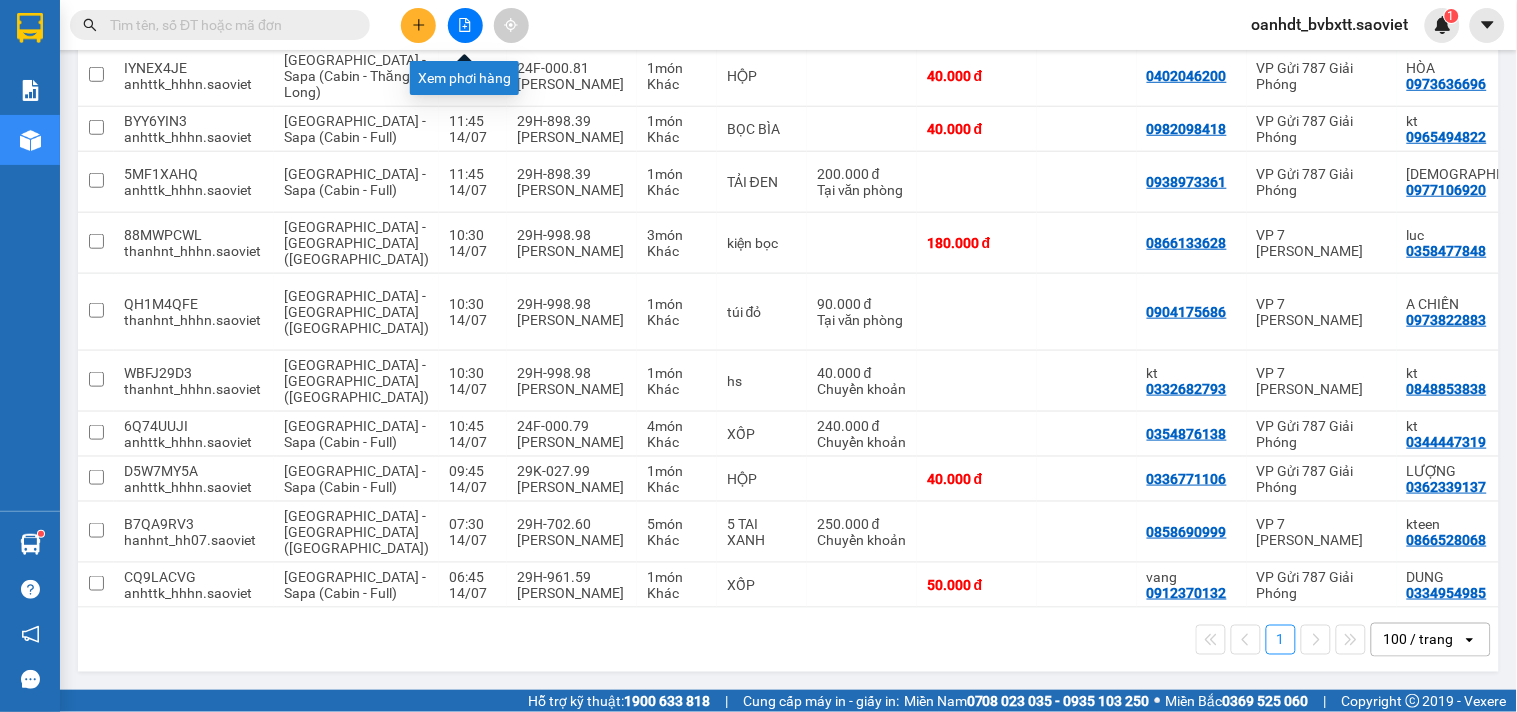 click at bounding box center (465, 25) 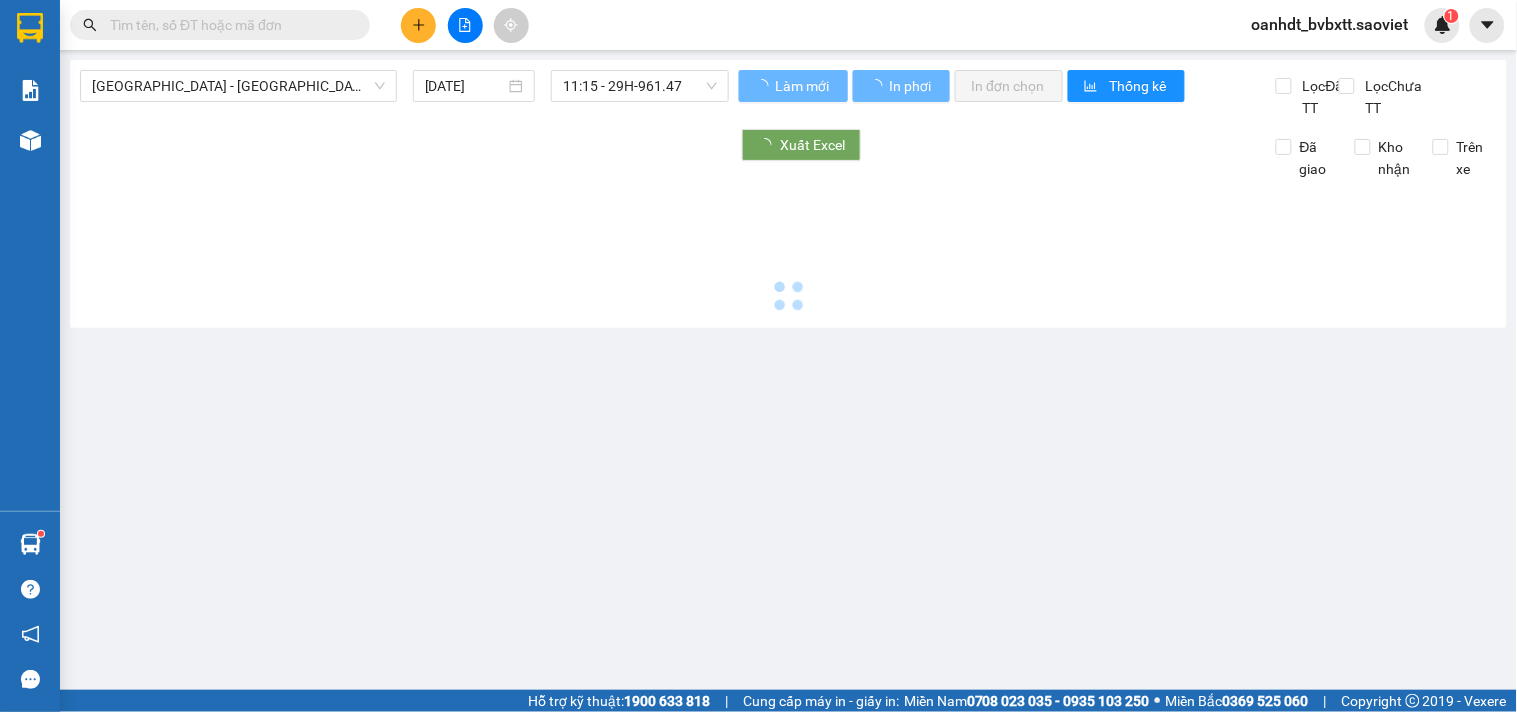 scroll, scrollTop: 0, scrollLeft: 0, axis: both 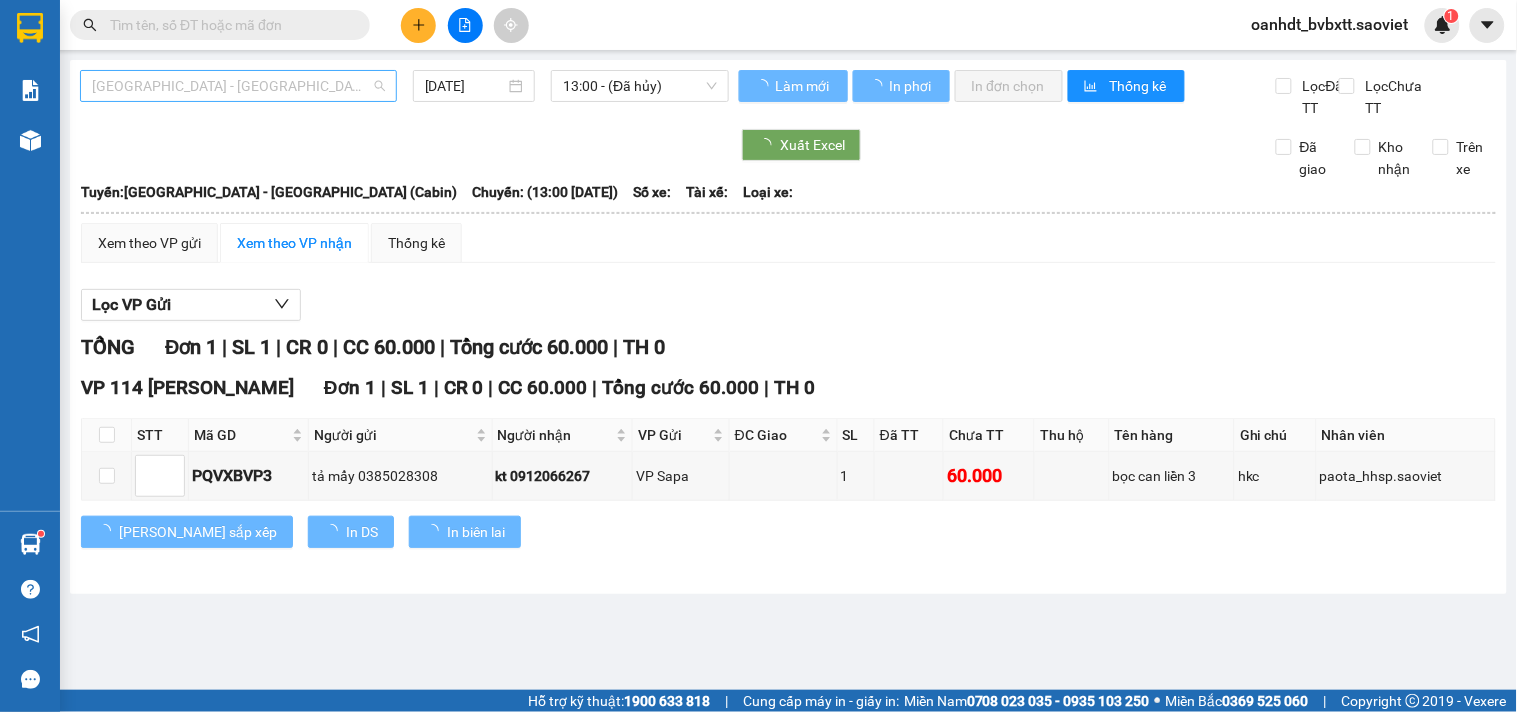 click on "[GEOGRAPHIC_DATA] - [GEOGRAPHIC_DATA] (Cabin)" at bounding box center (238, 86) 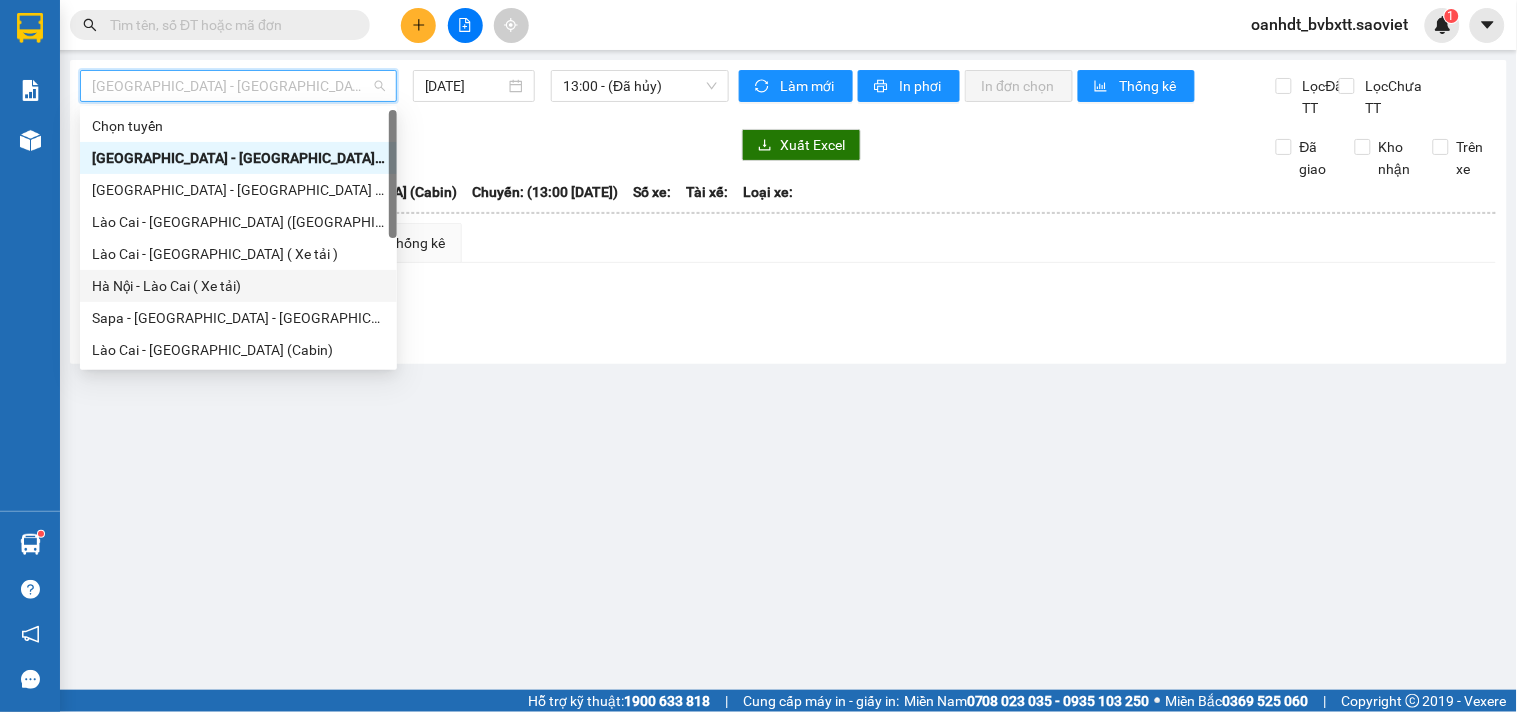 scroll, scrollTop: 160, scrollLeft: 0, axis: vertical 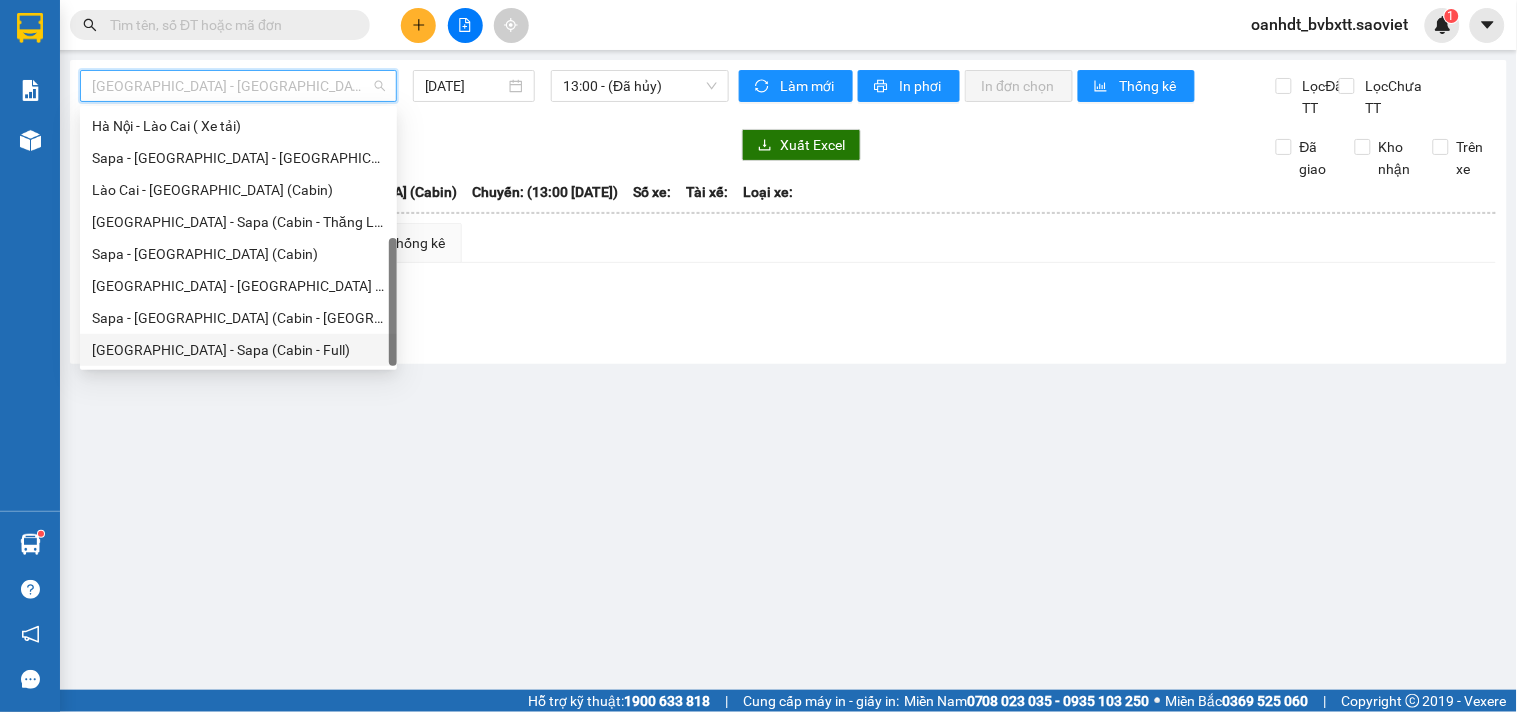 click on "[GEOGRAPHIC_DATA] - Sapa (Cabin - Full)" at bounding box center [238, 350] 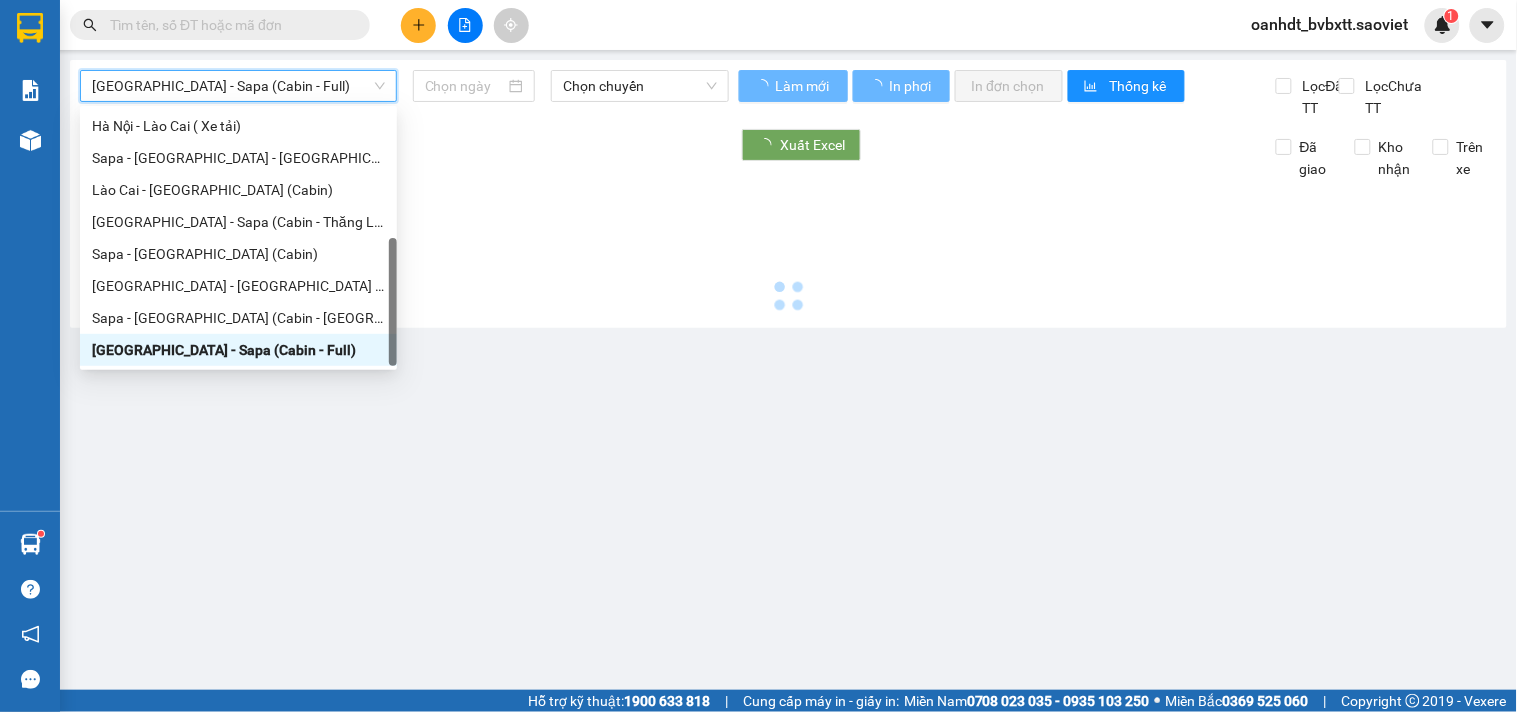 type on "[DATE]" 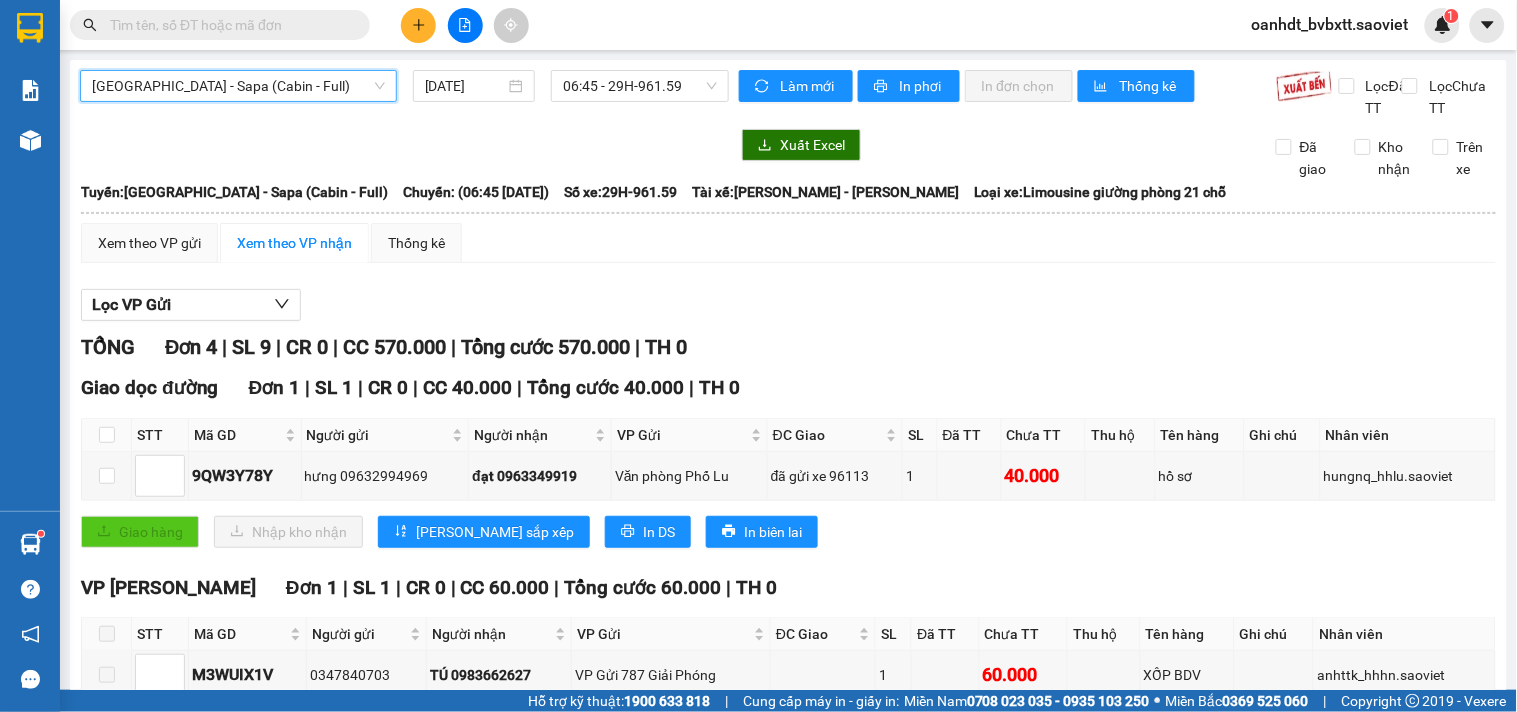 scroll, scrollTop: 444, scrollLeft: 0, axis: vertical 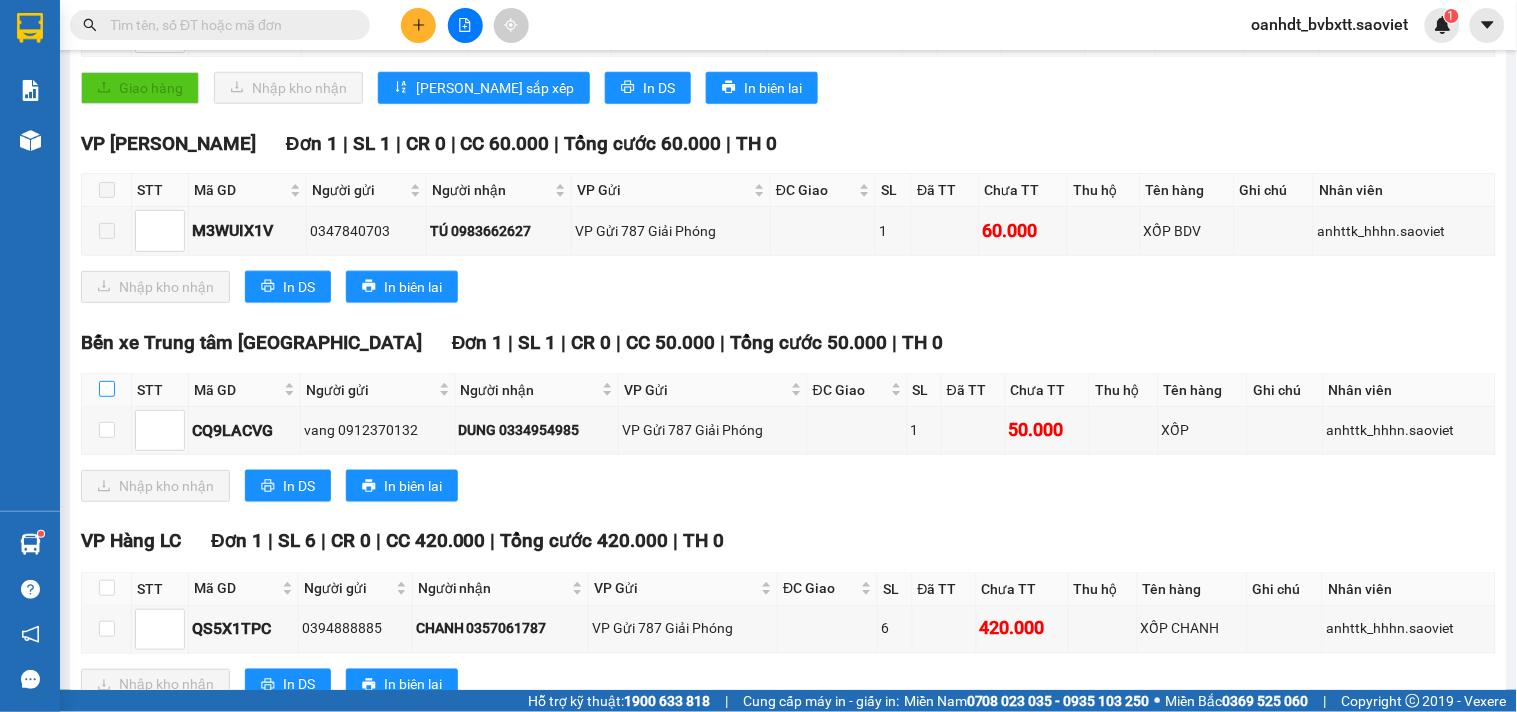 click at bounding box center (107, 389) 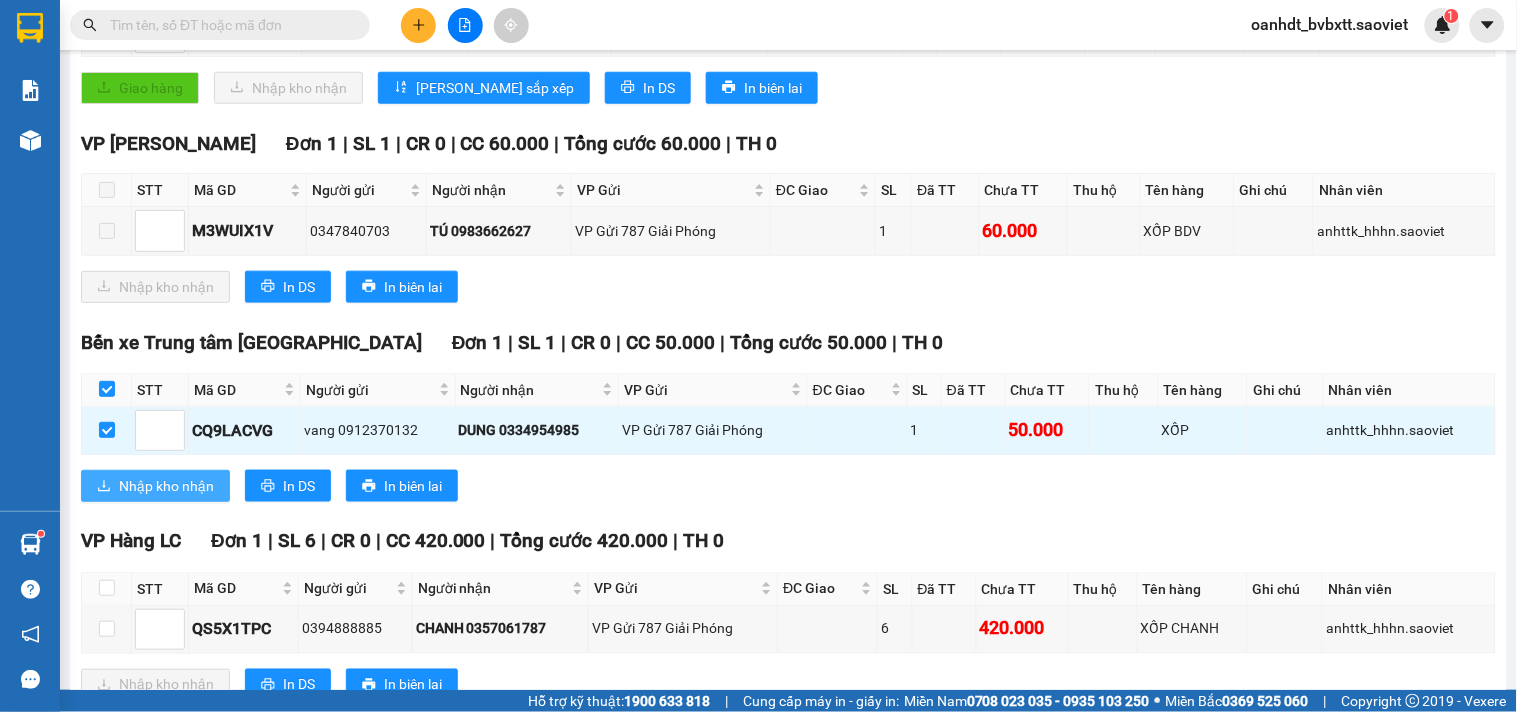 click on "Nhập kho nhận" at bounding box center [166, 486] 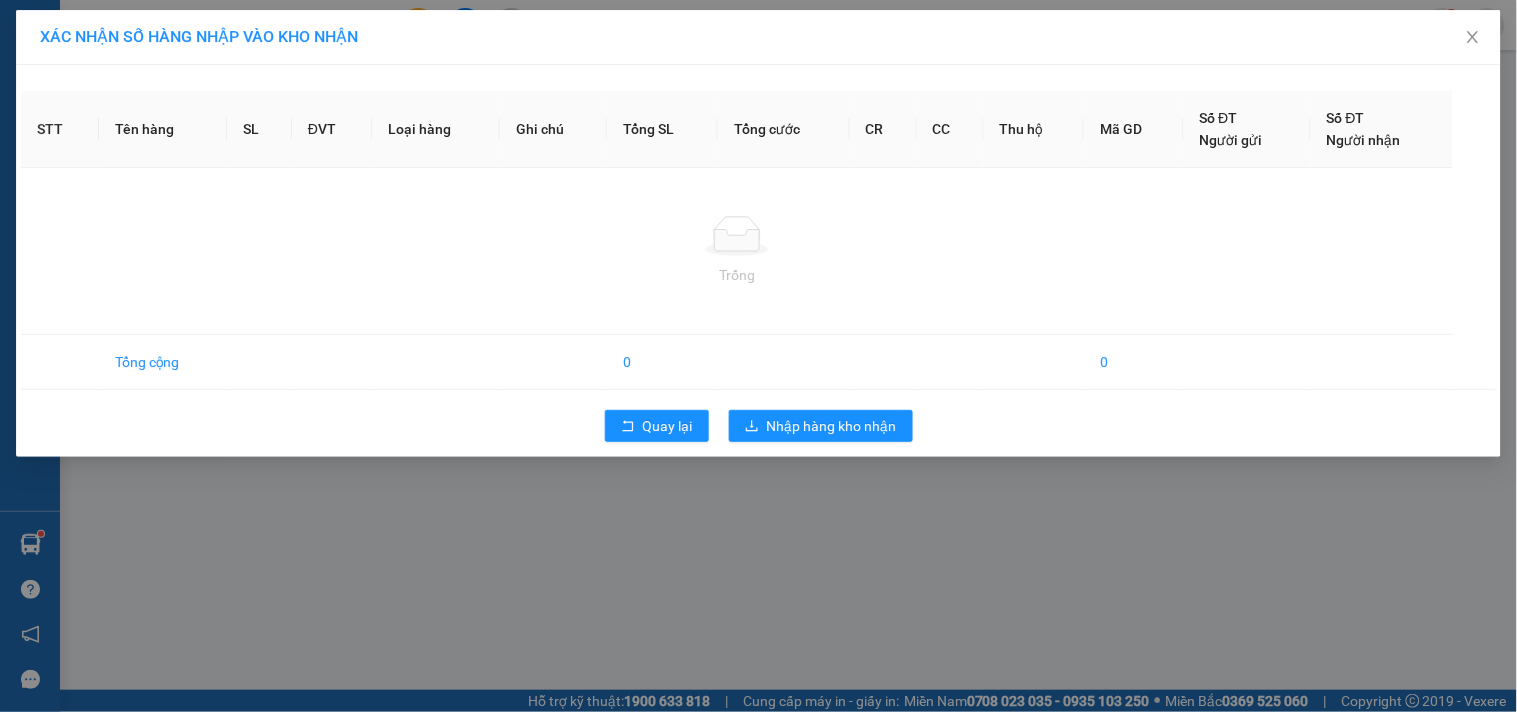 scroll, scrollTop: 0, scrollLeft: 0, axis: both 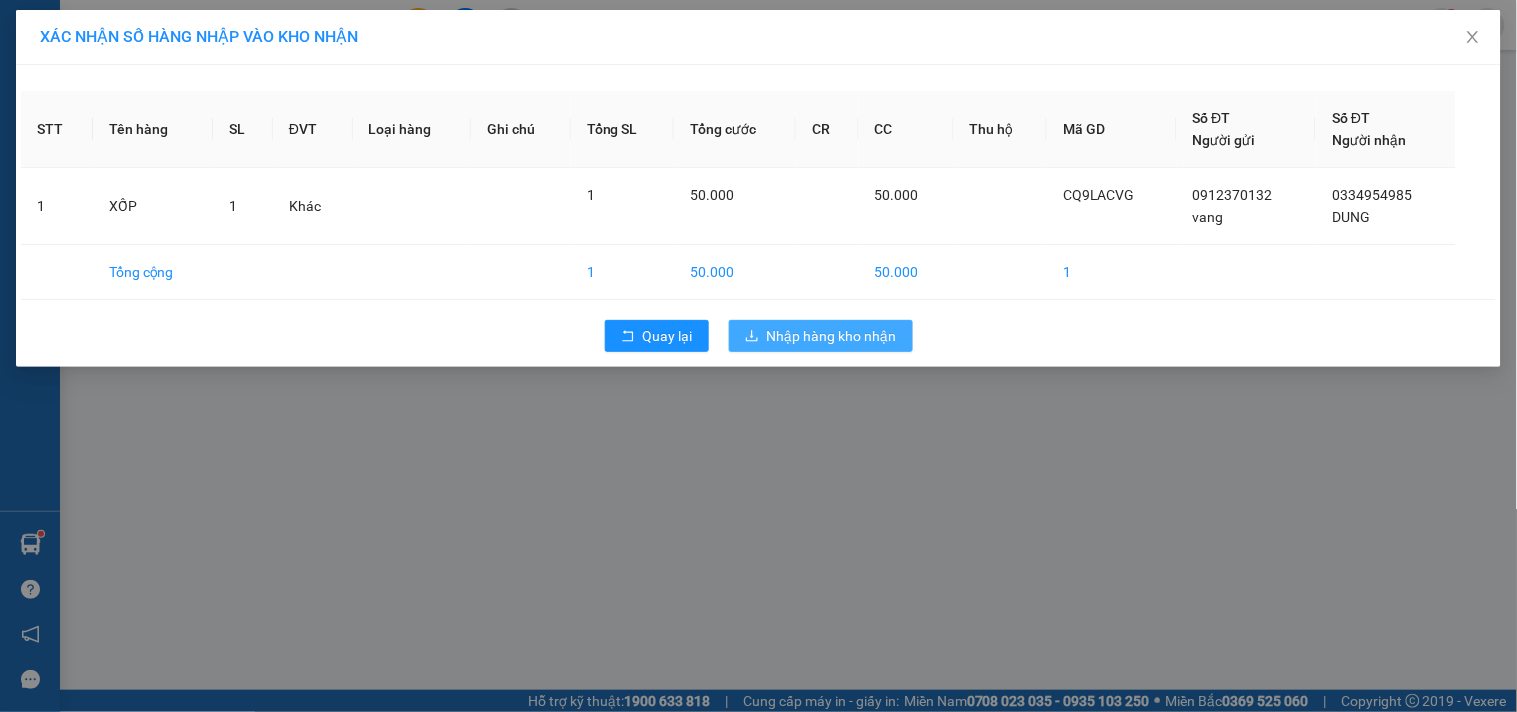 click on "Nhập hàng kho nhận" at bounding box center [832, 336] 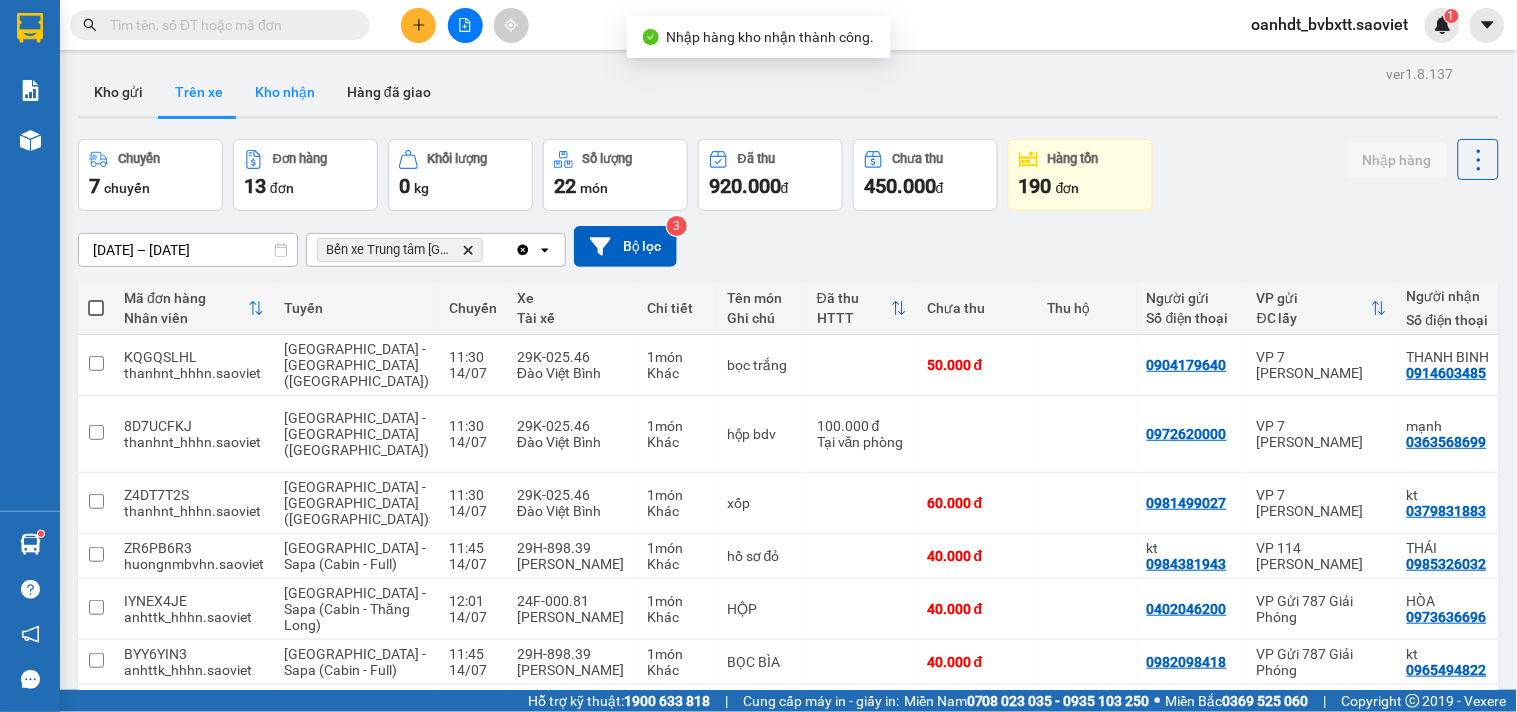 click on "Kho nhận" at bounding box center (285, 92) 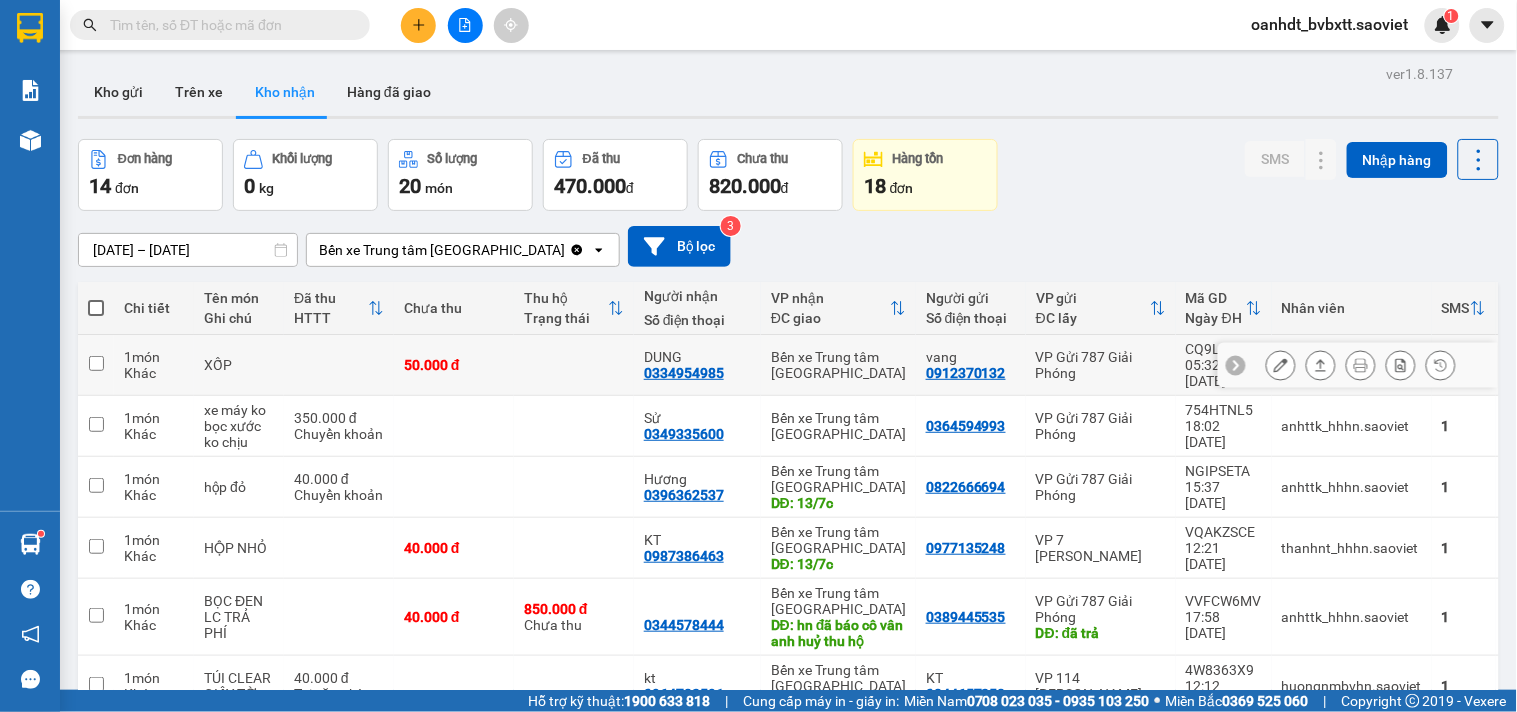 click on "50.000 đ" at bounding box center (454, 365) 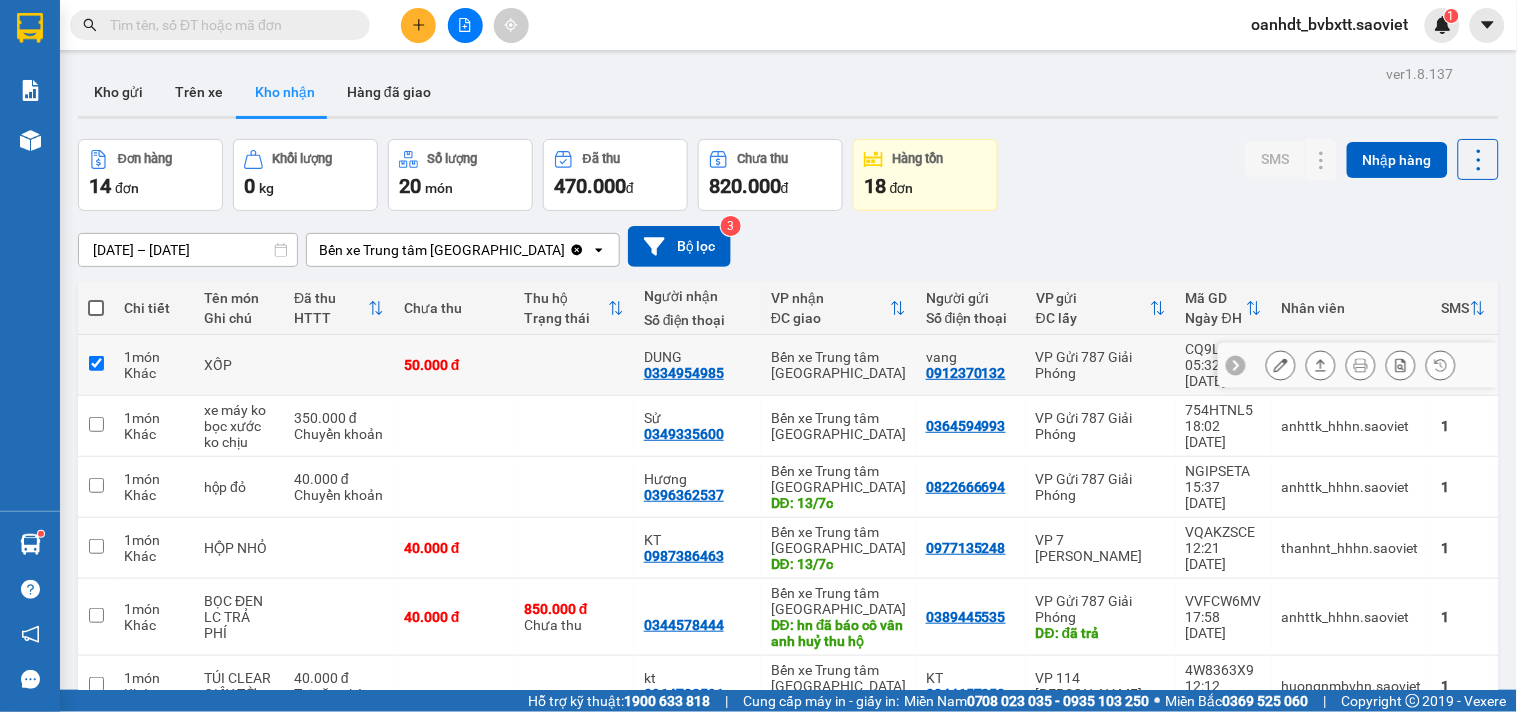 checkbox on "true" 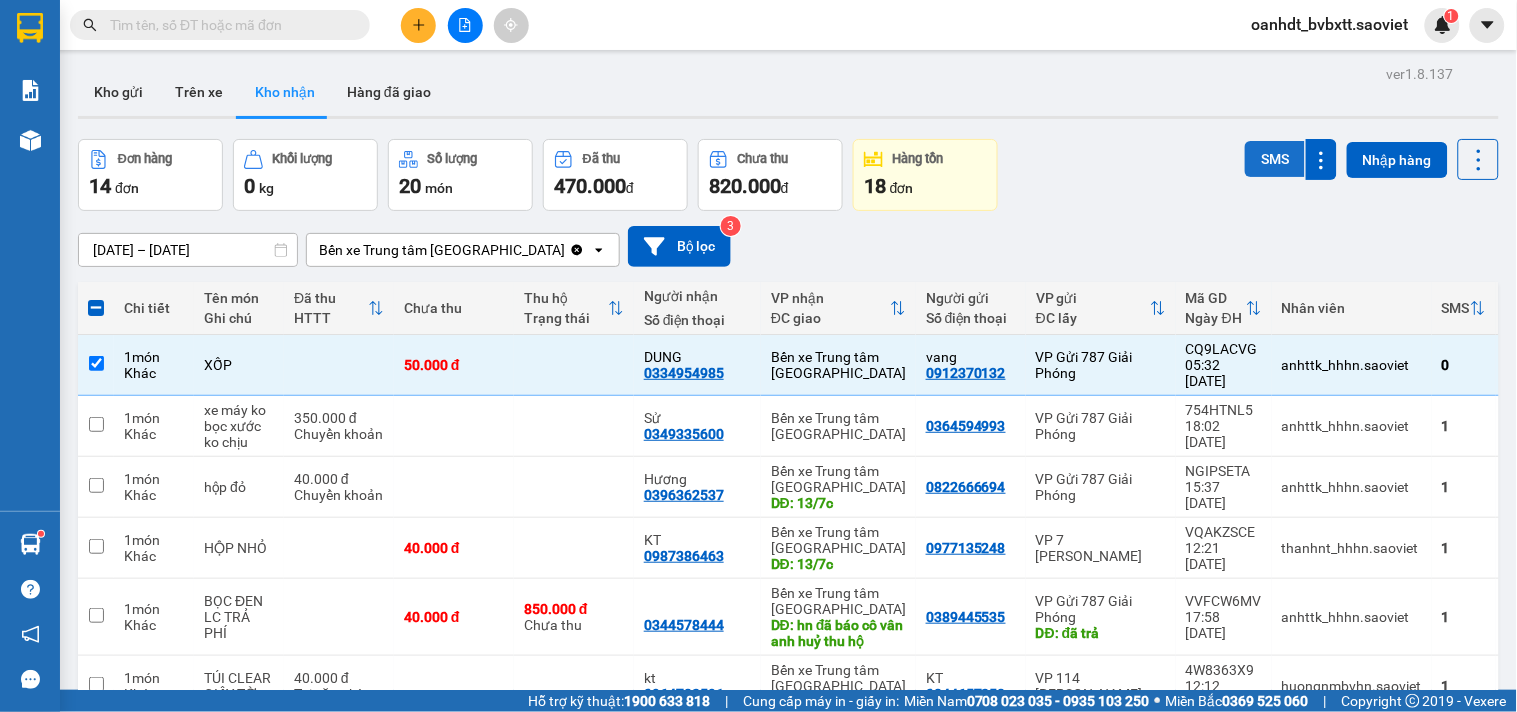 click on "SMS" at bounding box center [1275, 159] 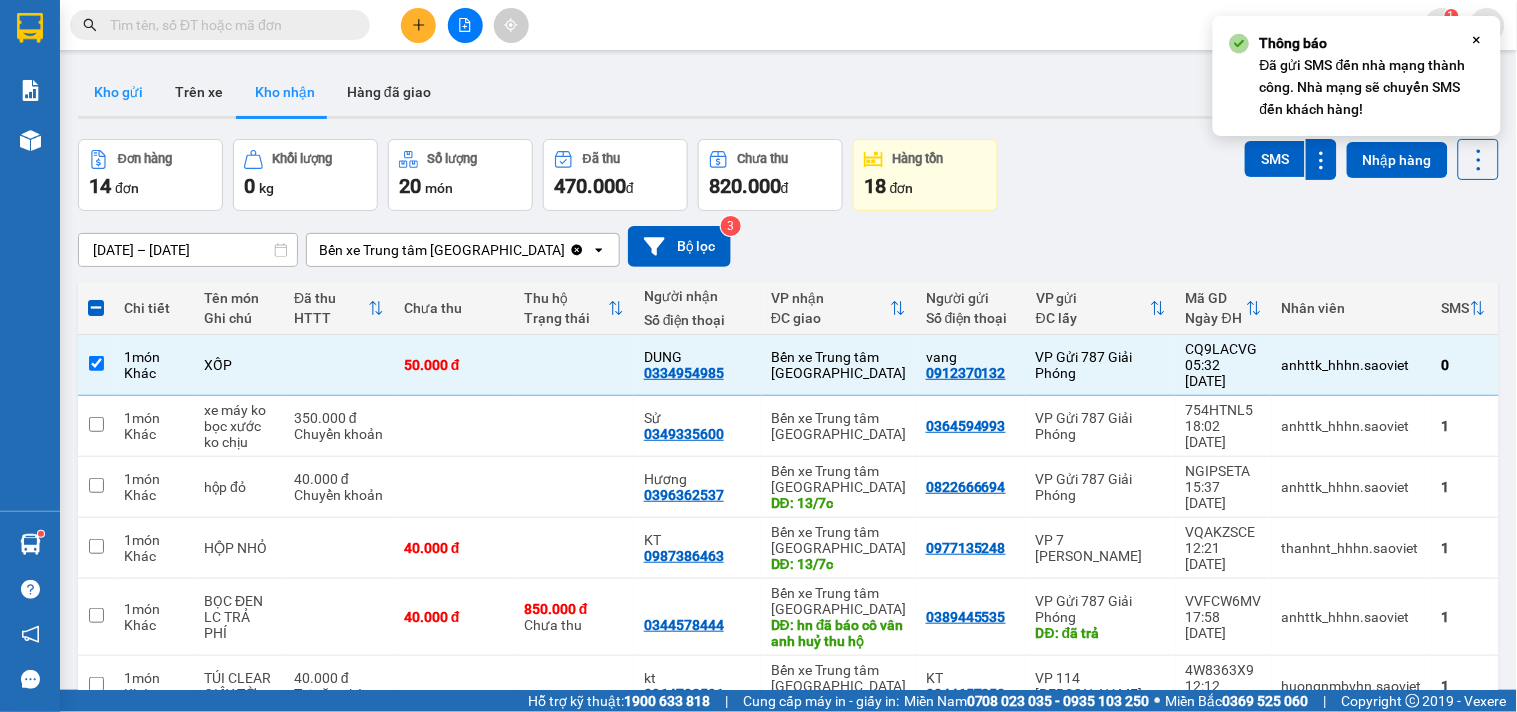 click on "Kho gửi" at bounding box center (118, 92) 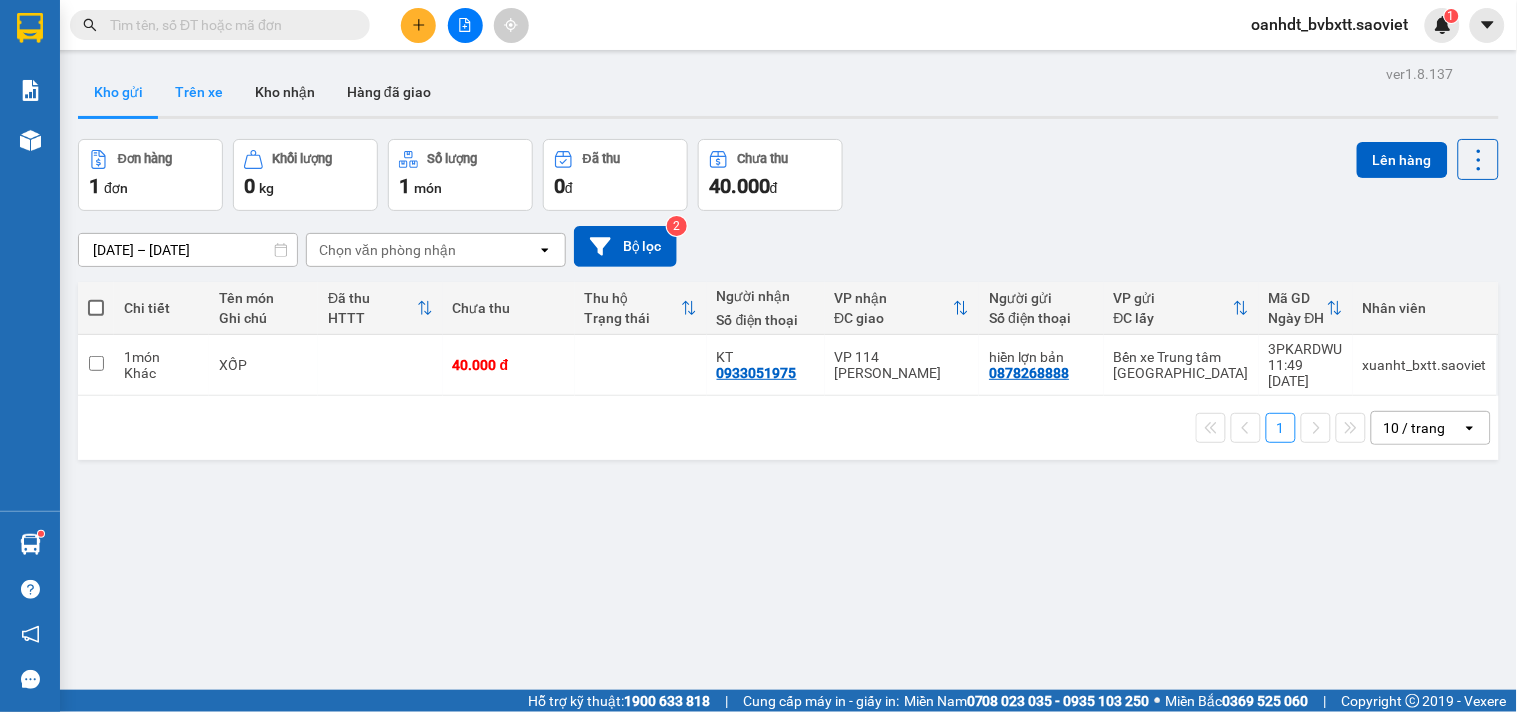 click on "Trên xe" at bounding box center [199, 92] 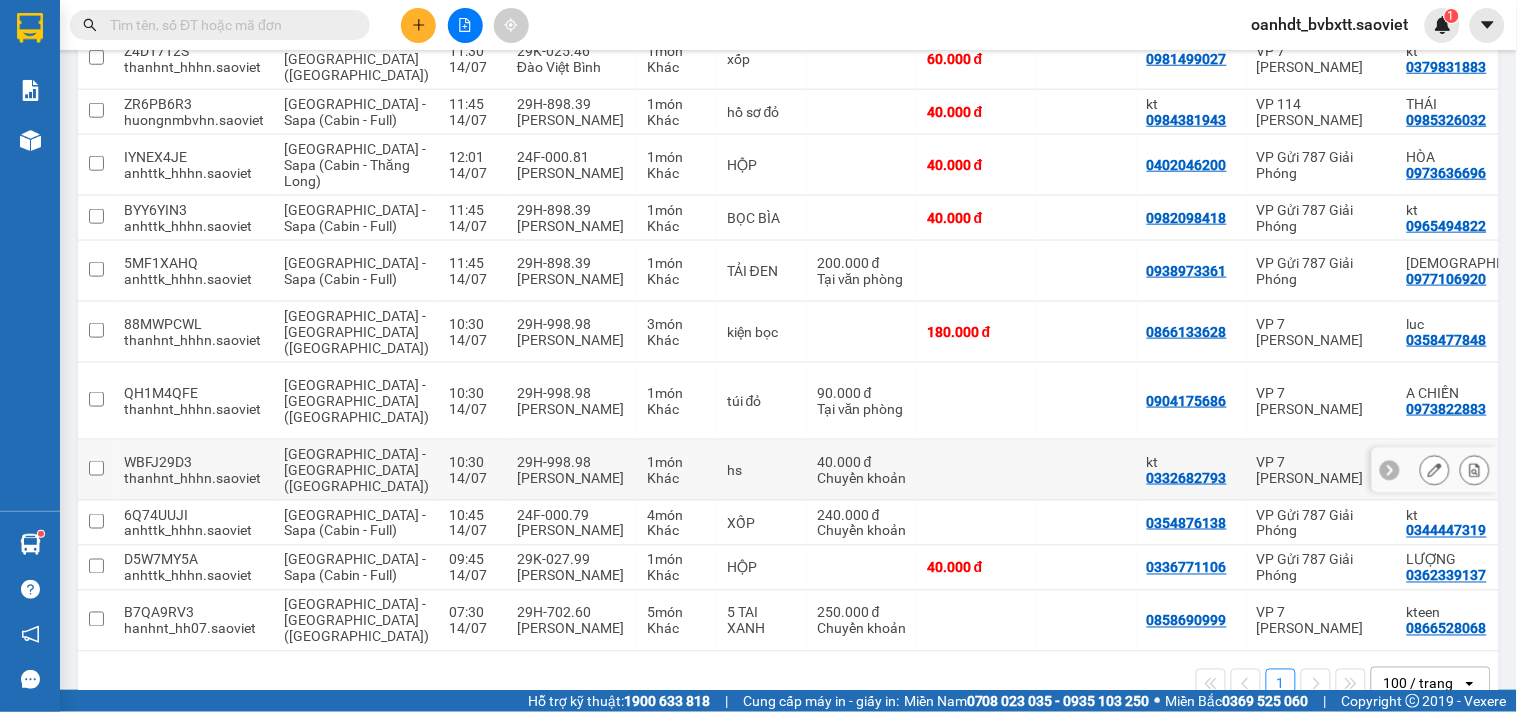 scroll, scrollTop: 545, scrollLeft: 0, axis: vertical 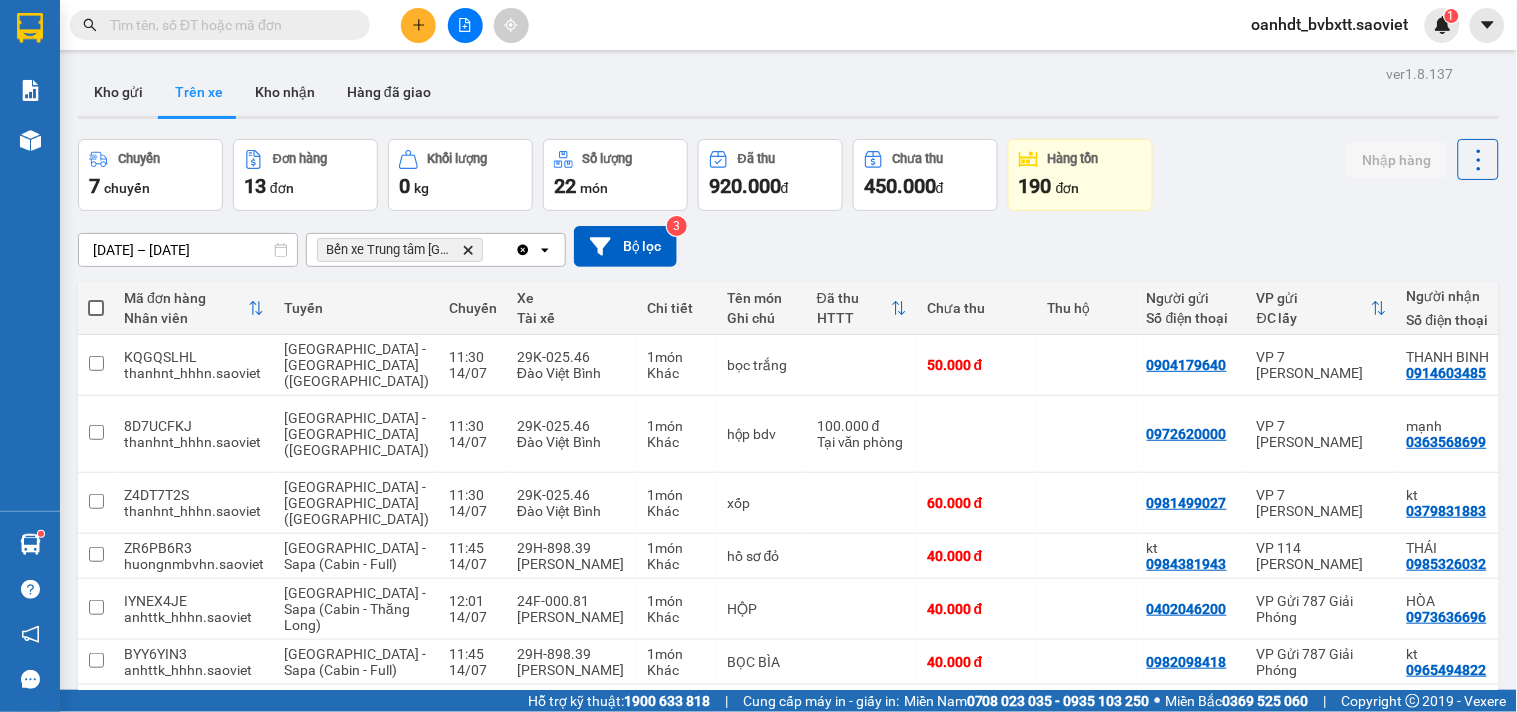 click 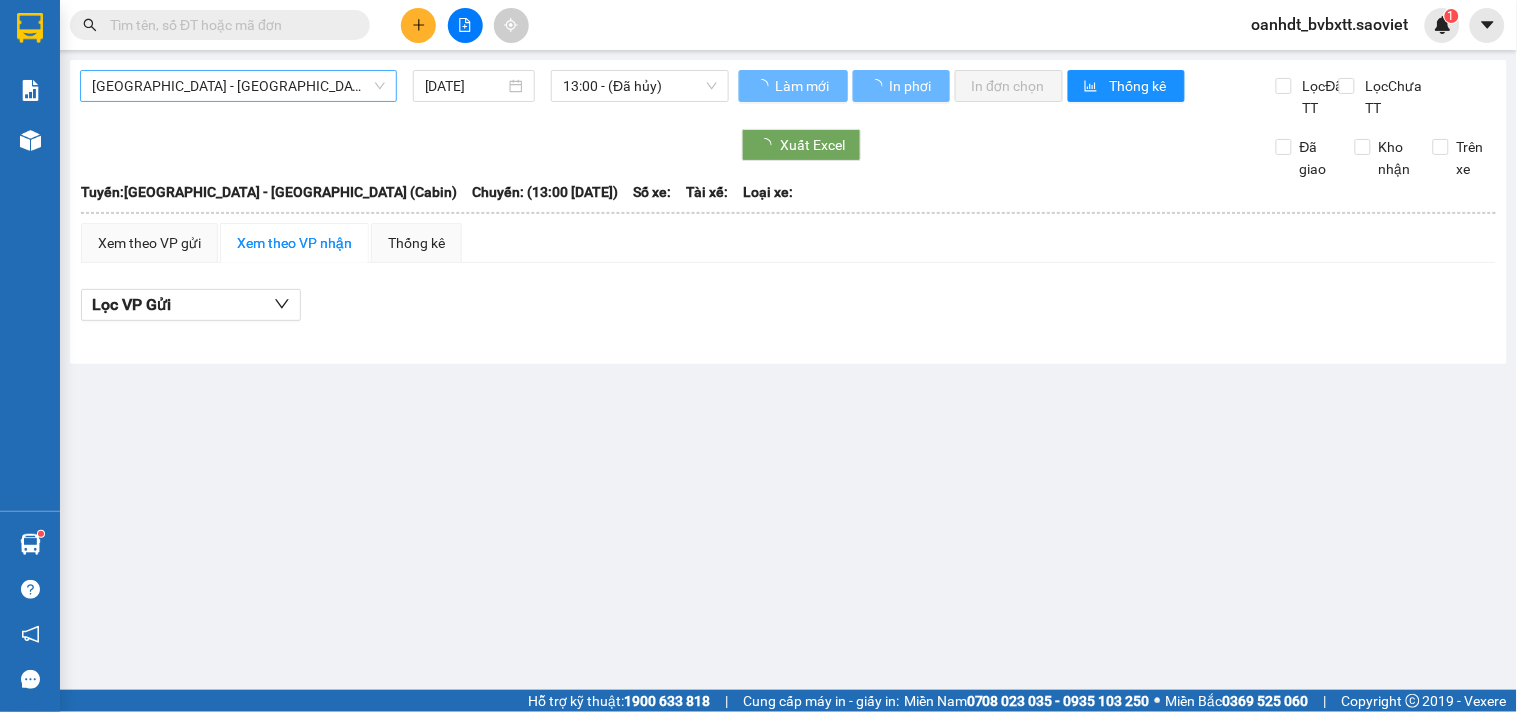 click on "[GEOGRAPHIC_DATA] - [GEOGRAPHIC_DATA] (Cabin)" at bounding box center [238, 86] 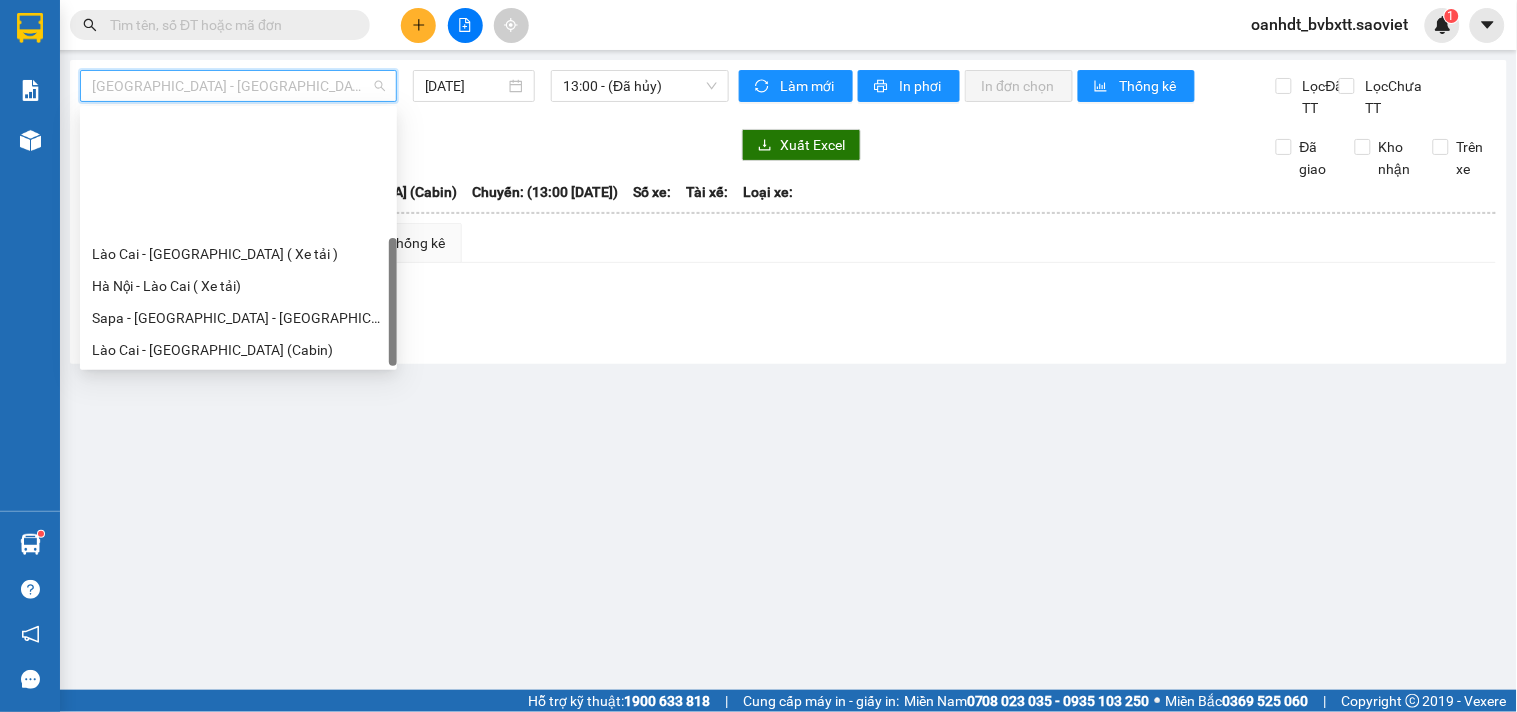 scroll, scrollTop: 160, scrollLeft: 0, axis: vertical 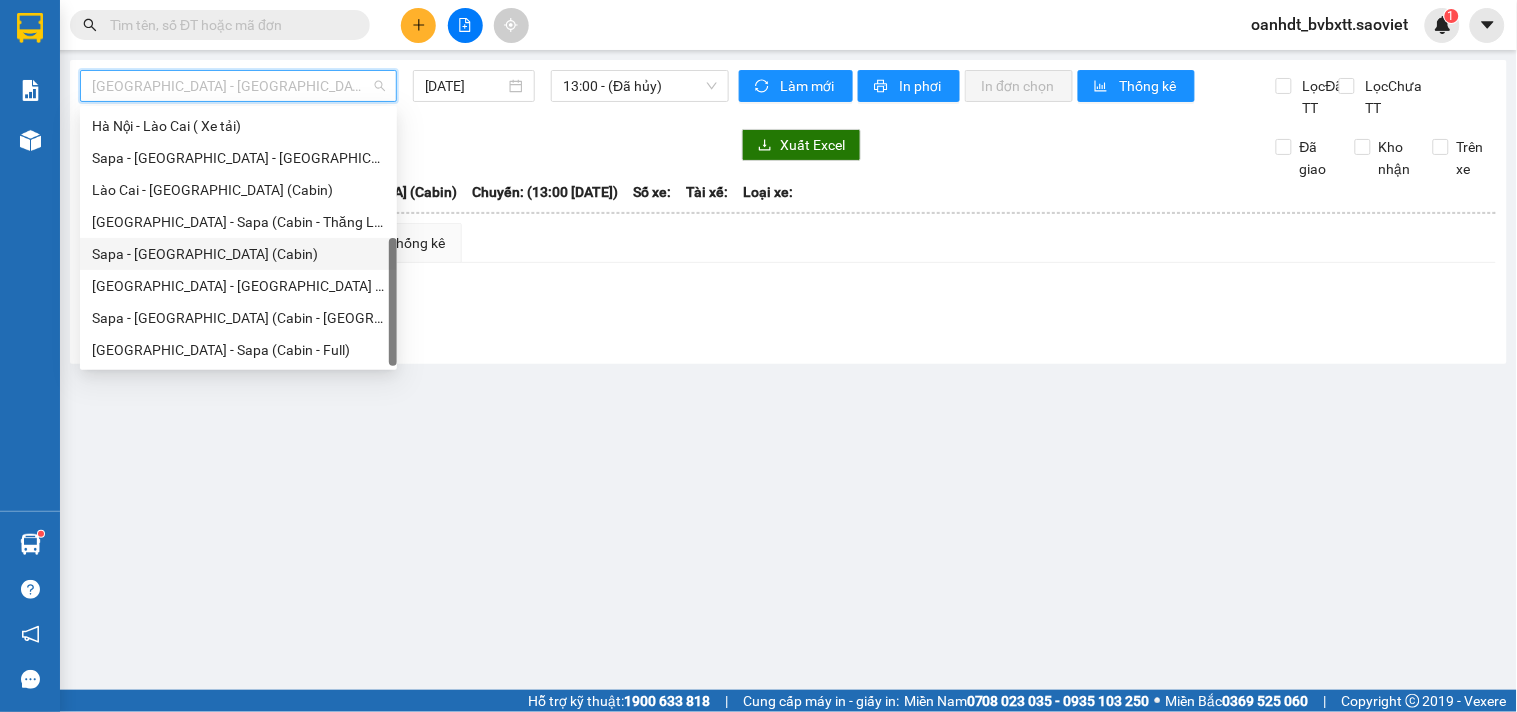 click on "Sapa - [GEOGRAPHIC_DATA] (Cabin)" at bounding box center [238, 254] 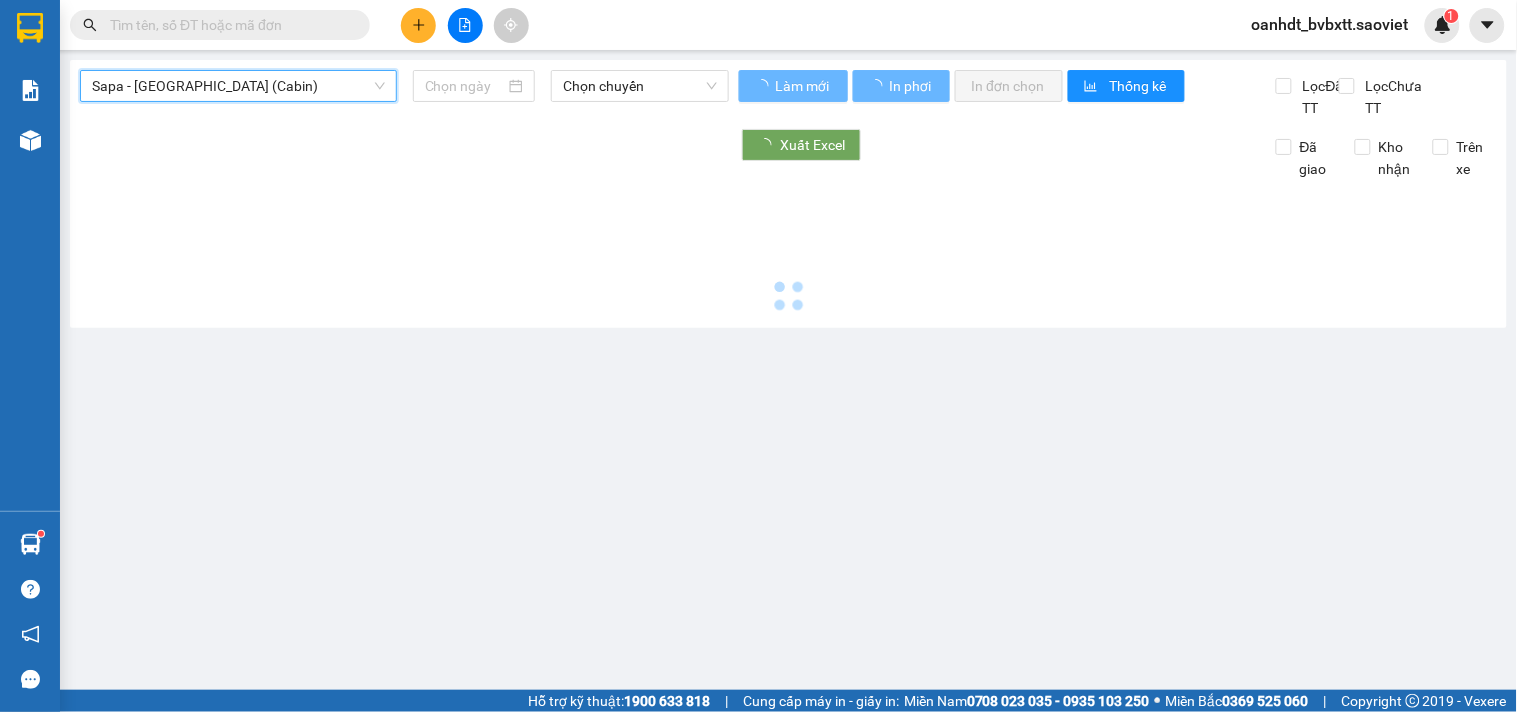 type on "[DATE]" 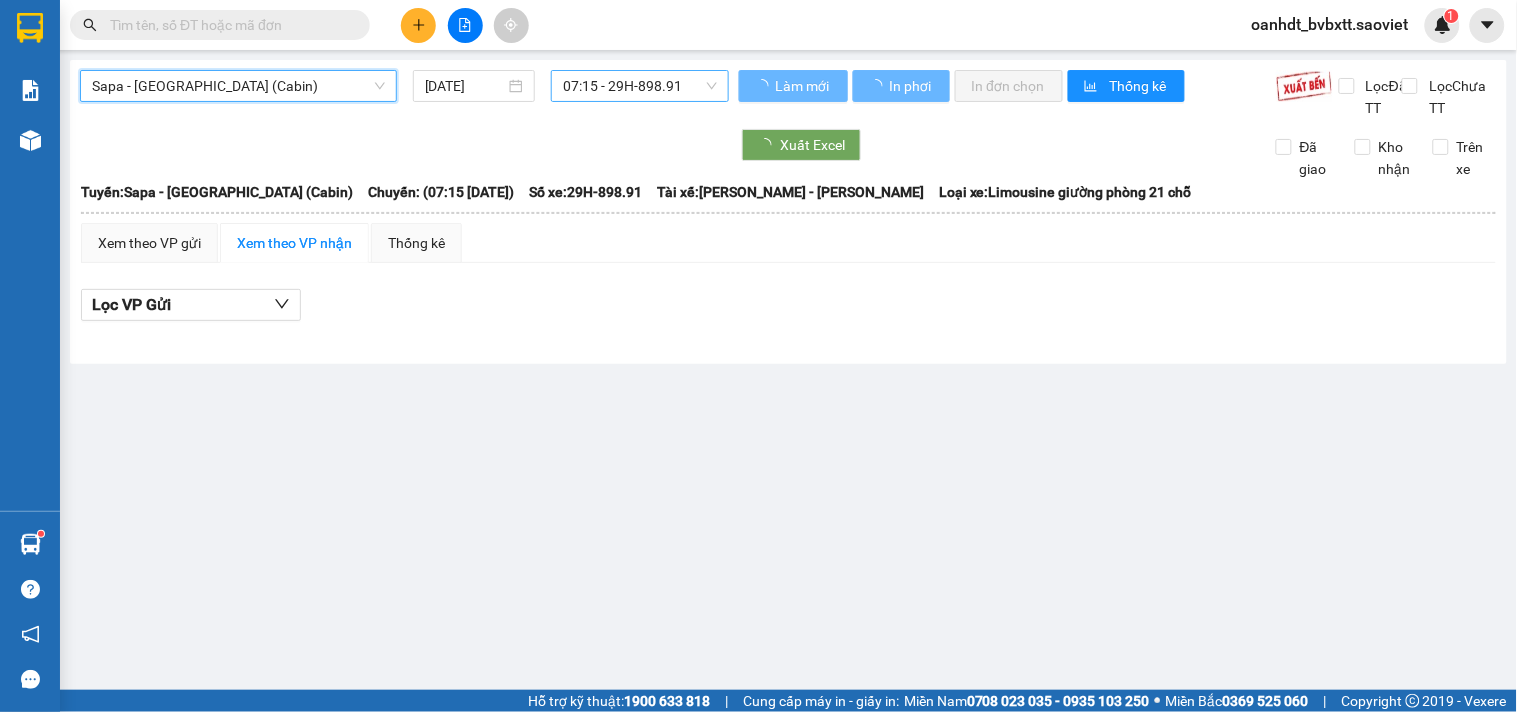 click on "07:15     - 29H-898.91" at bounding box center (640, 86) 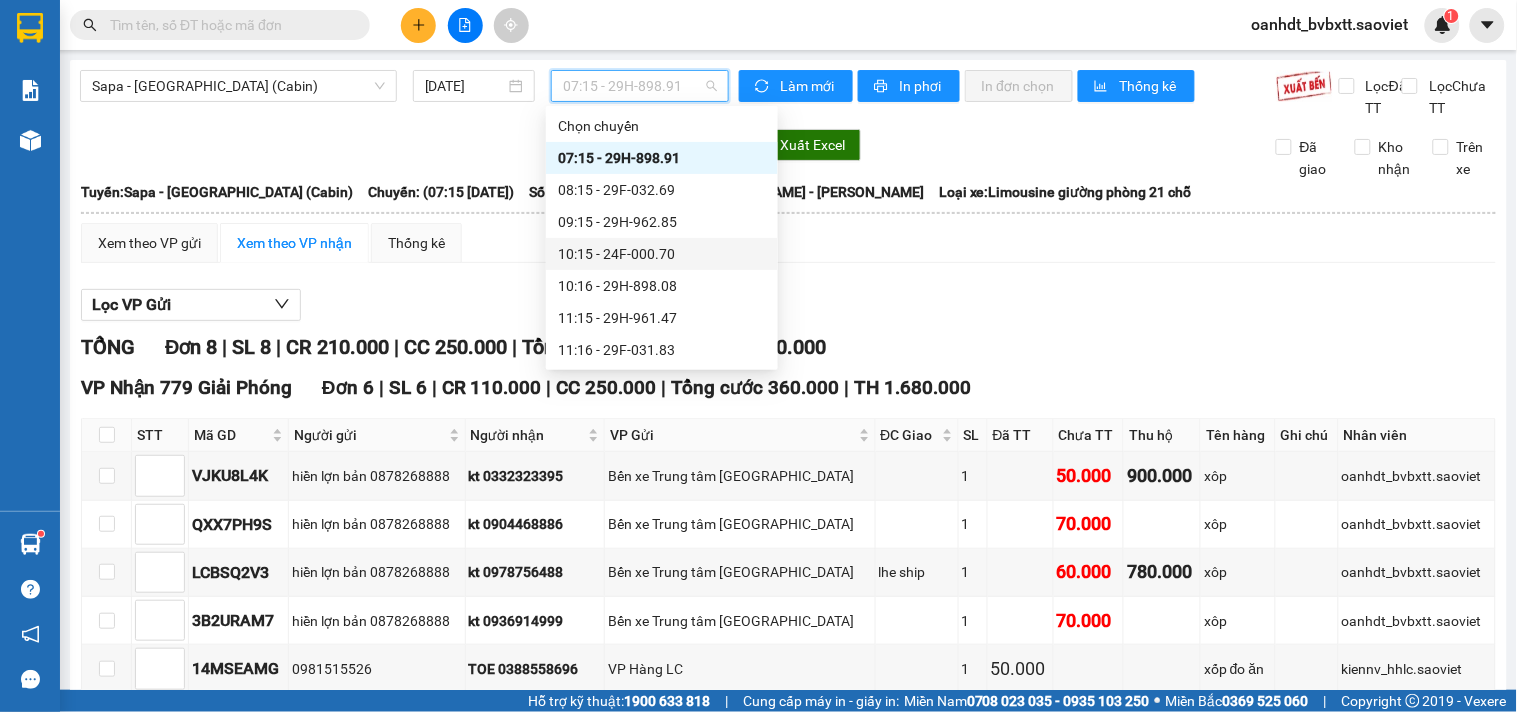 scroll, scrollTop: 111, scrollLeft: 0, axis: vertical 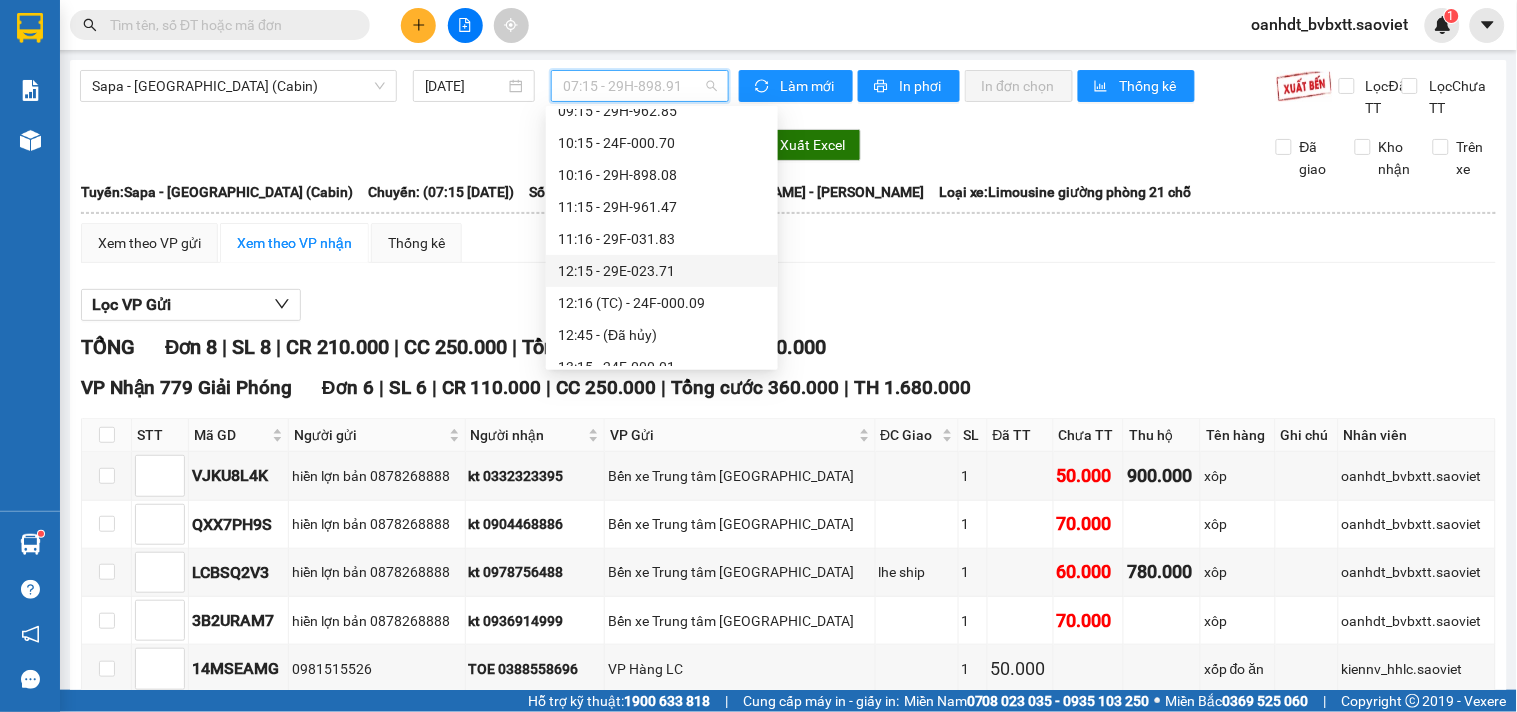click on "12:15     - 29E-023.71" at bounding box center [662, 271] 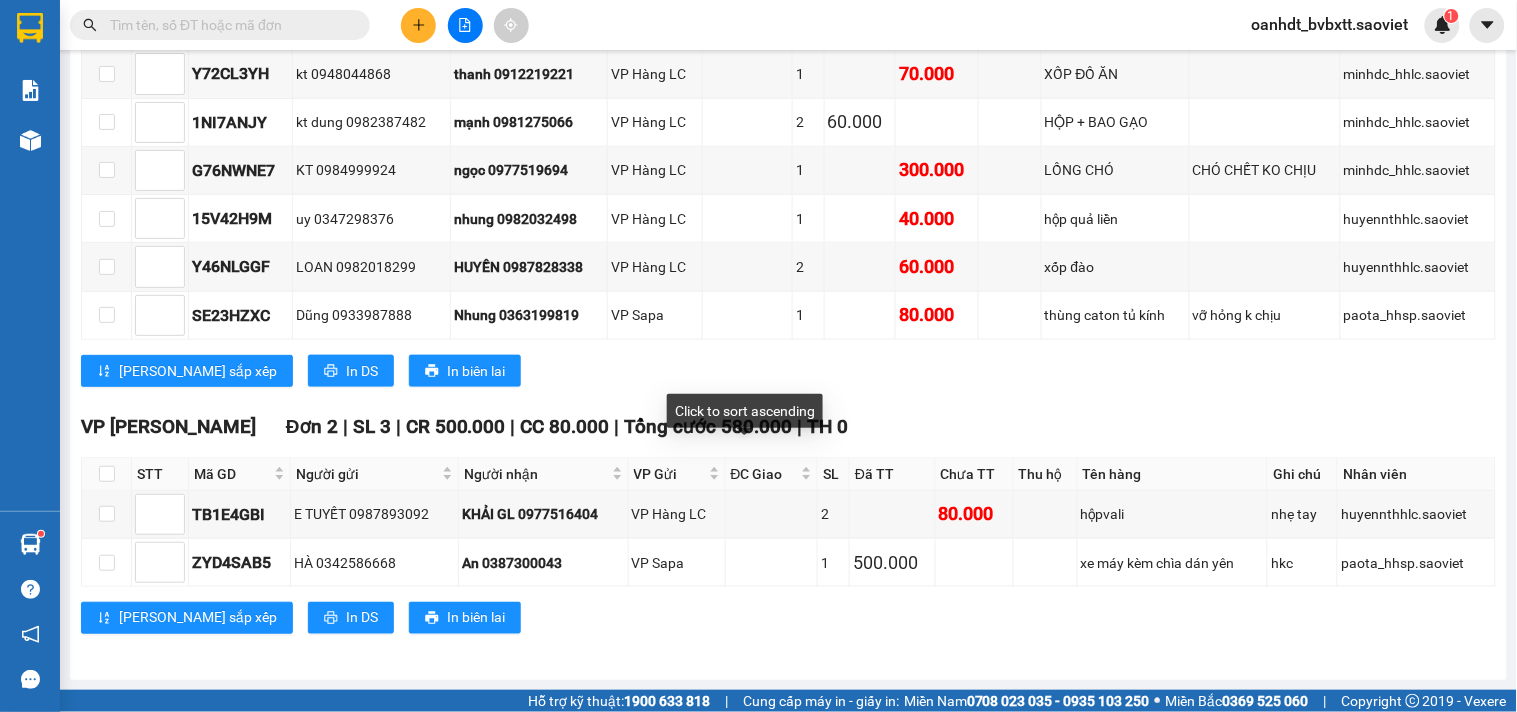 scroll, scrollTop: 0, scrollLeft: 0, axis: both 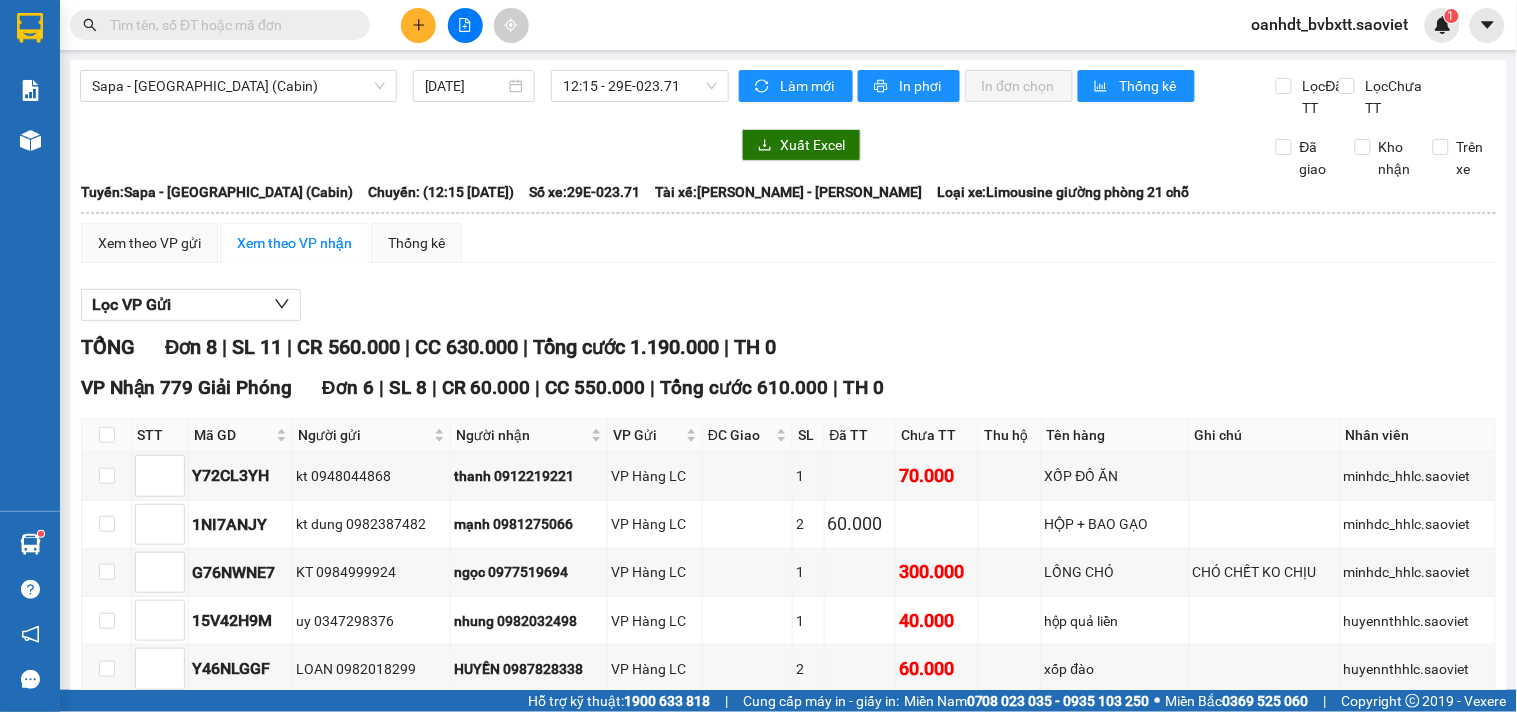 click on "Sapa - Hà Nội (Cabin) 14/07/2025 12:15     - 29E-023.71" at bounding box center (404, 94) 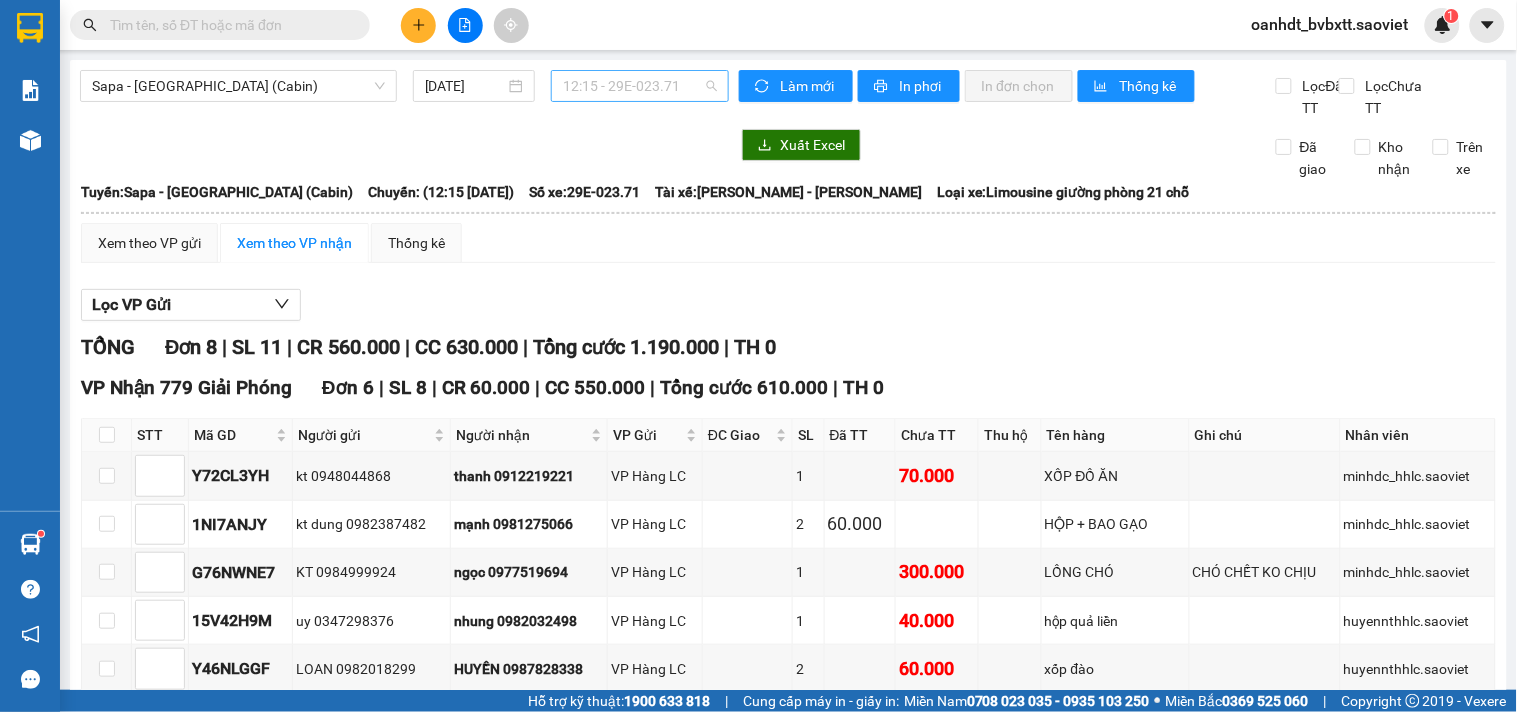 click on "12:15     - 29E-023.71" at bounding box center (640, 86) 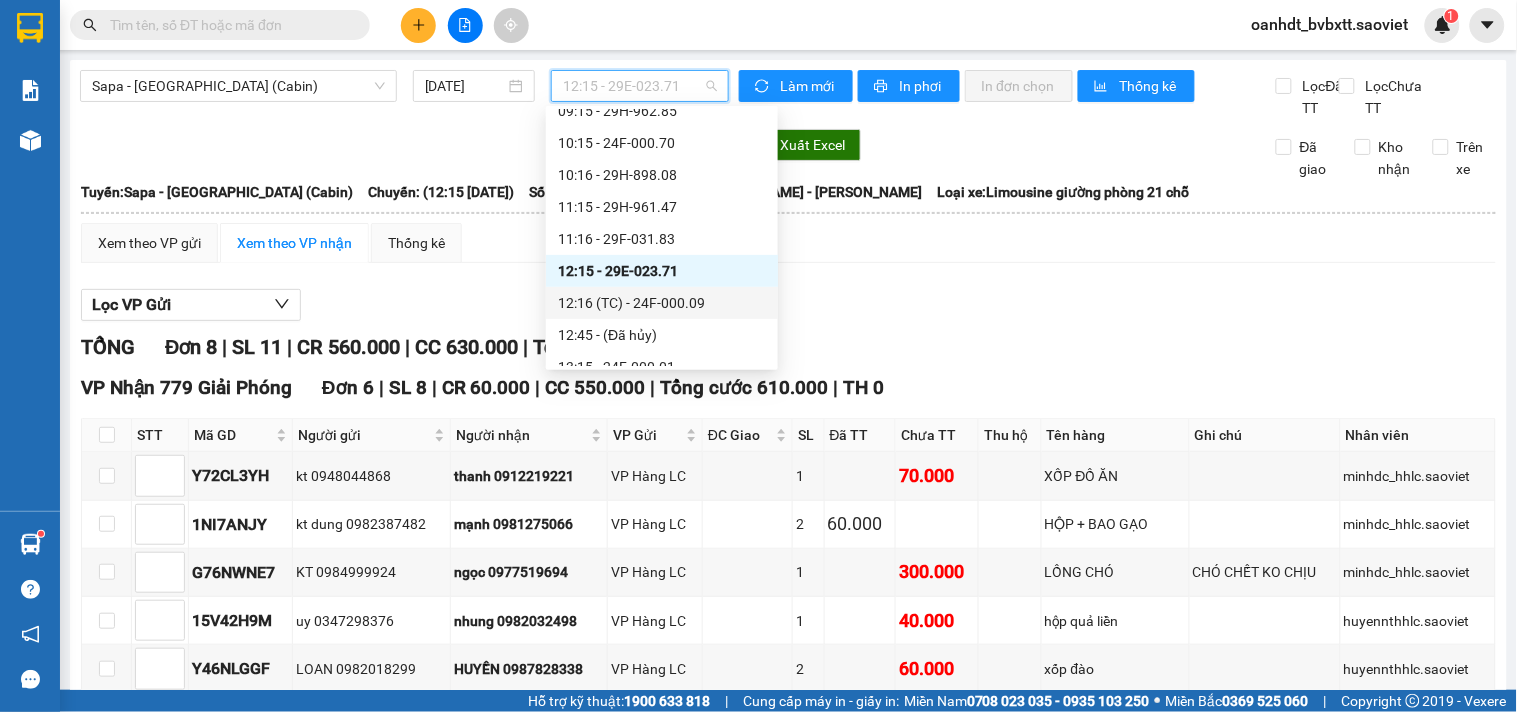 click on "12:16   (TC)   - 24F-000.09" at bounding box center [662, 303] 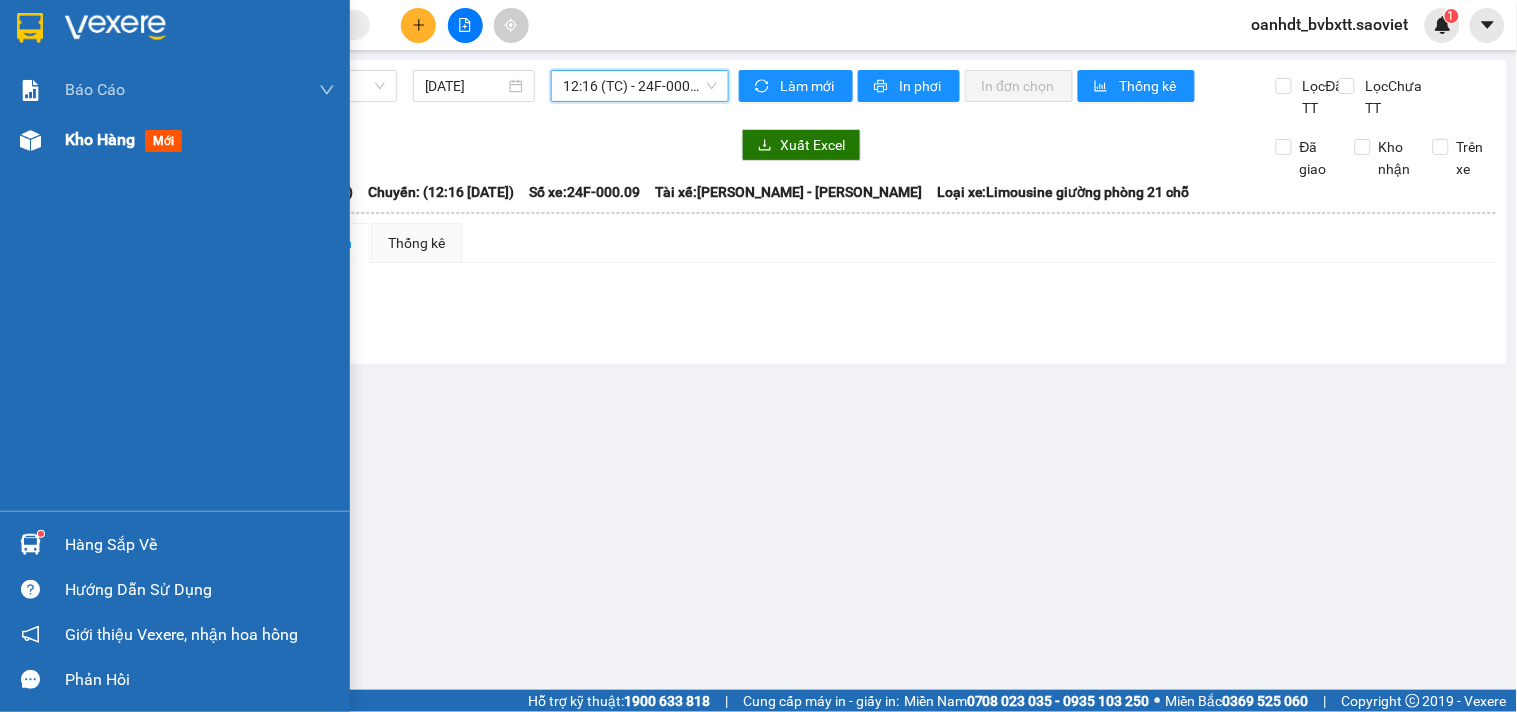click on "mới" at bounding box center [163, 141] 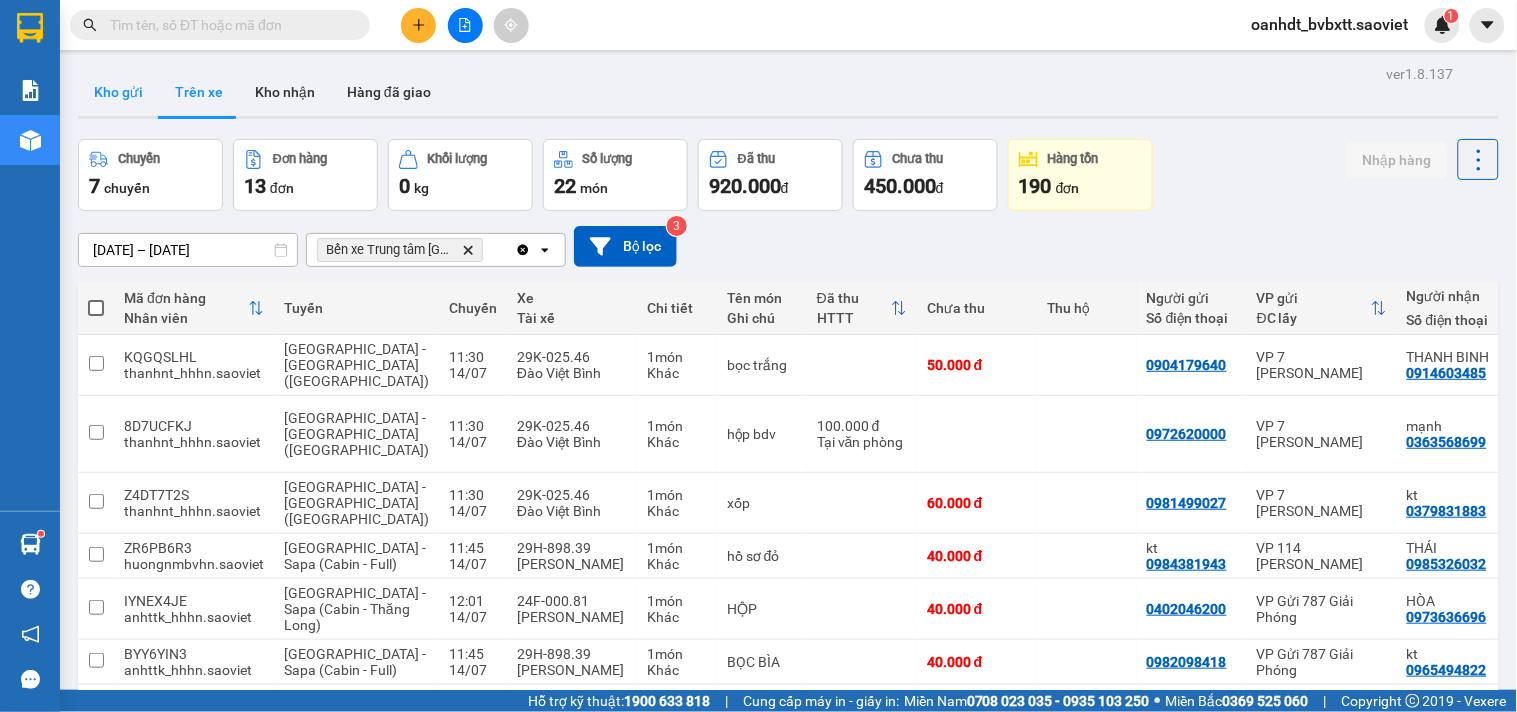 click on "Kho gửi" at bounding box center (118, 92) 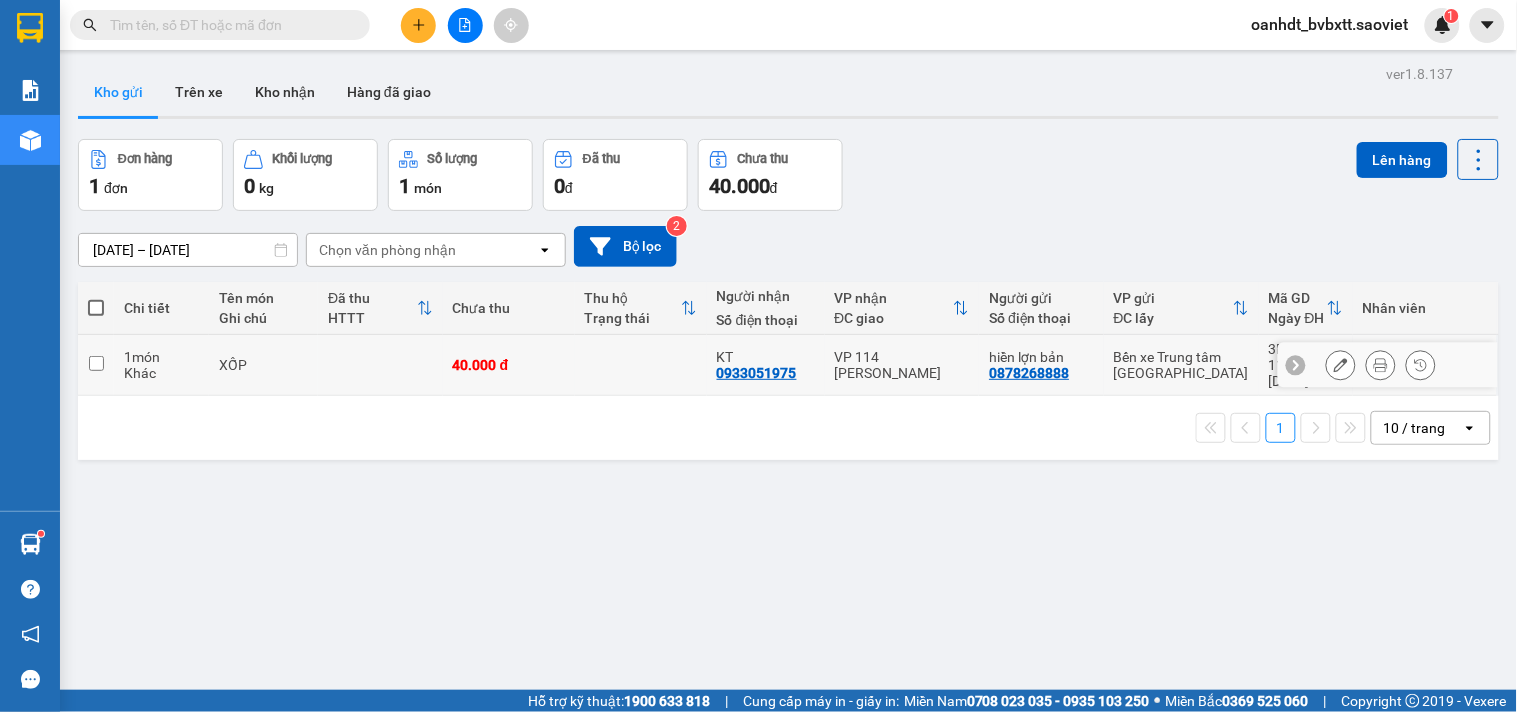 click at bounding box center (380, 365) 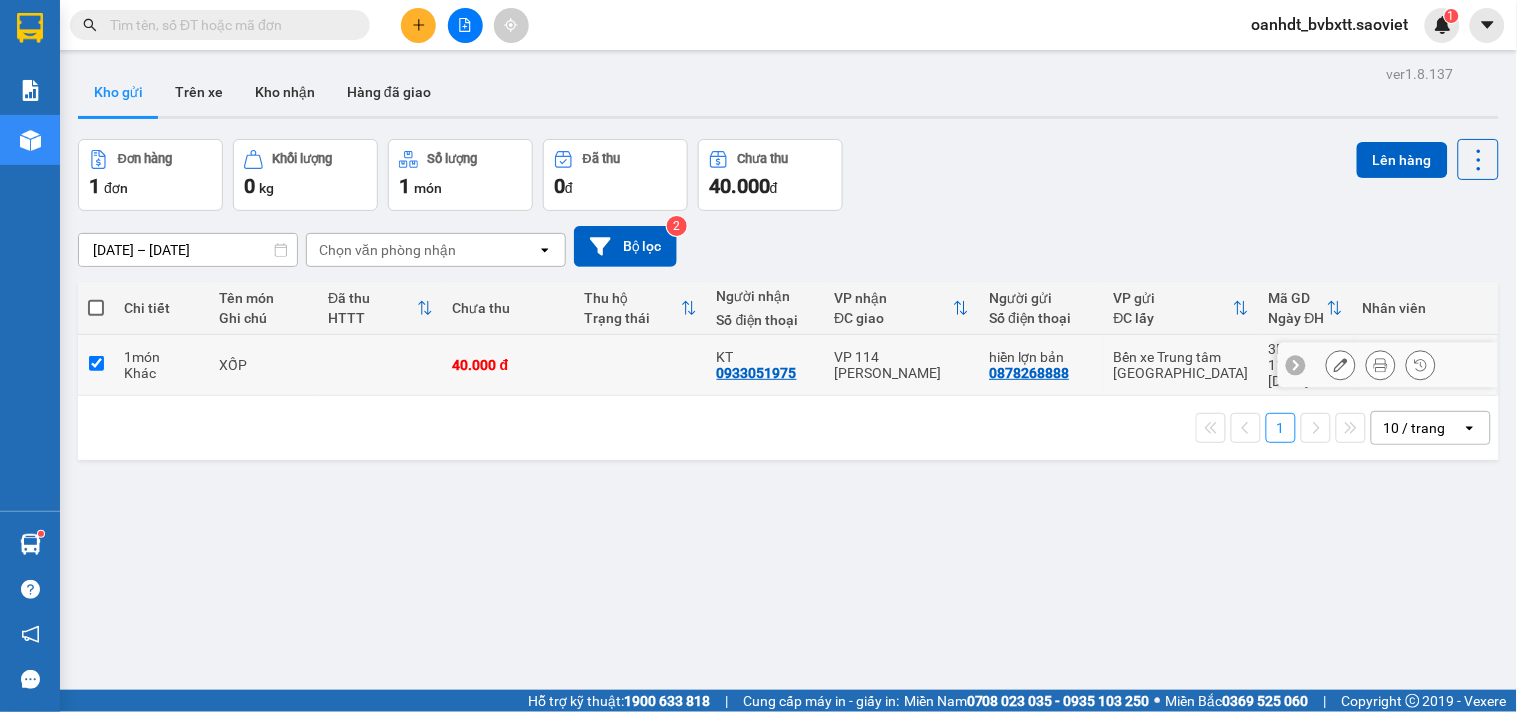 checkbox on "true" 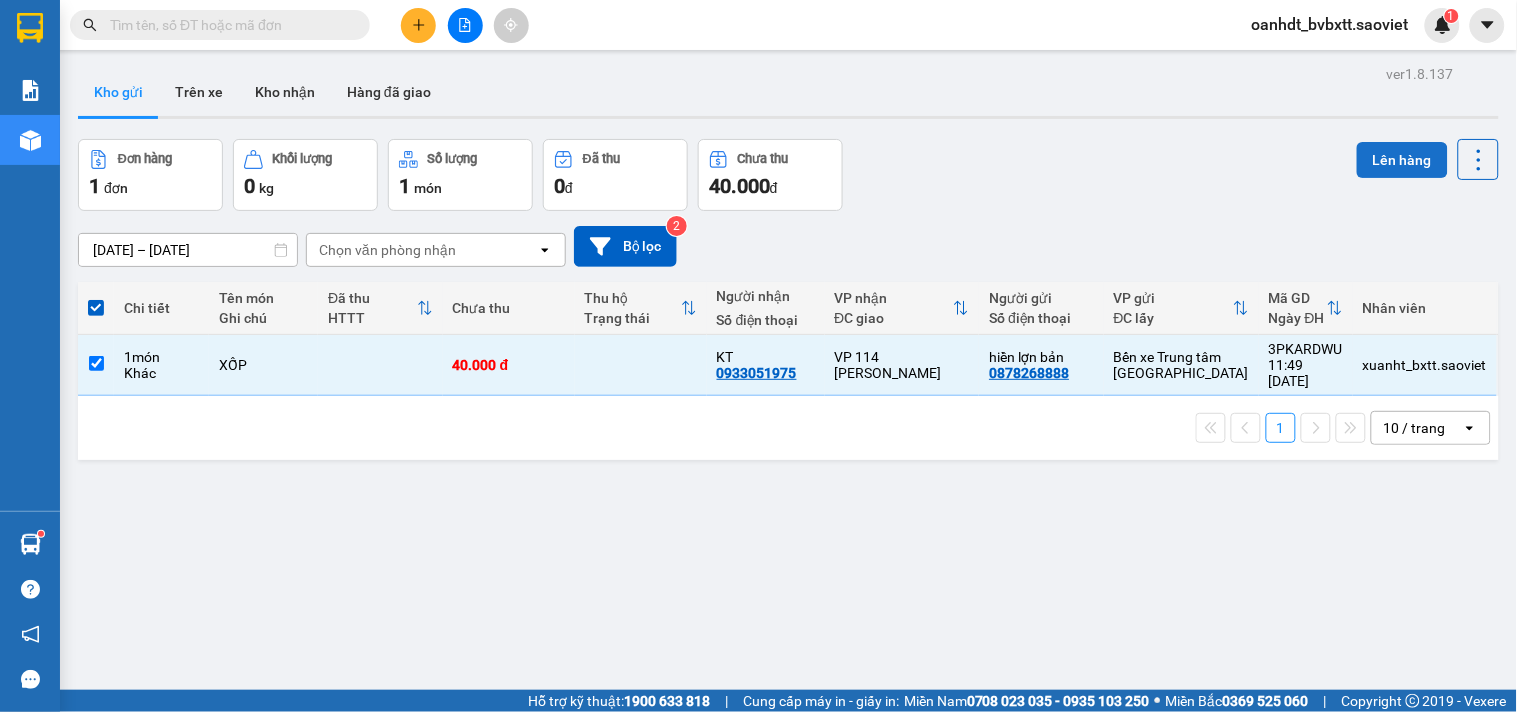 click on "Lên hàng" at bounding box center (1402, 160) 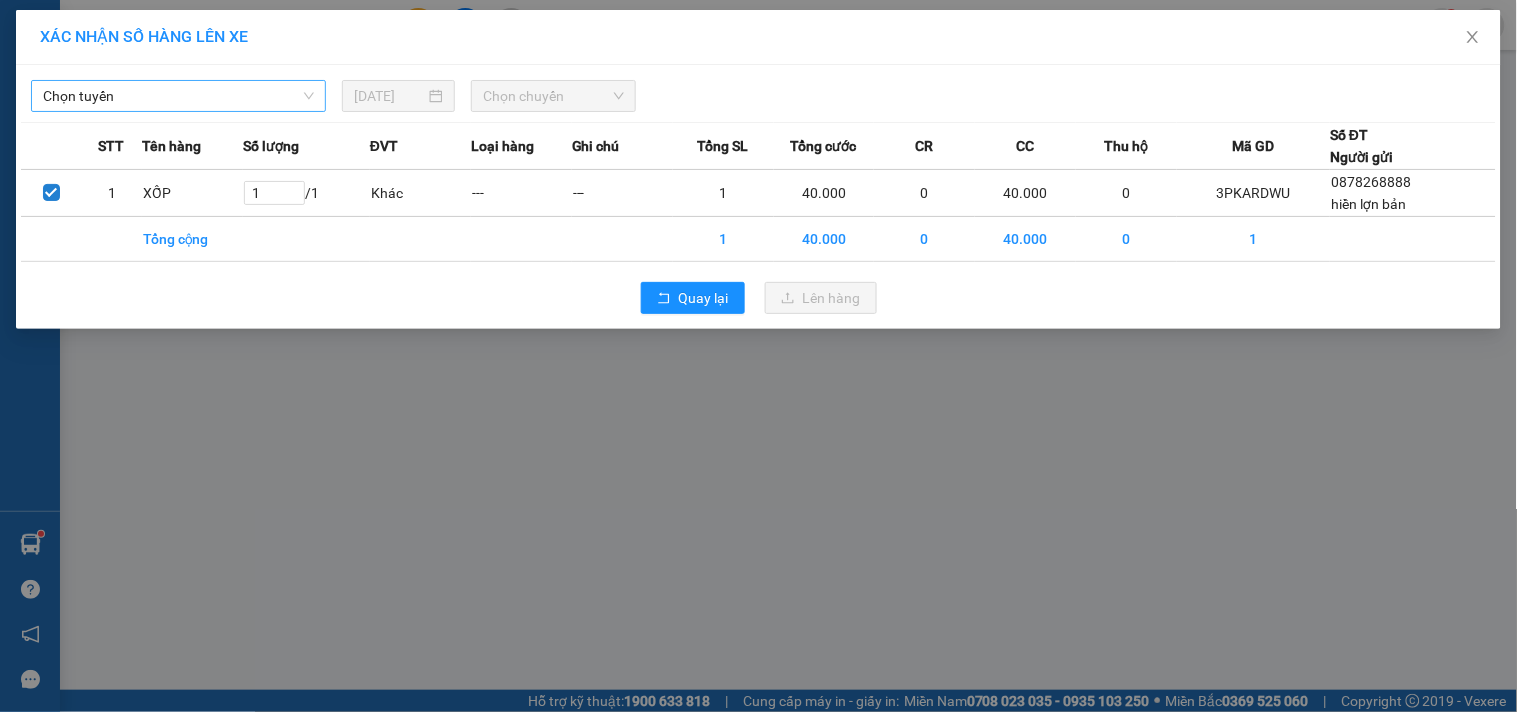click on "Chọn tuyến" at bounding box center (178, 96) 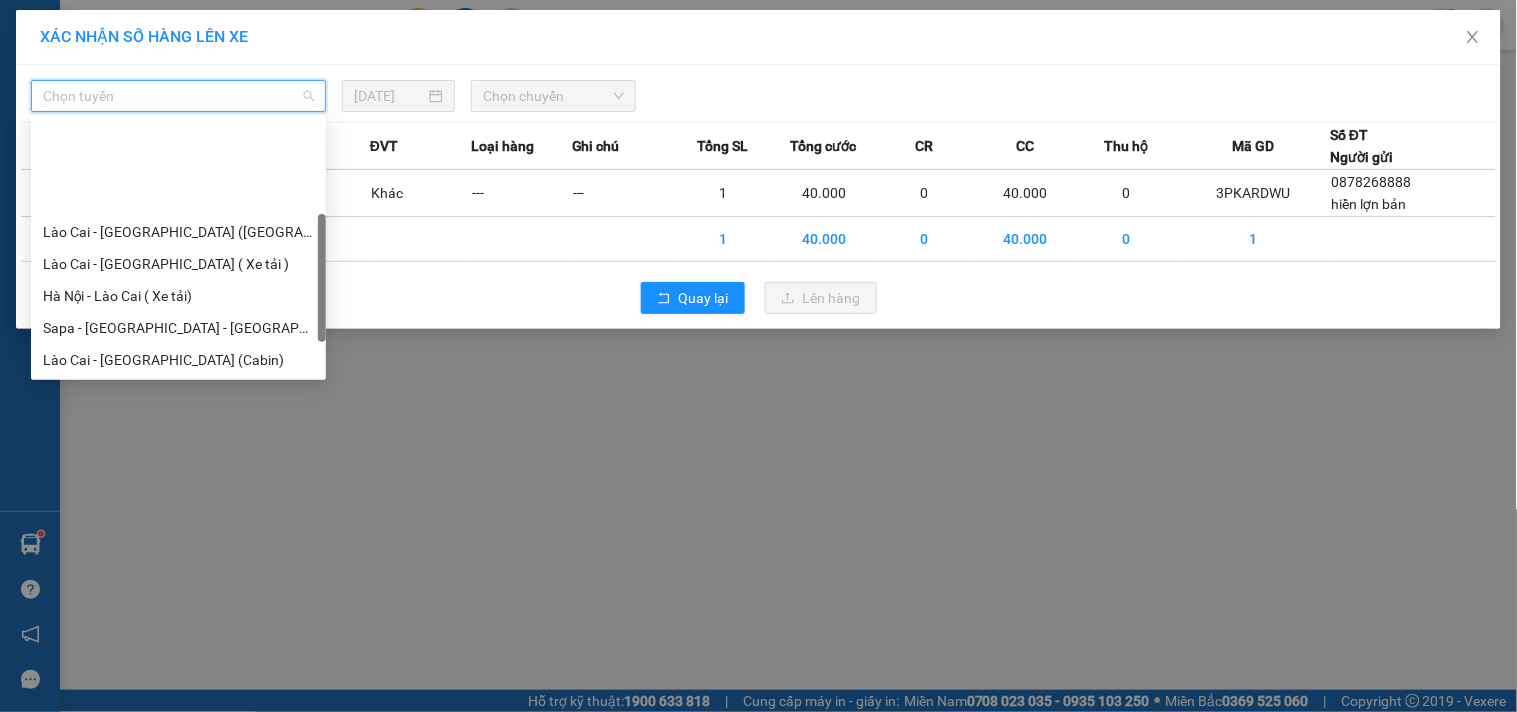 scroll, scrollTop: 160, scrollLeft: 0, axis: vertical 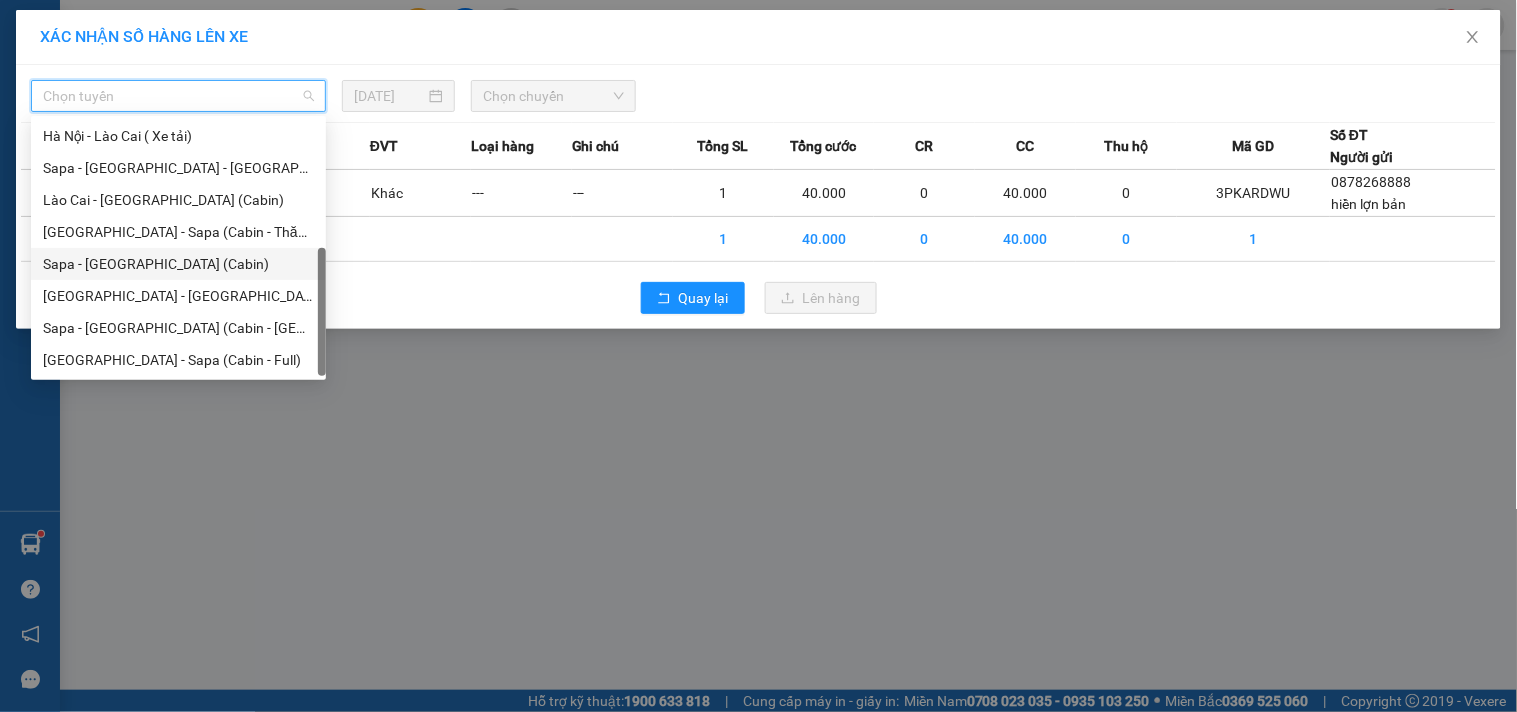 click on "Sapa - [GEOGRAPHIC_DATA] (Cabin)" at bounding box center (178, 264) 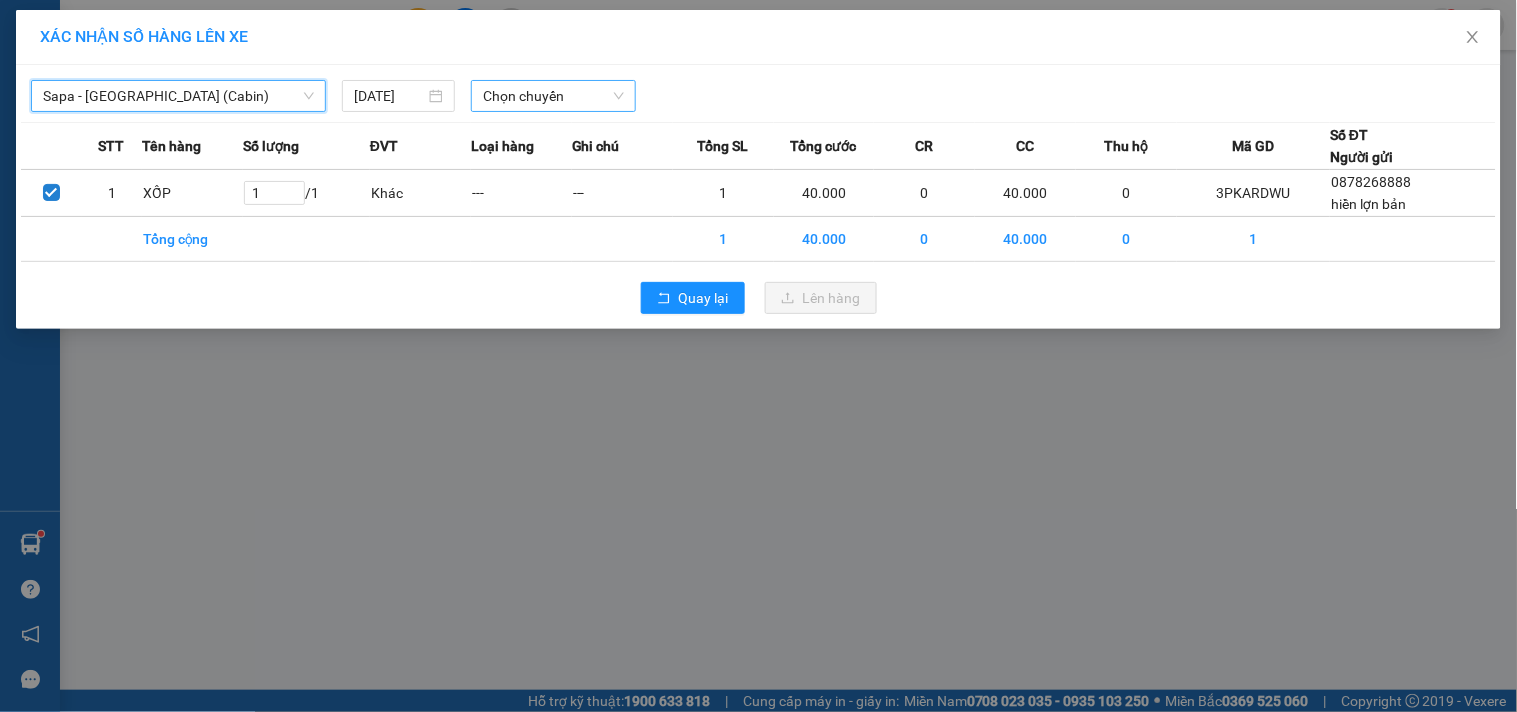 click on "Chọn chuyến" at bounding box center (553, 96) 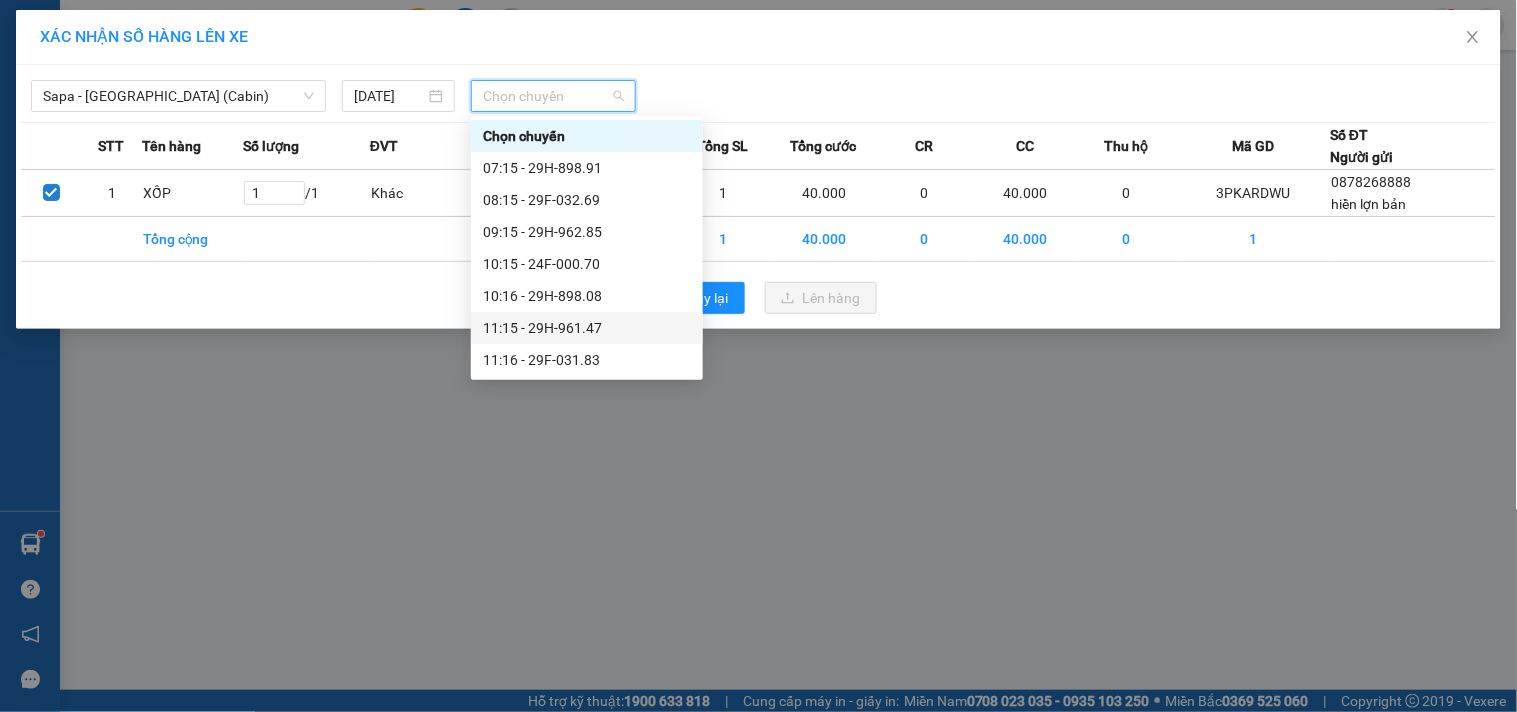 scroll, scrollTop: 111, scrollLeft: 0, axis: vertical 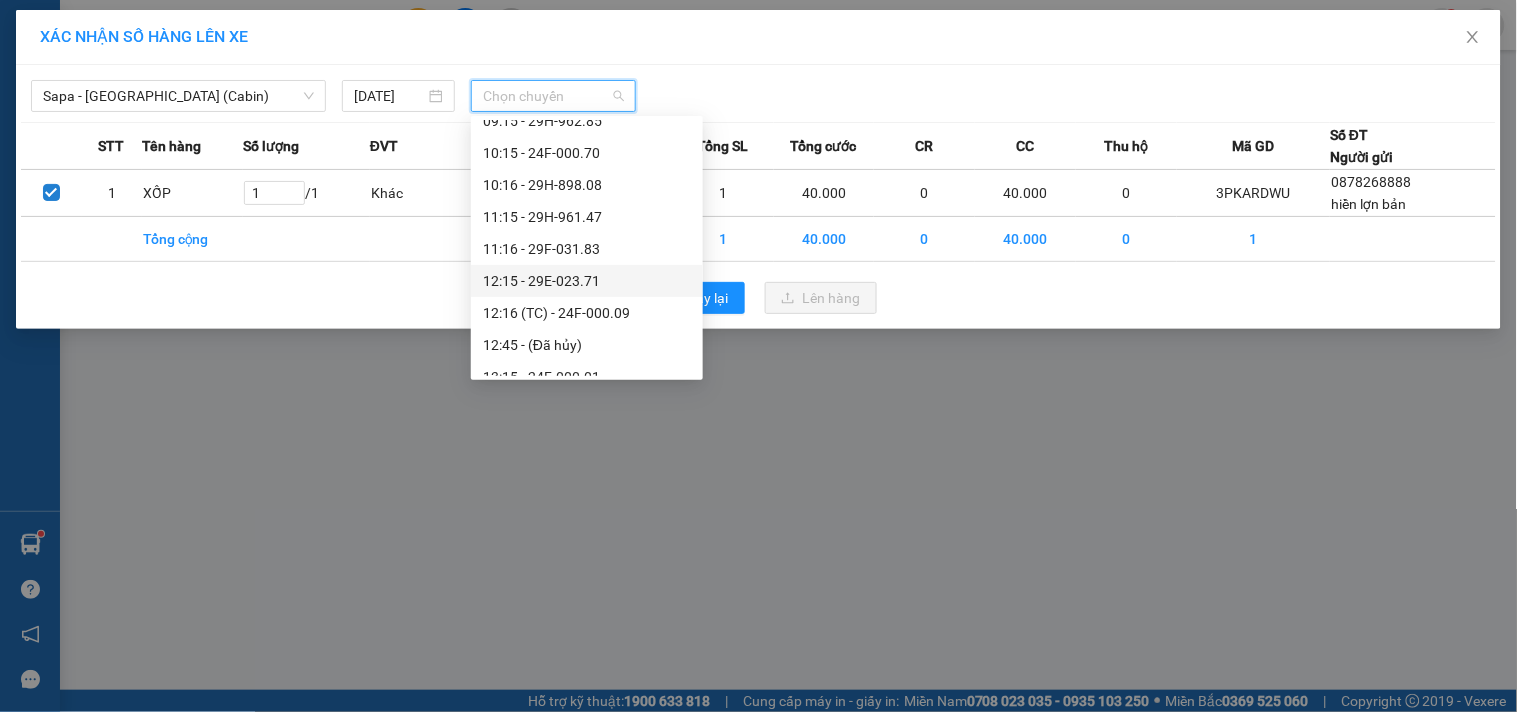 click on "12:15     - 29E-023.71" at bounding box center [587, 281] 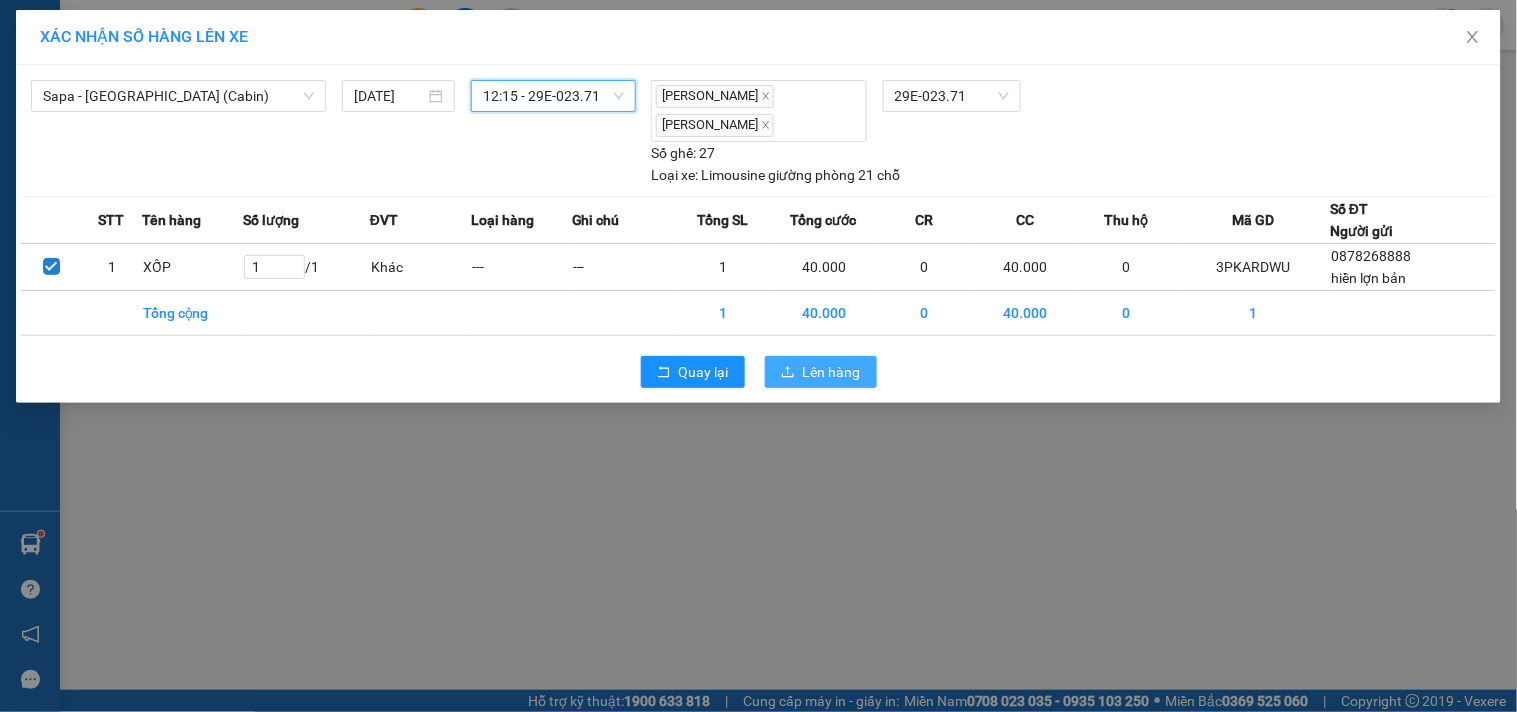 click on "Lên hàng" at bounding box center (821, 372) 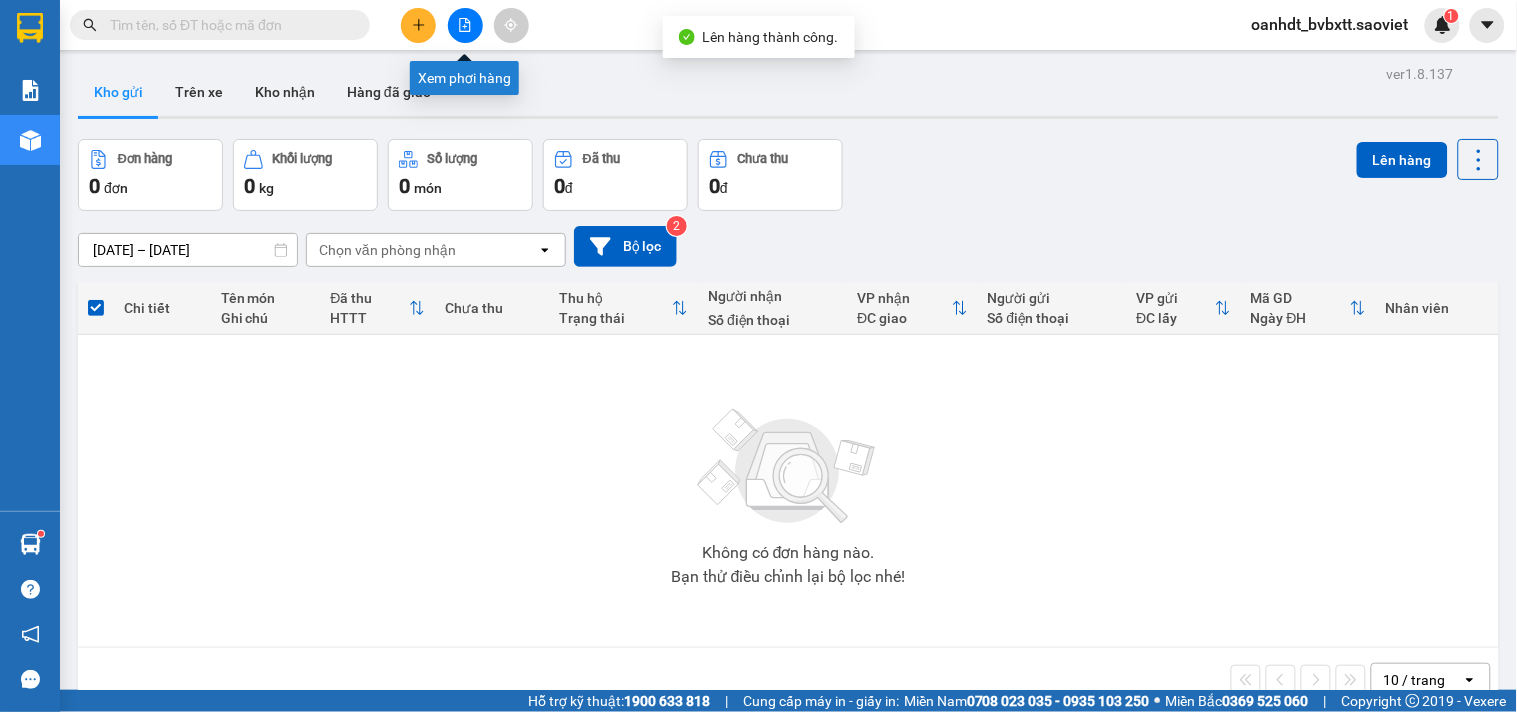 click 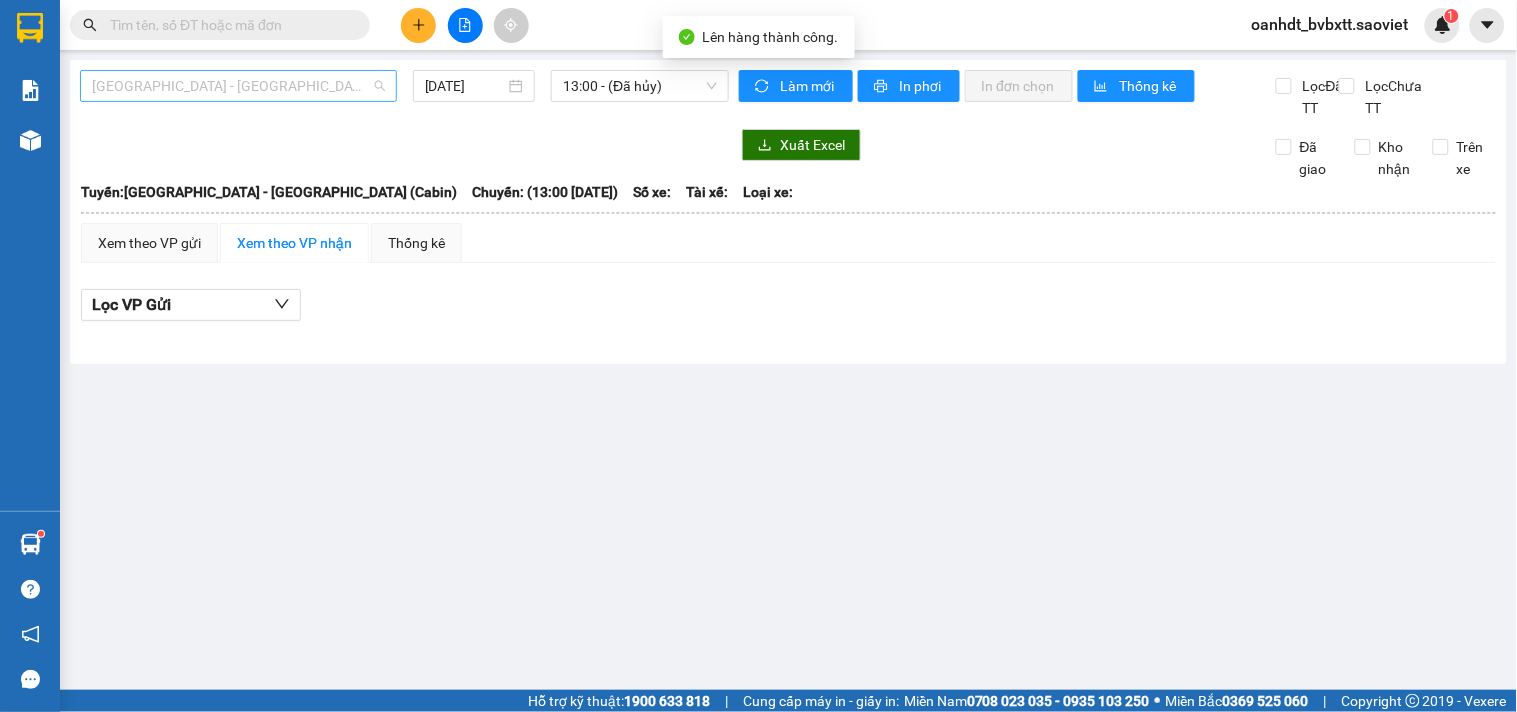 click on "[GEOGRAPHIC_DATA] - [GEOGRAPHIC_DATA] (Cabin)" at bounding box center [238, 86] 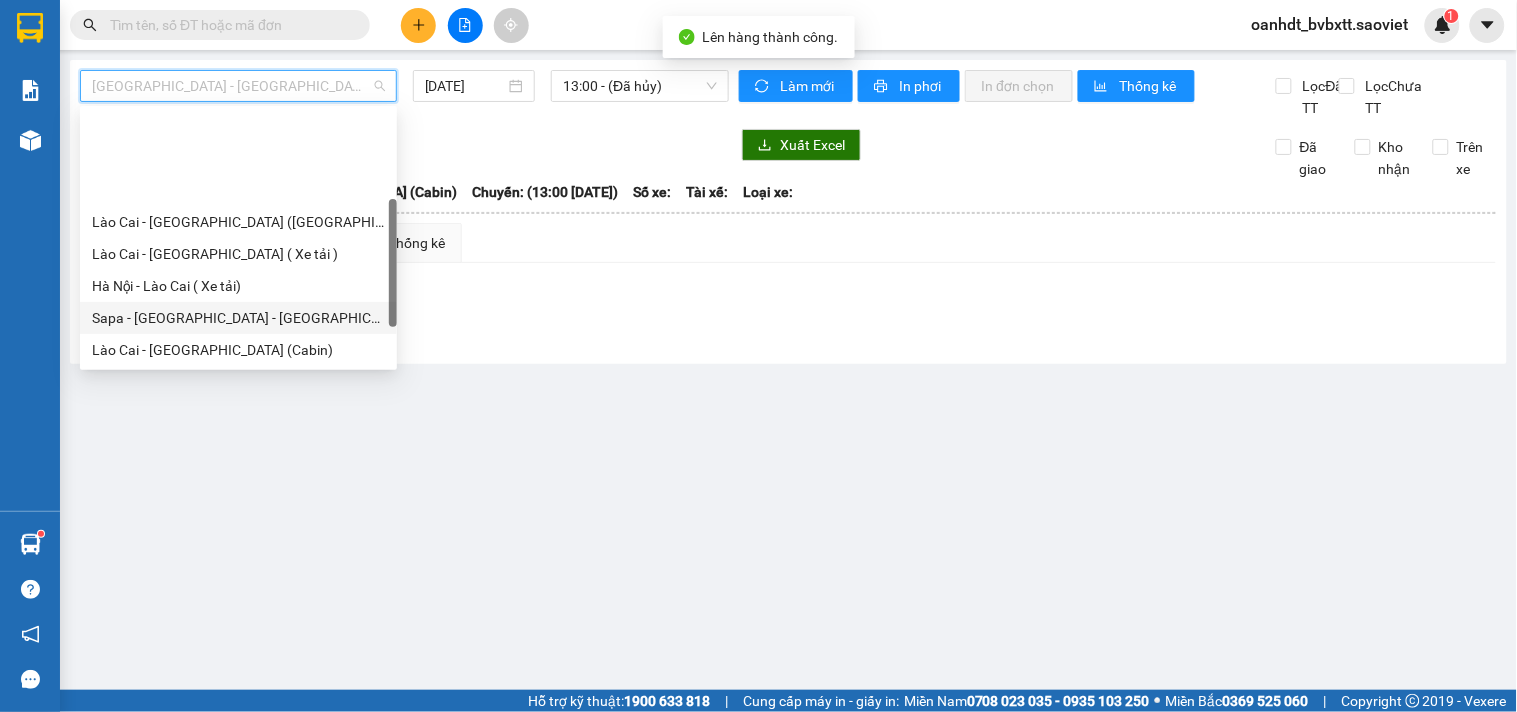scroll, scrollTop: 160, scrollLeft: 0, axis: vertical 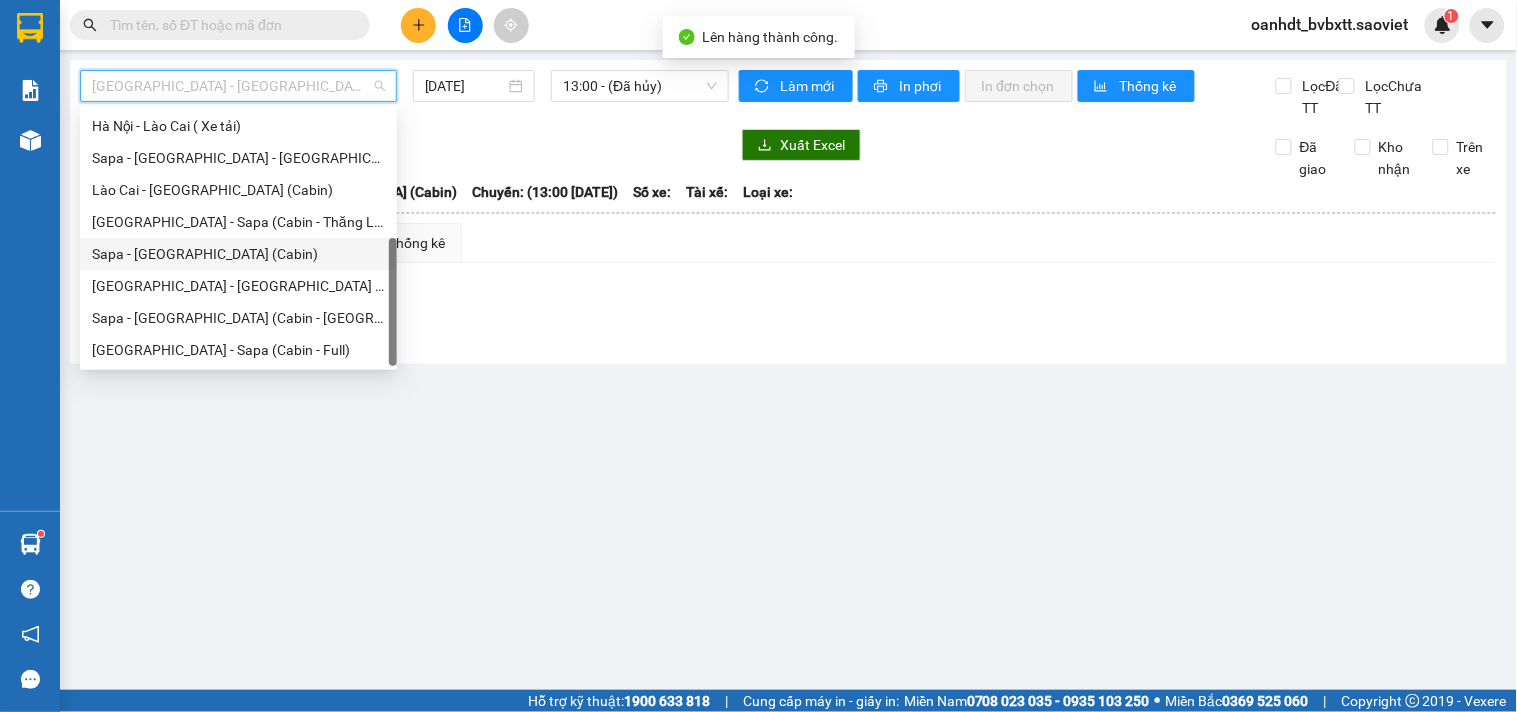 click on "Sapa - [GEOGRAPHIC_DATA] (Cabin)" at bounding box center (238, 254) 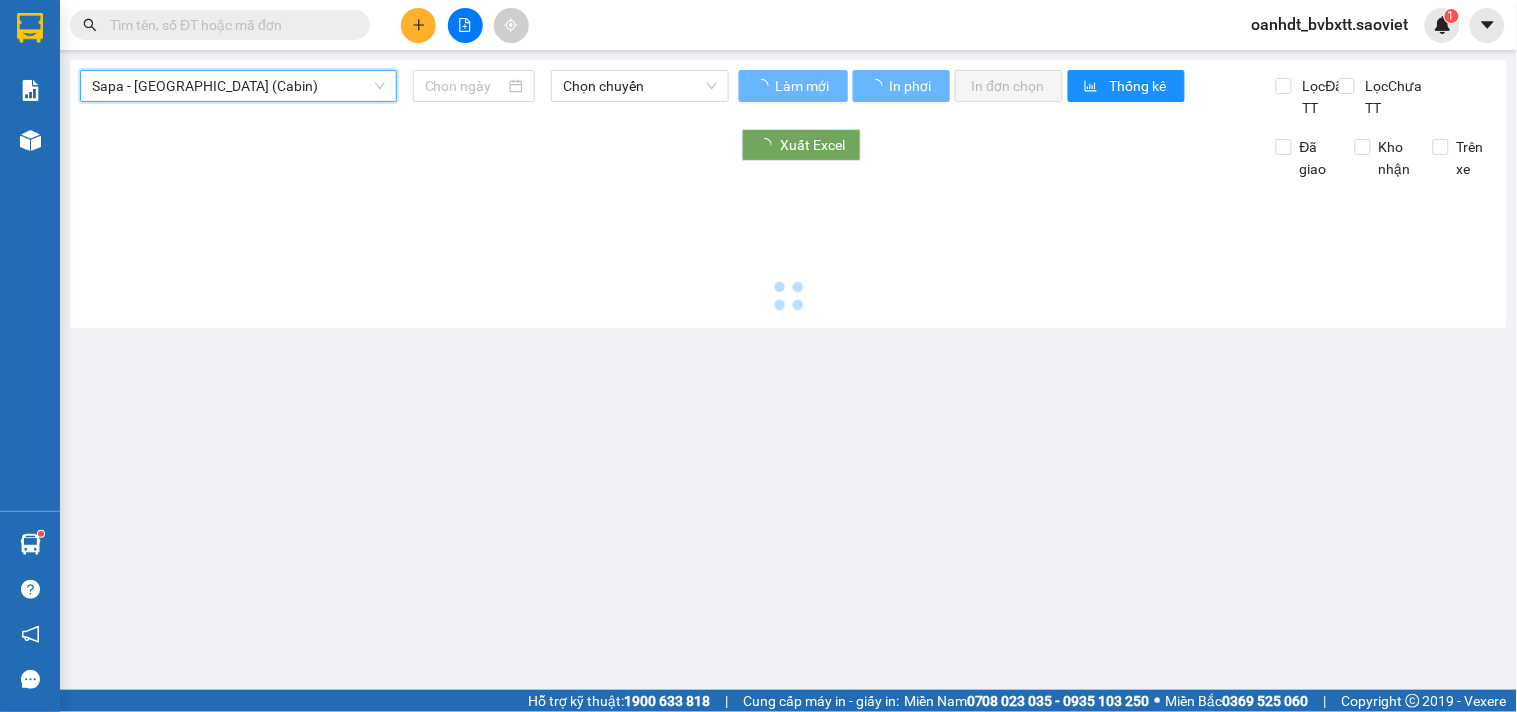 type on "[DATE]" 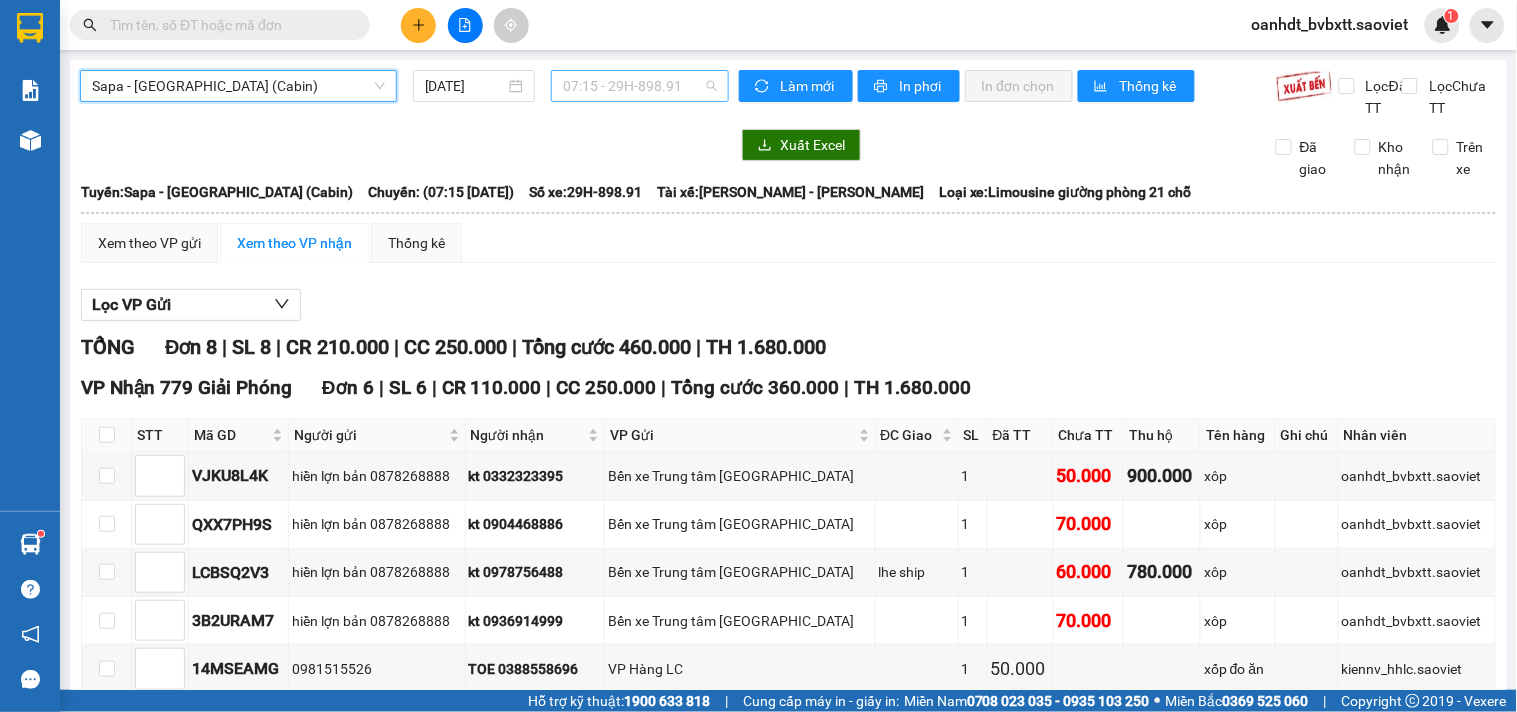 click on "07:15     - 29H-898.91" at bounding box center (640, 86) 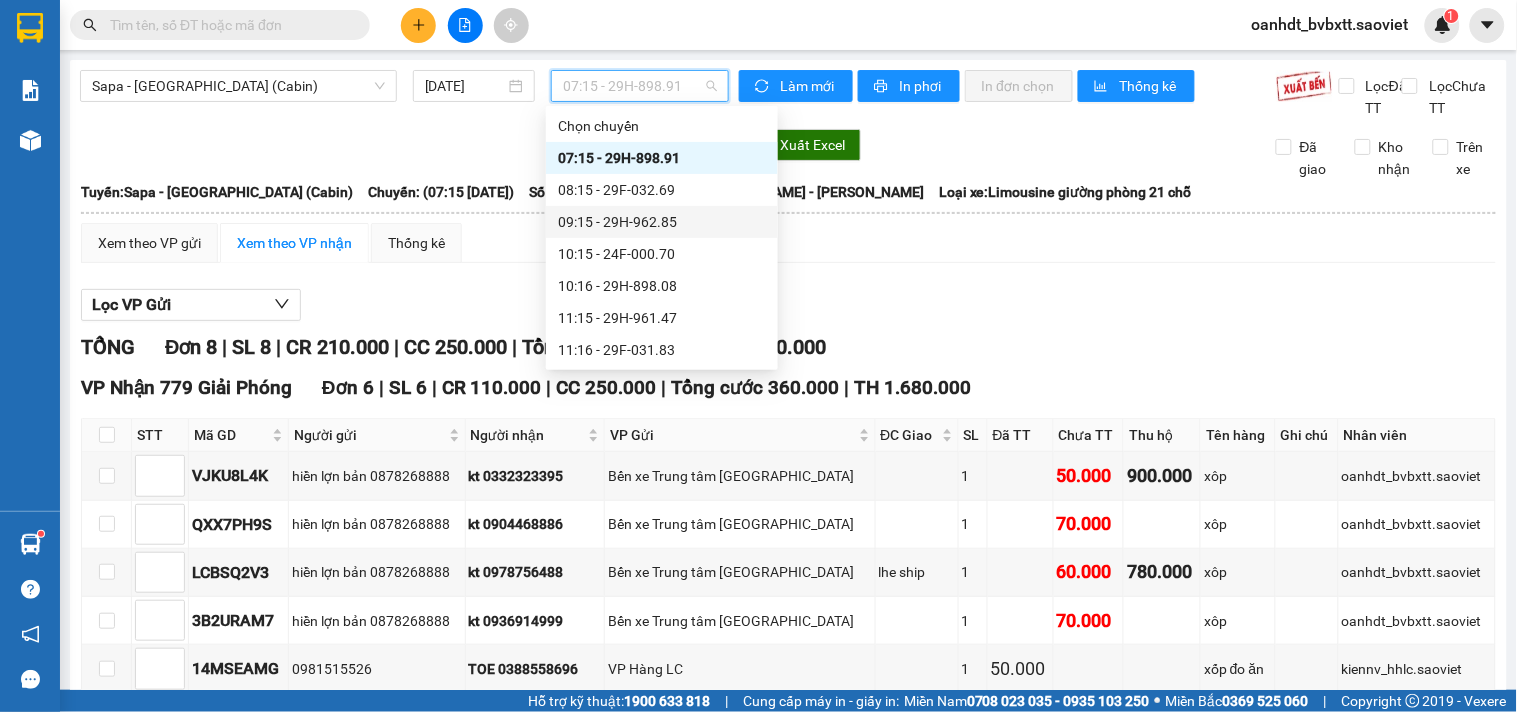 scroll, scrollTop: 222, scrollLeft: 0, axis: vertical 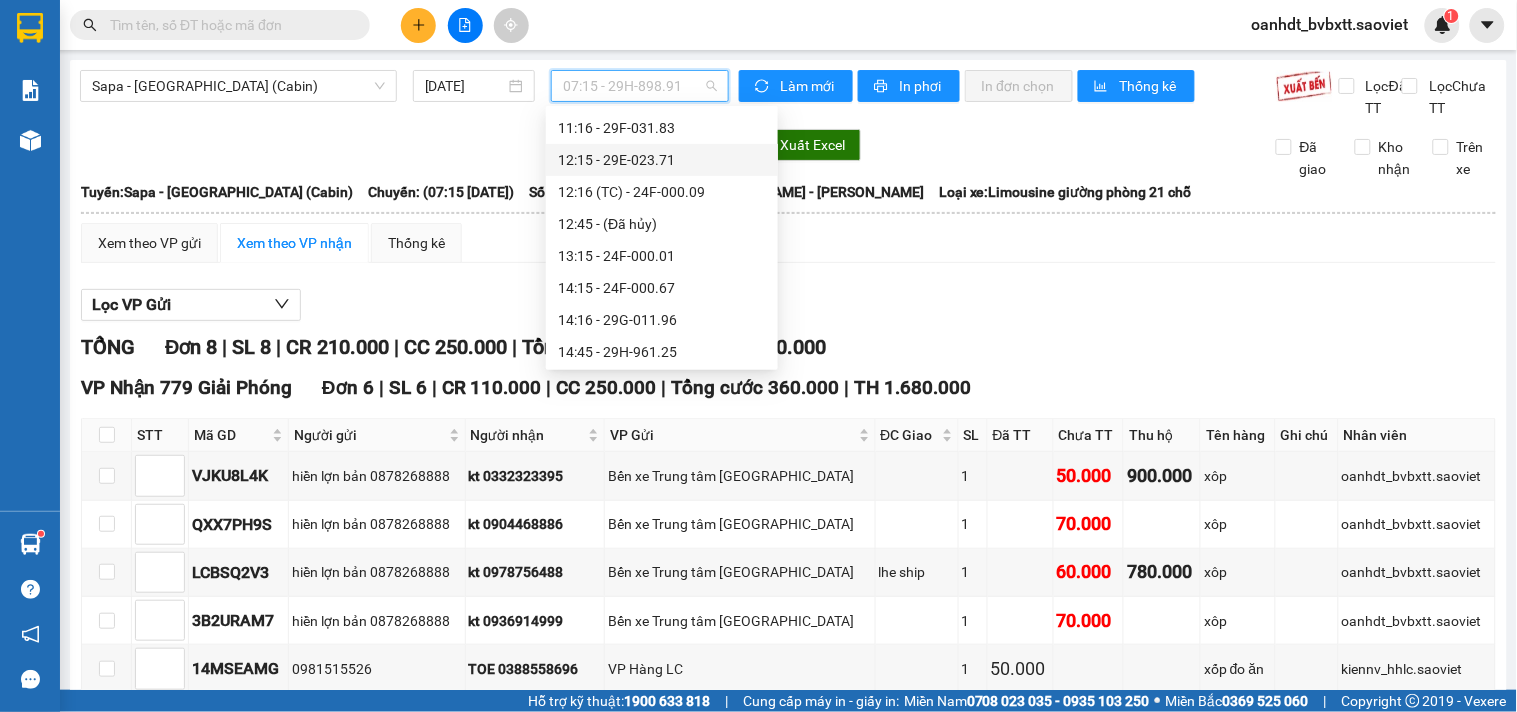 click on "12:15     - 29E-023.71" at bounding box center [662, 160] 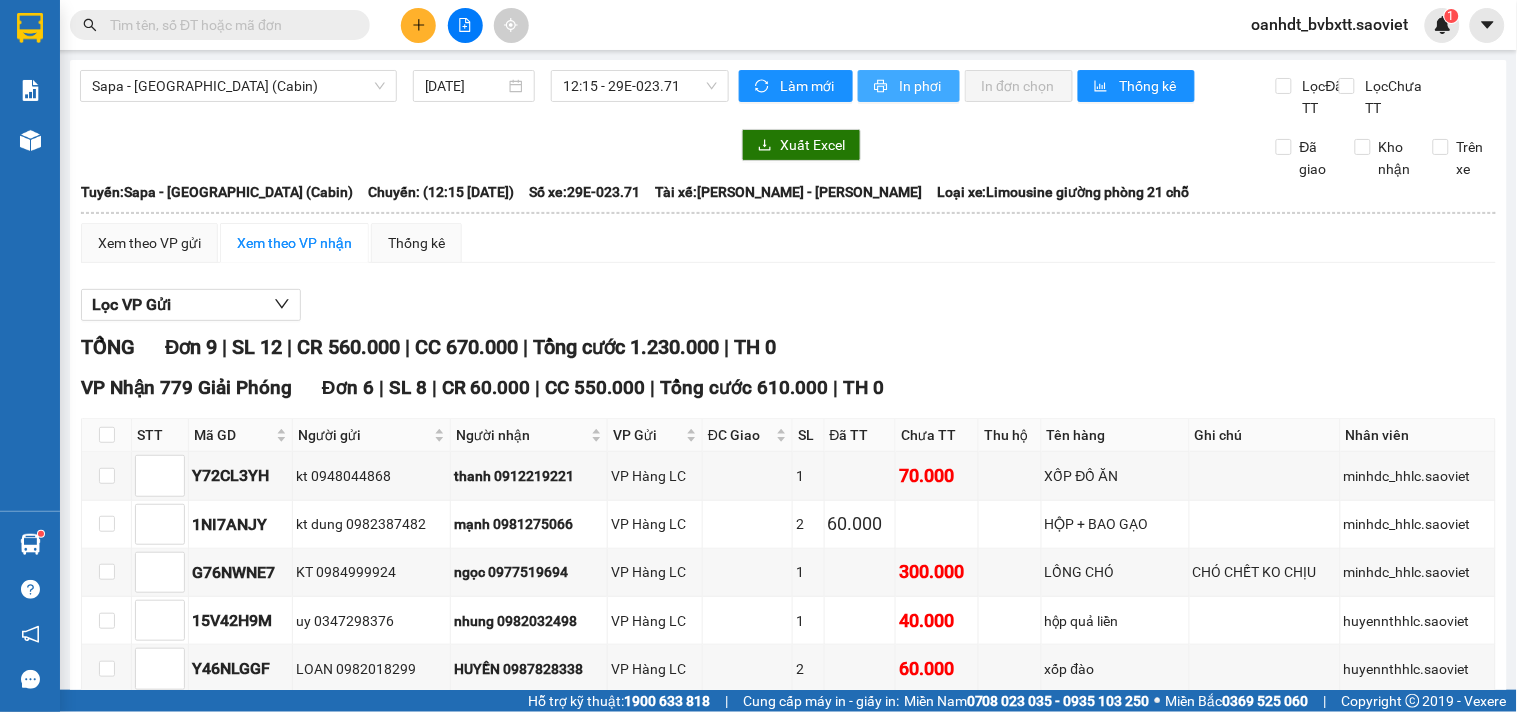 click on "In phơi" at bounding box center [909, 86] 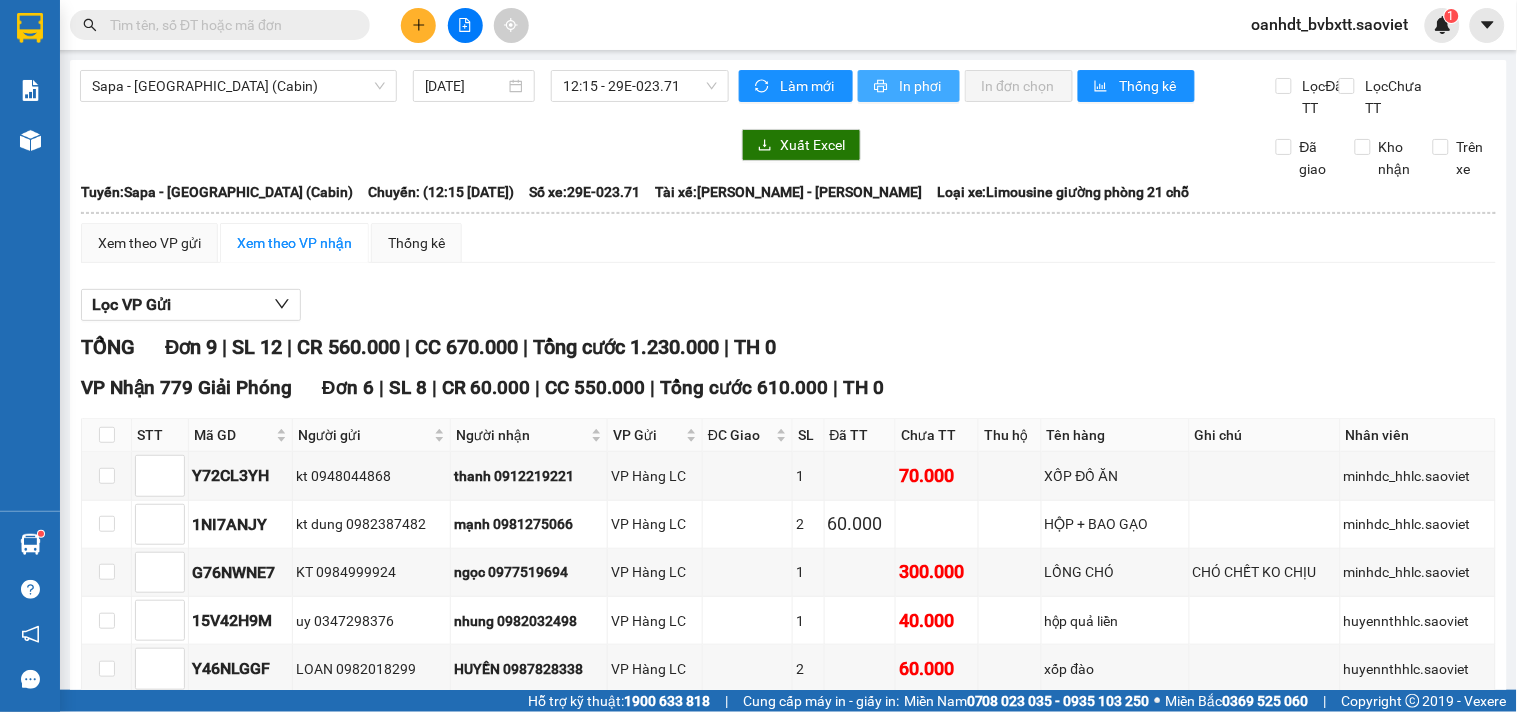 scroll, scrollTop: 0, scrollLeft: 0, axis: both 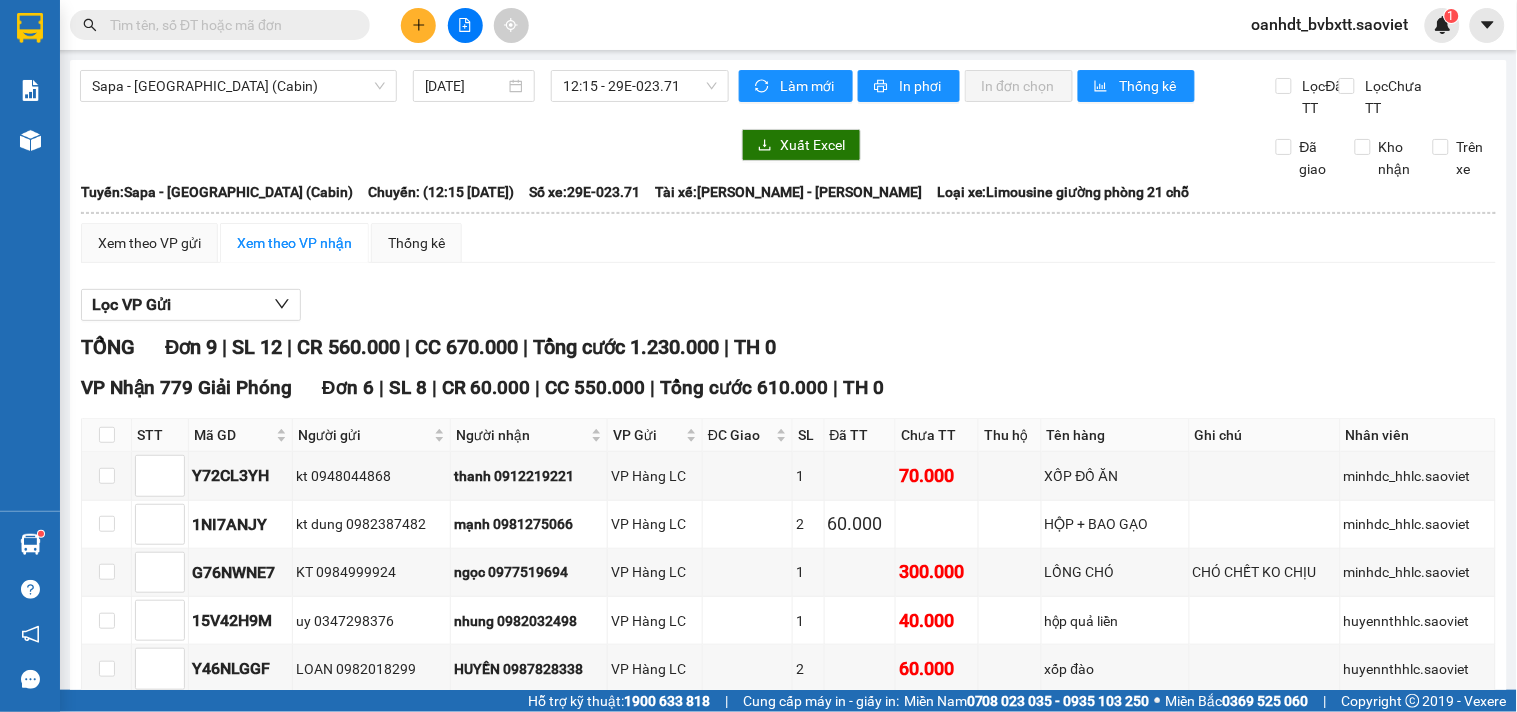 click on "Sapa - Hà Nội (Cabin) 14/07/2025 12:15     - 29E-023.71  Làm mới In phơi In đơn chọn Thống kê Lọc  Đã TT Lọc  Chưa TT Xuất Excel Đã giao Kho nhận Trên xe Sao Việt   19006746   Số 779 Giải Phóng 12:12 - 14/07/2025 Tuyến:  Sapa - Hà Nội (Cabin) Chuyến:   (12:15 - 14/07/2025) Tài xế:  Vũ Quang Trung - Lê Tiến Kiên   Số xe:  29E-023.71 Loại xe:  Limousine giường phòng 21 chỗ Tuyến:  Sapa - Hà Nội (Cabin) Chuyến:   (12:15 - 14/07/2025) Số xe:  29E-023.71 Tài xế:  Vũ Quang Trung - Lê Tiến Kiên Loại xe:  Limousine giường phòng 21 chỗ Xem theo VP gửi Xem theo VP nhận Thống kê Lọc VP Gửi TỔNG Đơn   9 | SL   12 | CR   560.000 | CC   670.000 | Tổng cước   1.230.000 | TH   0 VP Nhận 779 Giải Phóng Đơn   6 | SL   8 | CR   60.000 | CC   550.000 | Tổng cước   610.000 | TH   0 STT Mã GD Người gửi Người nhận VP Gửi ĐC Giao SL Đã TT Chưa TT Thu hộ Tên hàng Ghi chú Nhân viên Ký nhận" at bounding box center (788, 670) 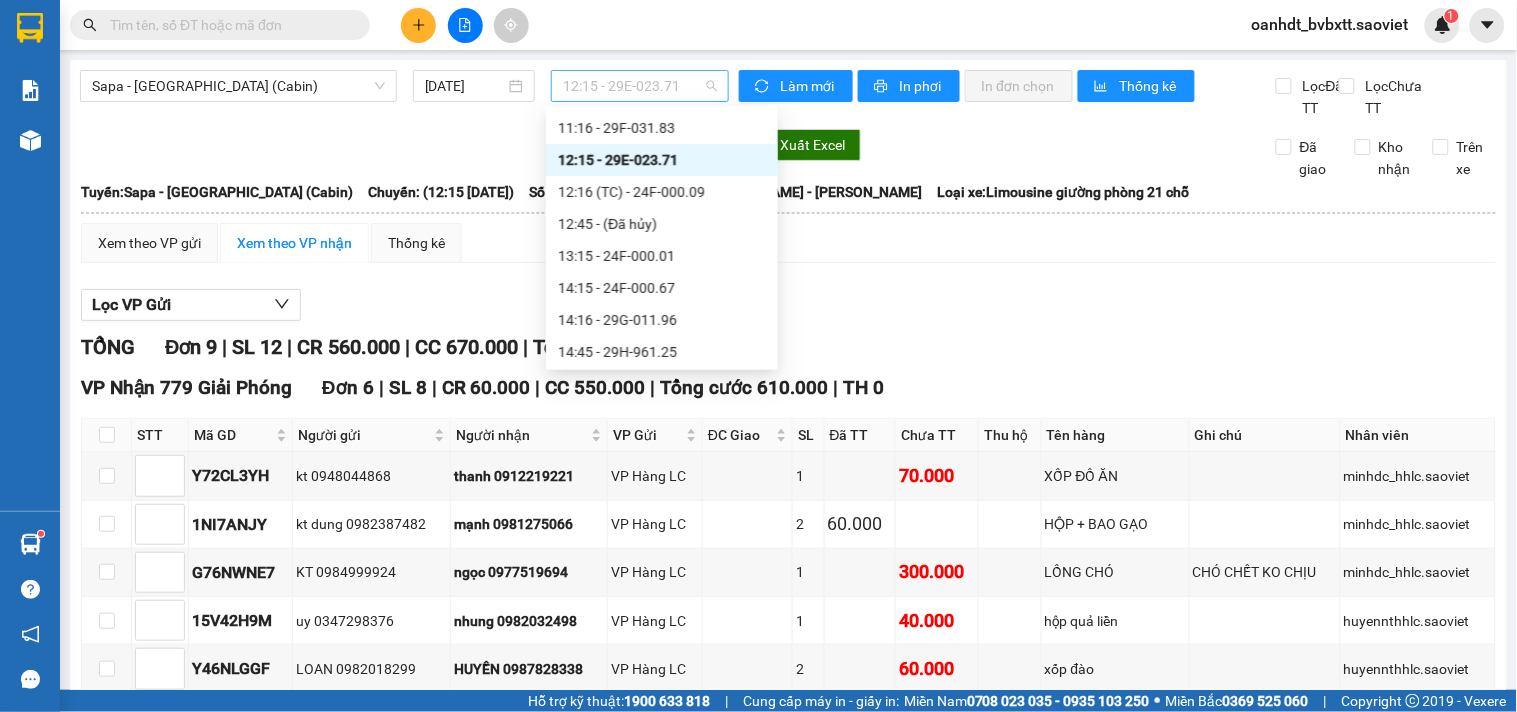 click on "12:15     - 29E-023.71" at bounding box center (640, 86) 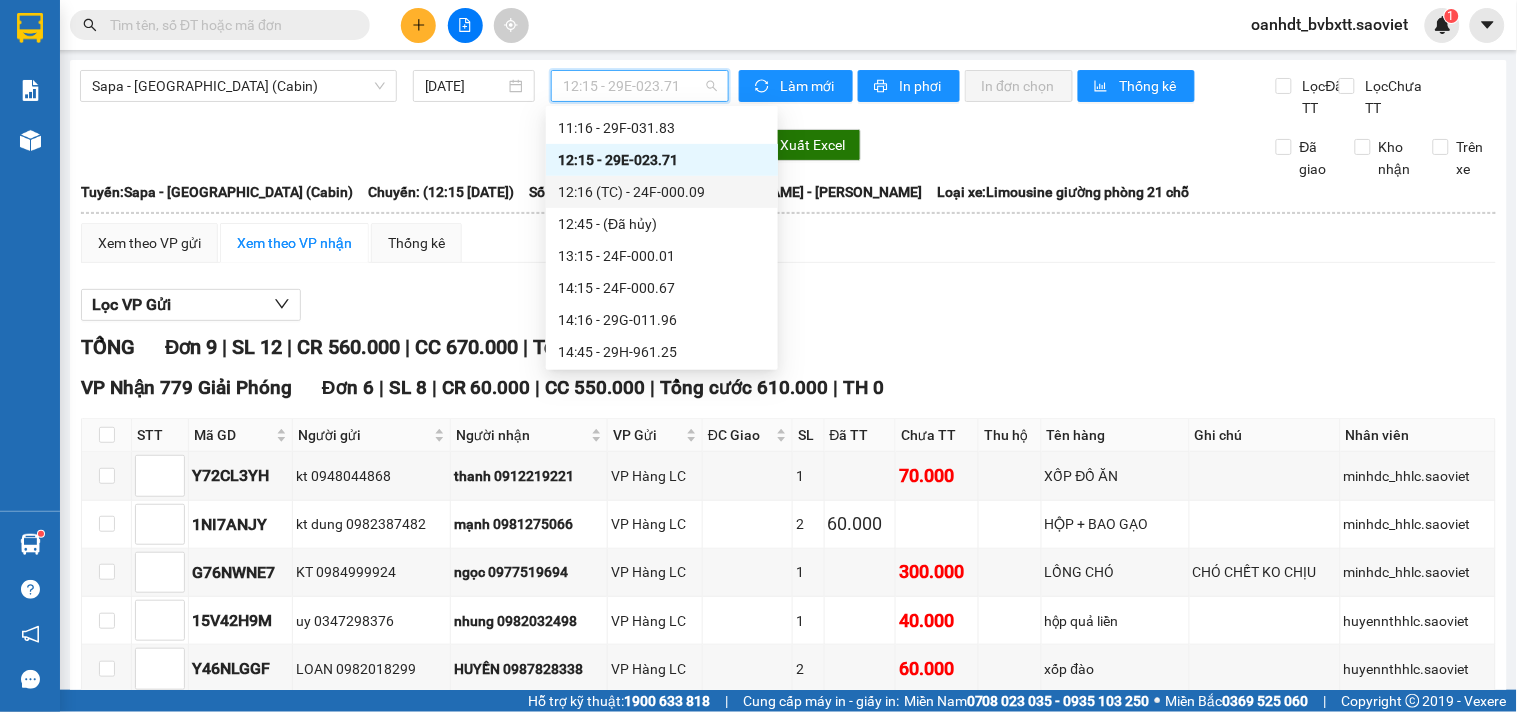 click on "12:16   (TC)   - 24F-000.09" at bounding box center (662, 192) 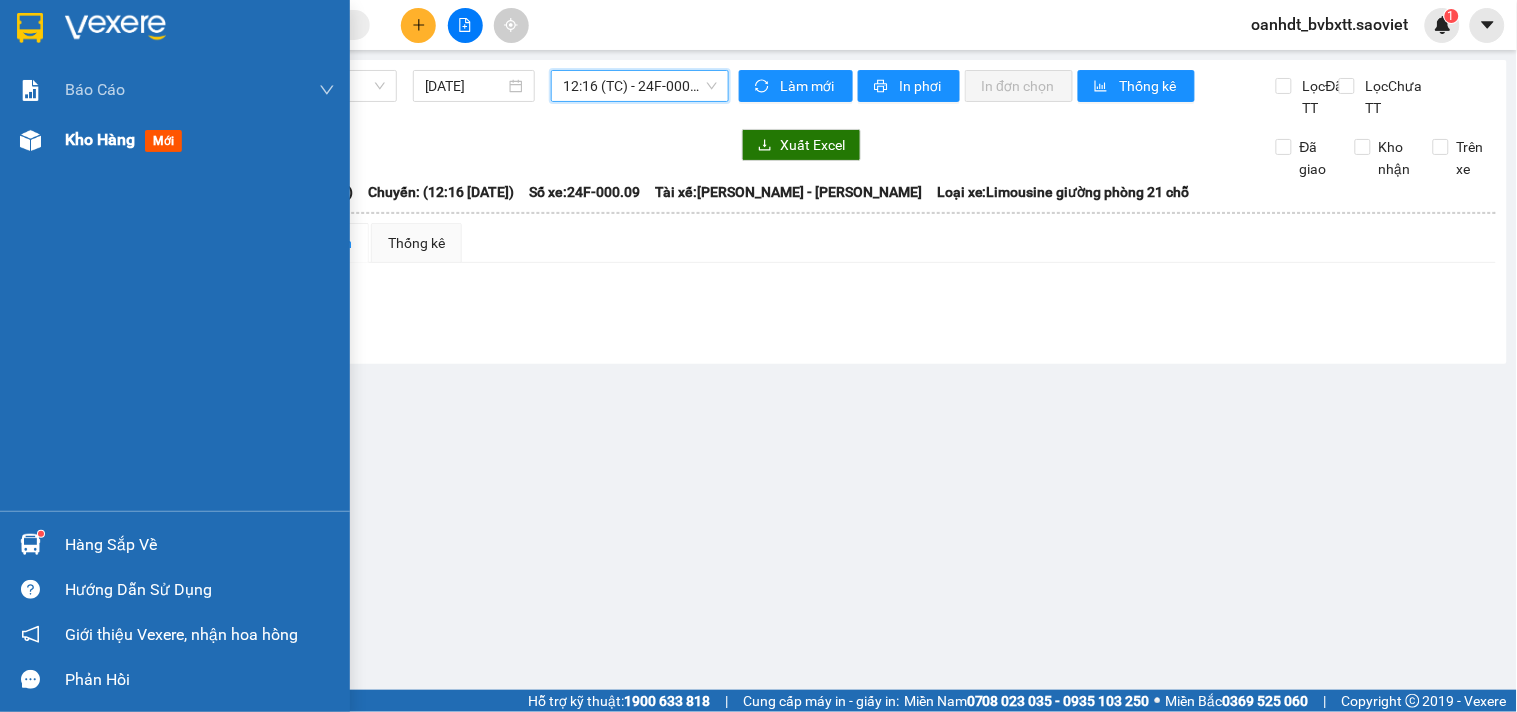 click on "mới" at bounding box center (163, 141) 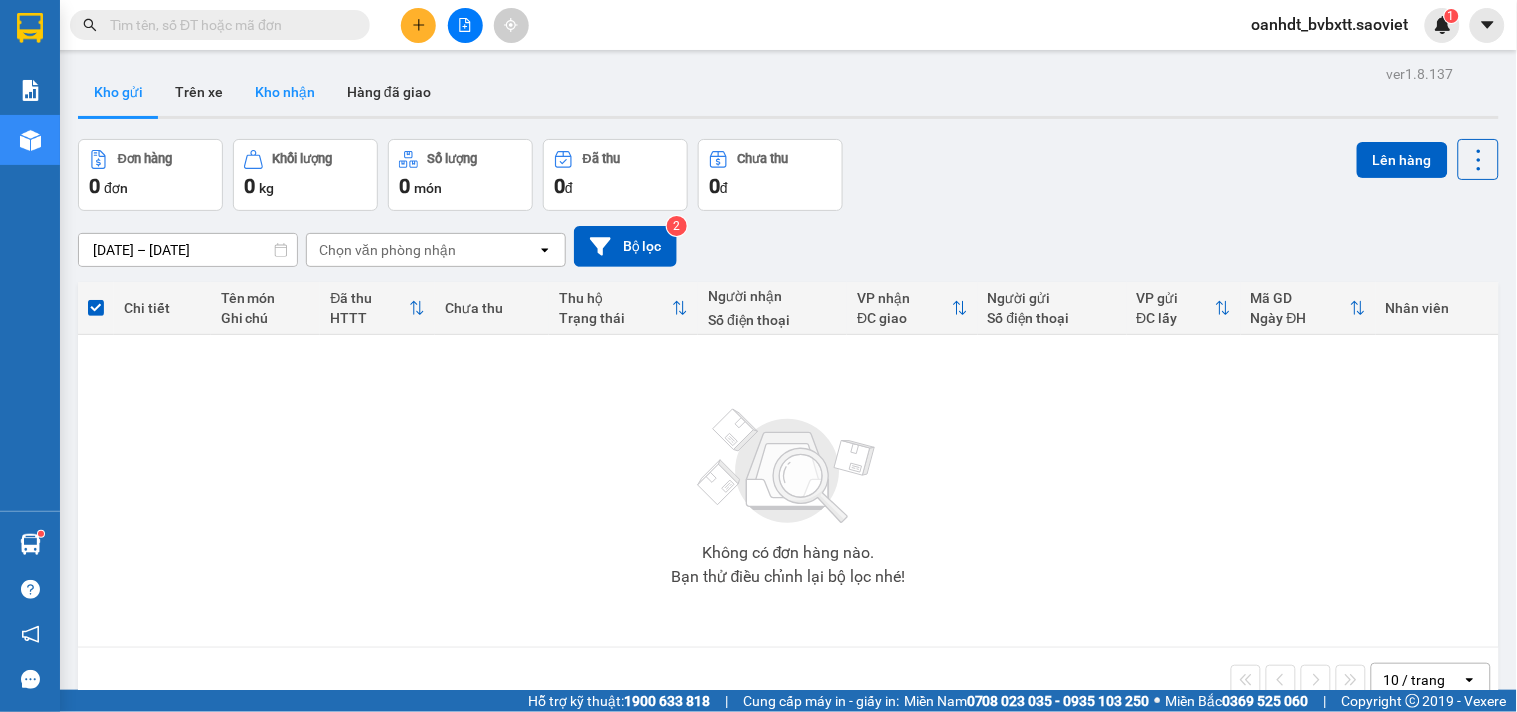 click on "Kho nhận" at bounding box center [285, 92] 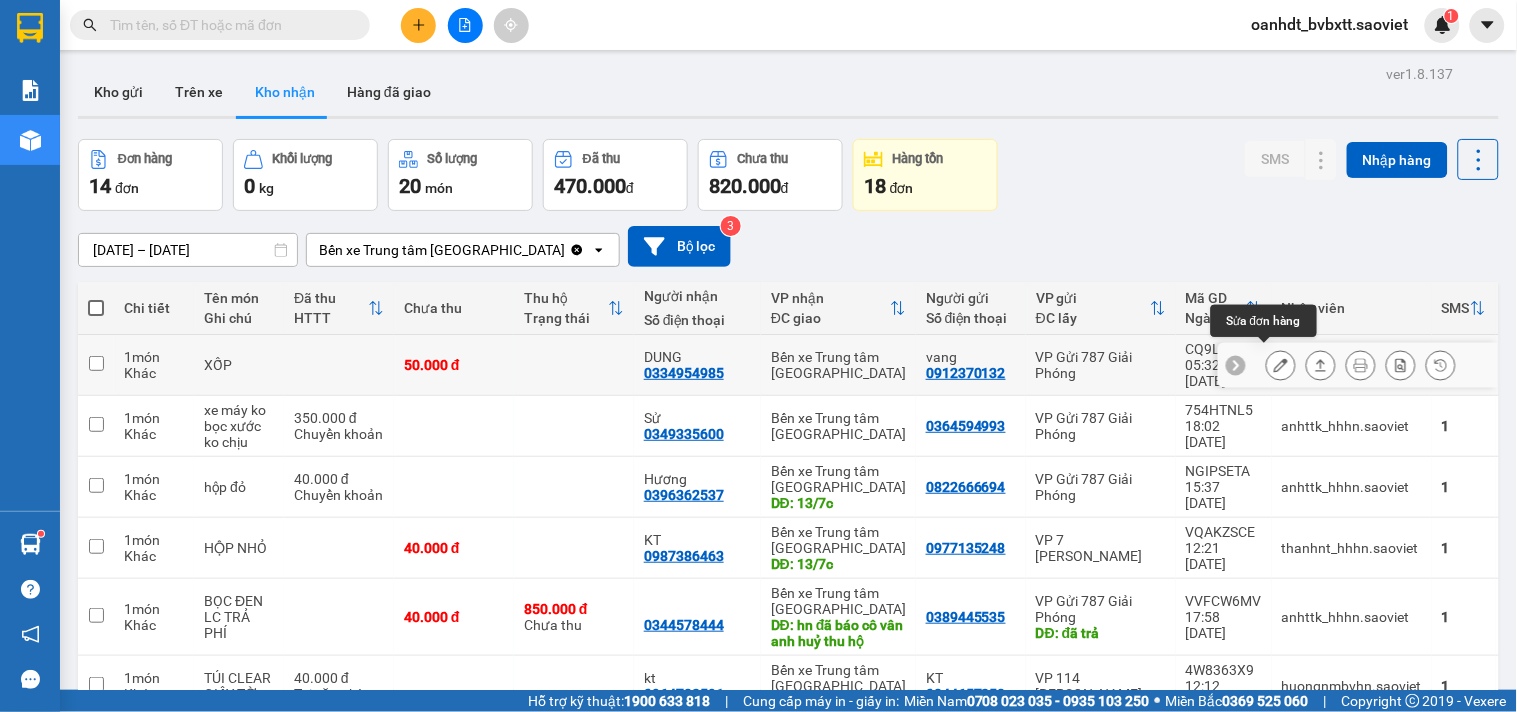 click at bounding box center [1281, 365] 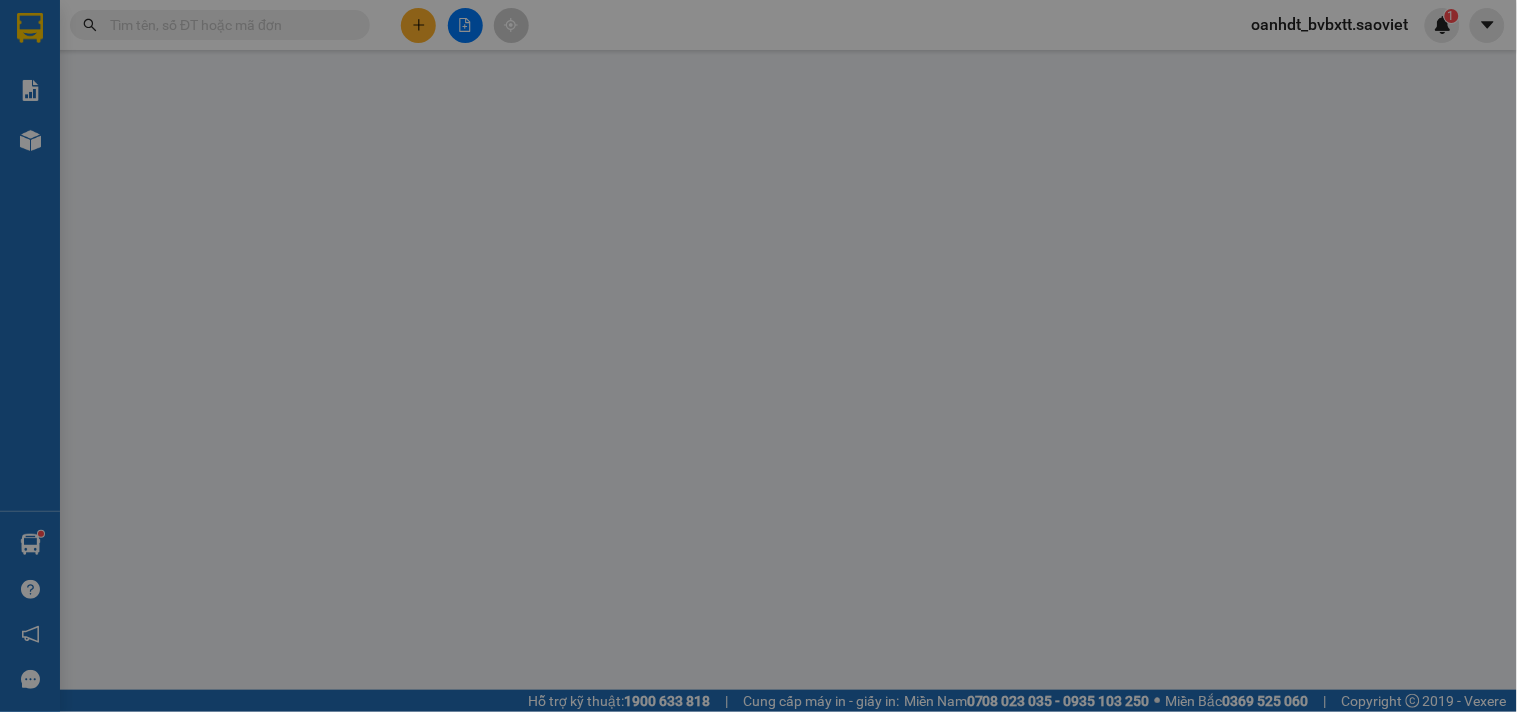 type on "0912370132" 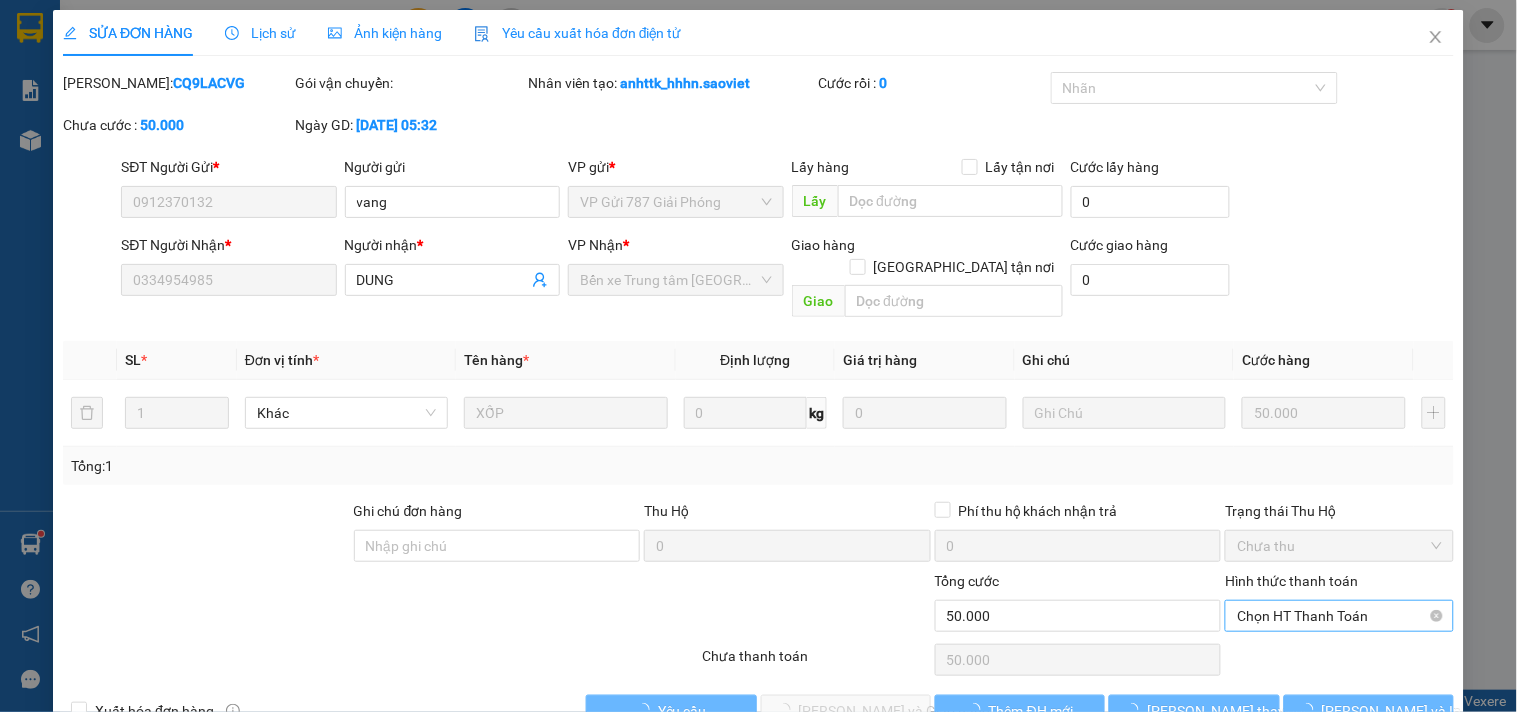 click on "Chọn HT Thanh Toán" at bounding box center [1339, 616] 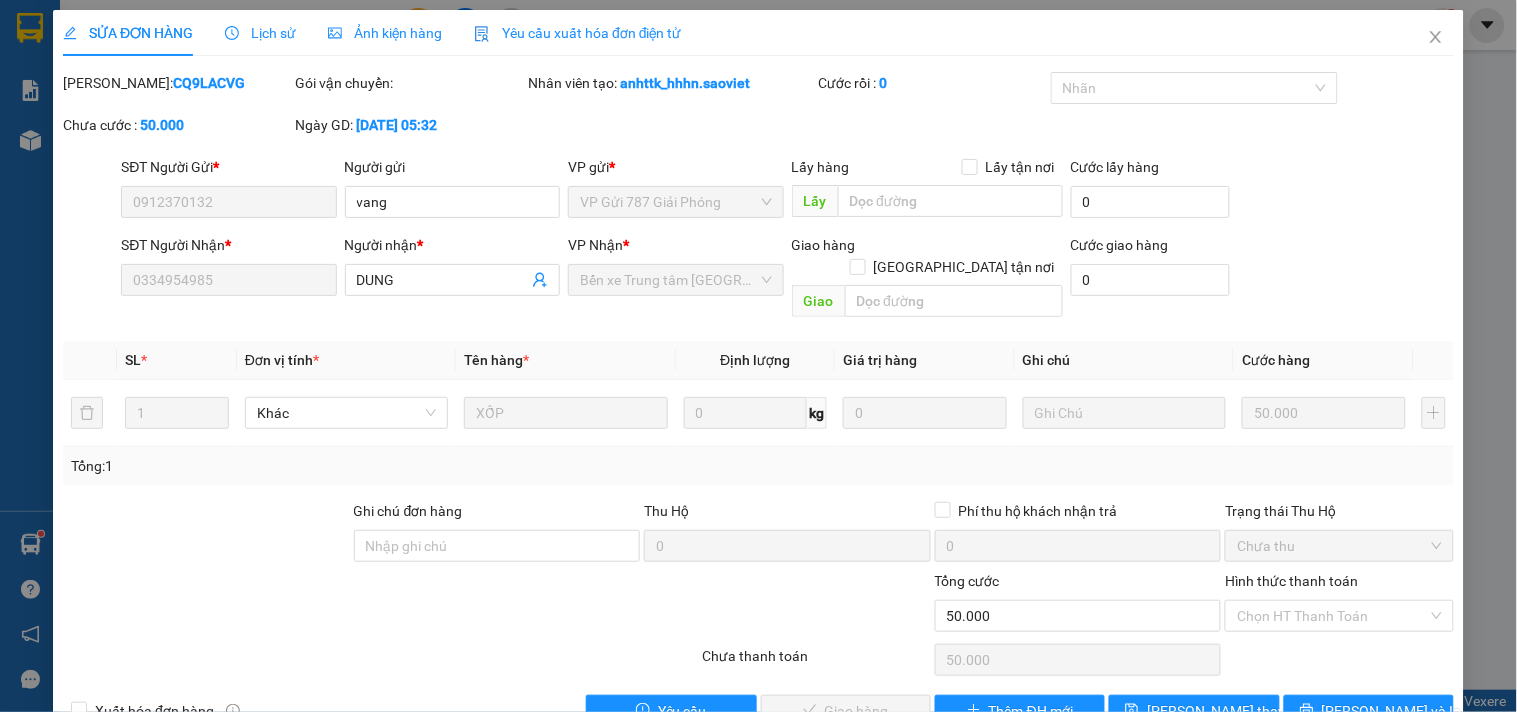 scroll, scrollTop: 32, scrollLeft: 0, axis: vertical 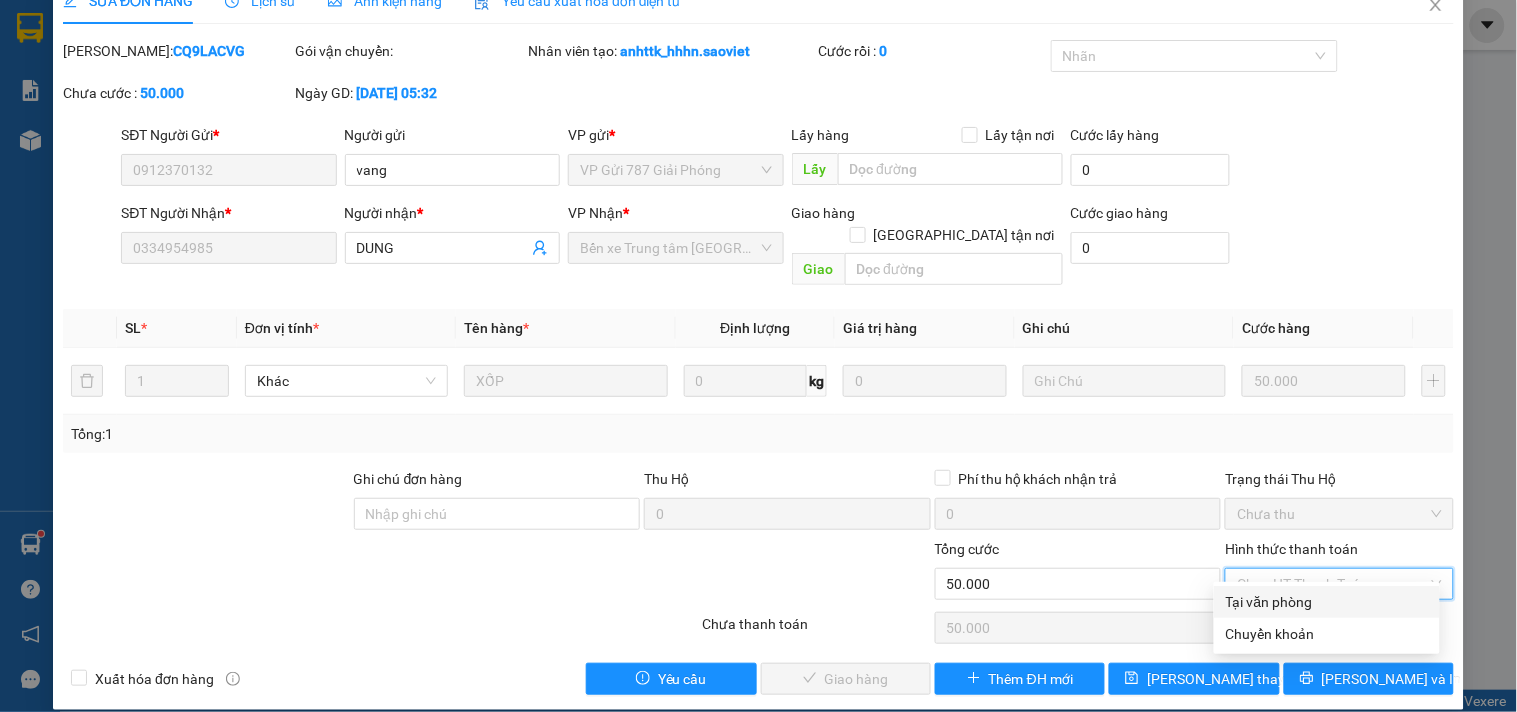 click on "Tại văn phòng" at bounding box center [1327, 602] 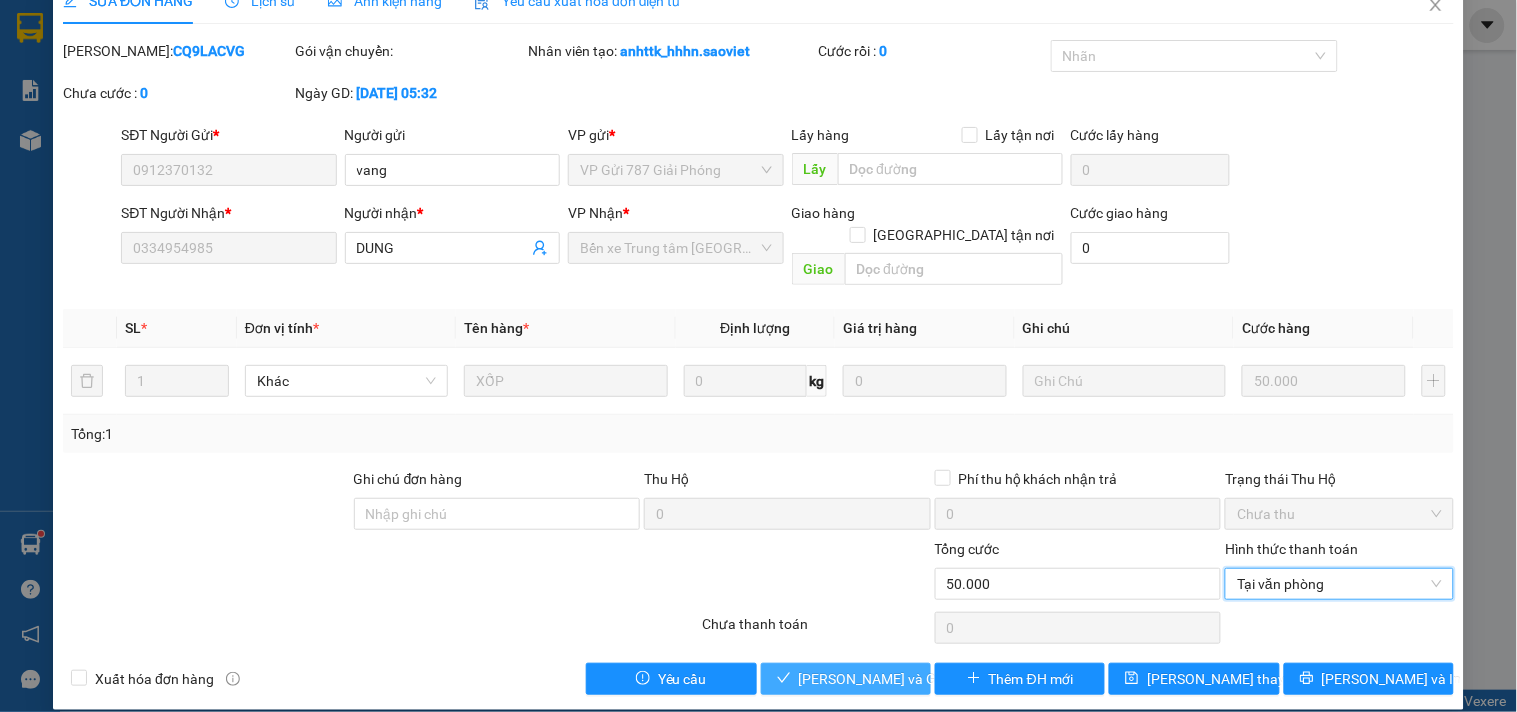 click on "Lưu và Giao hàng" at bounding box center [895, 679] 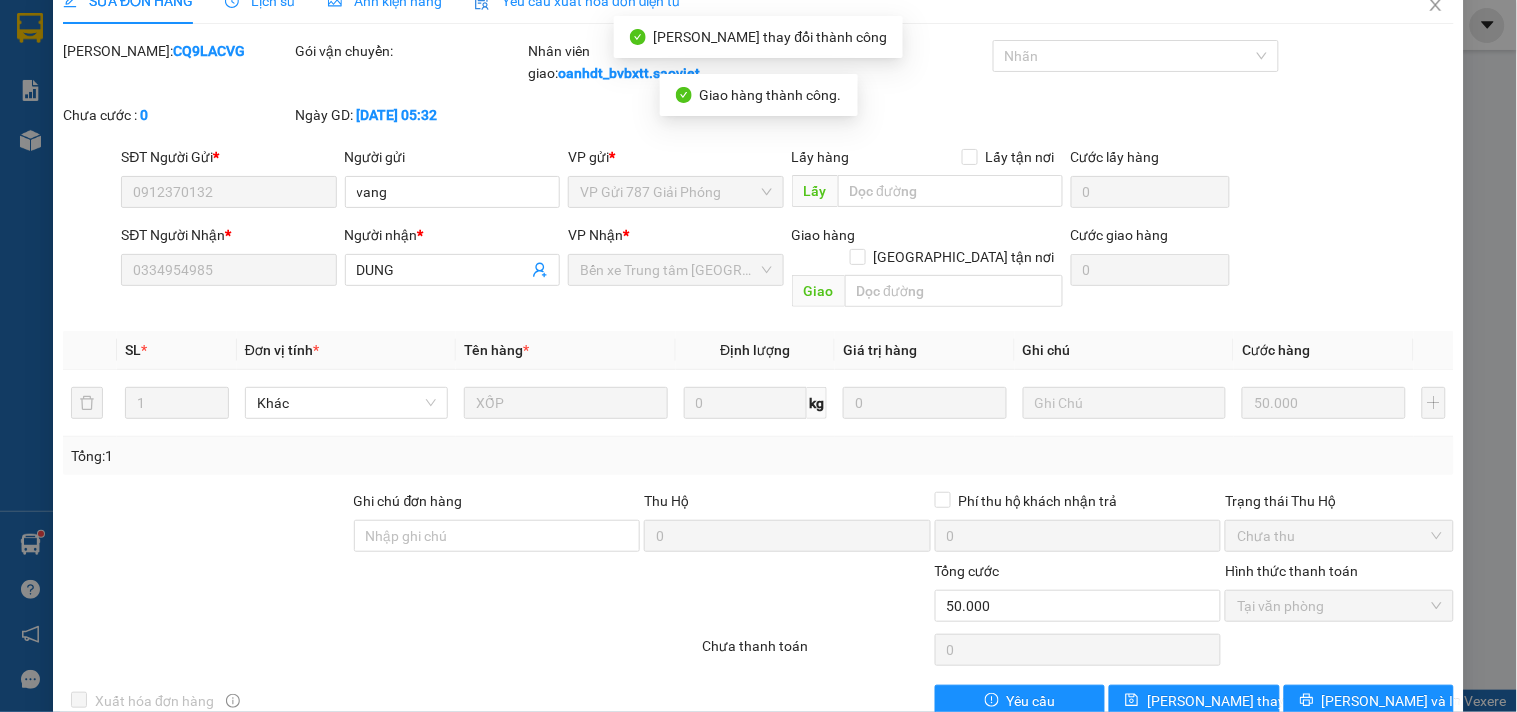 scroll, scrollTop: 0, scrollLeft: 0, axis: both 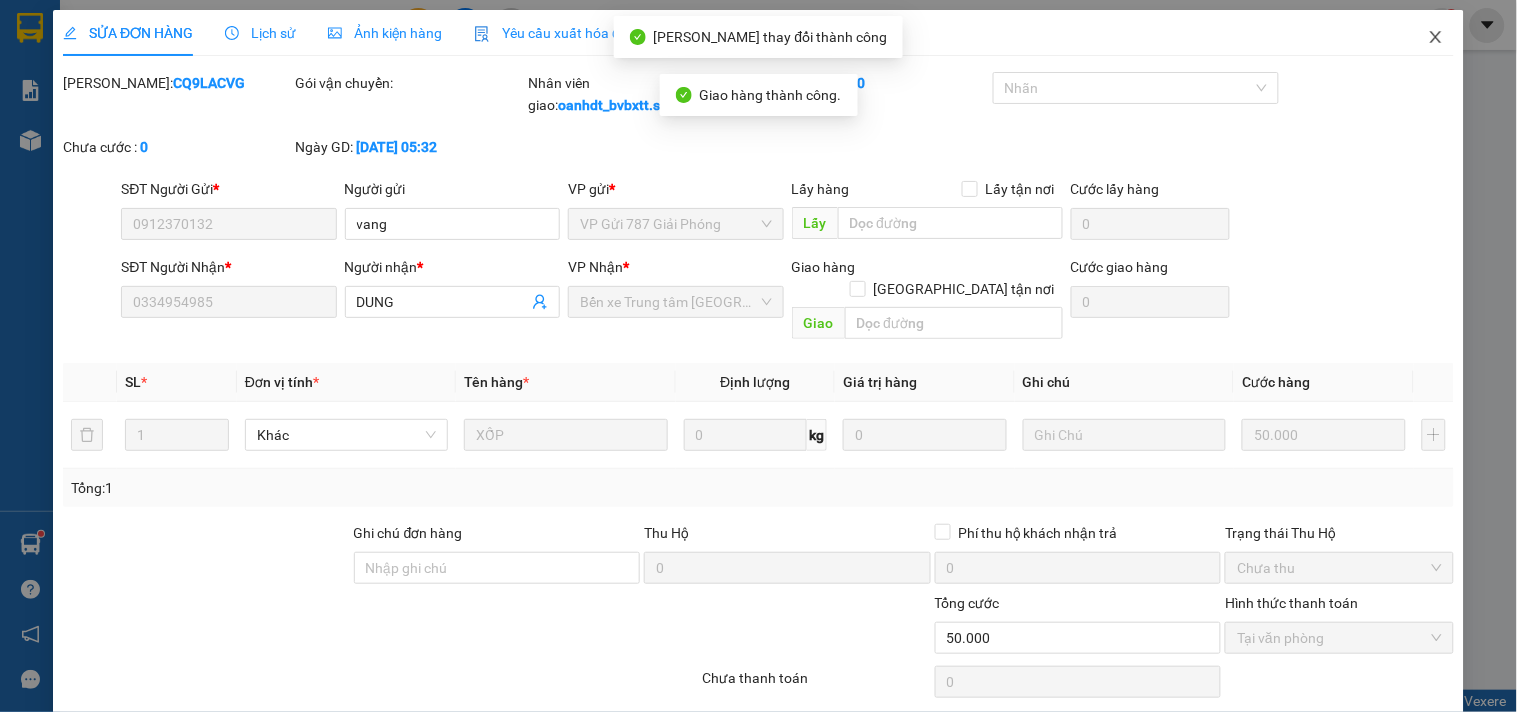click 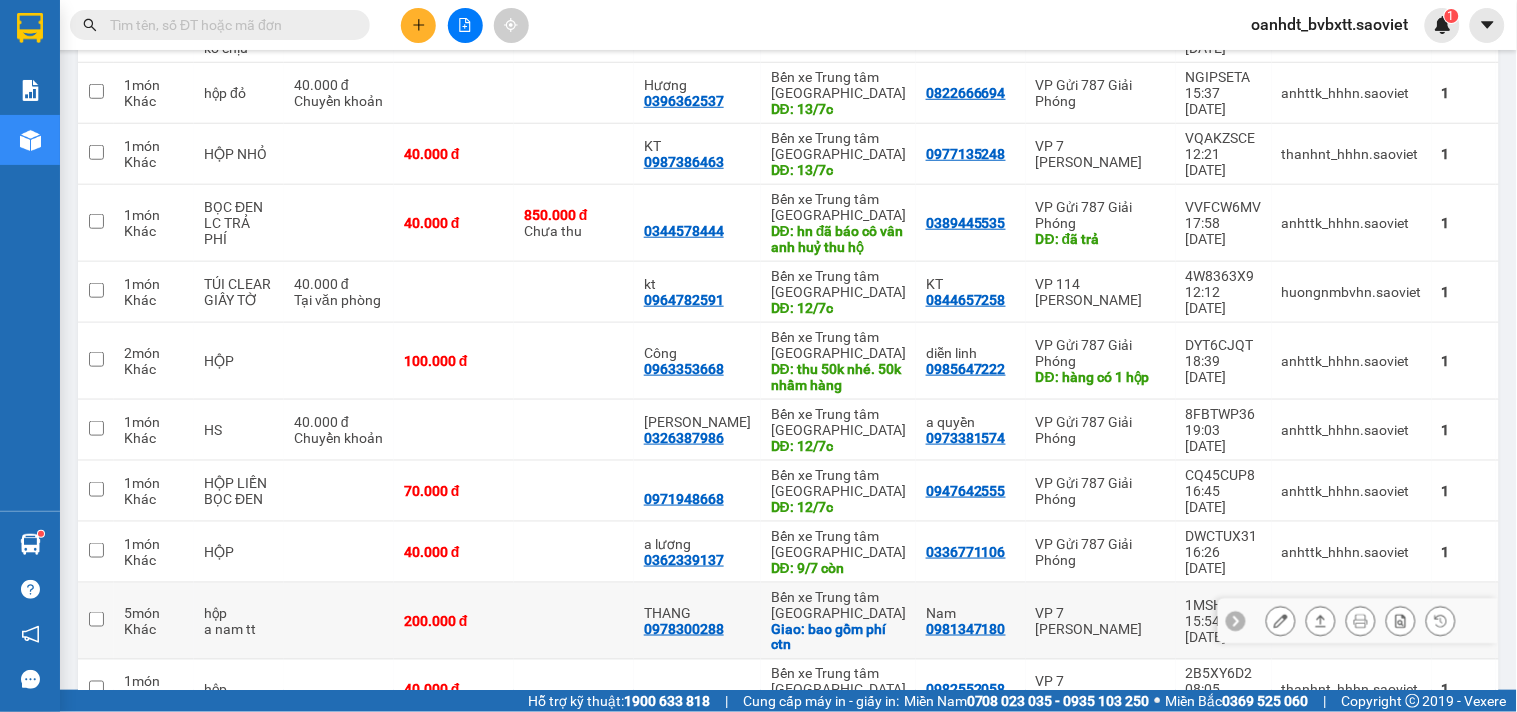 scroll, scrollTop: 444, scrollLeft: 0, axis: vertical 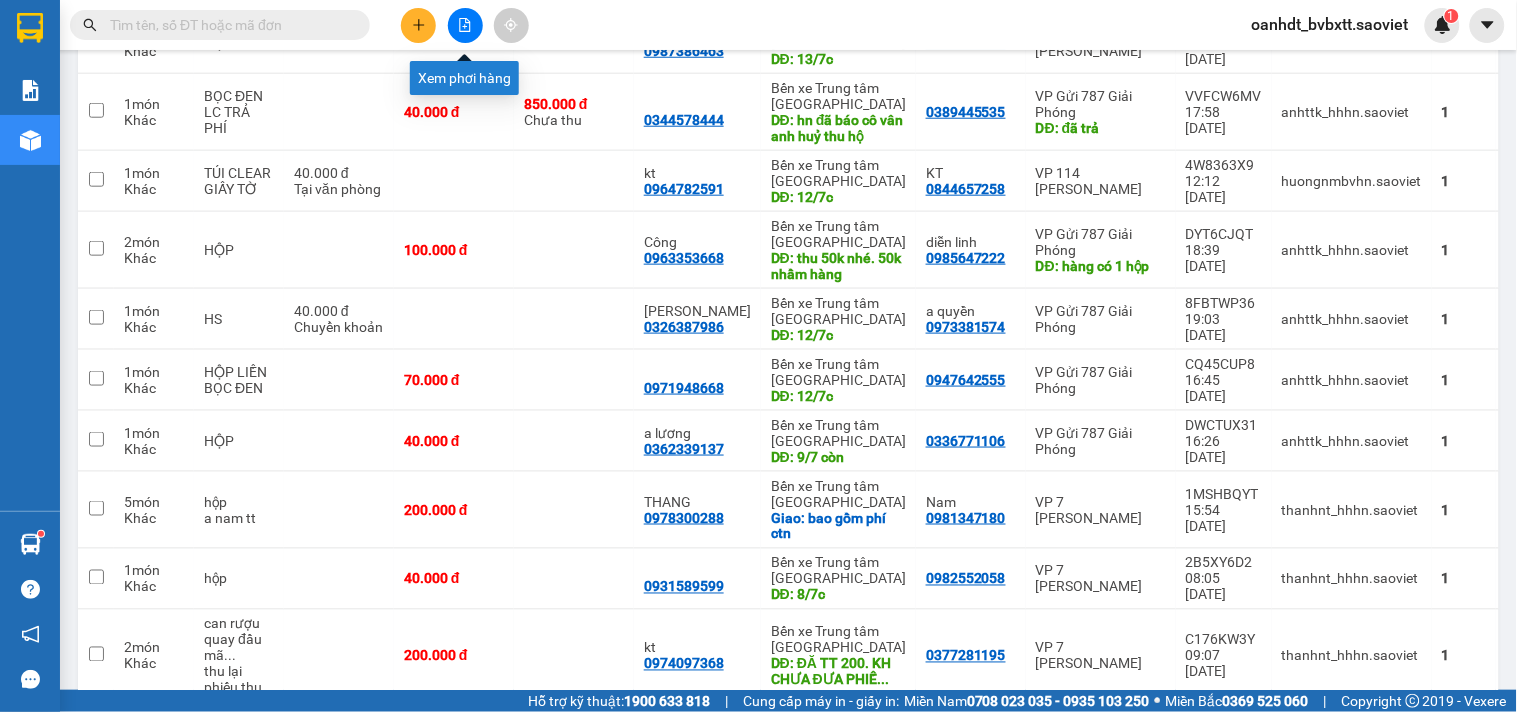 click 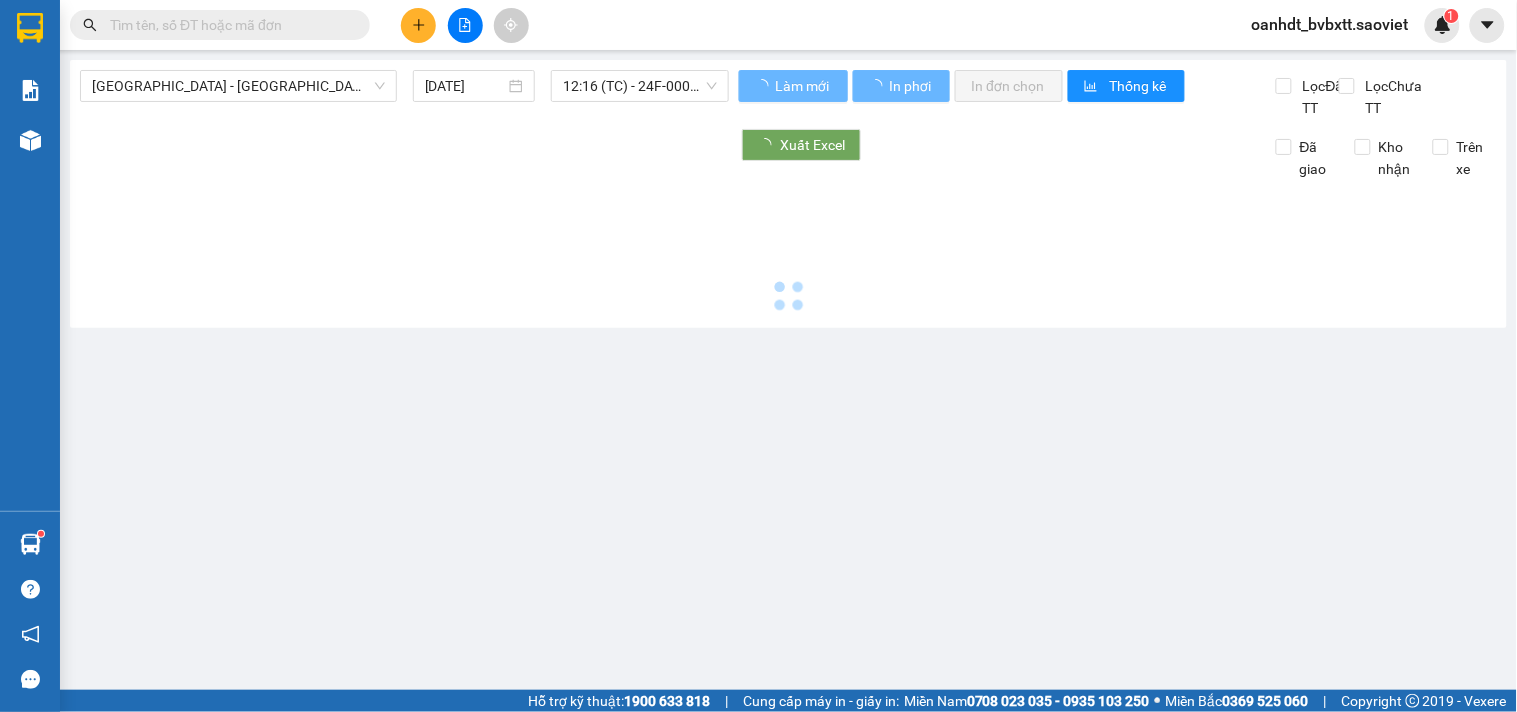 scroll, scrollTop: 0, scrollLeft: 0, axis: both 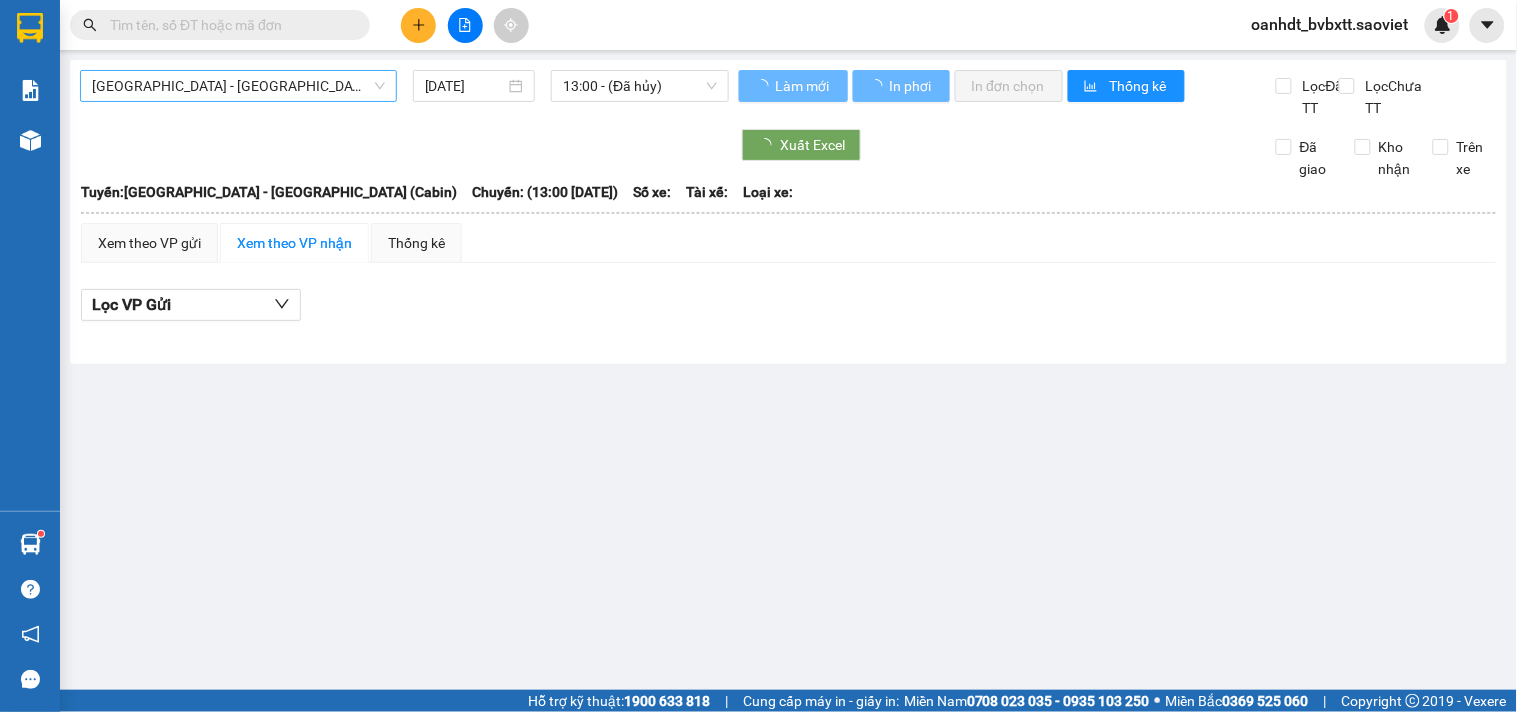 click on "[GEOGRAPHIC_DATA] - [GEOGRAPHIC_DATA] (Cabin)" at bounding box center (238, 86) 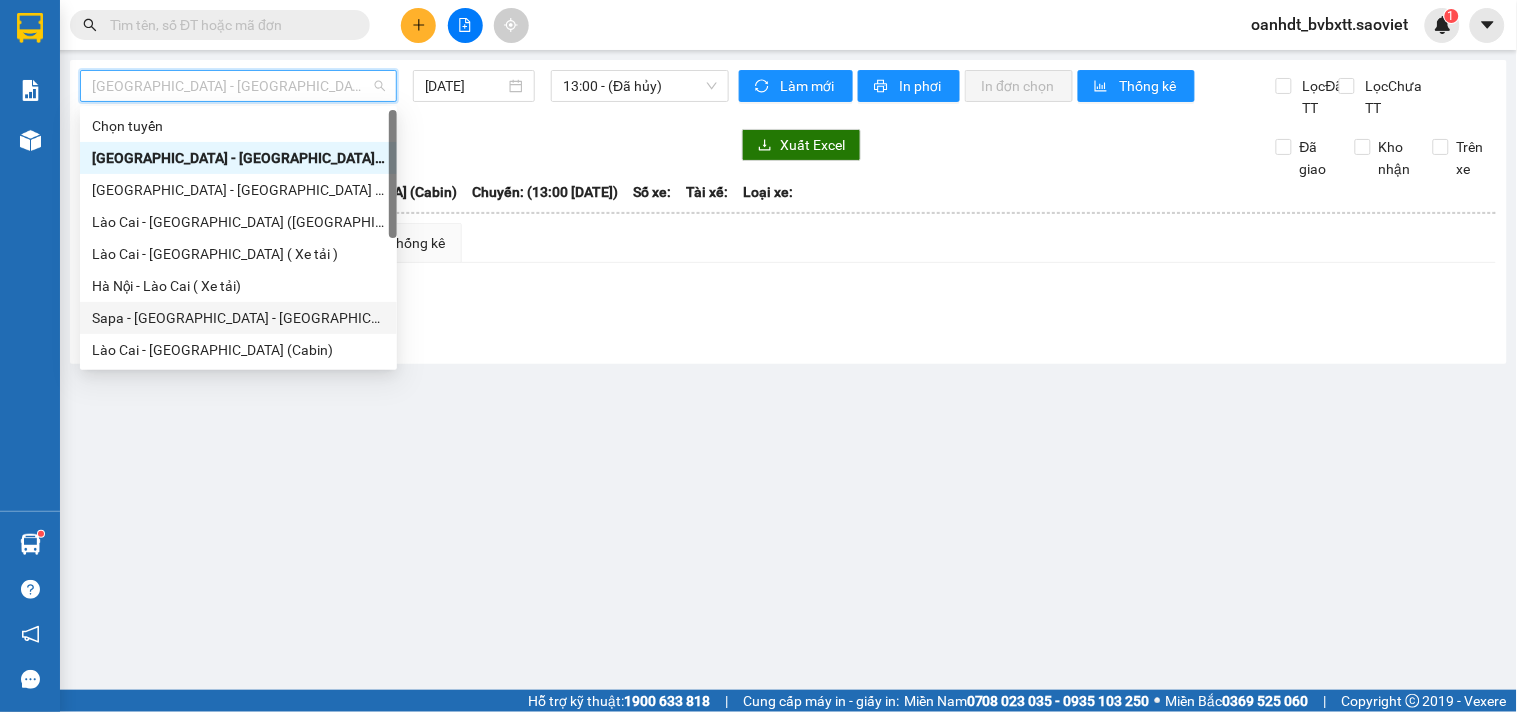 click on "Sapa - [GEOGRAPHIC_DATA] - [GEOGRAPHIC_DATA] ([GEOGRAPHIC_DATA])" at bounding box center (238, 318) 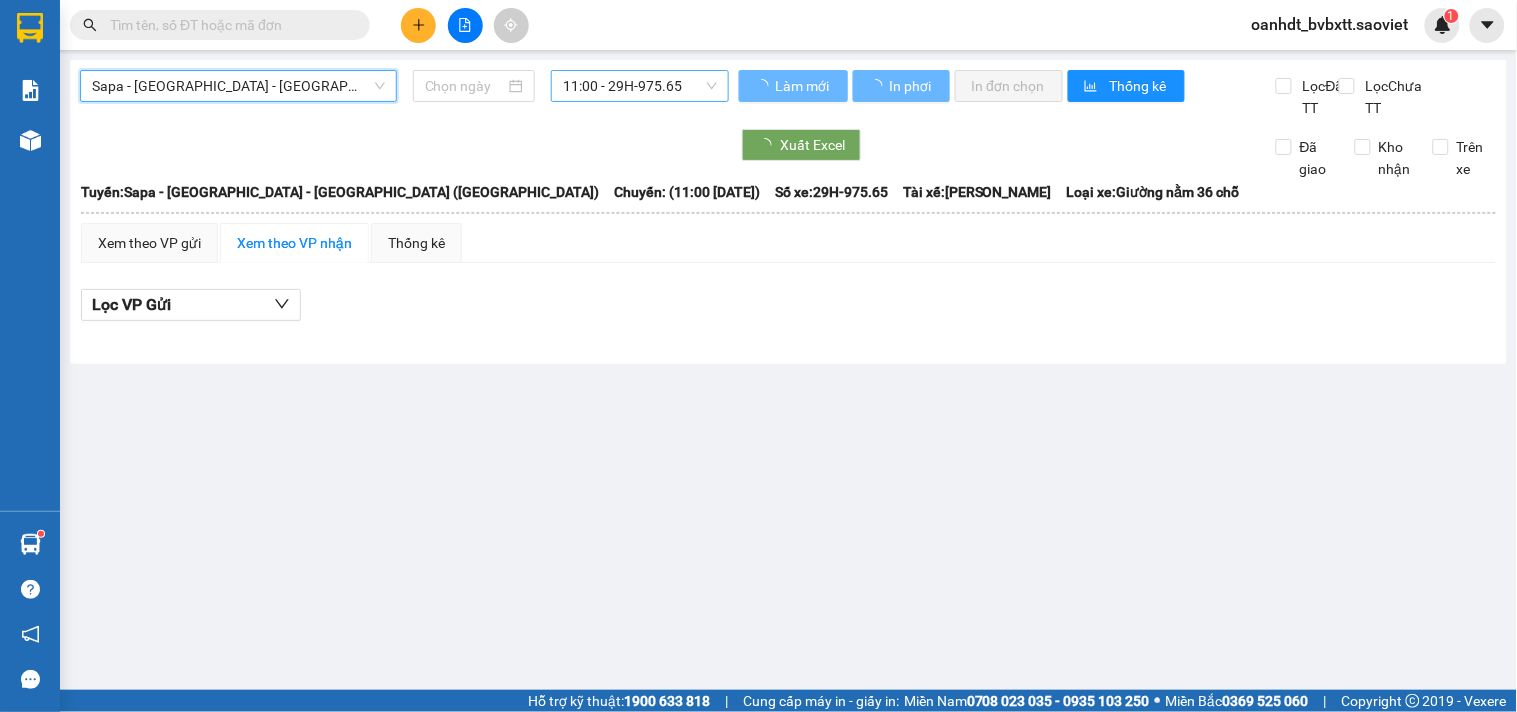 type on "[DATE]" 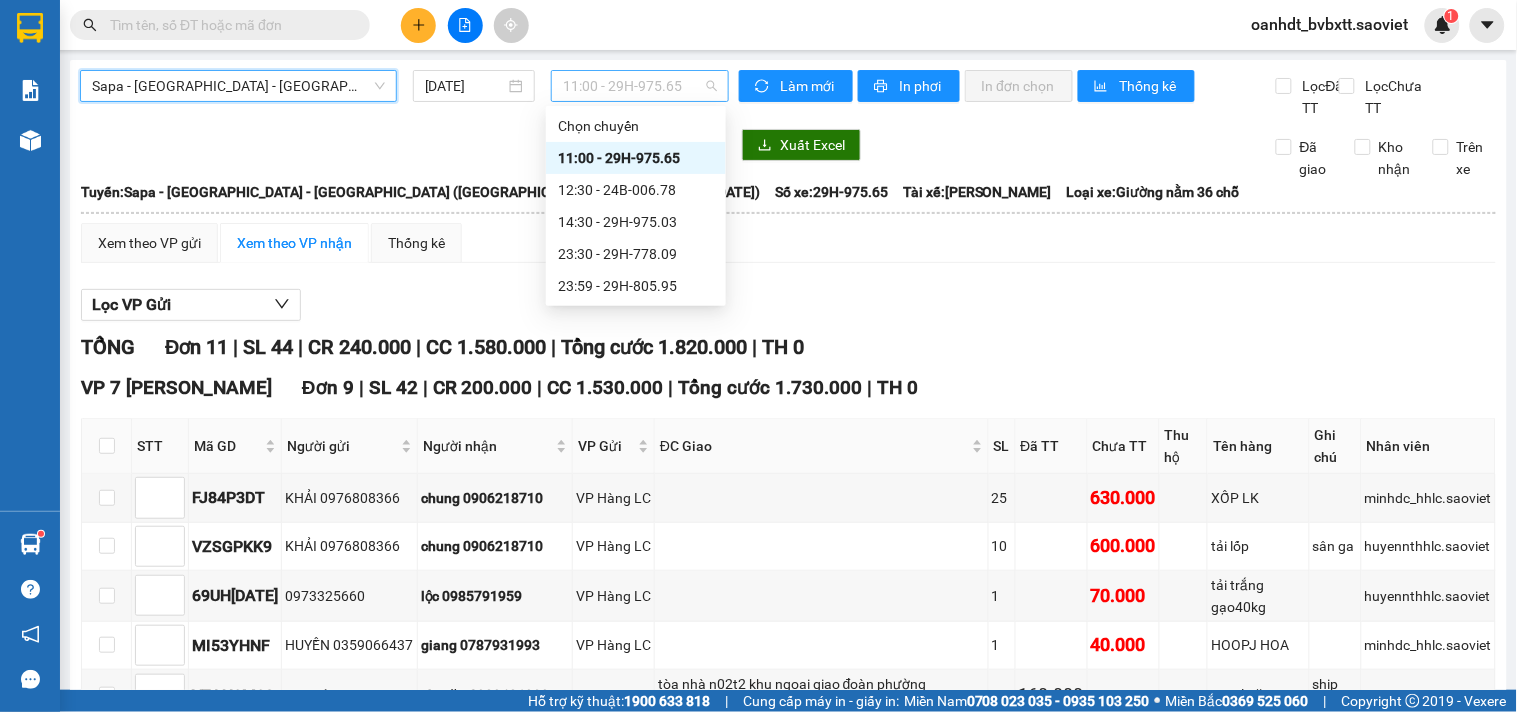 click on "11:00     - 29H-975.65" at bounding box center [640, 86] 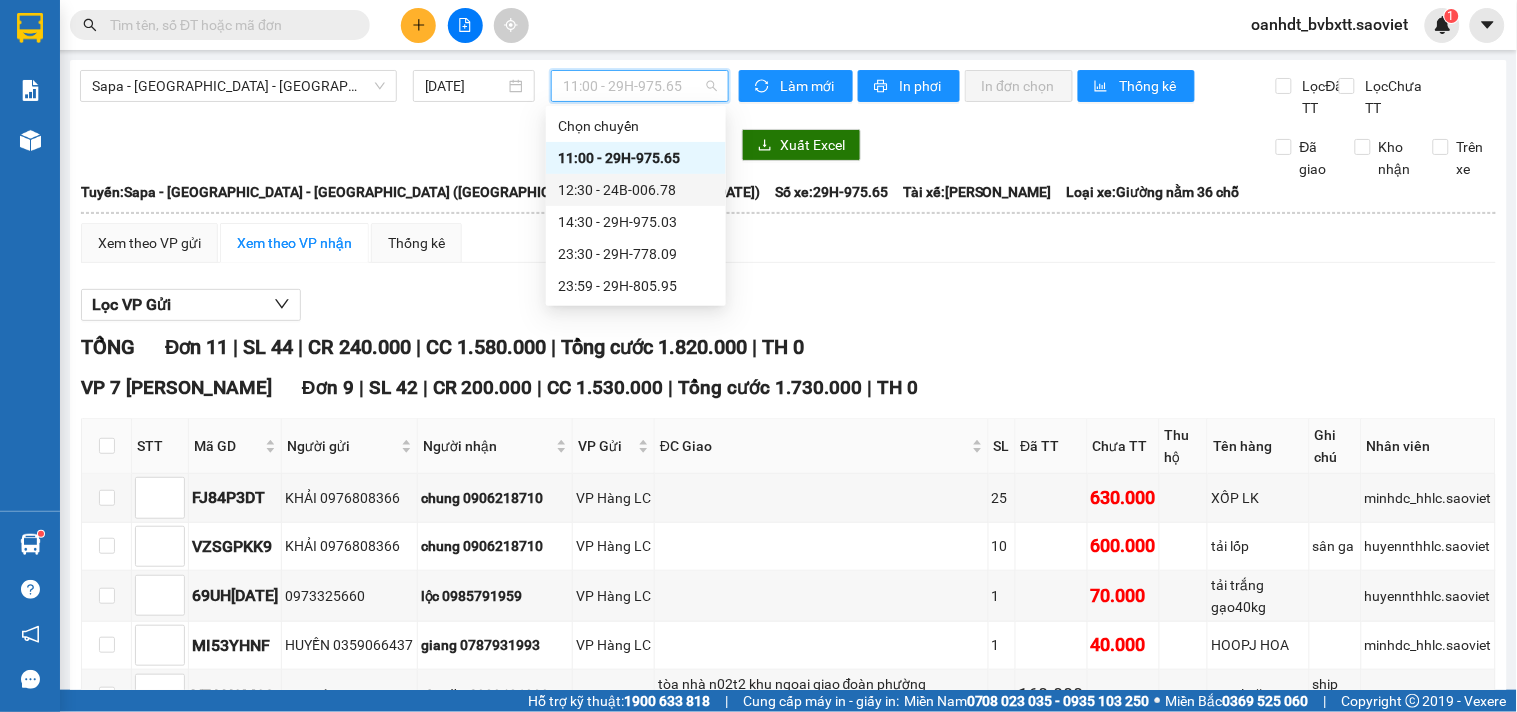click on "12:30     - 24B-006.78" at bounding box center [636, 190] 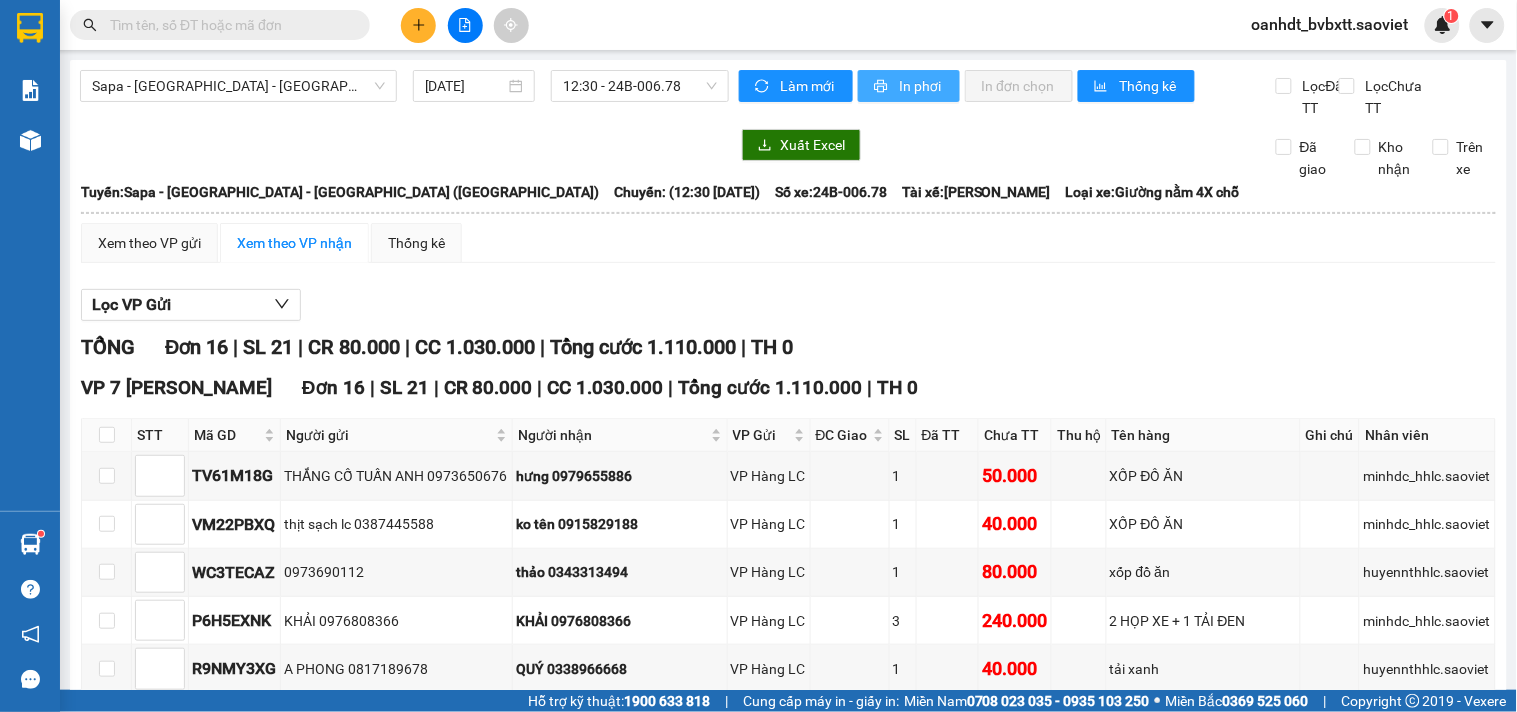 click on "In phơi" at bounding box center (921, 86) 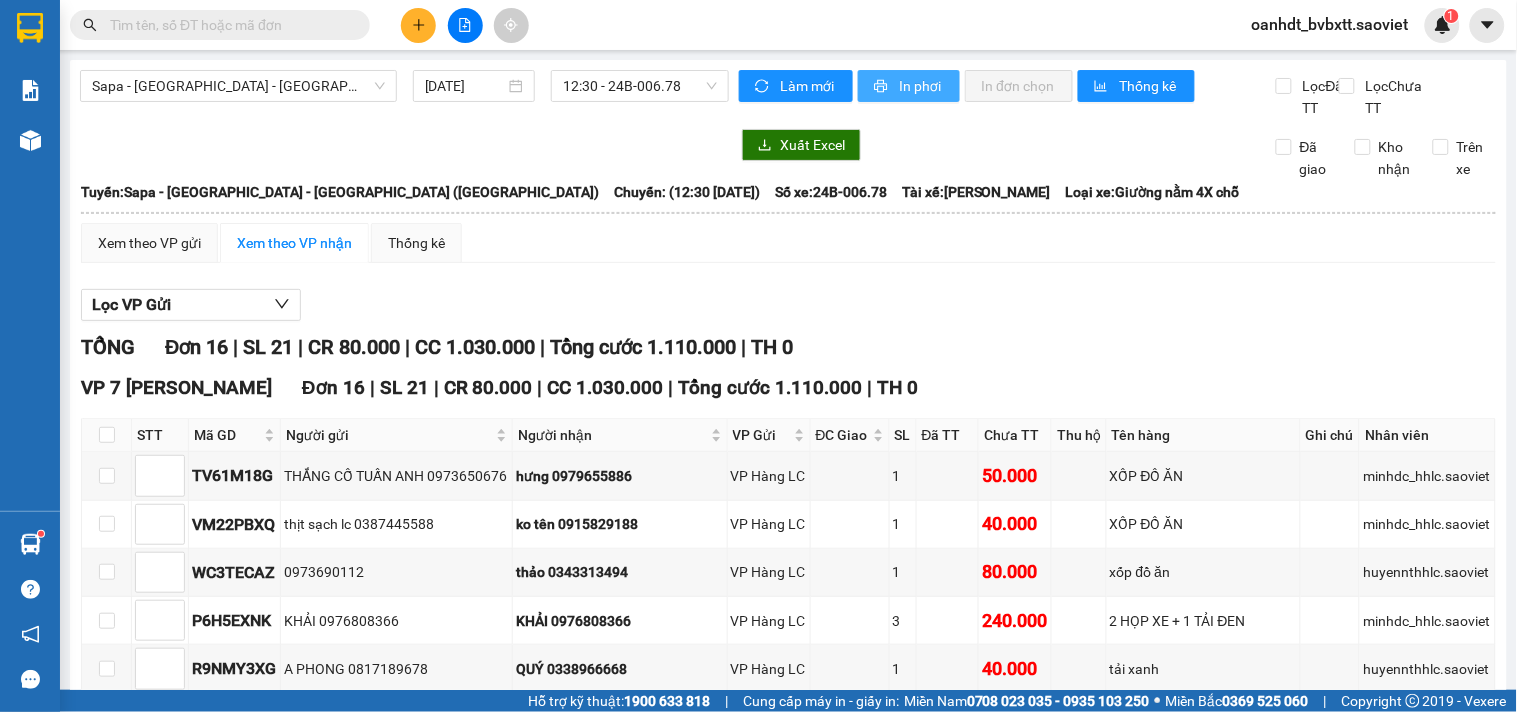 scroll, scrollTop: 0, scrollLeft: 0, axis: both 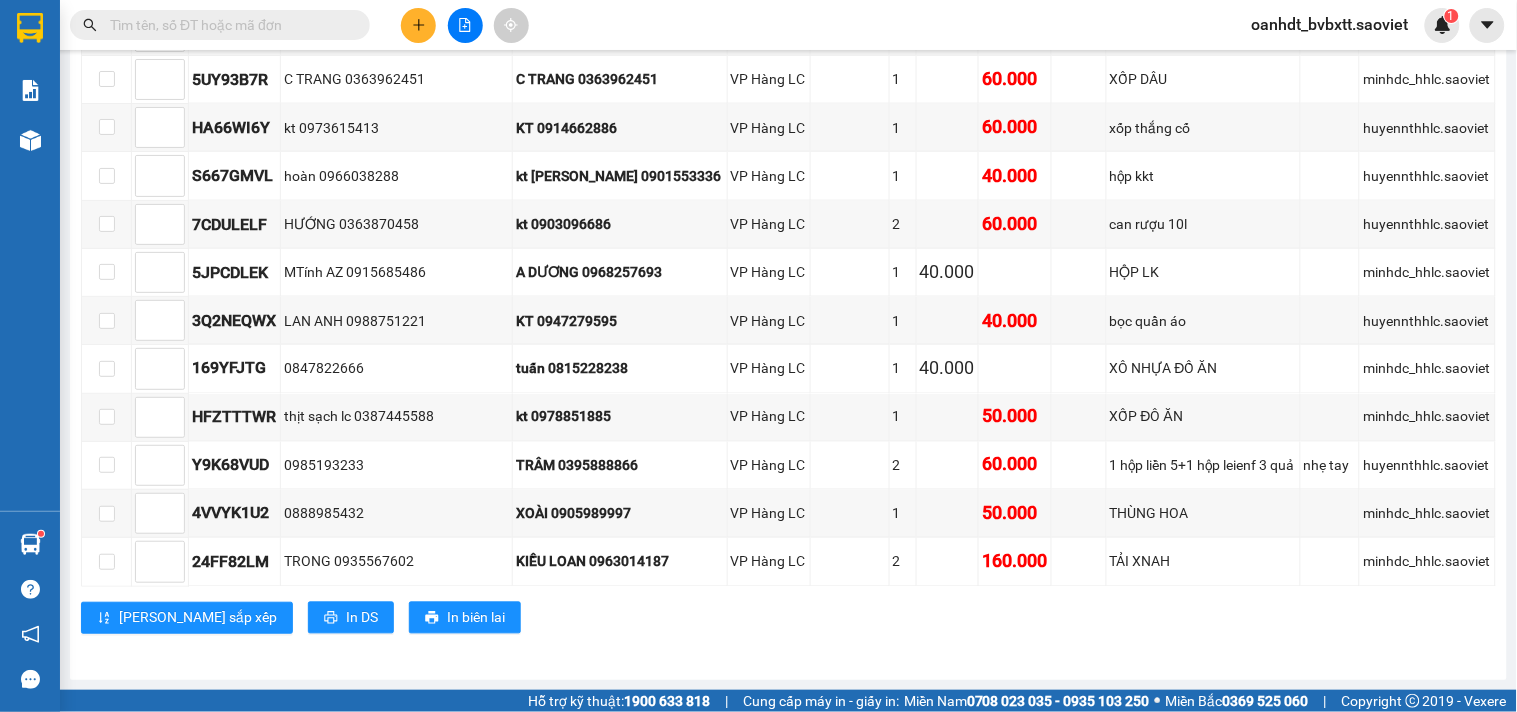 click at bounding box center (228, 25) 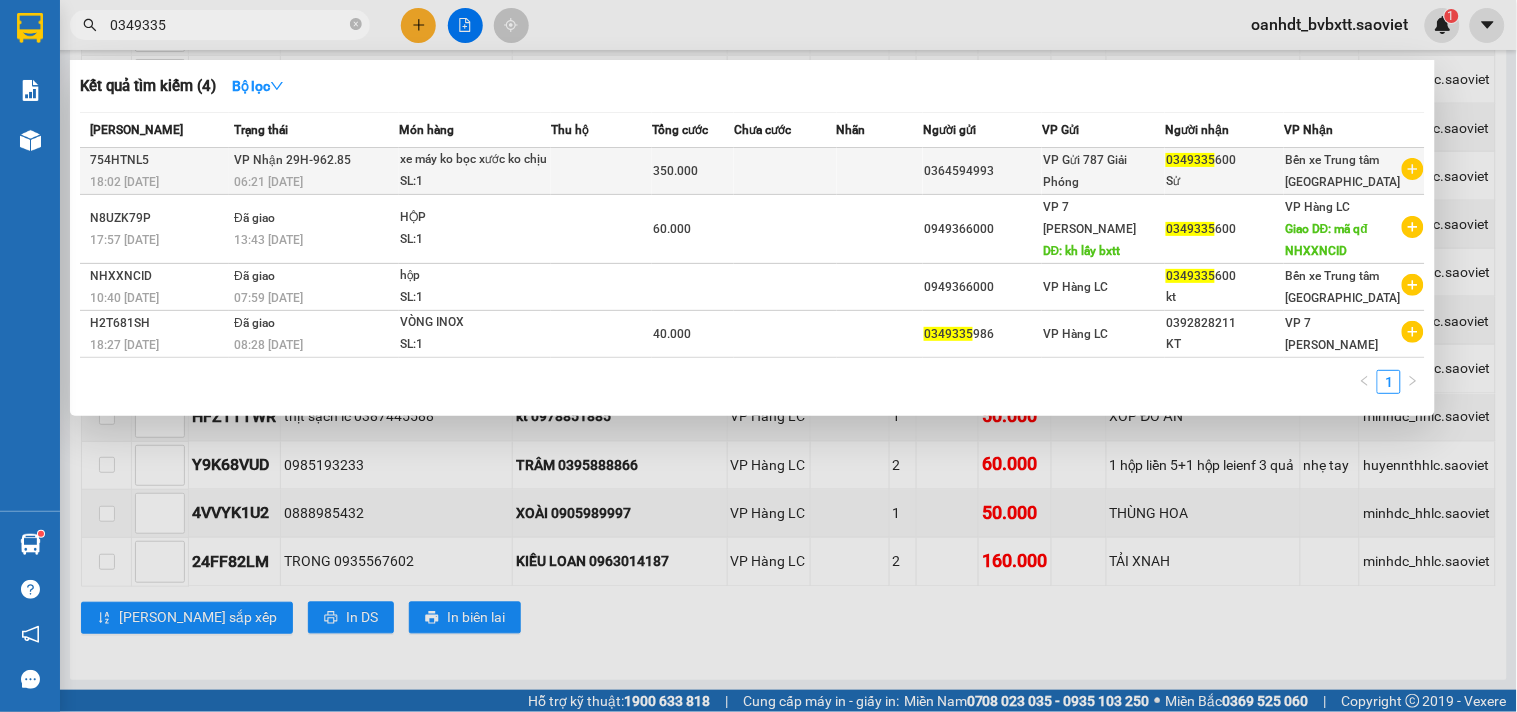 type on "0349335" 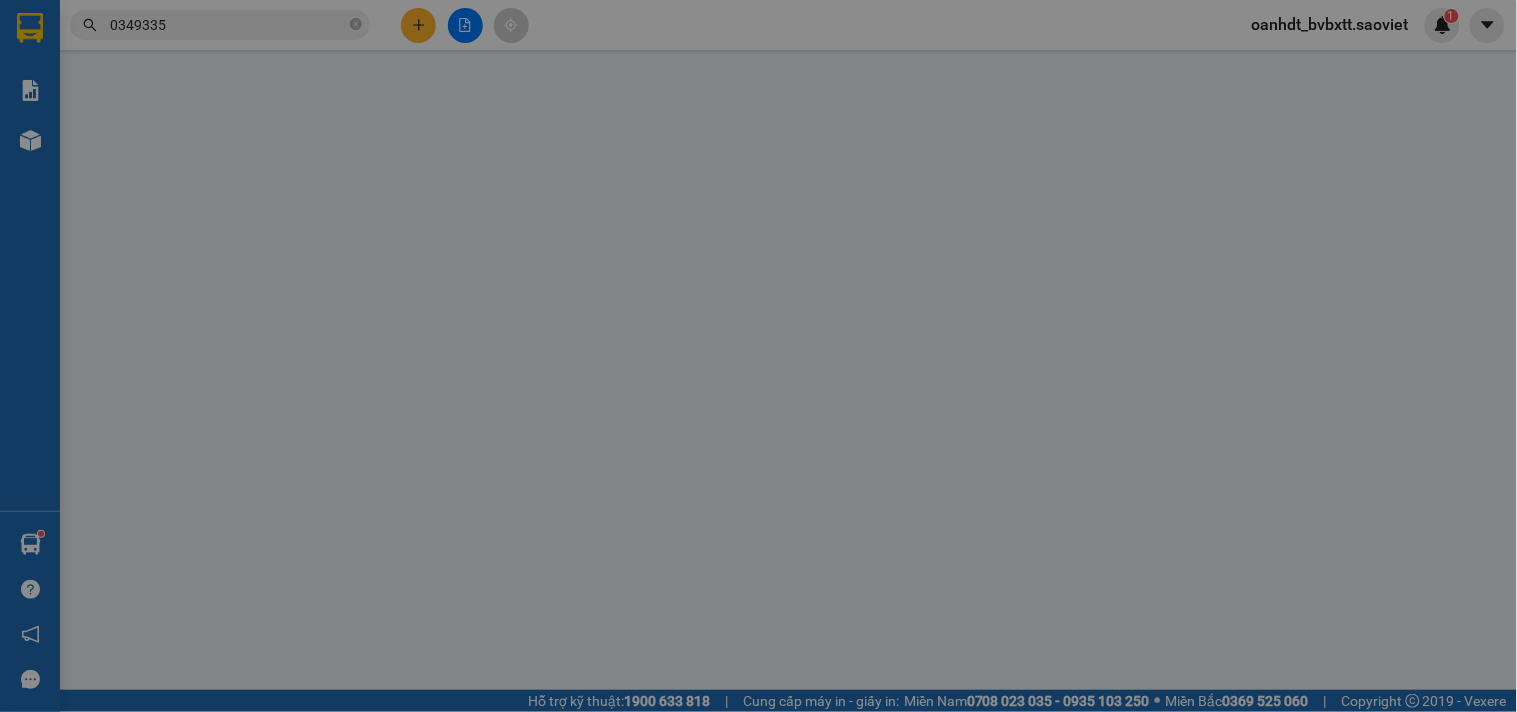 scroll, scrollTop: 0, scrollLeft: 0, axis: both 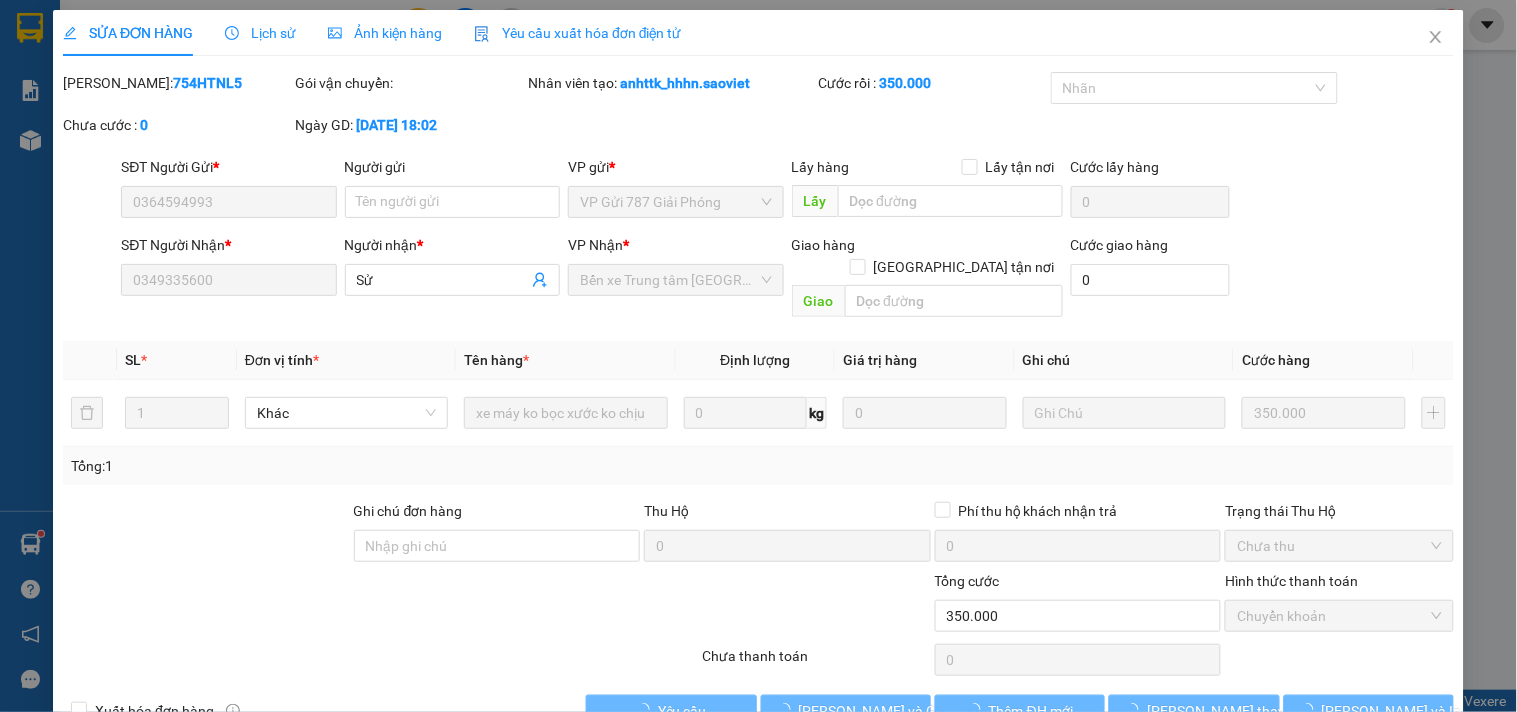 type on "0364594993" 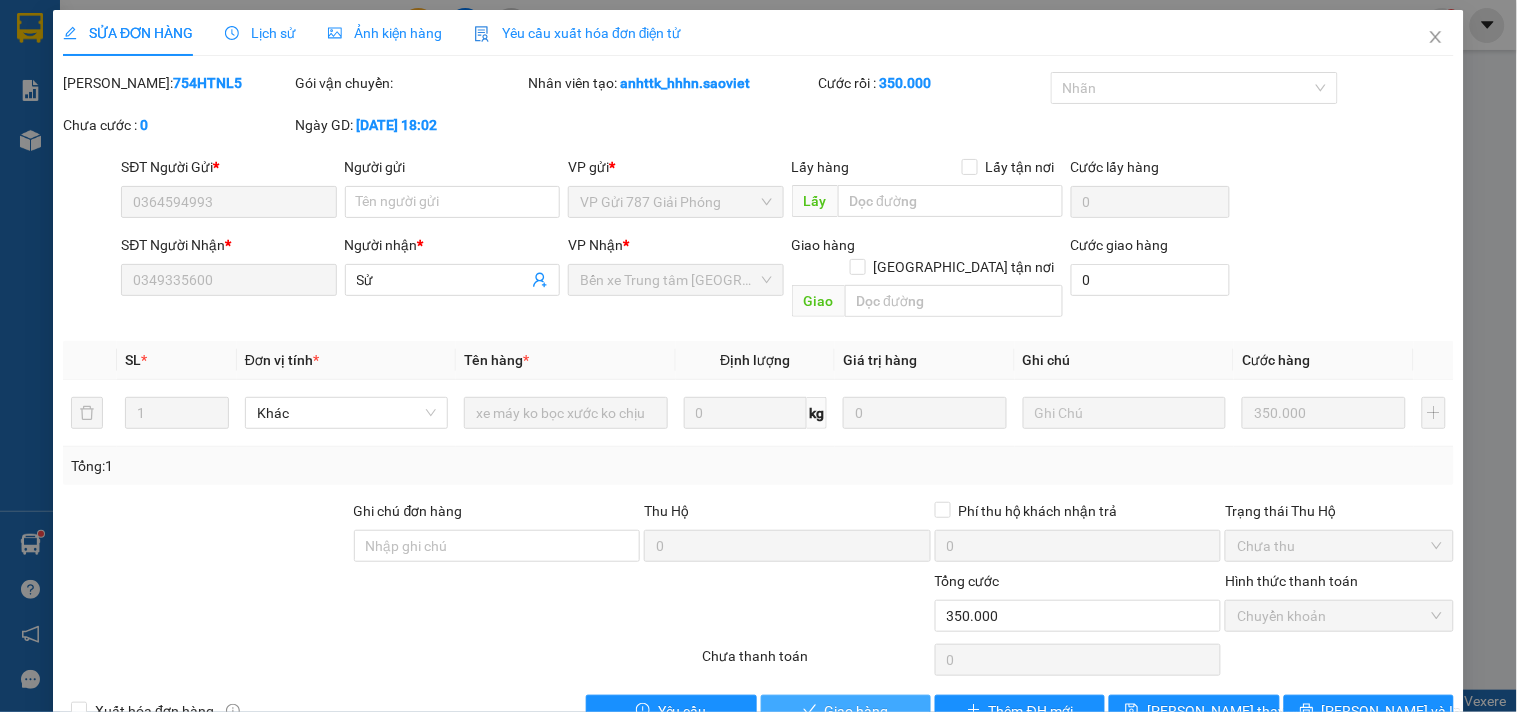 click on "Giao hàng" at bounding box center [857, 711] 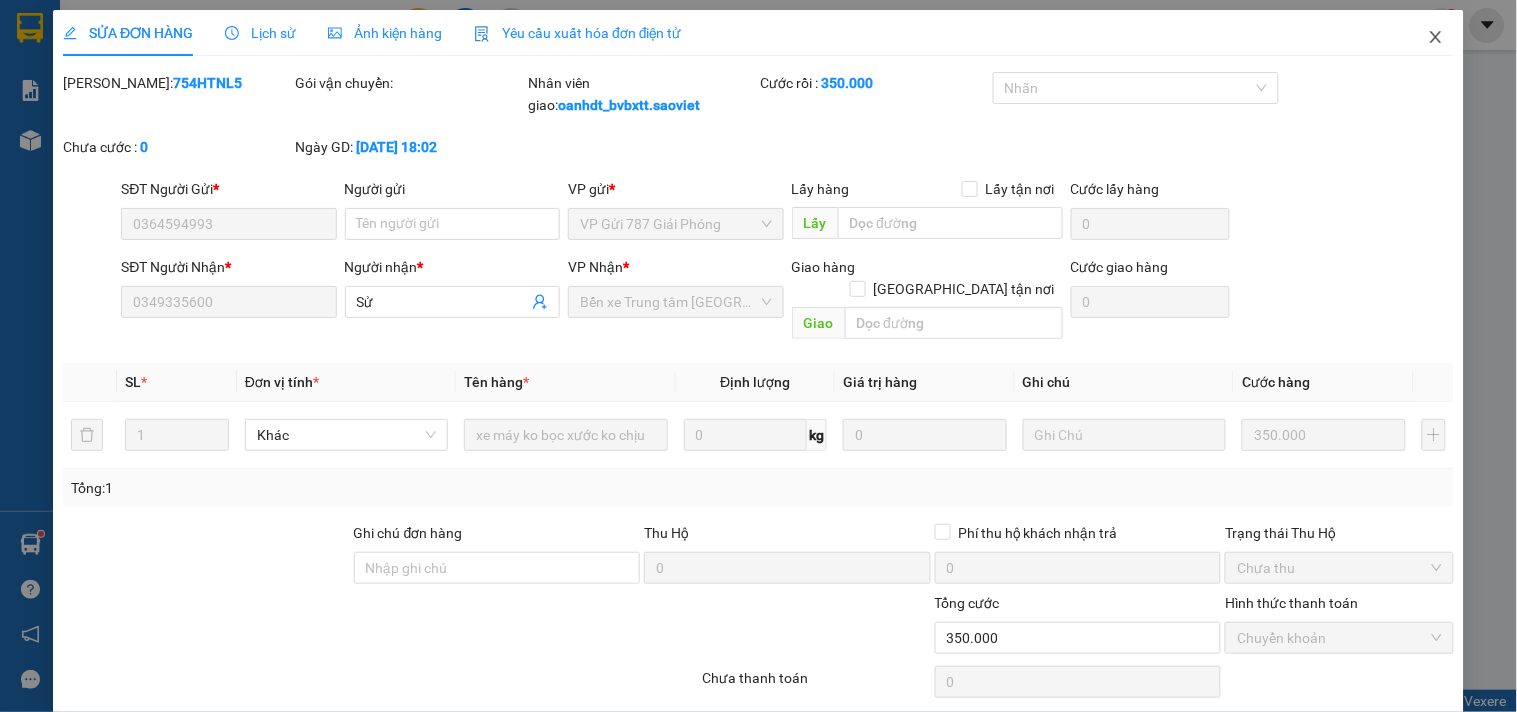 click at bounding box center (1436, 38) 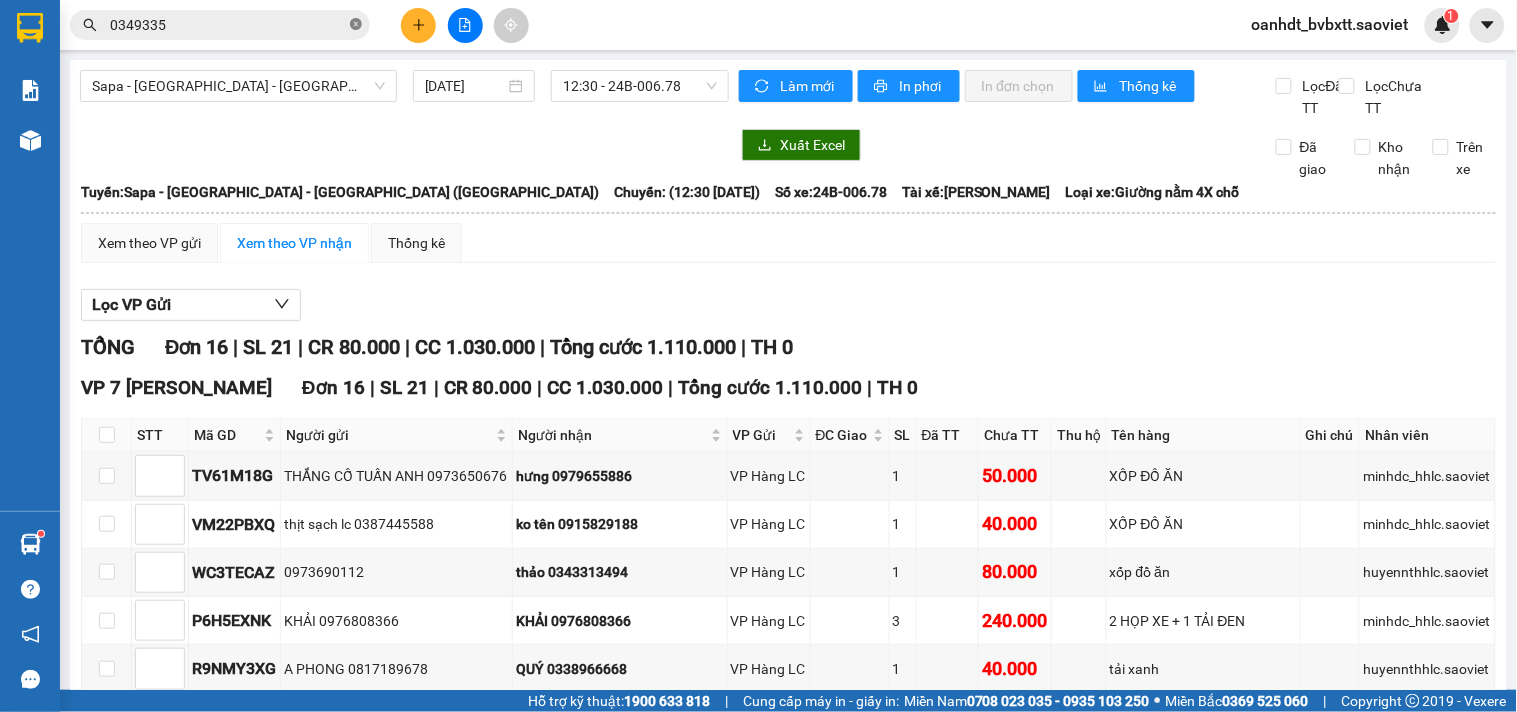 click 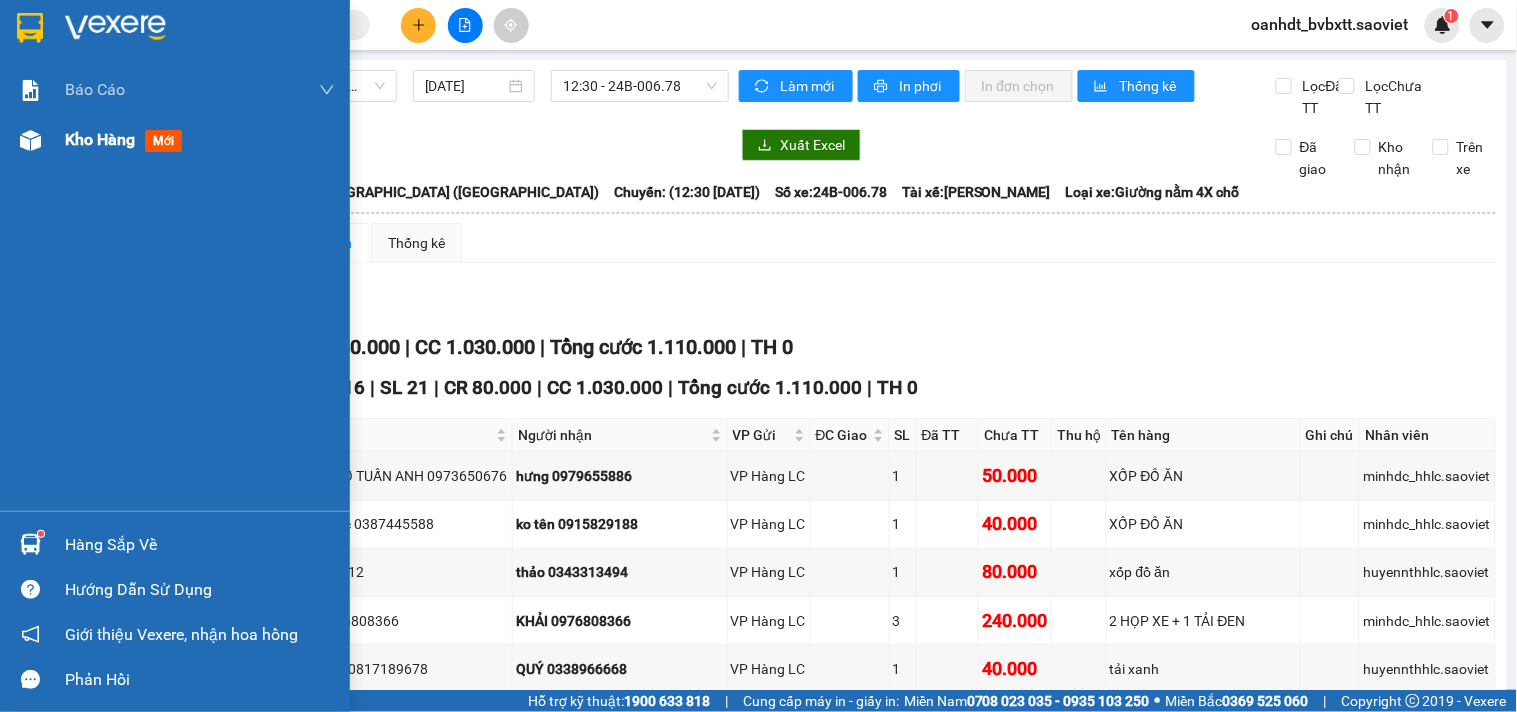 click on "mới" at bounding box center [163, 141] 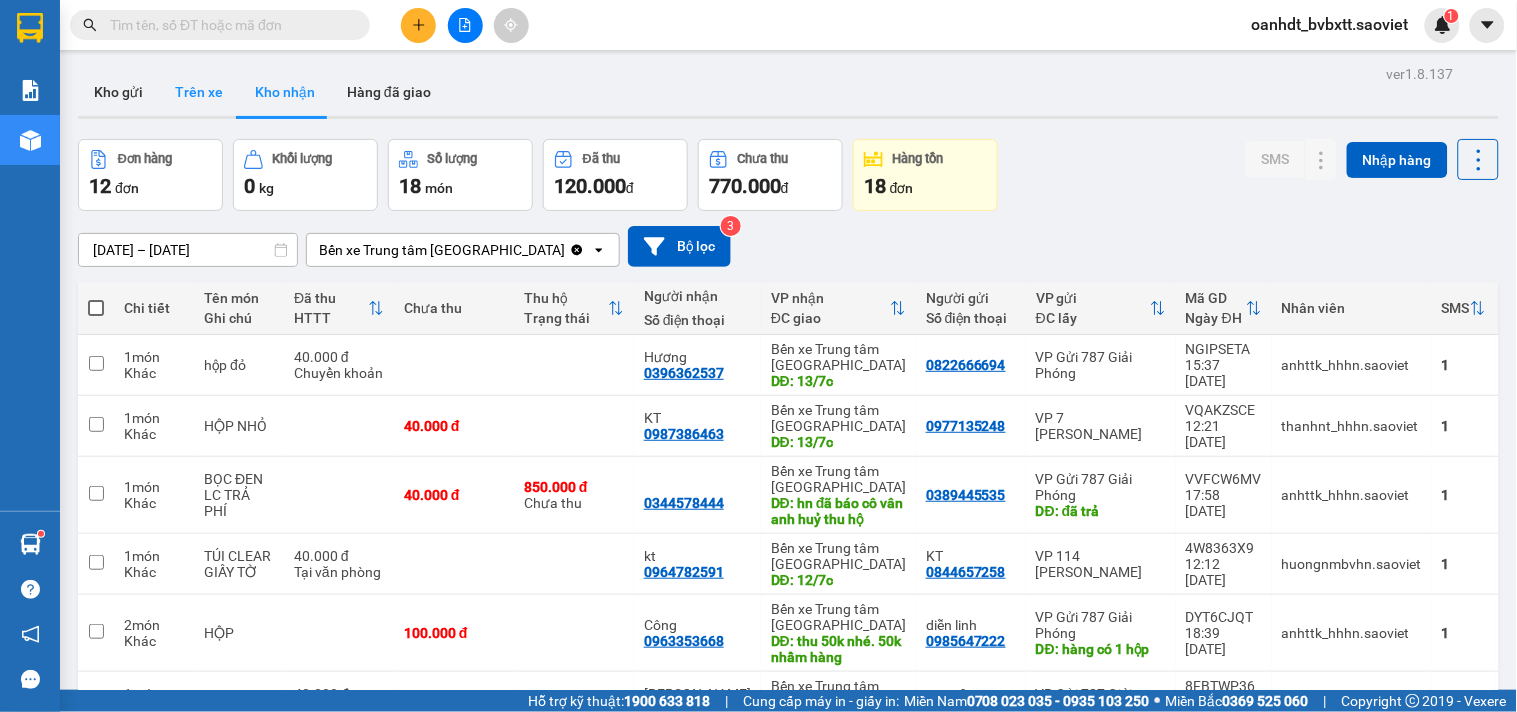 click on "Trên xe" at bounding box center (199, 92) 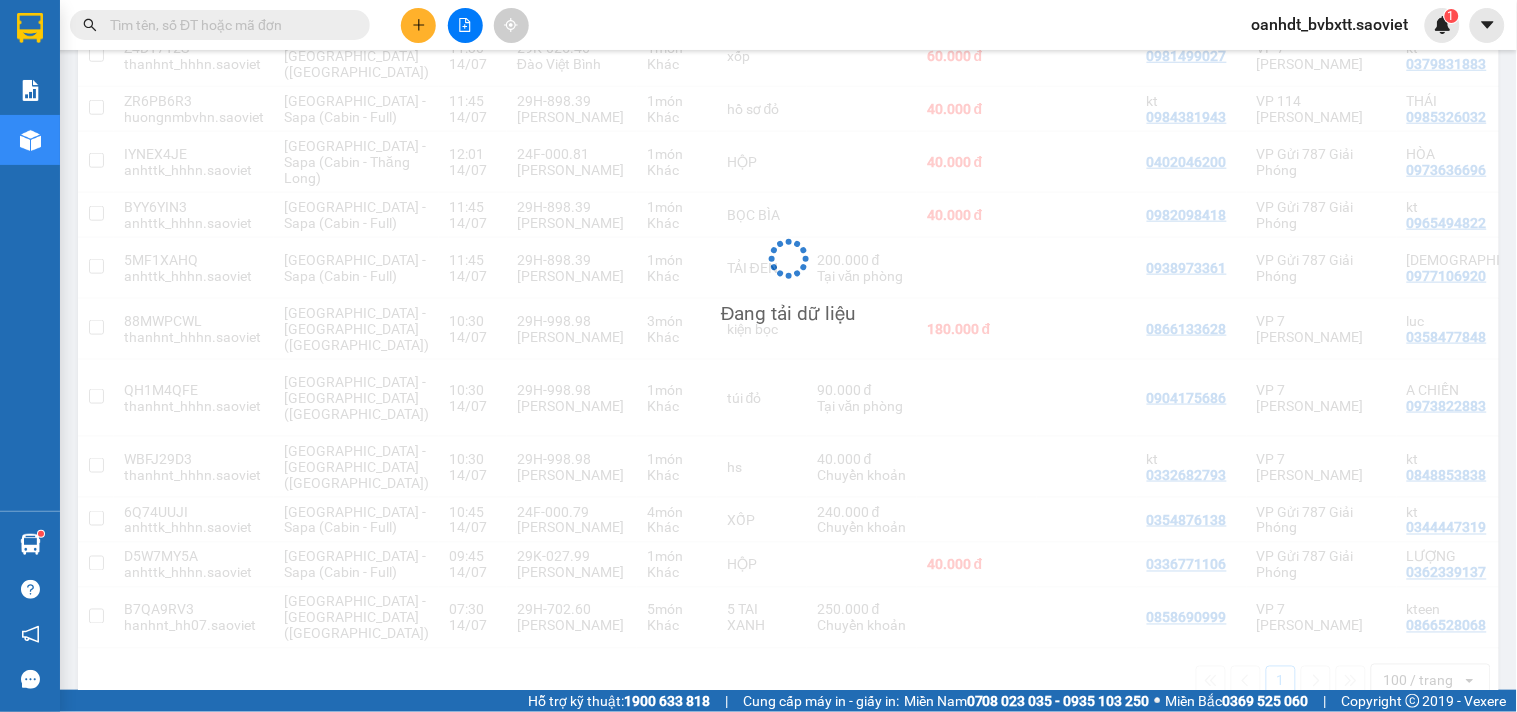 scroll, scrollTop: 545, scrollLeft: 0, axis: vertical 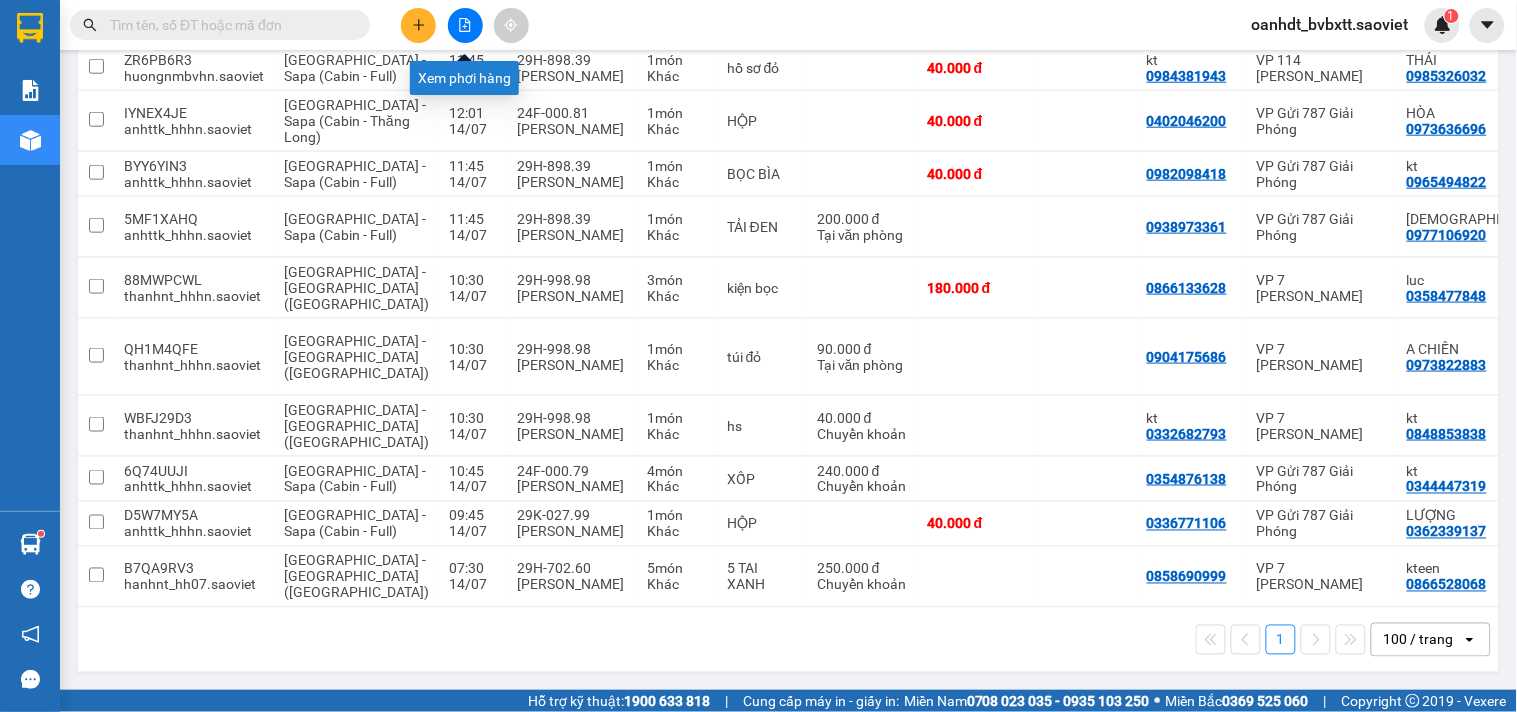 click at bounding box center [465, 25] 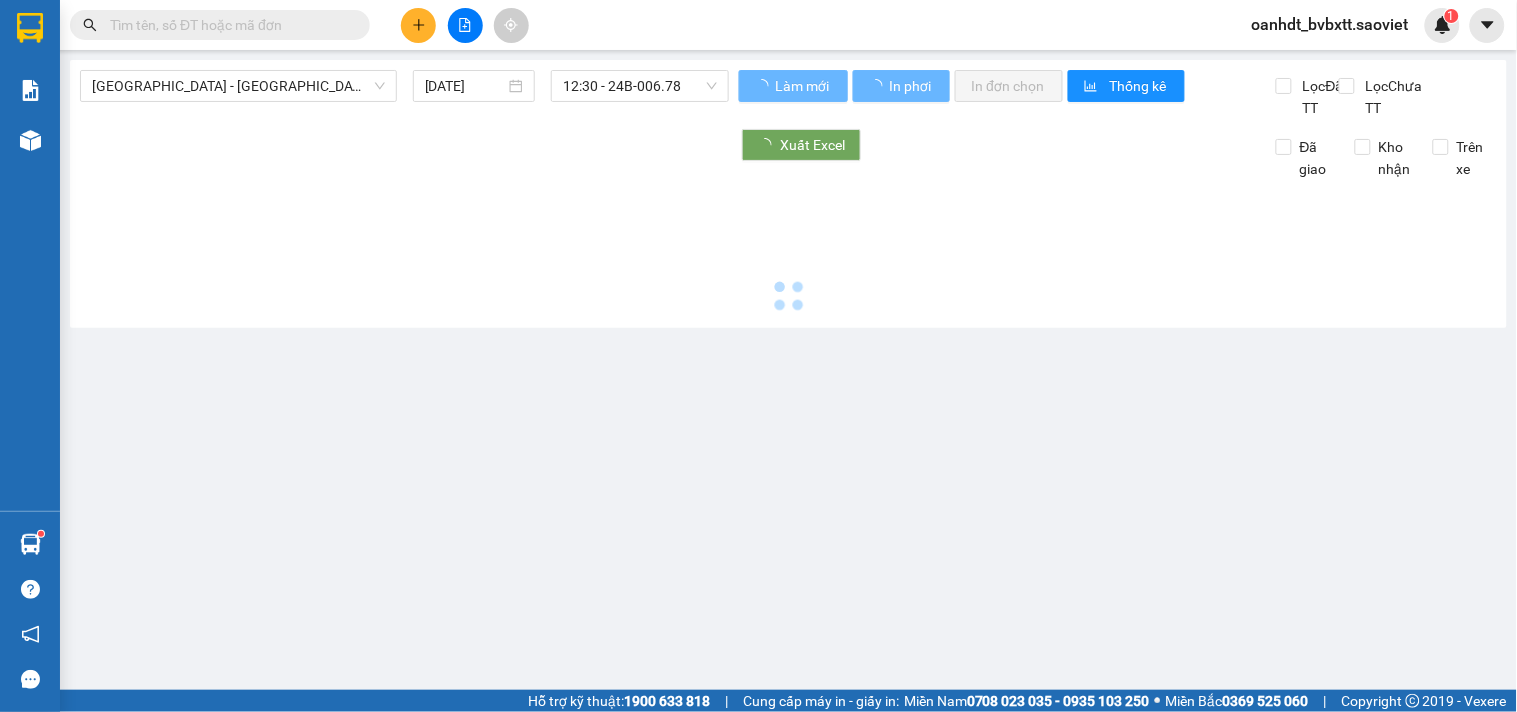 scroll, scrollTop: 0, scrollLeft: 0, axis: both 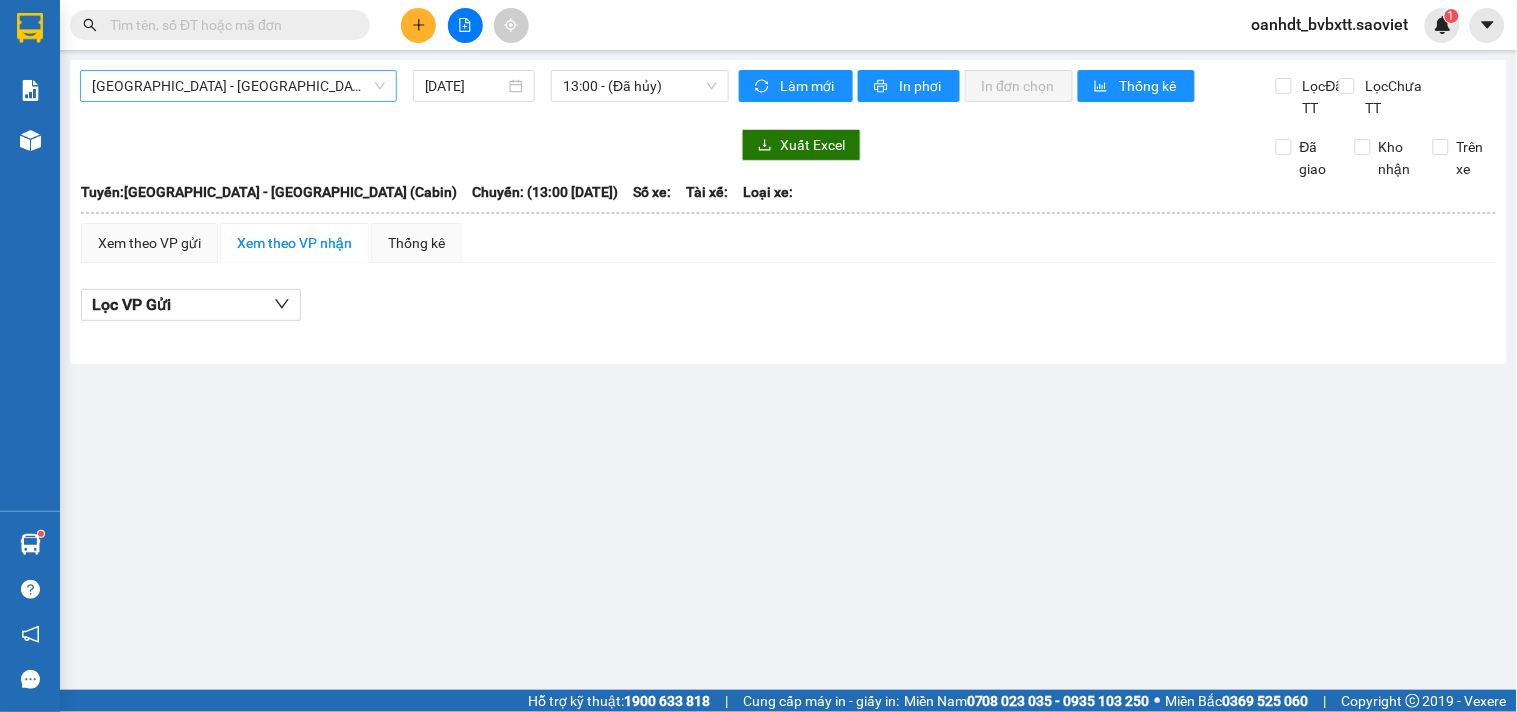 click on "[GEOGRAPHIC_DATA] - [GEOGRAPHIC_DATA] (Cabin)" at bounding box center [238, 86] 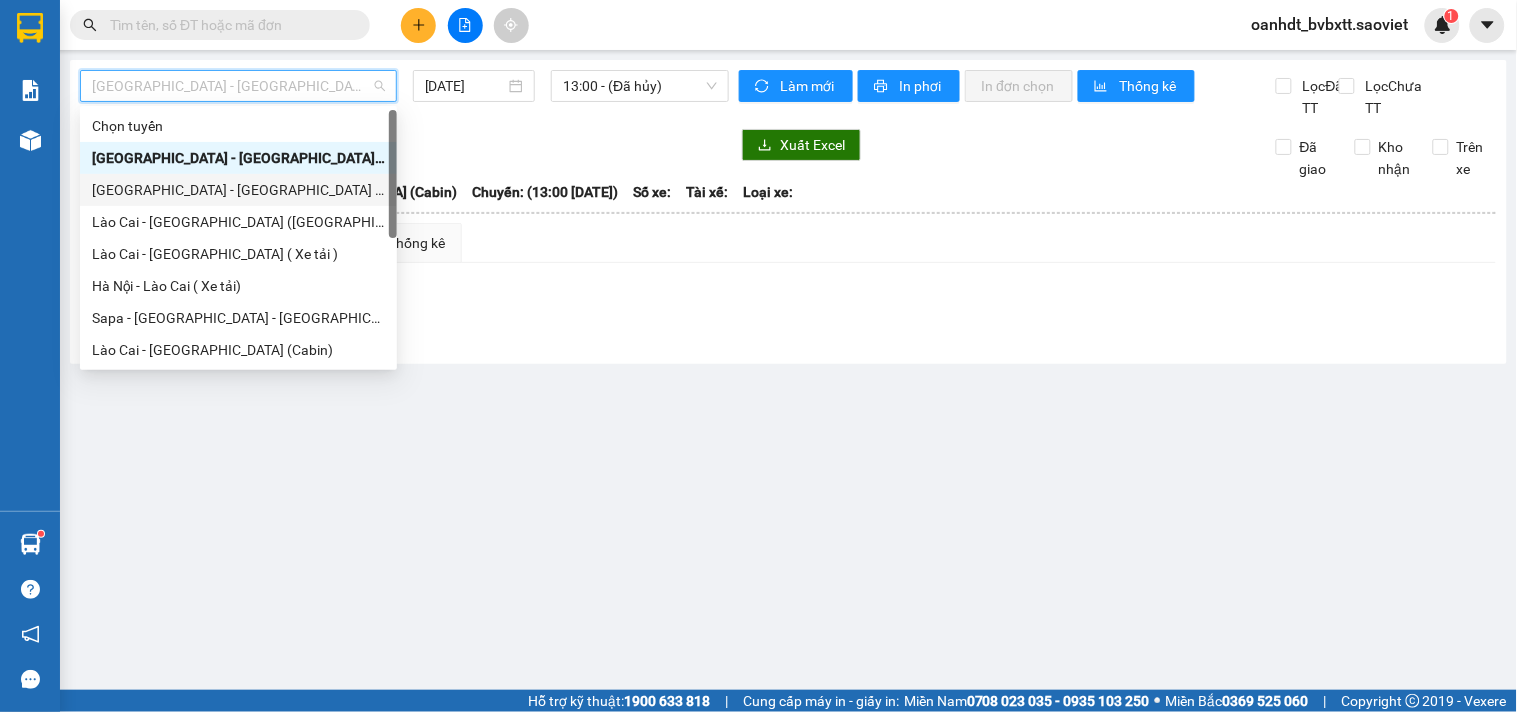 click on "[GEOGRAPHIC_DATA] - [GEOGRAPHIC_DATA] ([GEOGRAPHIC_DATA])" at bounding box center [238, 190] 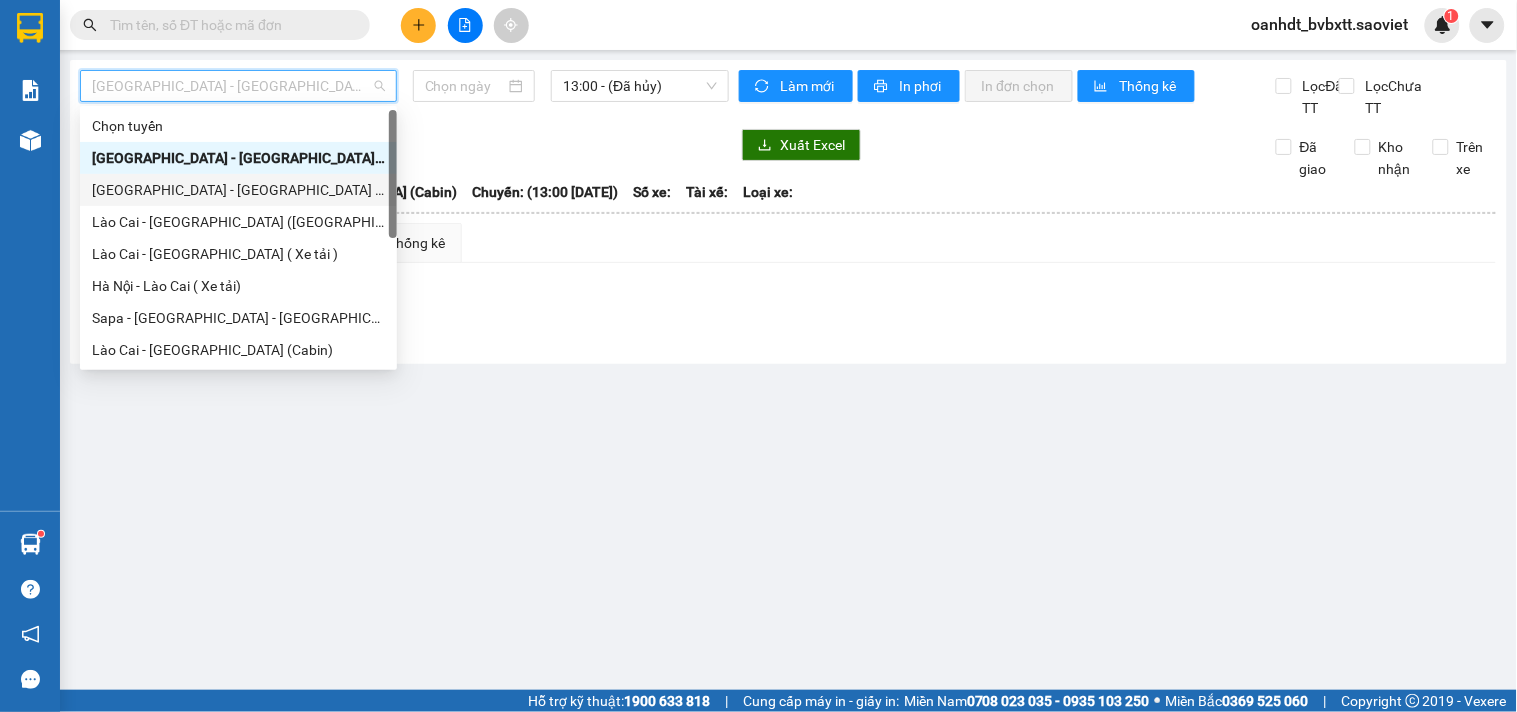 type on "[DATE]" 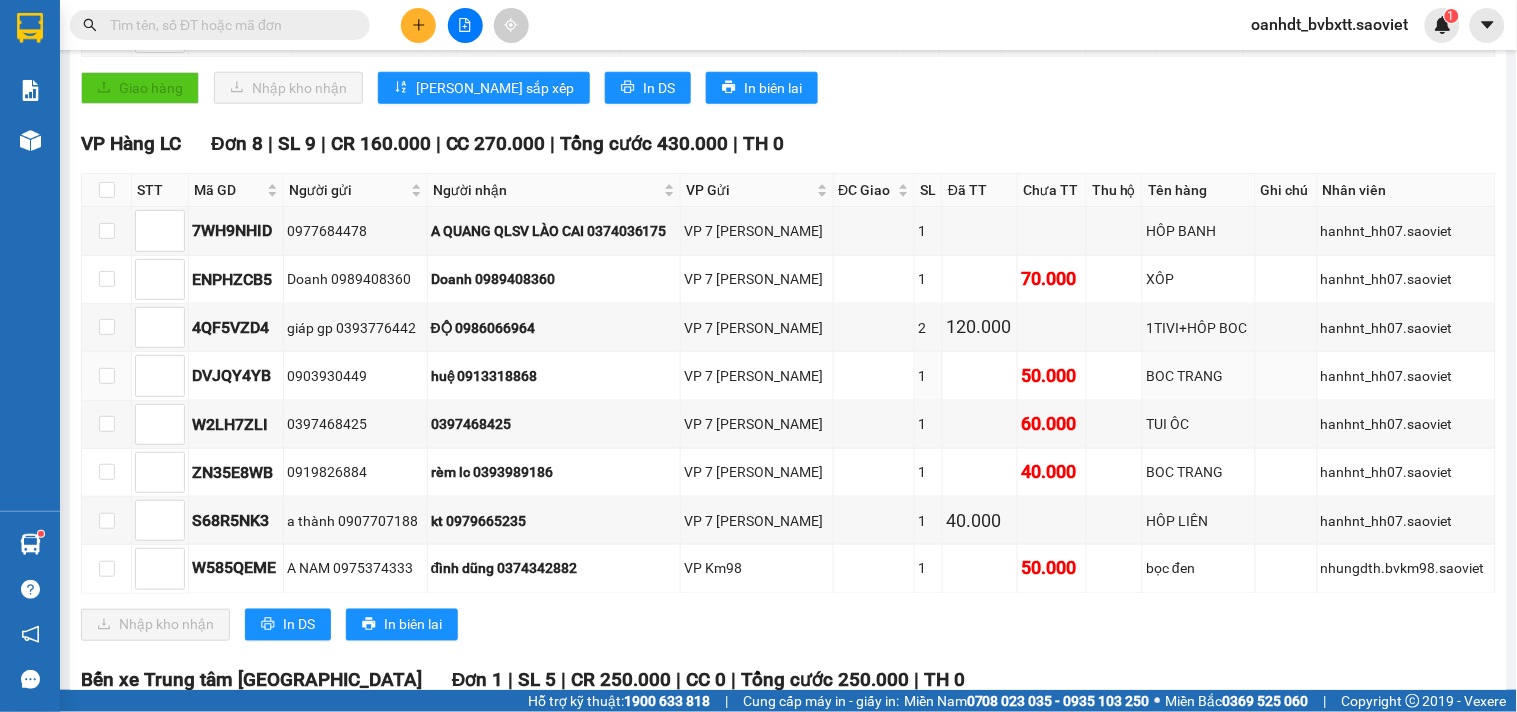 scroll, scrollTop: 675, scrollLeft: 0, axis: vertical 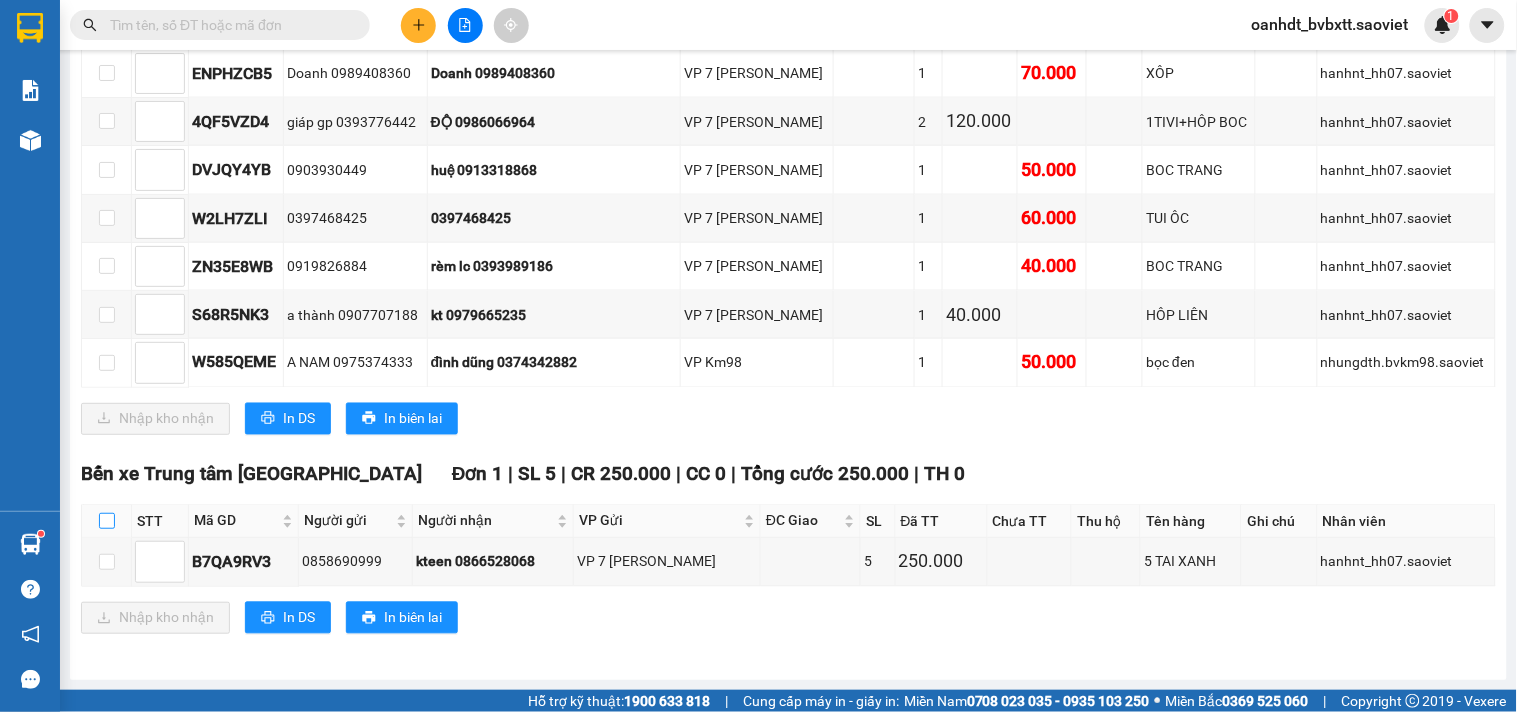click at bounding box center [107, 521] 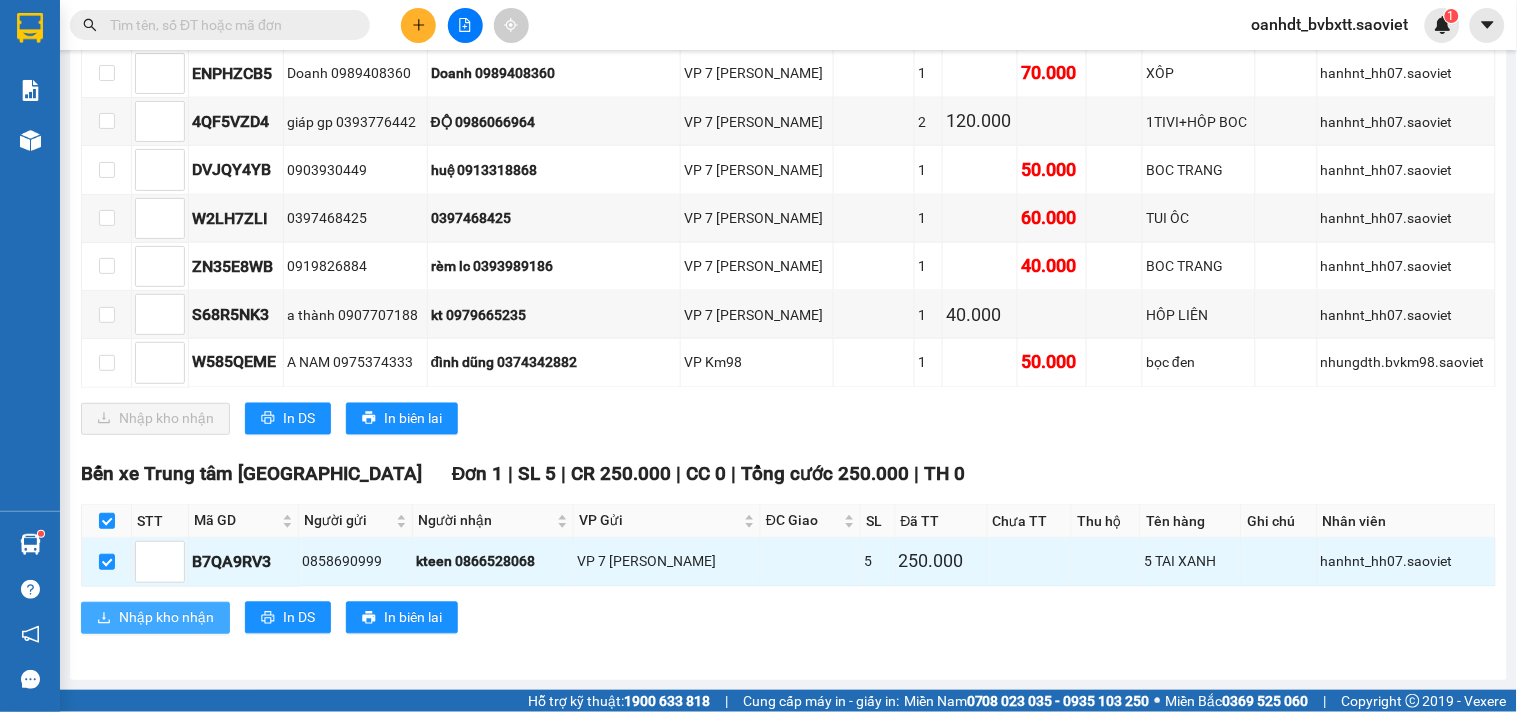 click on "Nhập kho nhận" at bounding box center [166, 618] 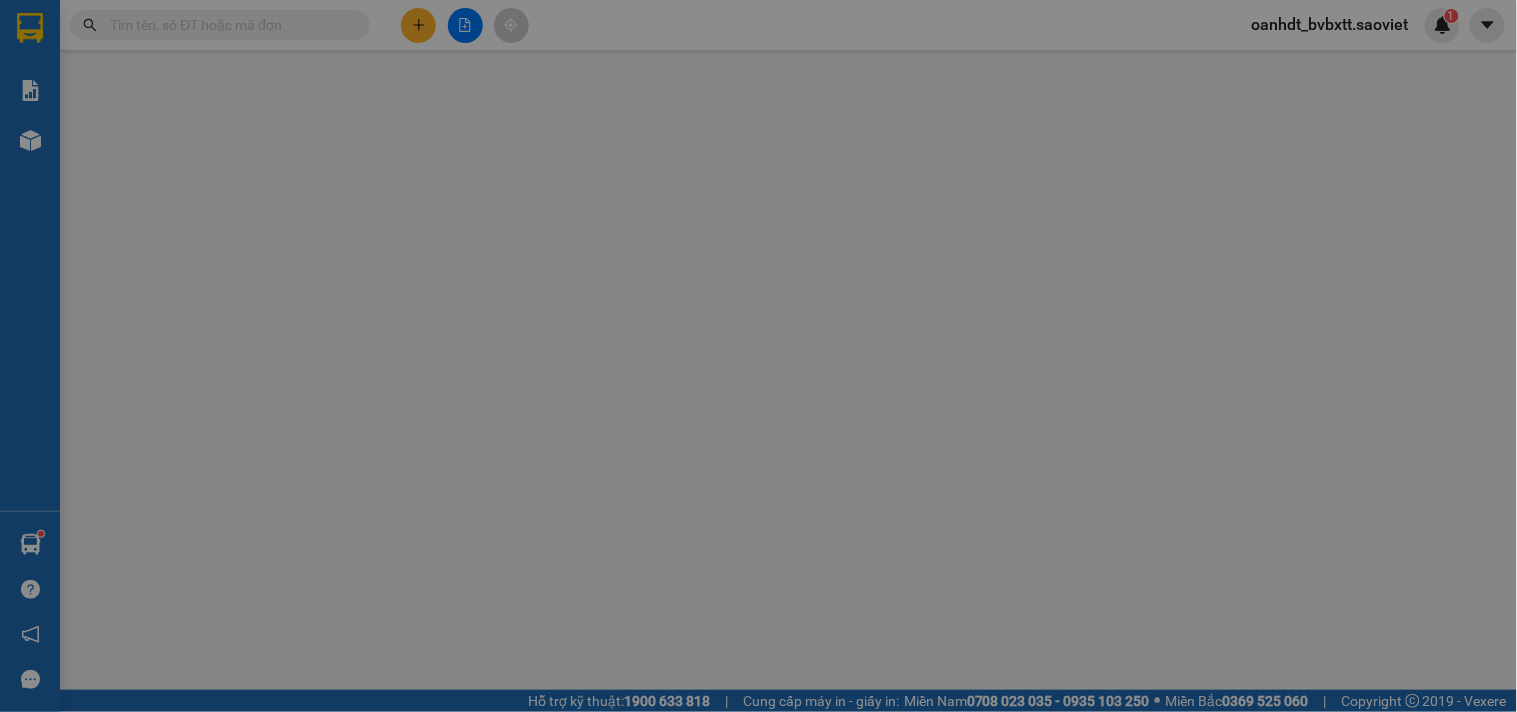scroll, scrollTop: 0, scrollLeft: 0, axis: both 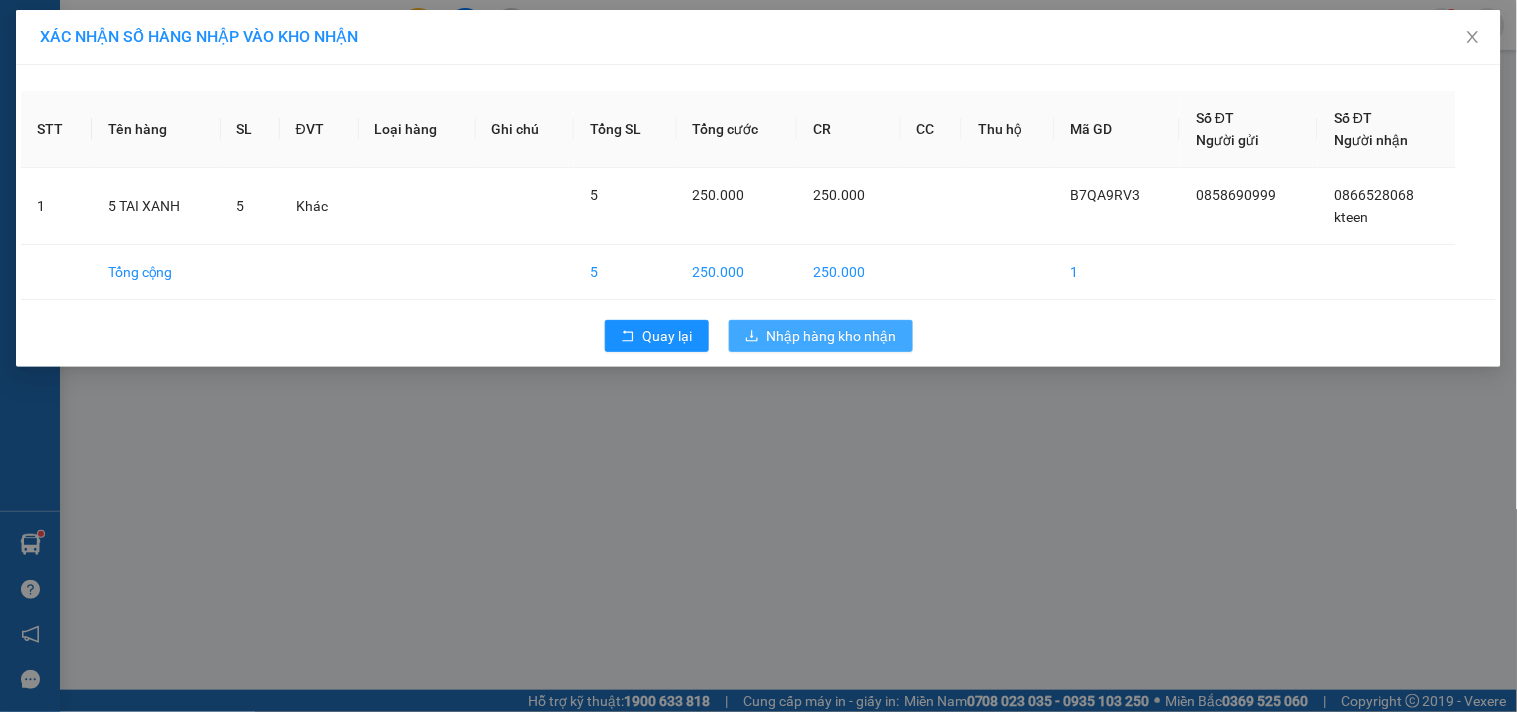 click on "Nhập hàng kho nhận" at bounding box center [832, 336] 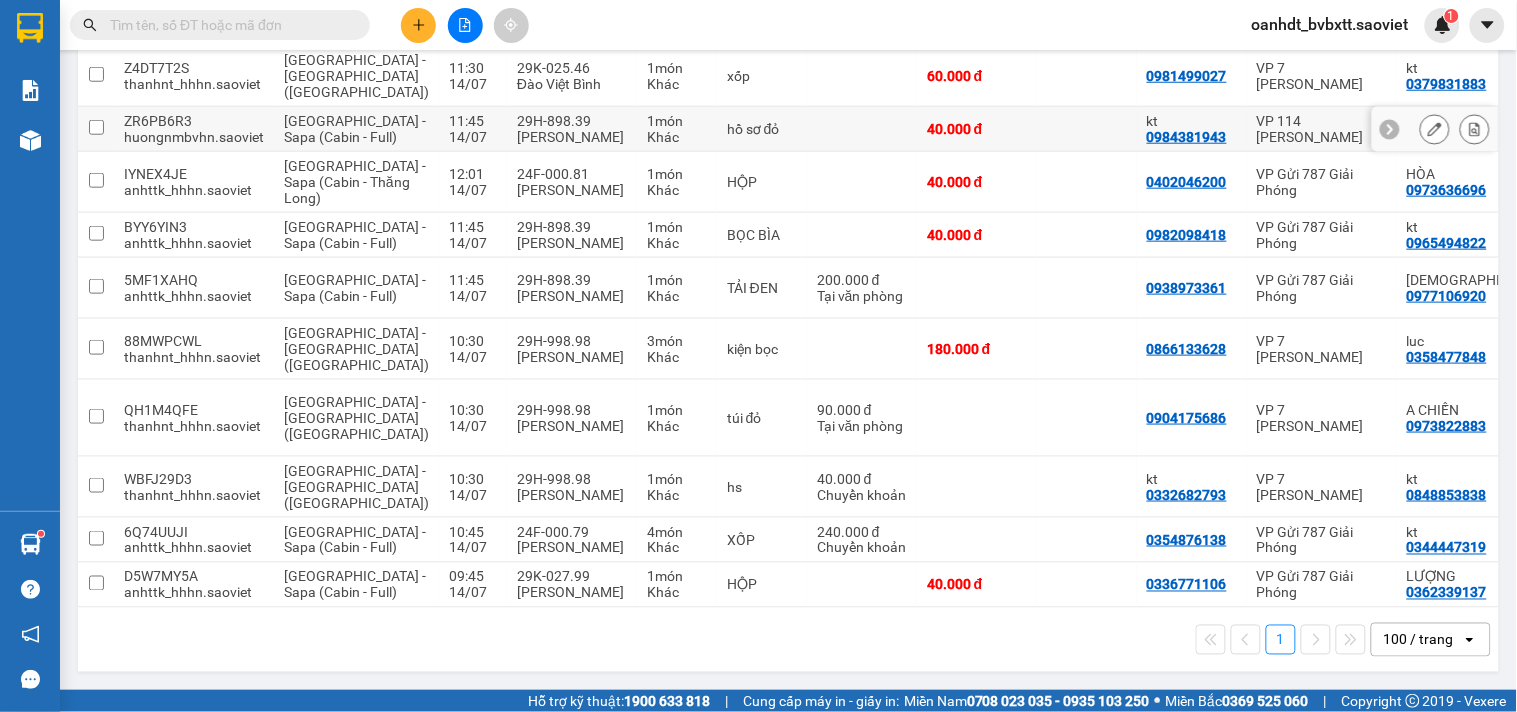 scroll, scrollTop: 0, scrollLeft: 0, axis: both 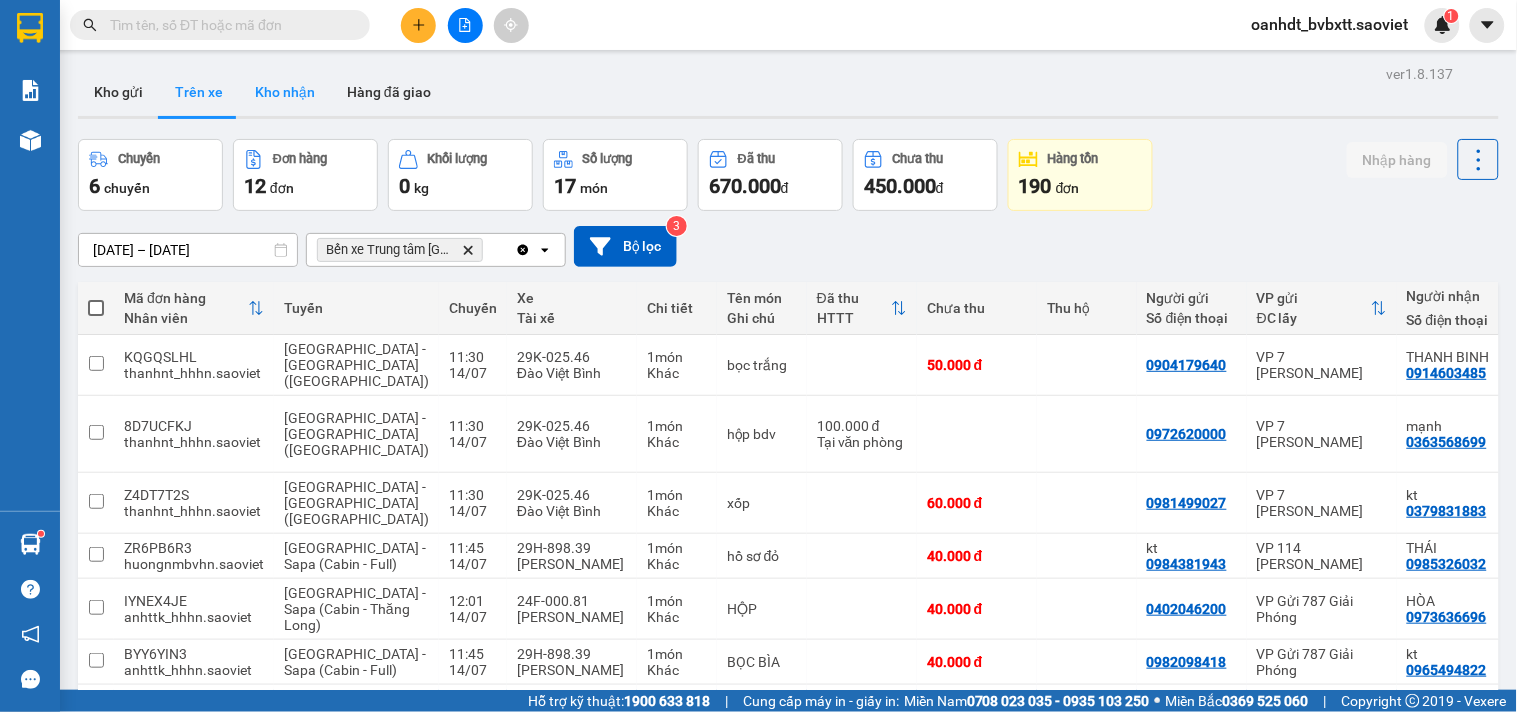 click on "Kho nhận" at bounding box center (285, 92) 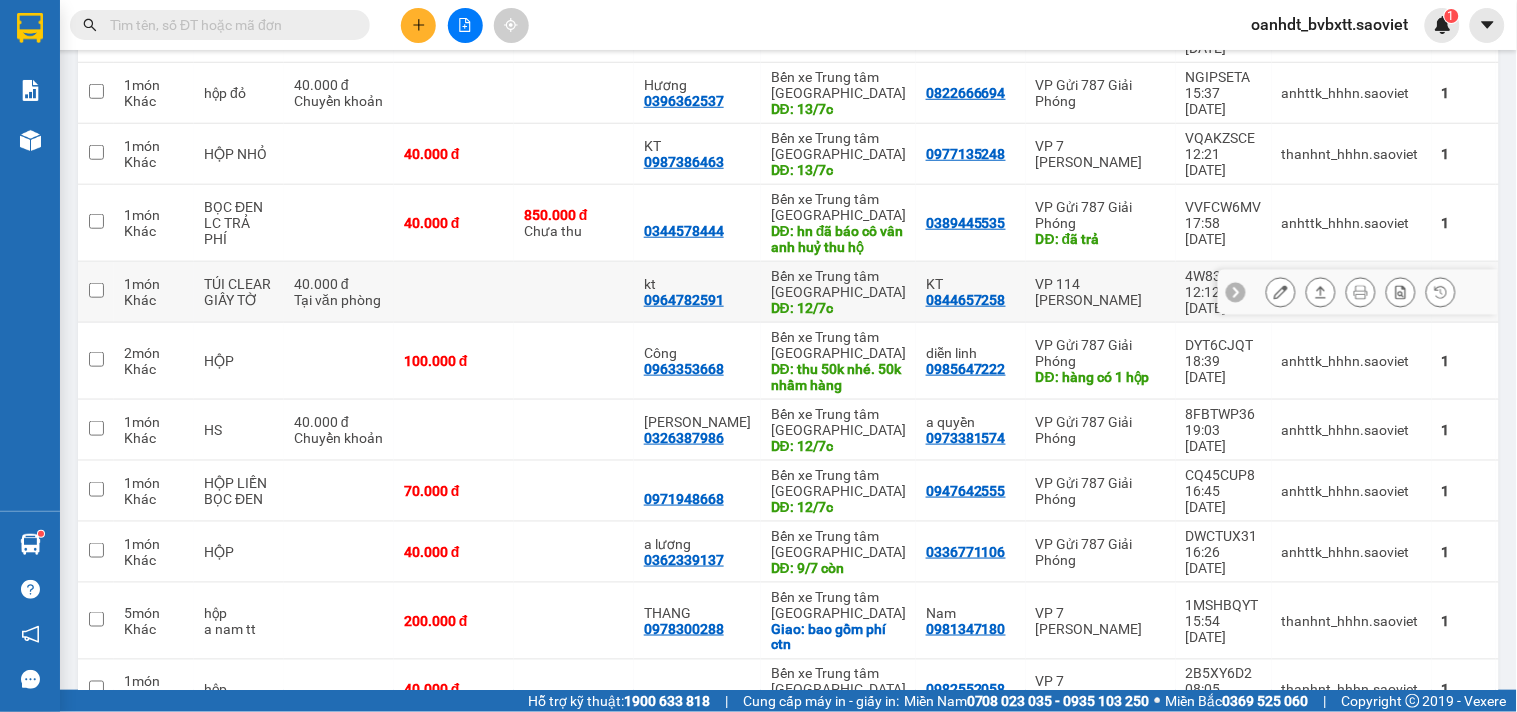 scroll, scrollTop: 0, scrollLeft: 0, axis: both 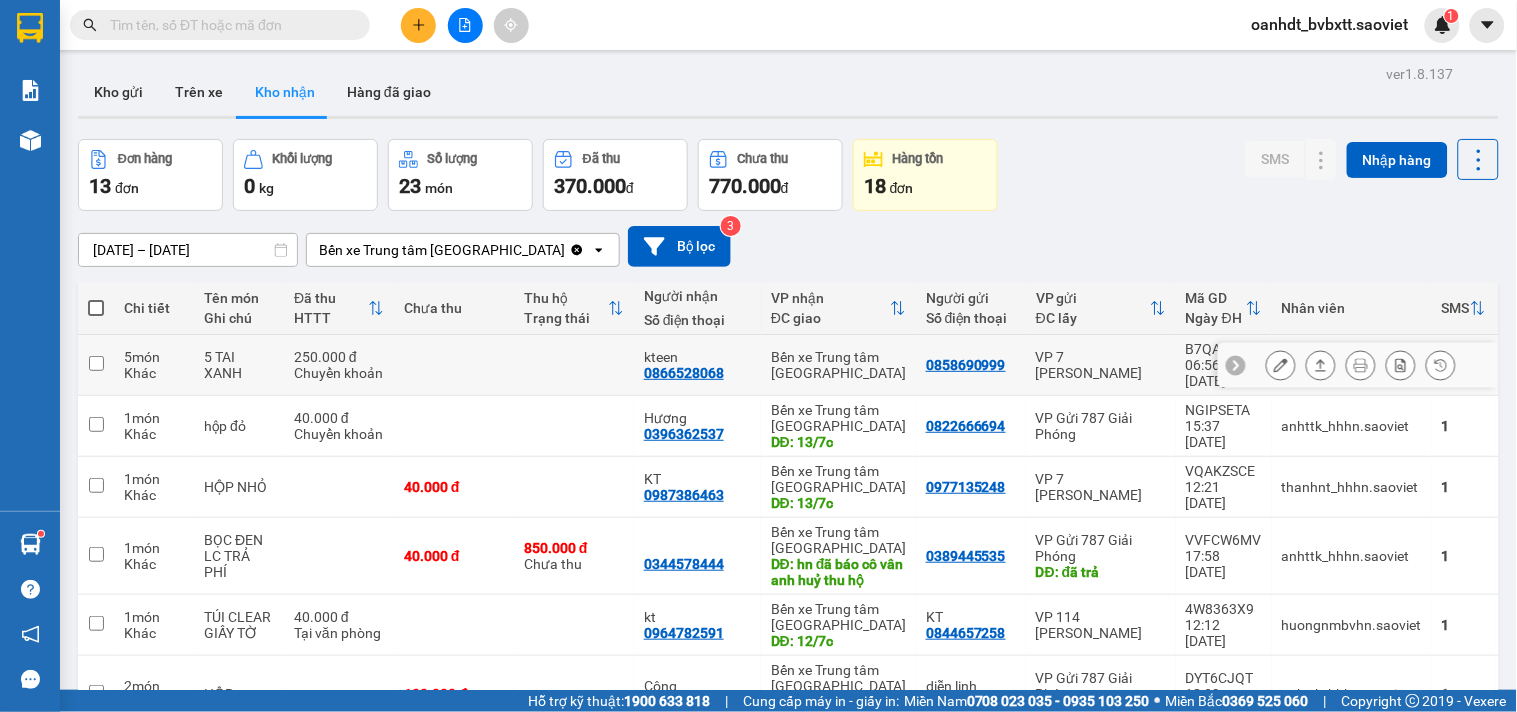 click at bounding box center [454, 365] 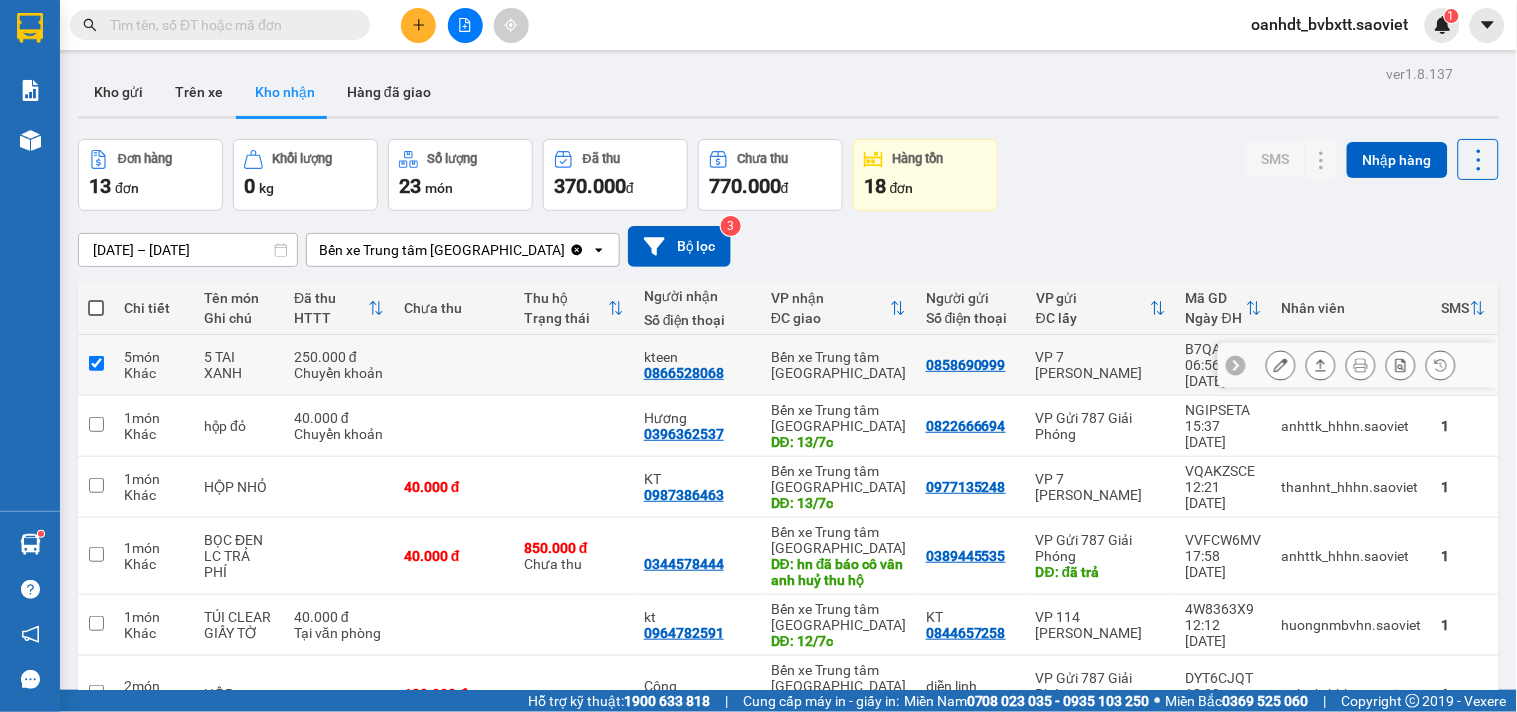 checkbox on "true" 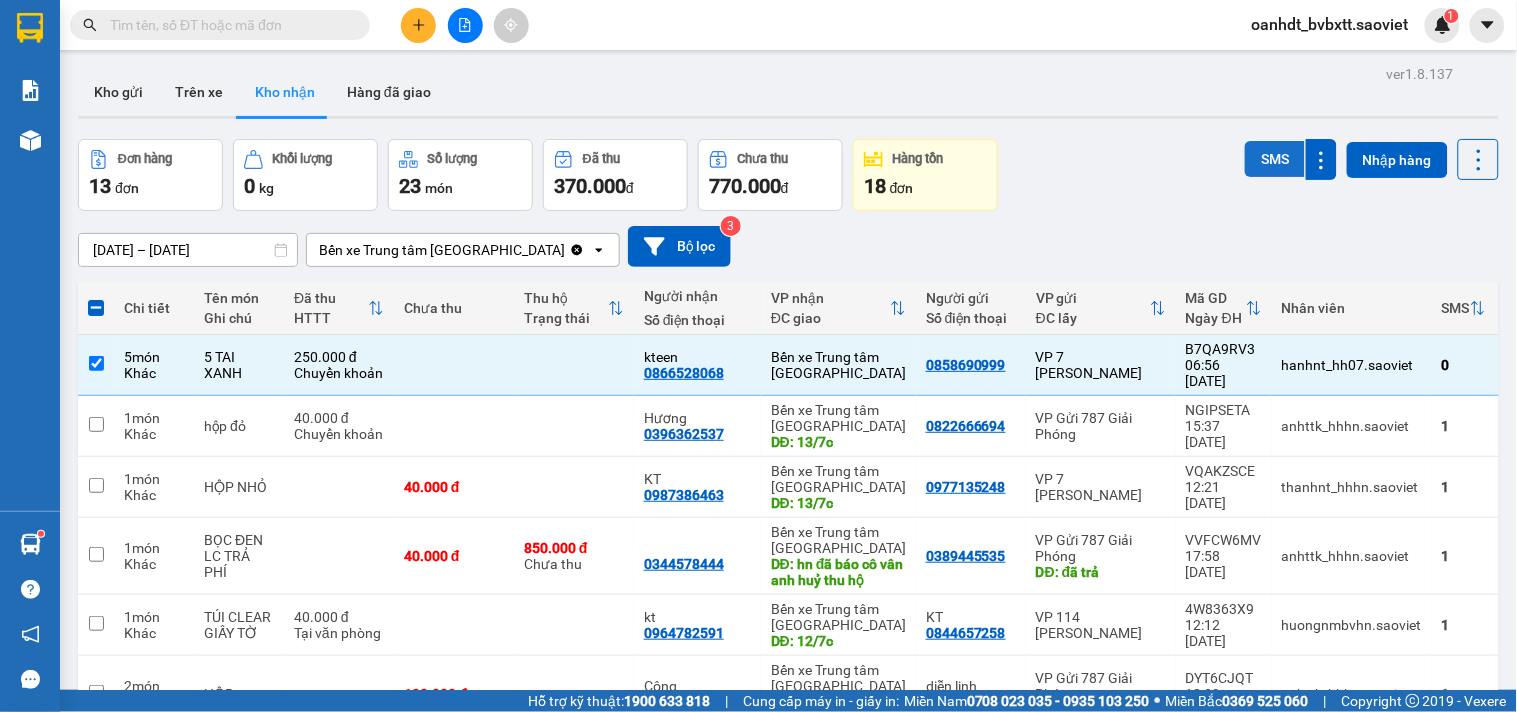 click on "SMS" at bounding box center [1275, 159] 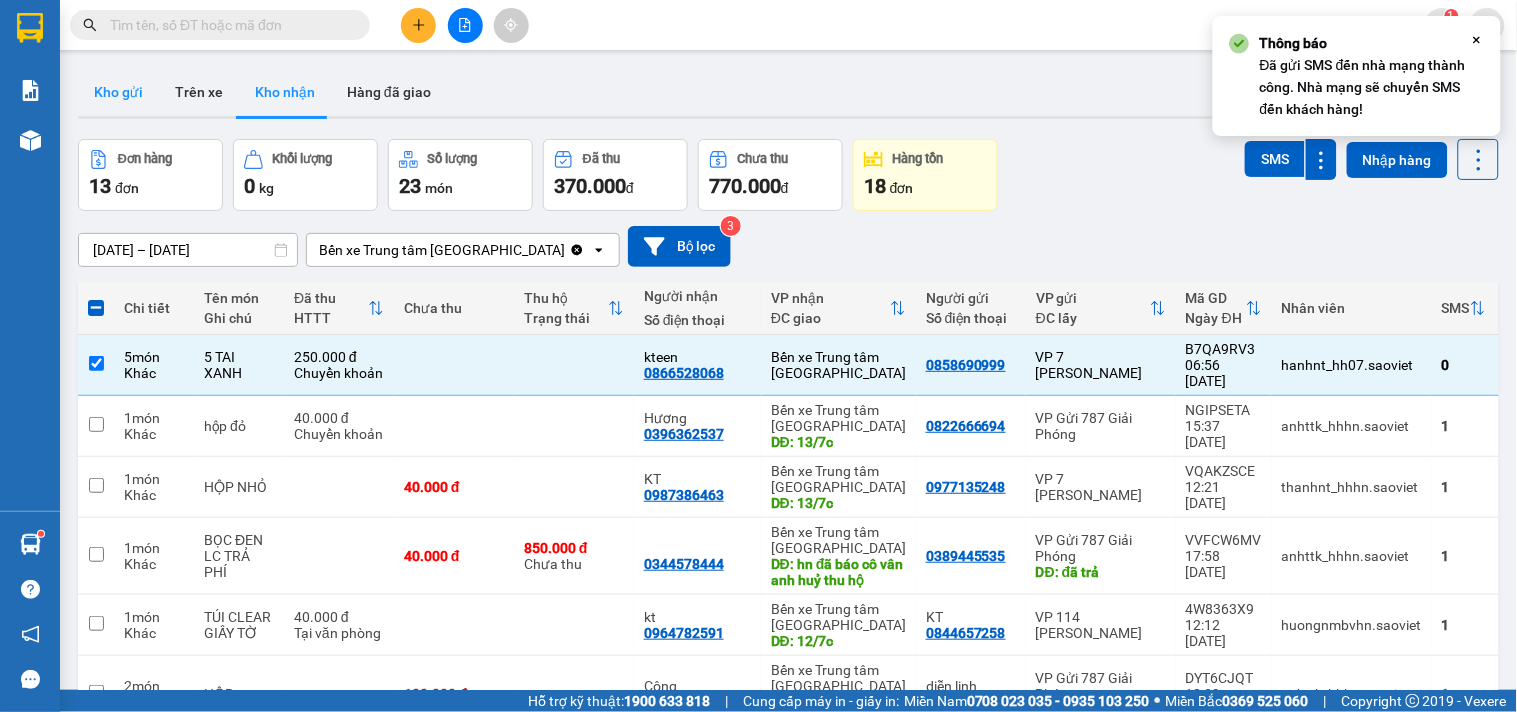 click on "Kho gửi" at bounding box center (118, 92) 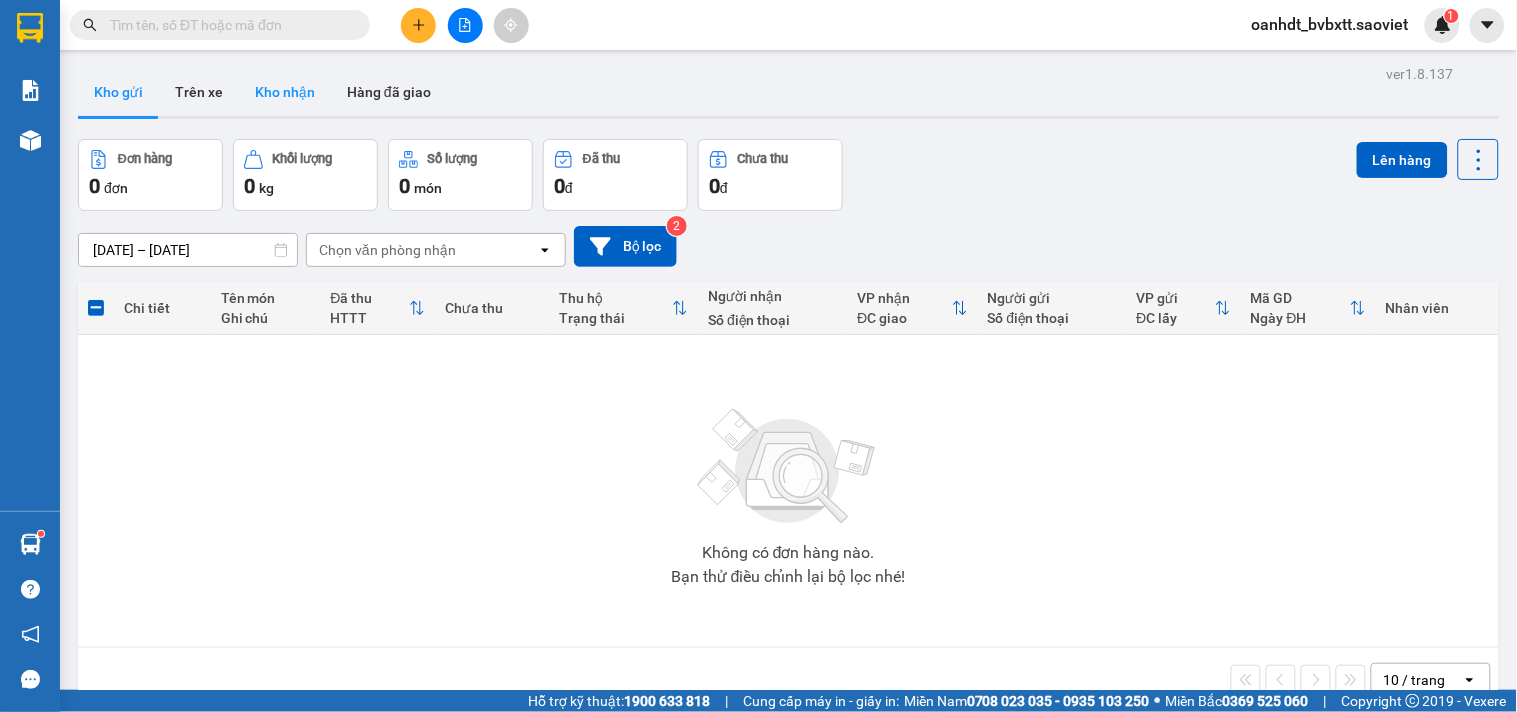 click on "Kho nhận" at bounding box center (285, 92) 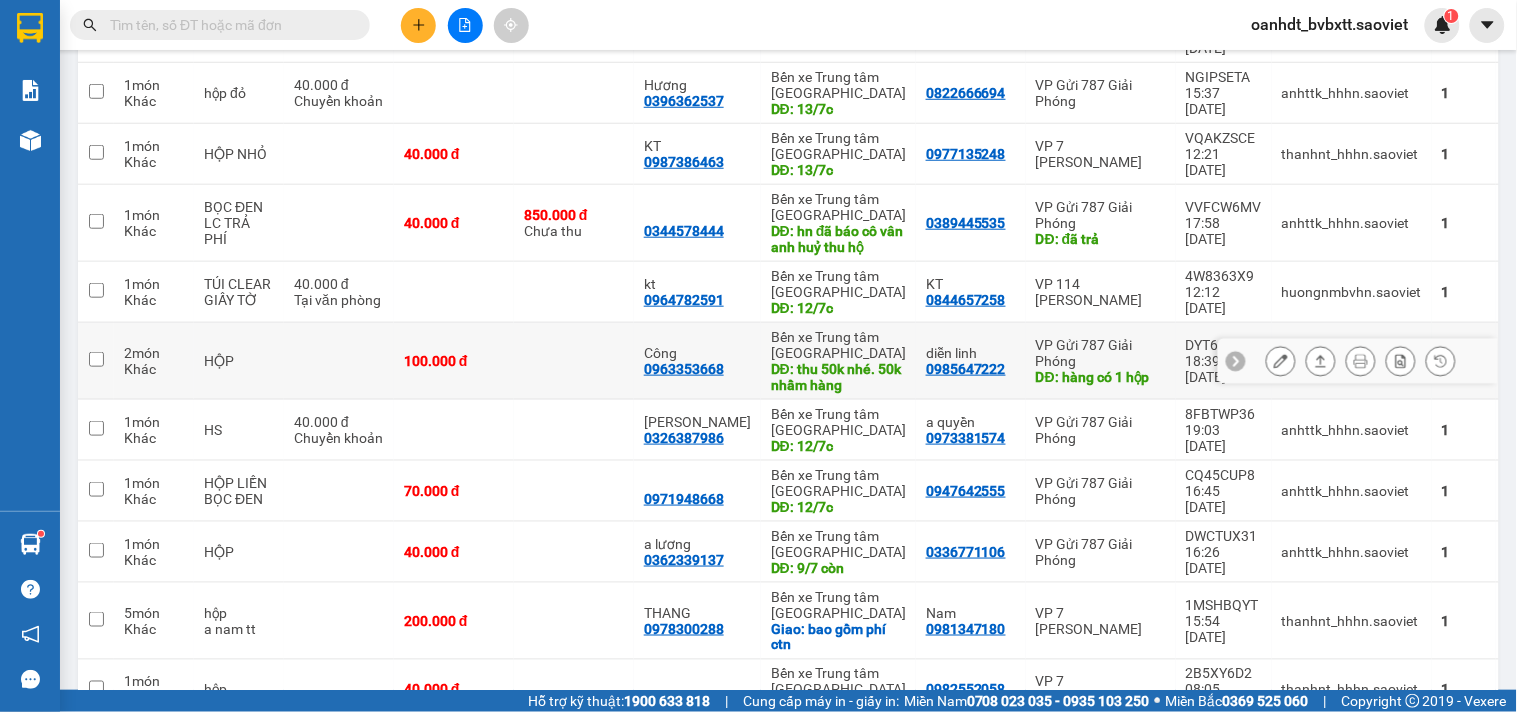 scroll, scrollTop: 0, scrollLeft: 0, axis: both 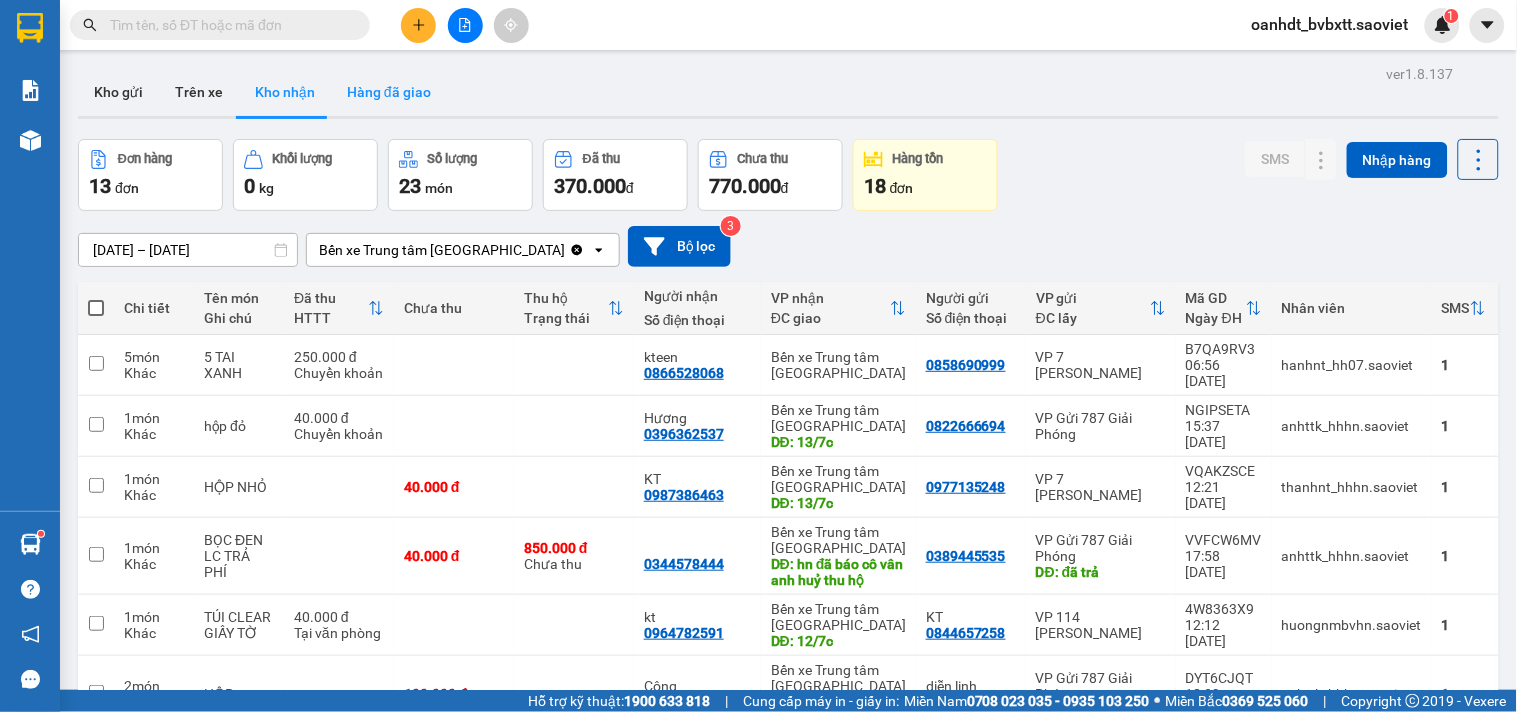 click on "Hàng đã giao" at bounding box center (389, 92) 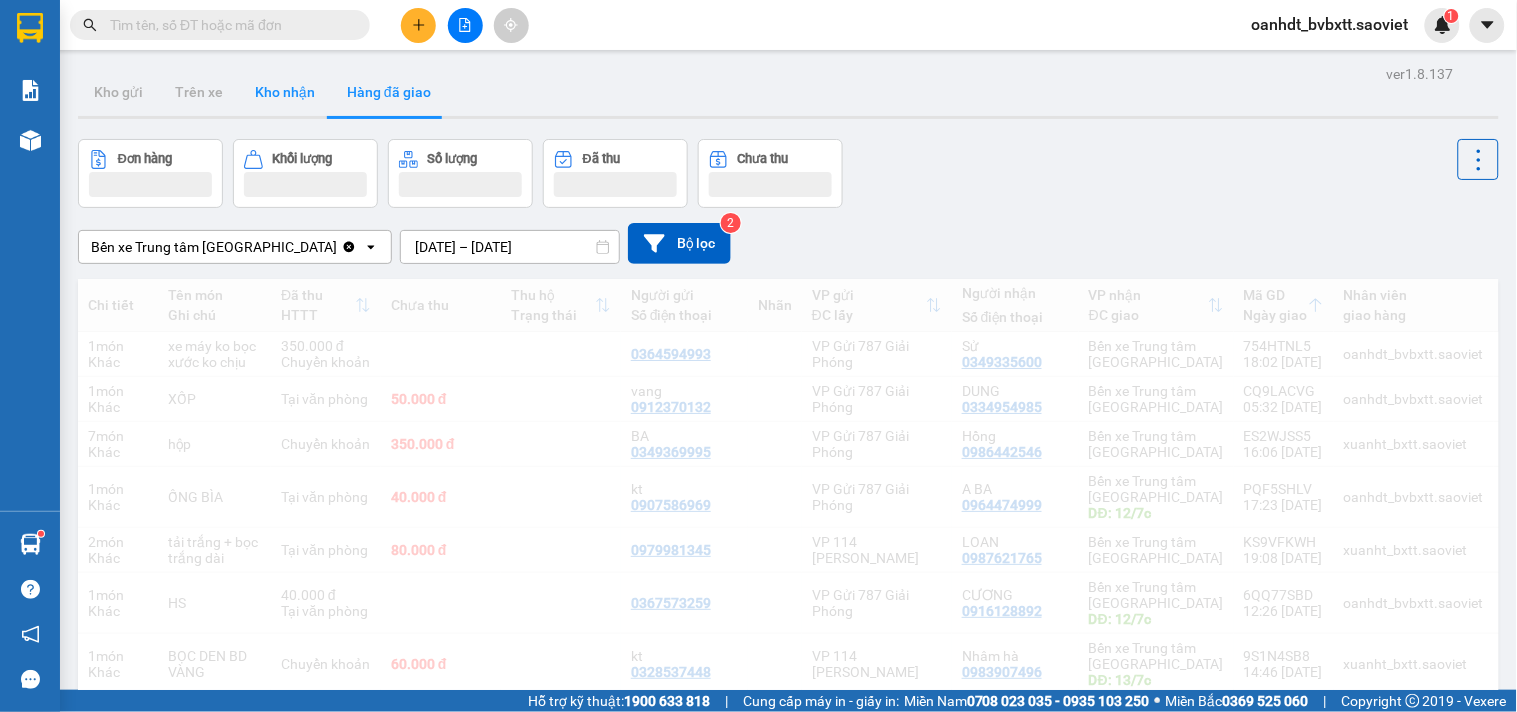 click on "Kho nhận" at bounding box center (285, 92) 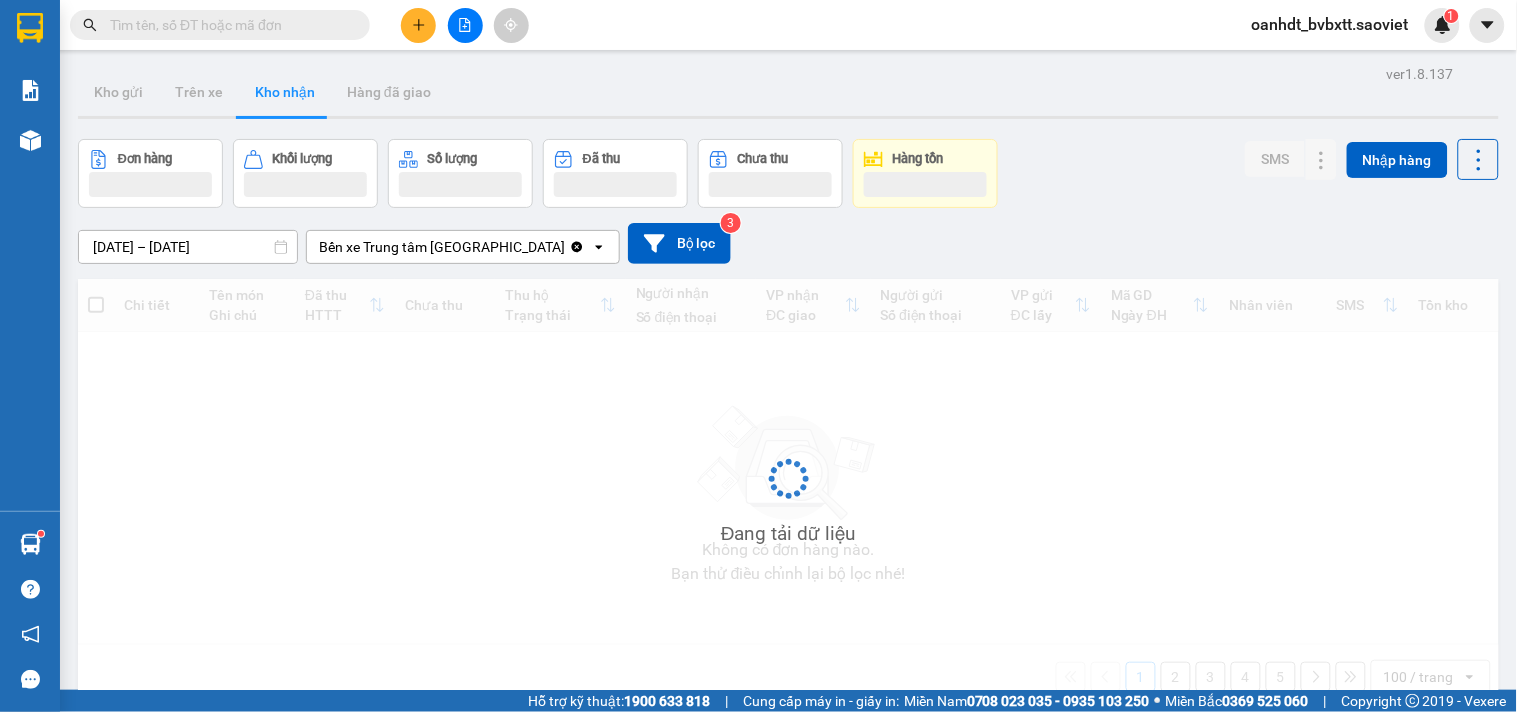 click on "Kho nhận" at bounding box center [285, 92] 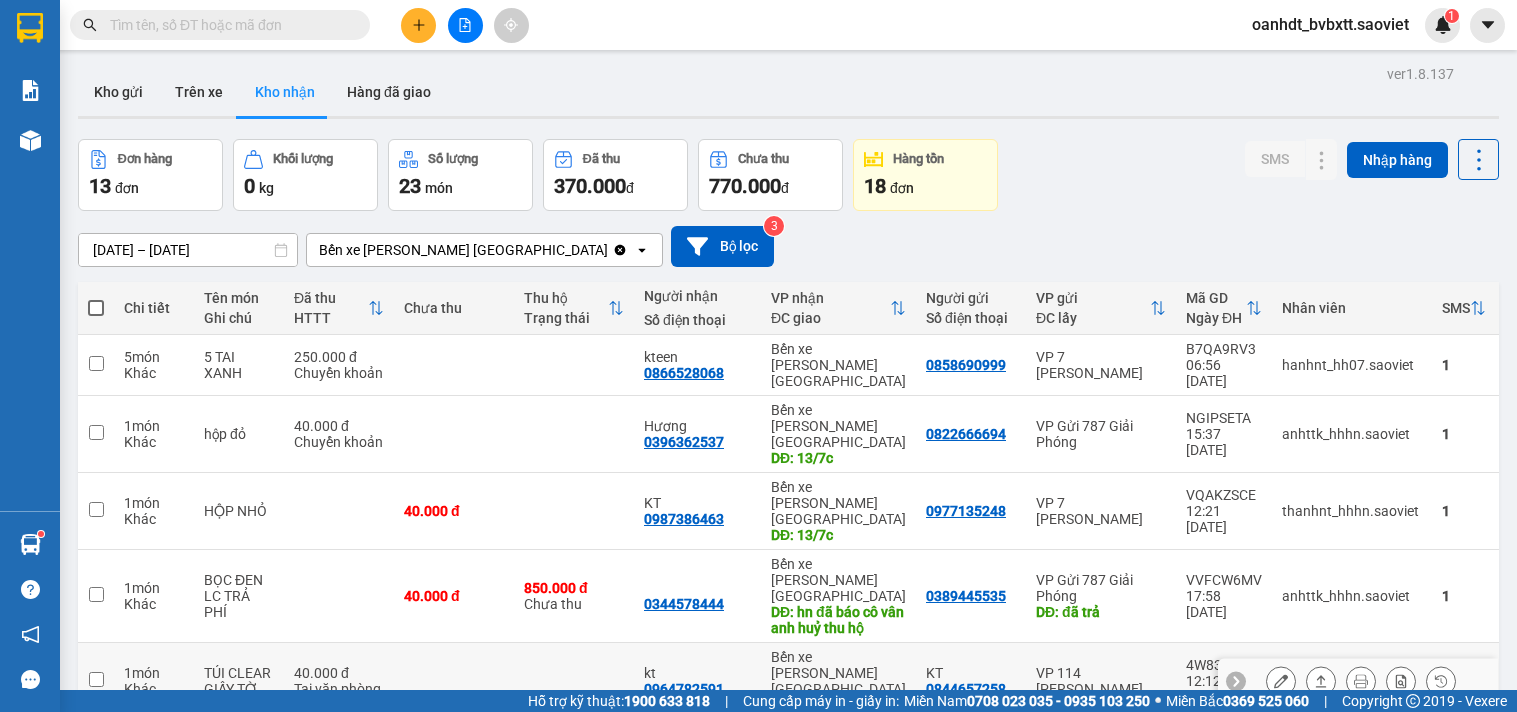 scroll, scrollTop: 0, scrollLeft: 0, axis: both 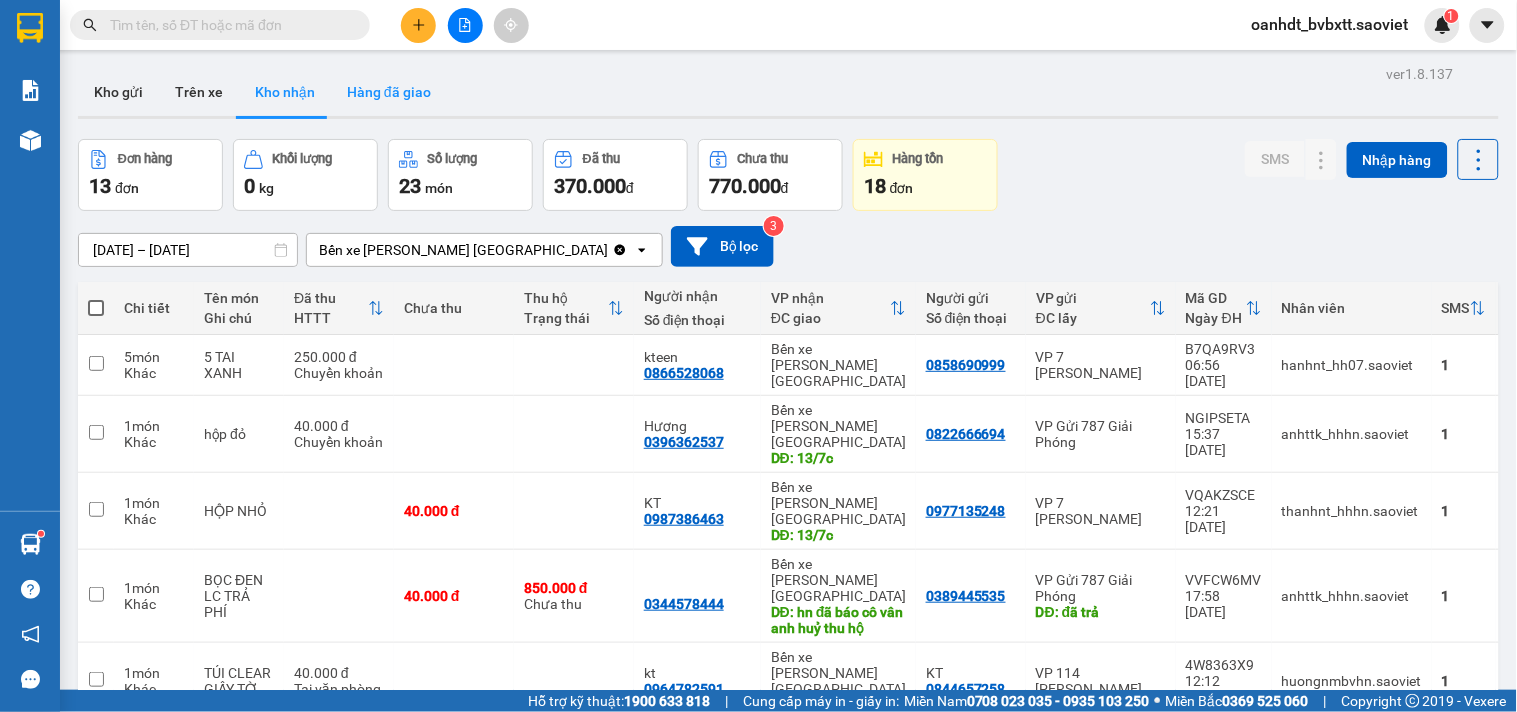 click on "Hàng đã giao" at bounding box center [389, 92] 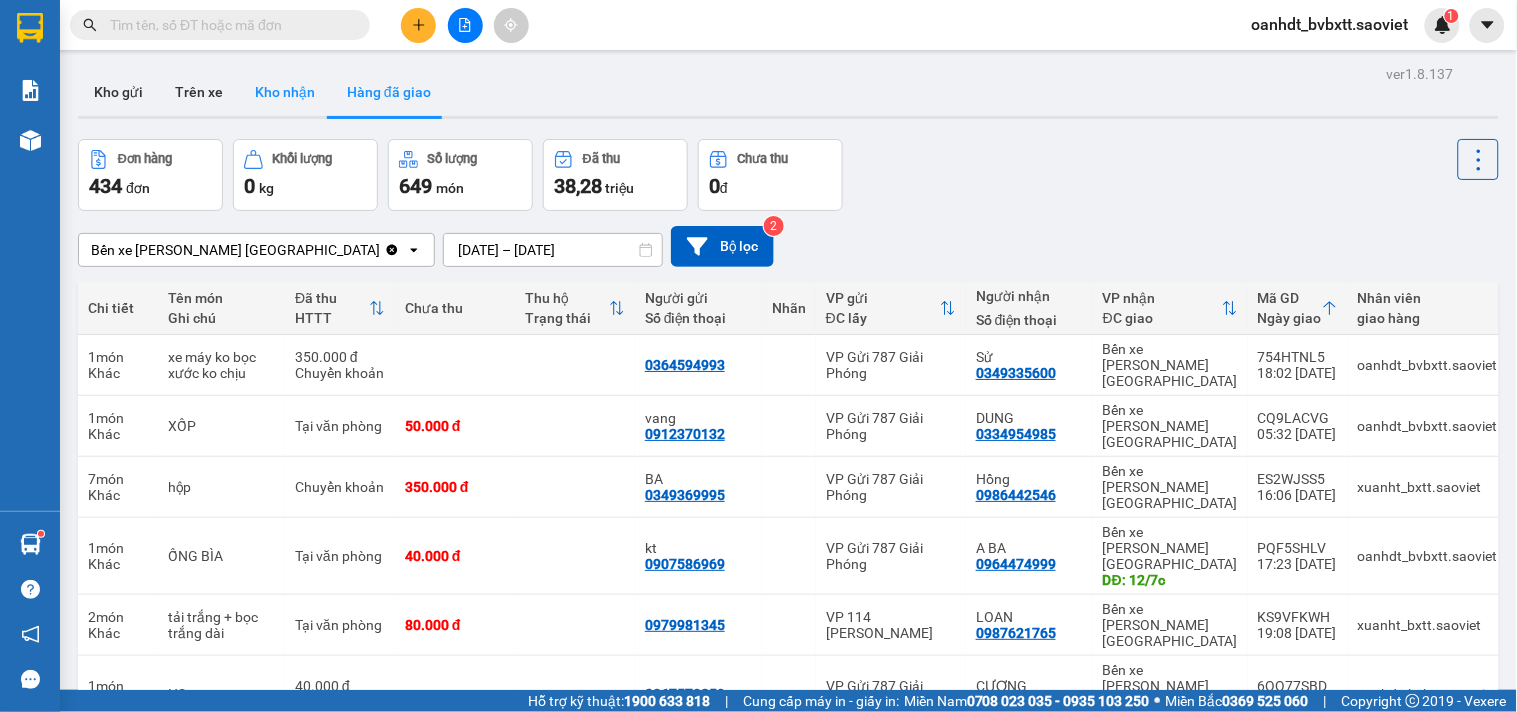 click on "Kho nhận" at bounding box center (285, 92) 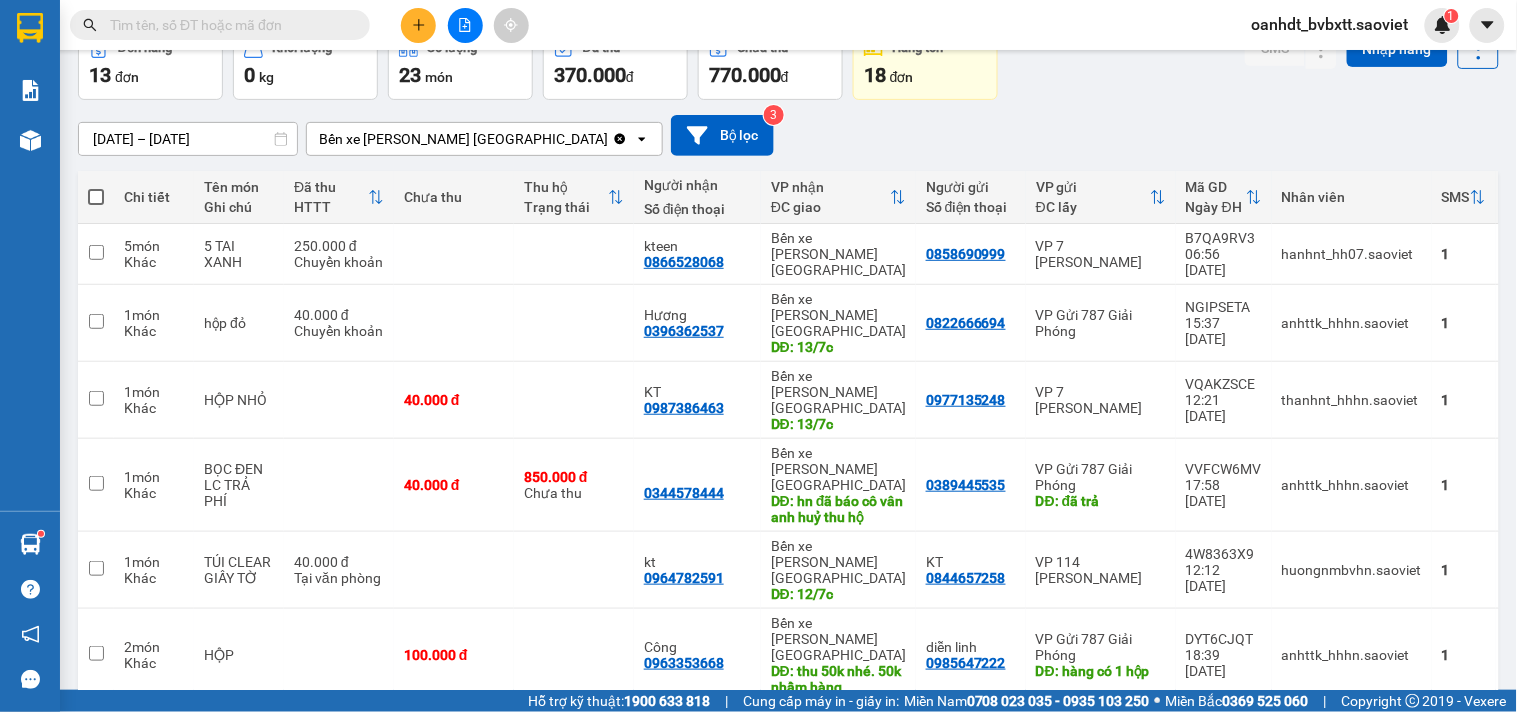scroll, scrollTop: 0, scrollLeft: 0, axis: both 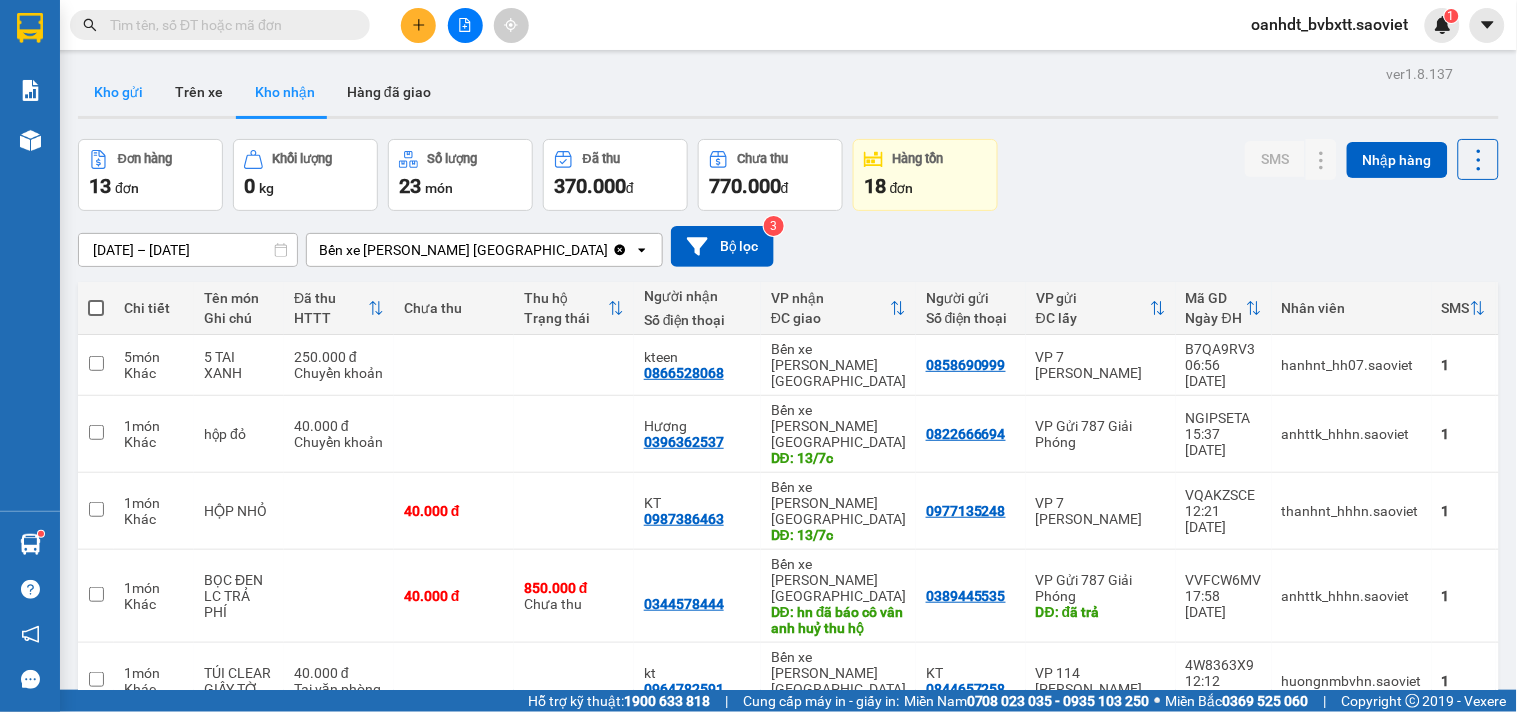 click on "Kho gửi" at bounding box center (118, 92) 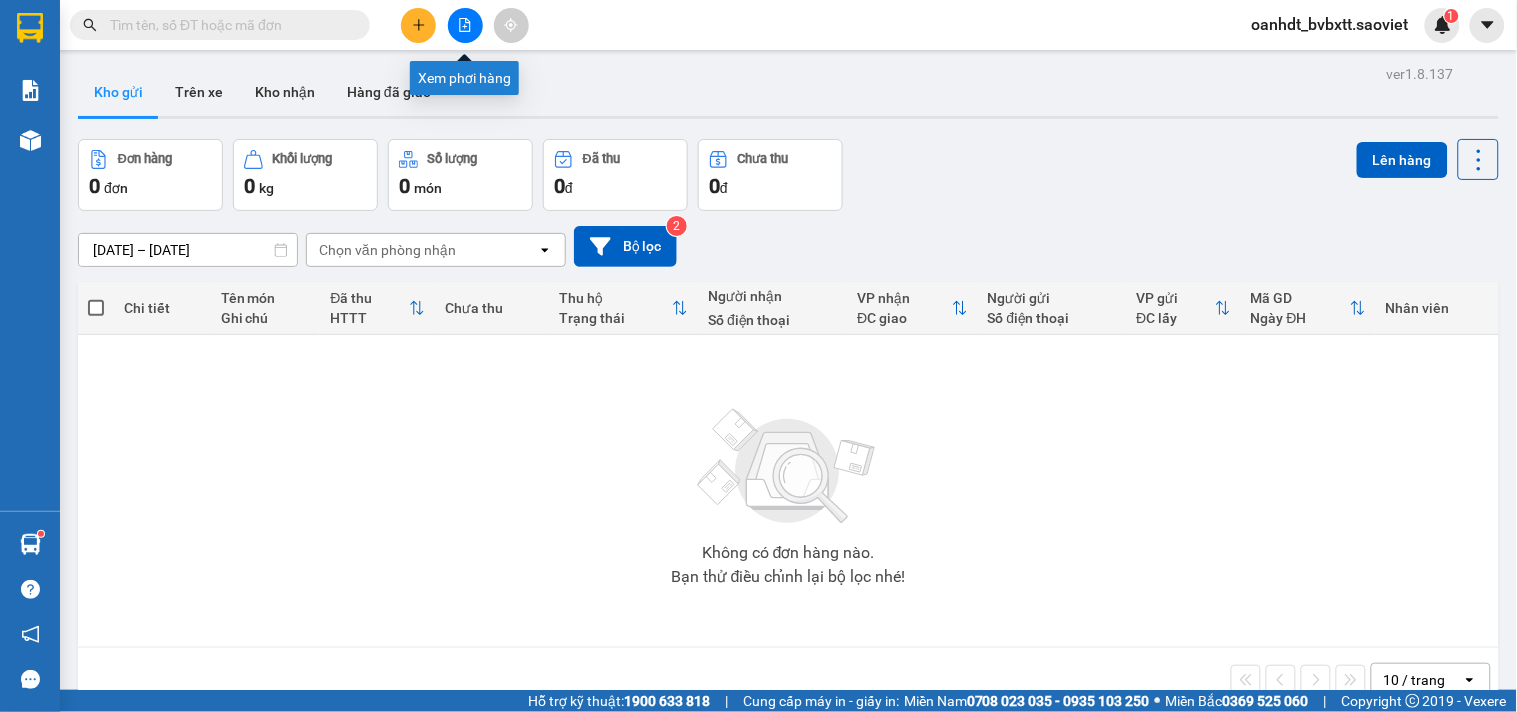click at bounding box center (465, 25) 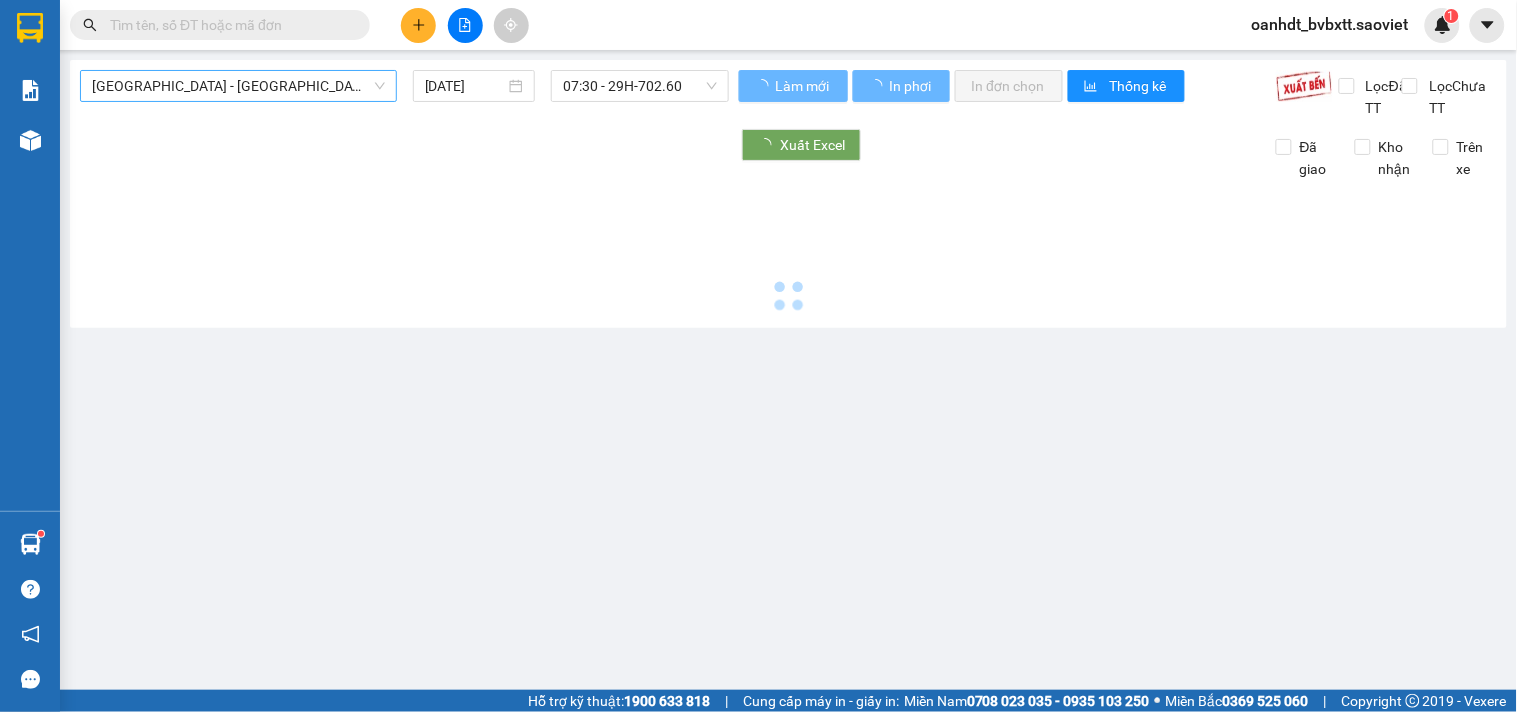 click on "[GEOGRAPHIC_DATA] - [GEOGRAPHIC_DATA] (Cabin)" at bounding box center [238, 86] 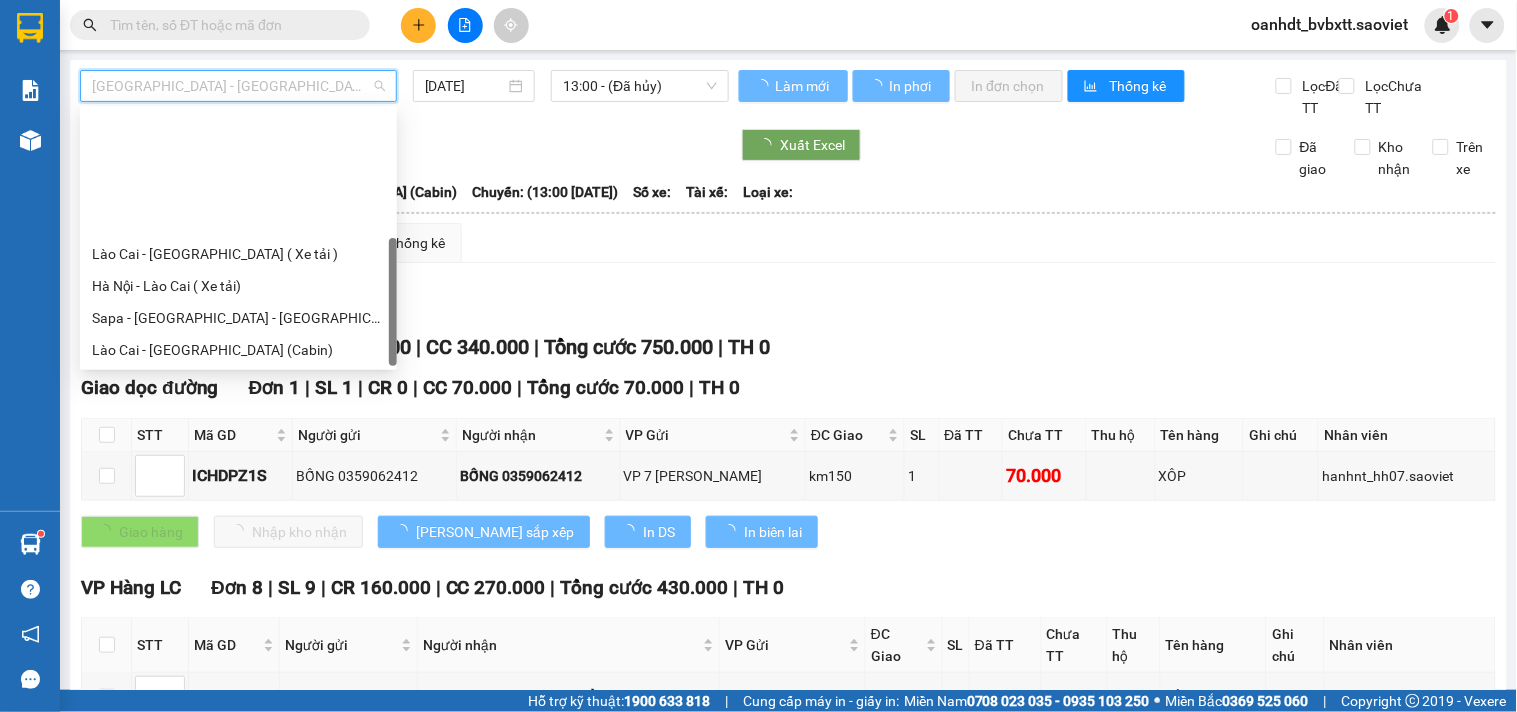 scroll, scrollTop: 160, scrollLeft: 0, axis: vertical 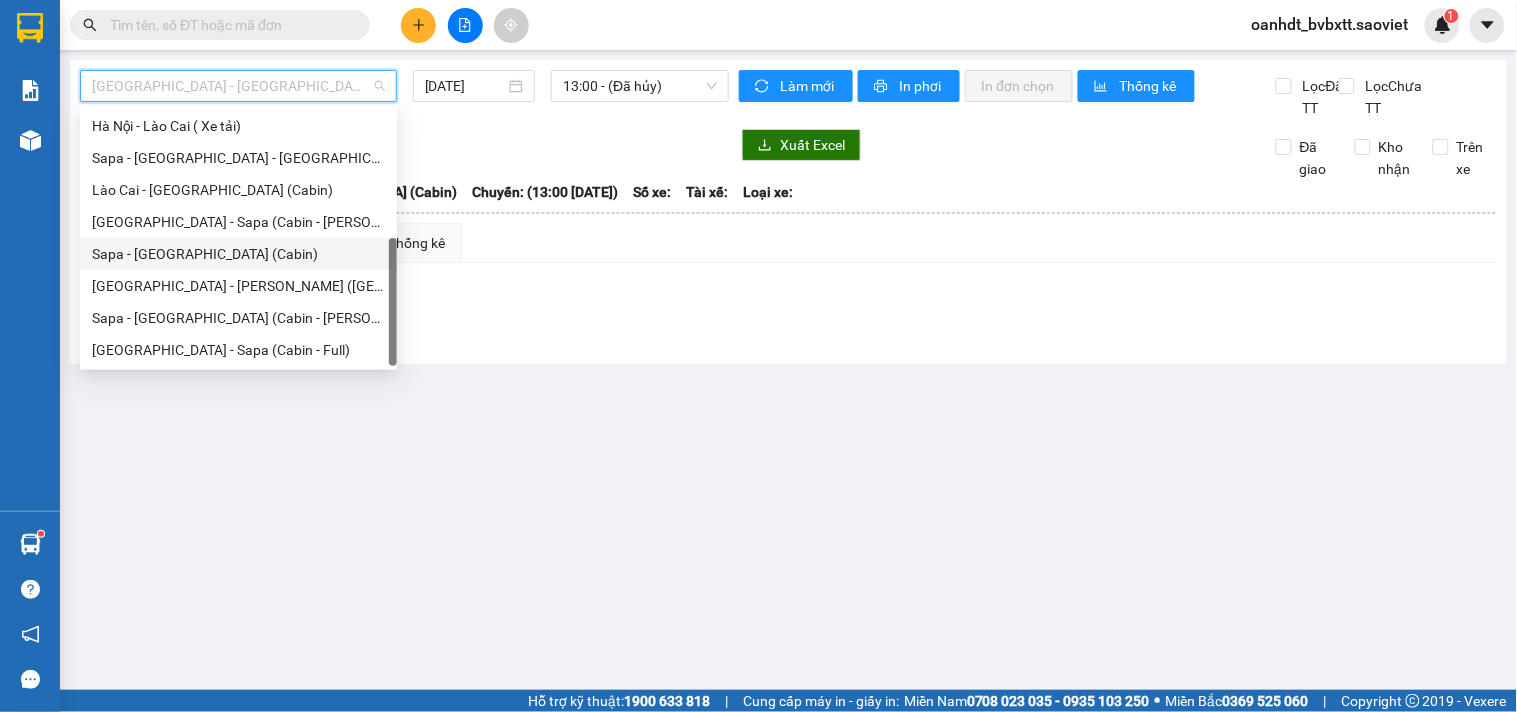 click on "Sapa - [GEOGRAPHIC_DATA] (Cabin)" at bounding box center (238, 254) 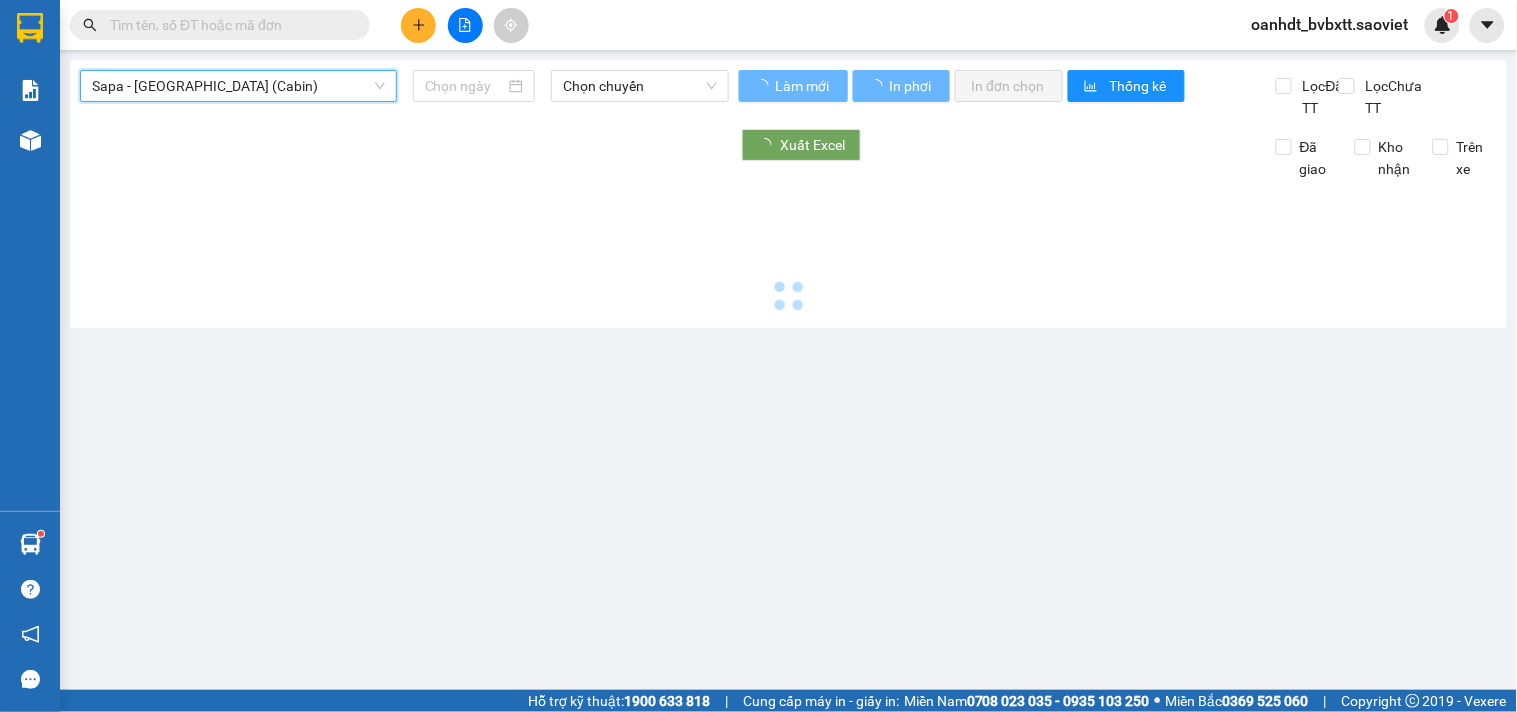 type on "[DATE]" 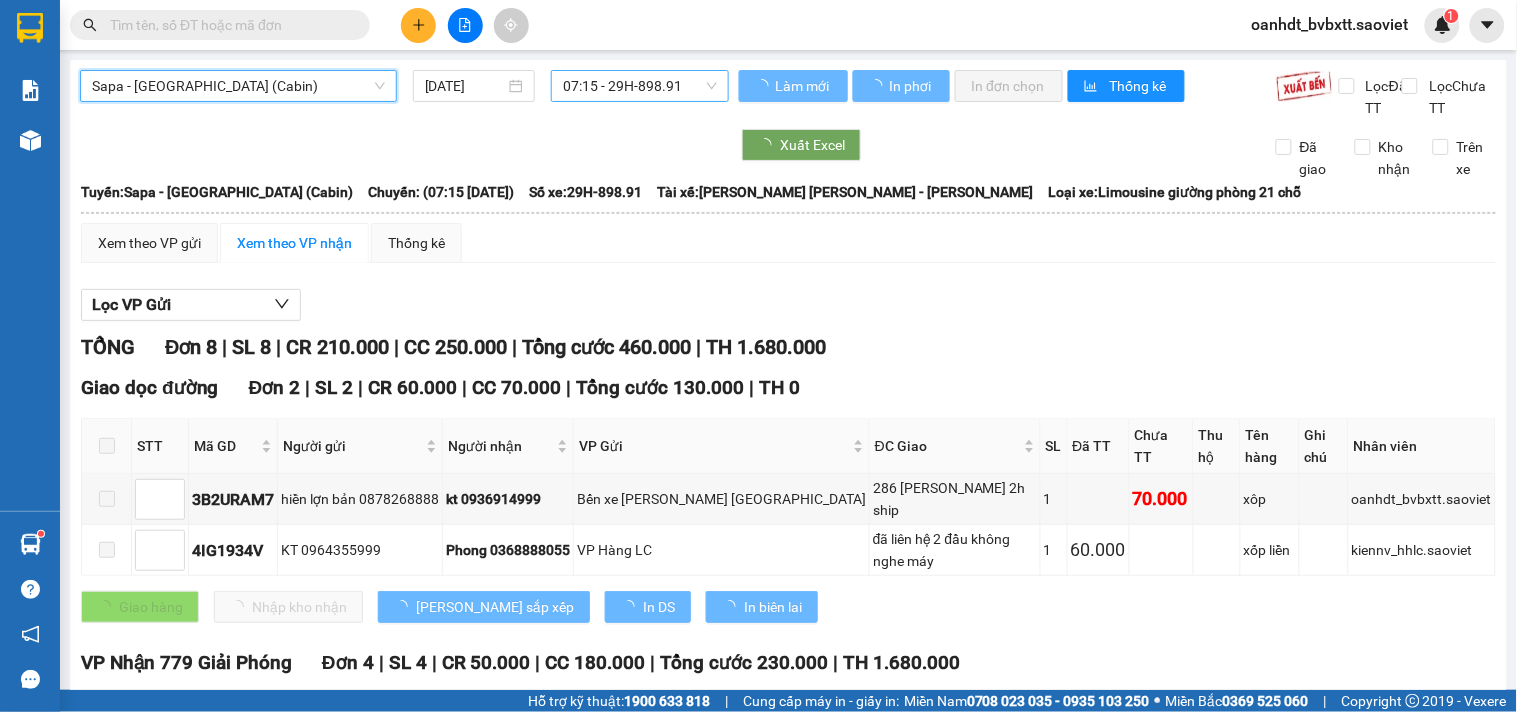 click on "07:15     - 29H-898.91" at bounding box center (640, 86) 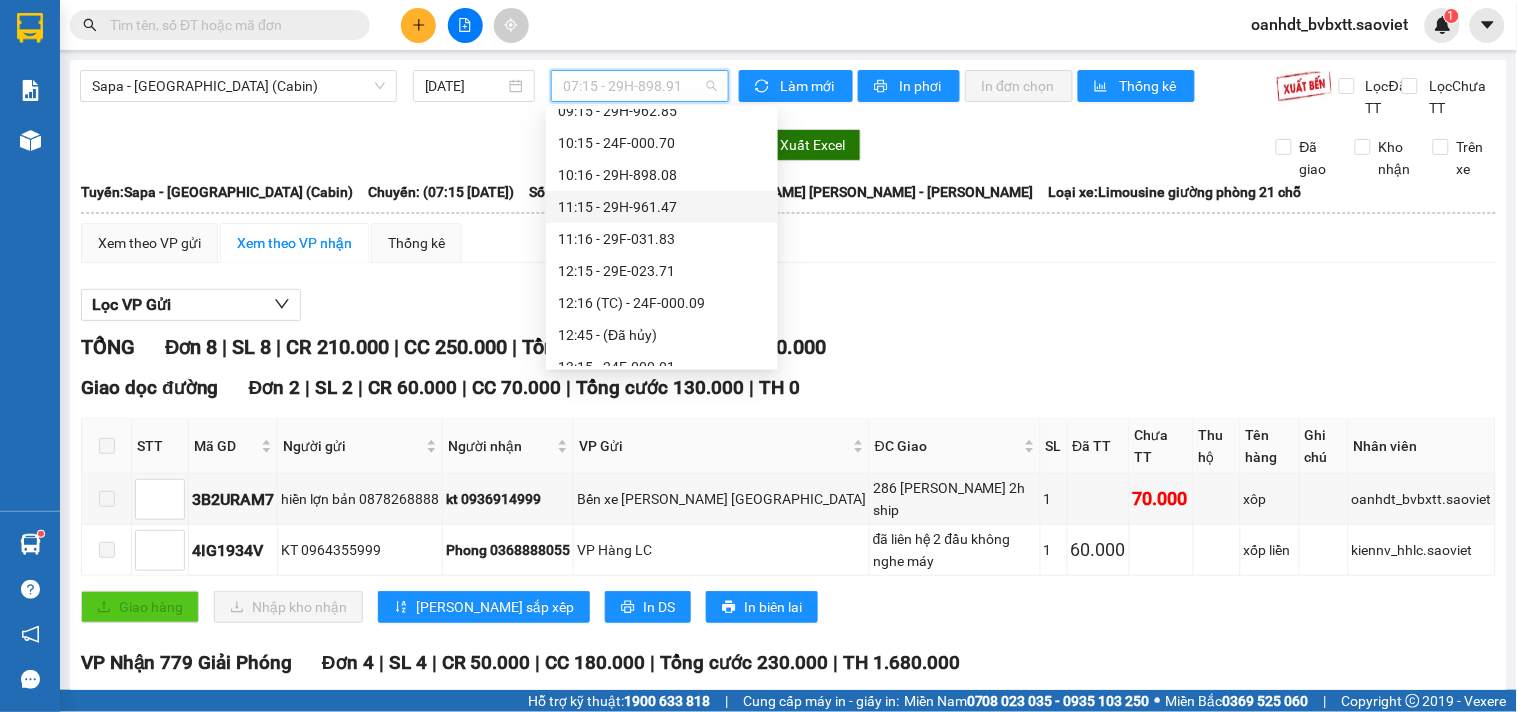 scroll, scrollTop: 222, scrollLeft: 0, axis: vertical 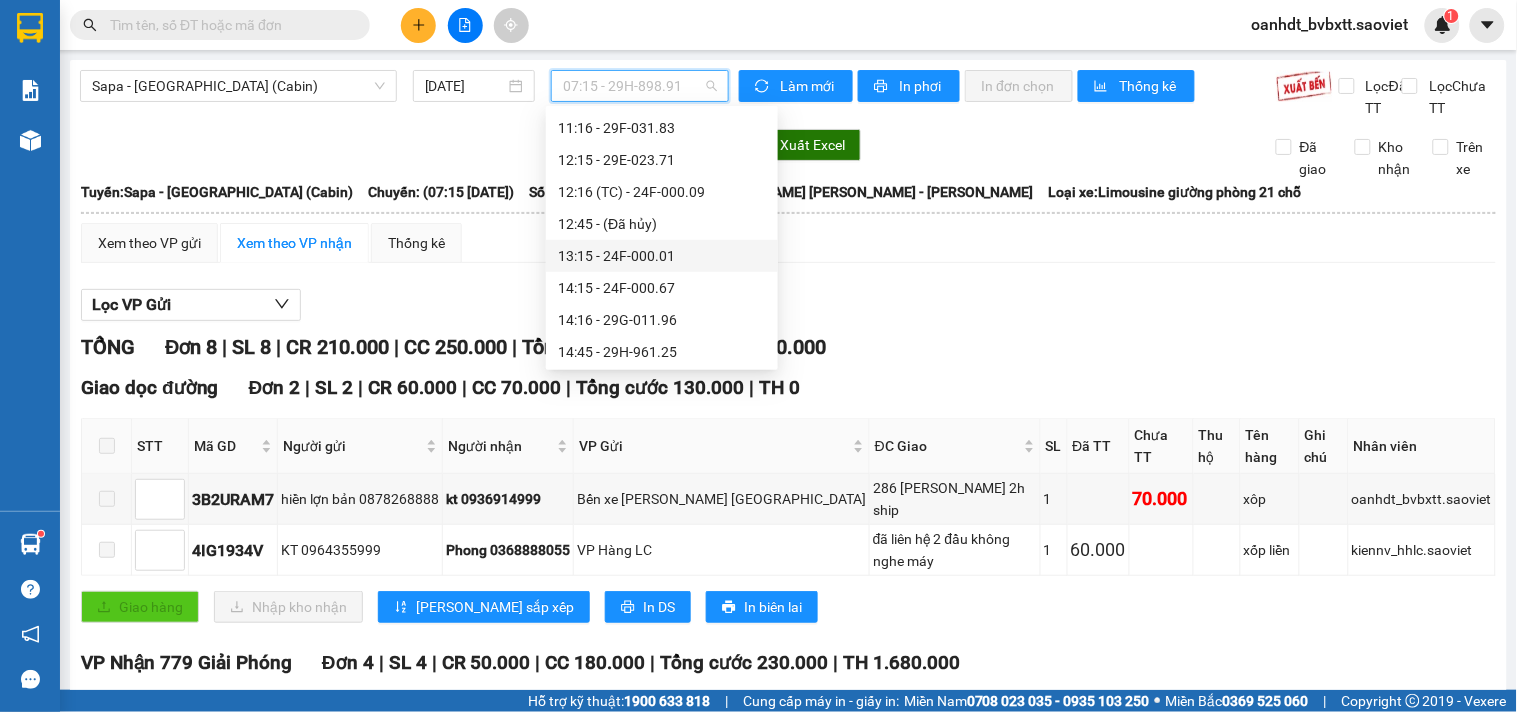 click on "13:15     - 24F-000.01" at bounding box center (662, 256) 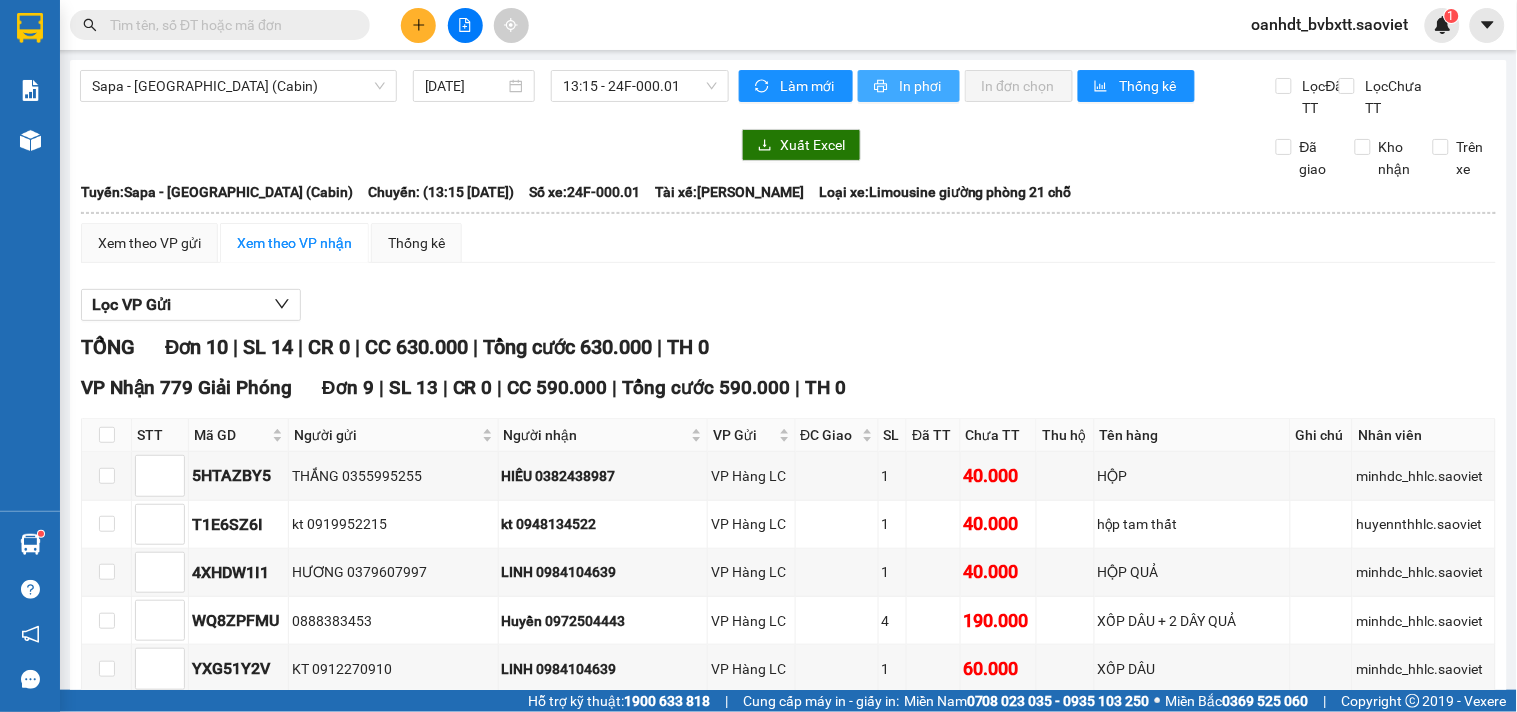click on "In phơi" at bounding box center (921, 86) 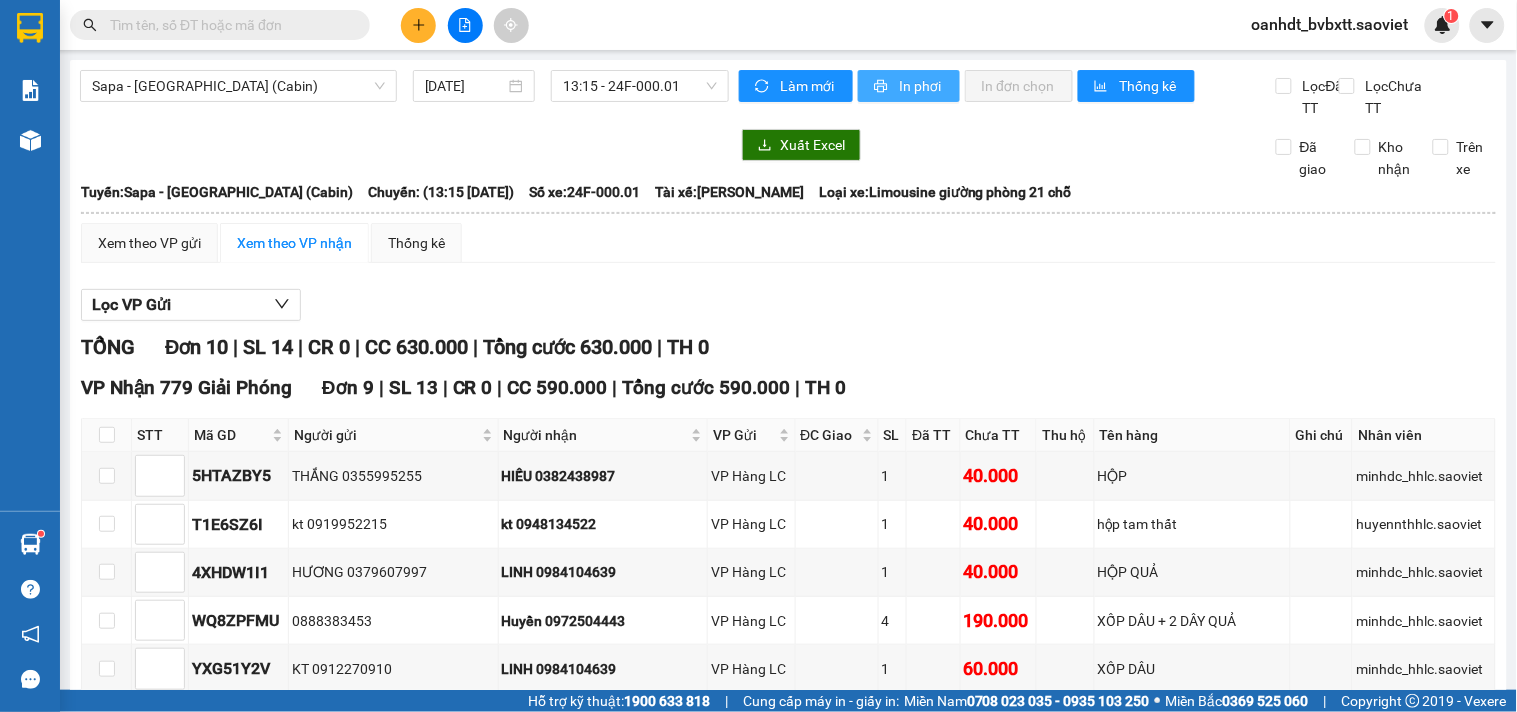 scroll, scrollTop: 0, scrollLeft: 0, axis: both 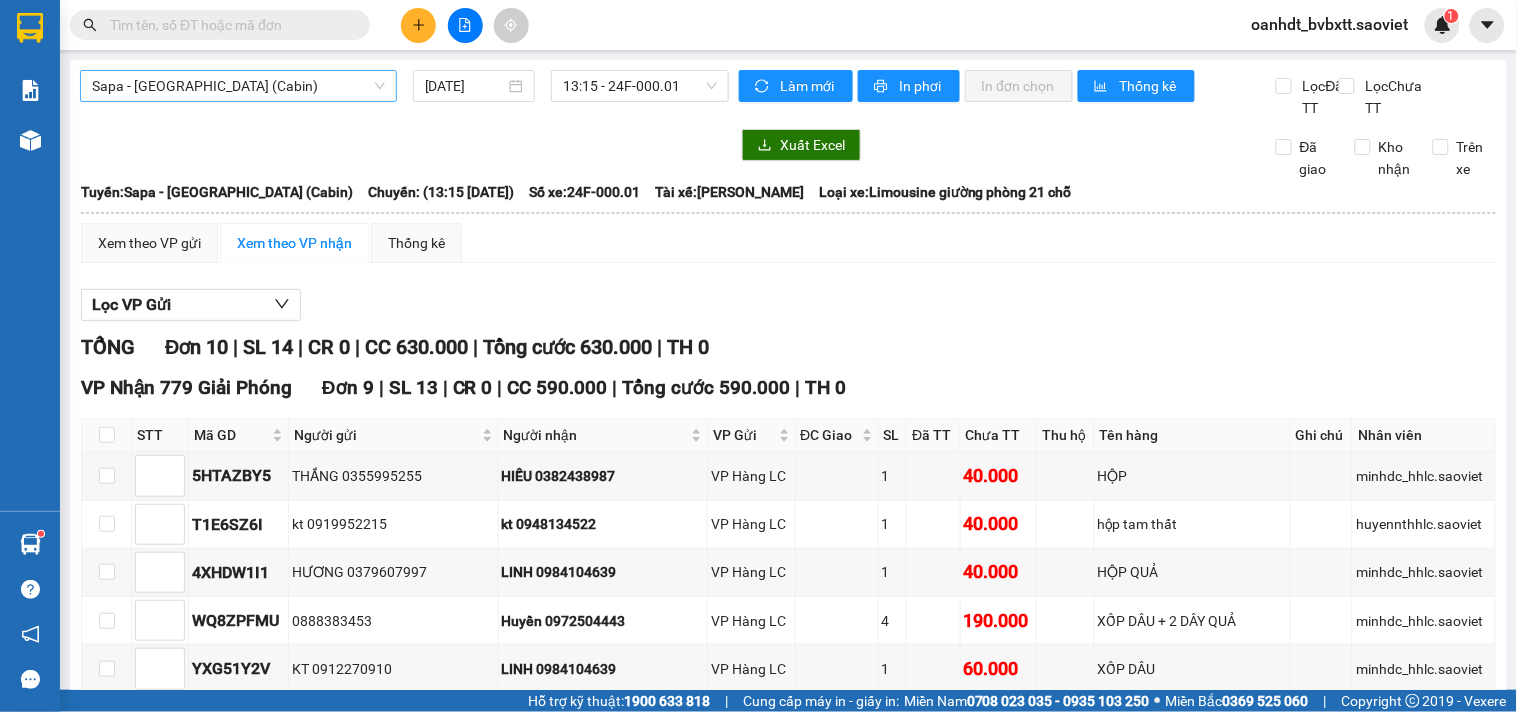 click on "Sapa - [GEOGRAPHIC_DATA] (Cabin)" at bounding box center [238, 86] 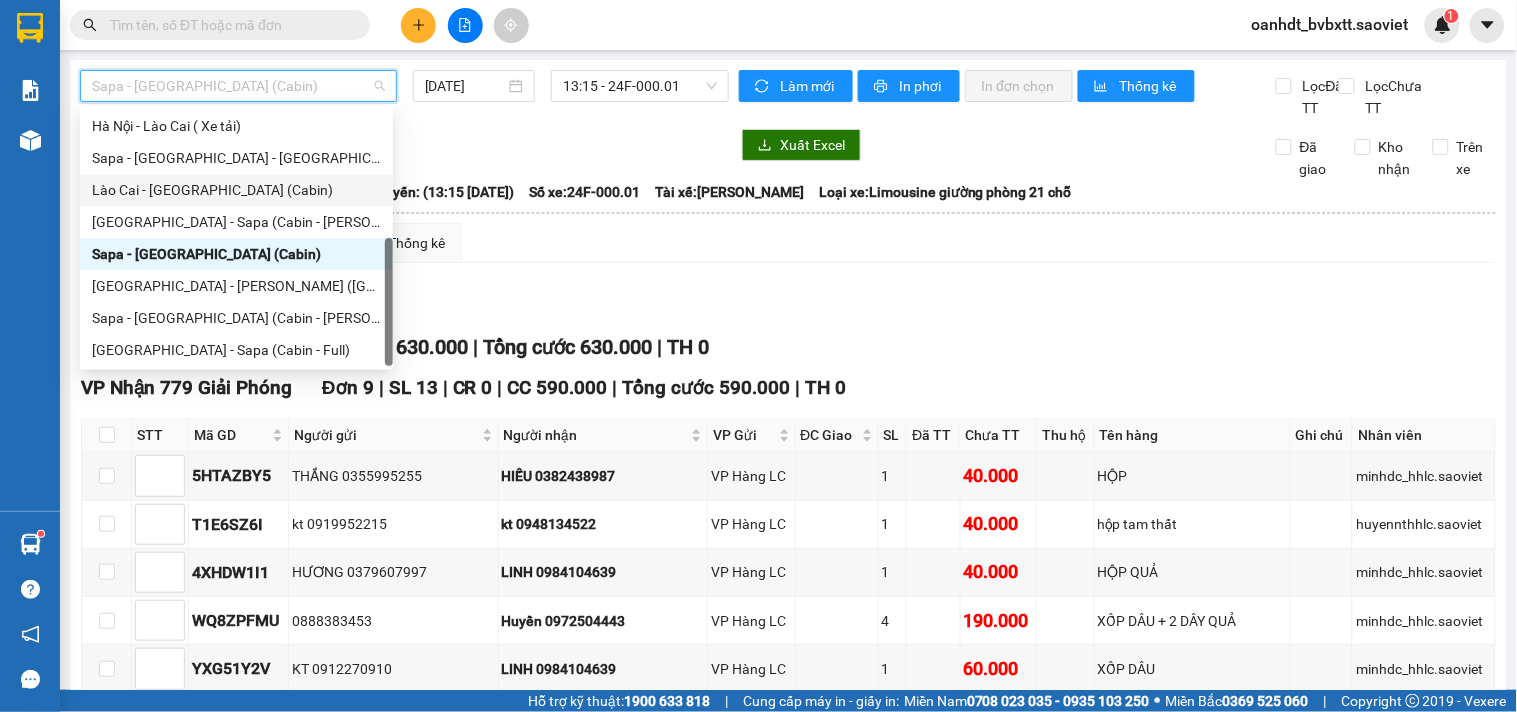 click on "Lào Cai - [GEOGRAPHIC_DATA] (Cabin)" at bounding box center (236, 190) 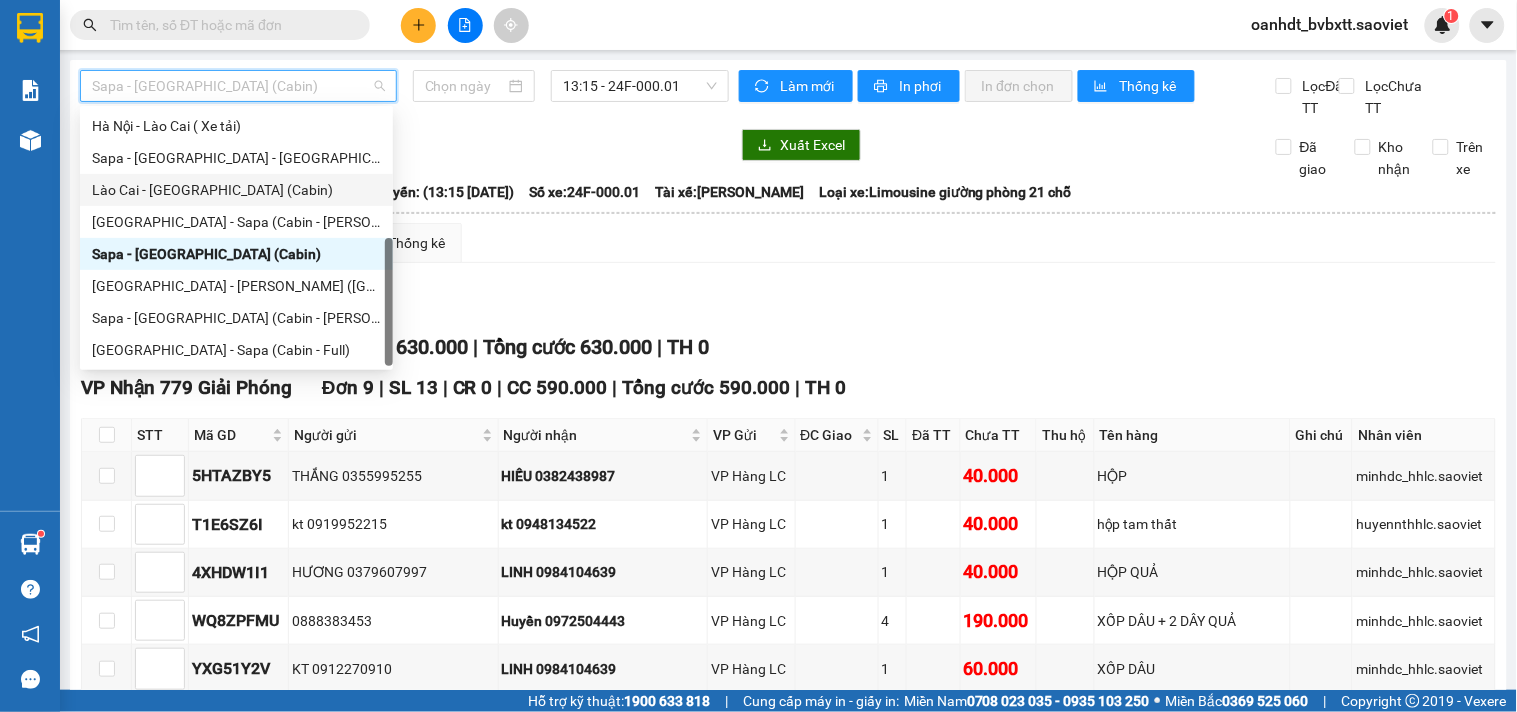 type on "[DATE]" 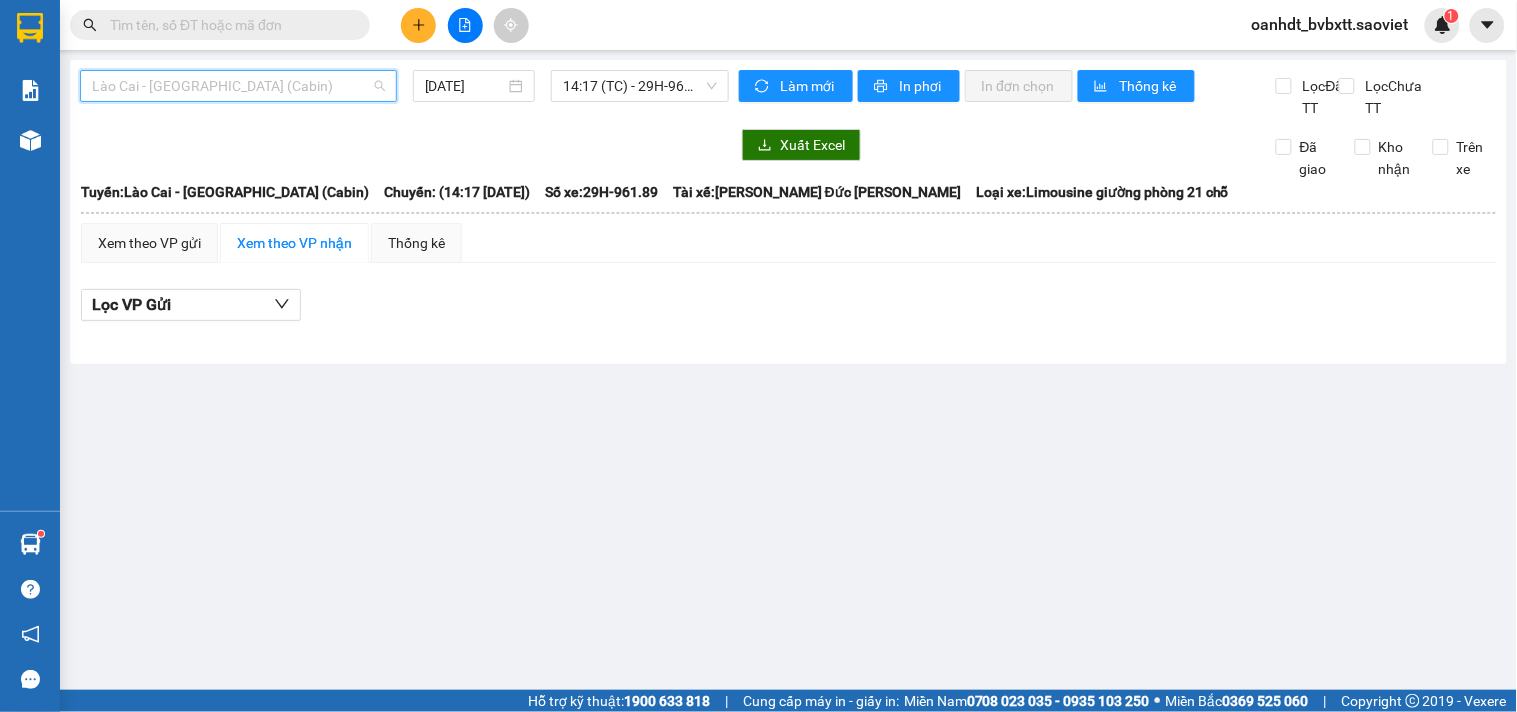 click on "Lào Cai - [GEOGRAPHIC_DATA] (Cabin)" at bounding box center (238, 86) 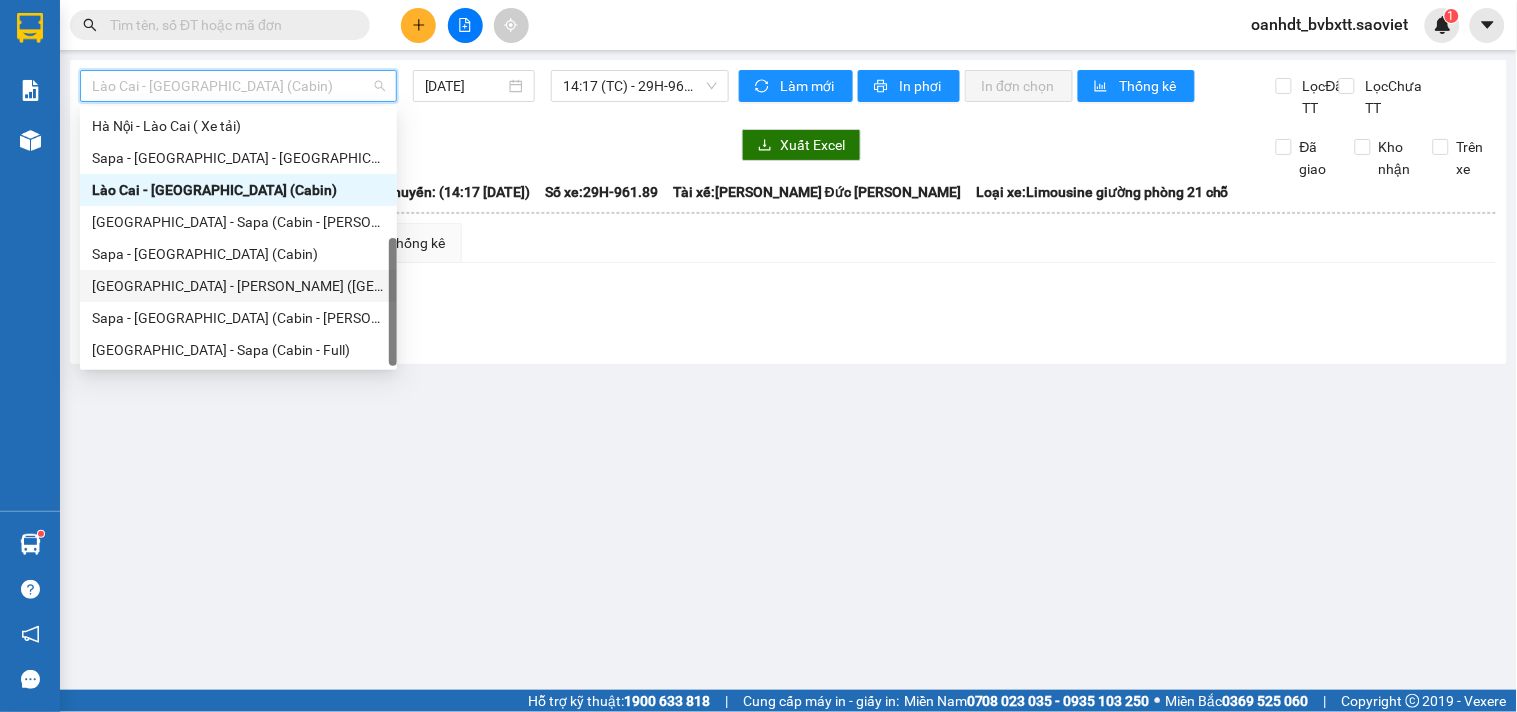scroll, scrollTop: 0, scrollLeft: 0, axis: both 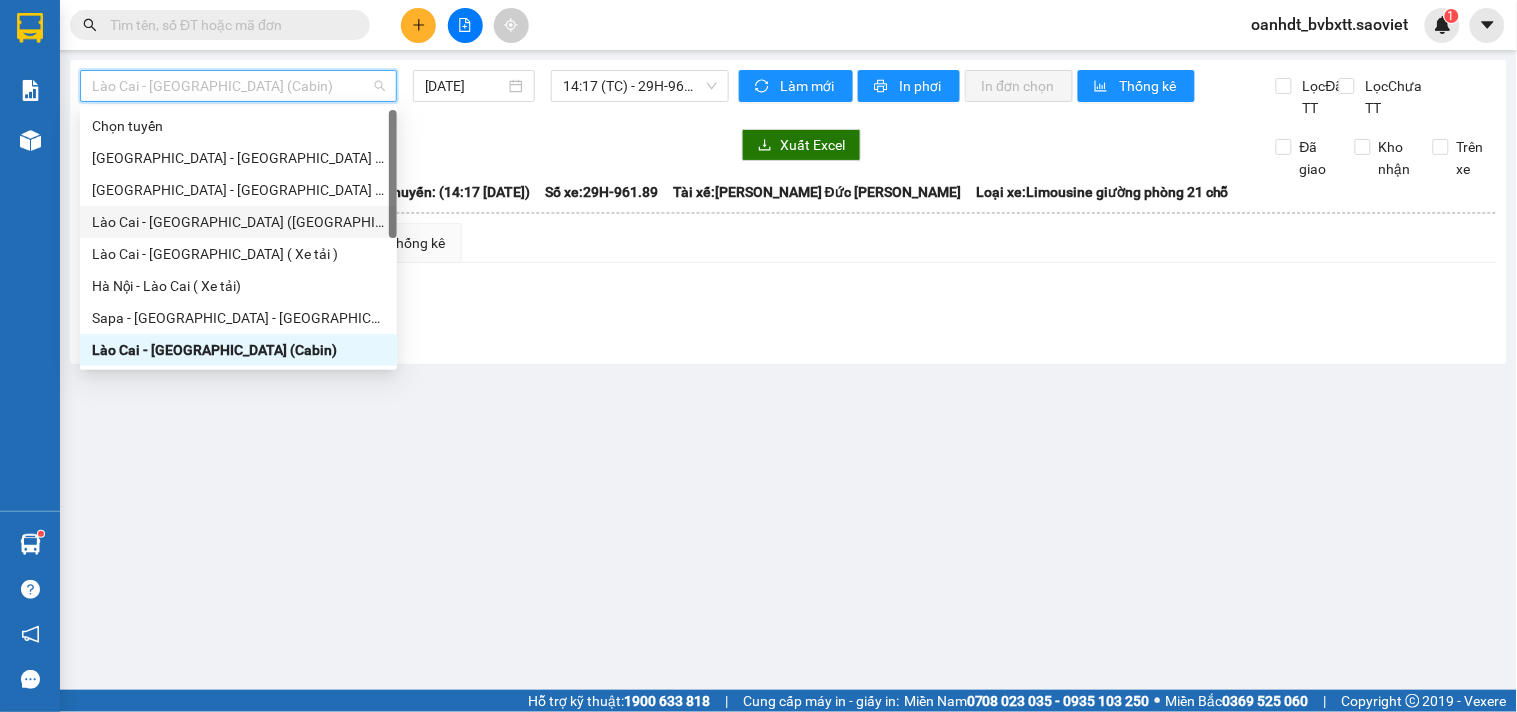 click on "Lào Cai - [GEOGRAPHIC_DATA] ([GEOGRAPHIC_DATA])" at bounding box center (238, 222) 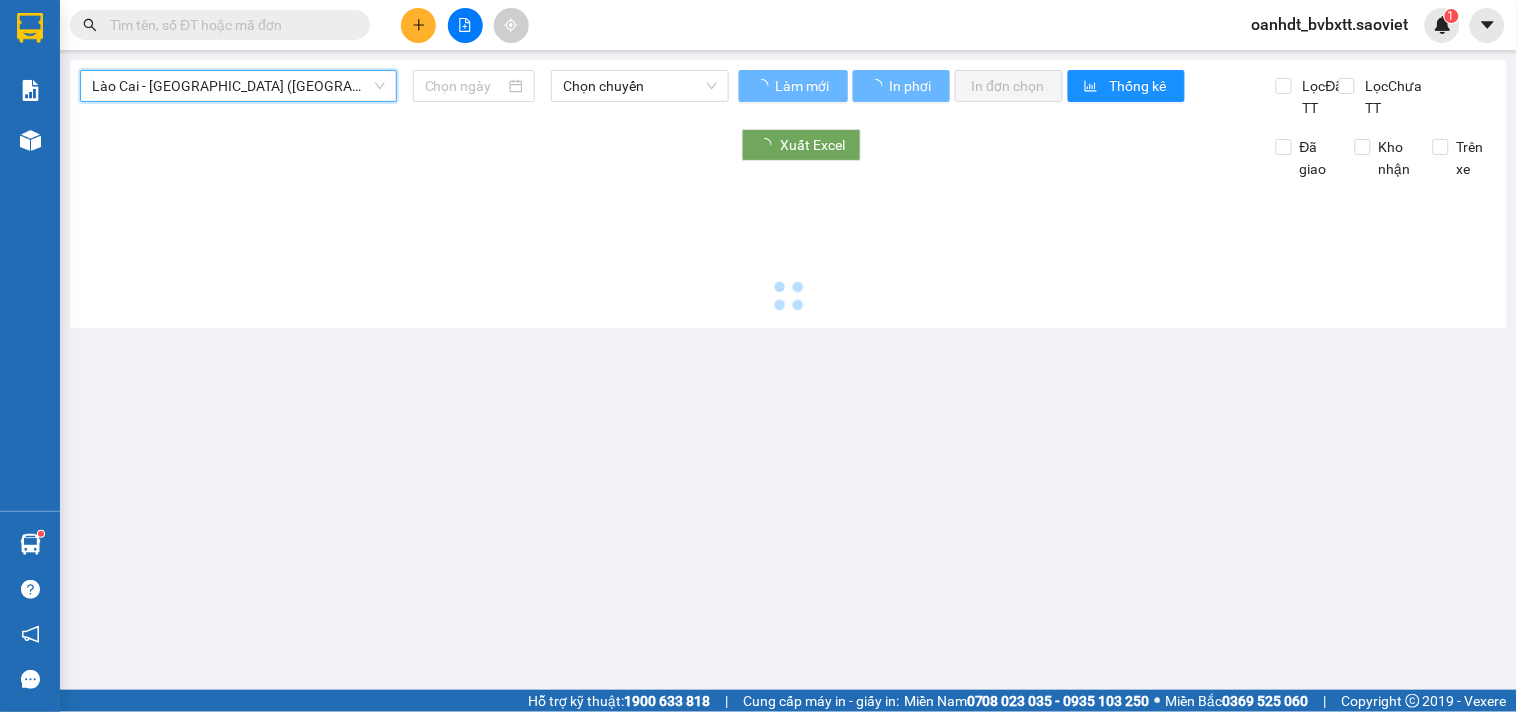 type on "[DATE]" 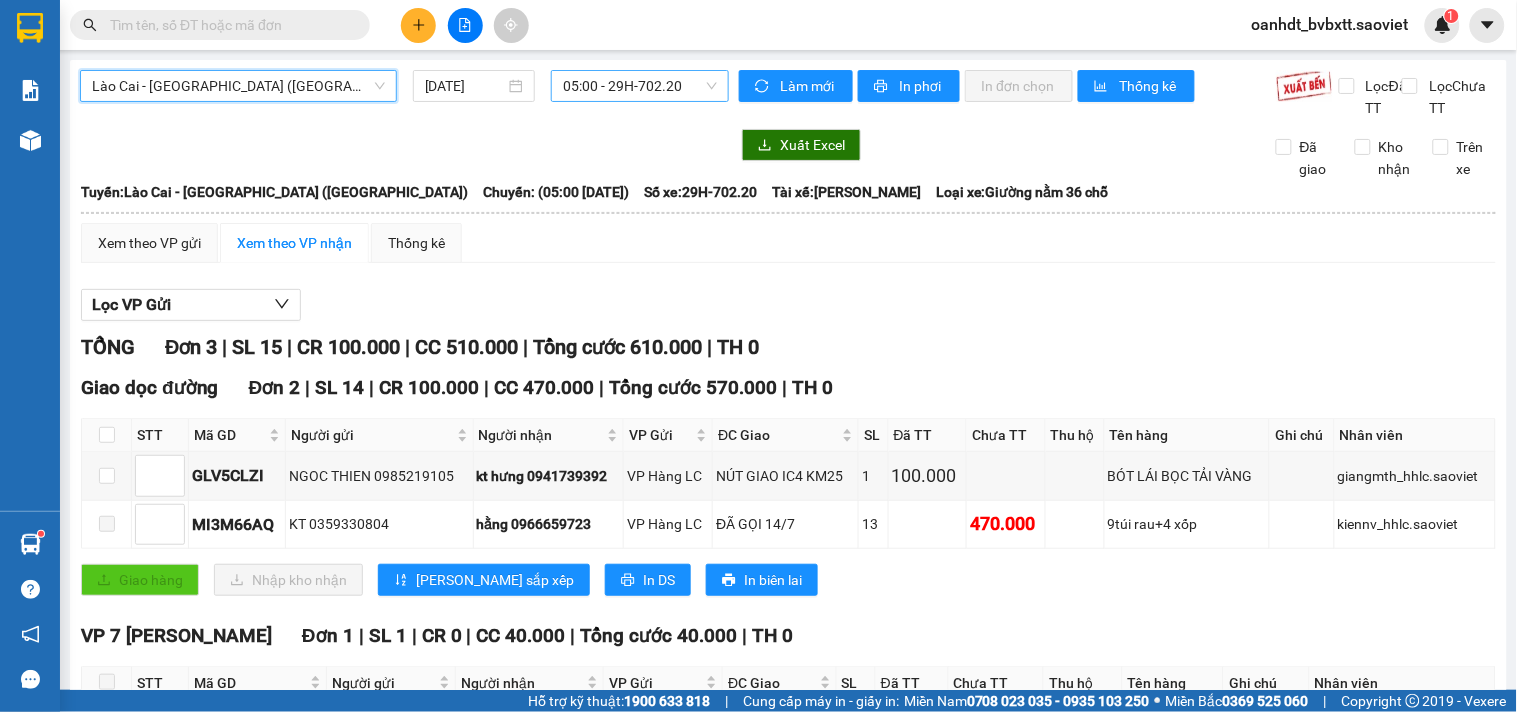 click on "05:00     - 29H-702.20" at bounding box center [640, 86] 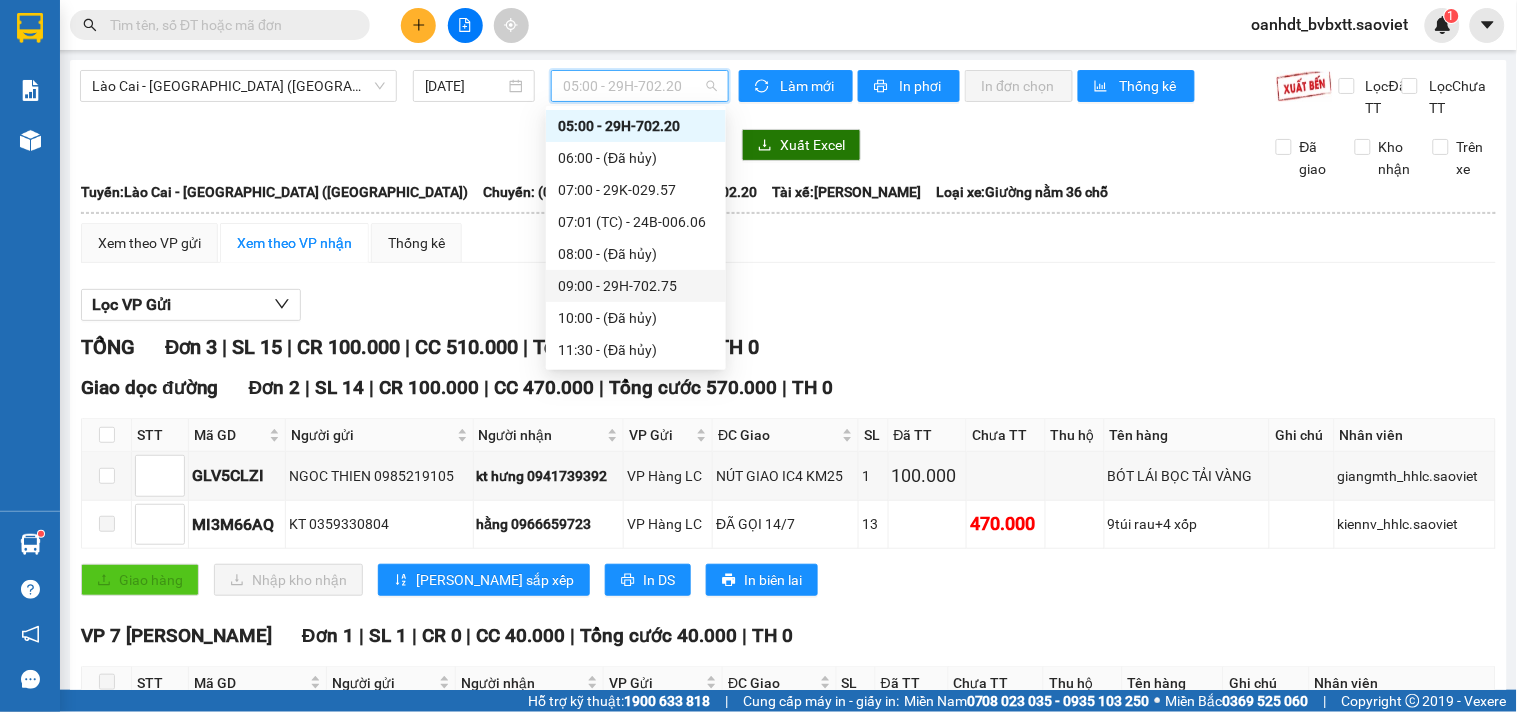 scroll, scrollTop: 143, scrollLeft: 0, axis: vertical 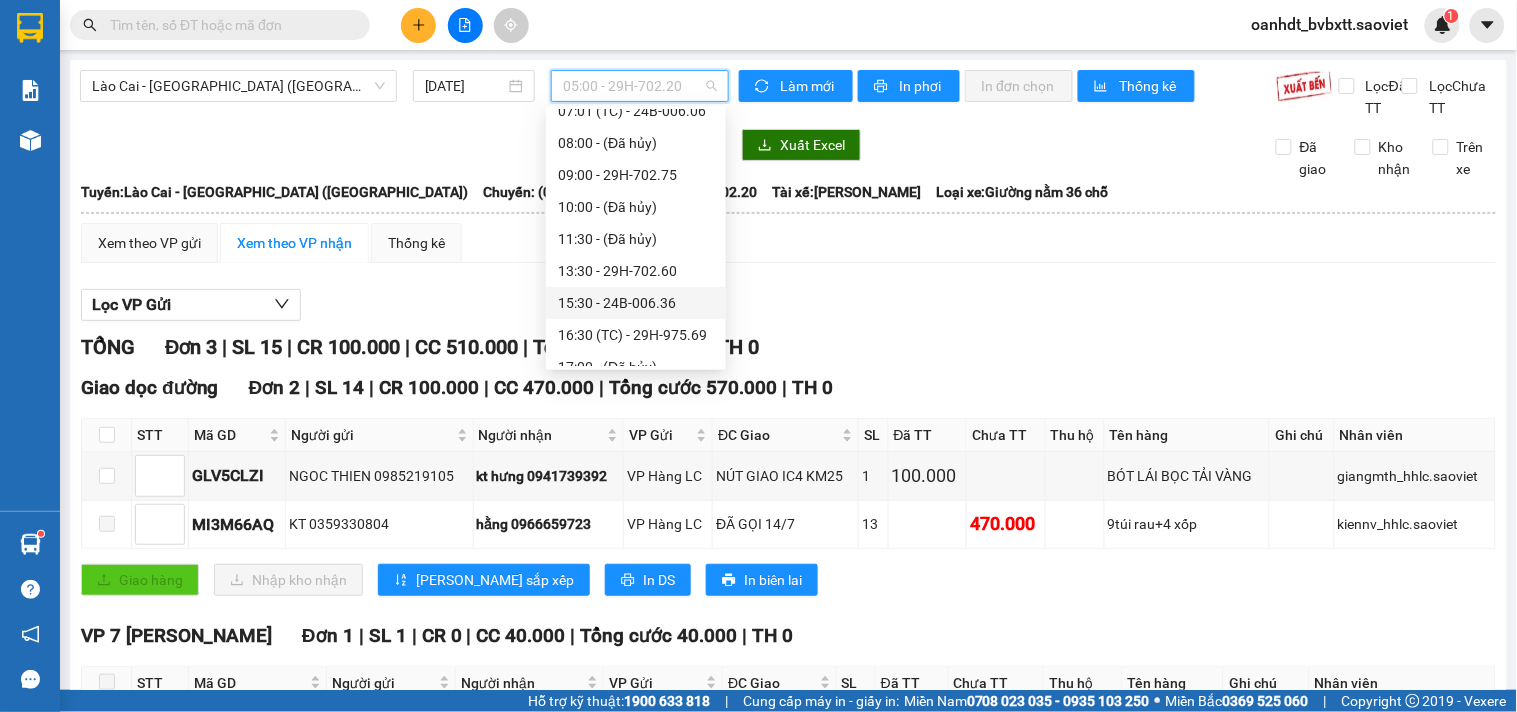 click on "15:30     - 24B-006.36" at bounding box center [636, 303] 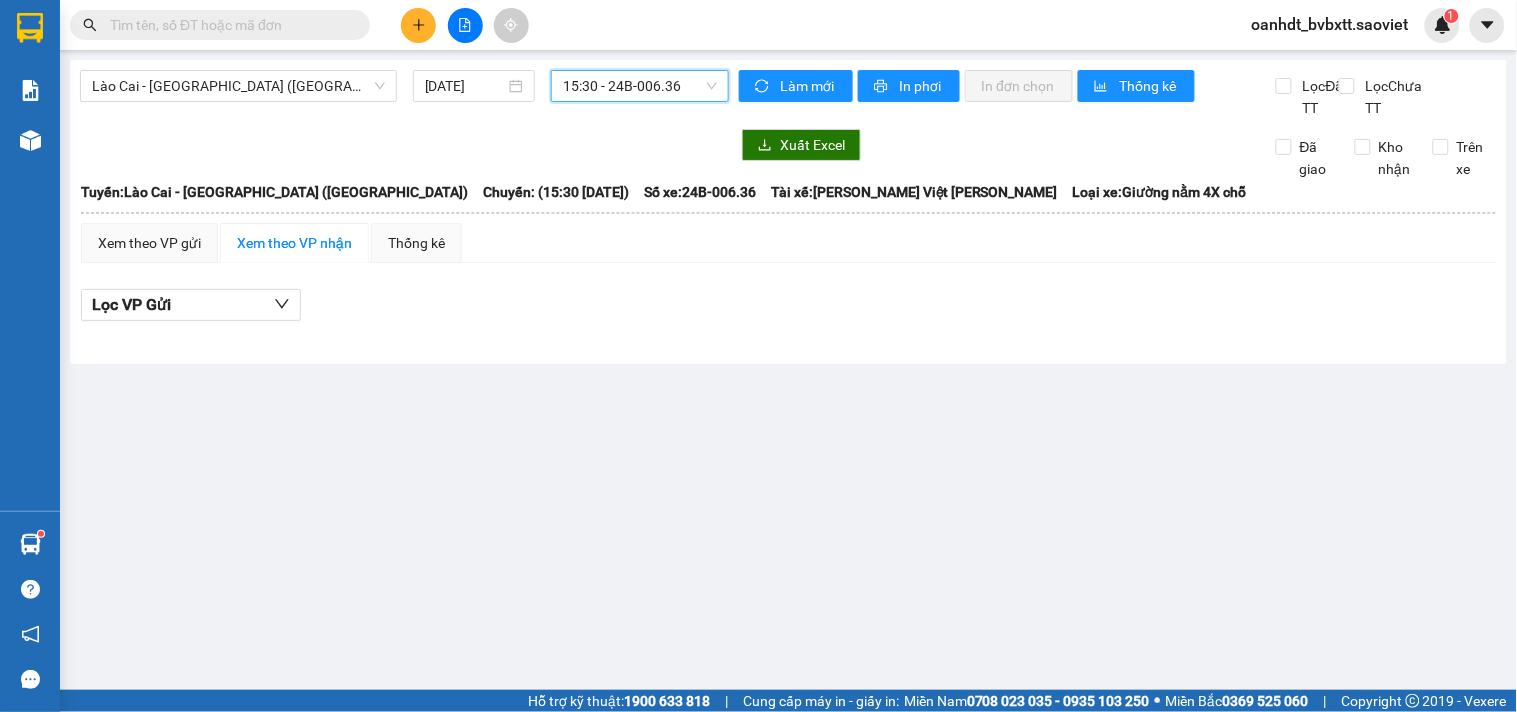 click on "15:30     - 24B-006.36" at bounding box center (640, 86) 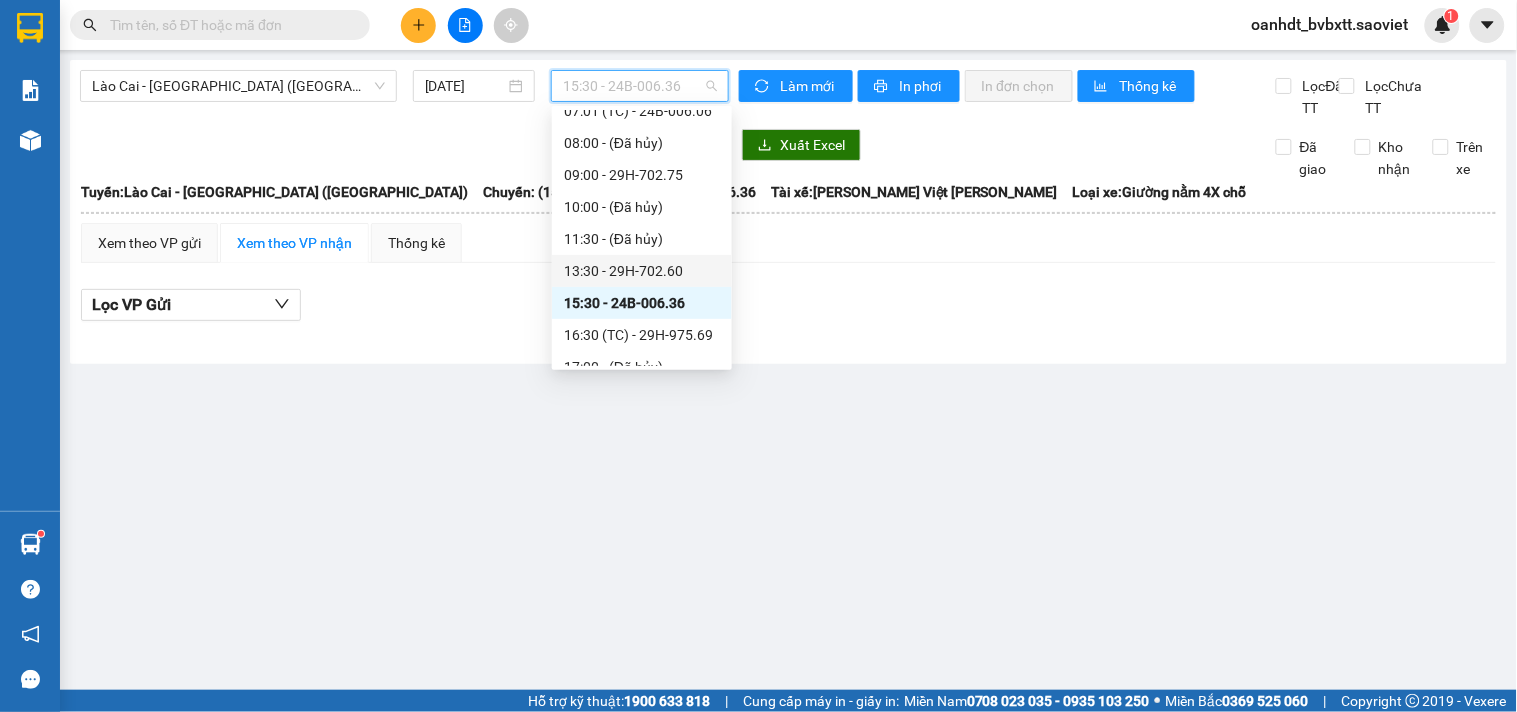 click on "13:30     - 29H-702.60" at bounding box center [642, 271] 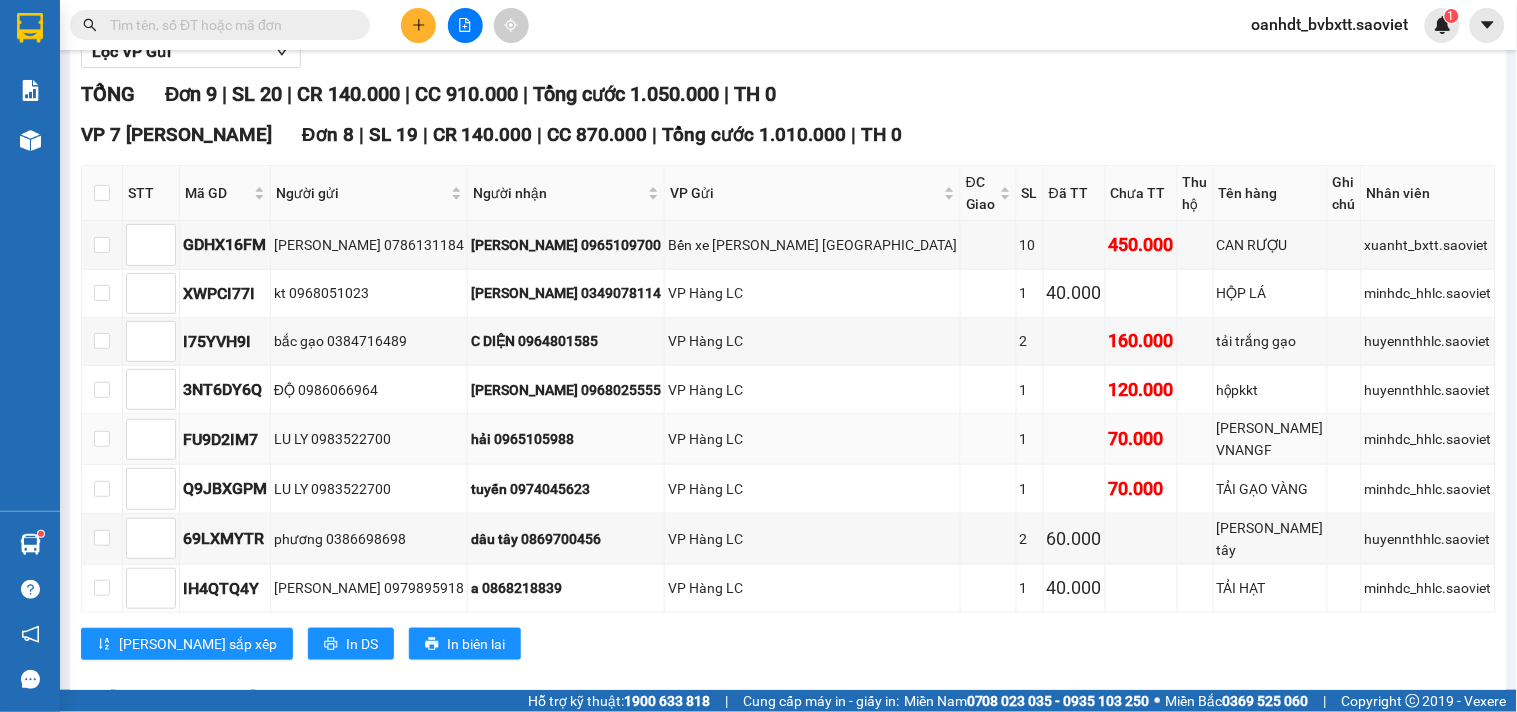 scroll, scrollTop: 0, scrollLeft: 0, axis: both 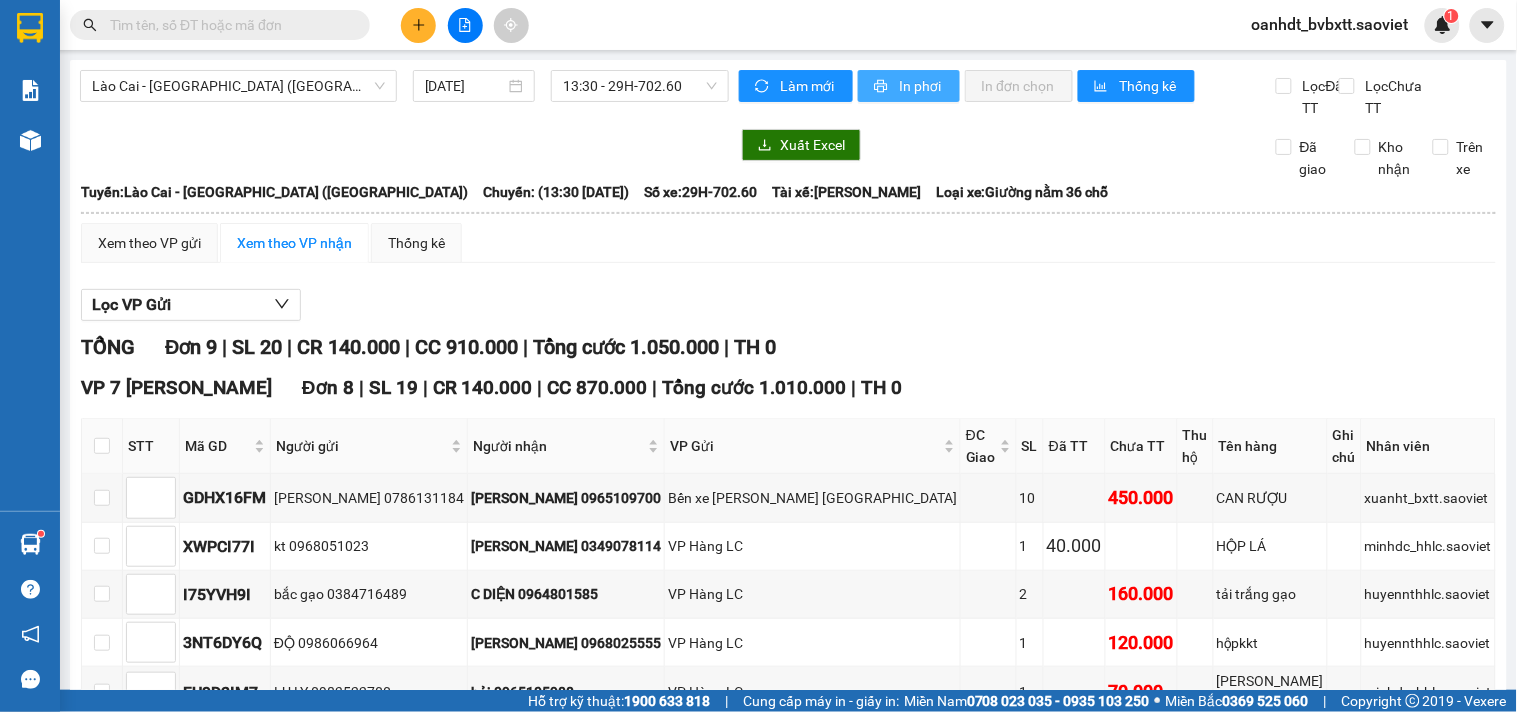 click on "In phơi" at bounding box center (909, 86) 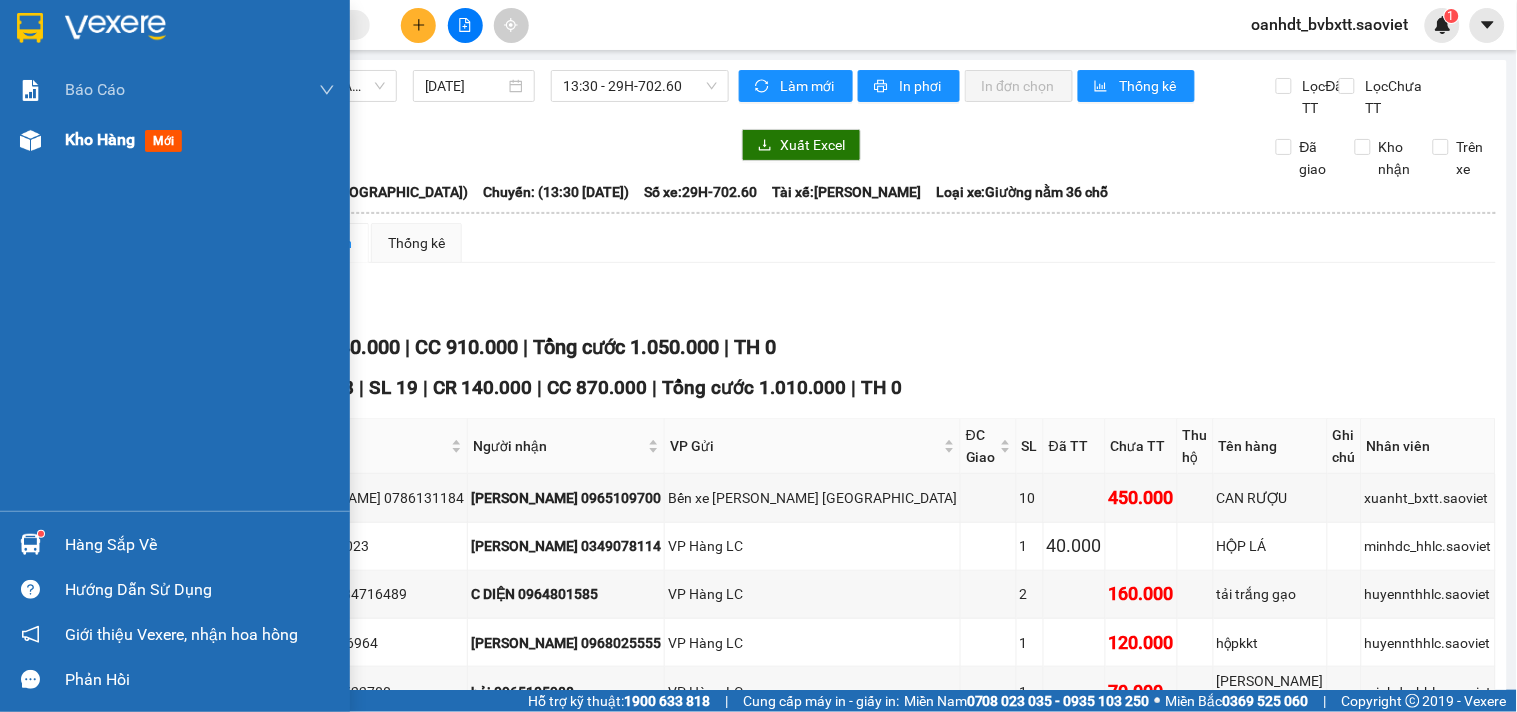 click on "mới" at bounding box center (163, 141) 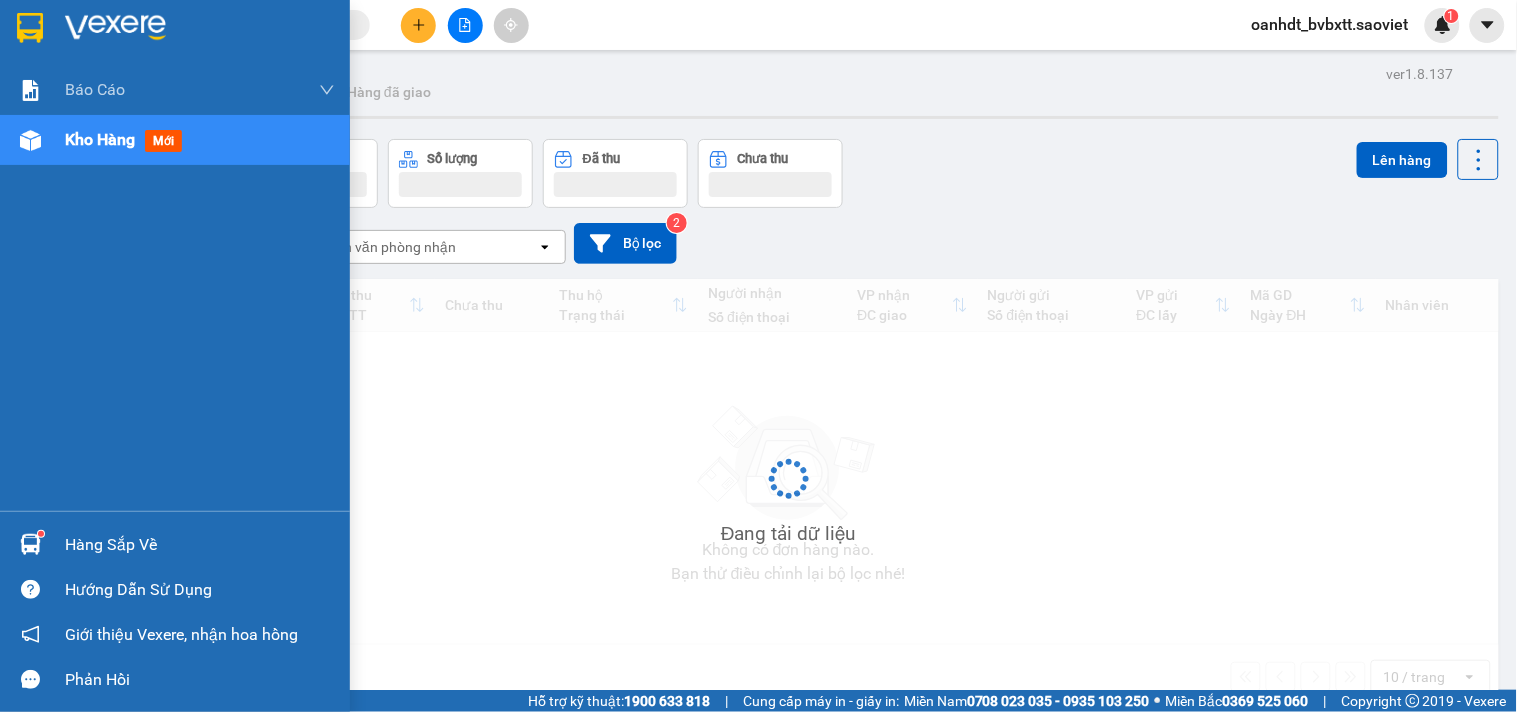 click on "mới" at bounding box center (163, 141) 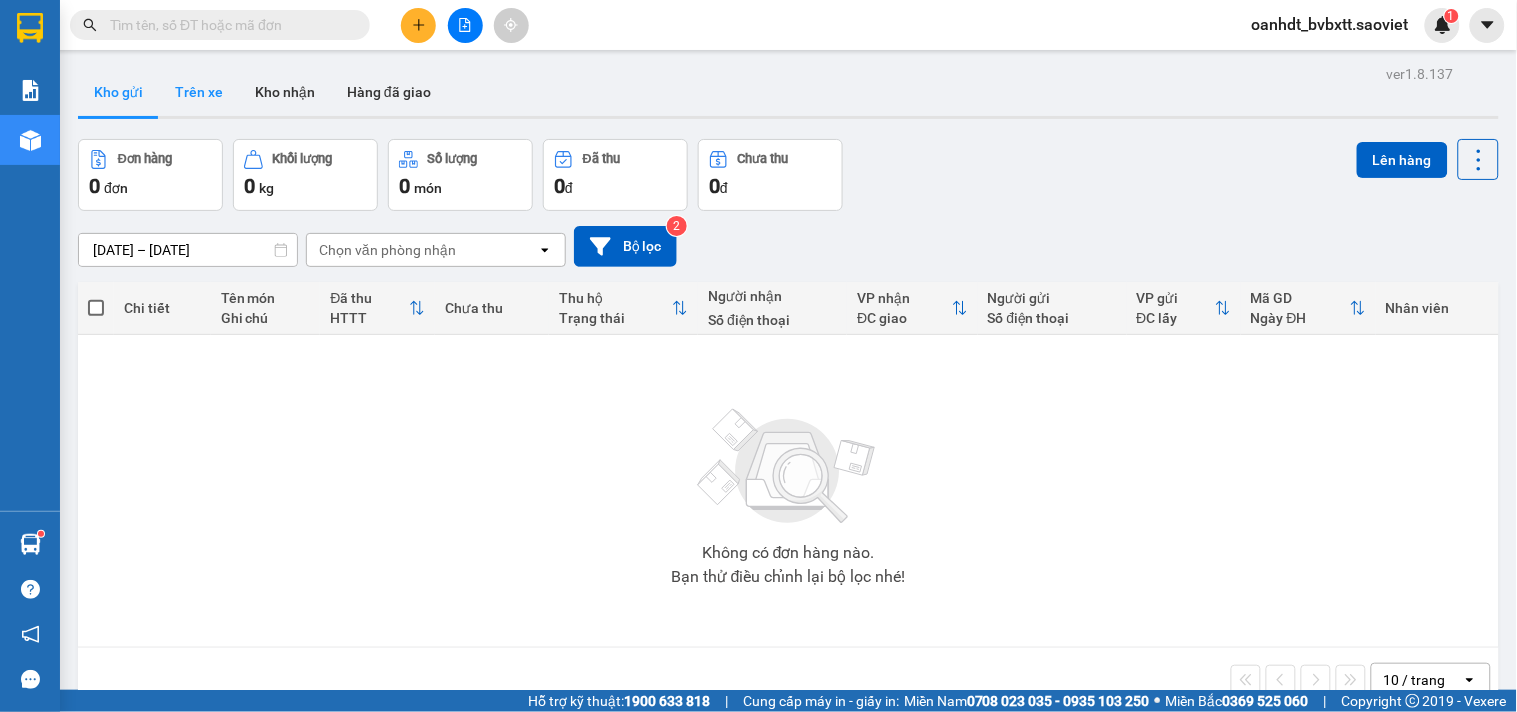 click on "Trên xe" at bounding box center [199, 92] 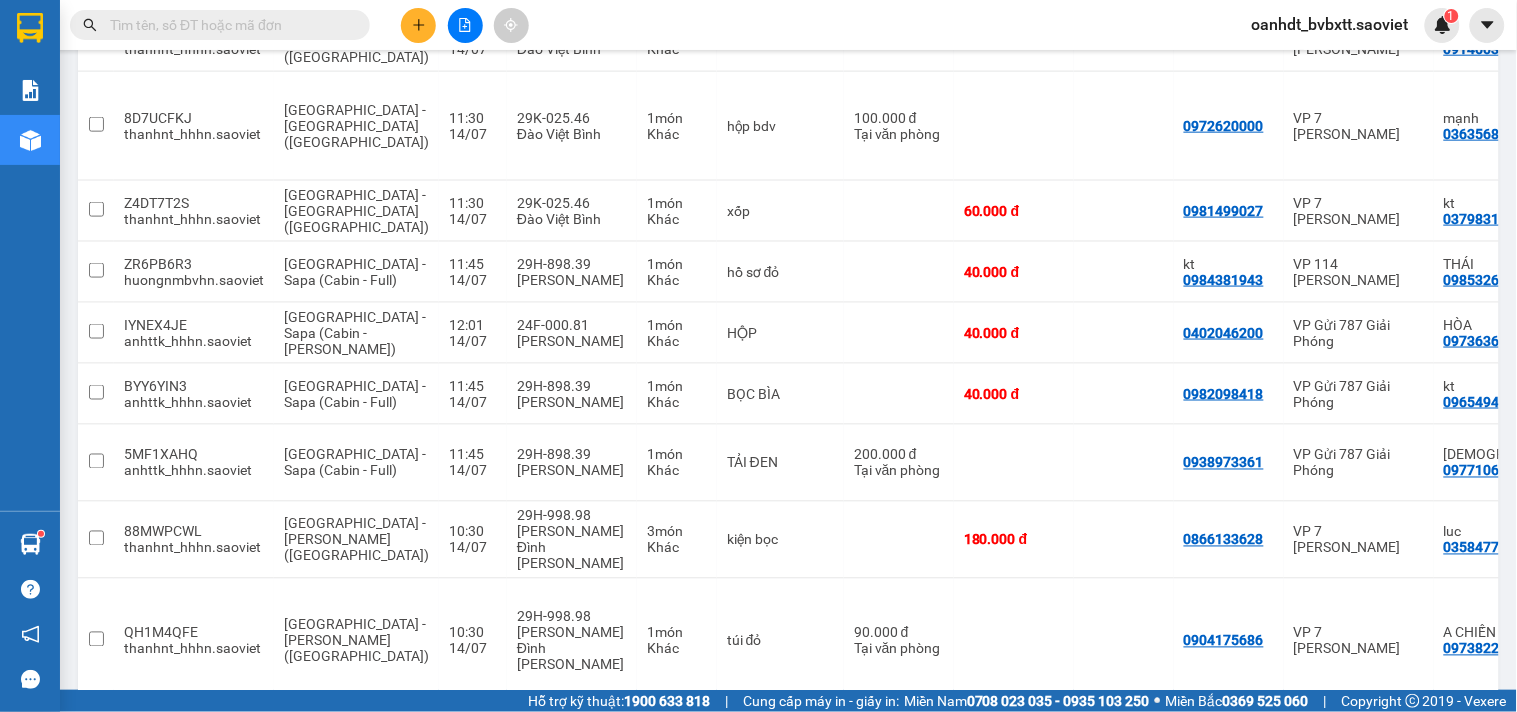 scroll, scrollTop: 716, scrollLeft: 0, axis: vertical 